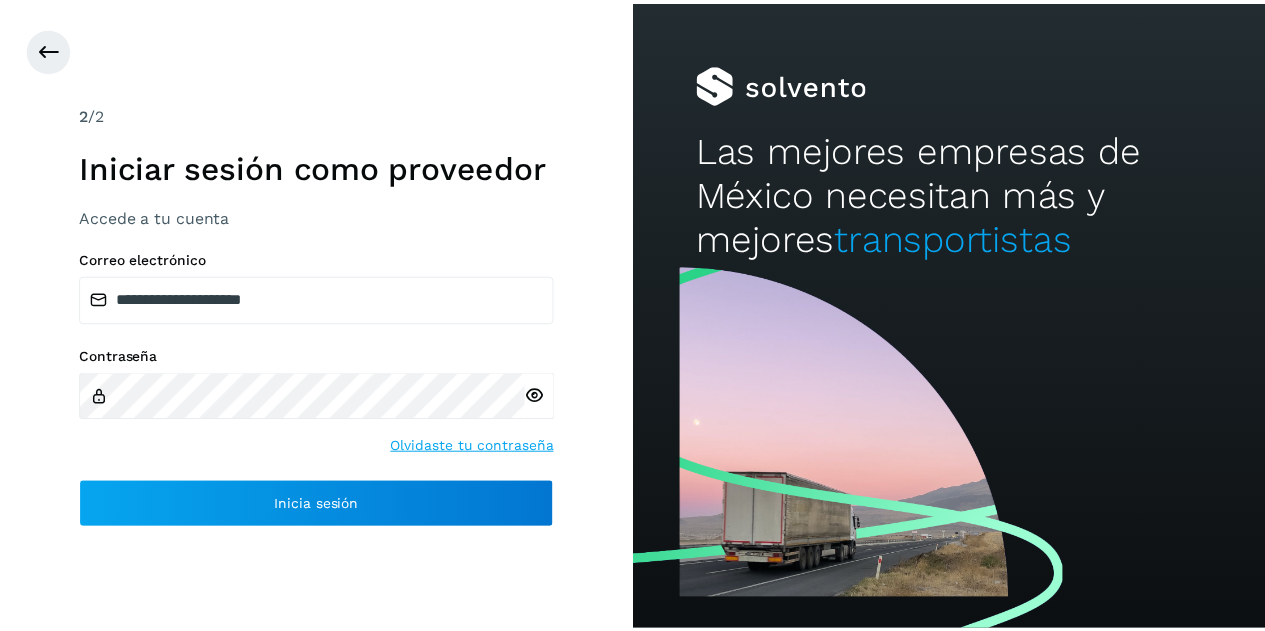 scroll, scrollTop: 0, scrollLeft: 0, axis: both 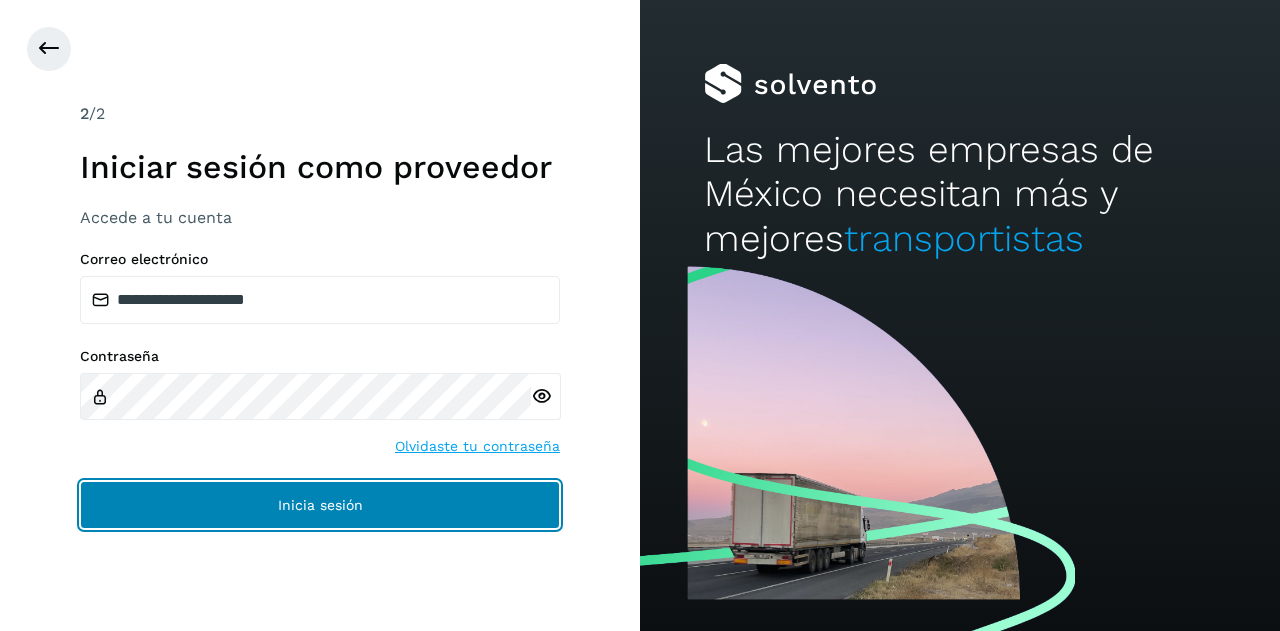 click on "Inicia sesión" at bounding box center (320, 505) 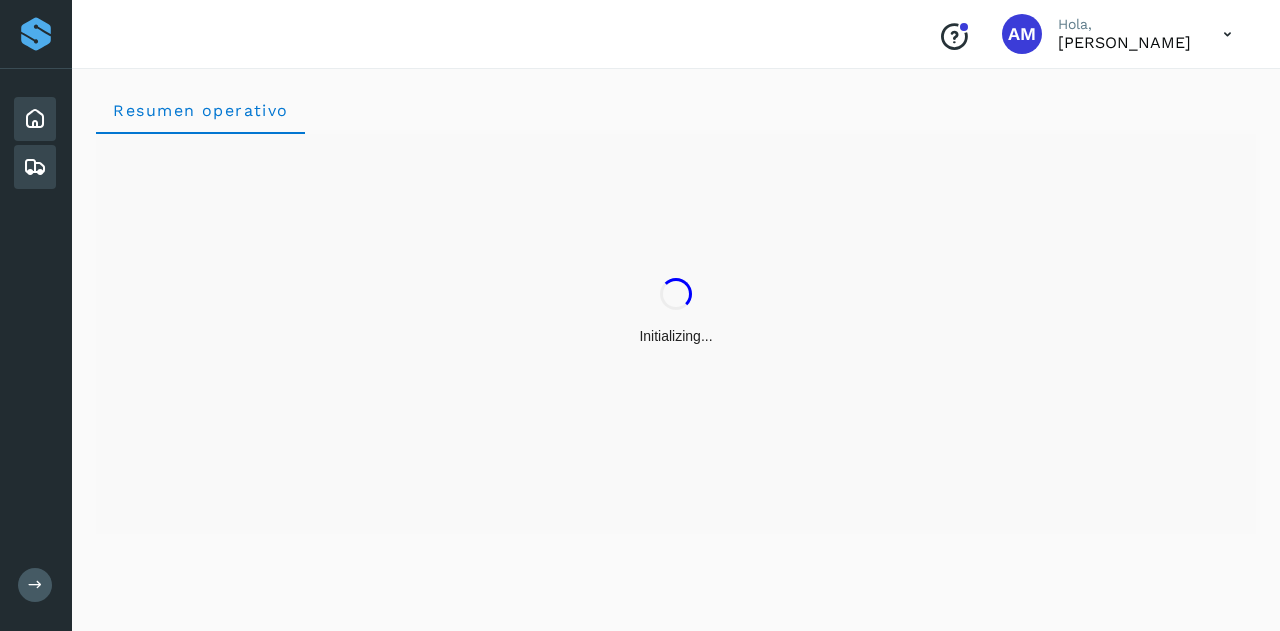 click at bounding box center (35, 167) 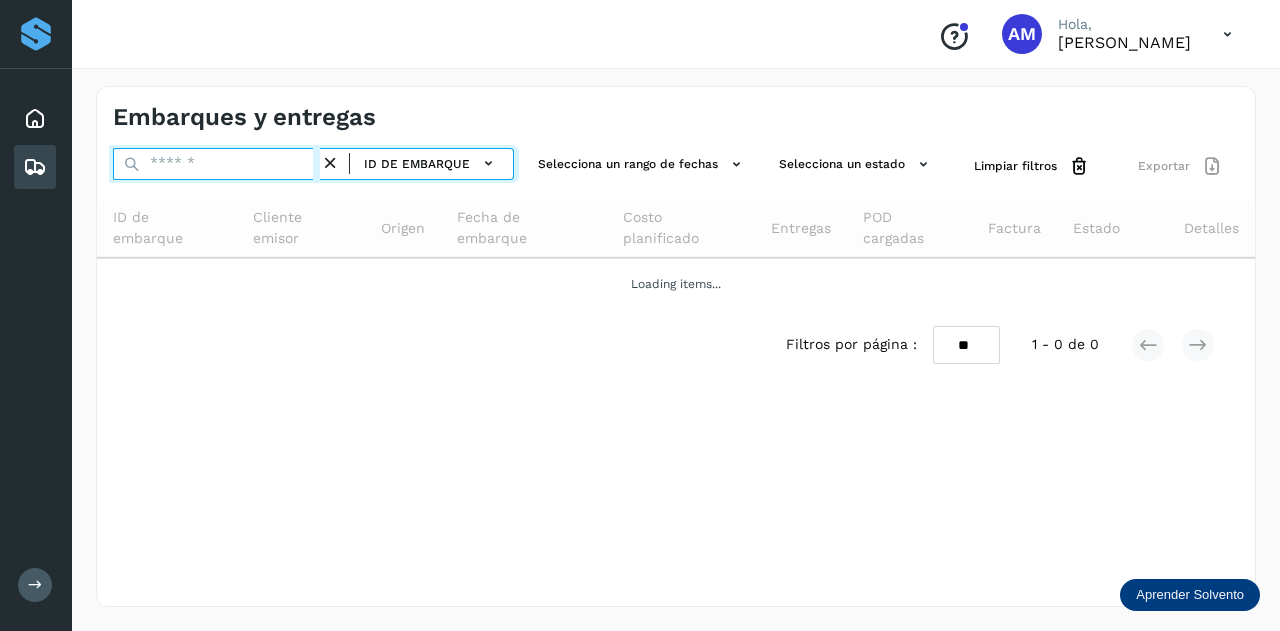 click at bounding box center (216, 164) 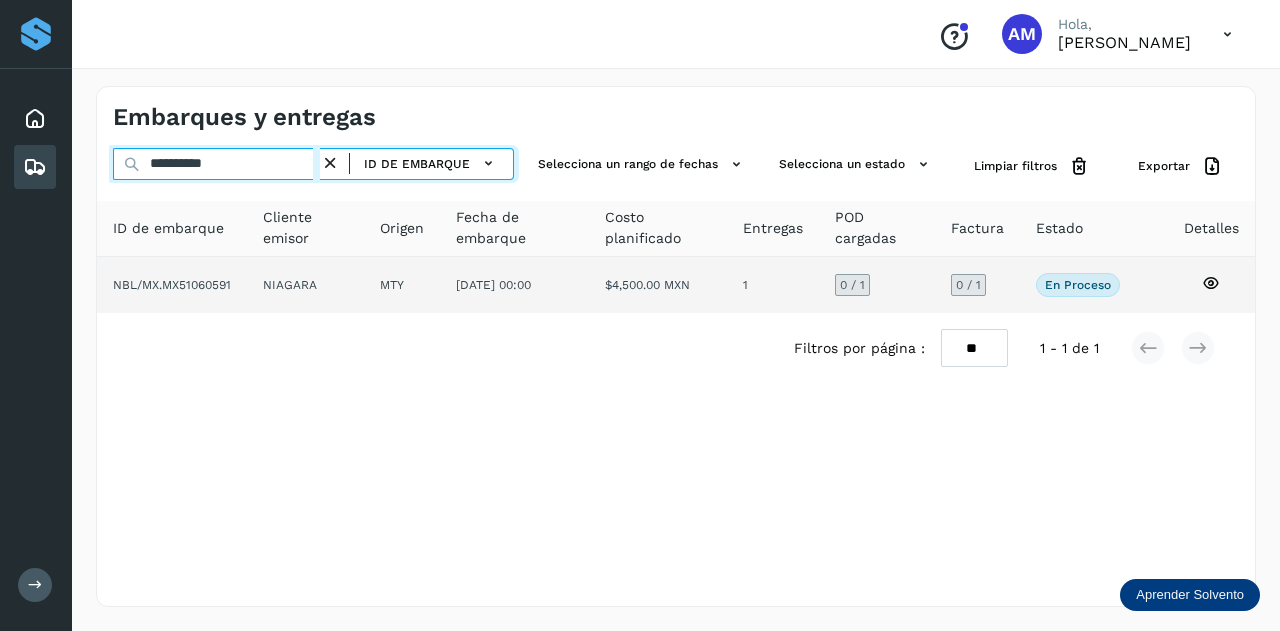 type on "**********" 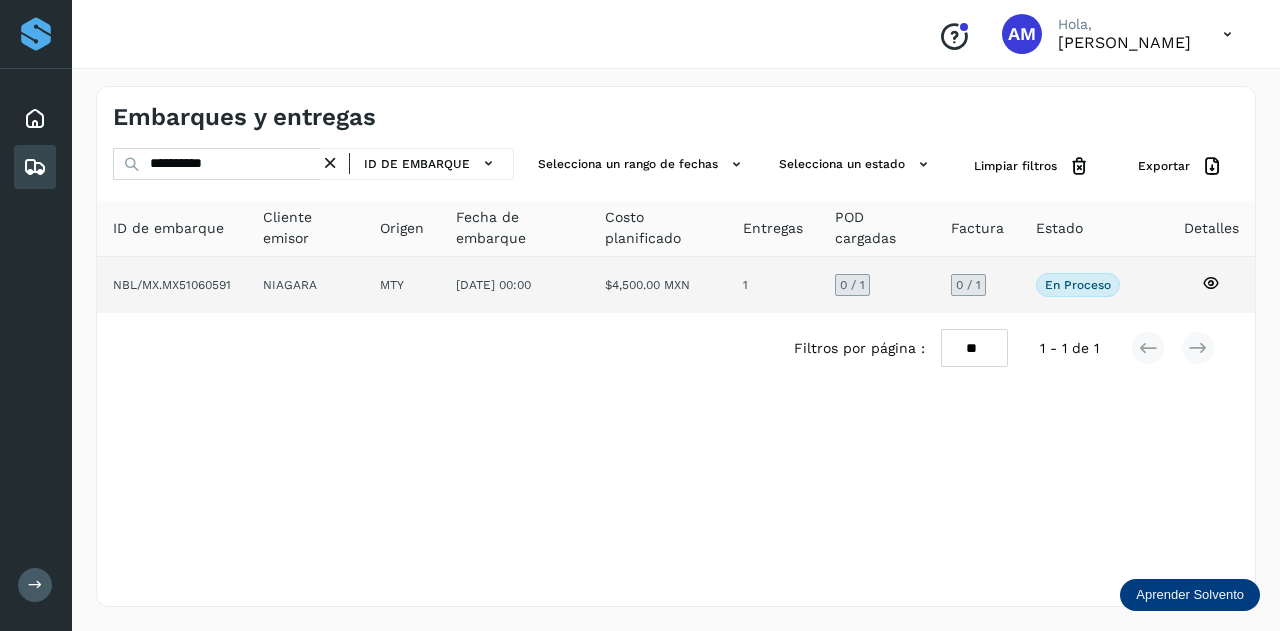 click on "NIAGARA" 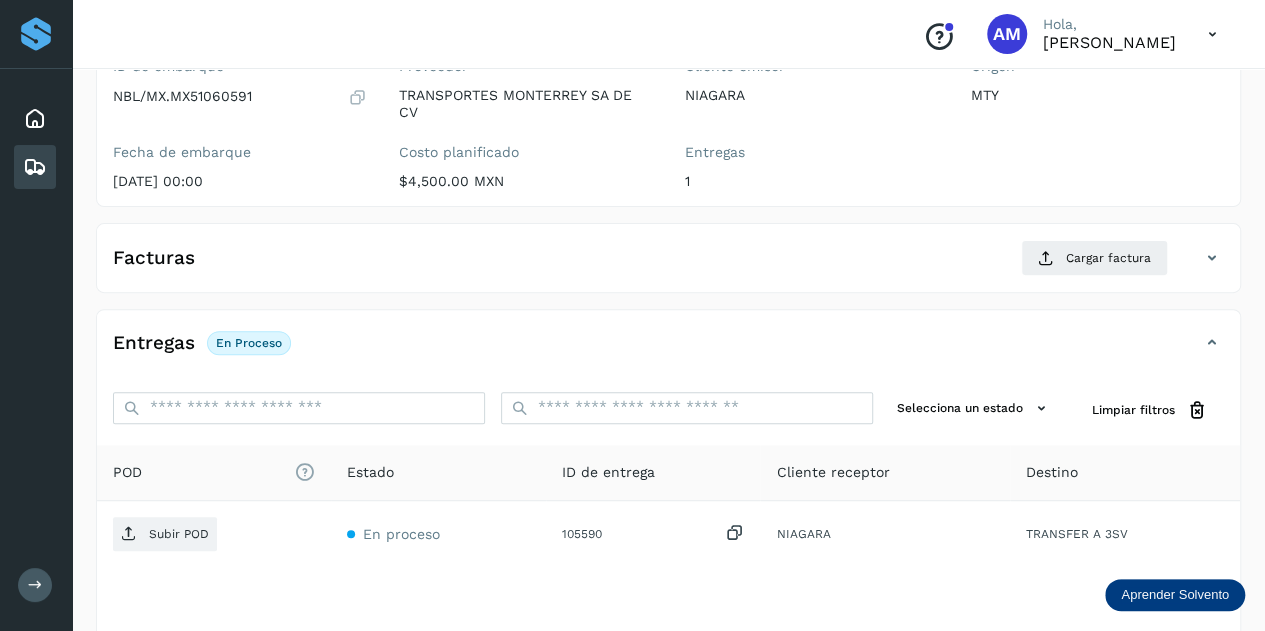 scroll, scrollTop: 300, scrollLeft: 0, axis: vertical 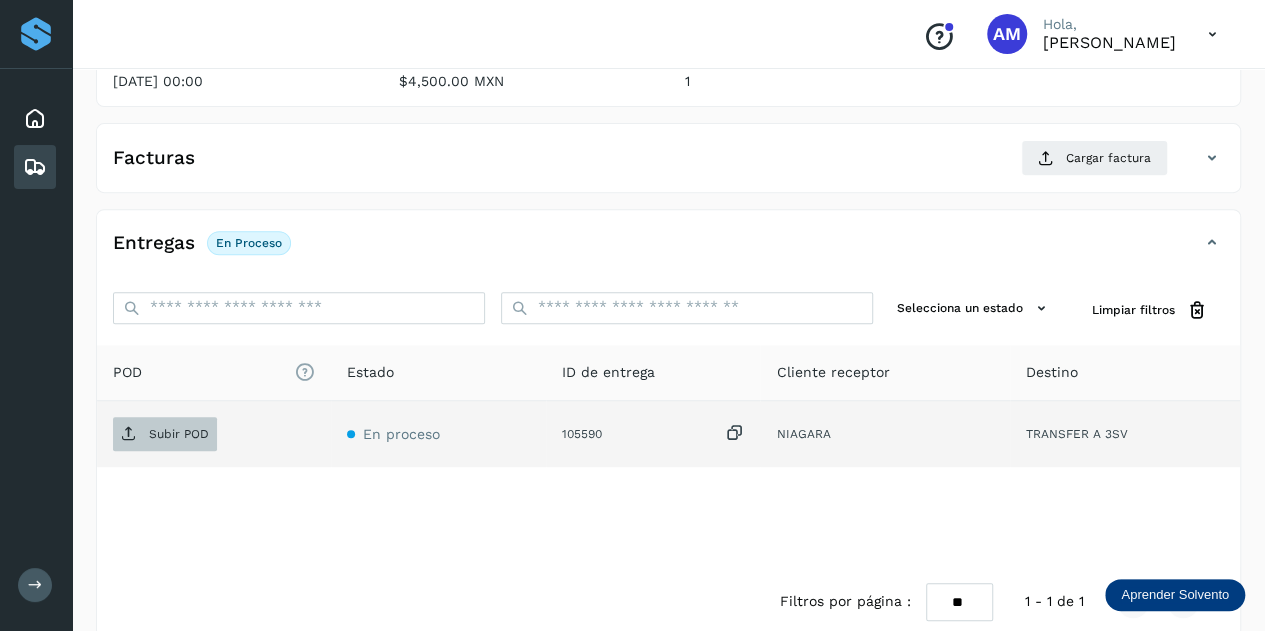 click on "Subir POD" at bounding box center (179, 434) 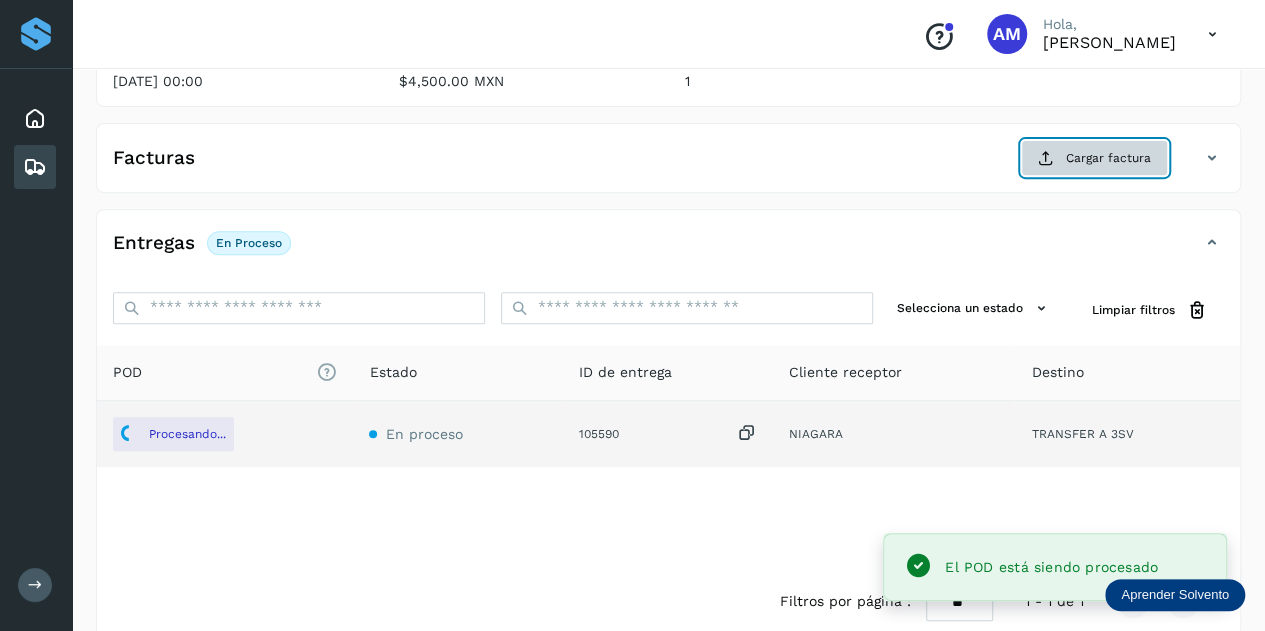 click on "Cargar factura" at bounding box center (1094, 158) 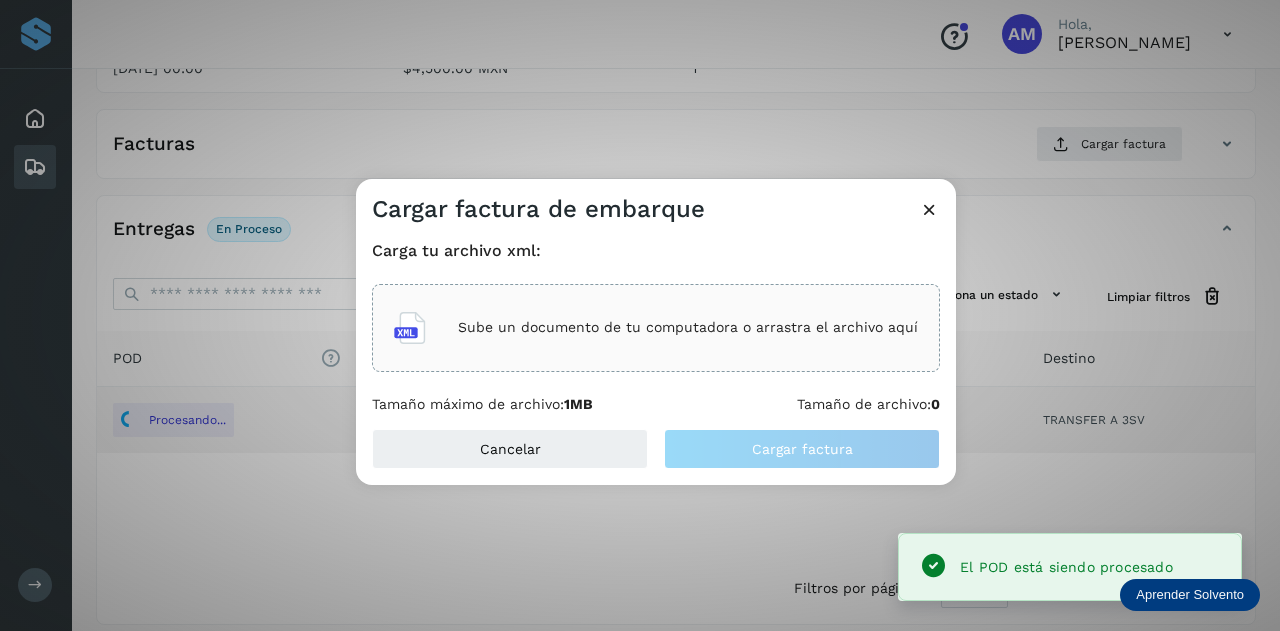 click on "Sube un documento de tu computadora o arrastra el archivo aquí" at bounding box center (656, 328) 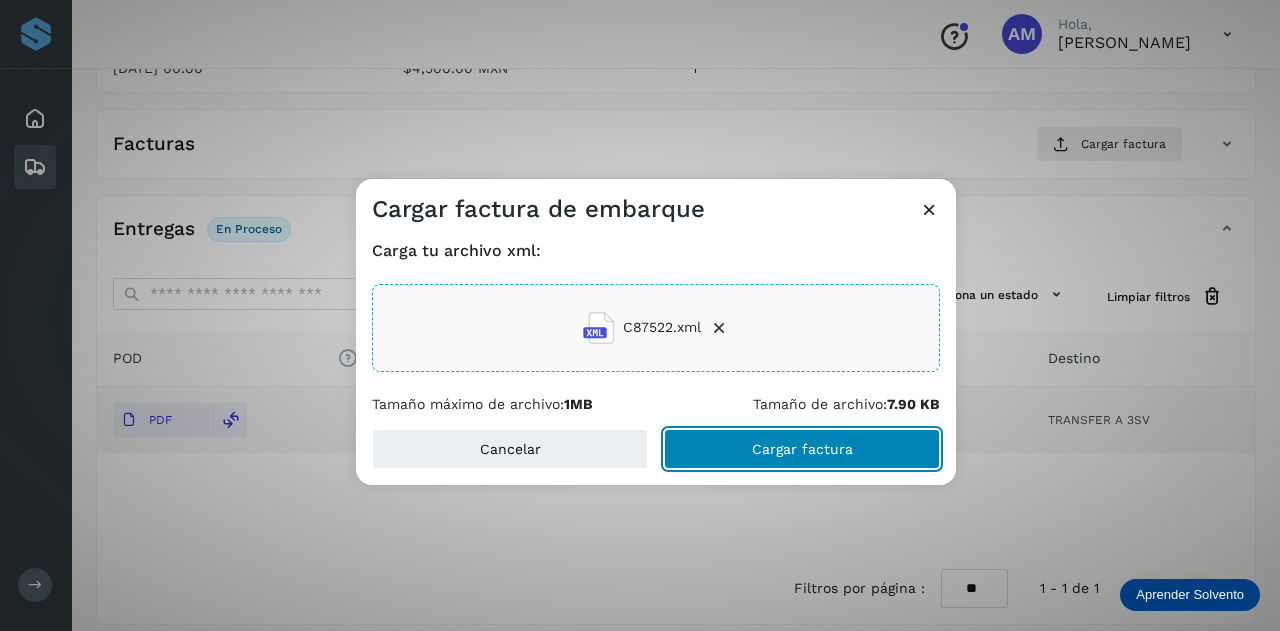 click on "Cargar factura" 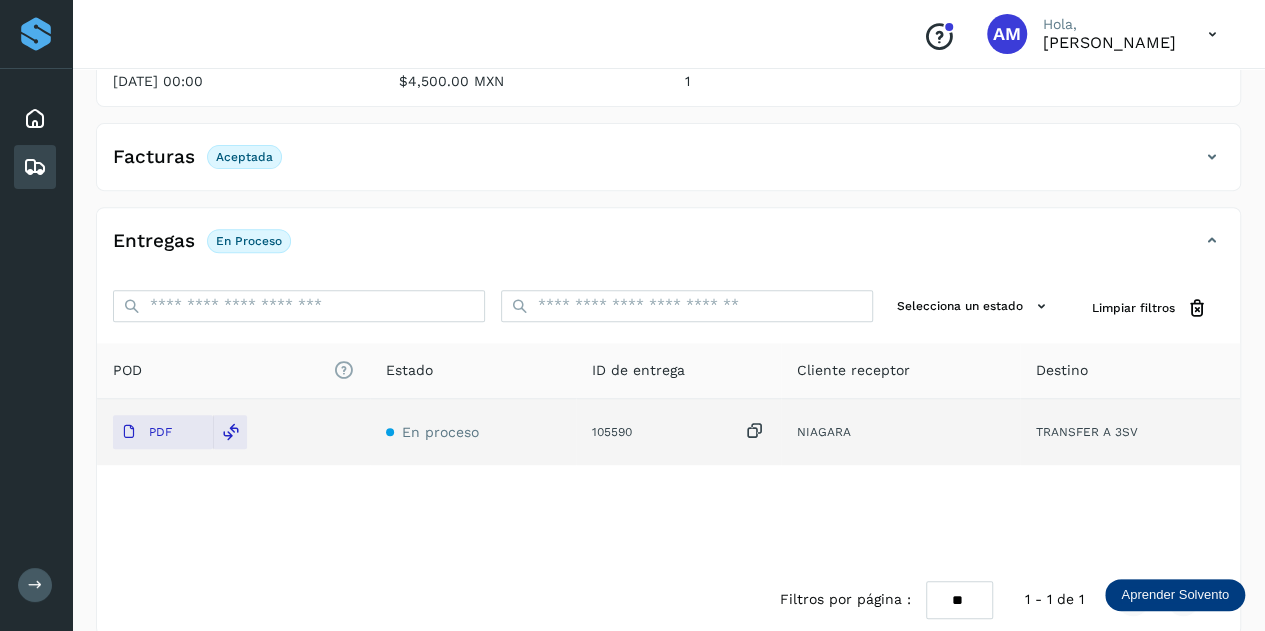 scroll, scrollTop: 0, scrollLeft: 0, axis: both 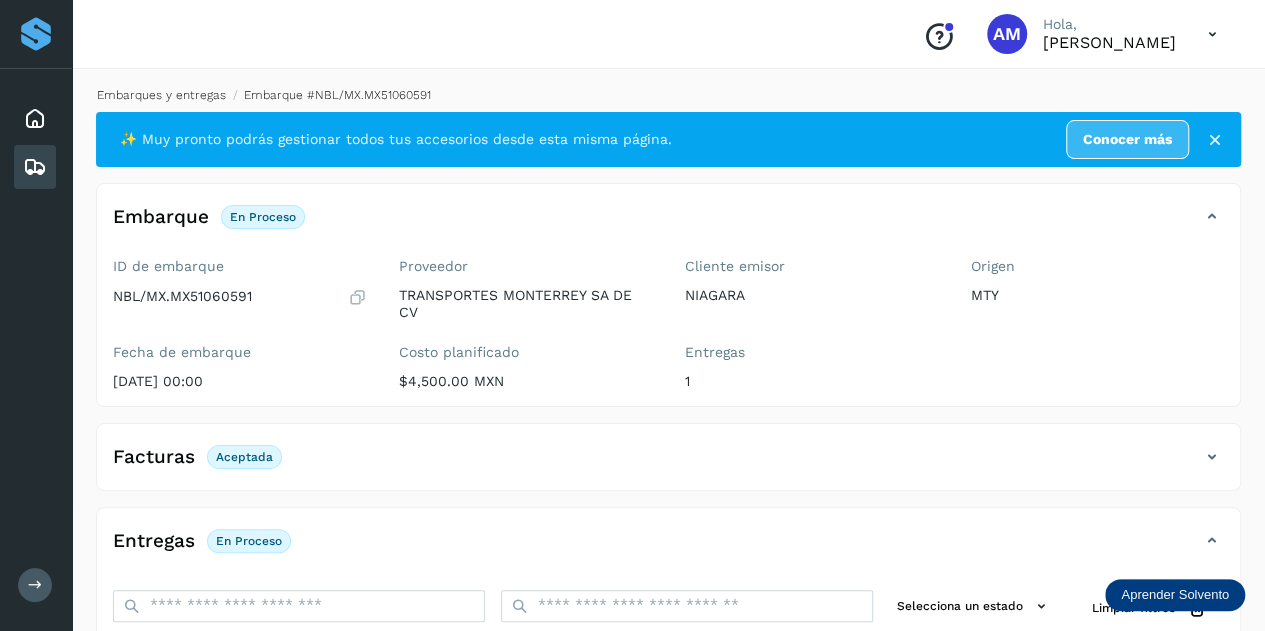 click on "Embarques y entregas" at bounding box center [161, 95] 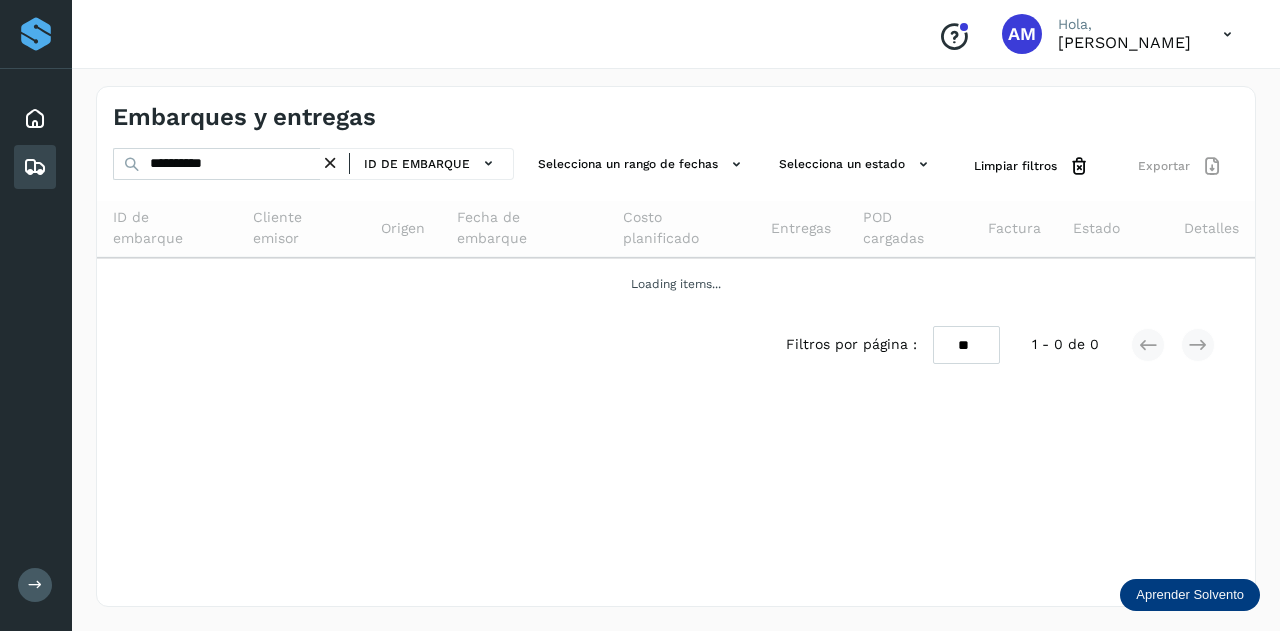 click at bounding box center (330, 163) 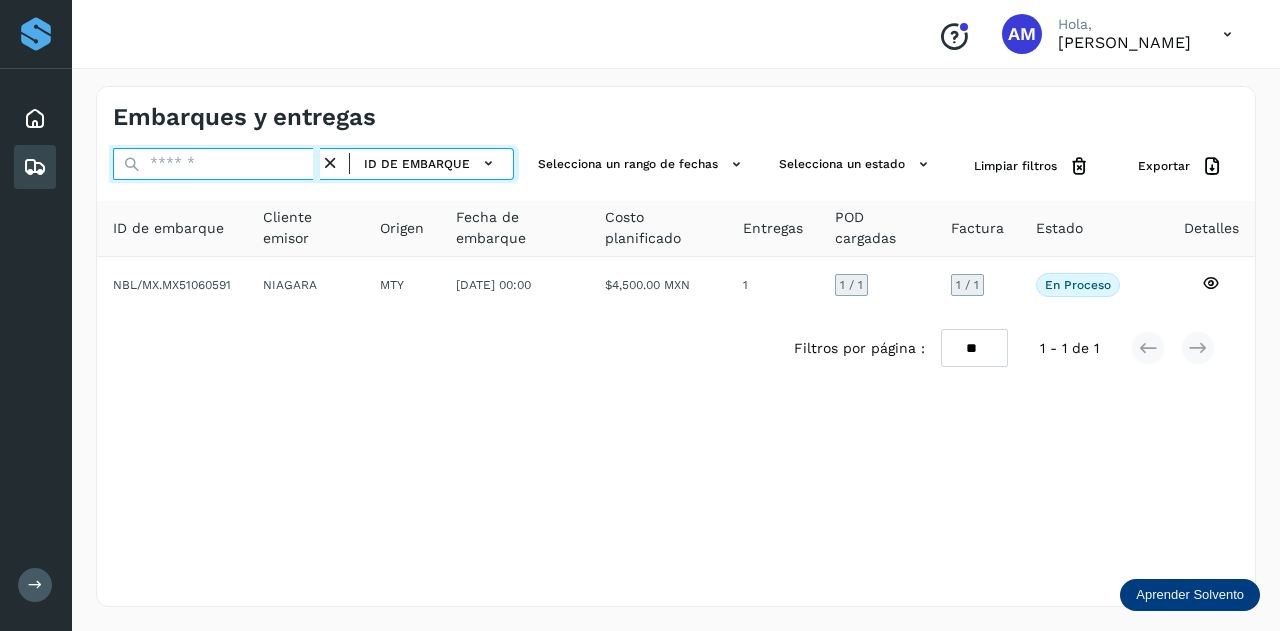 click at bounding box center (216, 164) 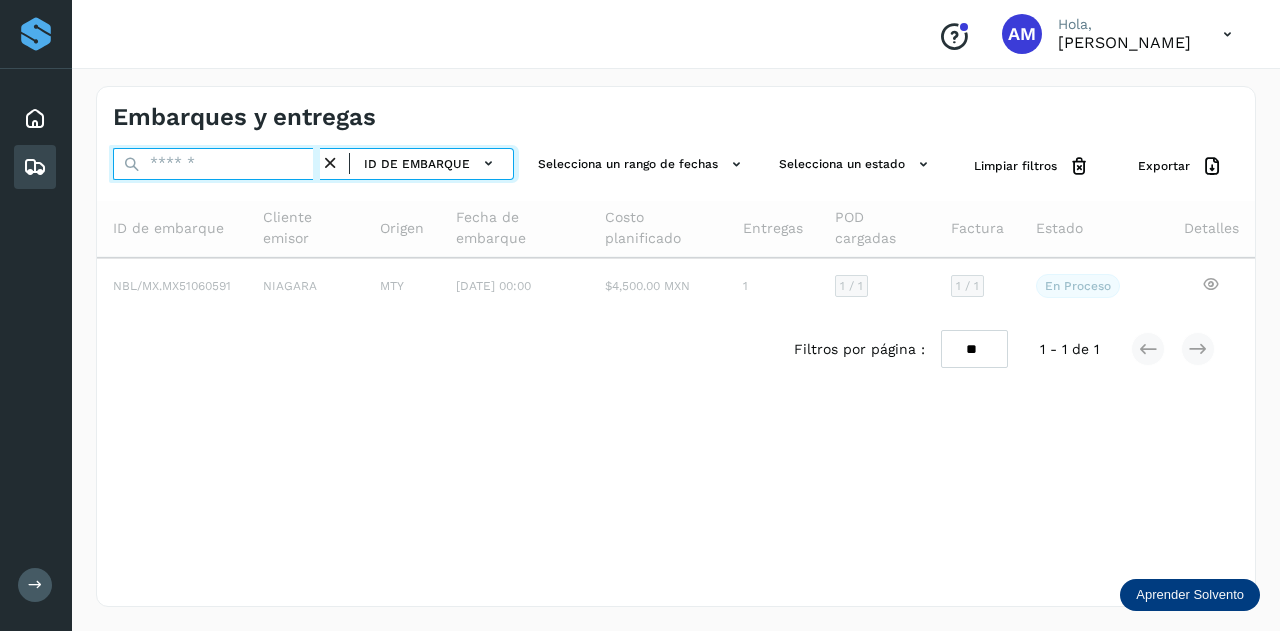 paste on "**********" 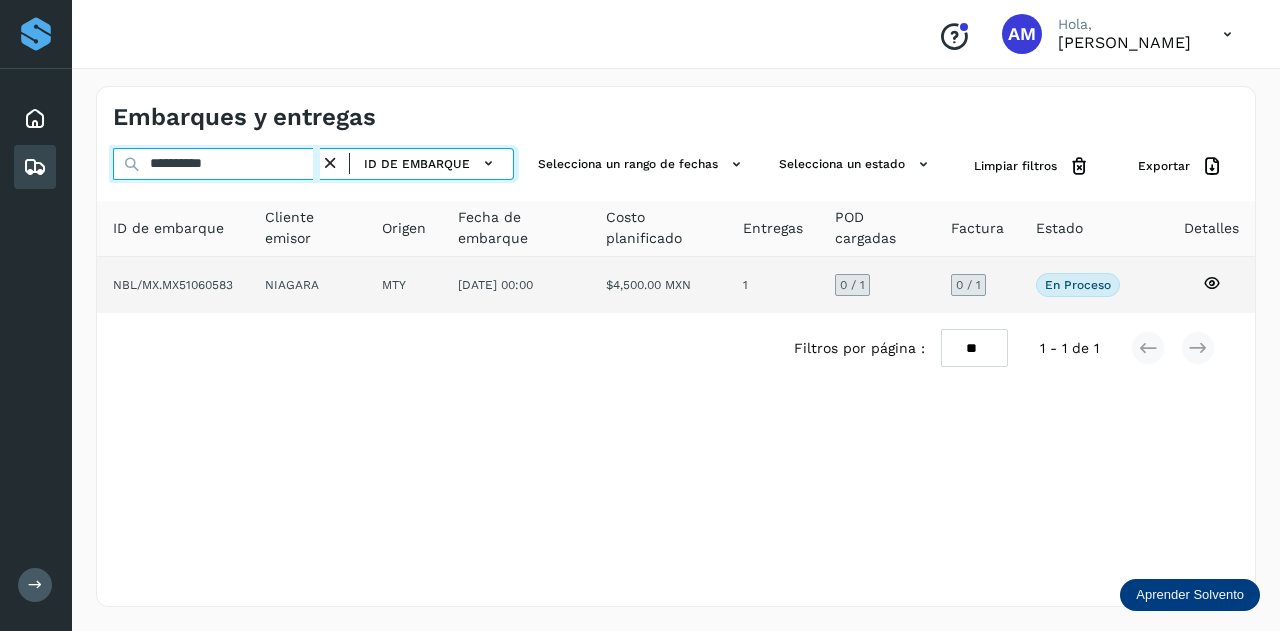 type on "**********" 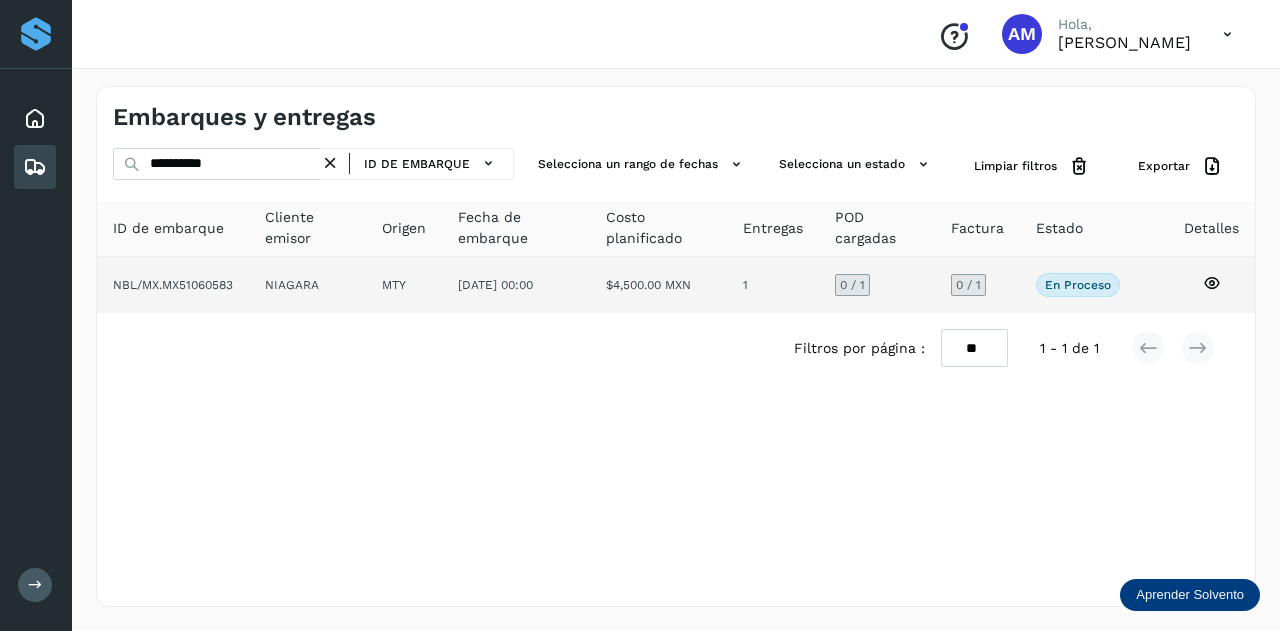 click on "MTY" 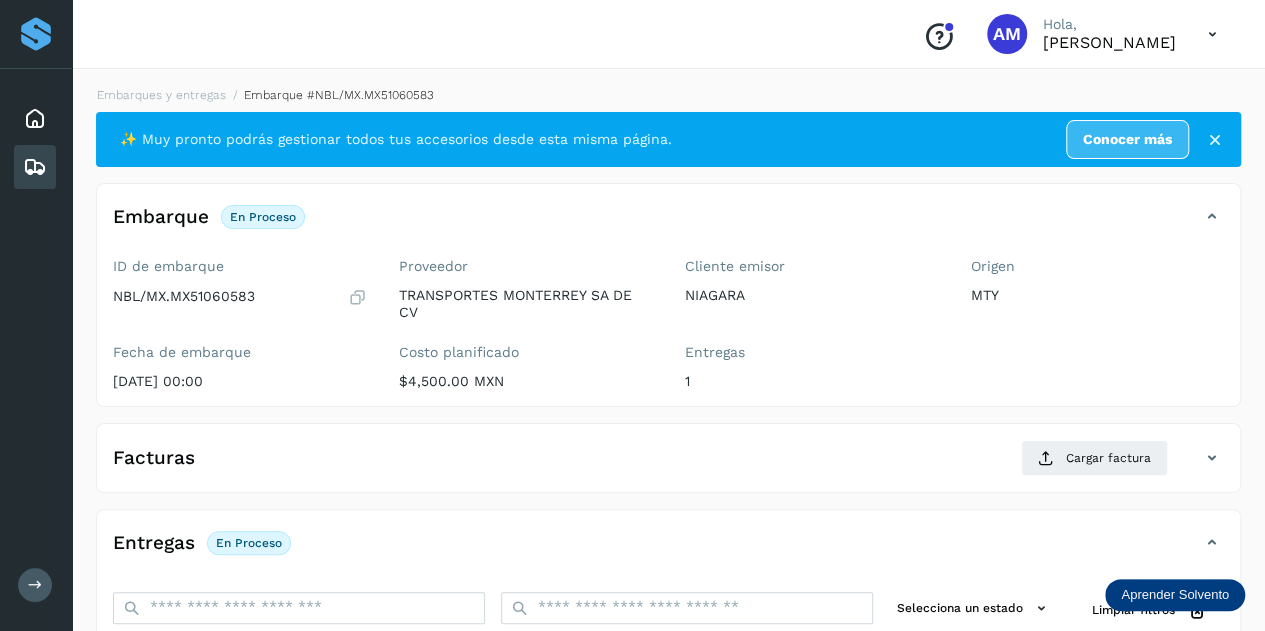 scroll, scrollTop: 300, scrollLeft: 0, axis: vertical 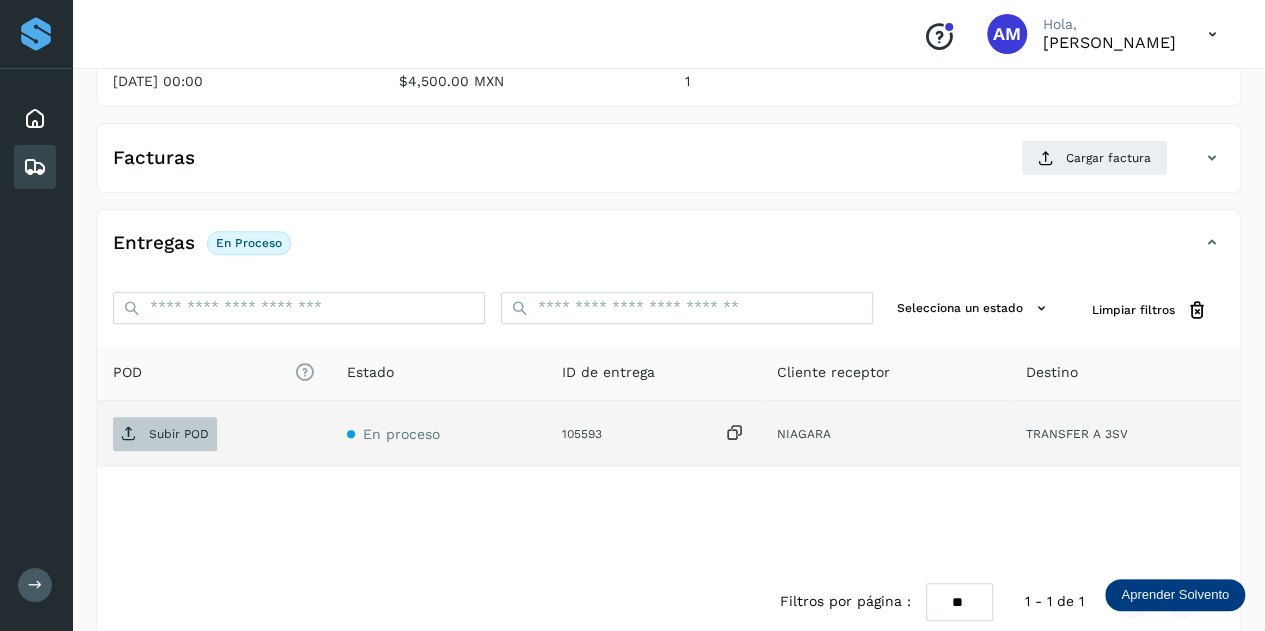 click on "Subir POD" at bounding box center (179, 434) 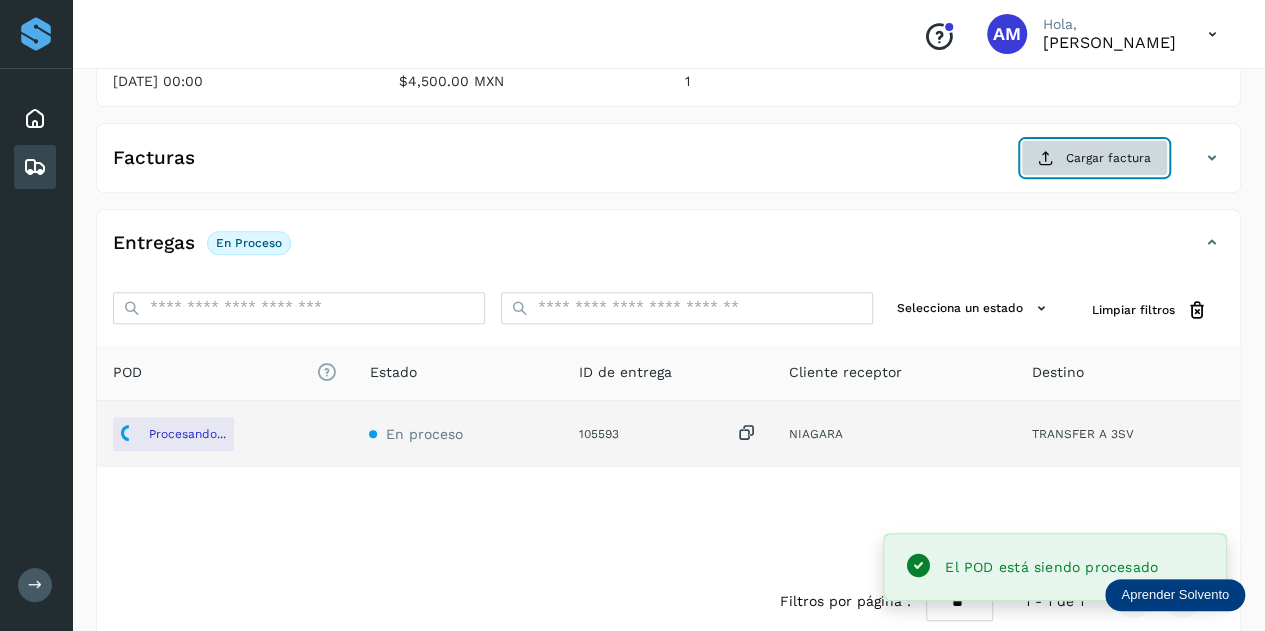 click on "Cargar factura" 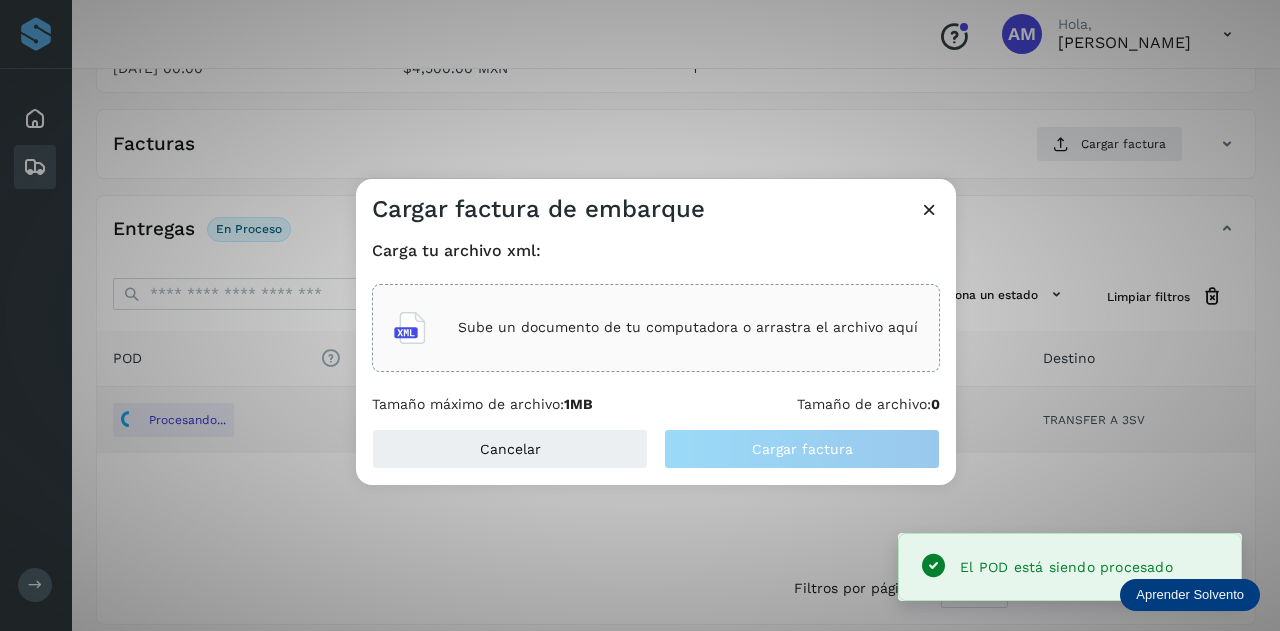 click on "Sube un documento de tu computadora o arrastra el archivo aquí" at bounding box center [656, 328] 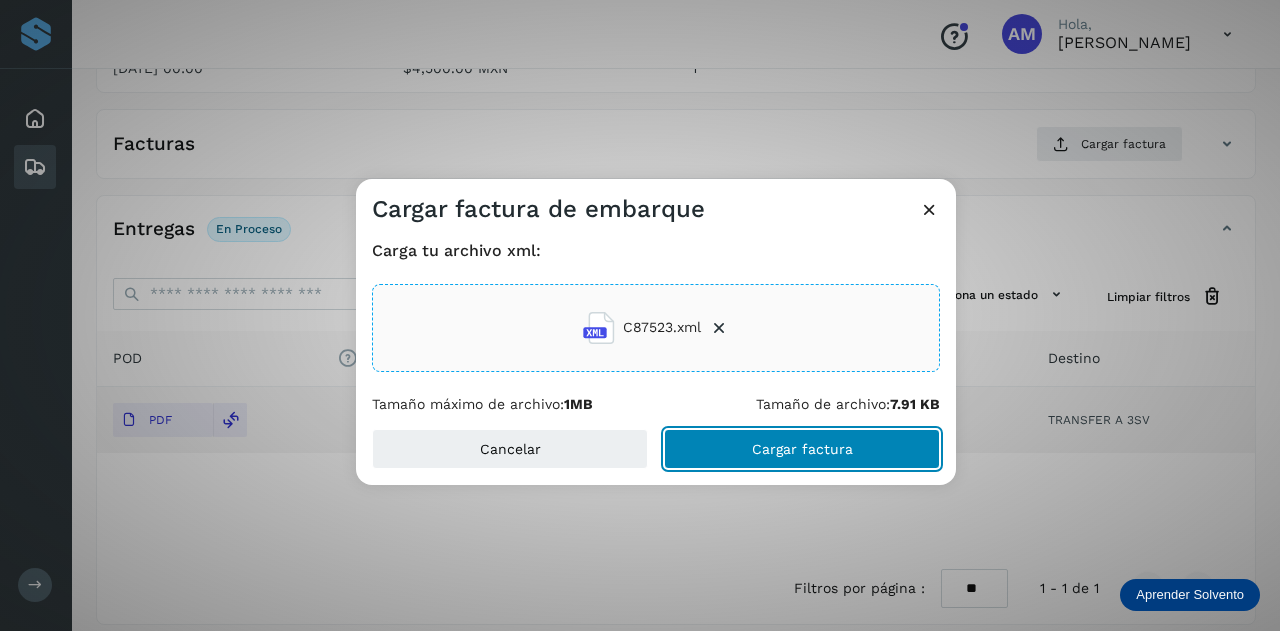 drag, startPoint x: 742, startPoint y: 462, endPoint x: 552, endPoint y: 469, distance: 190.1289 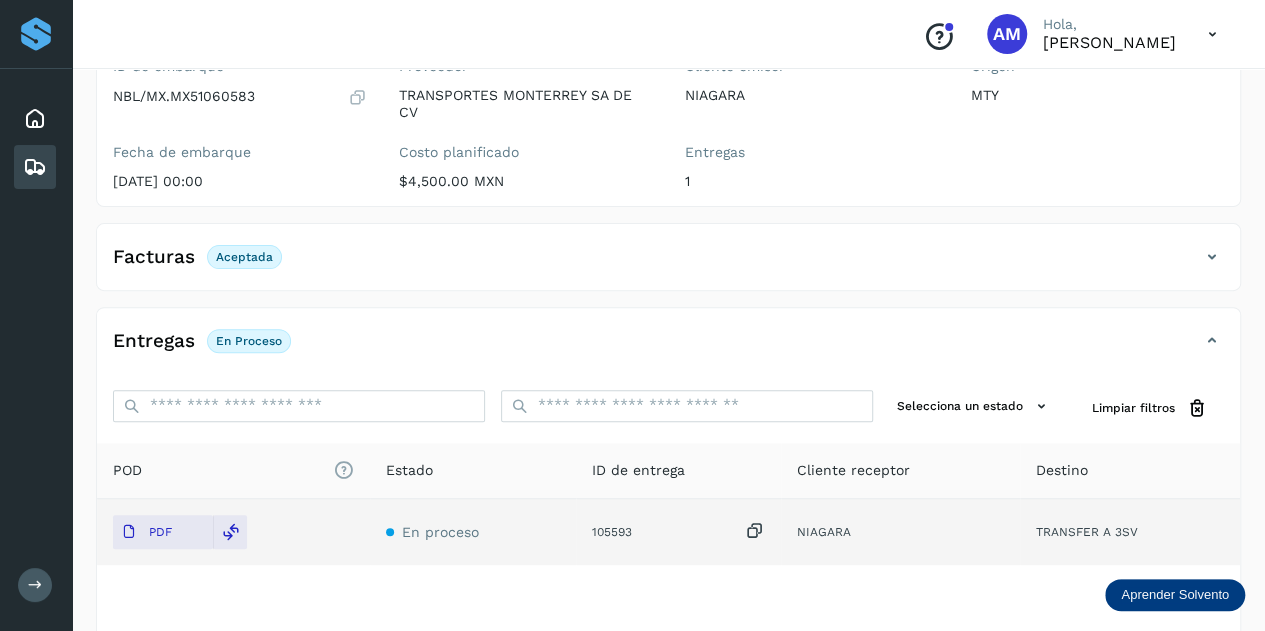 scroll, scrollTop: 0, scrollLeft: 0, axis: both 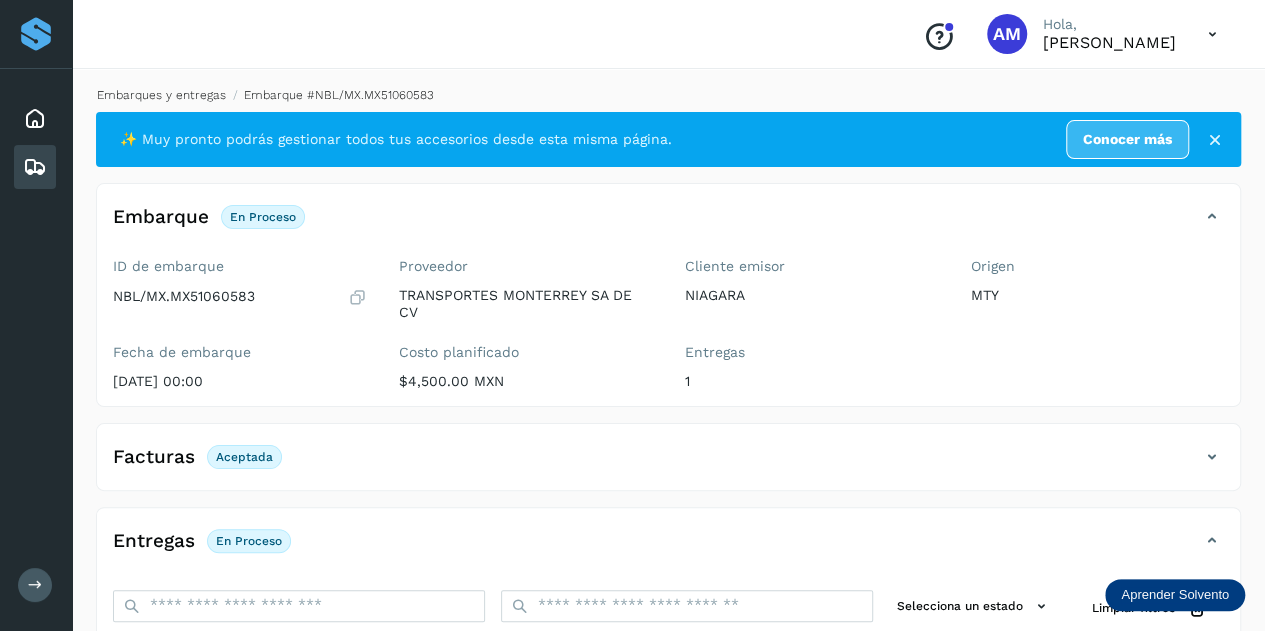click on "Embarques y entregas" at bounding box center (161, 95) 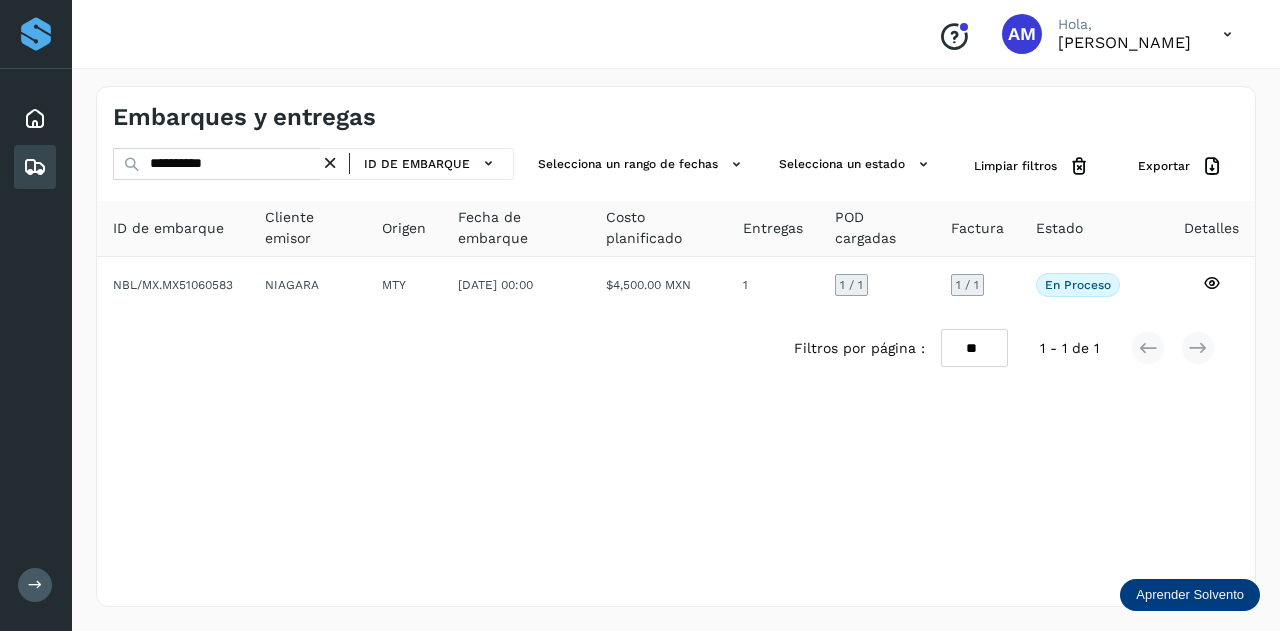 click at bounding box center (330, 163) 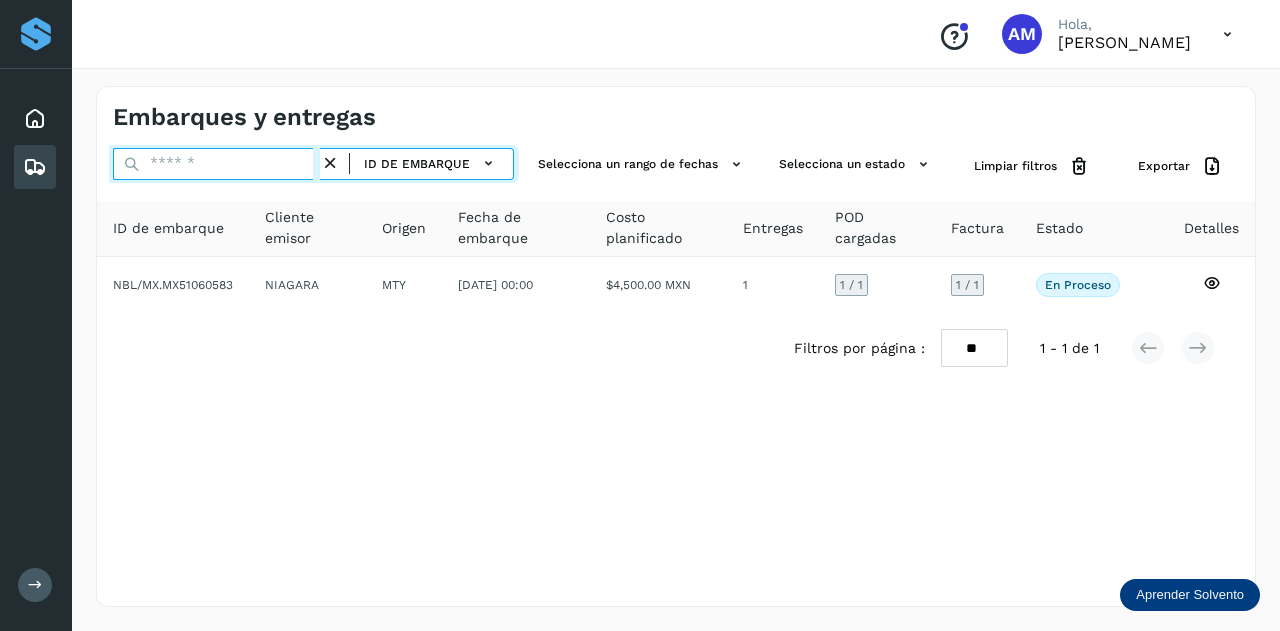 click at bounding box center (216, 164) 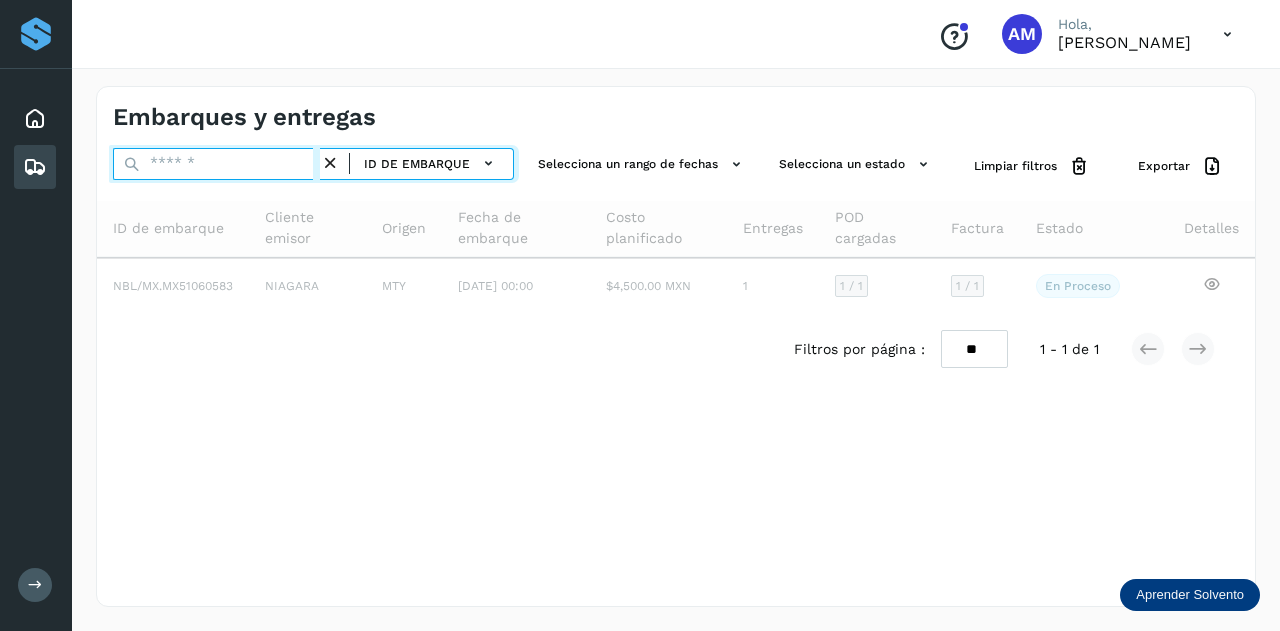 paste on "**********" 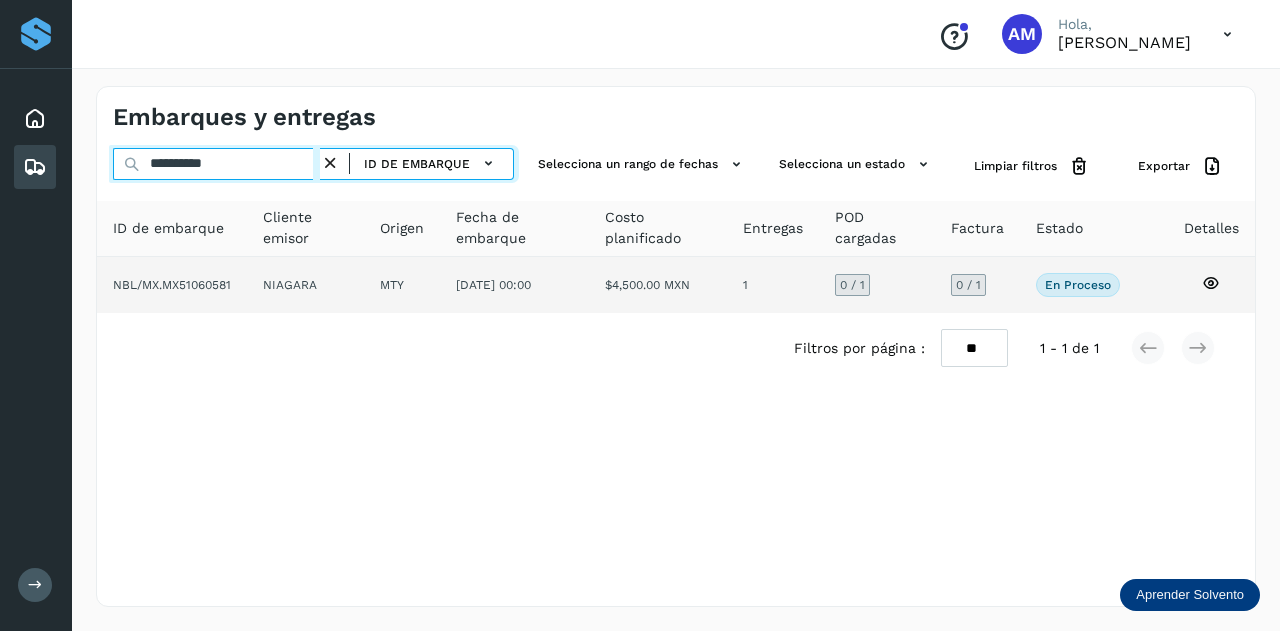 type on "**********" 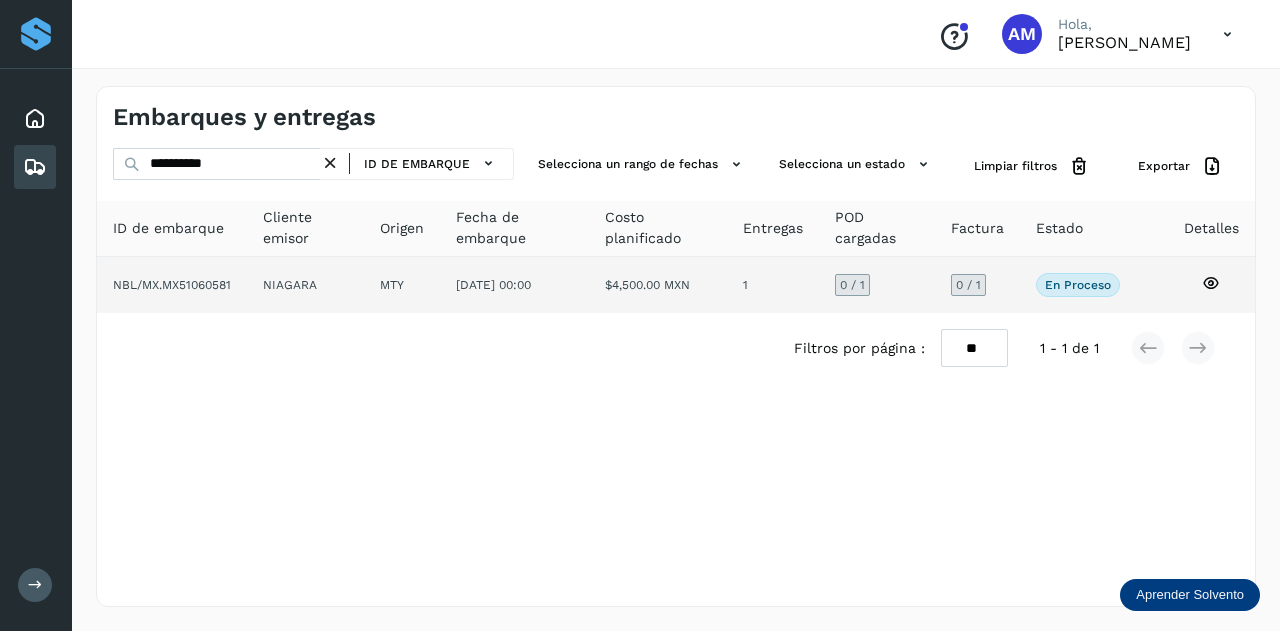 click on "MTY" 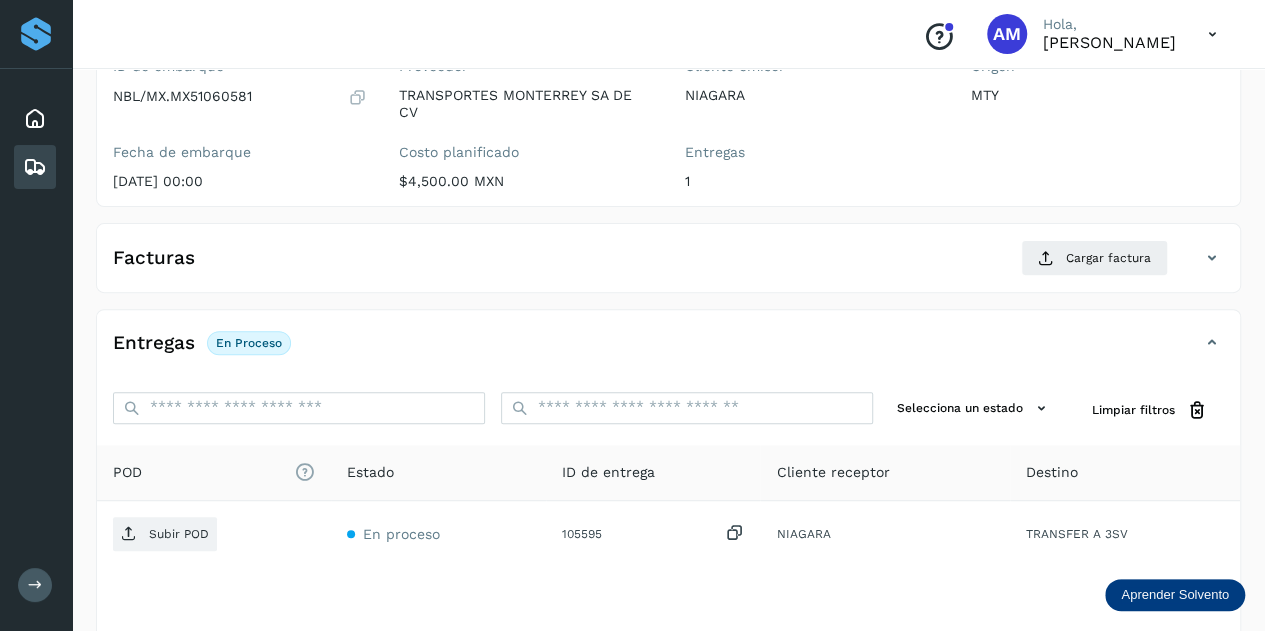 scroll, scrollTop: 300, scrollLeft: 0, axis: vertical 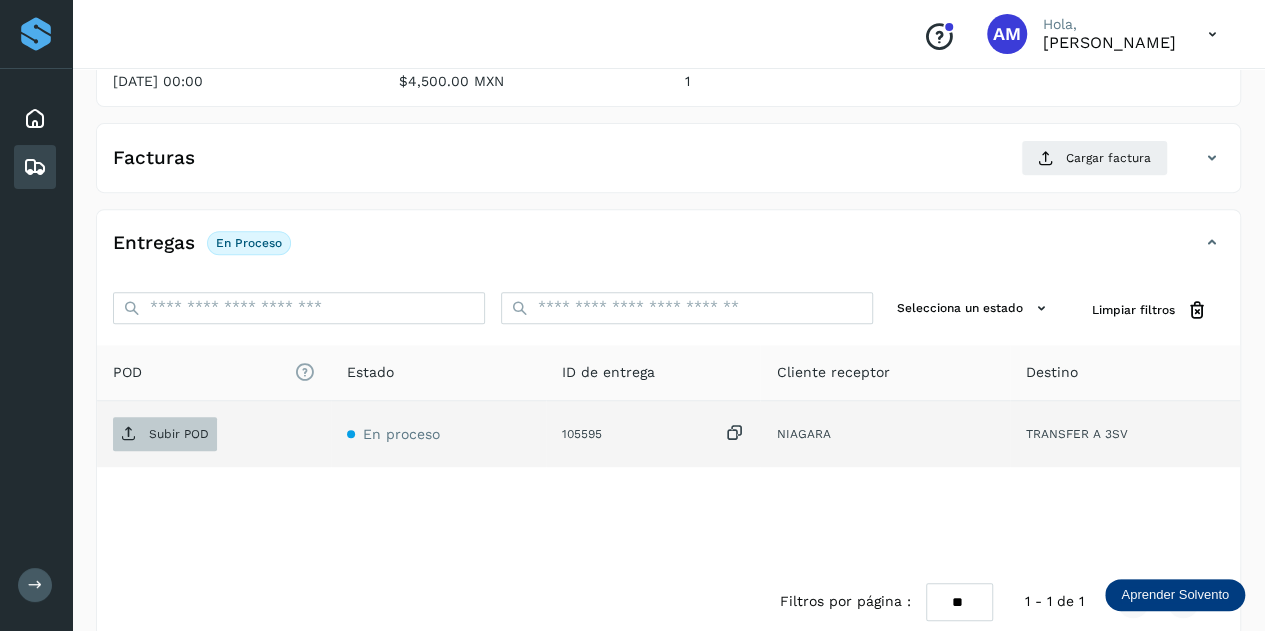click on "Subir POD" at bounding box center (165, 434) 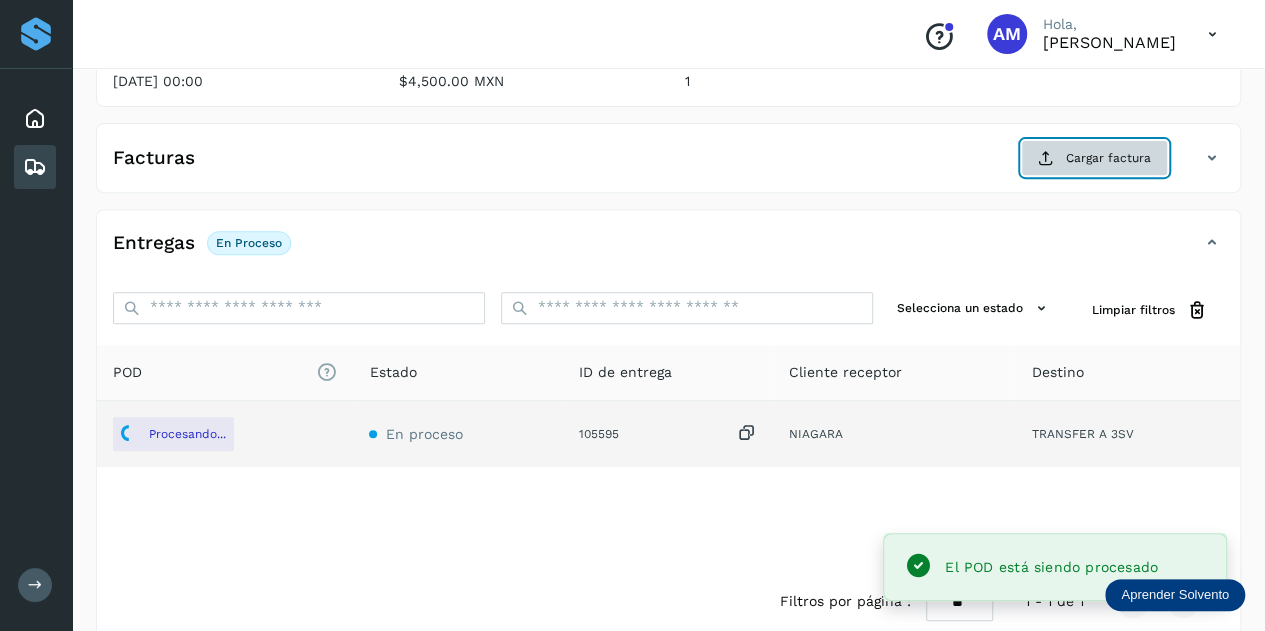 click on "Cargar factura" 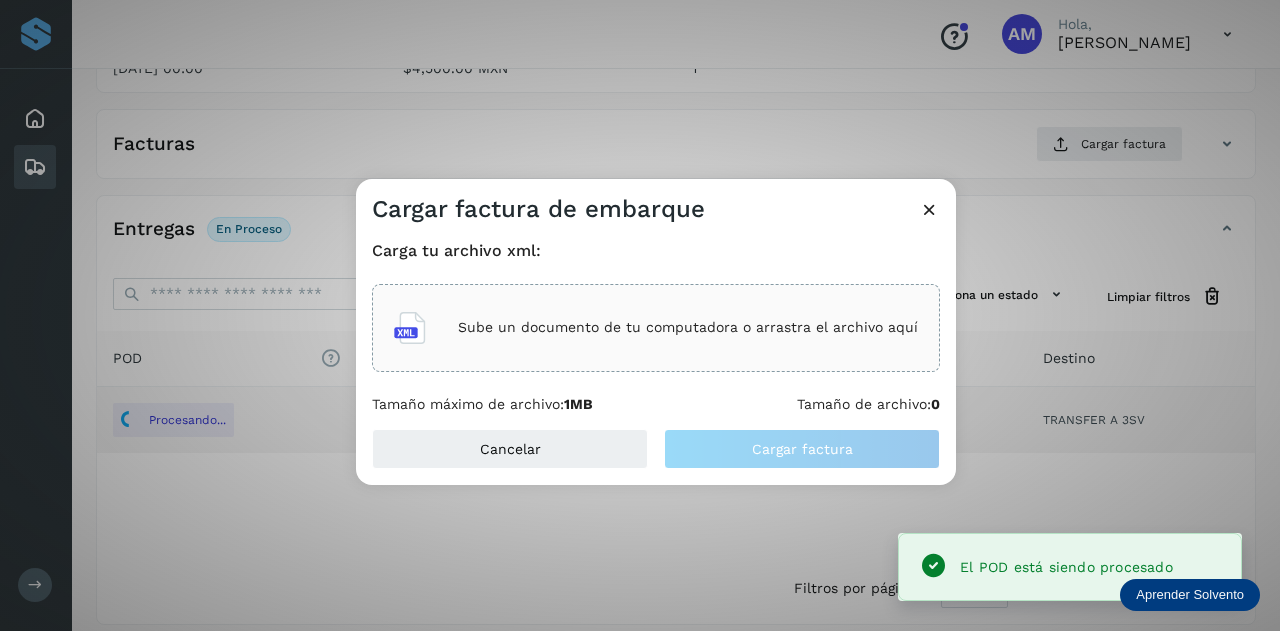 click on "Sube un documento de tu computadora o arrastra el archivo aquí" at bounding box center (656, 328) 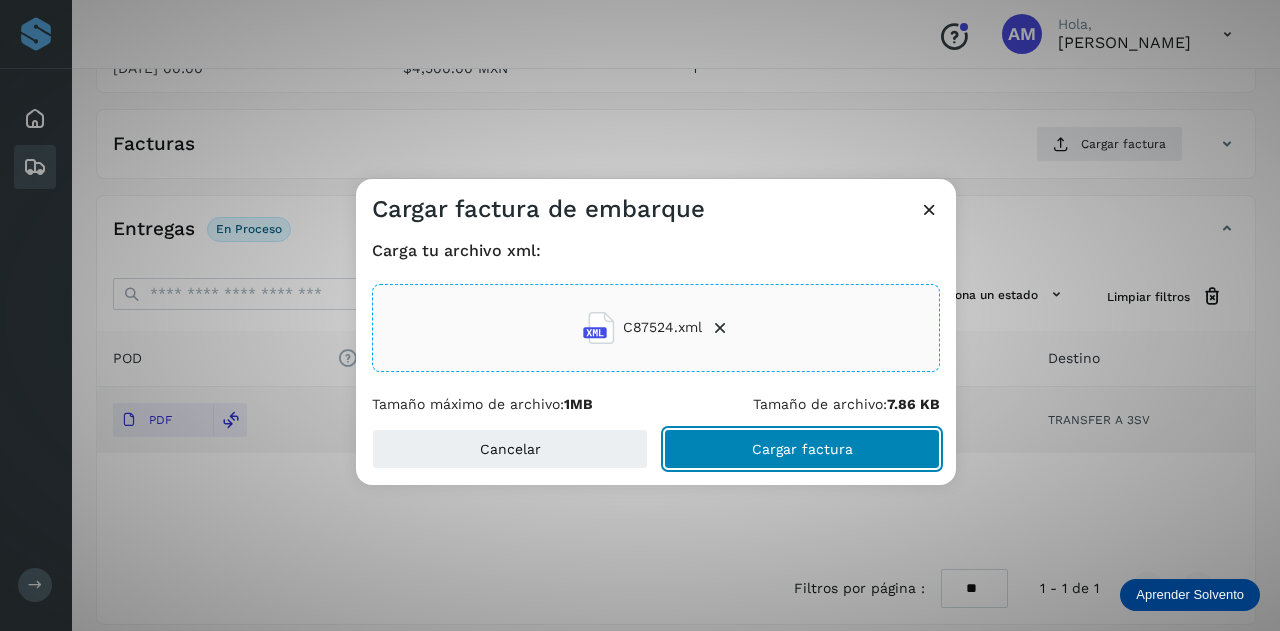 click on "Cargar factura" 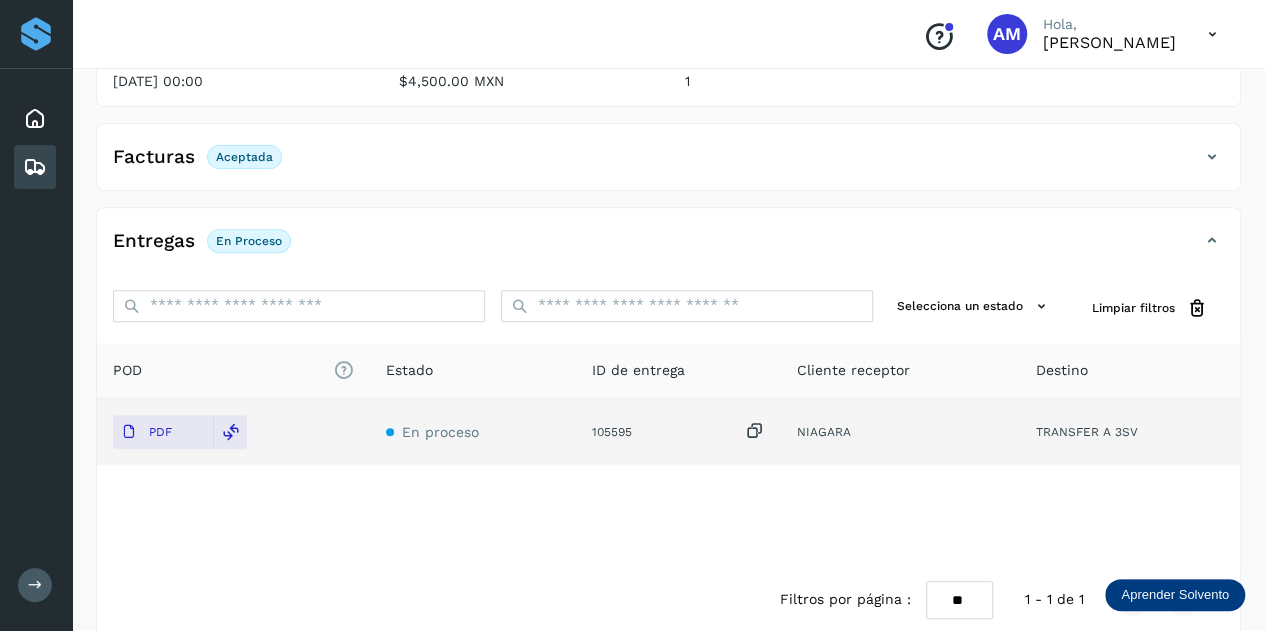 scroll, scrollTop: 0, scrollLeft: 0, axis: both 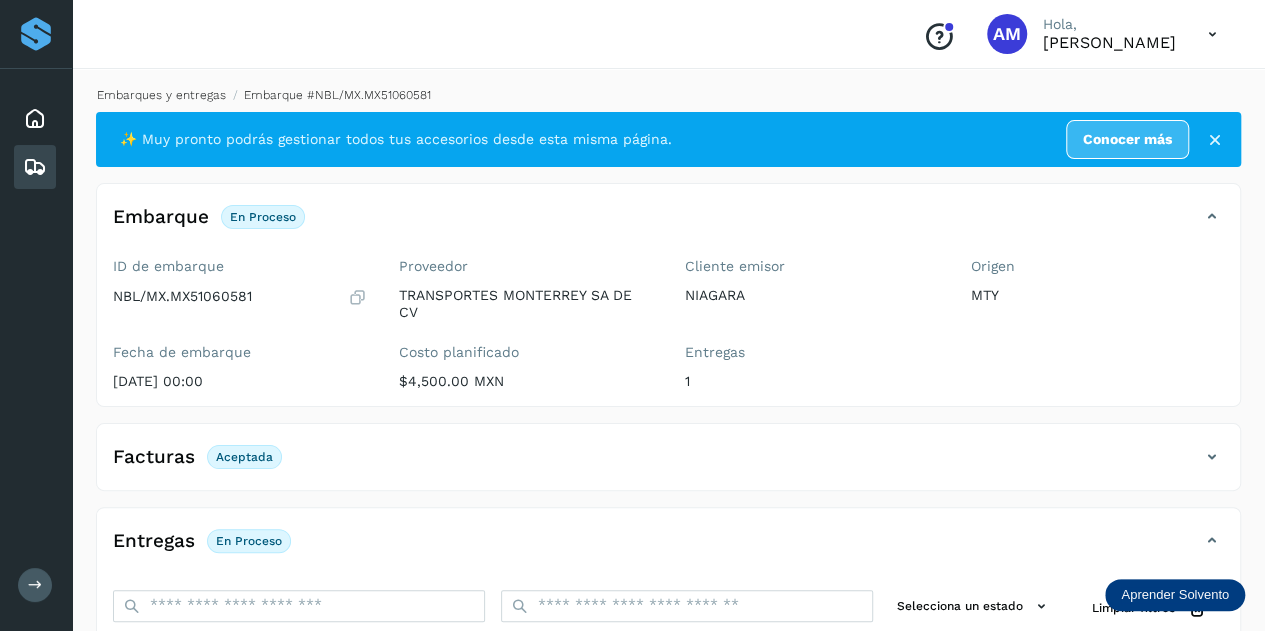 click on "Embarques y entregas" at bounding box center [161, 95] 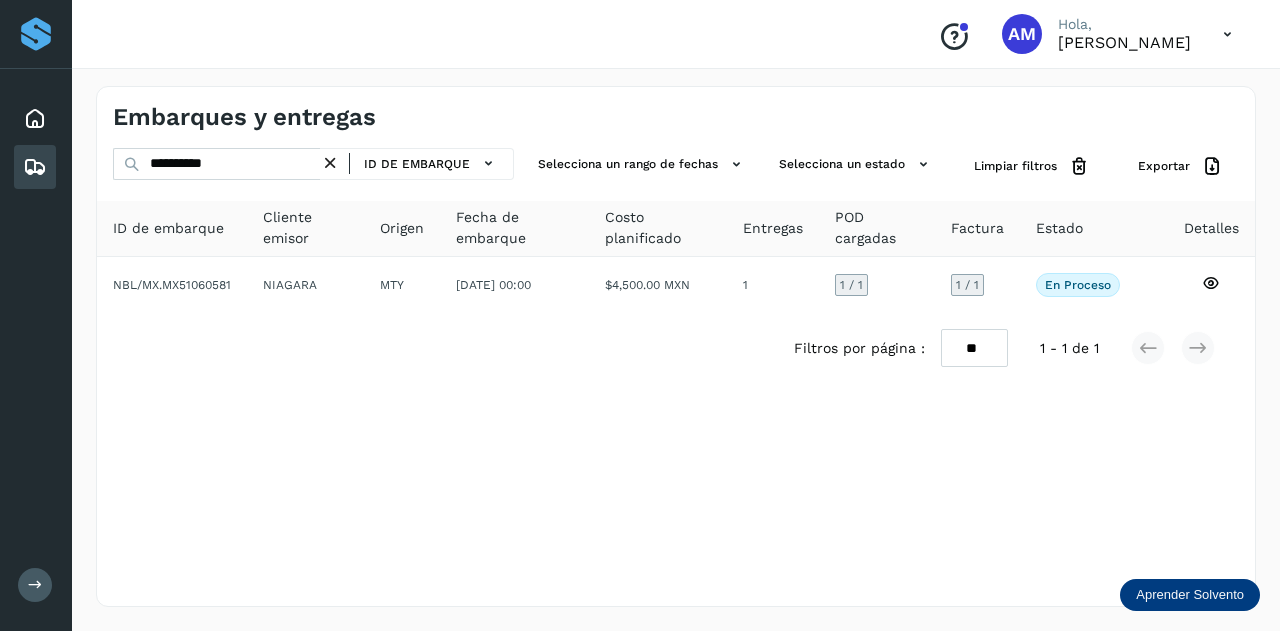 click at bounding box center (330, 163) 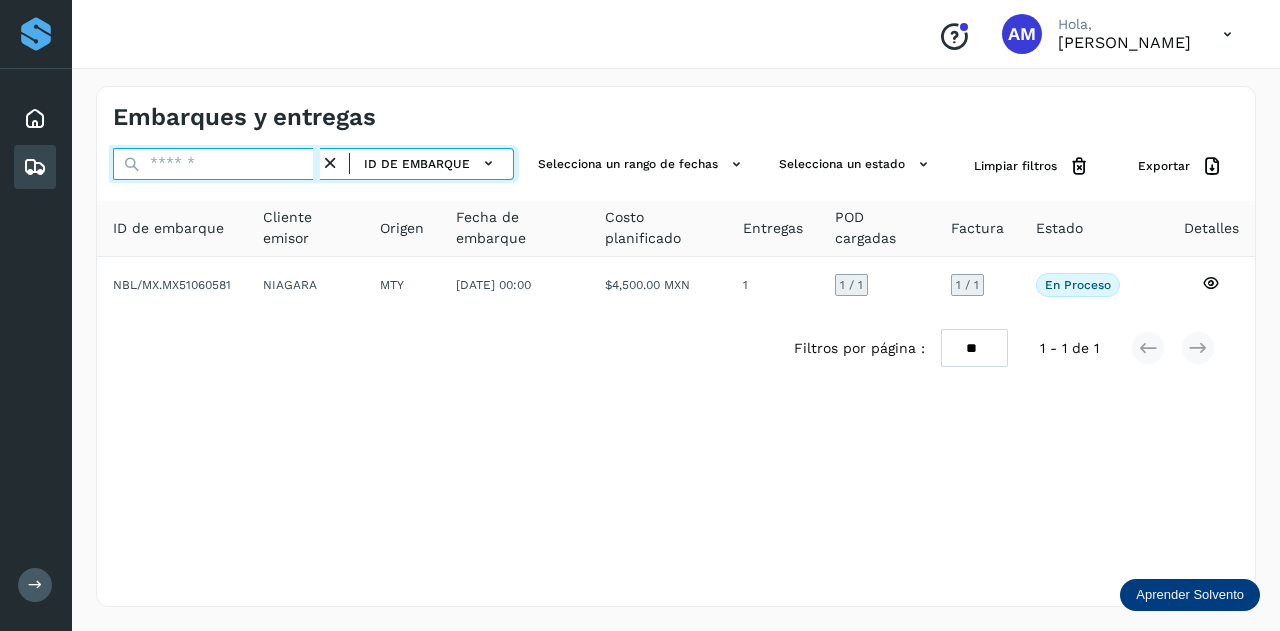 click at bounding box center [216, 164] 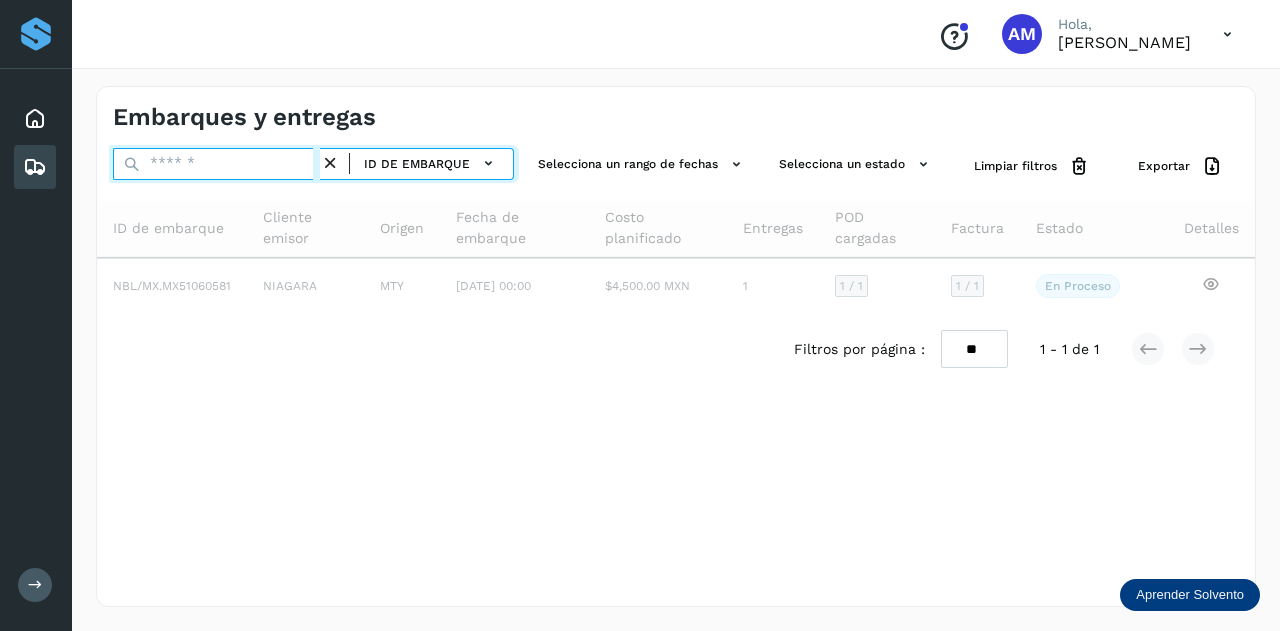 paste on "**********" 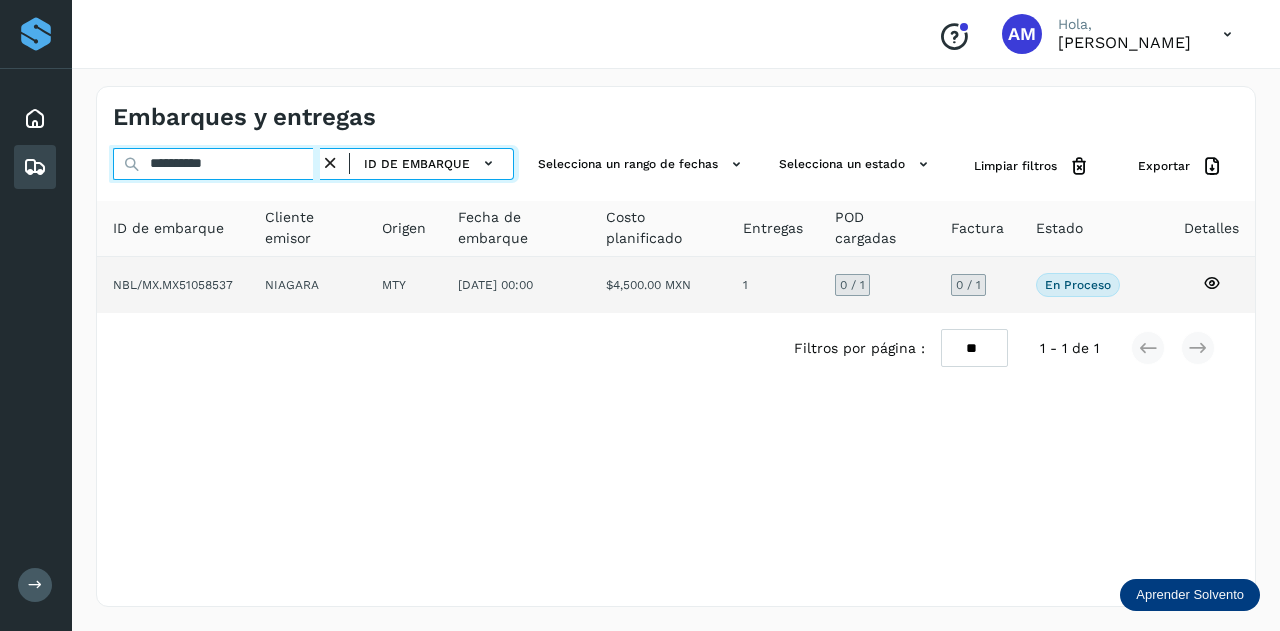 type on "**********" 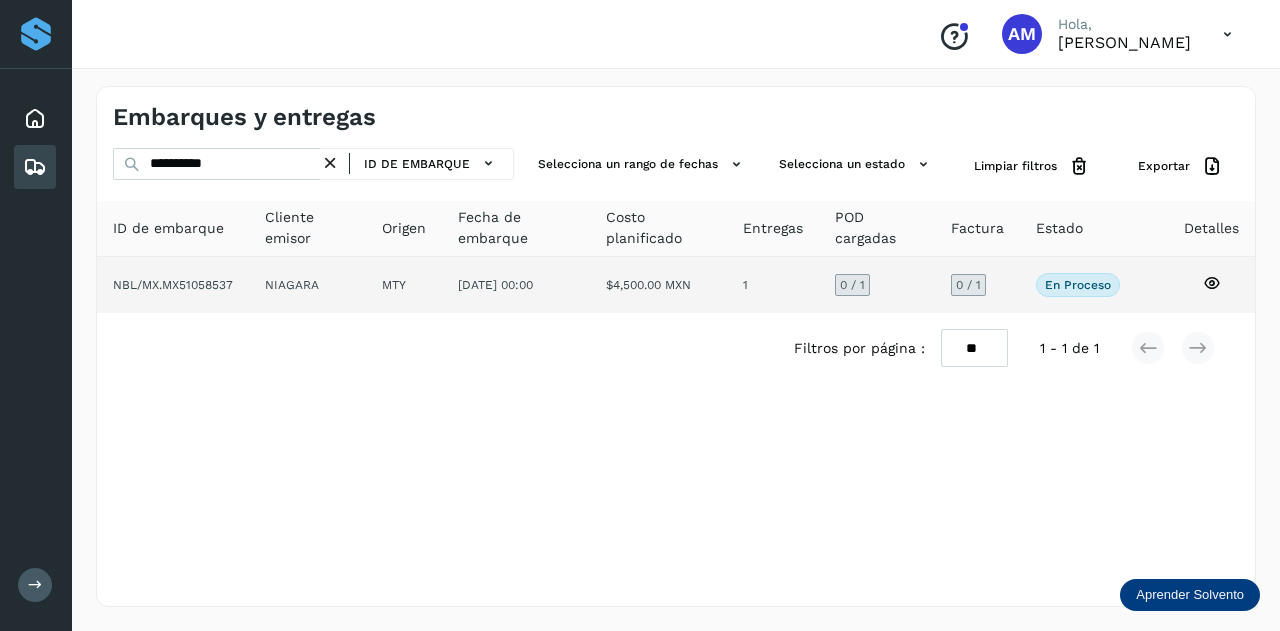 click on "MTY" 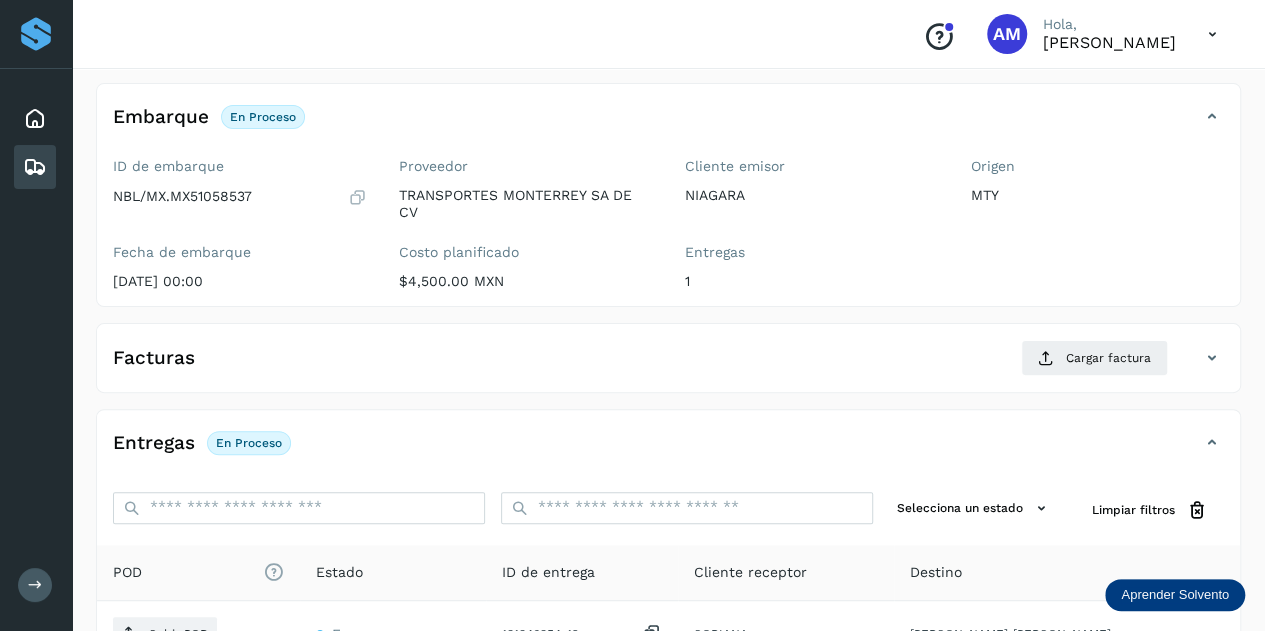 scroll, scrollTop: 200, scrollLeft: 0, axis: vertical 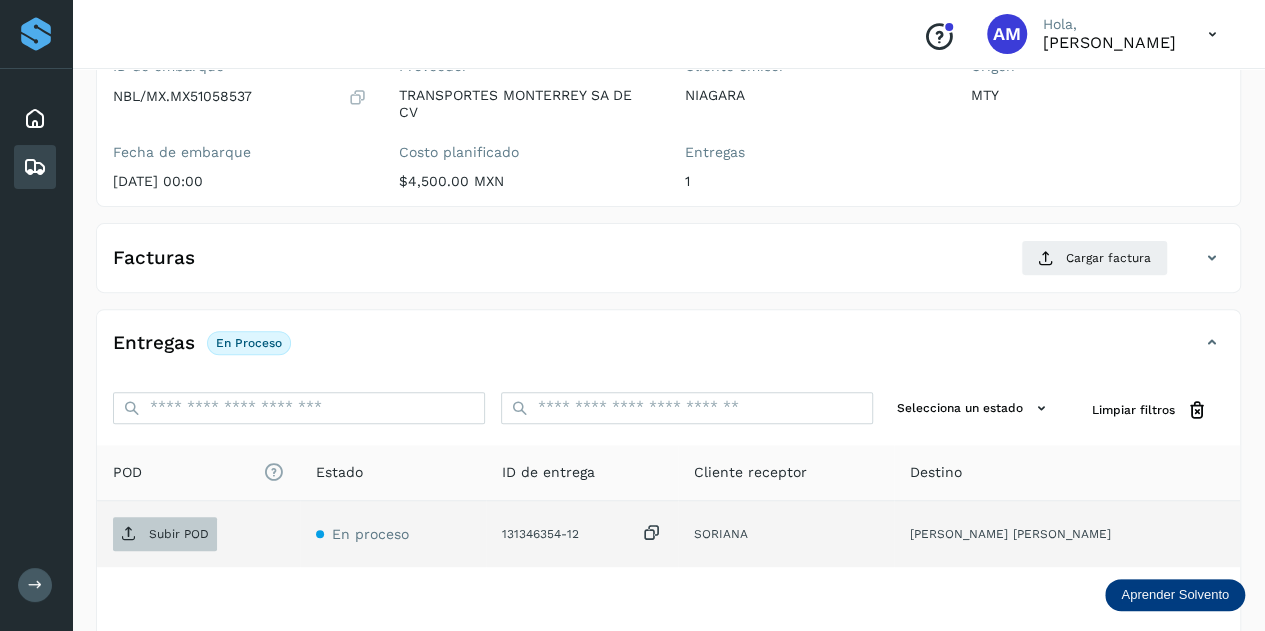 click on "Subir POD" at bounding box center [179, 534] 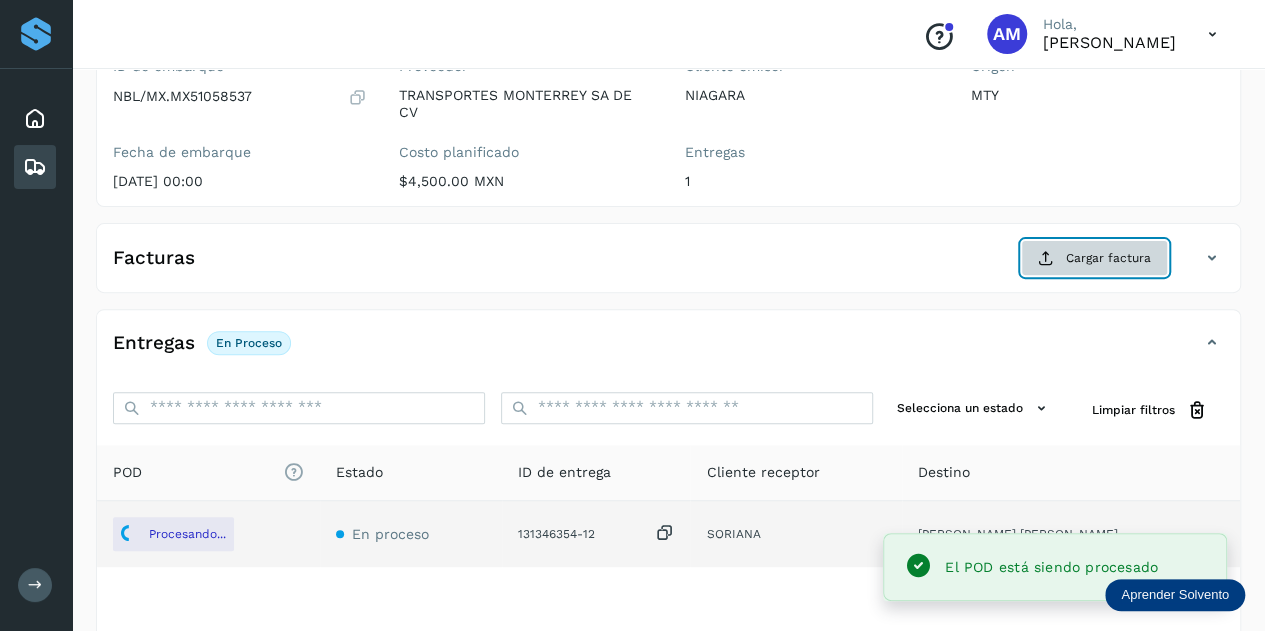 click on "Cargar factura" at bounding box center (1094, 258) 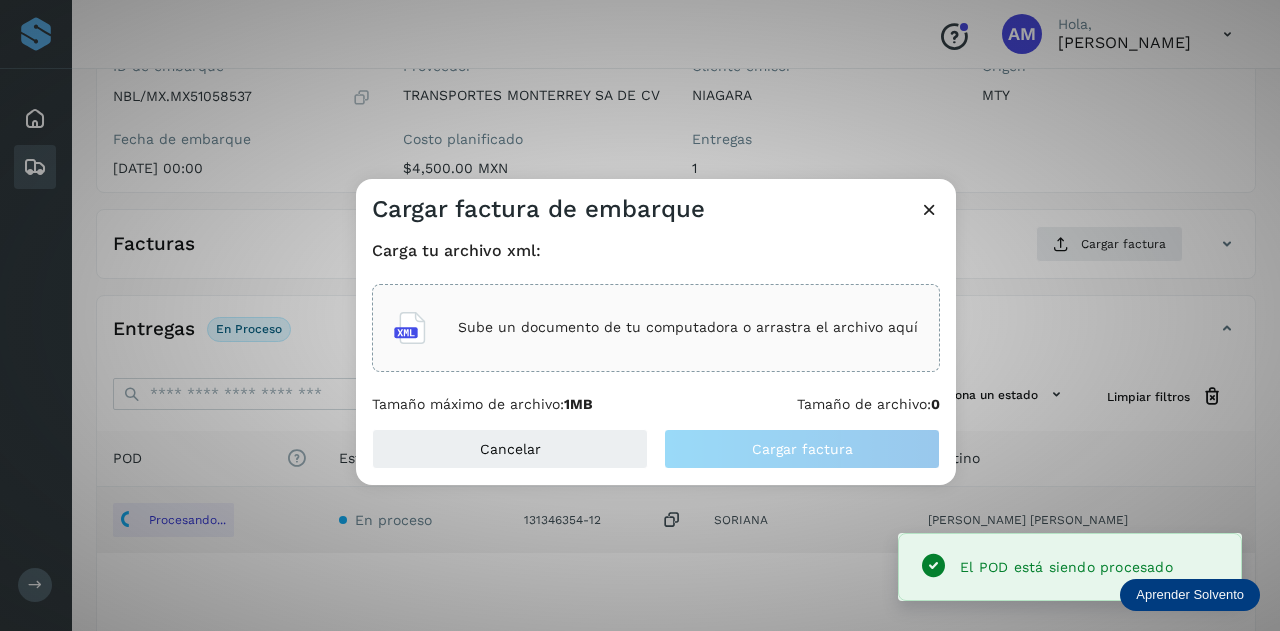 click on "Sube un documento de tu computadora o arrastra el archivo aquí" 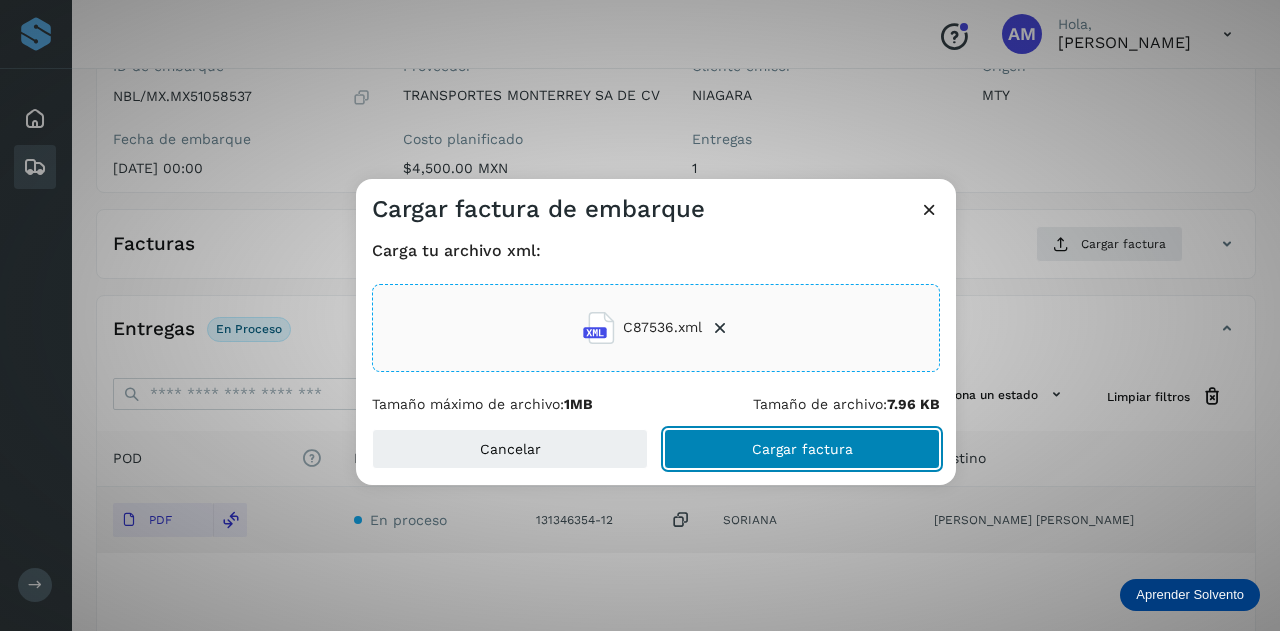 click on "Cargar factura" 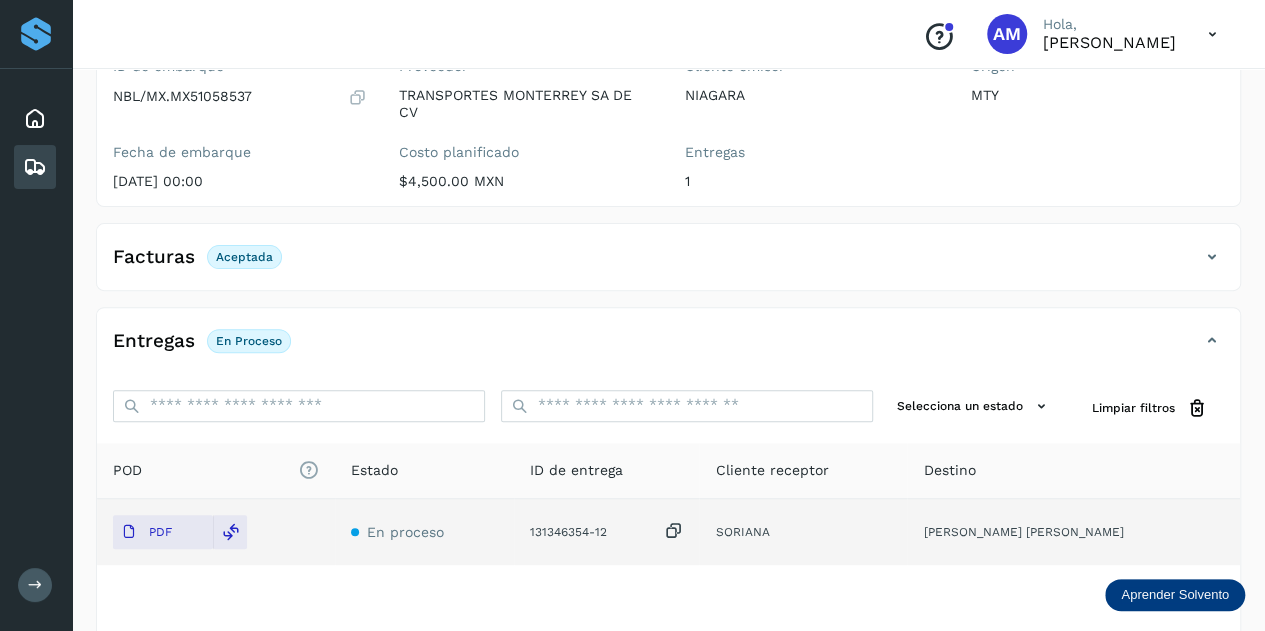 scroll, scrollTop: 0, scrollLeft: 0, axis: both 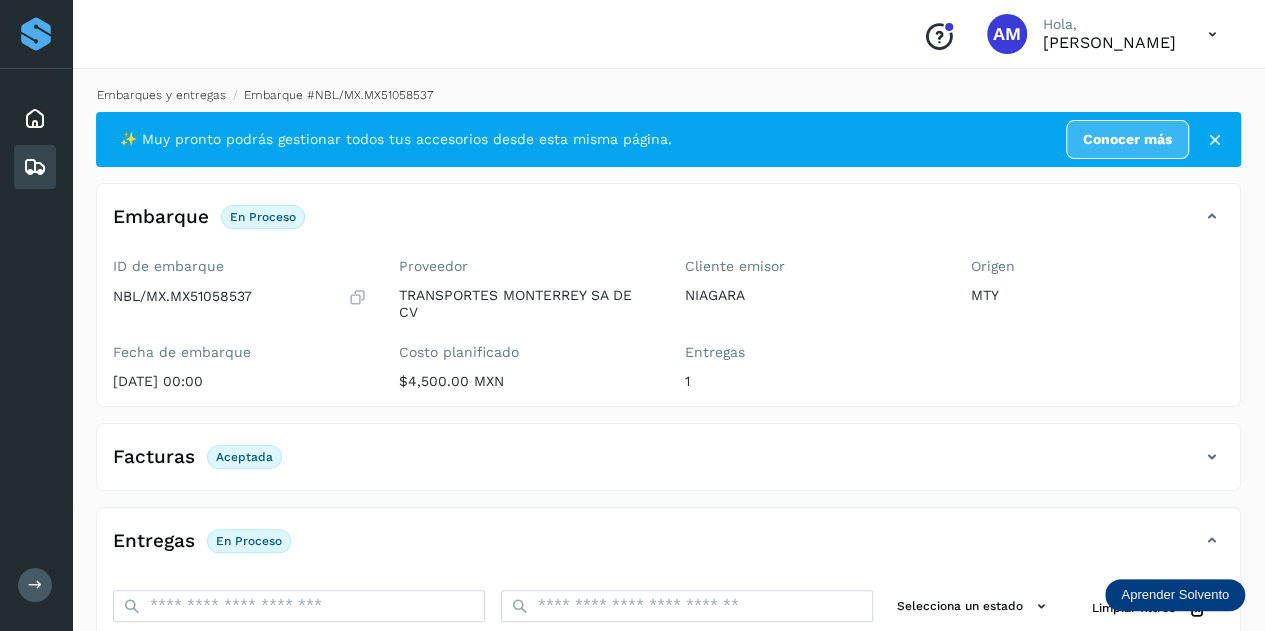 click on "Embarques y entregas" at bounding box center (161, 95) 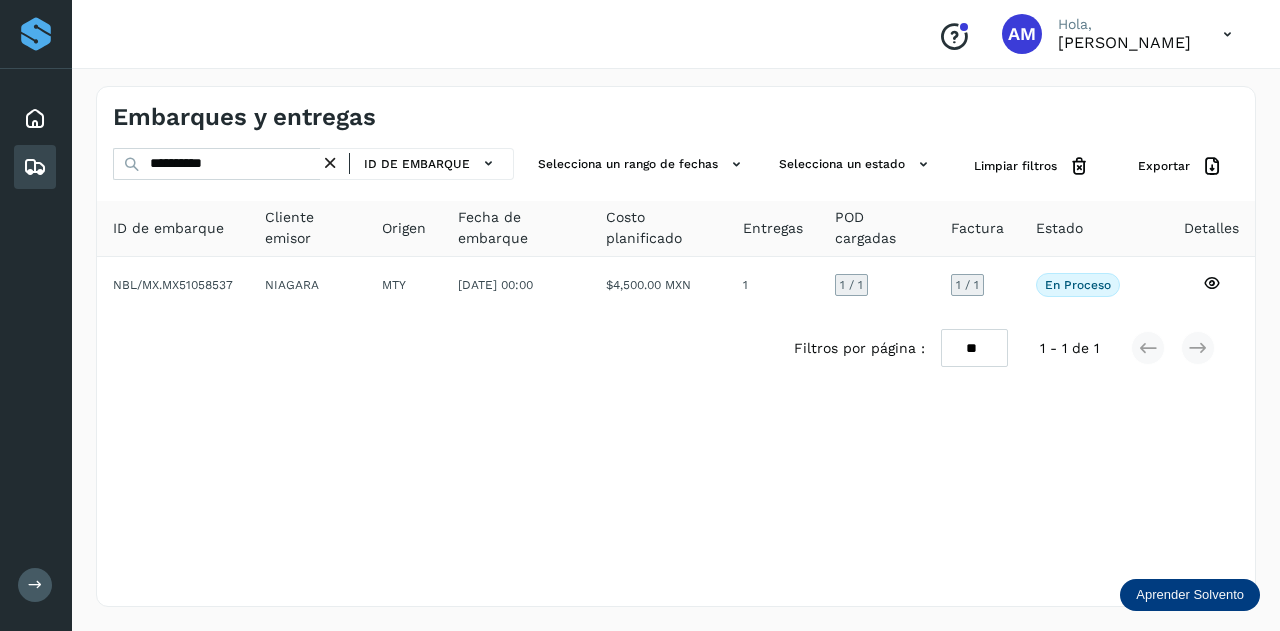 click at bounding box center [330, 163] 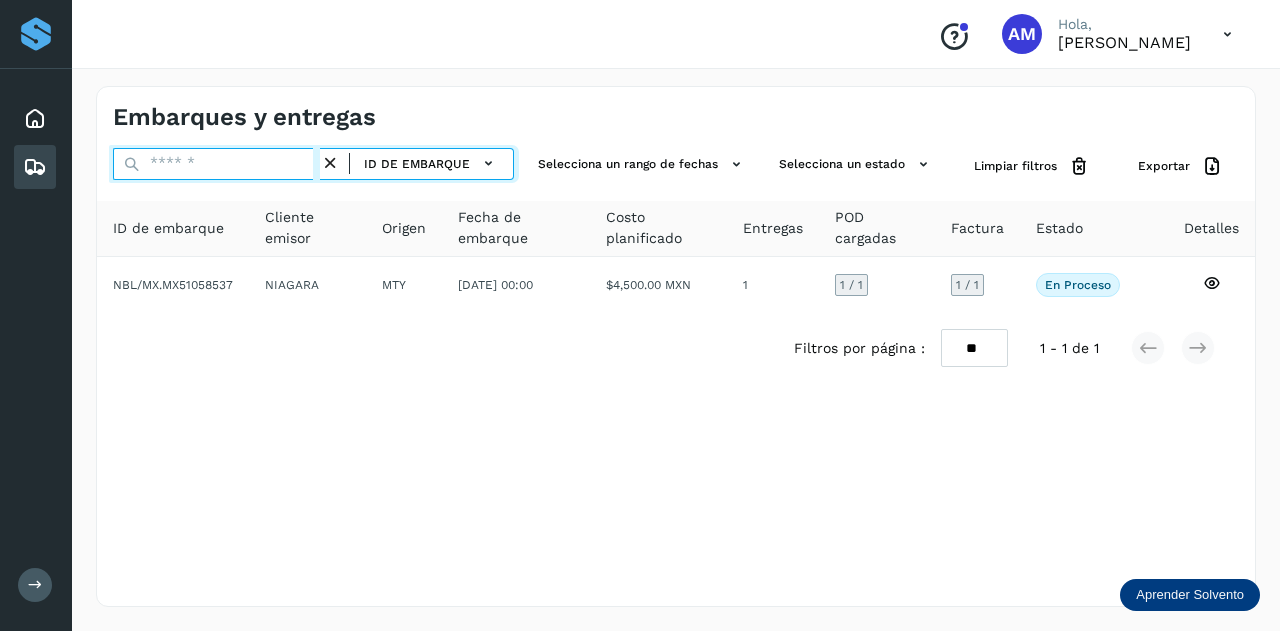 click at bounding box center [216, 164] 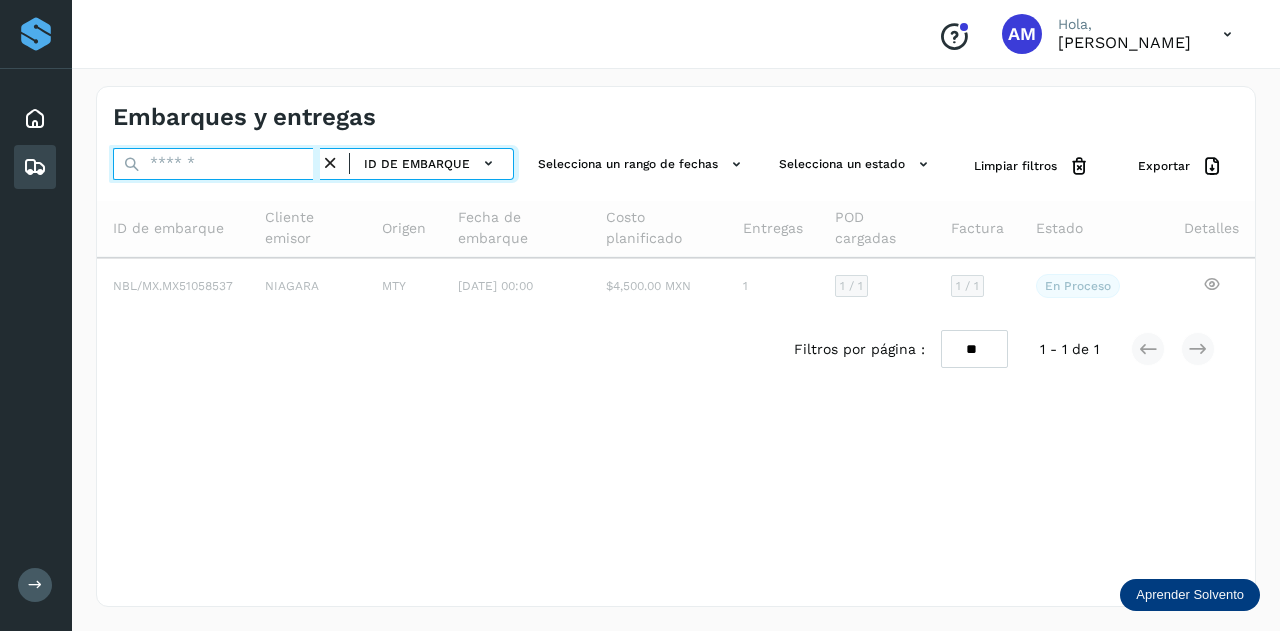 paste on "**********" 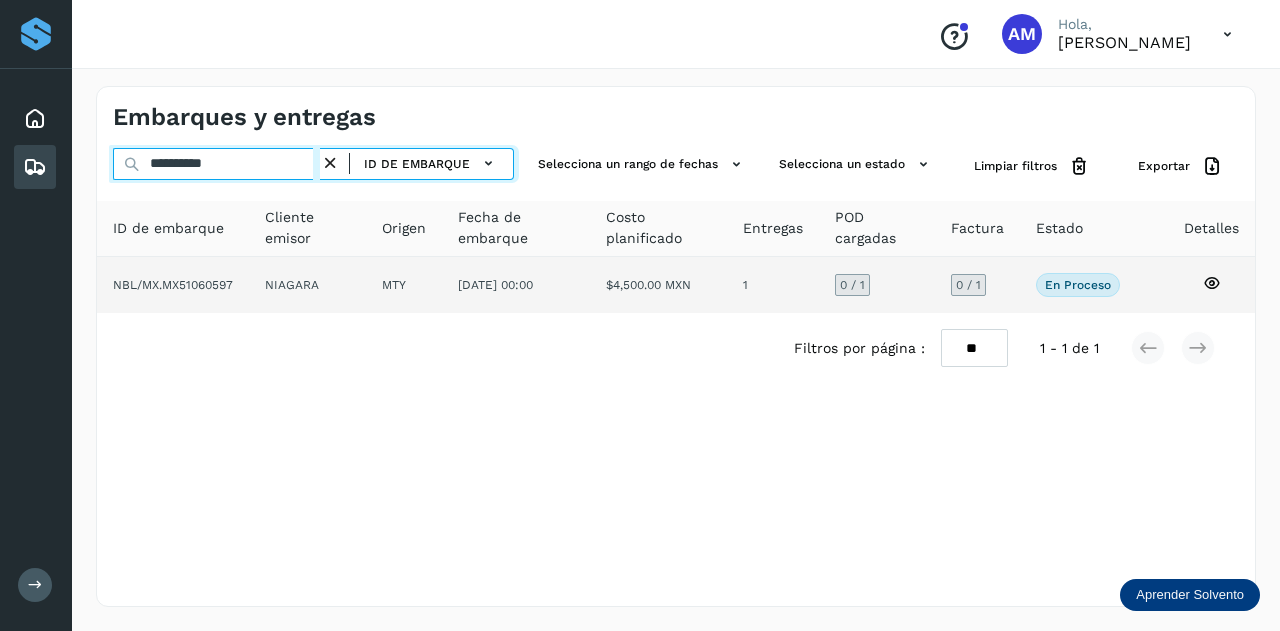 type on "**********" 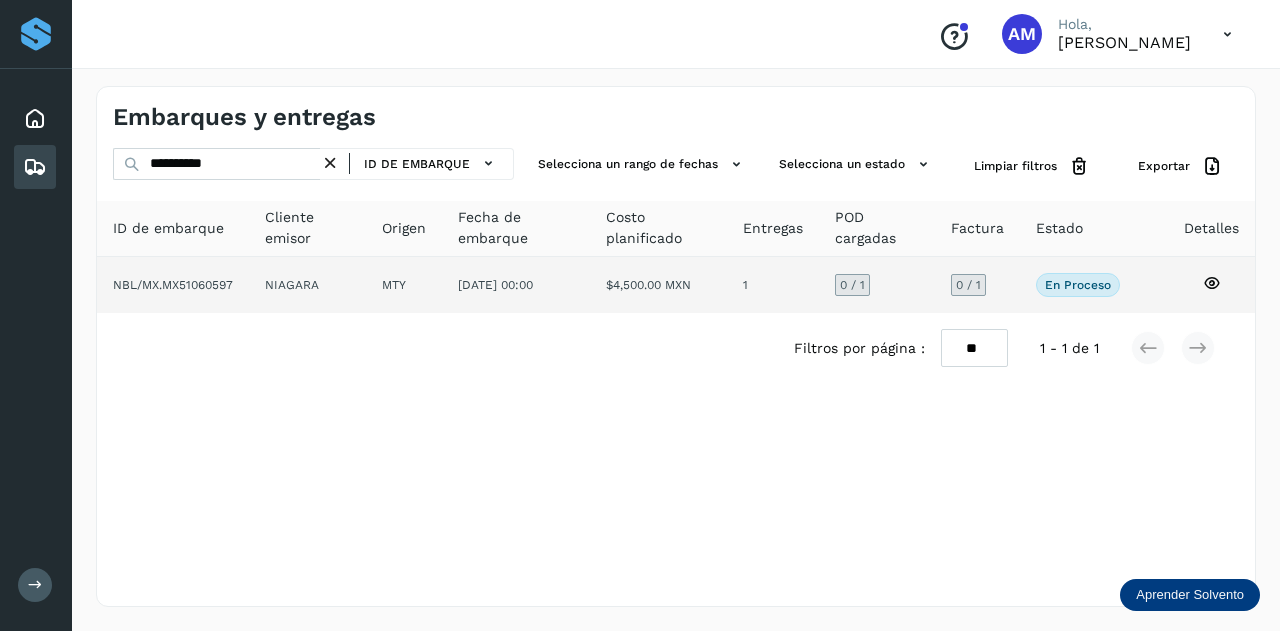 click on "MTY" 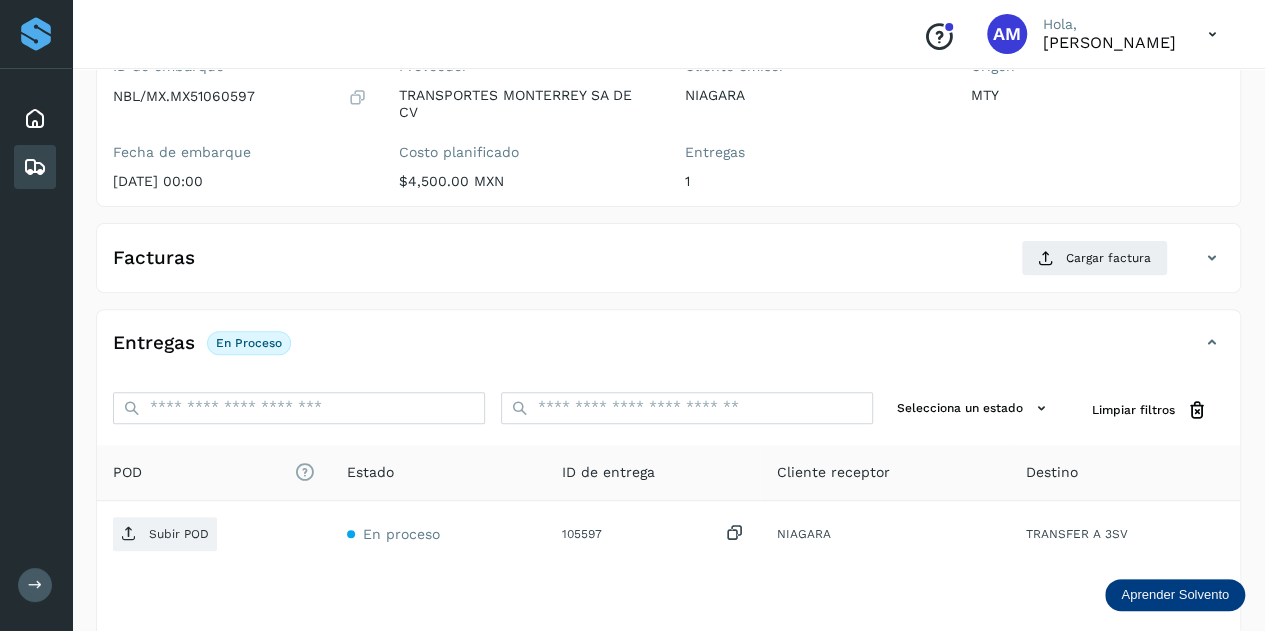scroll, scrollTop: 300, scrollLeft: 0, axis: vertical 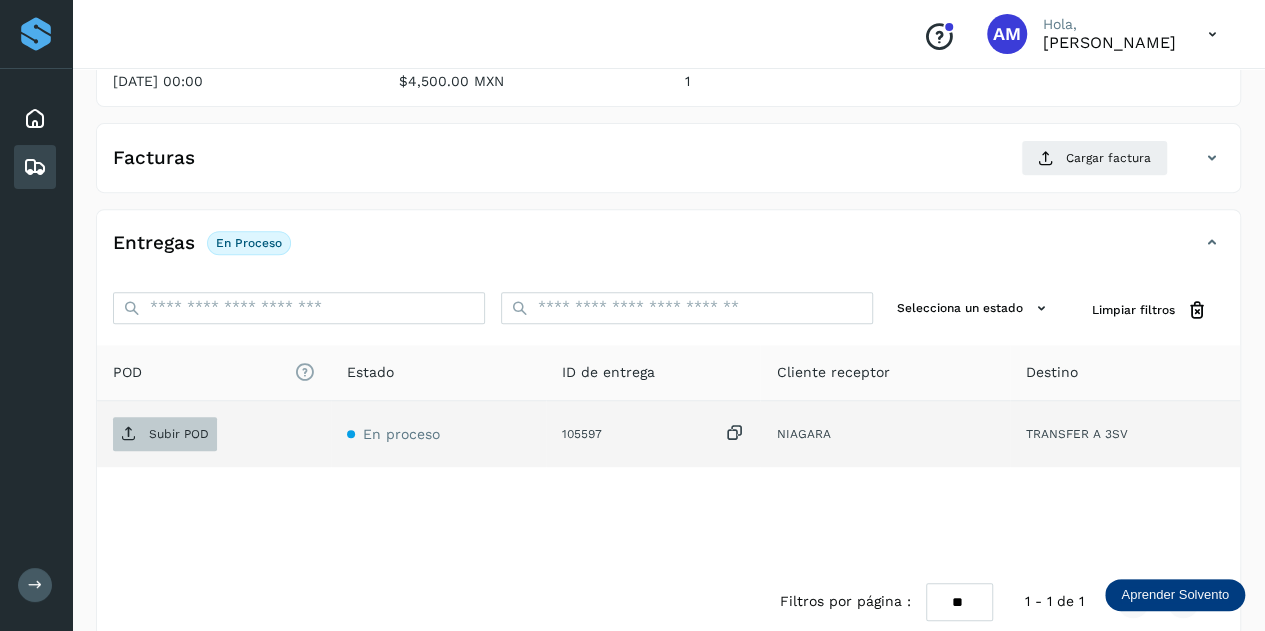 click on "Subir POD" at bounding box center (165, 434) 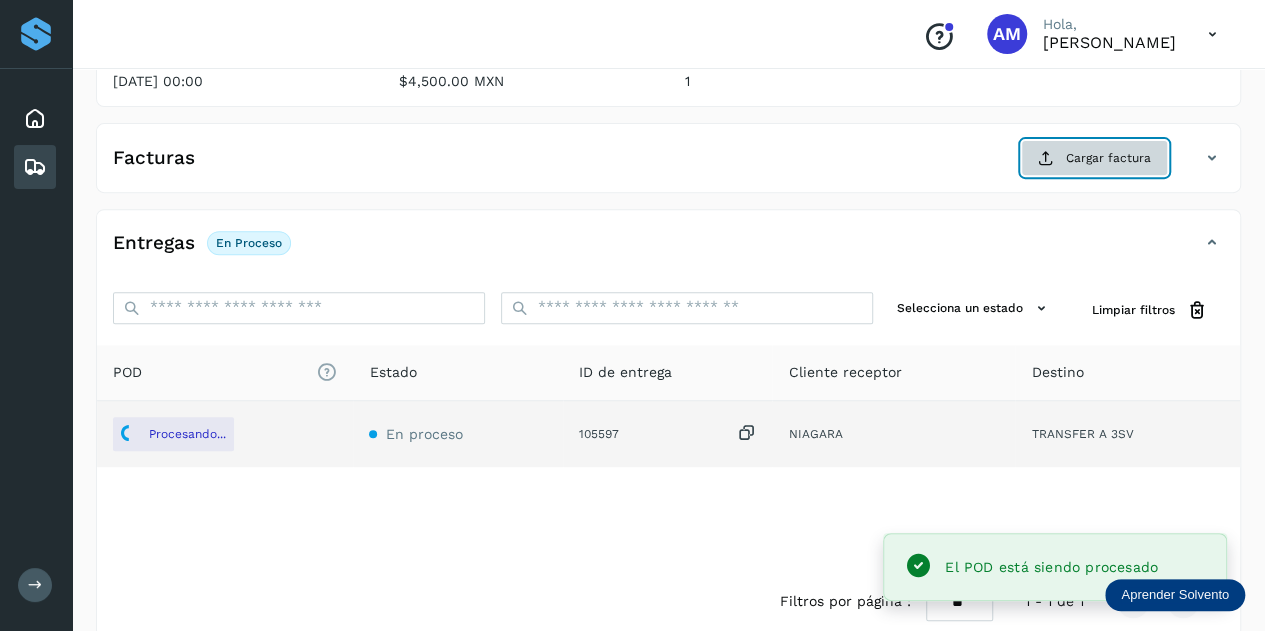 click at bounding box center [1046, 158] 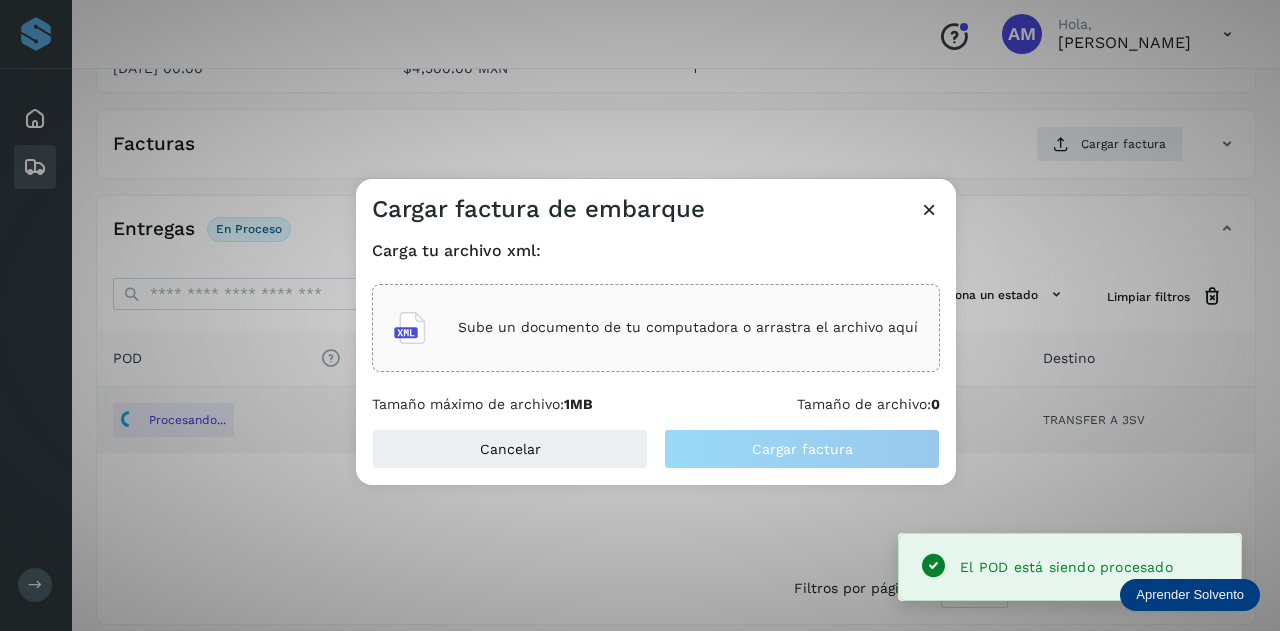 click on "Sube un documento de tu computadora o arrastra el archivo aquí" at bounding box center [688, 327] 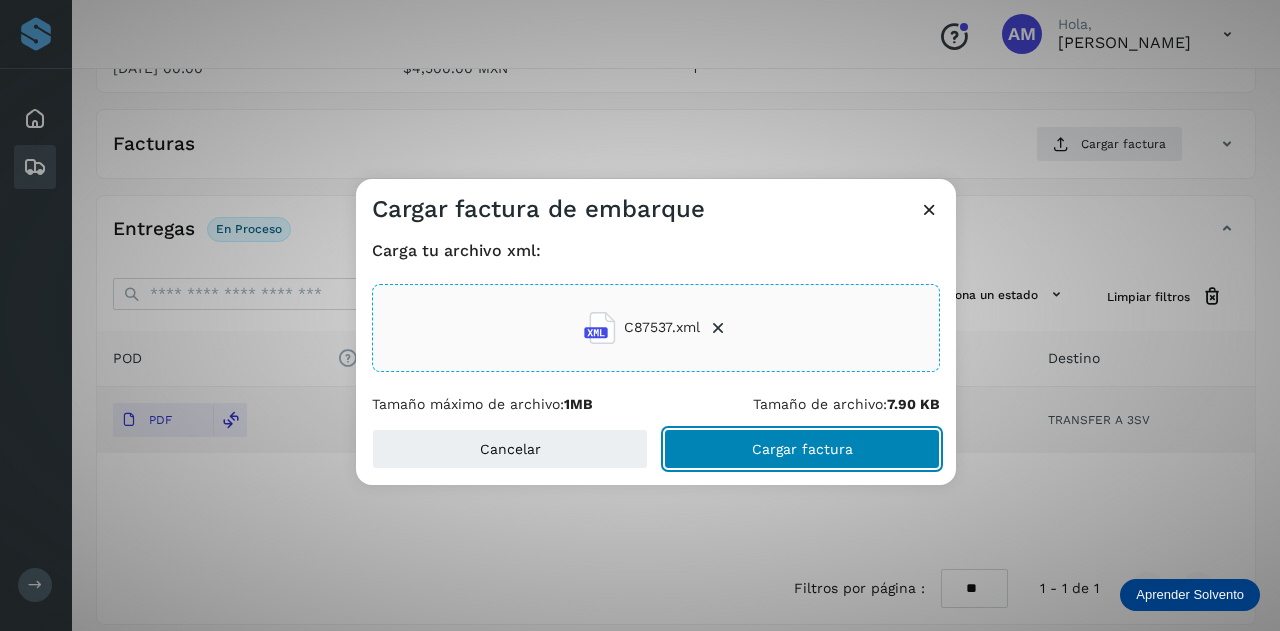 click on "Cargar factura" 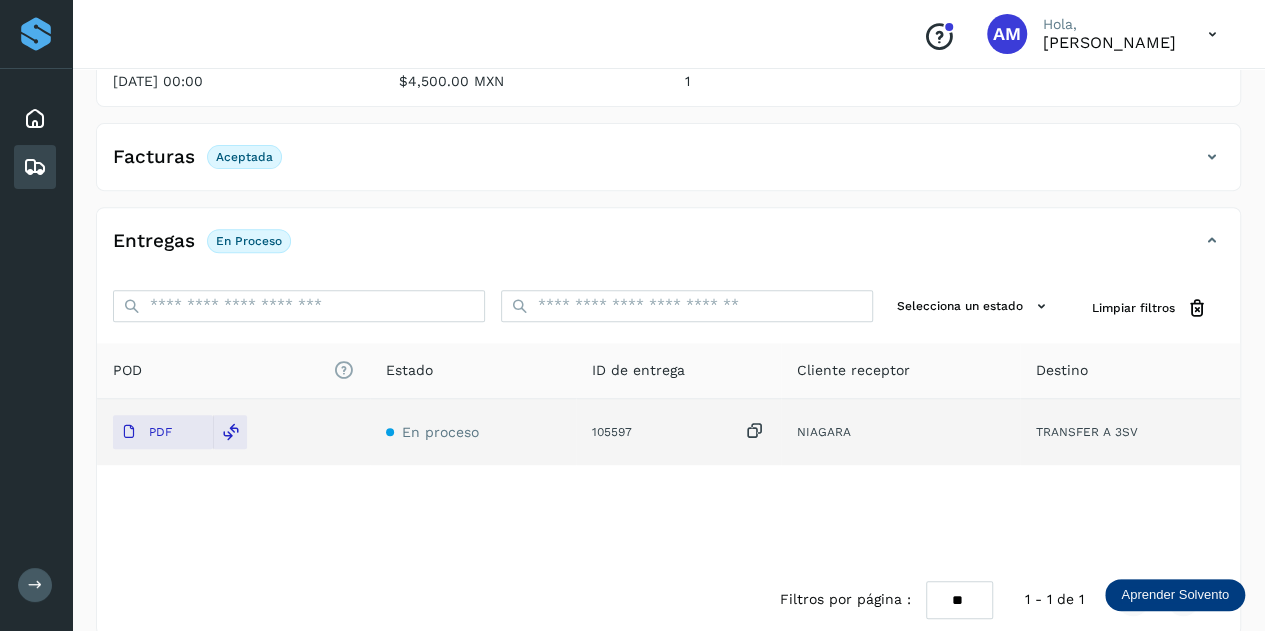 scroll, scrollTop: 0, scrollLeft: 0, axis: both 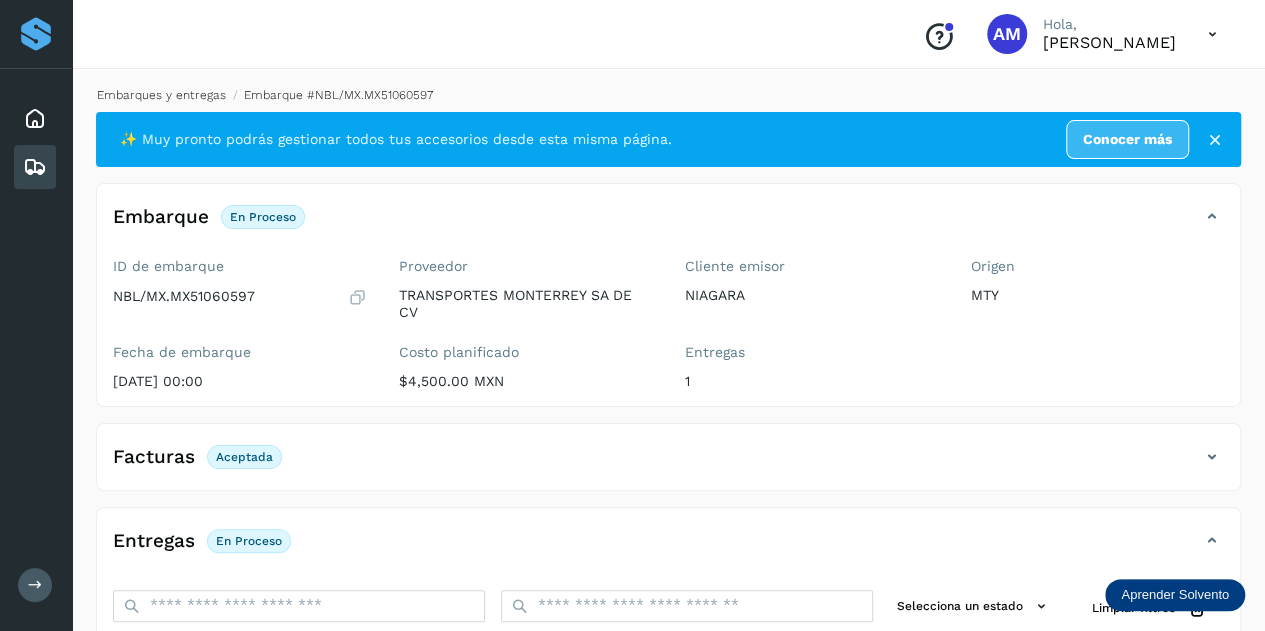 click on "Embarques y entregas" at bounding box center [161, 95] 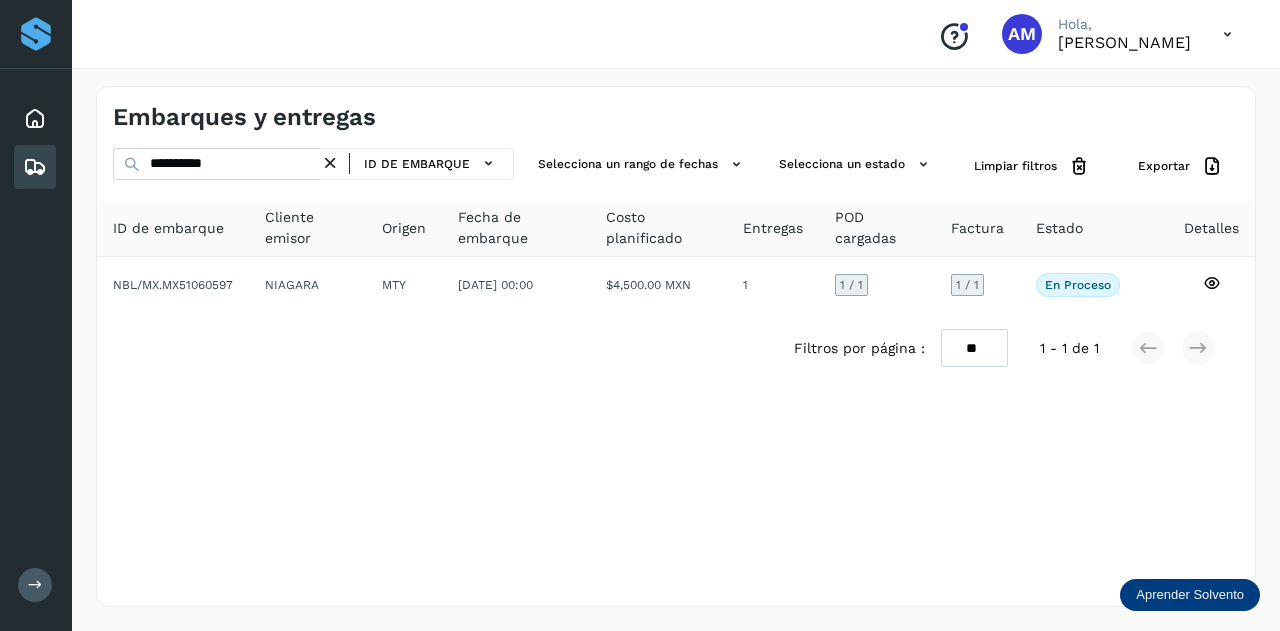 drag, startPoint x: 333, startPoint y: 164, endPoint x: 304, endPoint y: 165, distance: 29.017237 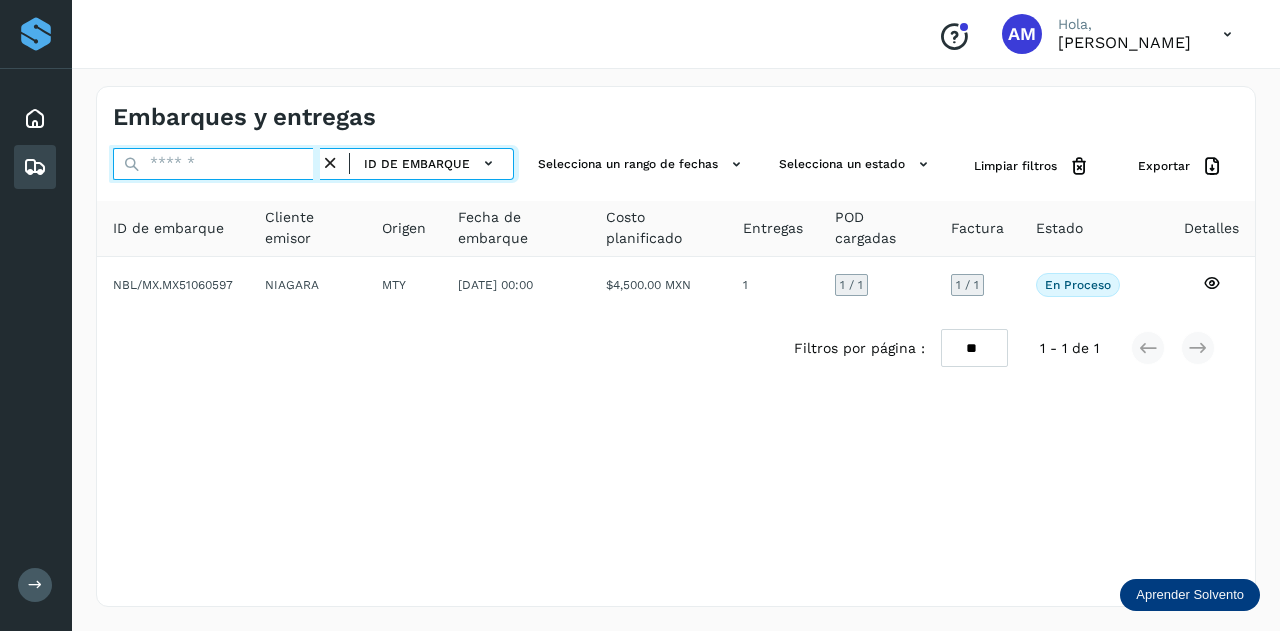 click at bounding box center (216, 164) 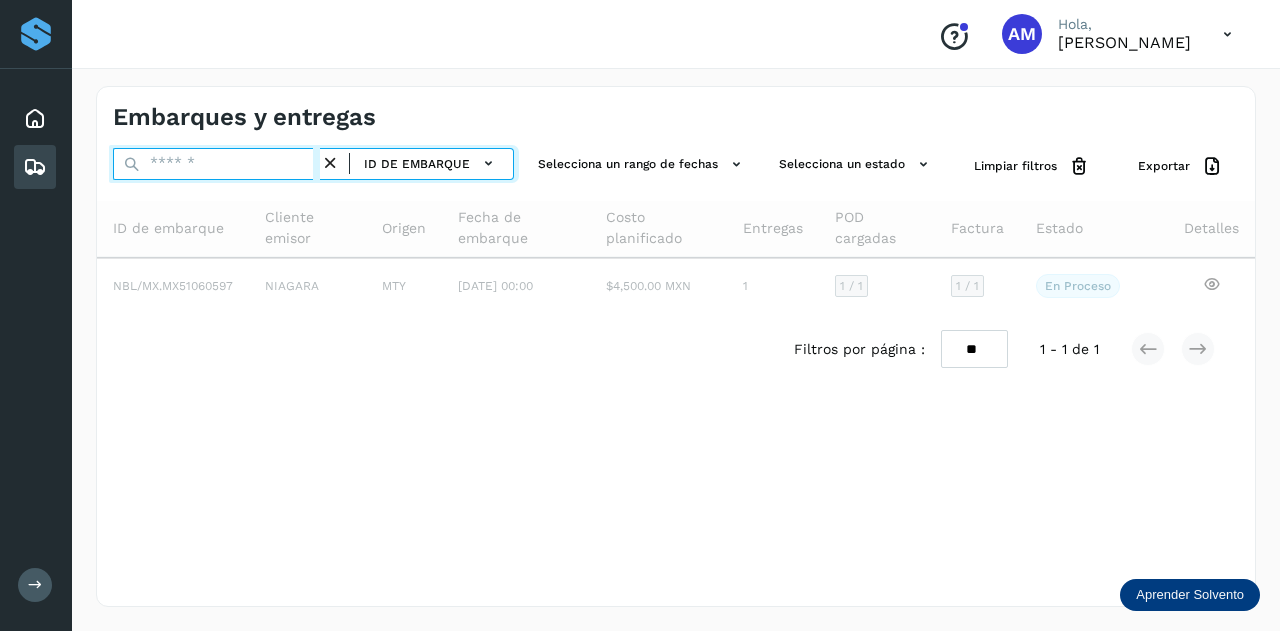 paste on "**********" 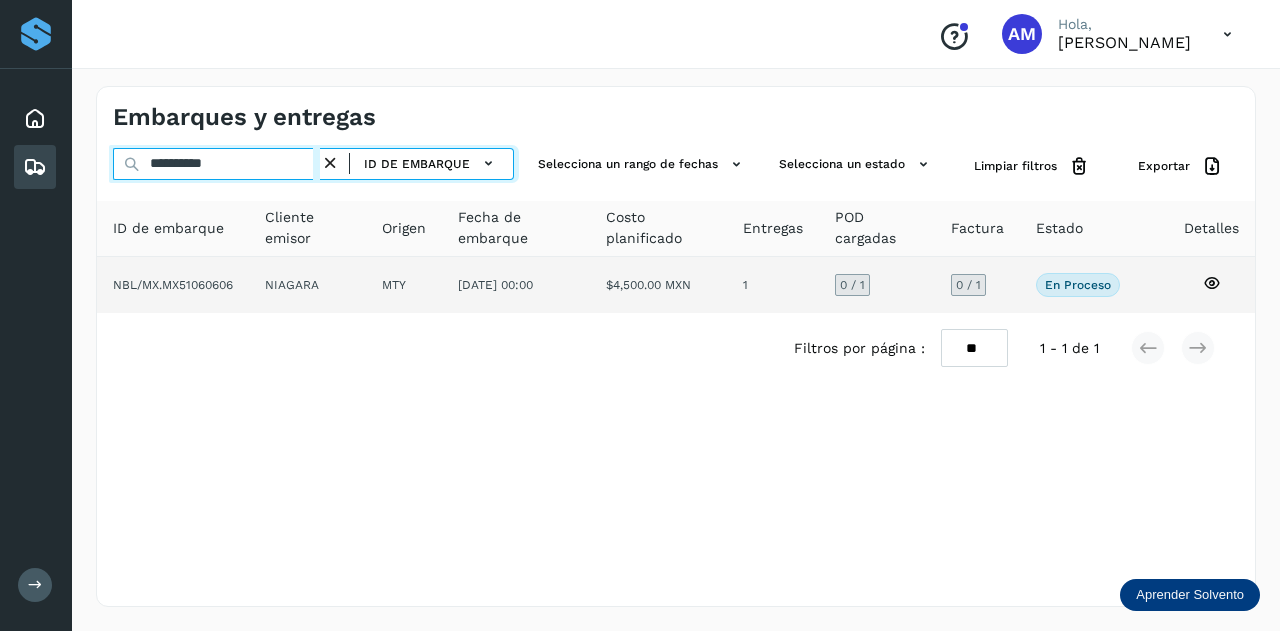 type on "**********" 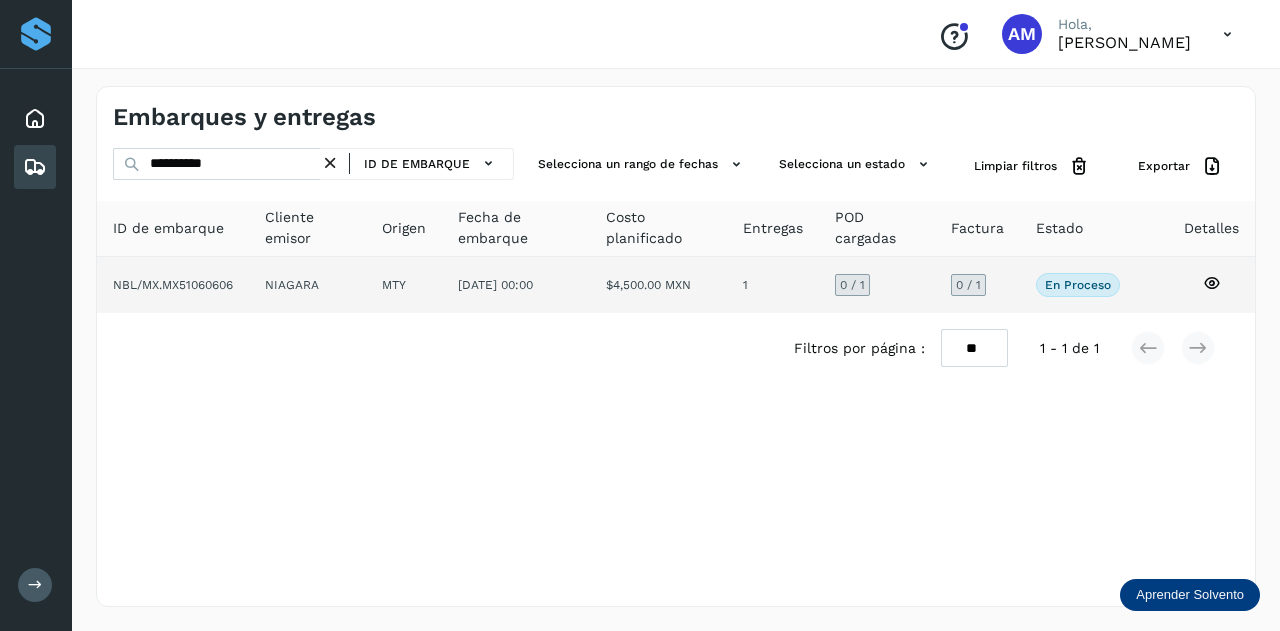 click on "NIAGARA" 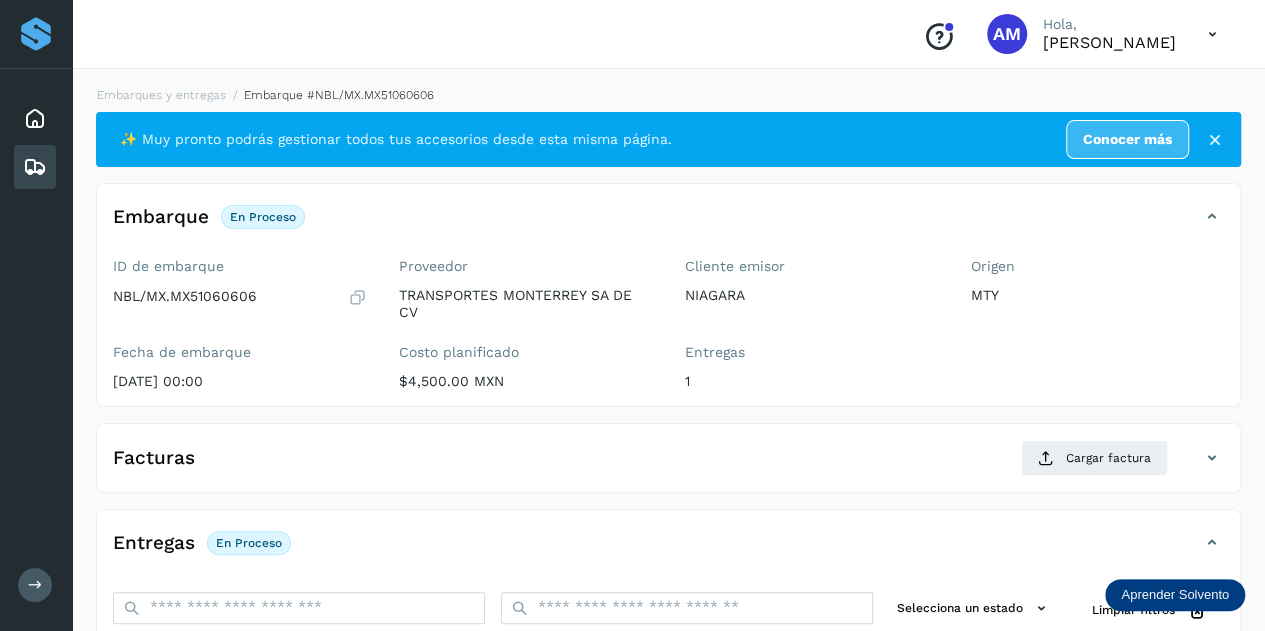 scroll, scrollTop: 200, scrollLeft: 0, axis: vertical 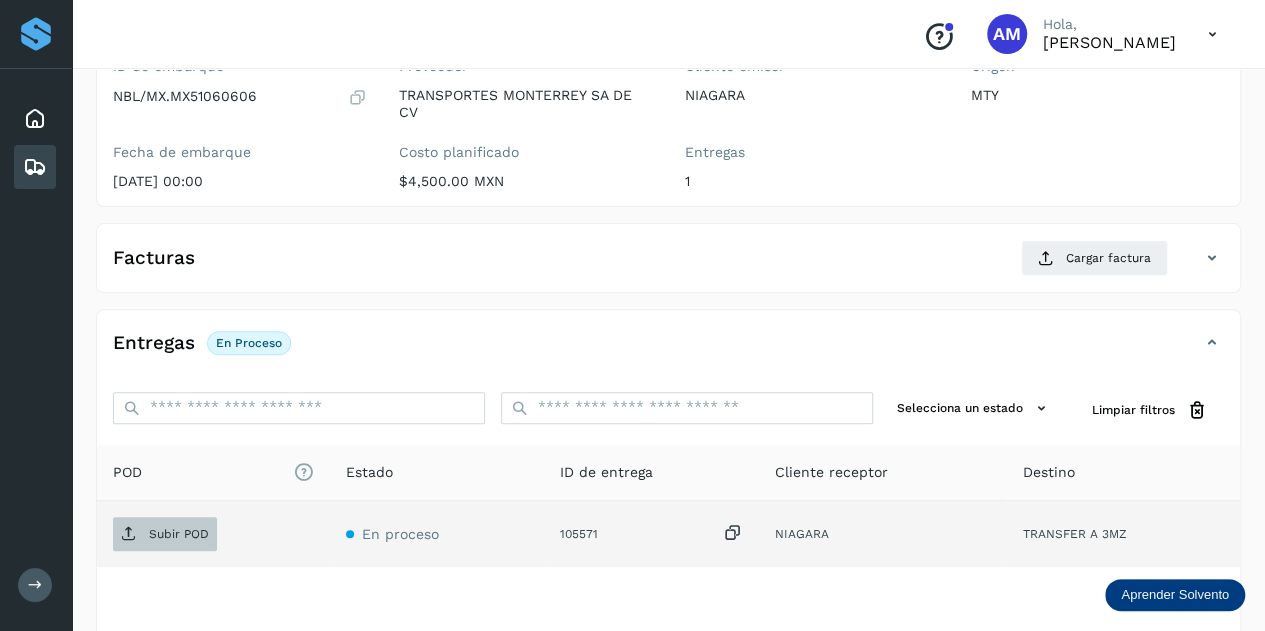 click on "Subir POD" at bounding box center (179, 534) 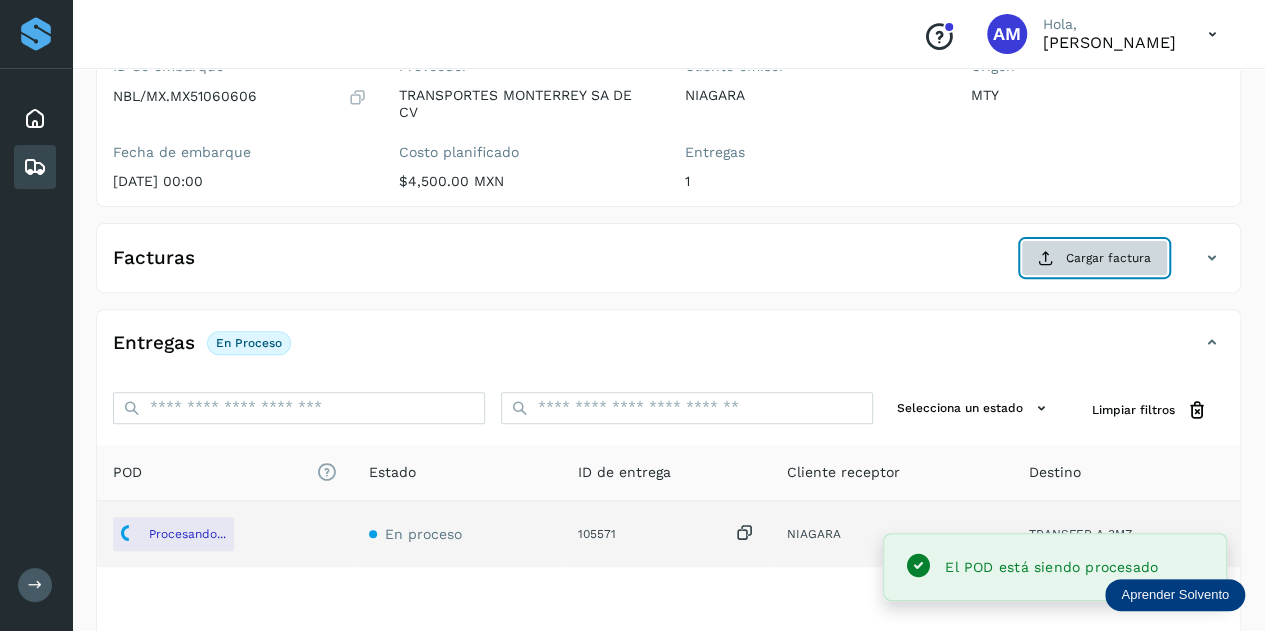 click on "Cargar factura" at bounding box center [1094, 258] 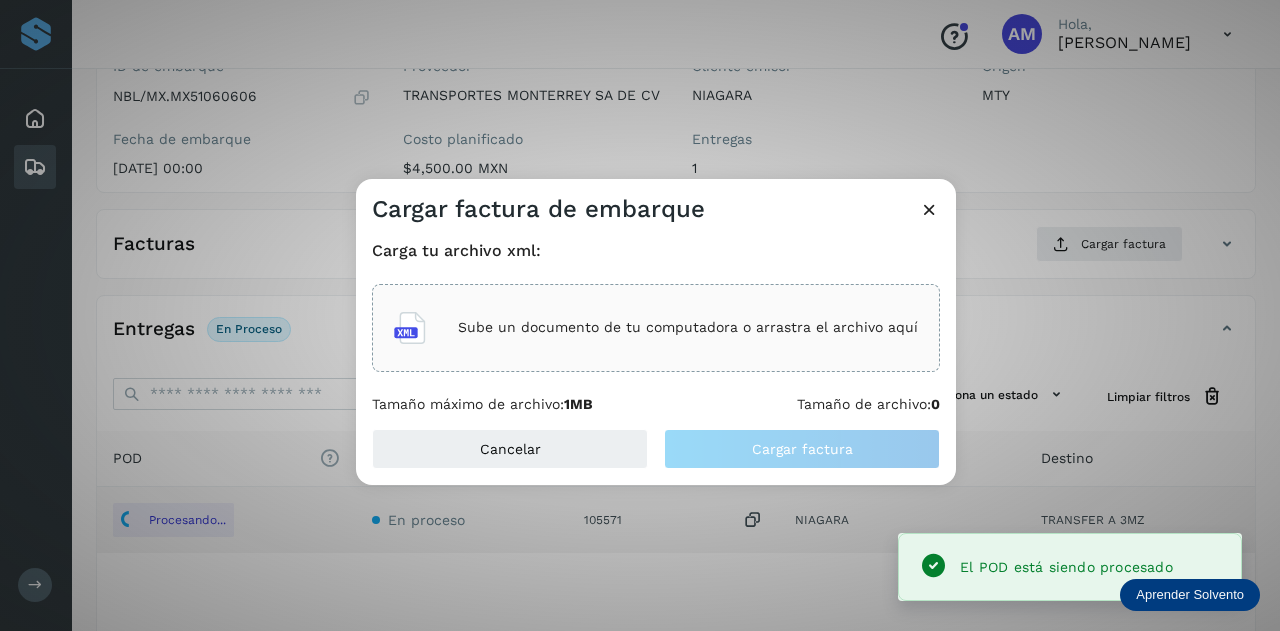 click on "Sube un documento de tu computadora o arrastra el archivo aquí" 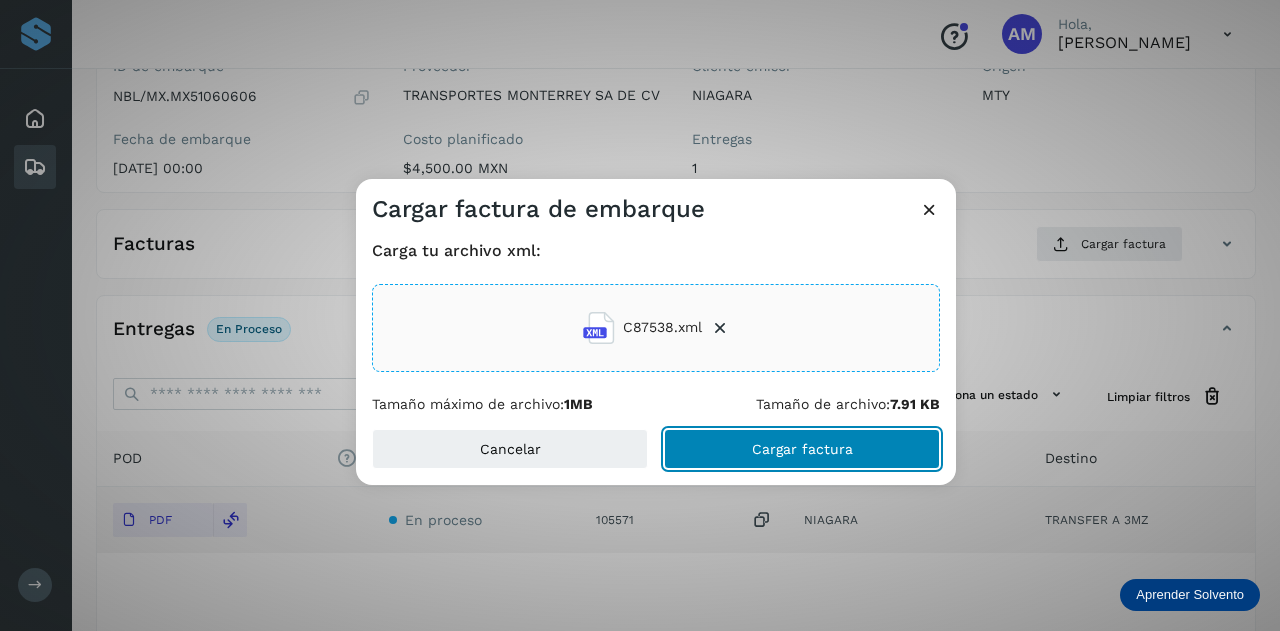 click on "Cargar factura" 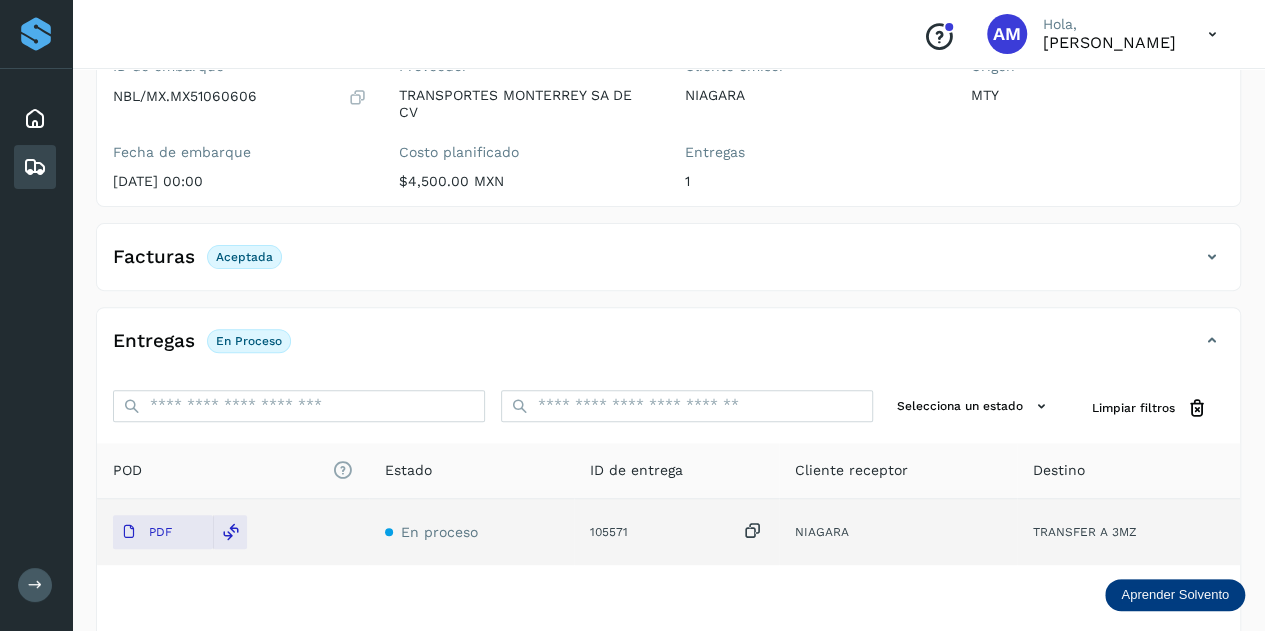 scroll, scrollTop: 0, scrollLeft: 0, axis: both 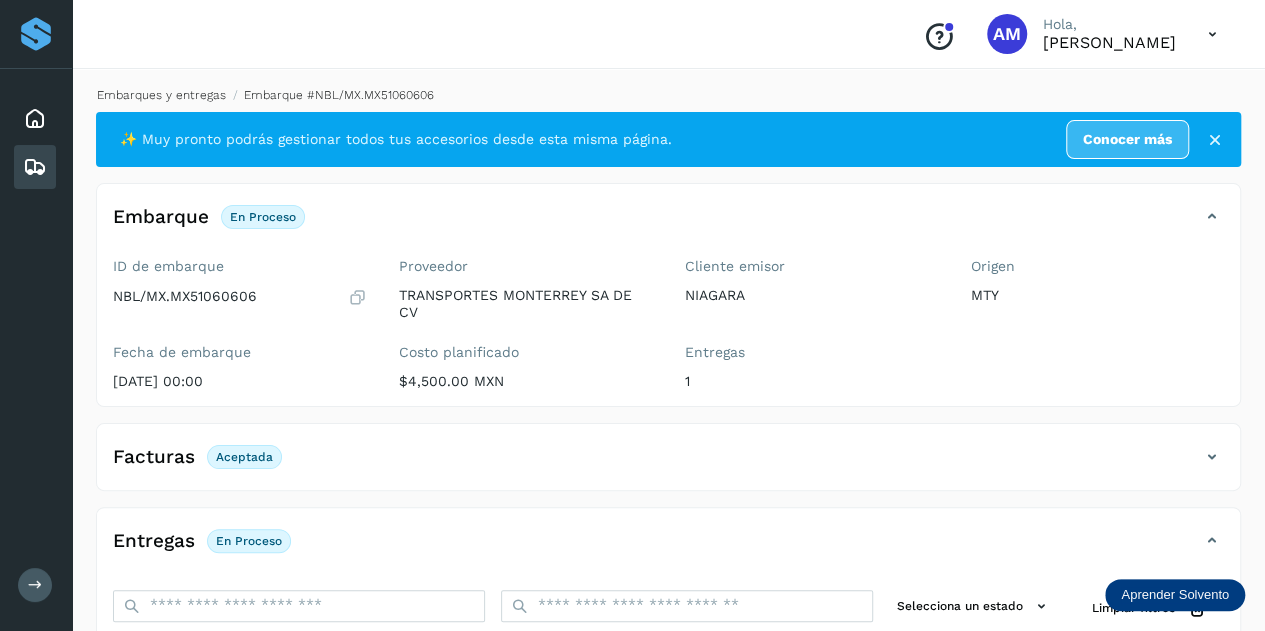 click on "Embarques y entregas" at bounding box center [161, 95] 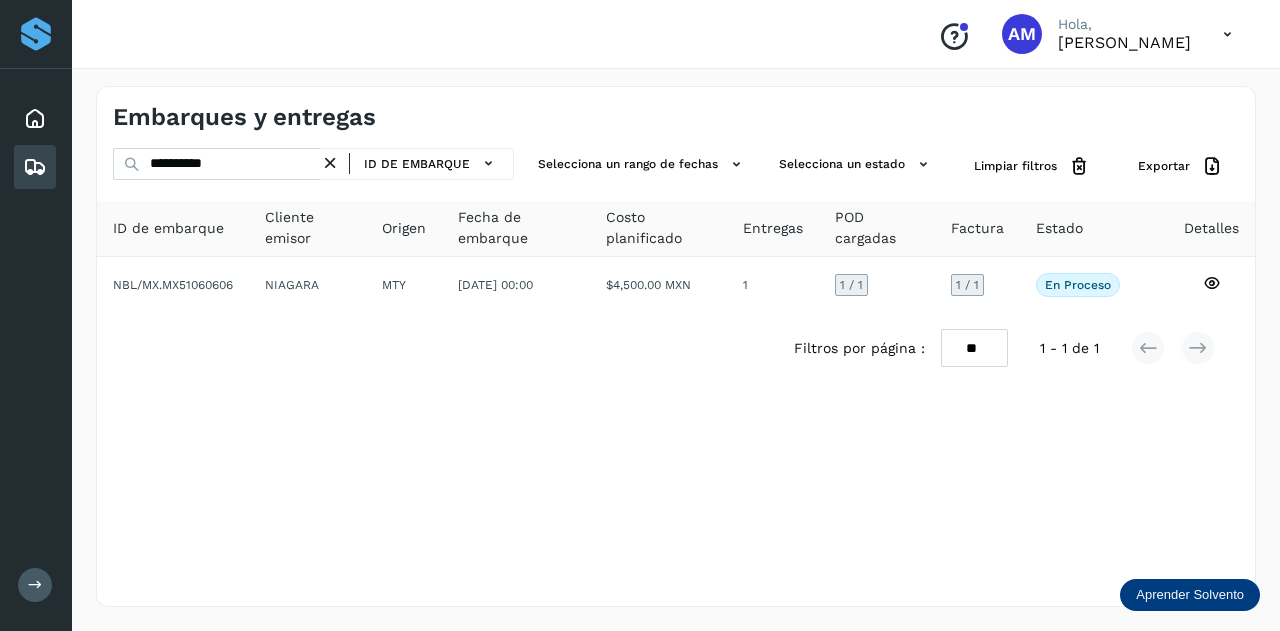 click at bounding box center (330, 163) 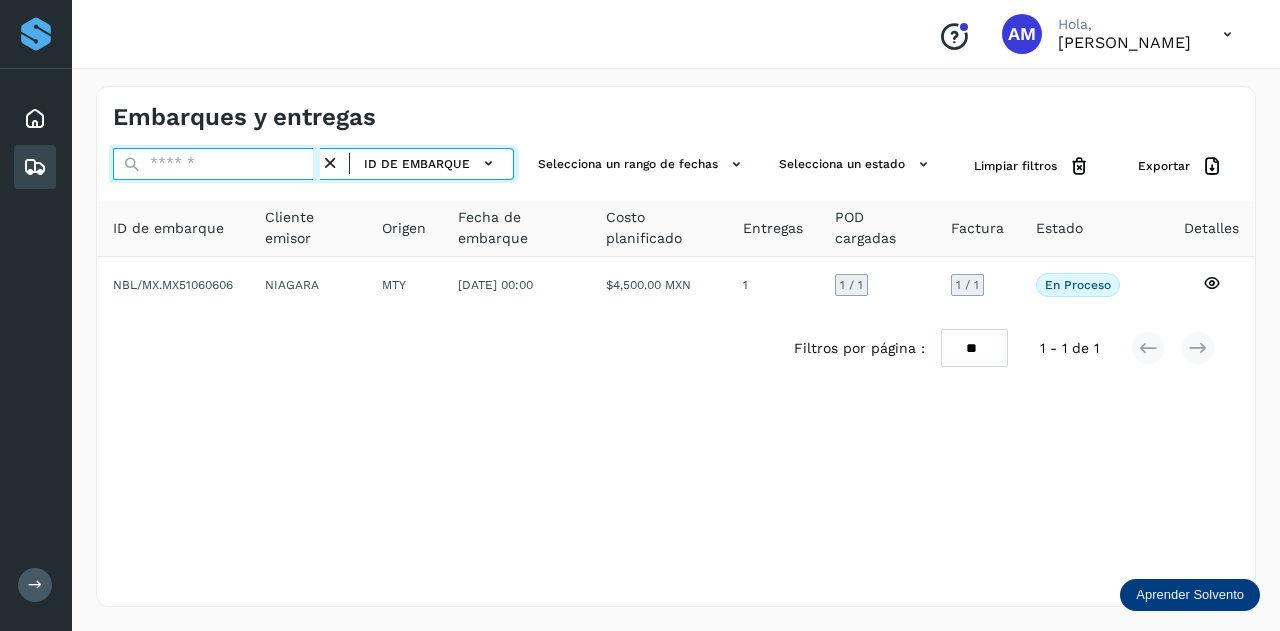 click at bounding box center [216, 164] 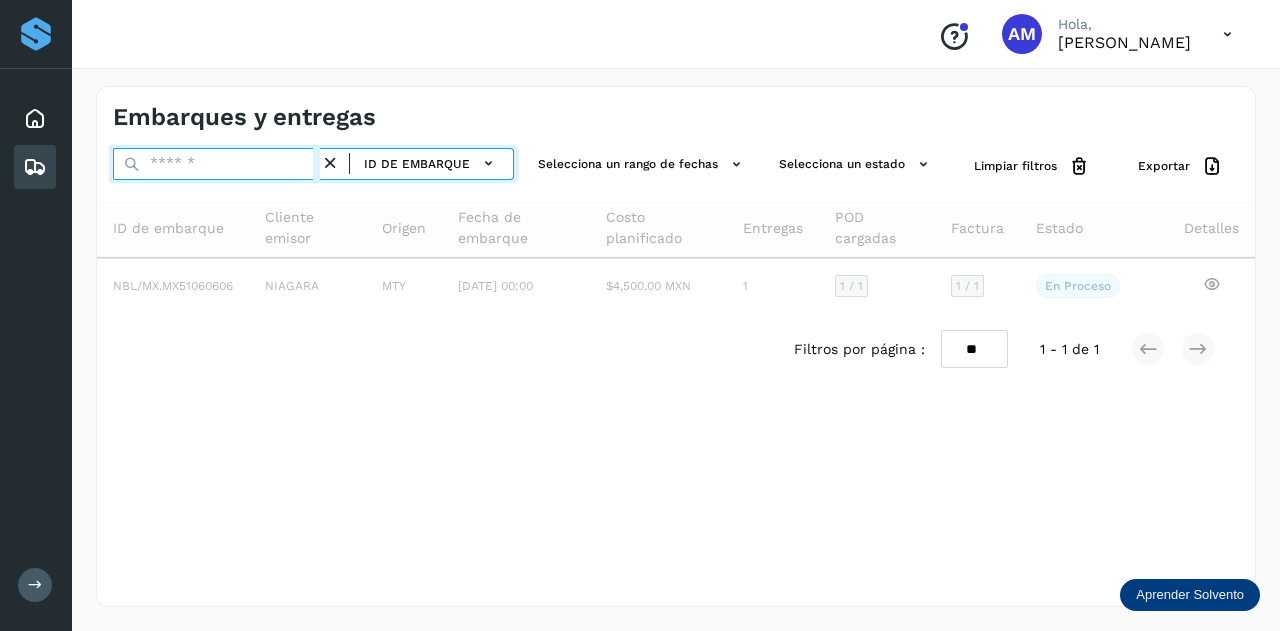 paste on "**********" 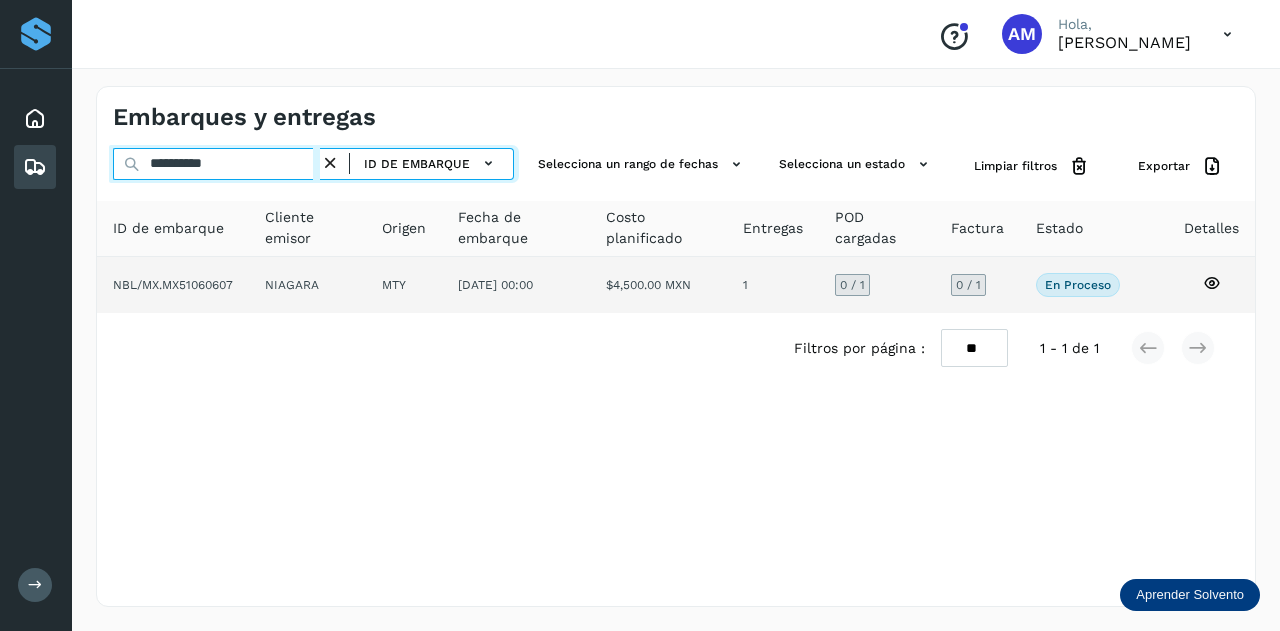 type on "**********" 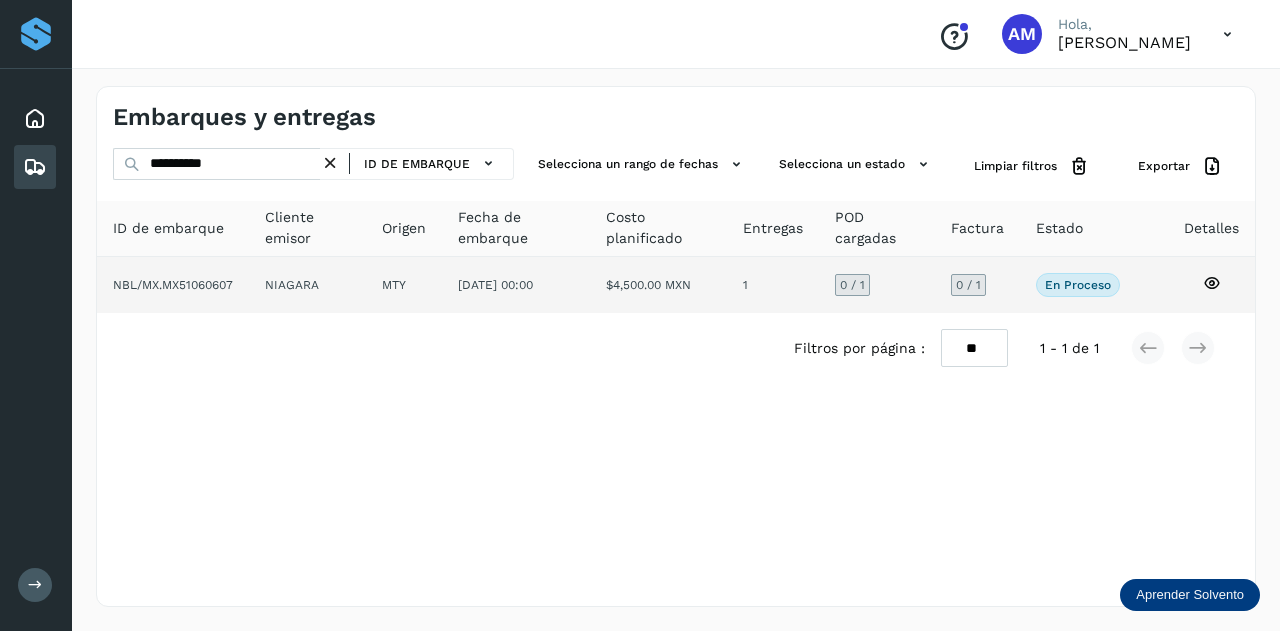 click on "MTY" 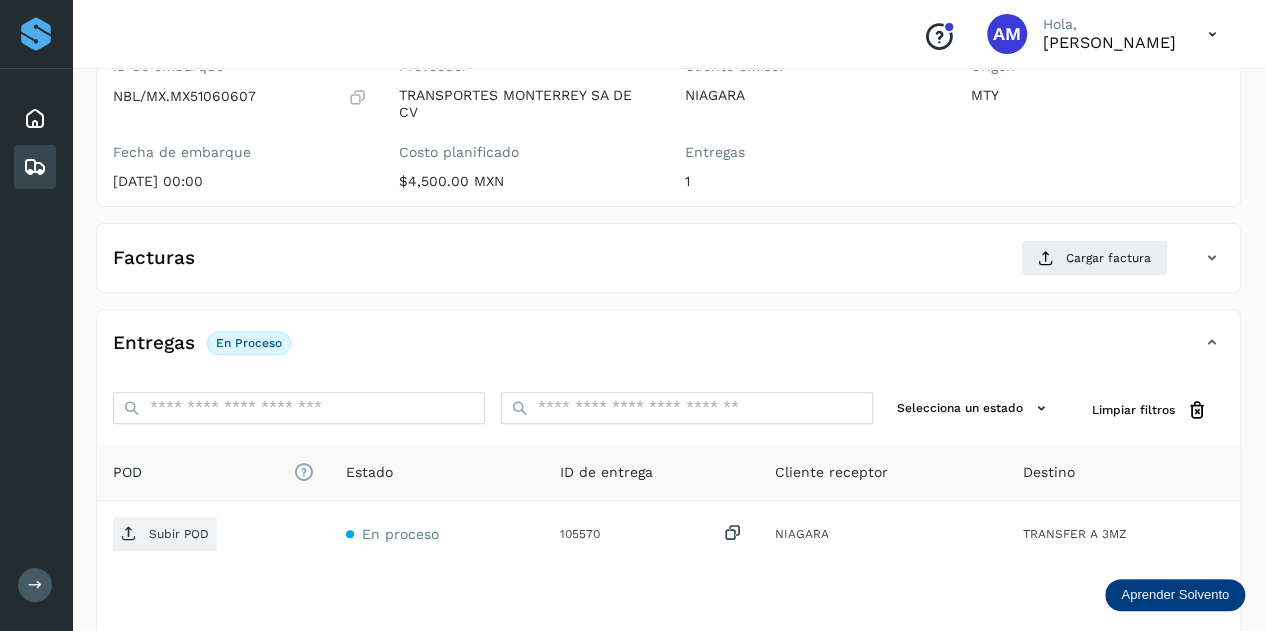 scroll, scrollTop: 300, scrollLeft: 0, axis: vertical 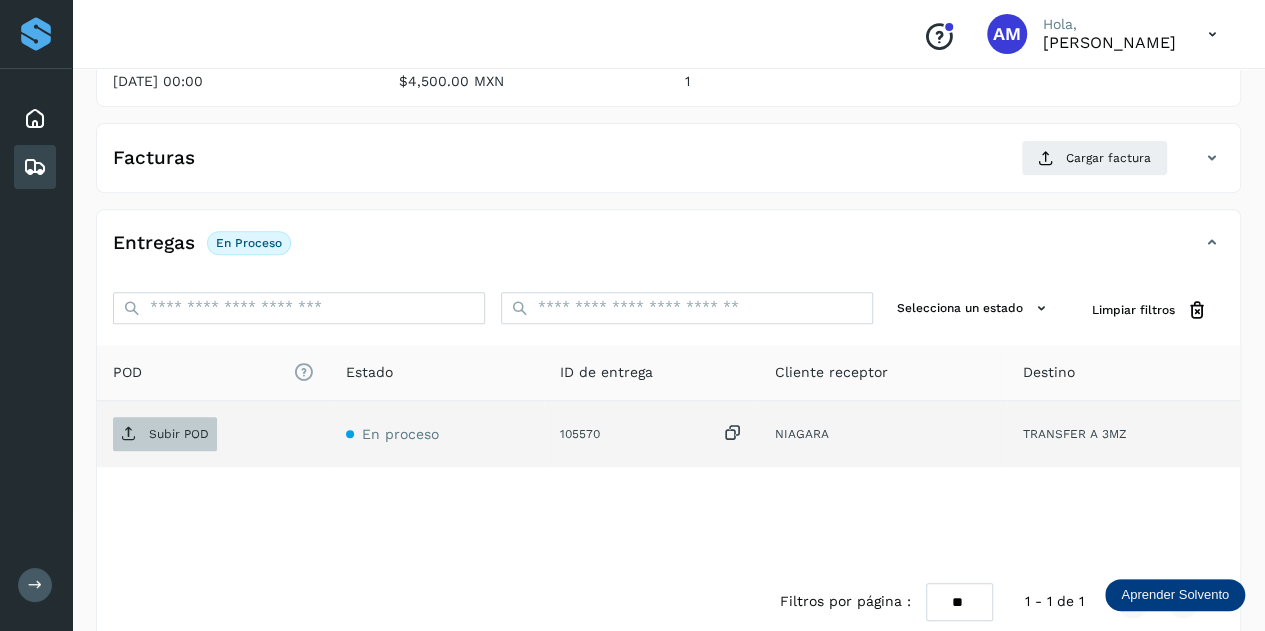 click on "Subir POD" at bounding box center (165, 434) 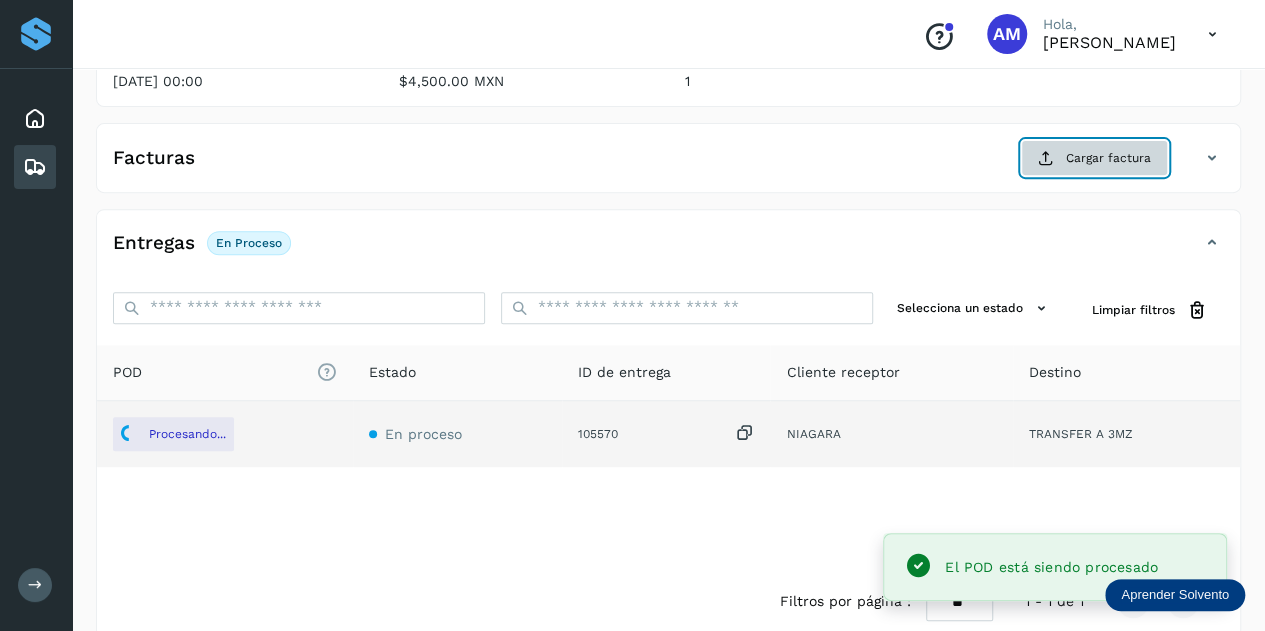 click on "Cargar factura" at bounding box center [1094, 158] 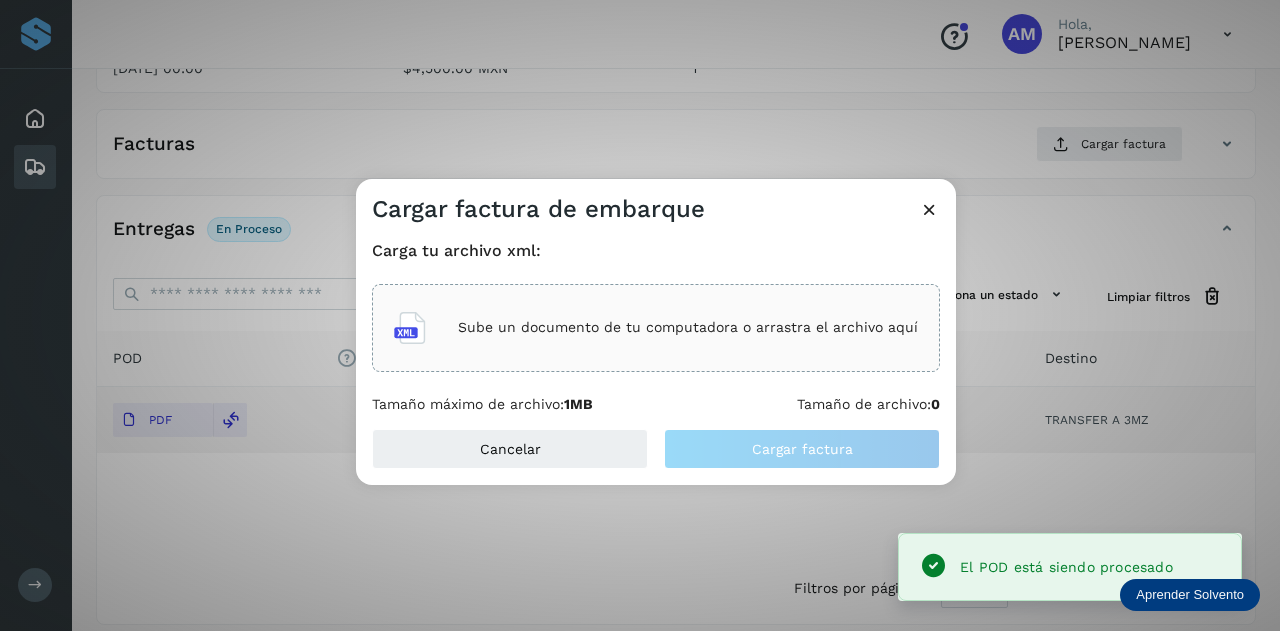 click on "Sube un documento de tu computadora o arrastra el archivo aquí" 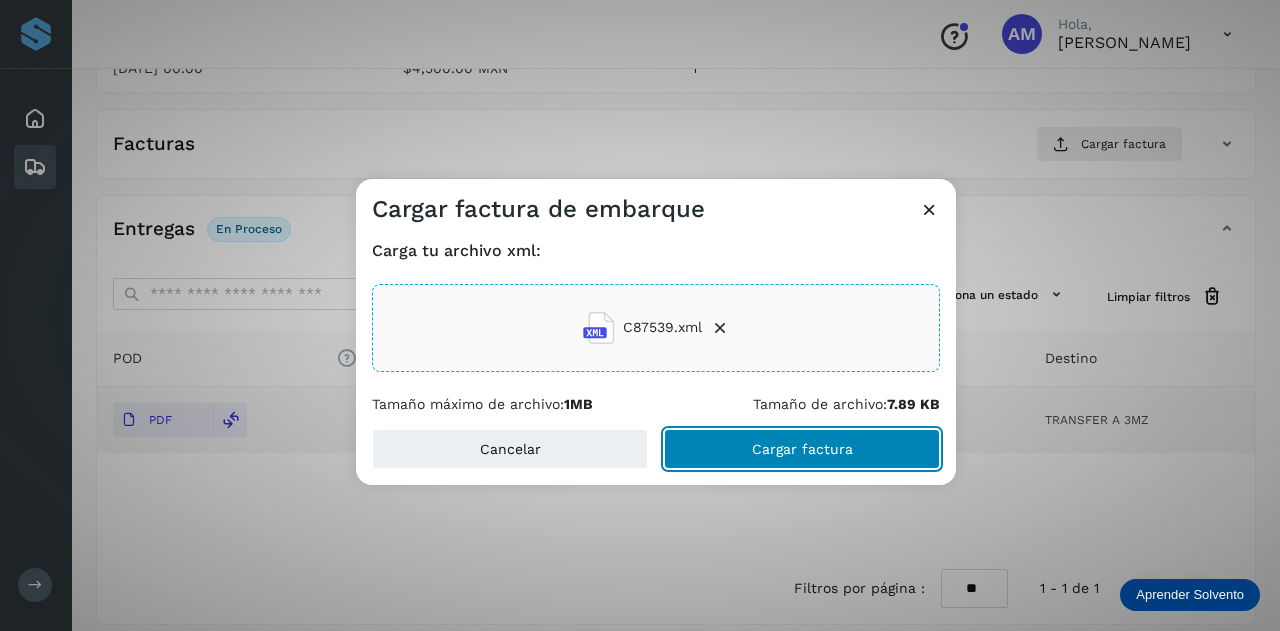 drag, startPoint x: 757, startPoint y: 453, endPoint x: 724, endPoint y: 458, distance: 33.37664 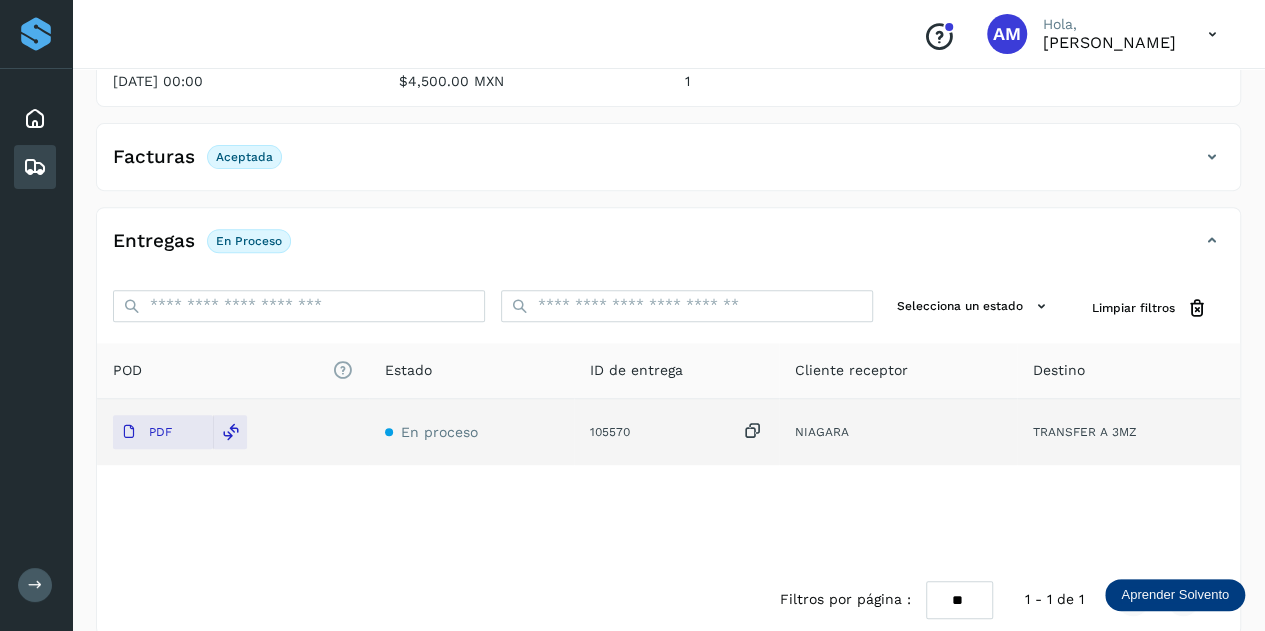 scroll, scrollTop: 0, scrollLeft: 0, axis: both 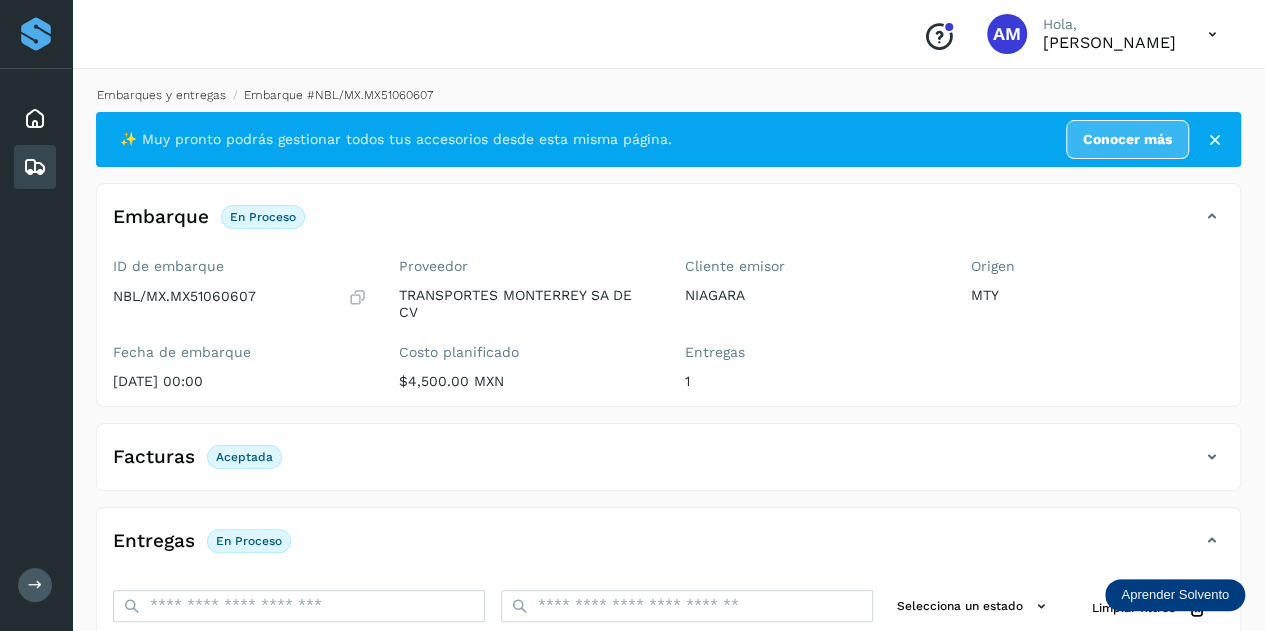 click on "Embarques y entregas" at bounding box center (161, 95) 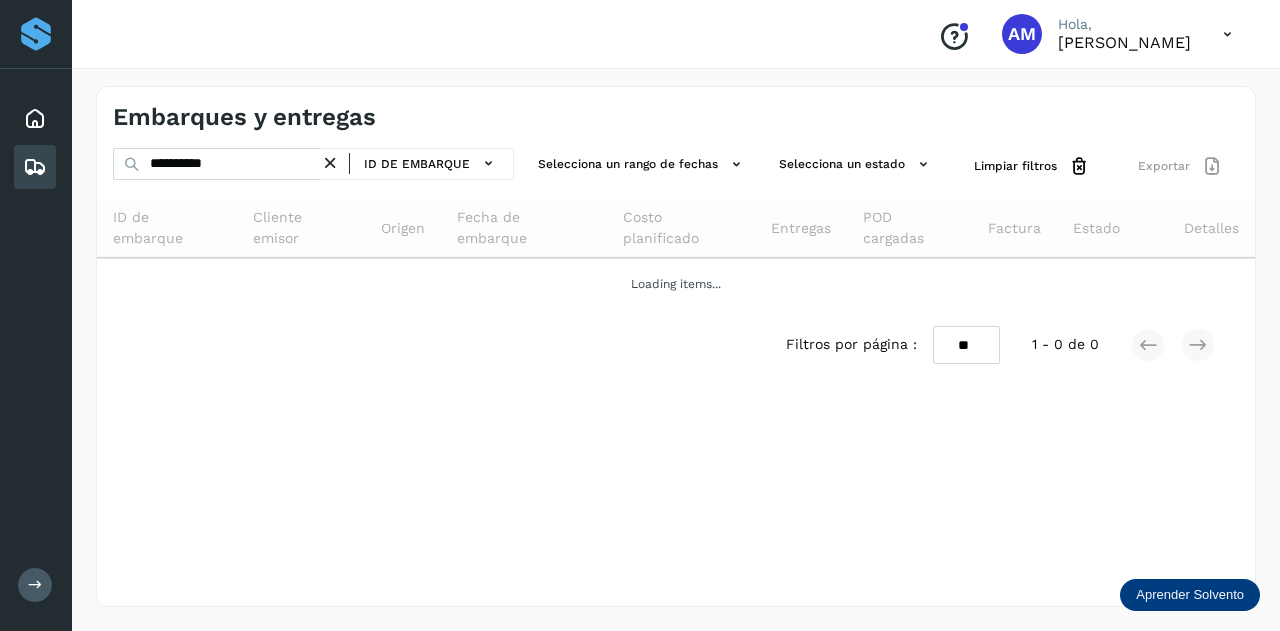 click at bounding box center (330, 163) 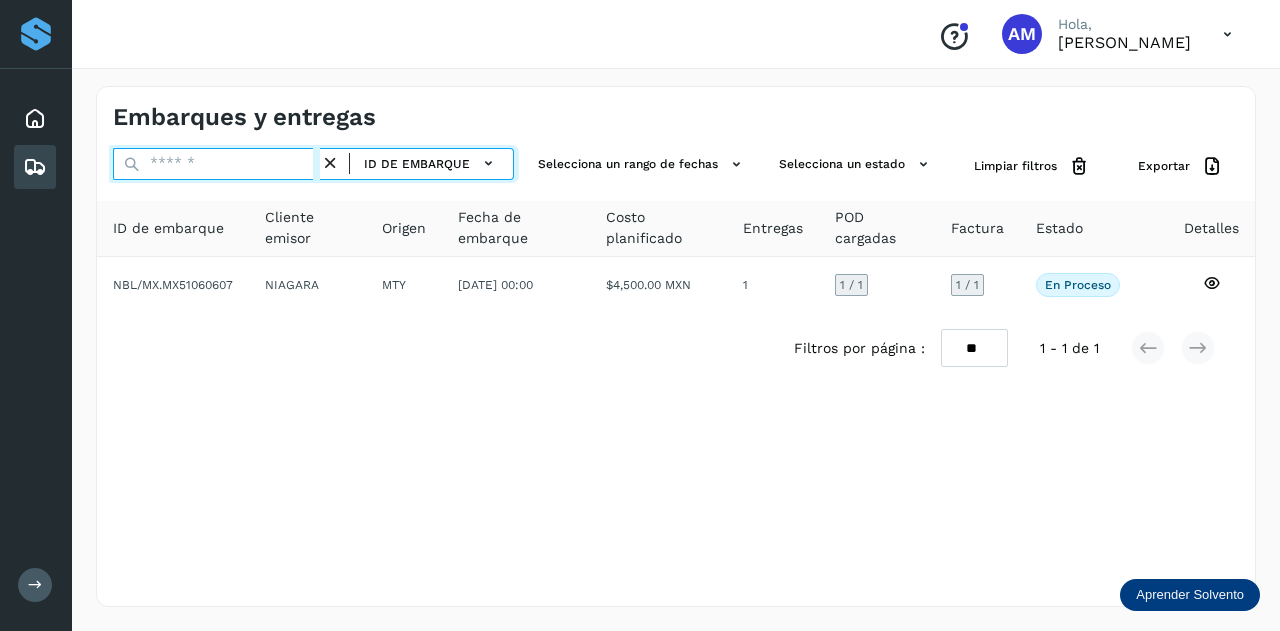 click at bounding box center (216, 164) 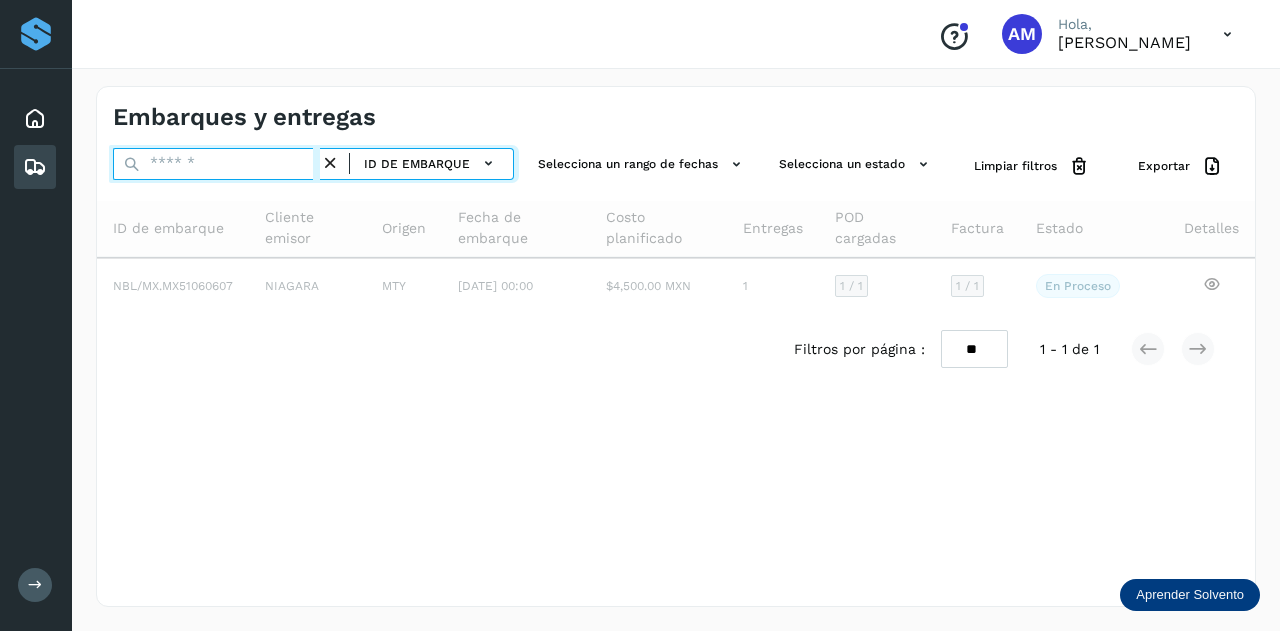 paste on "**********" 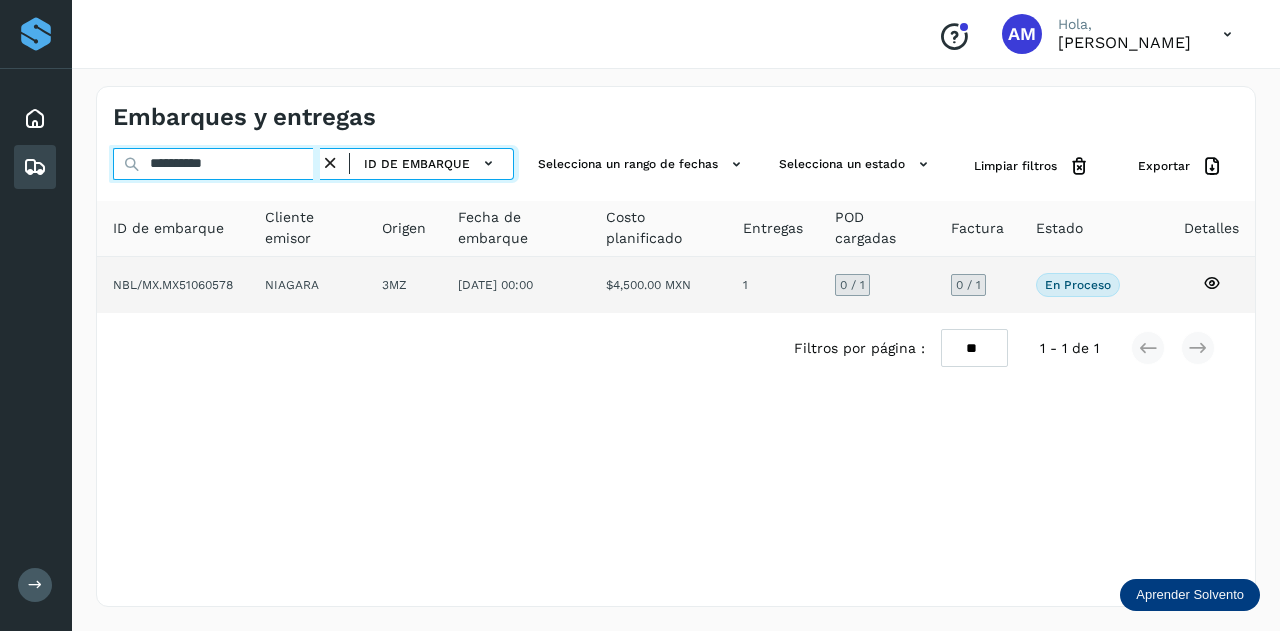 type on "**********" 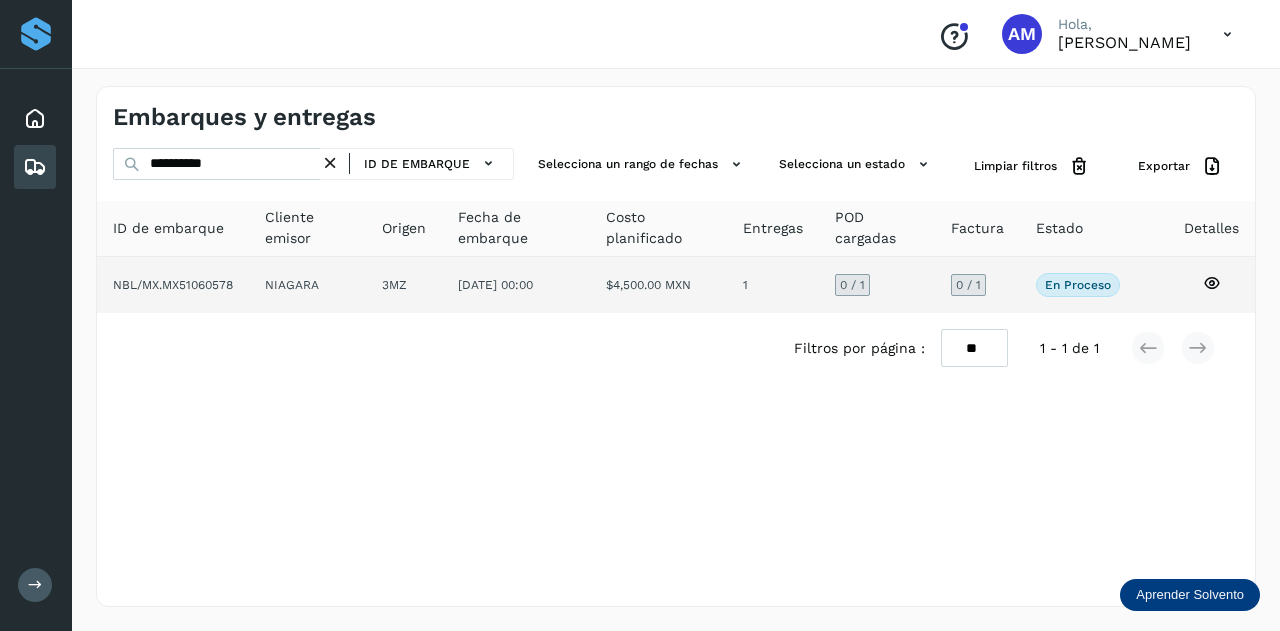 click on "3MZ" 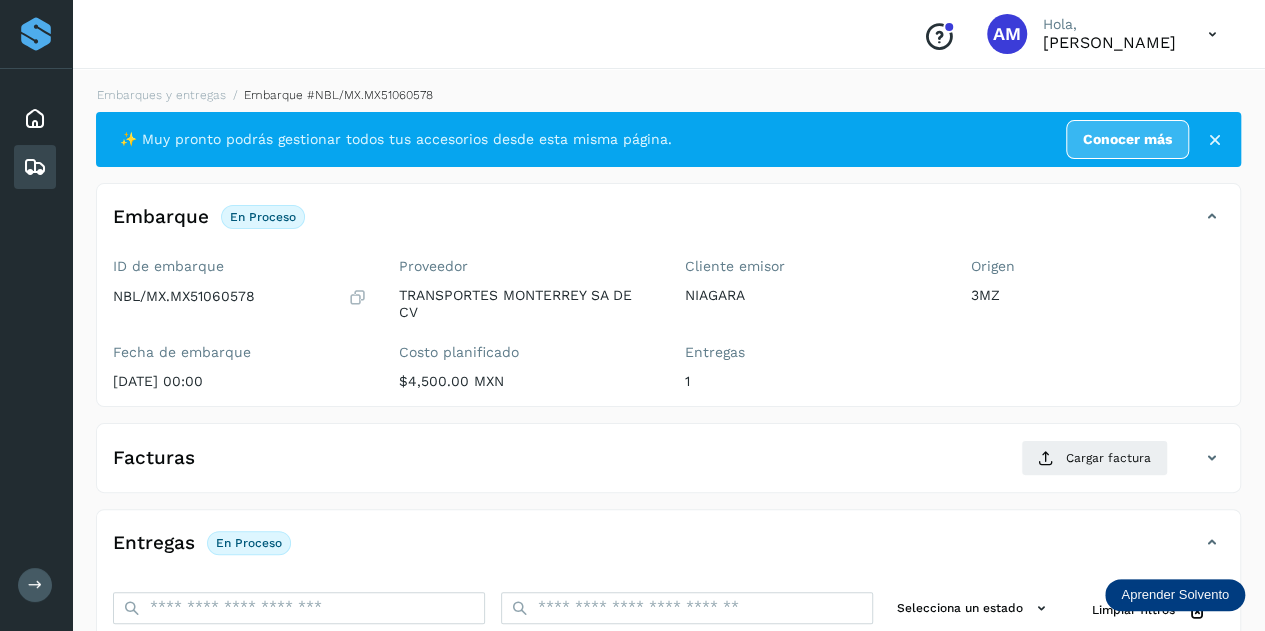 scroll, scrollTop: 200, scrollLeft: 0, axis: vertical 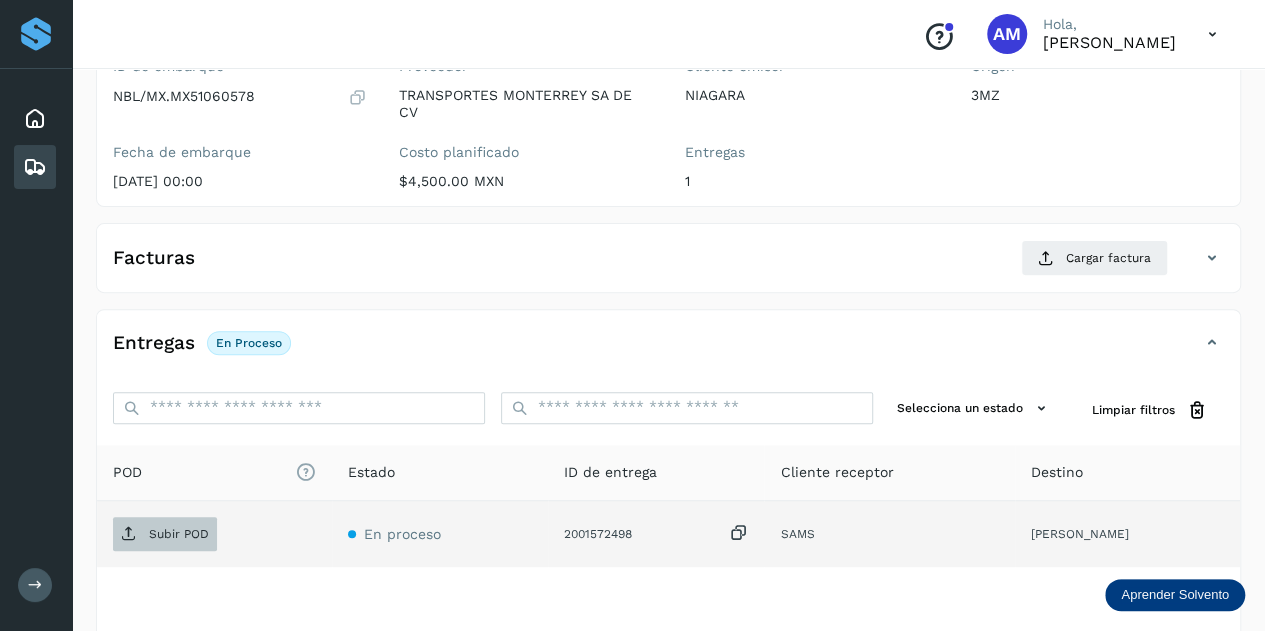 click on "Subir POD" at bounding box center (165, 534) 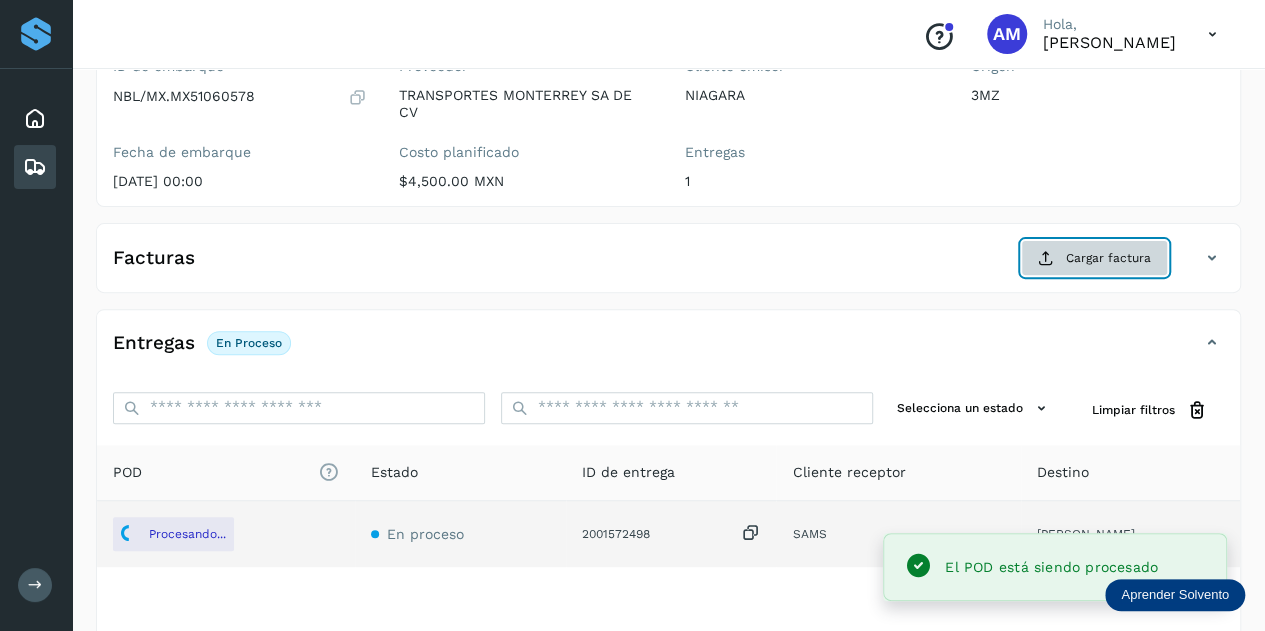 click at bounding box center (1046, 258) 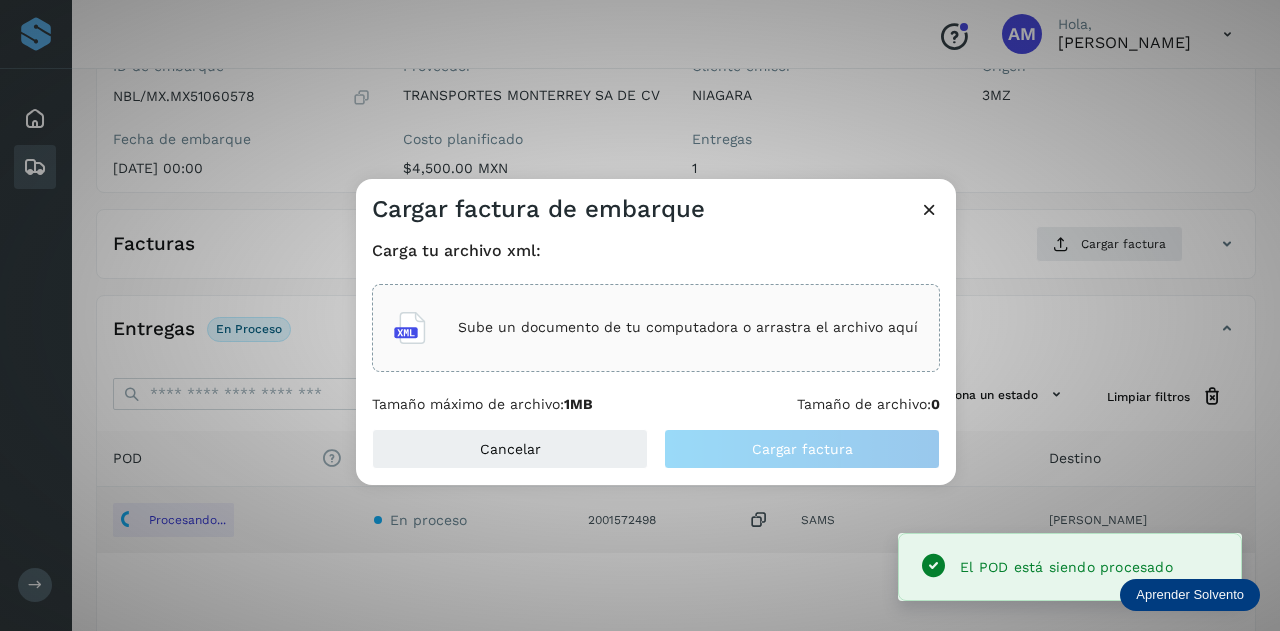 click on "Sube un documento de tu computadora o arrastra el archivo aquí" 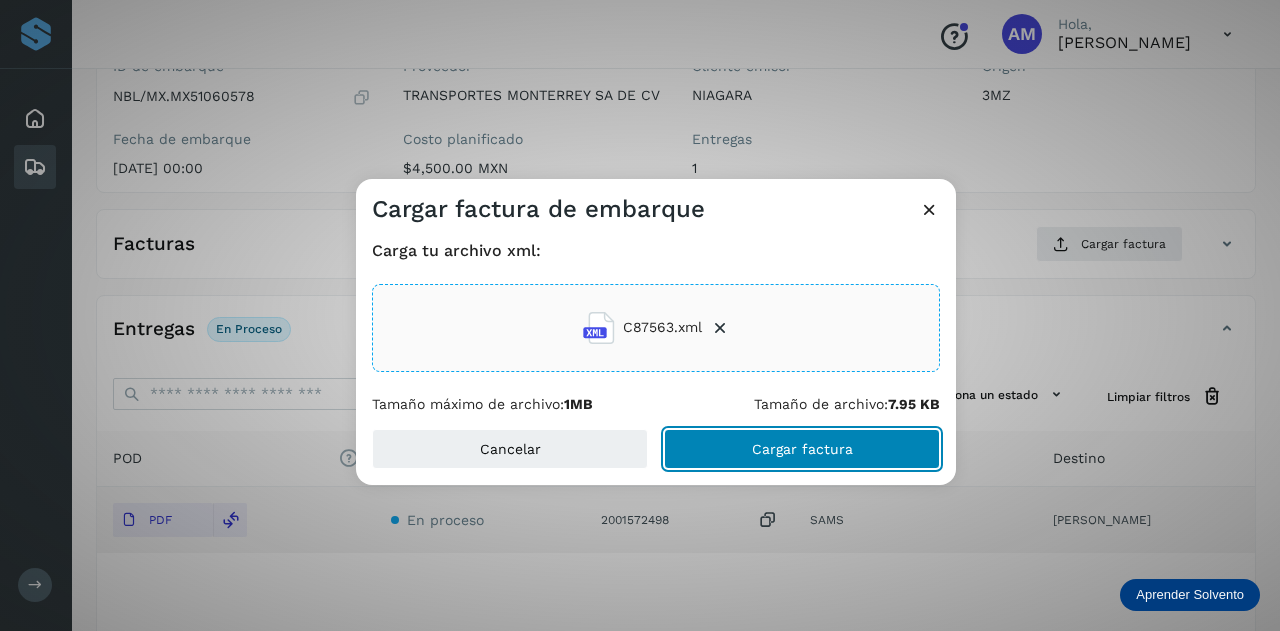click on "Cargar factura" 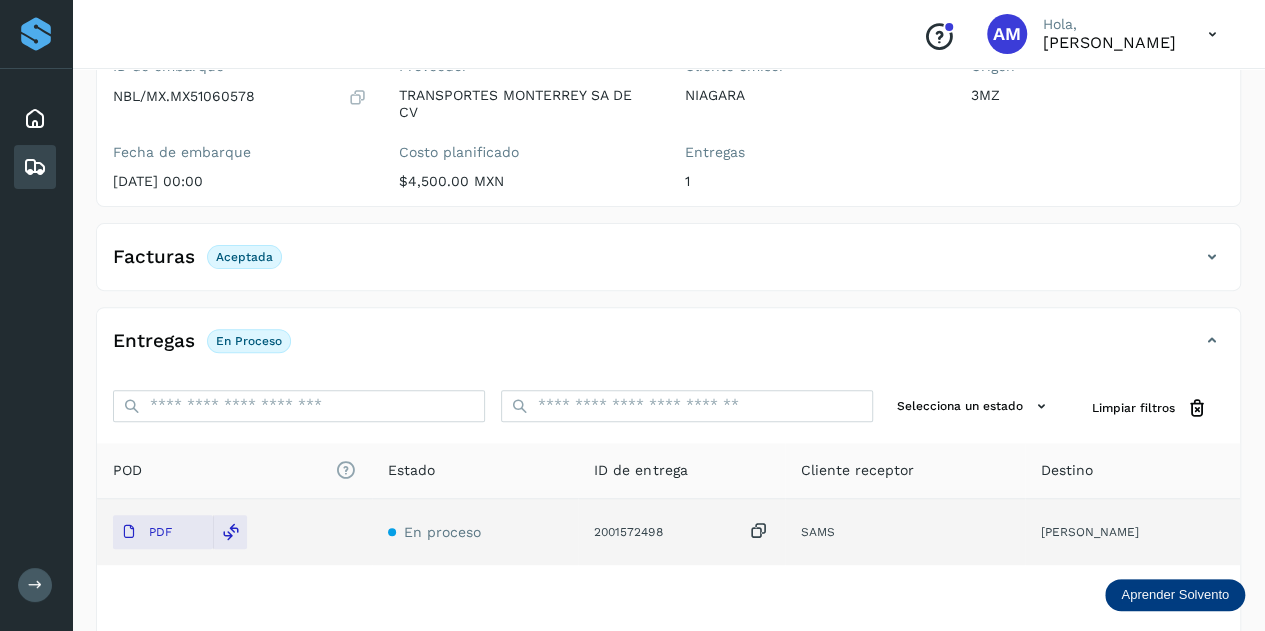 scroll, scrollTop: 0, scrollLeft: 0, axis: both 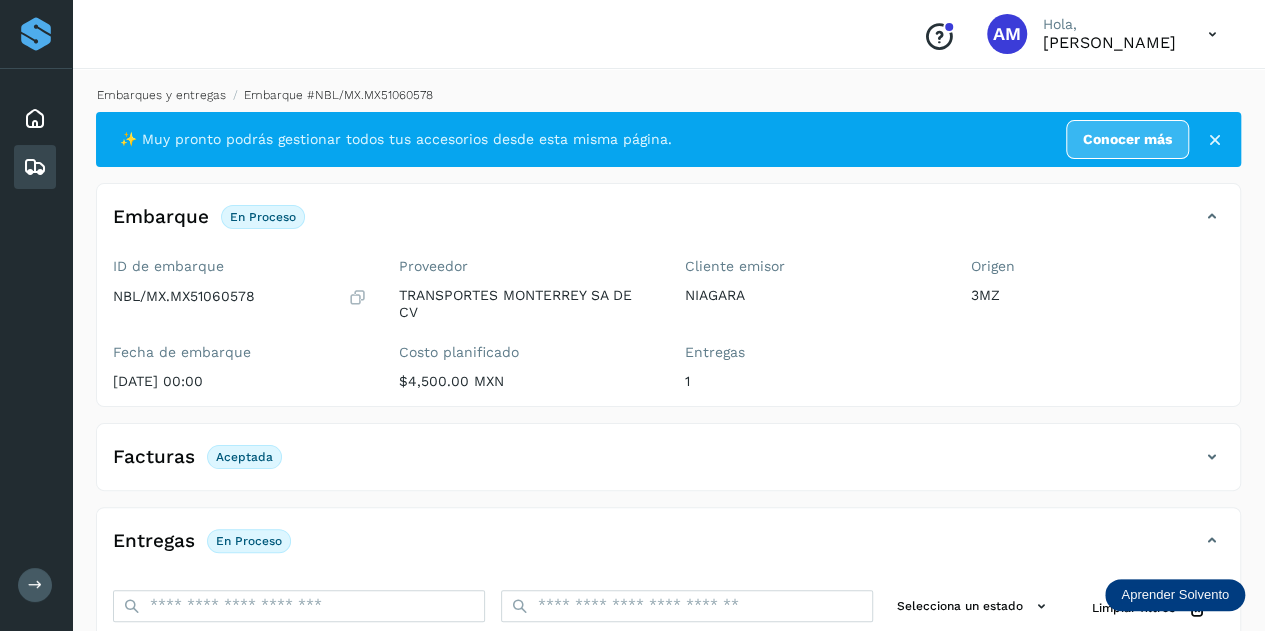 click on "Embarques y entregas" at bounding box center (161, 95) 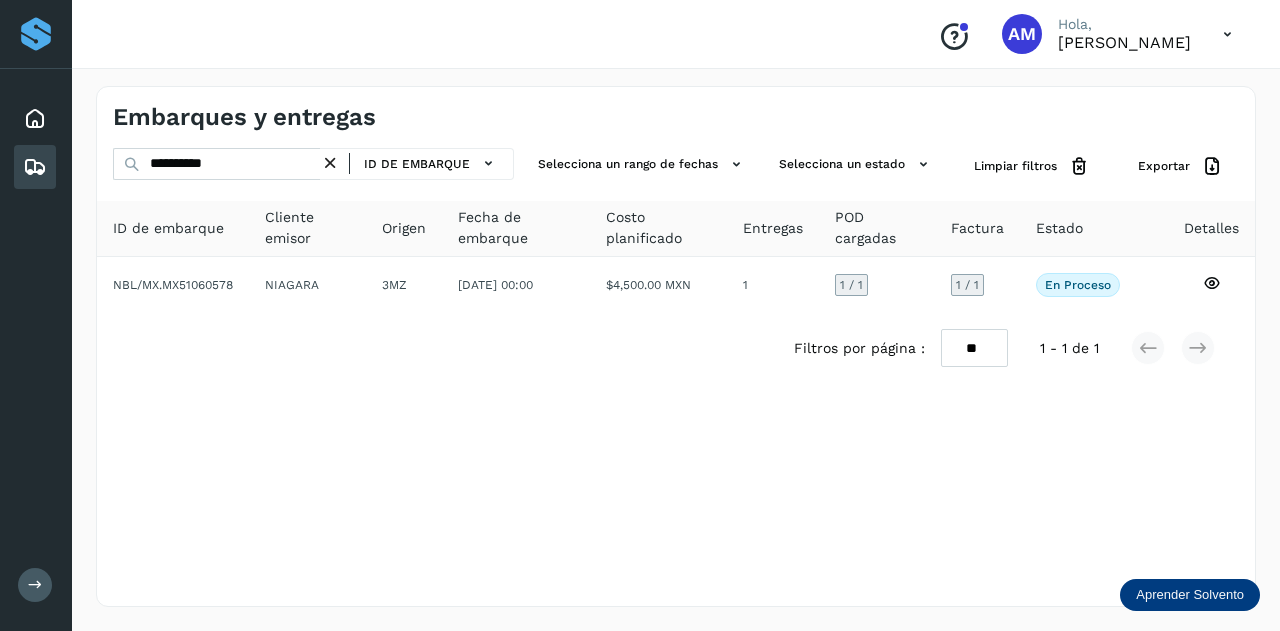 click at bounding box center (330, 163) 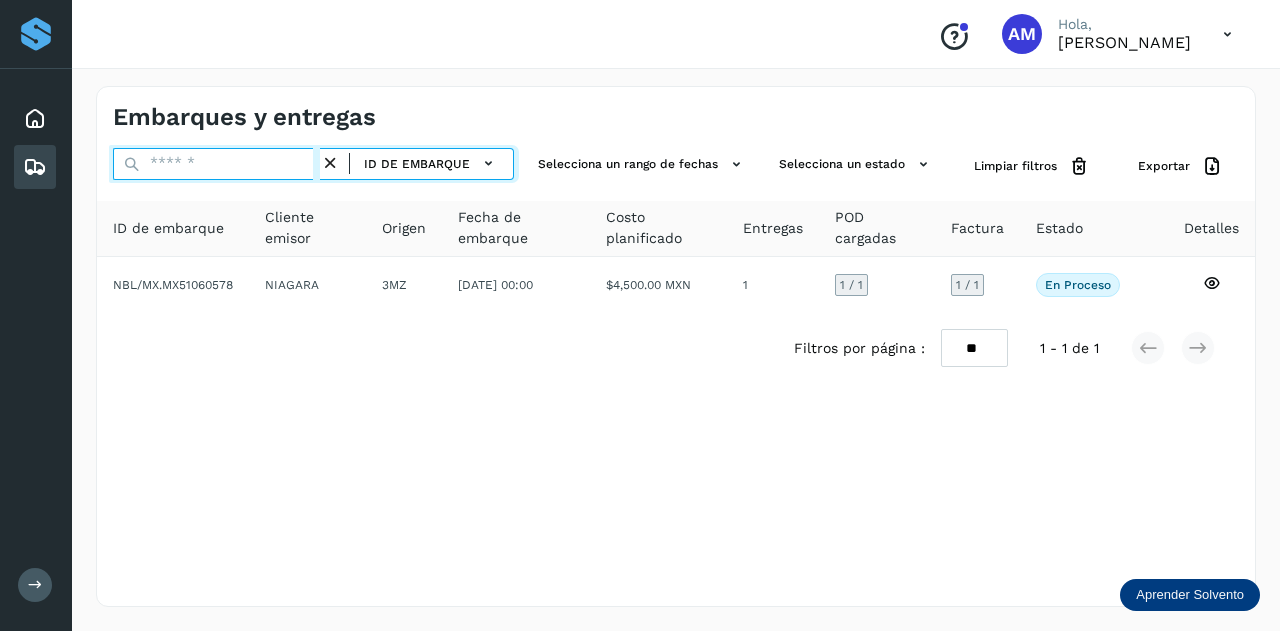 click at bounding box center (216, 164) 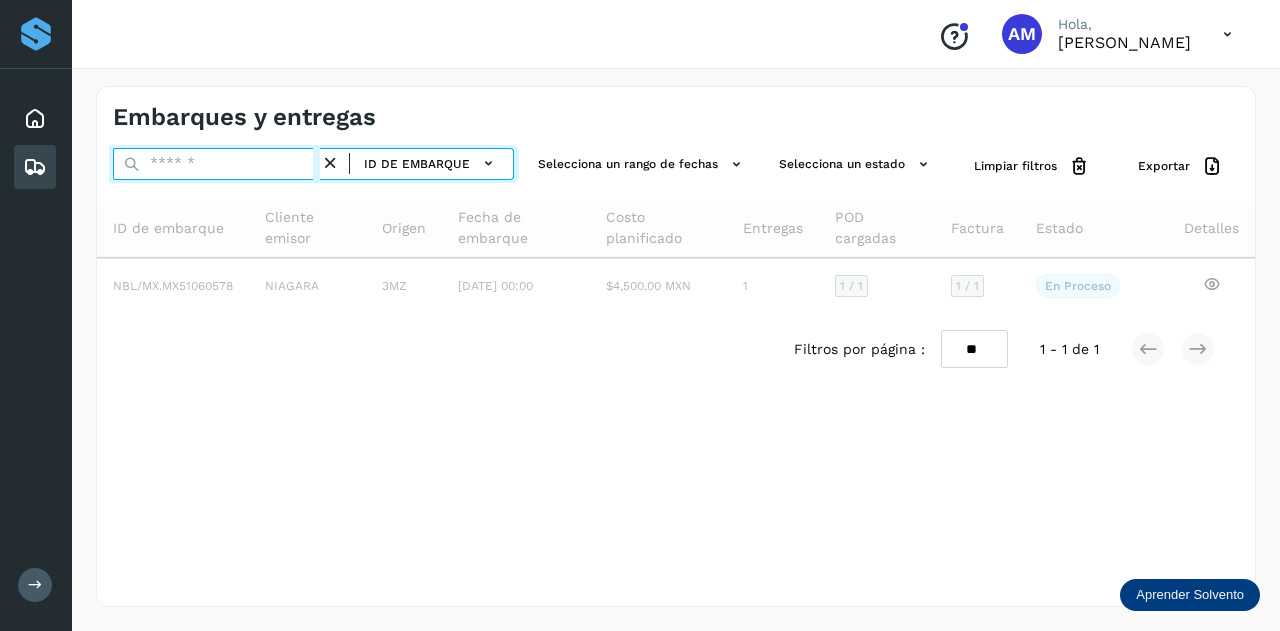 paste on "**********" 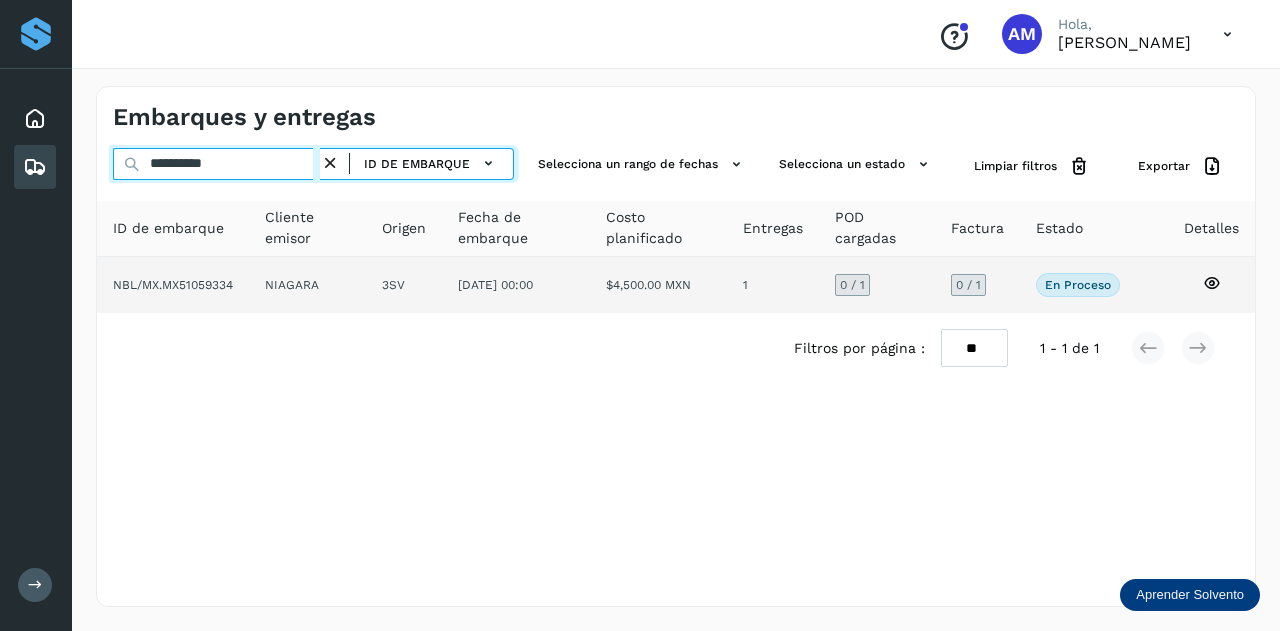 type on "**********" 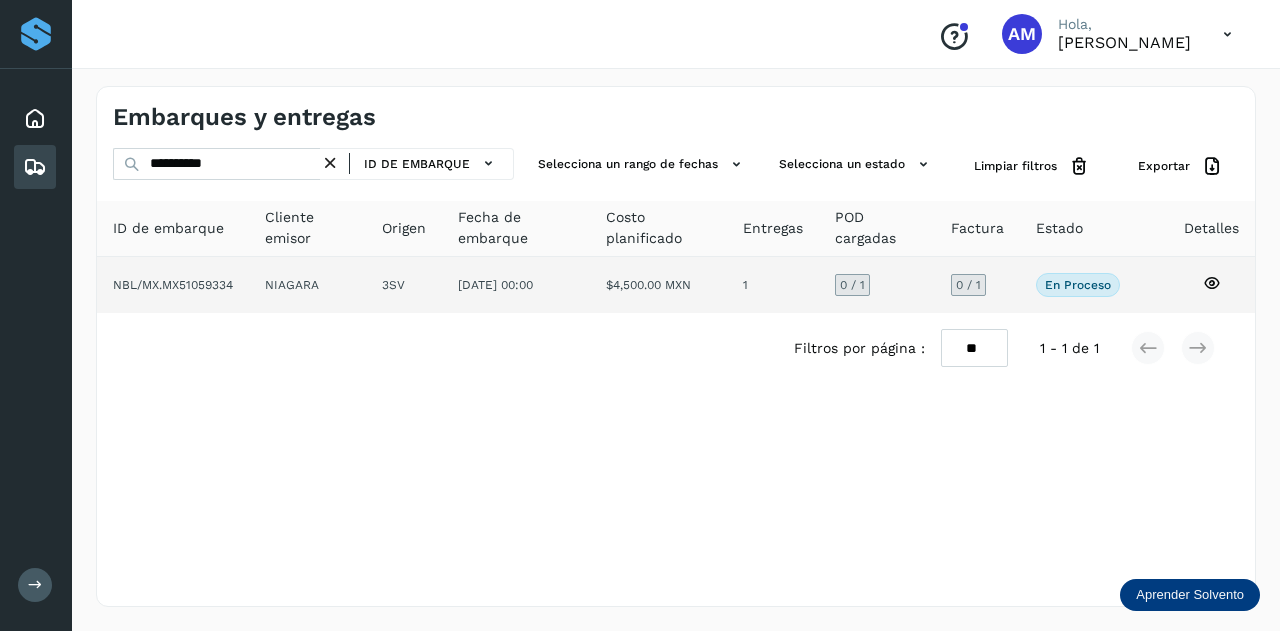 click on "3SV" 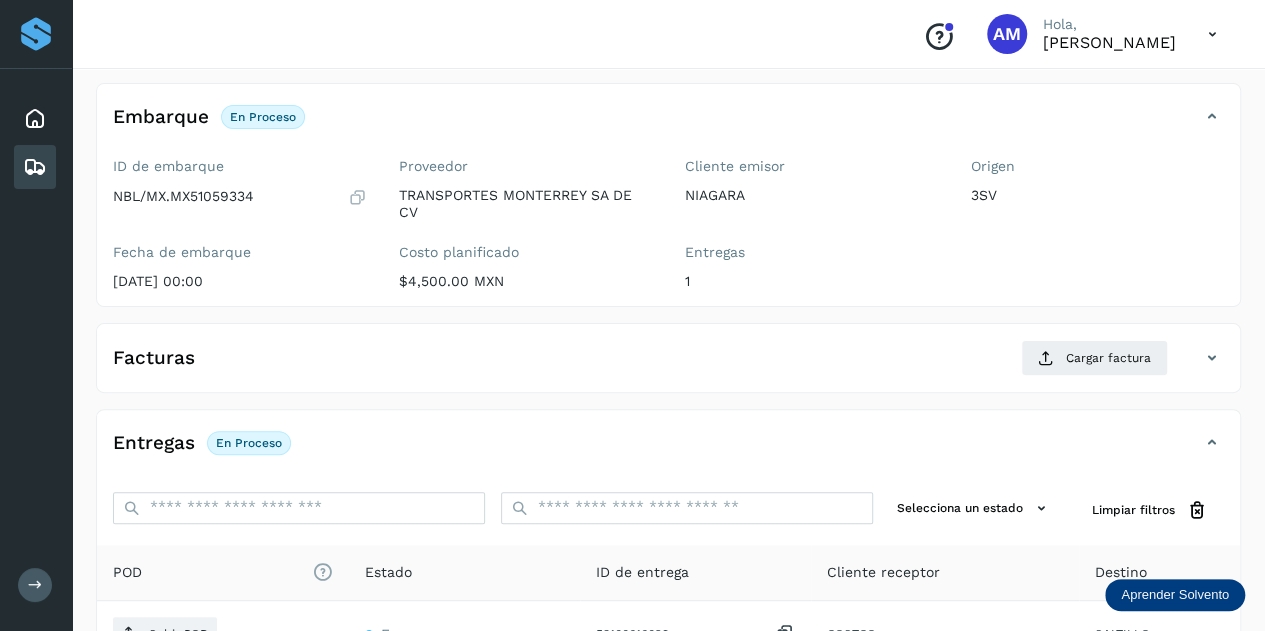 scroll, scrollTop: 200, scrollLeft: 0, axis: vertical 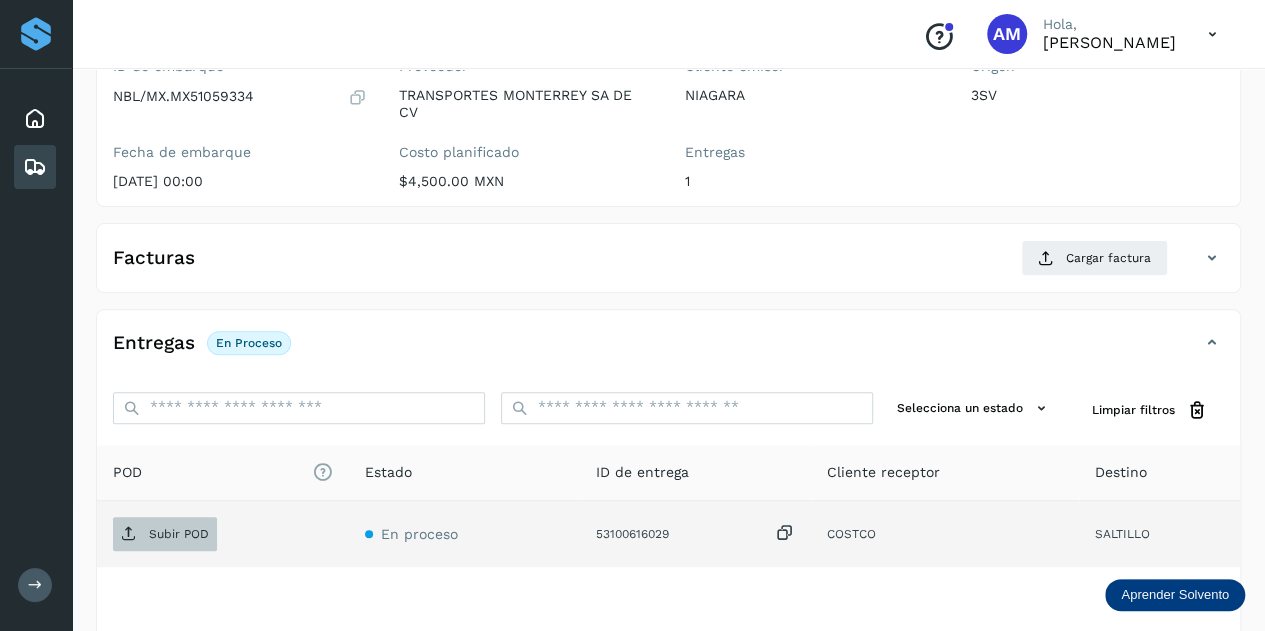 click on "Subir POD" at bounding box center [179, 534] 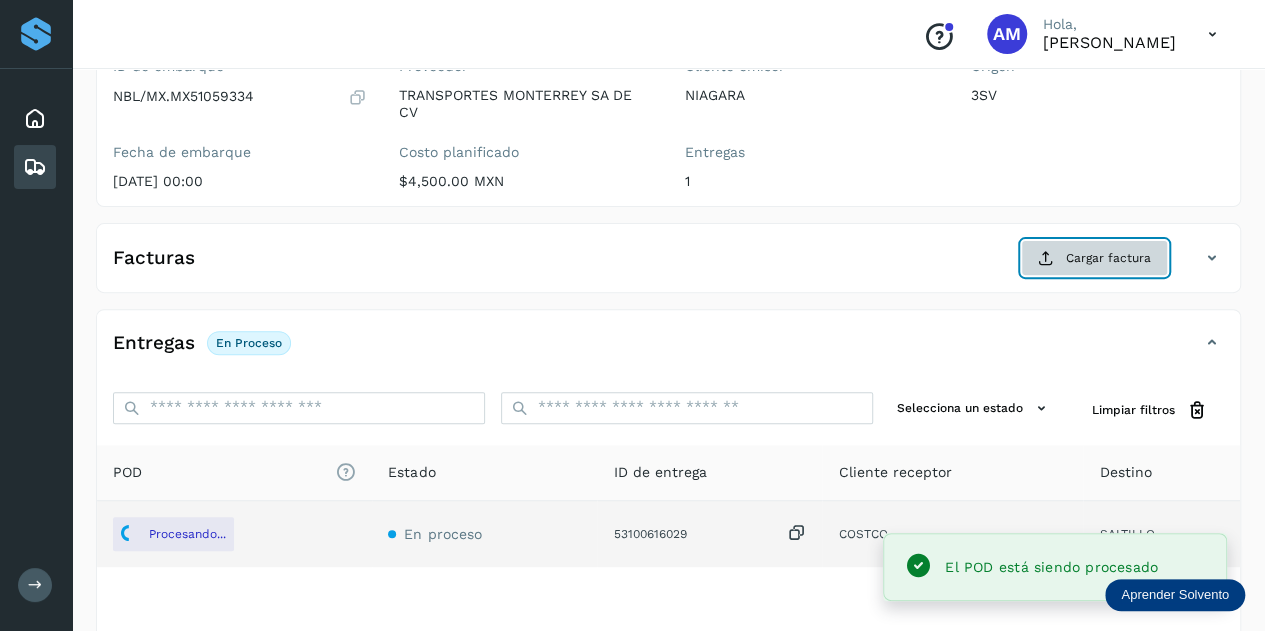 click on "Cargar factura" at bounding box center (1094, 258) 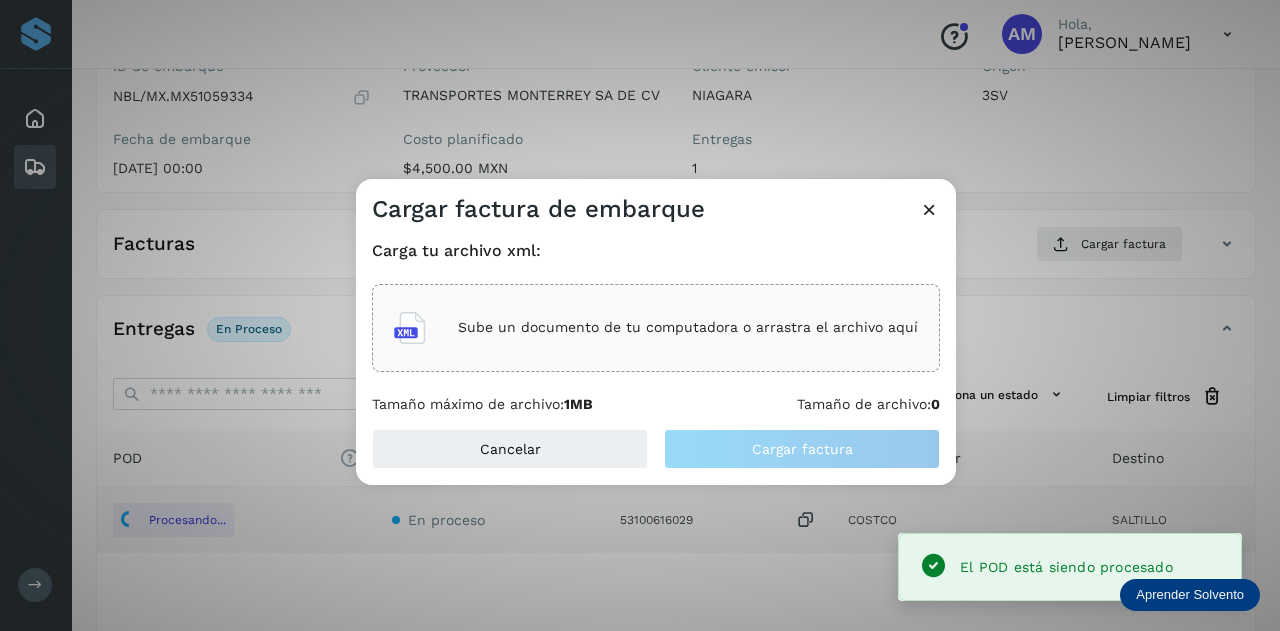 click on "Sube un documento de tu computadora o arrastra el archivo aquí" 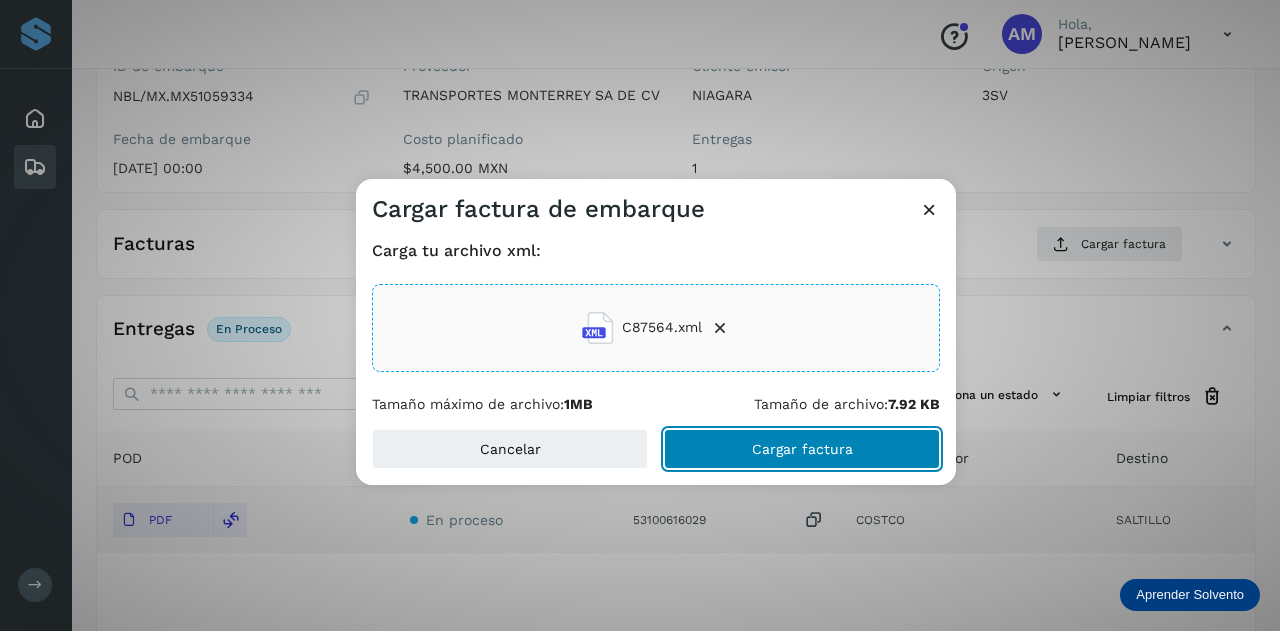 click on "Cargar factura" 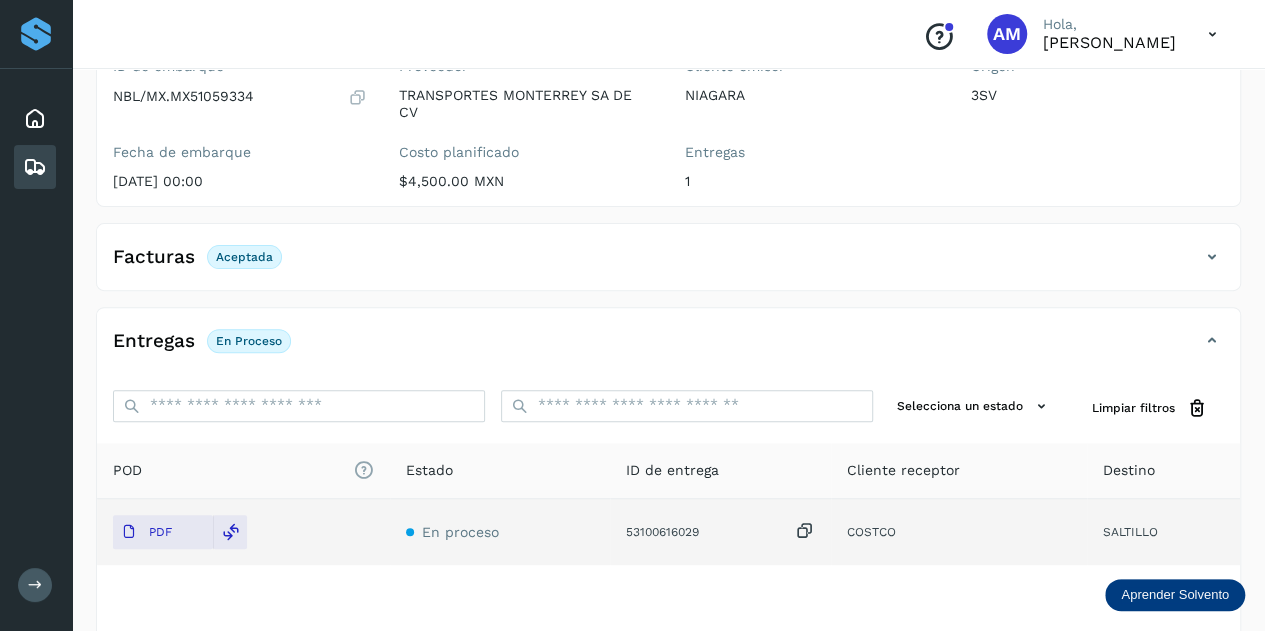 scroll, scrollTop: 0, scrollLeft: 0, axis: both 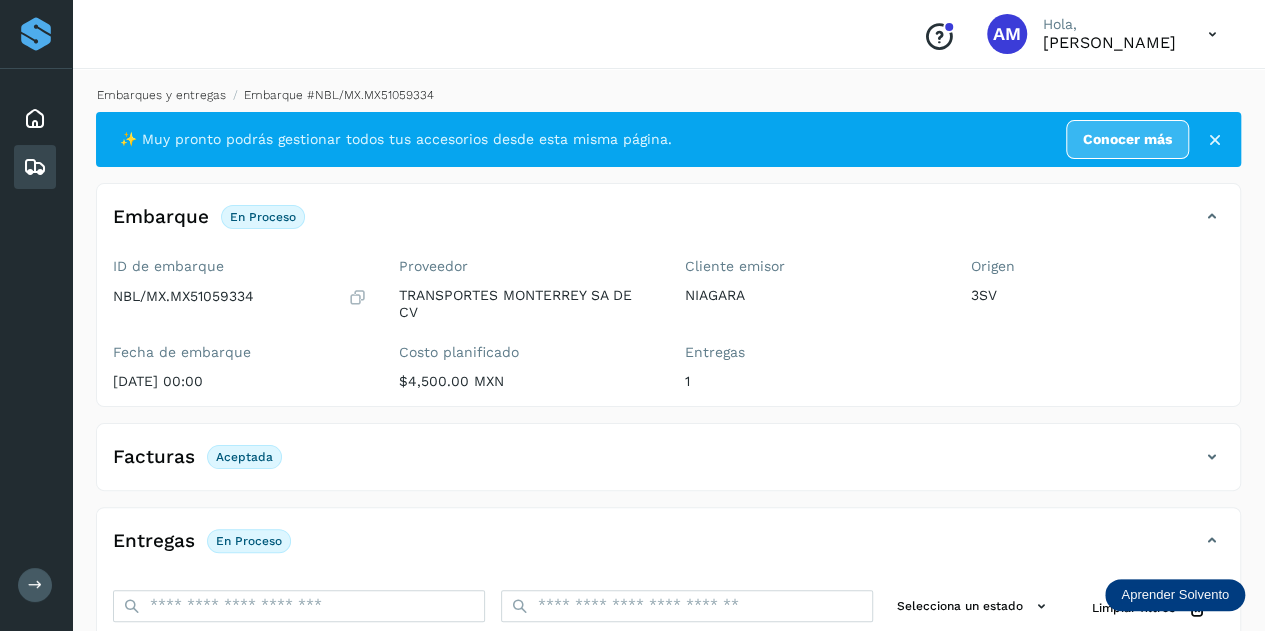 click on "Embarques y entregas" at bounding box center [161, 95] 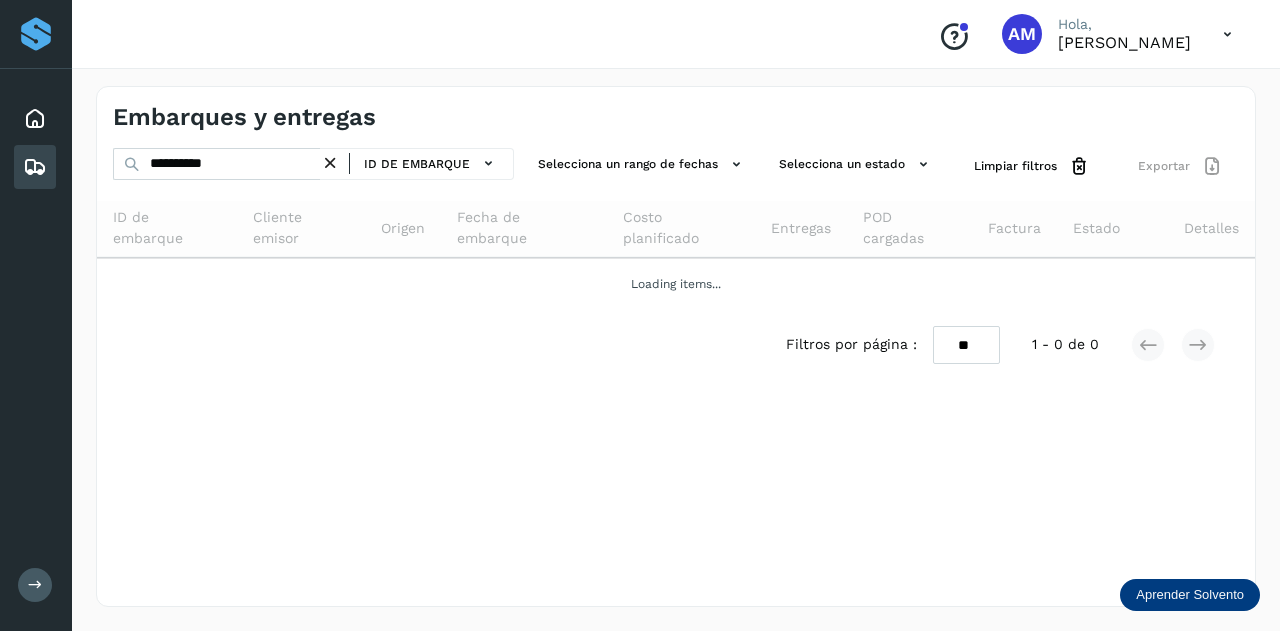 click at bounding box center [330, 163] 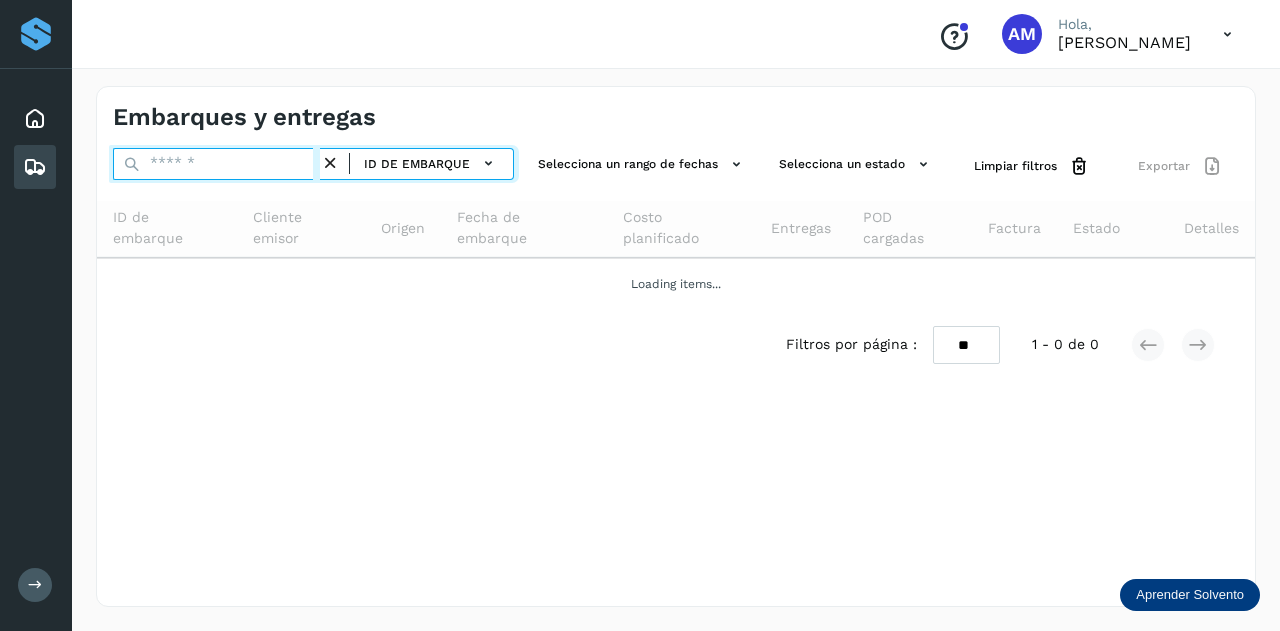 click at bounding box center (216, 164) 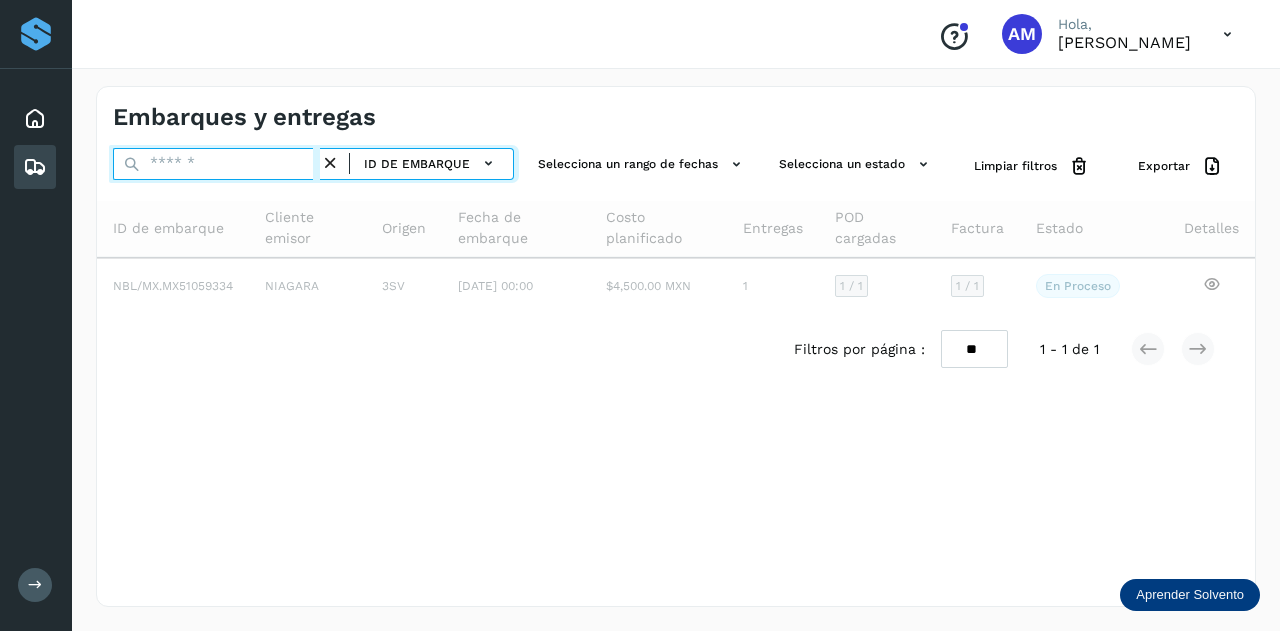 paste on "**********" 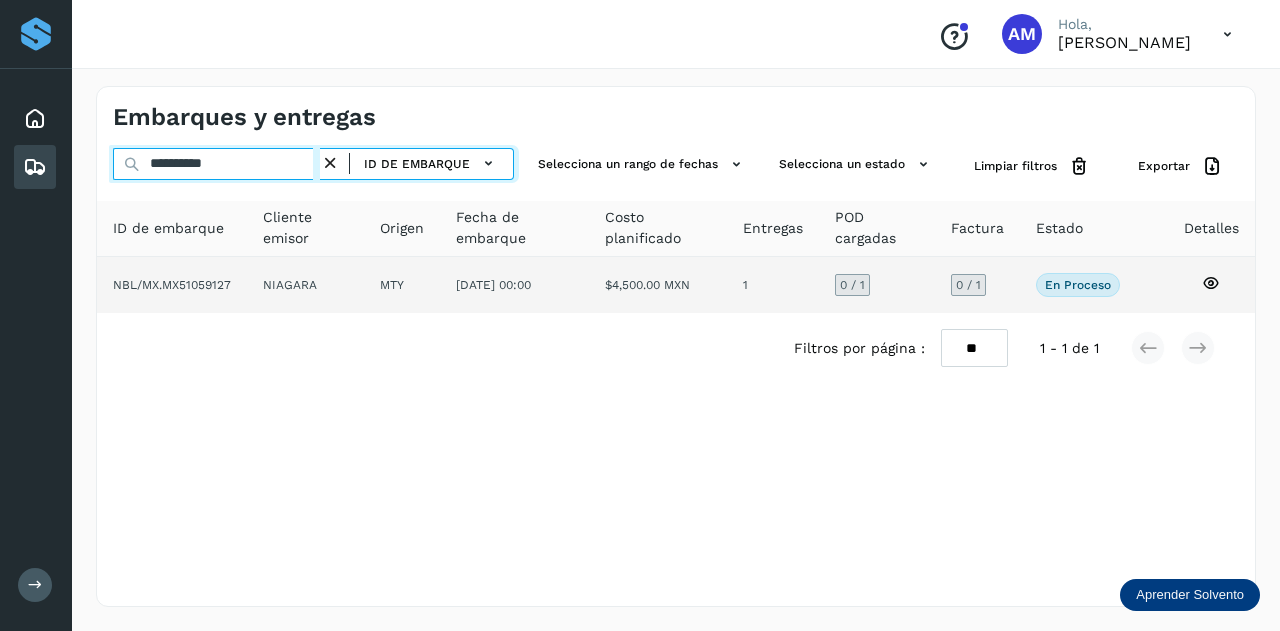 type on "**********" 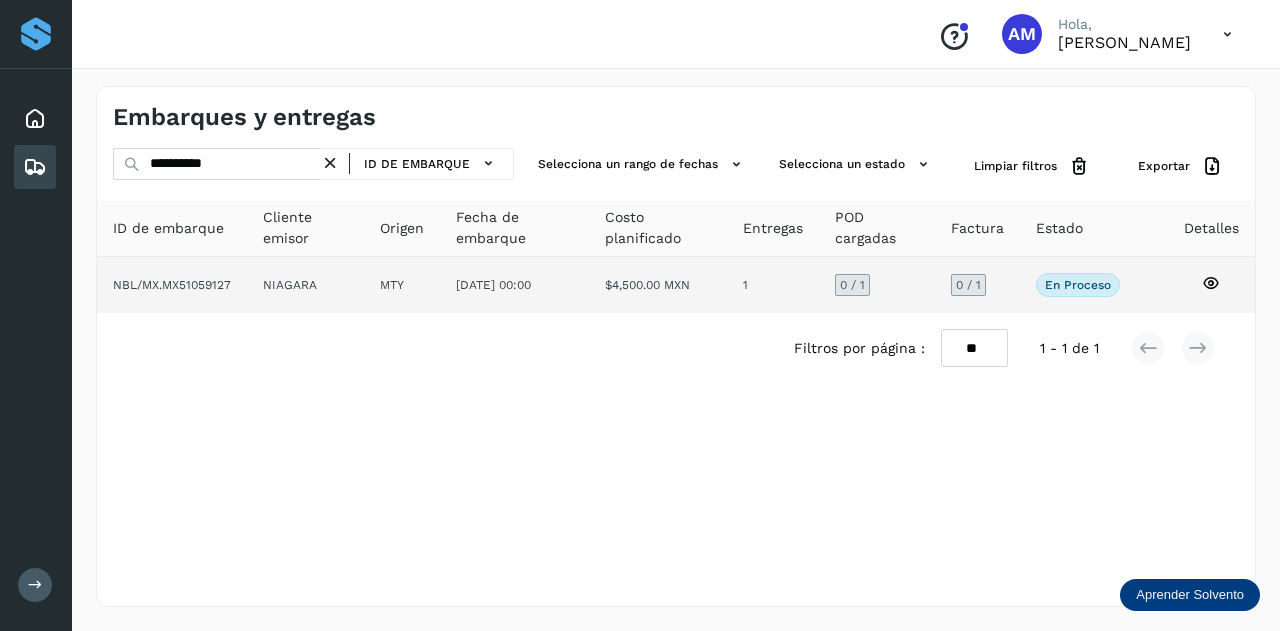 click on "NIAGARA" 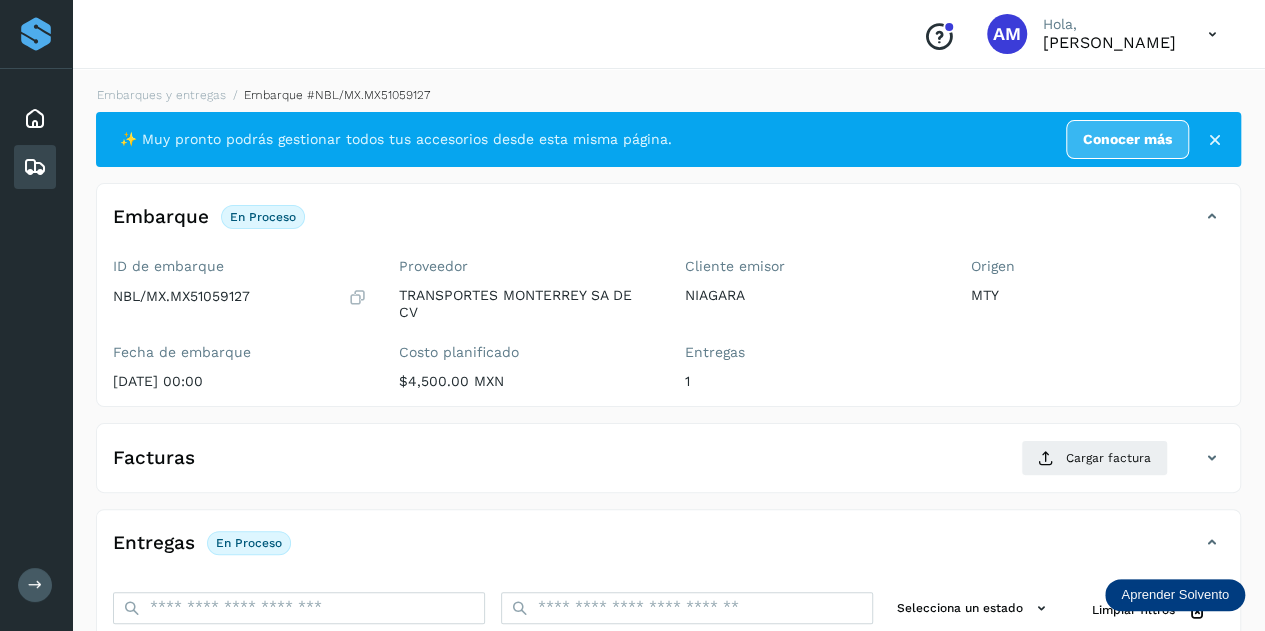 scroll, scrollTop: 200, scrollLeft: 0, axis: vertical 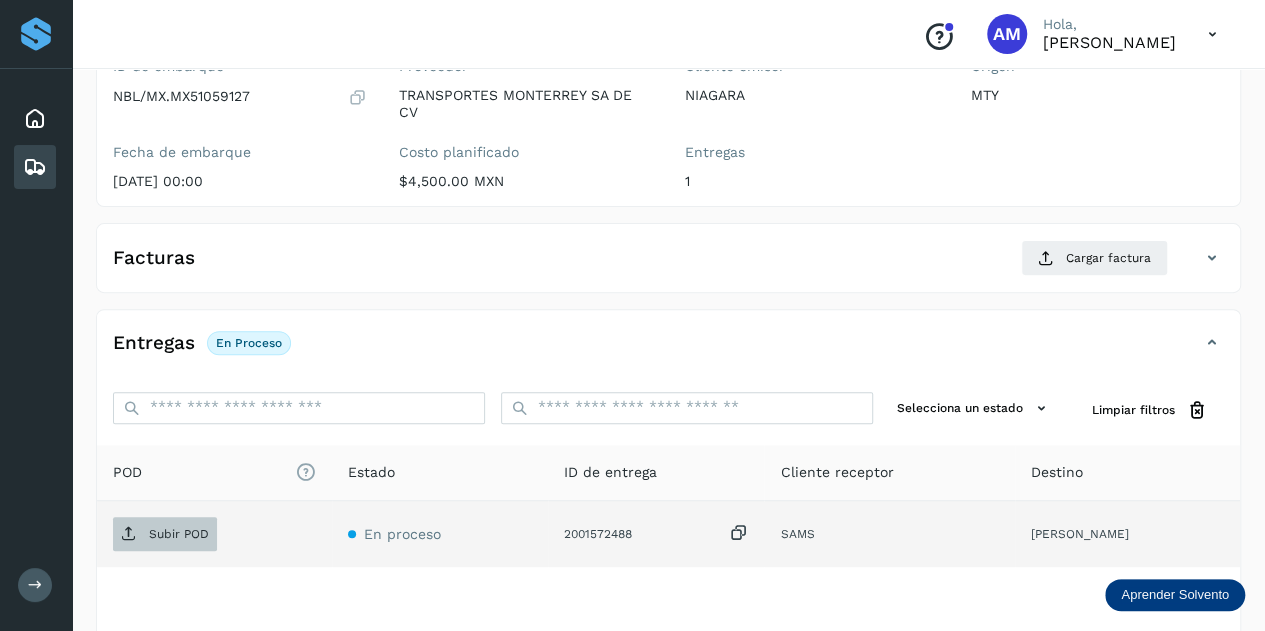 click on "Subir POD" at bounding box center (179, 534) 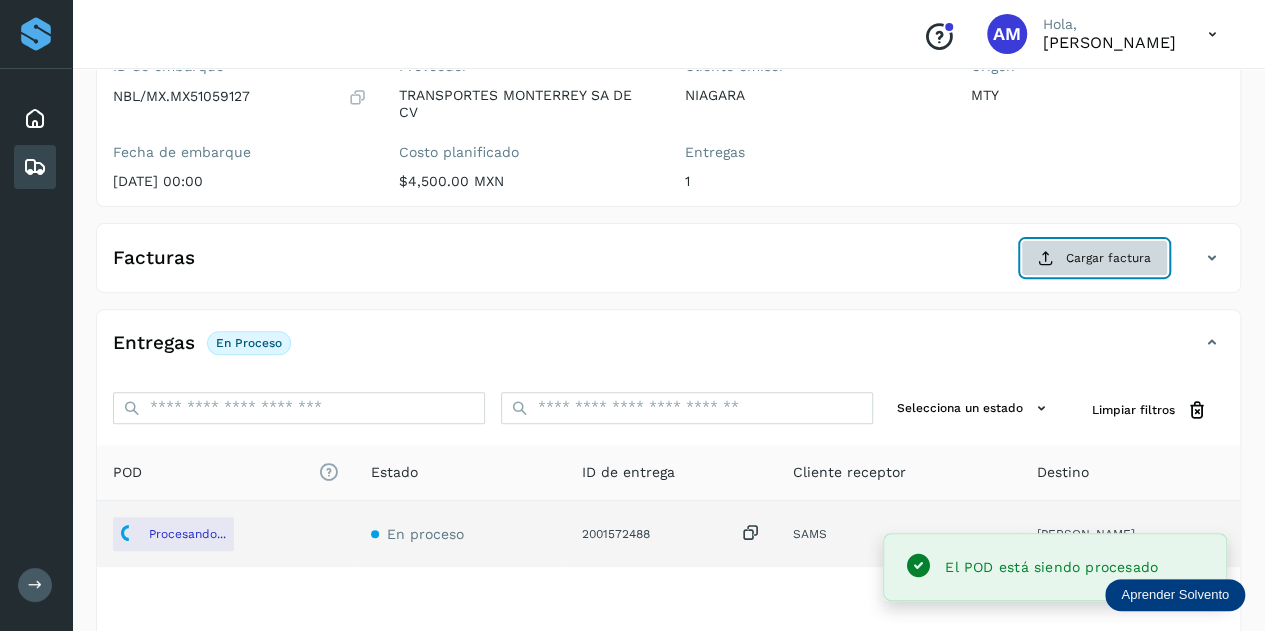 click on "Cargar factura" 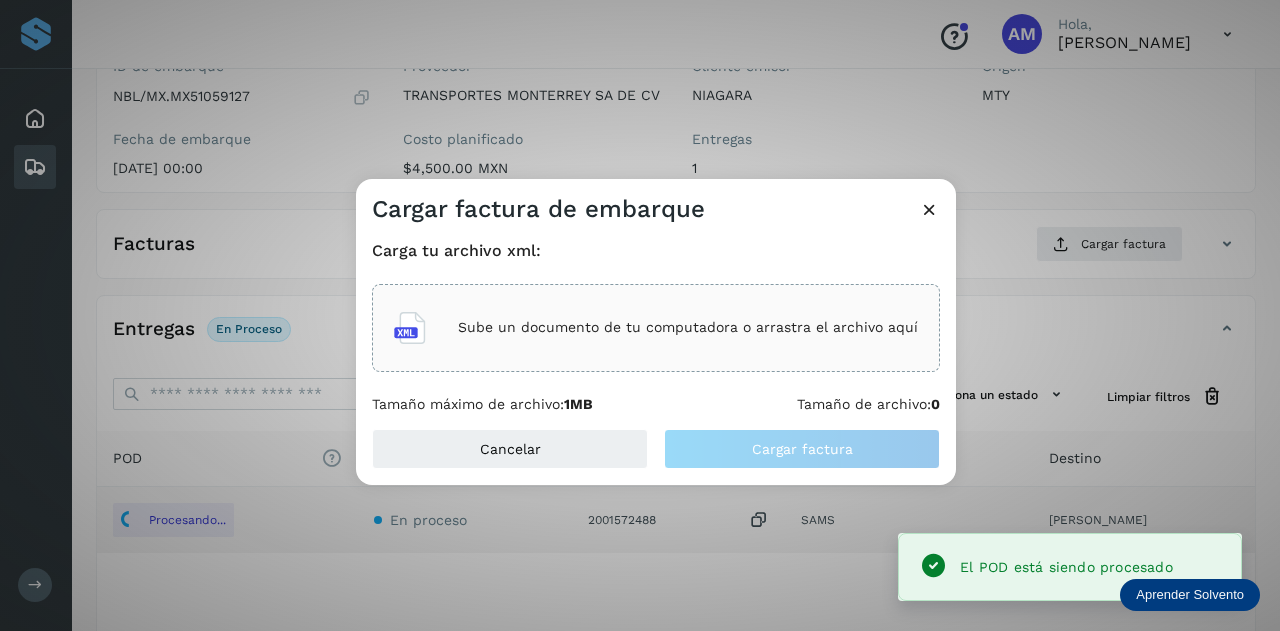 click on "Sube un documento de tu computadora o arrastra el archivo aquí" 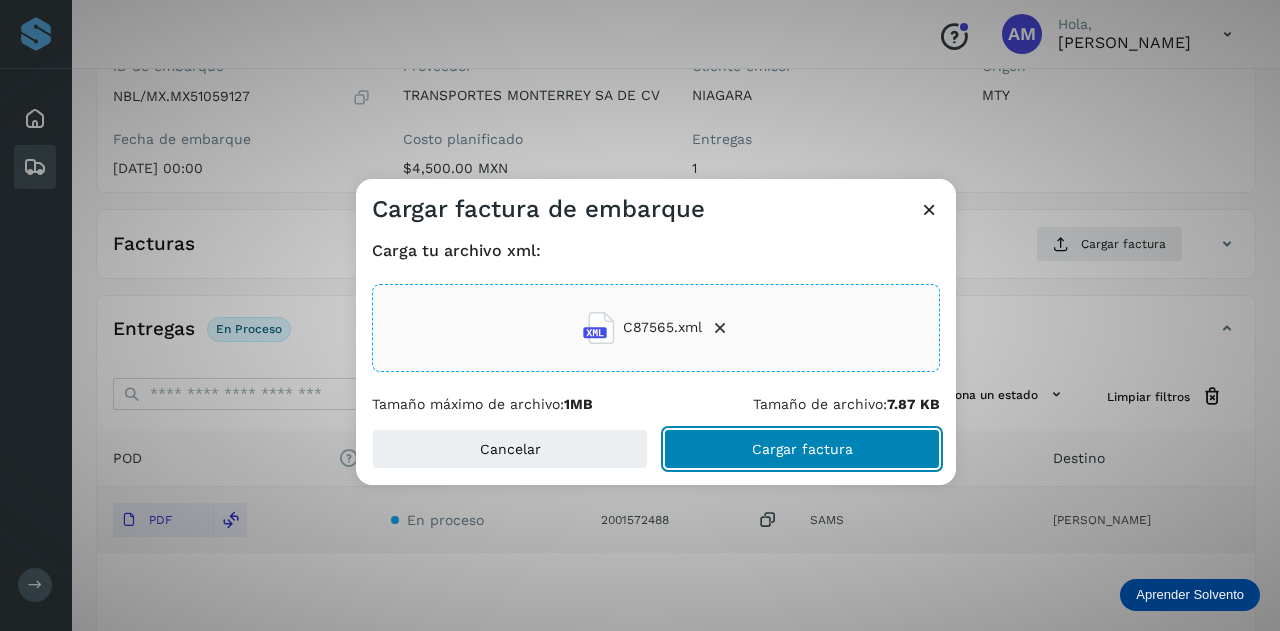 click on "Cargar factura" 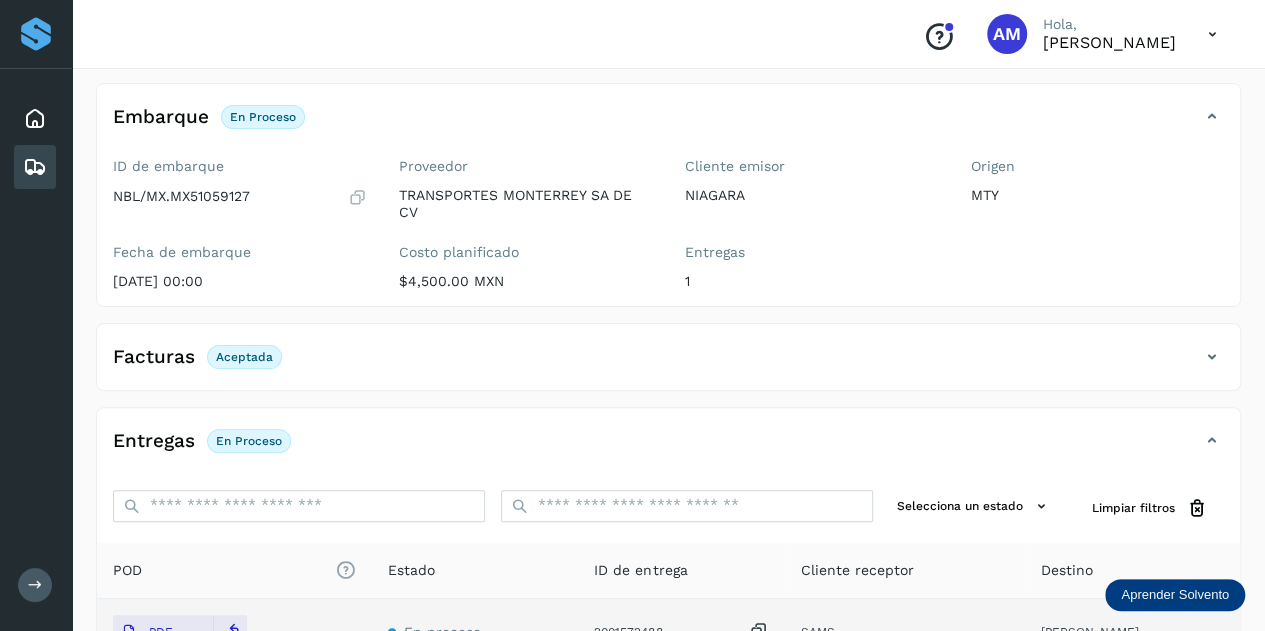 scroll, scrollTop: 0, scrollLeft: 0, axis: both 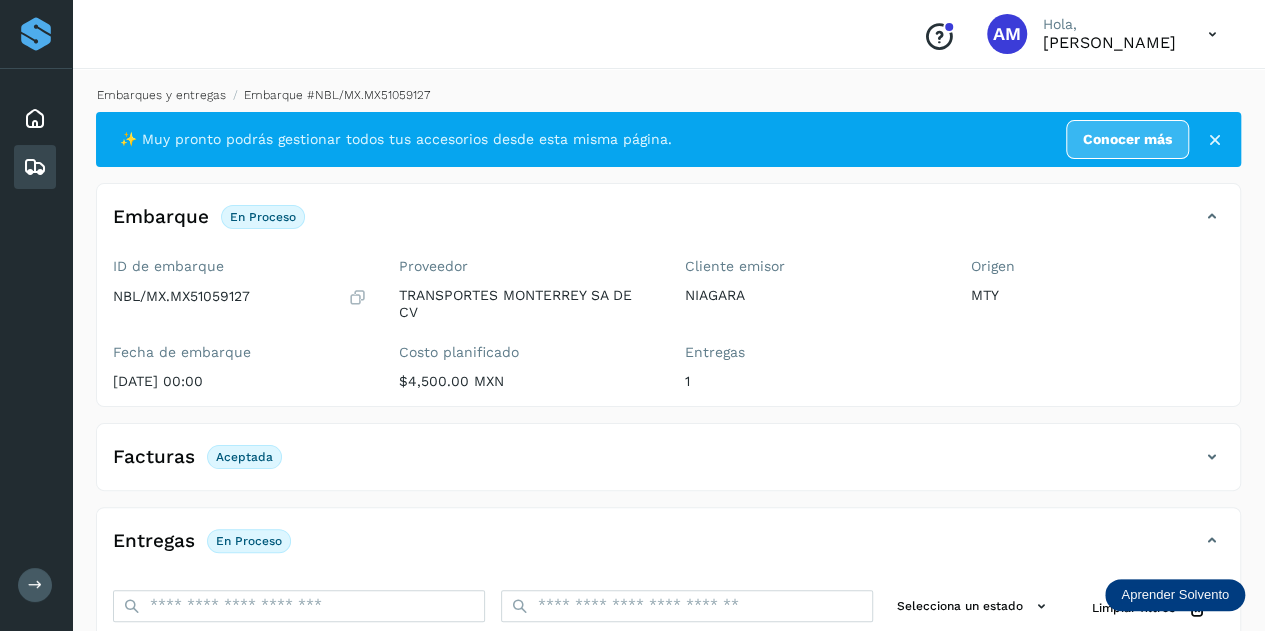 click on "Embarques y entregas" at bounding box center (161, 95) 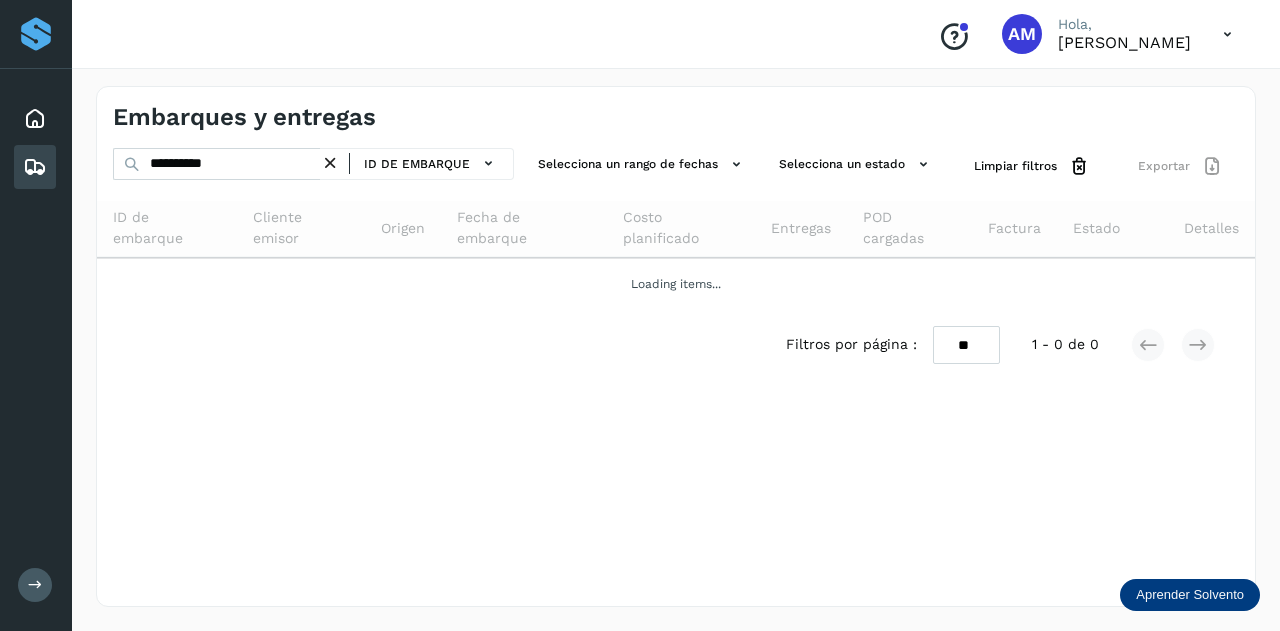 click at bounding box center [330, 163] 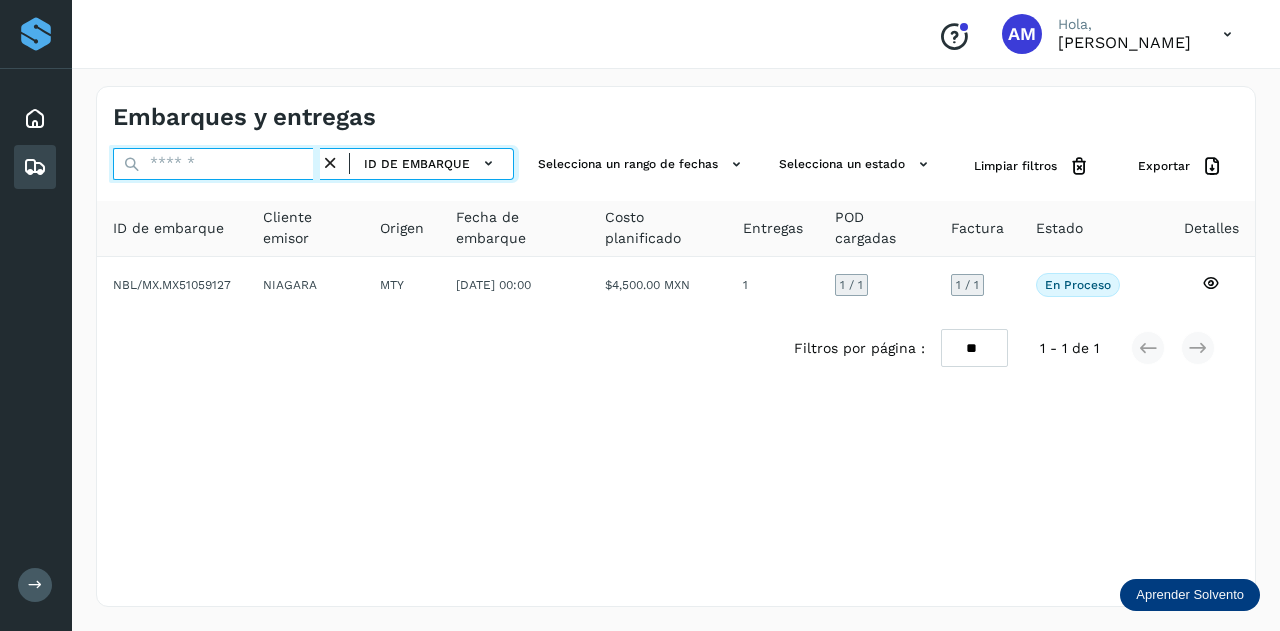 click at bounding box center (216, 164) 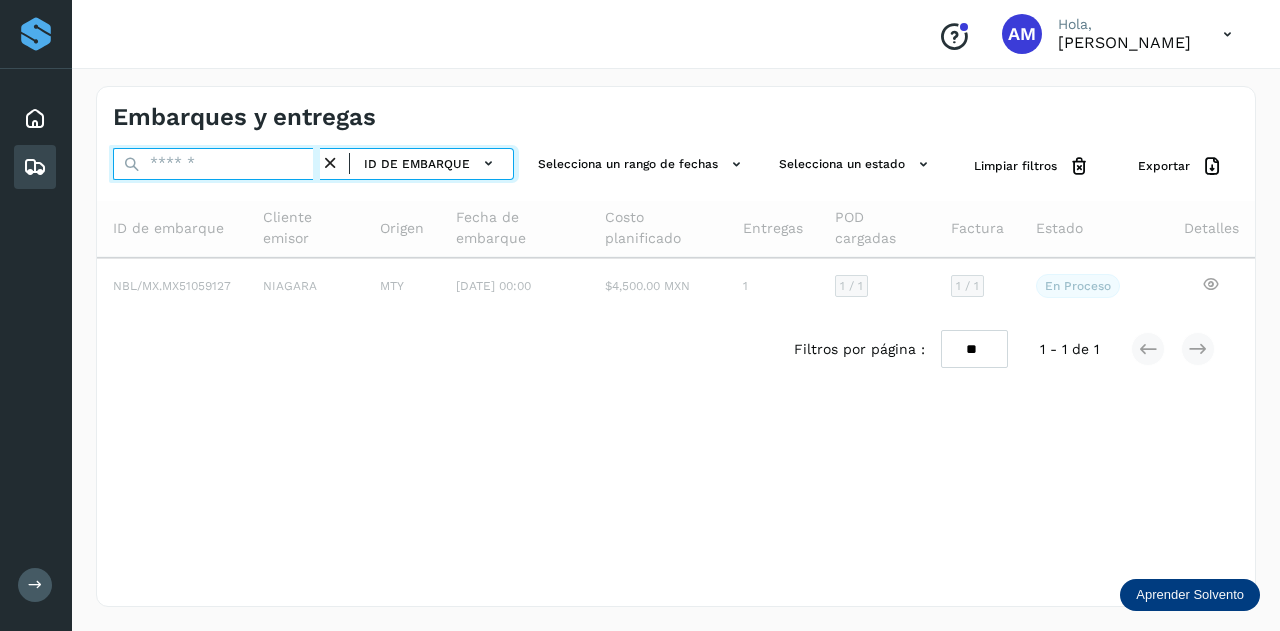 paste on "**********" 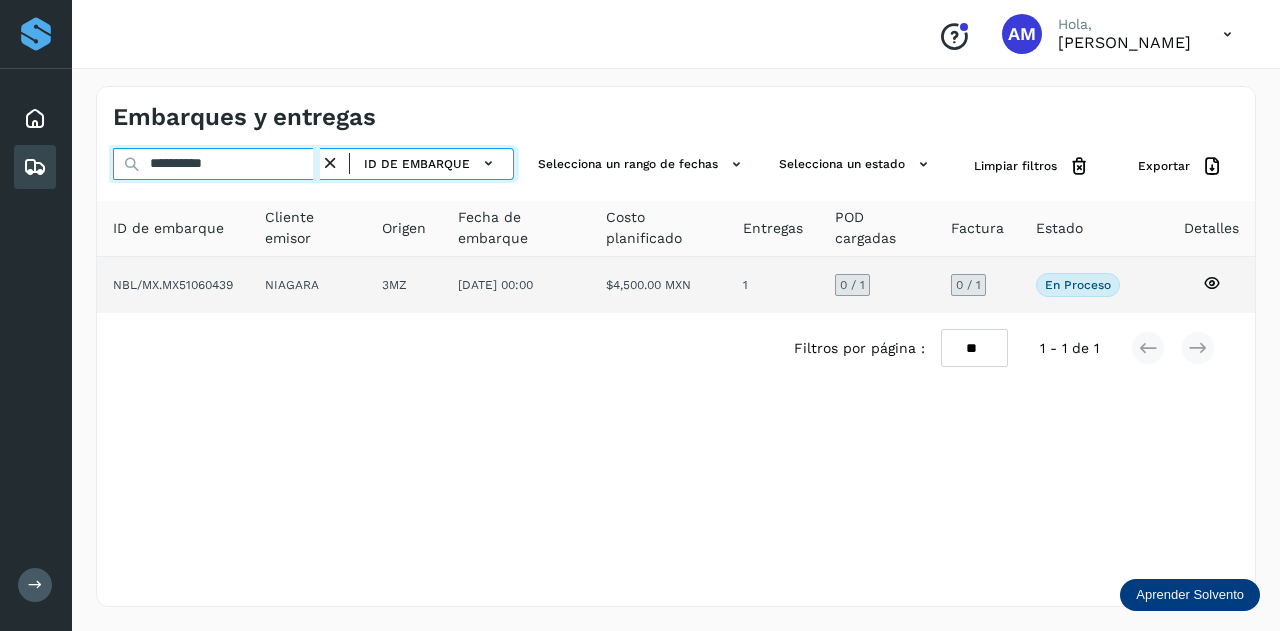 type on "**********" 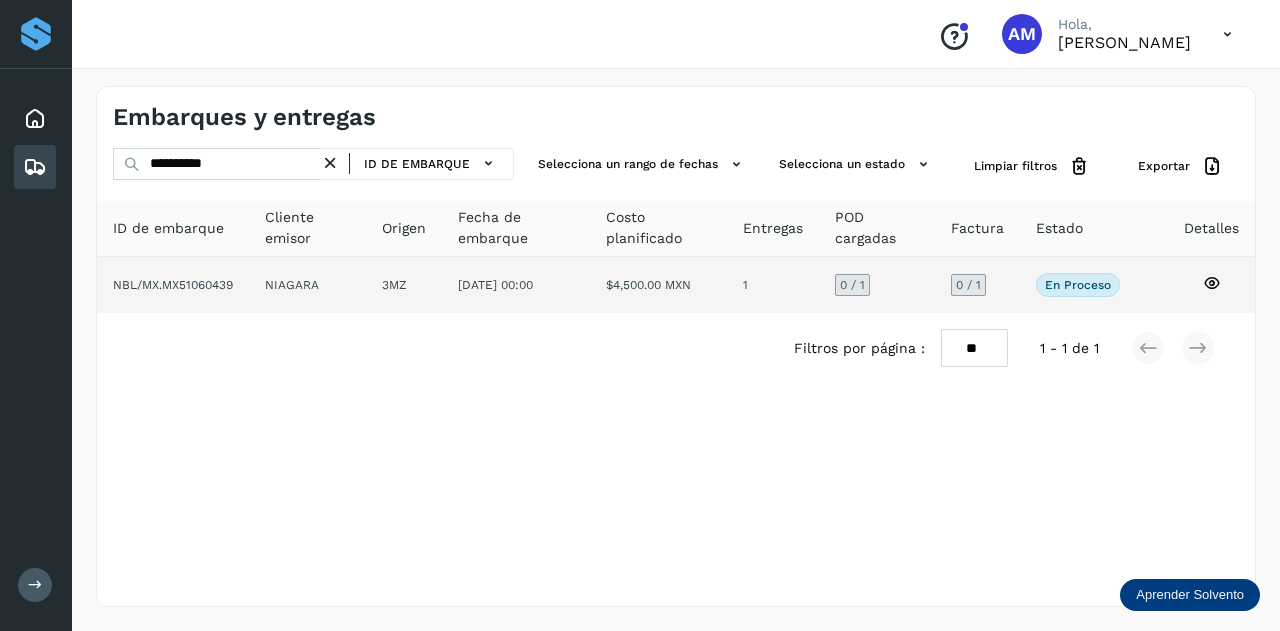 click on "[DATE] 00:00" 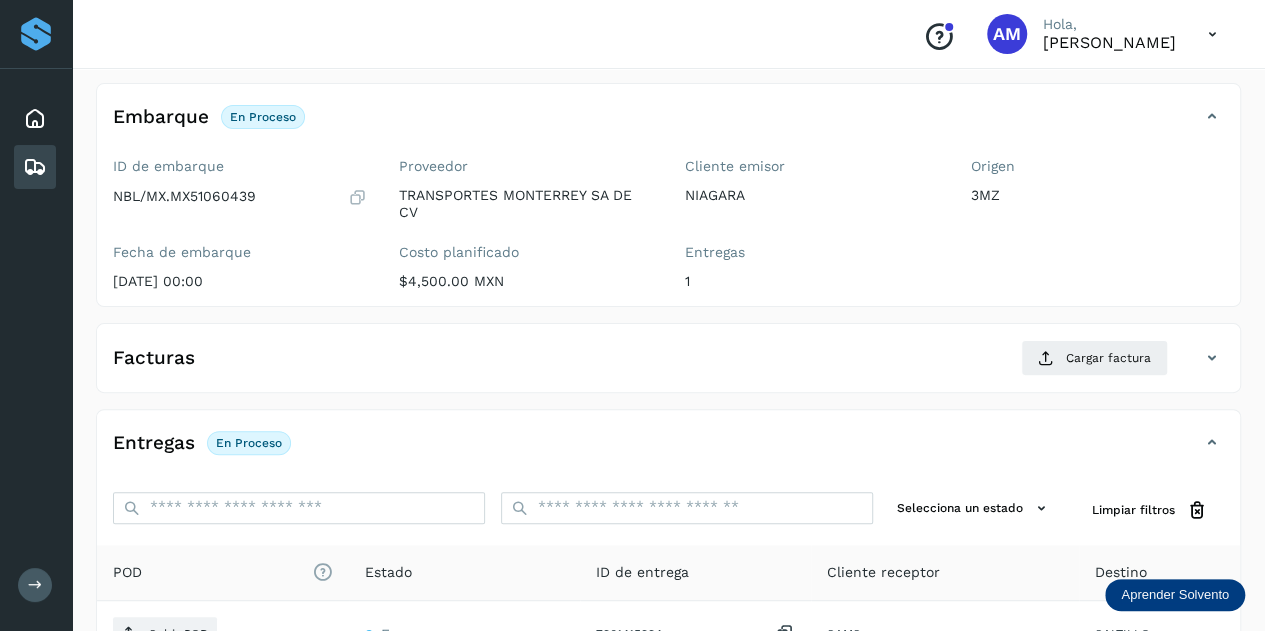 scroll, scrollTop: 200, scrollLeft: 0, axis: vertical 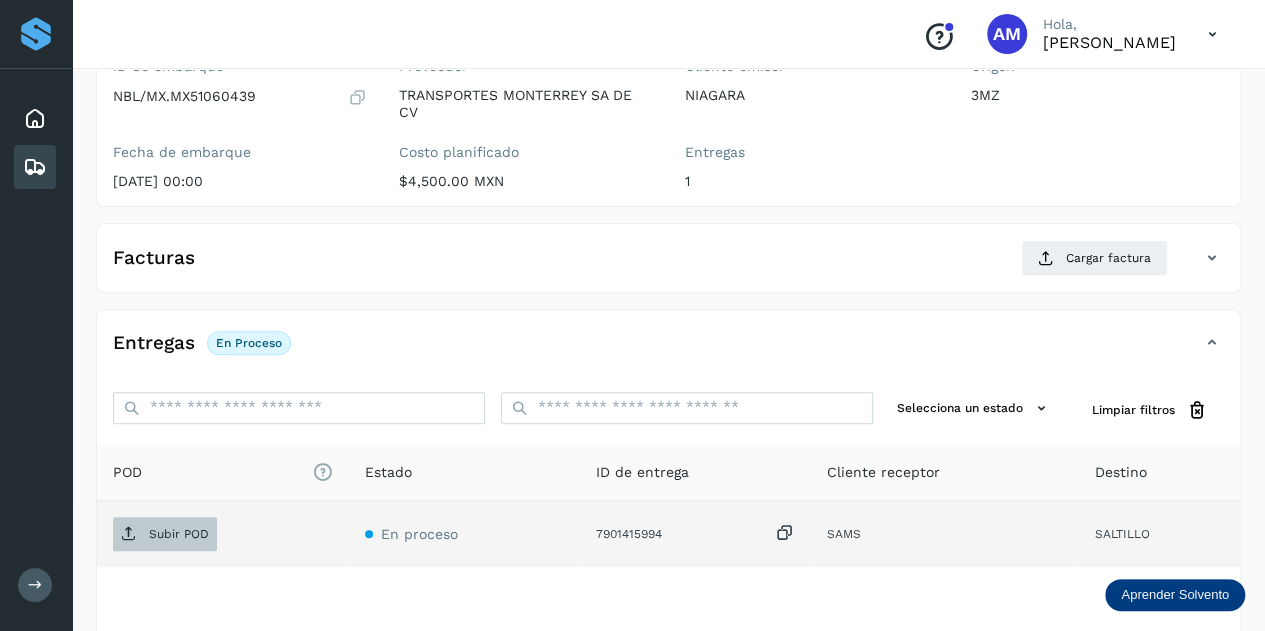 click on "Subir POD" at bounding box center (179, 534) 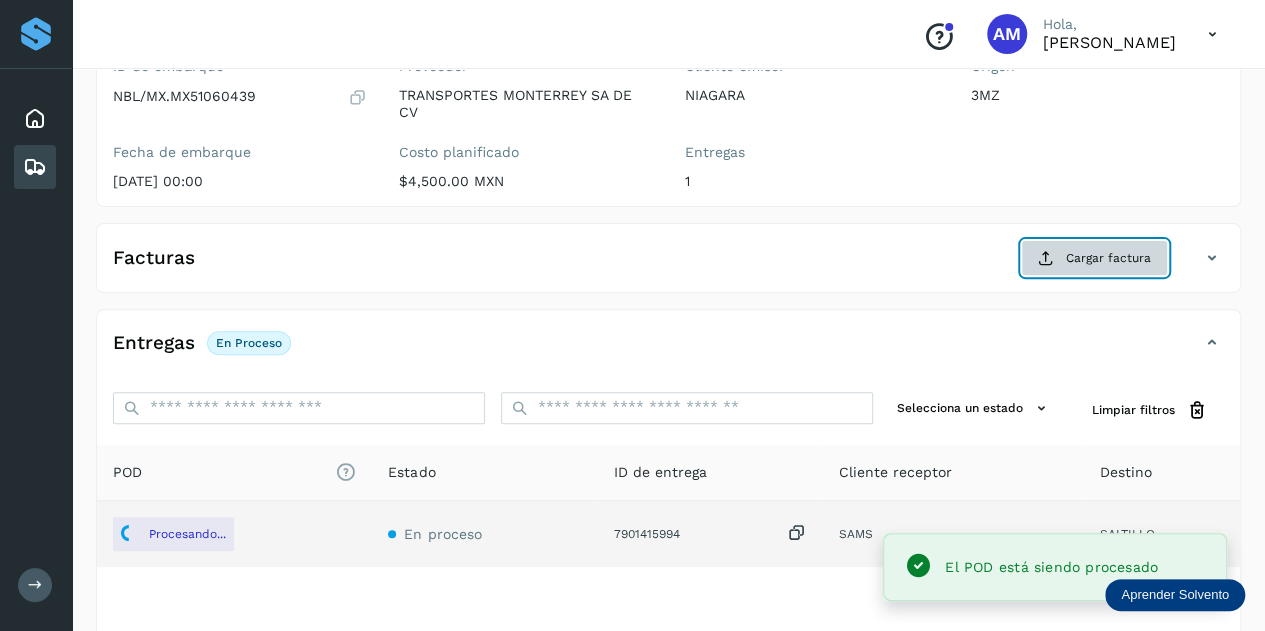 click on "Cargar factura" at bounding box center (1094, 258) 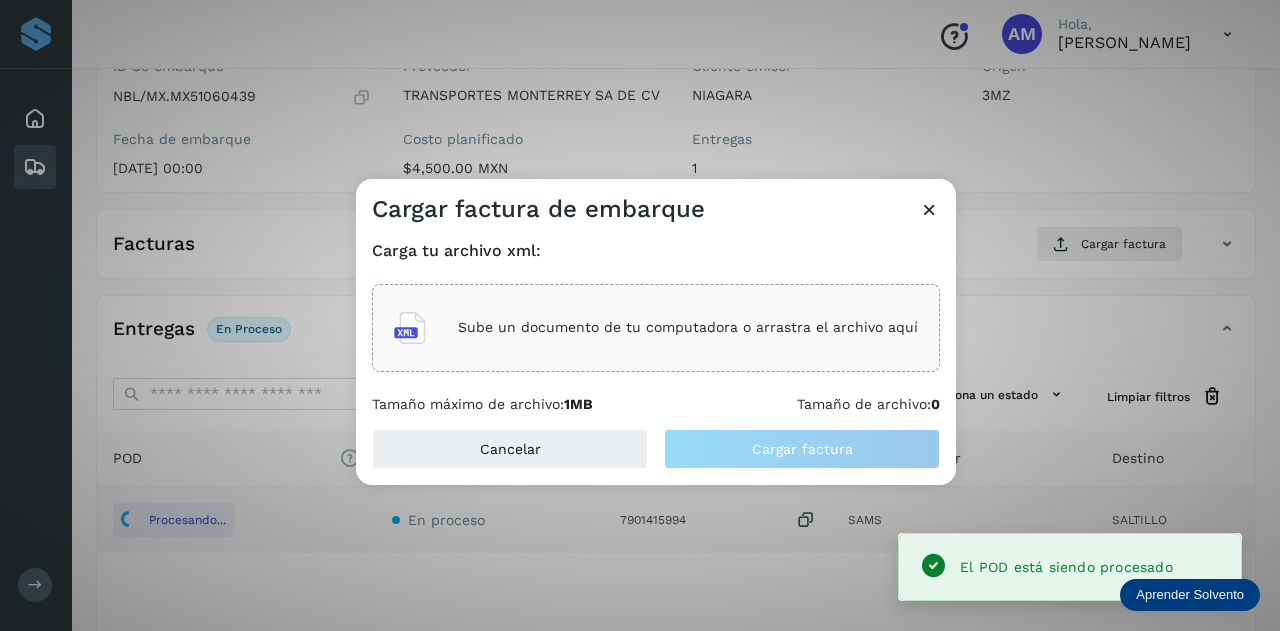 click on "Sube un documento de tu computadora o arrastra el archivo aquí" at bounding box center [688, 327] 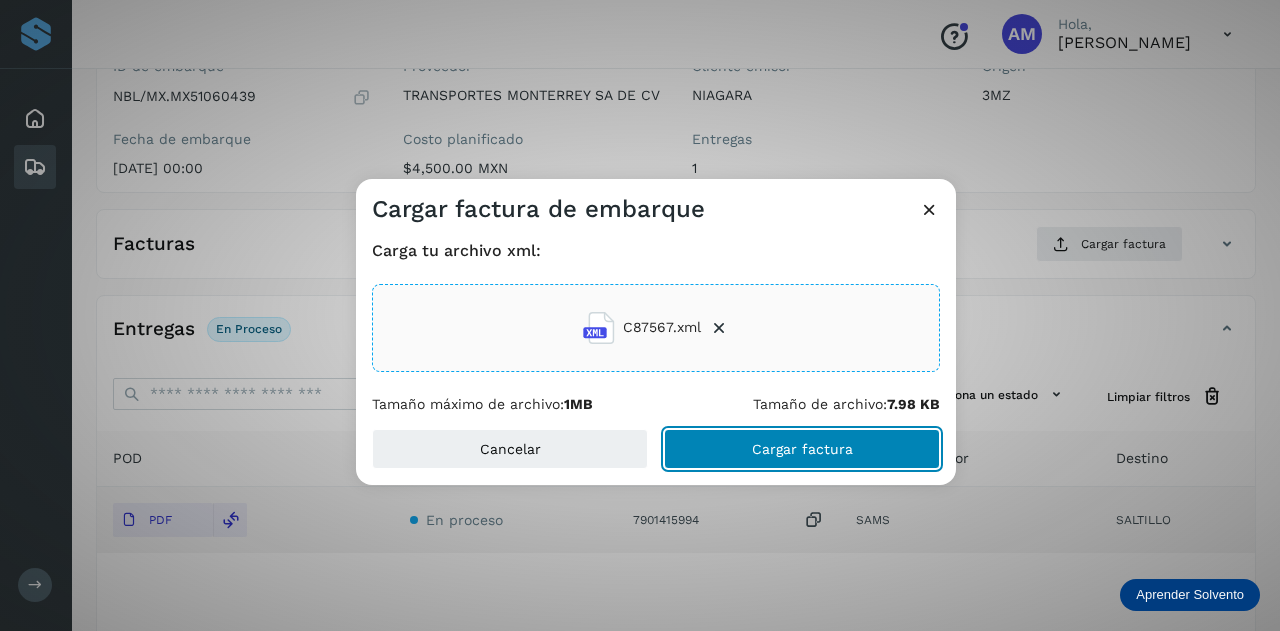 click on "Cargar factura" 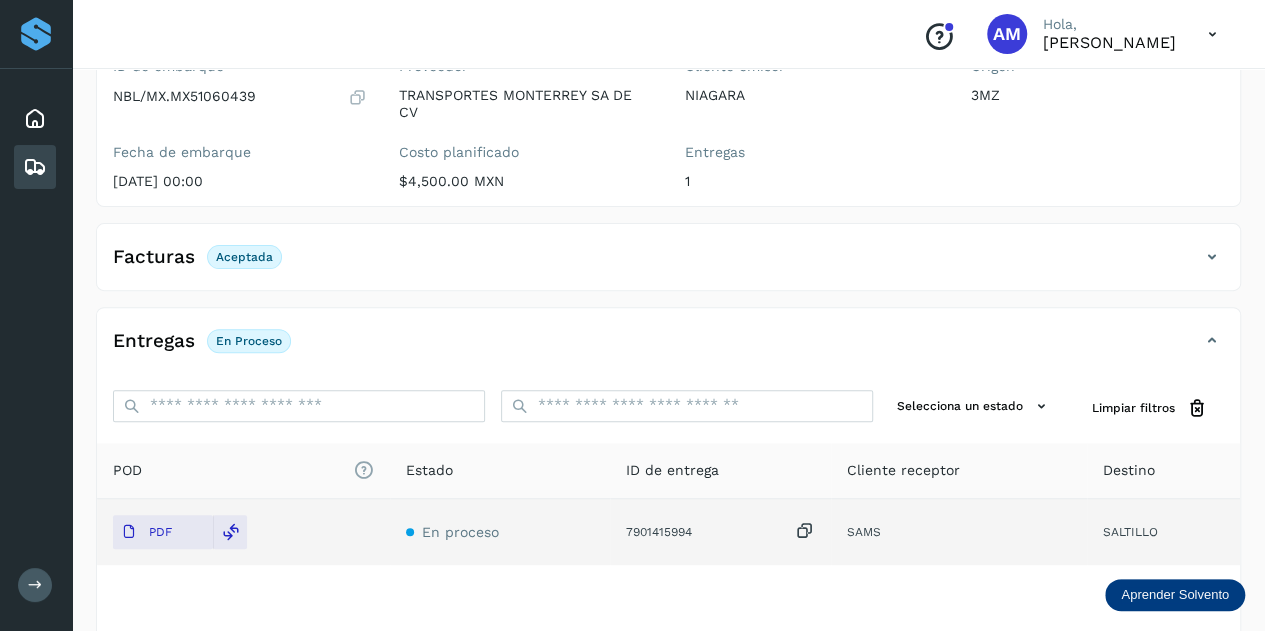 scroll, scrollTop: 0, scrollLeft: 0, axis: both 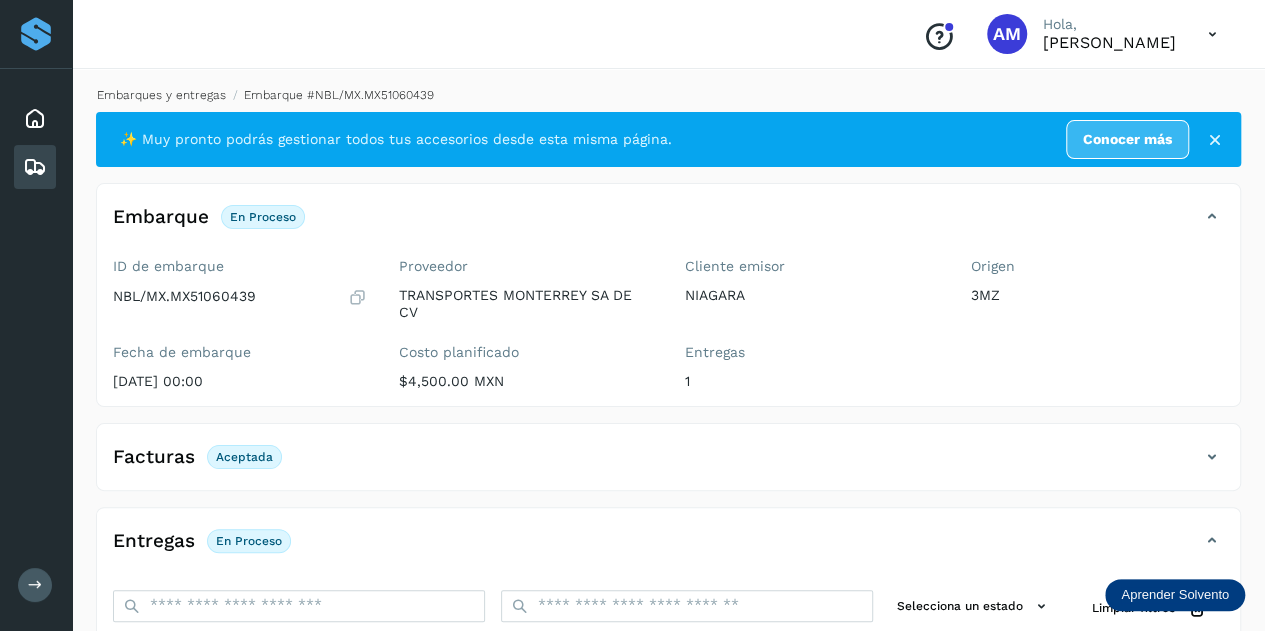 click on "Embarques y entregas" at bounding box center [161, 95] 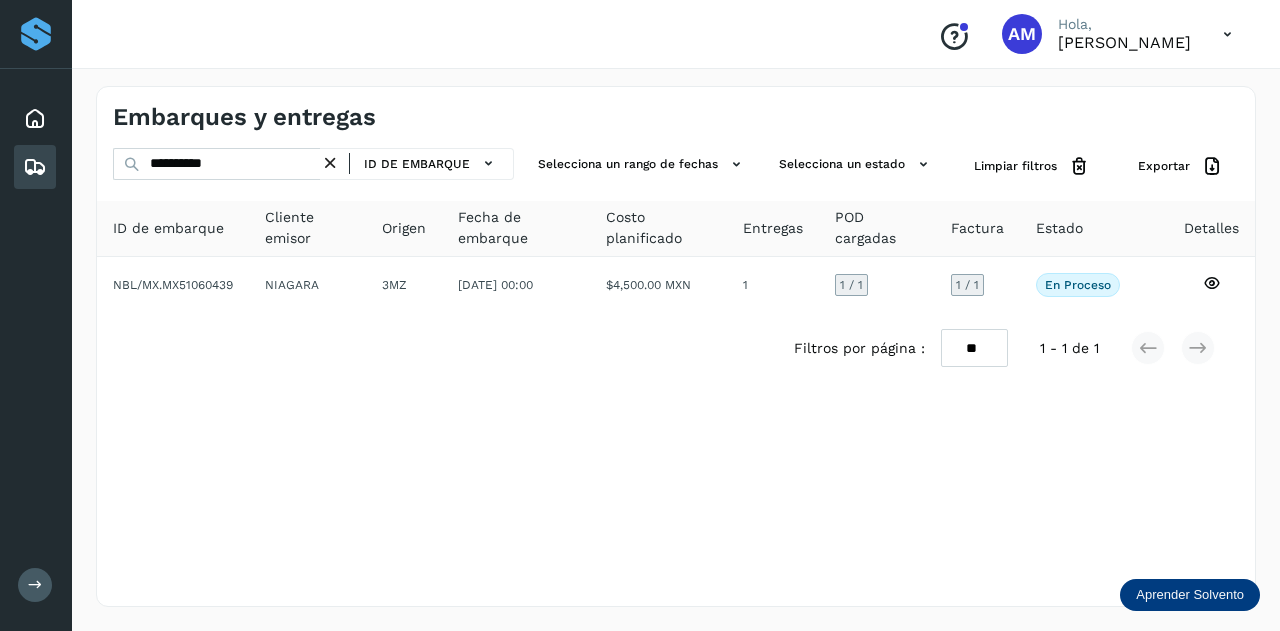 click at bounding box center (330, 163) 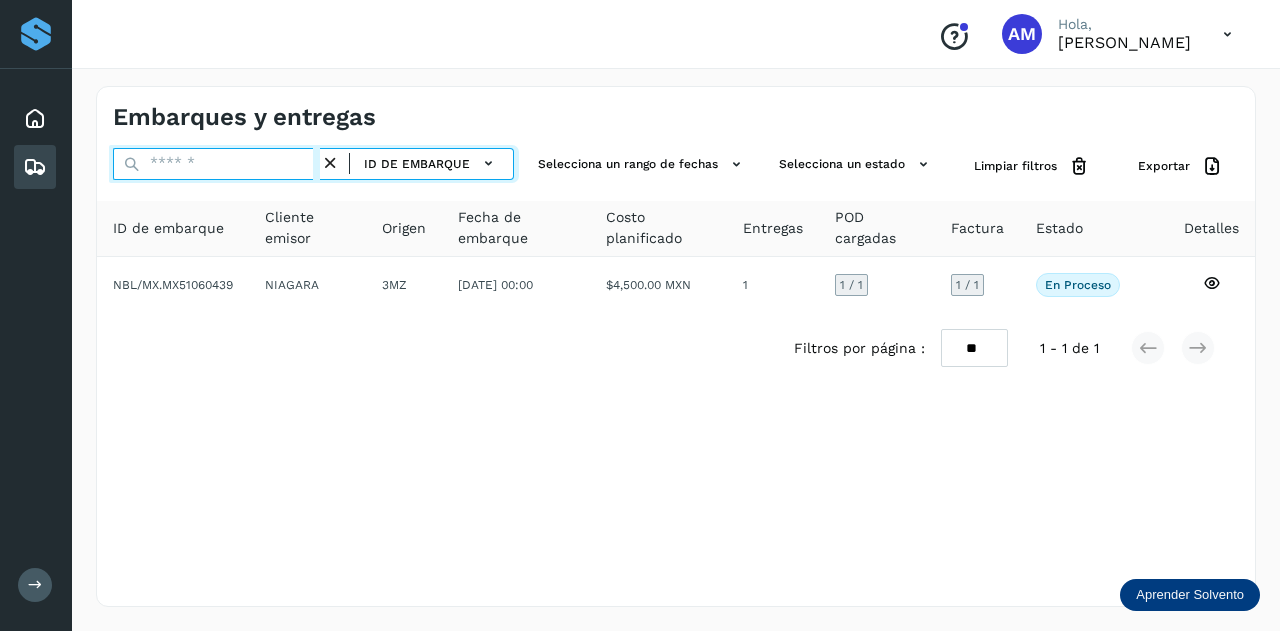 click at bounding box center (216, 164) 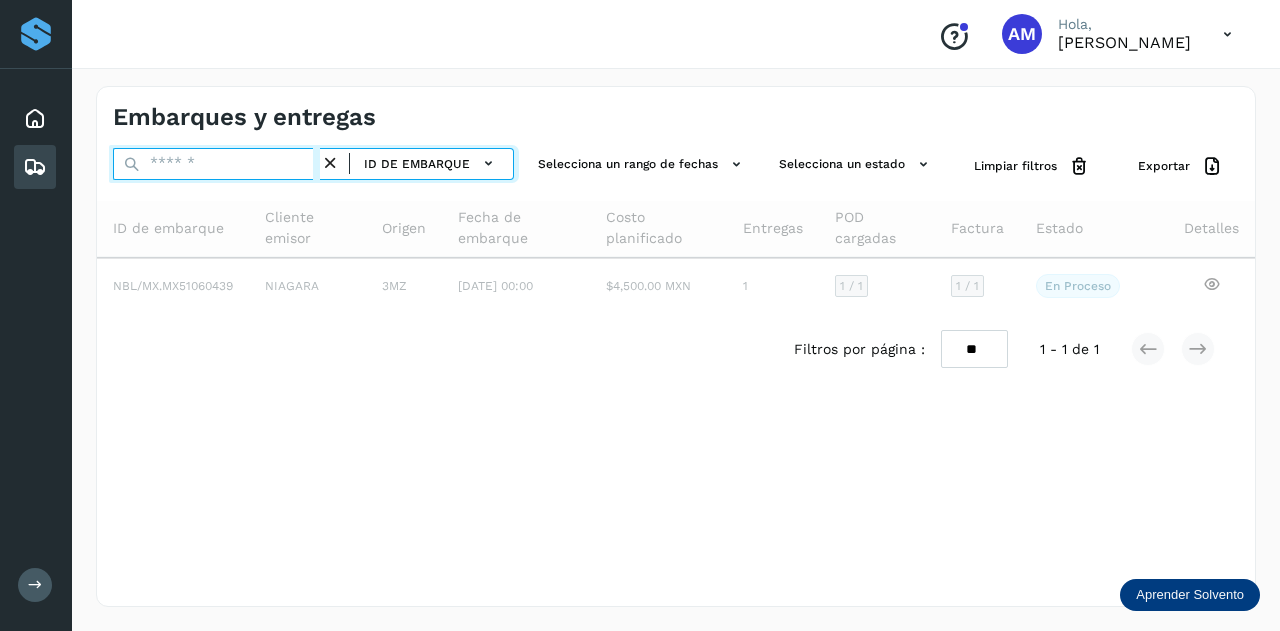paste on "**********" 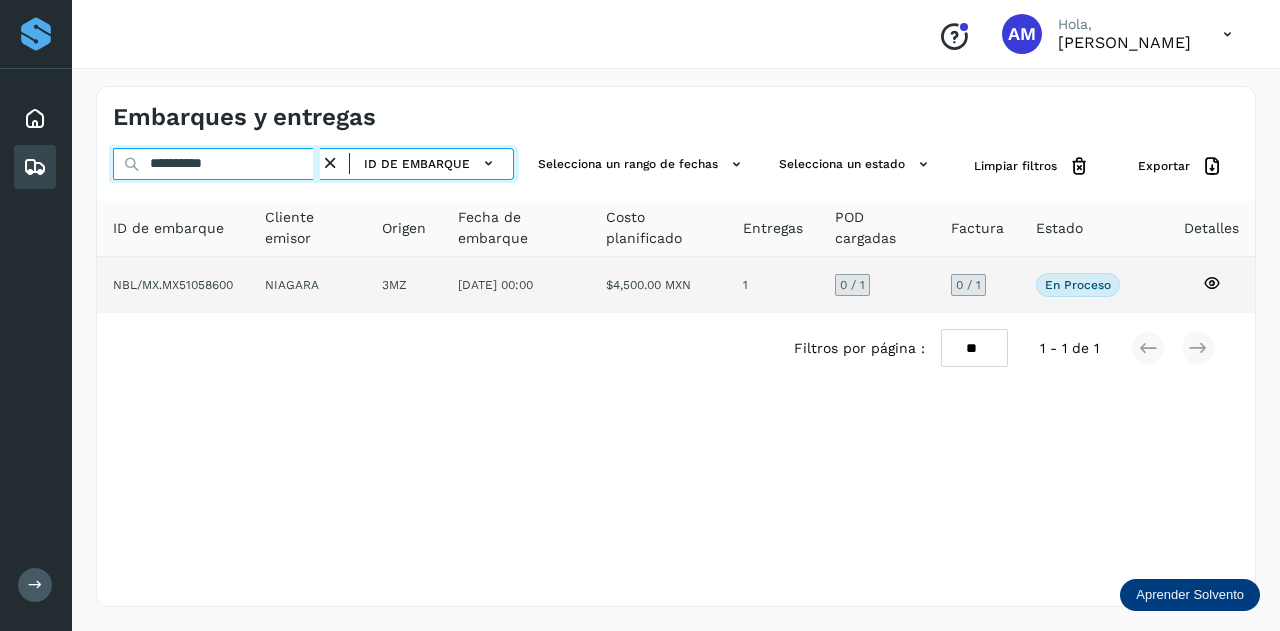 type on "**********" 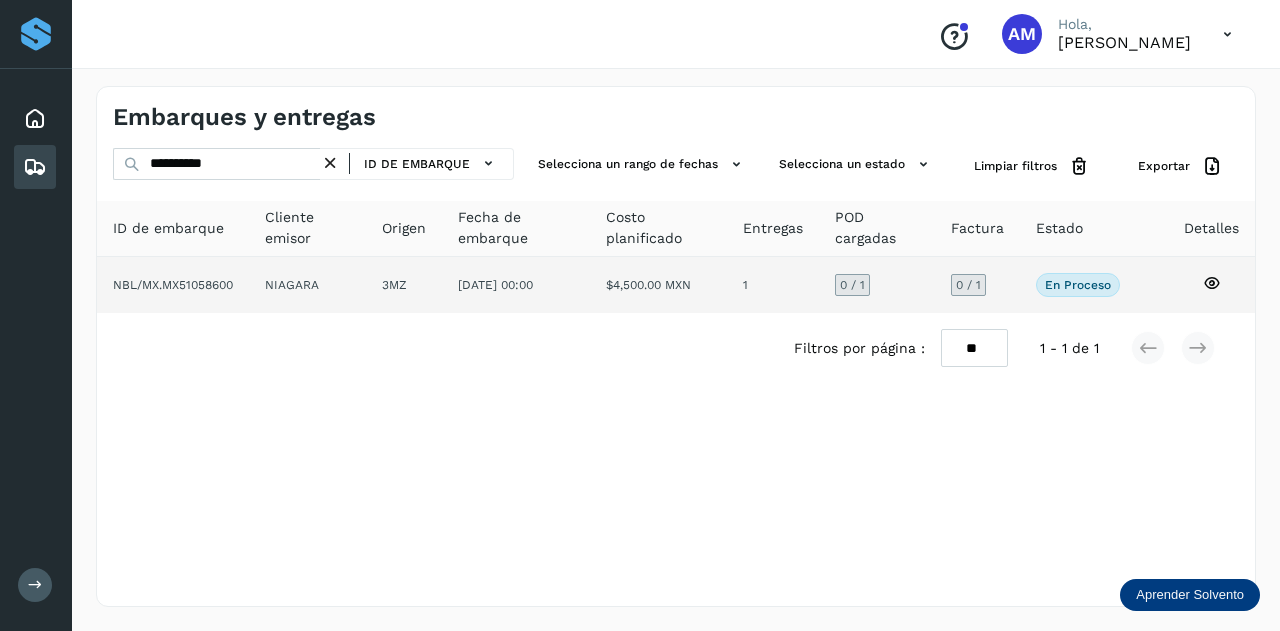 click on "3MZ" 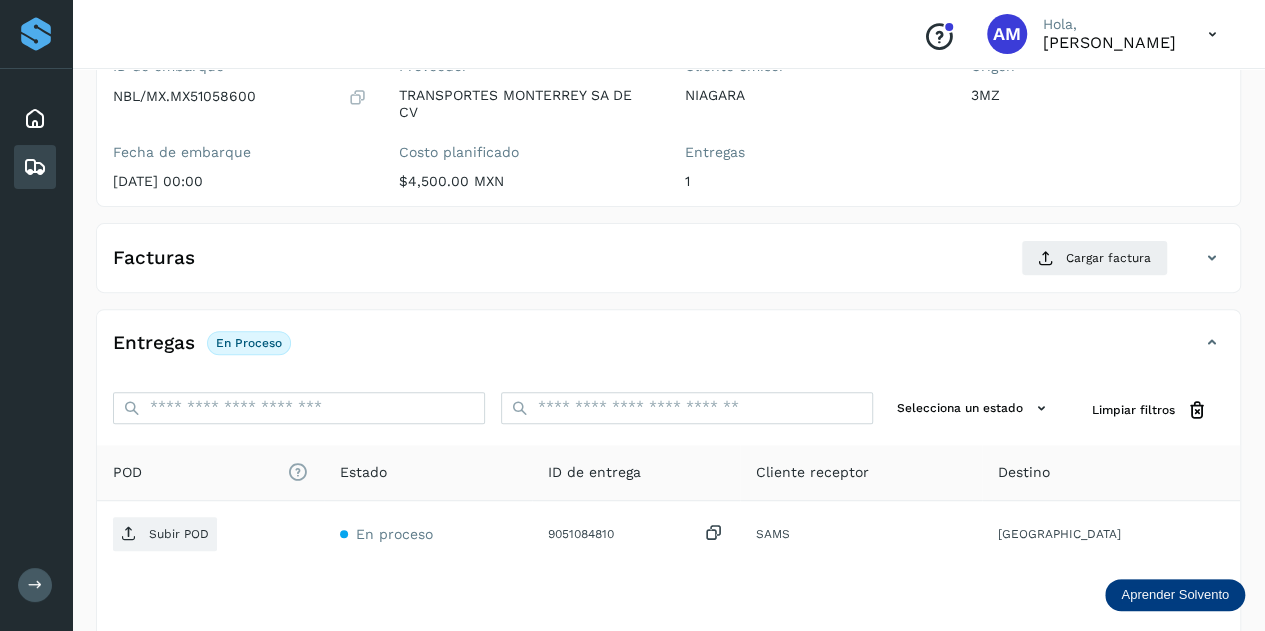 scroll, scrollTop: 300, scrollLeft: 0, axis: vertical 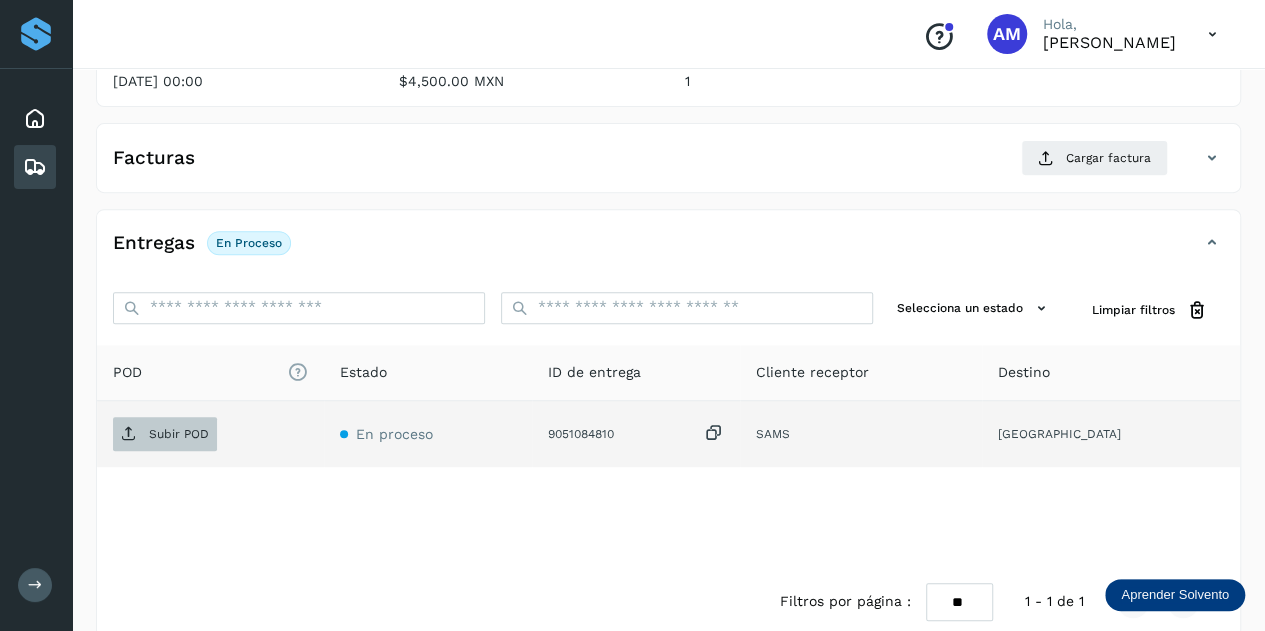 click on "Subir POD" at bounding box center [179, 434] 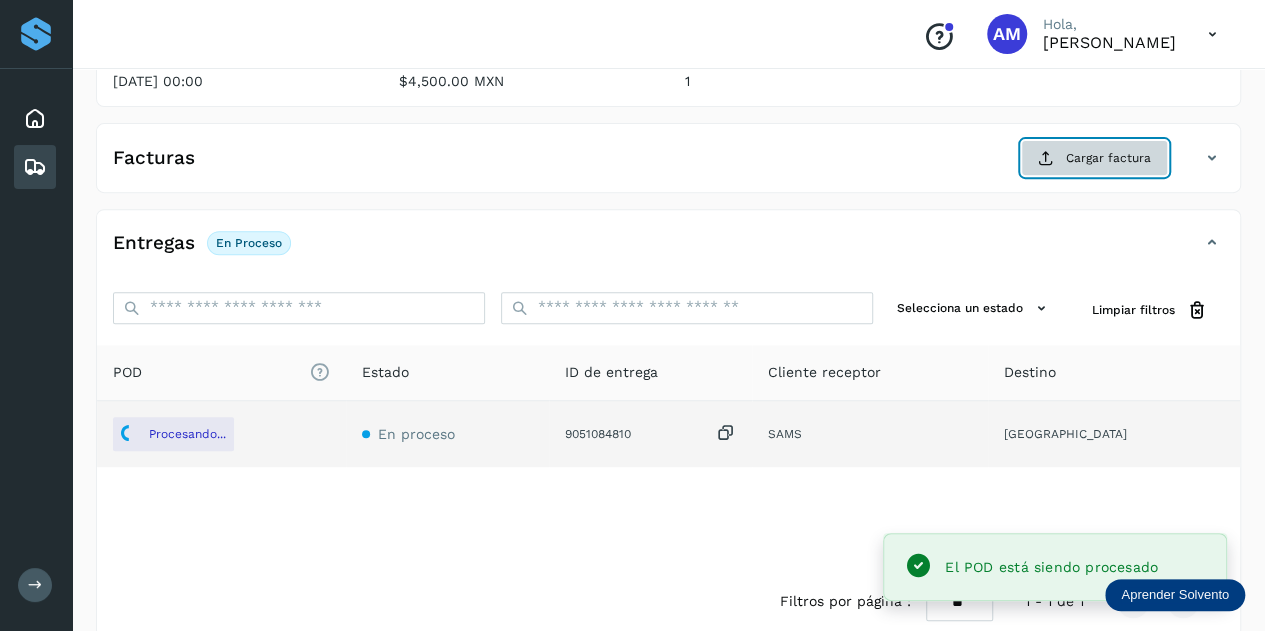 click on "Cargar factura" at bounding box center [1094, 158] 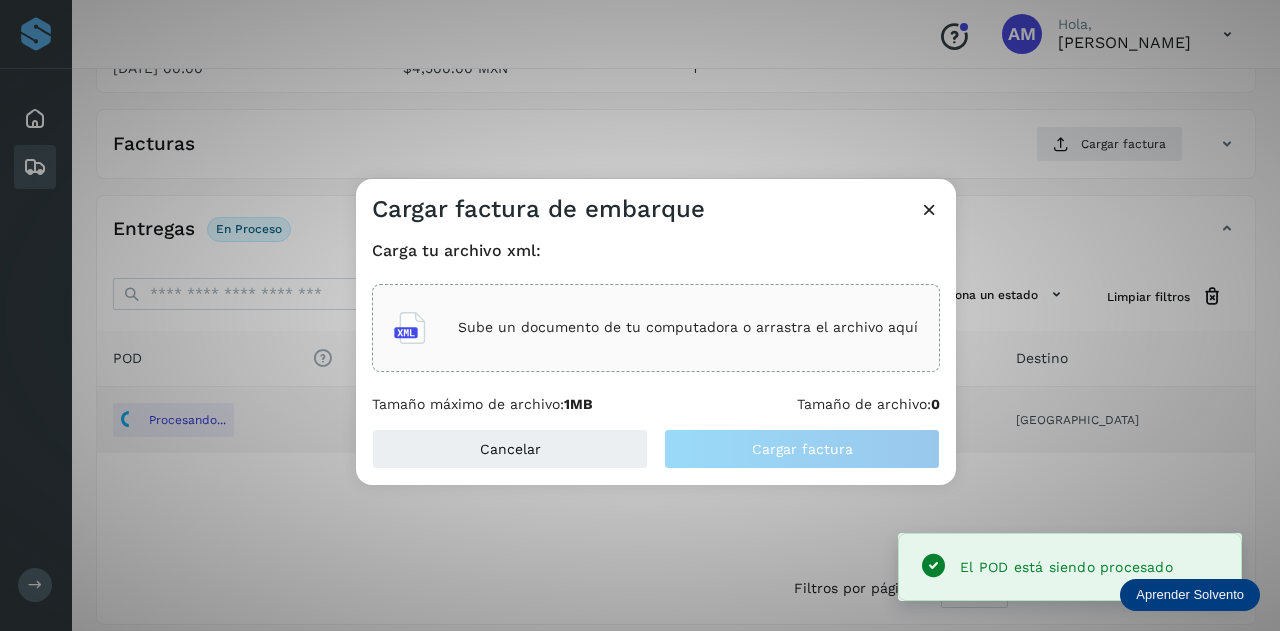 click on "Sube un documento de tu computadora o arrastra el archivo aquí" 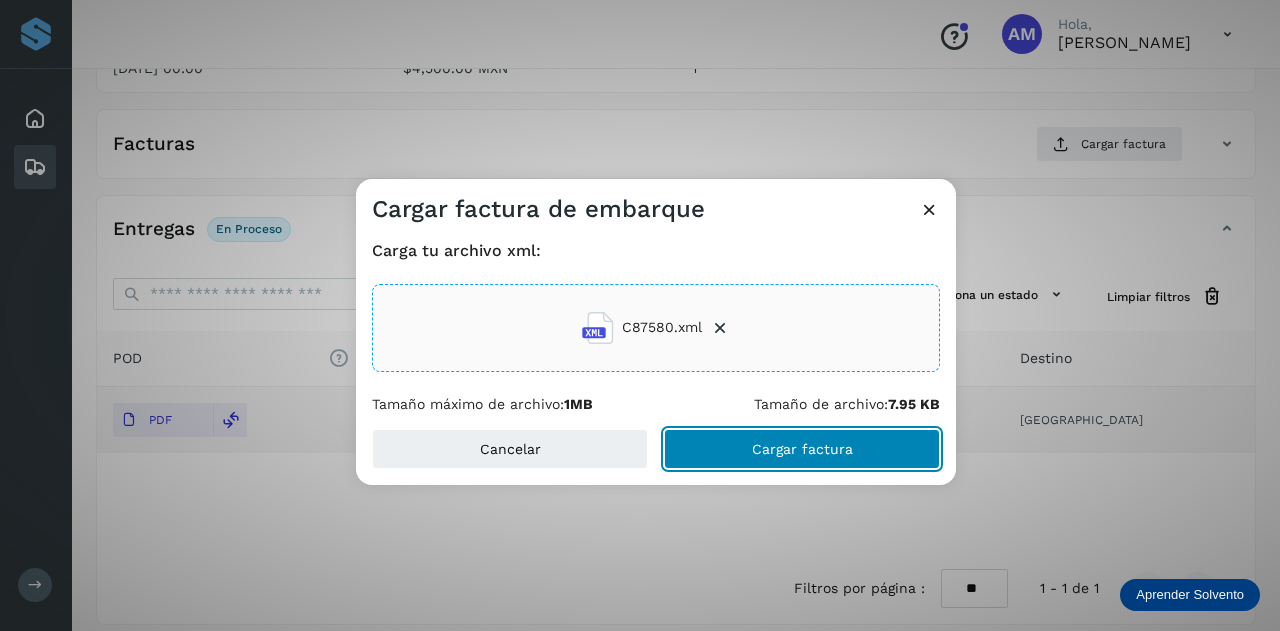click on "Cargar factura" 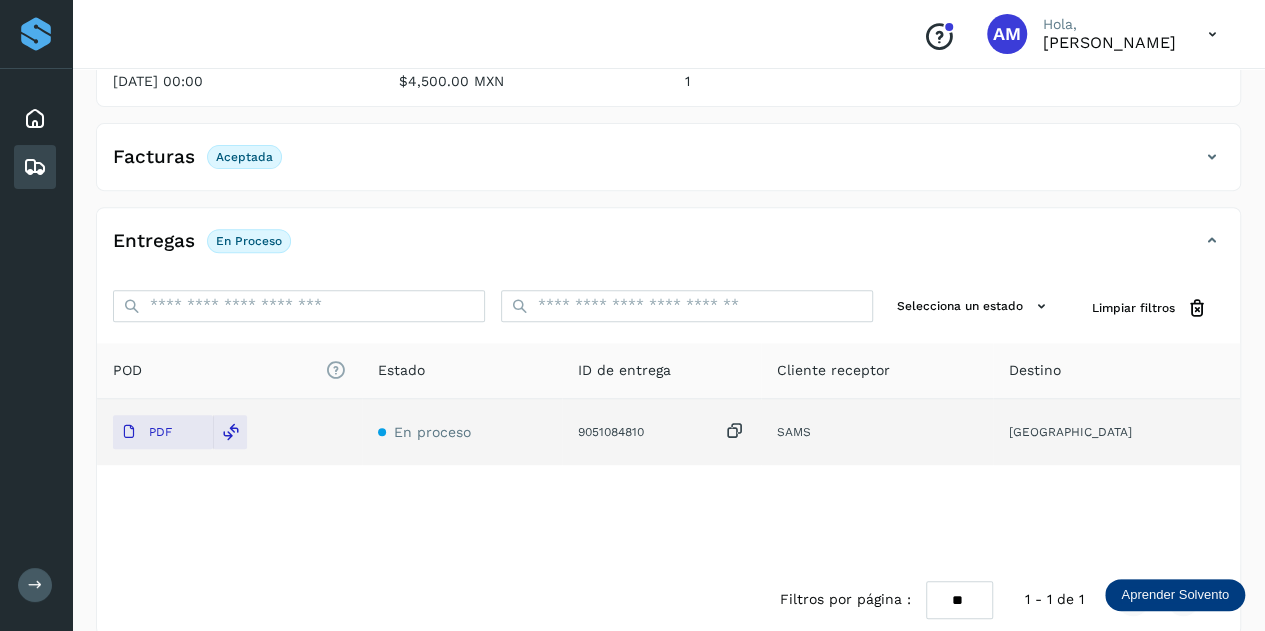 scroll, scrollTop: 0, scrollLeft: 0, axis: both 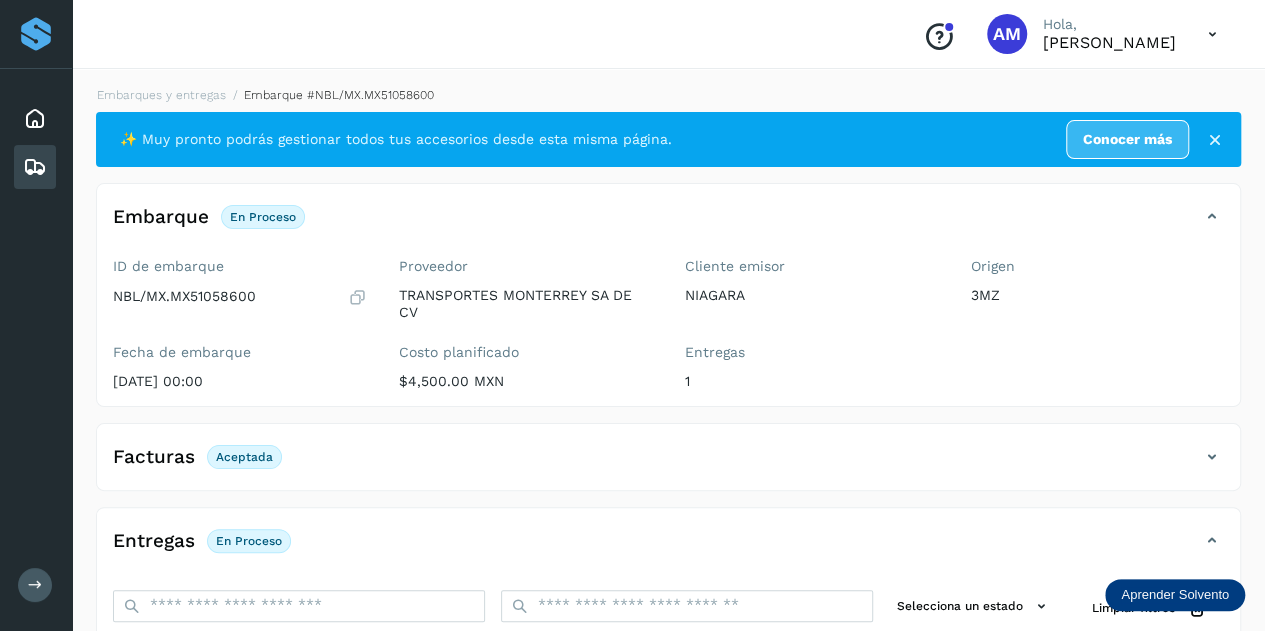 click on "Embarques y entregas" 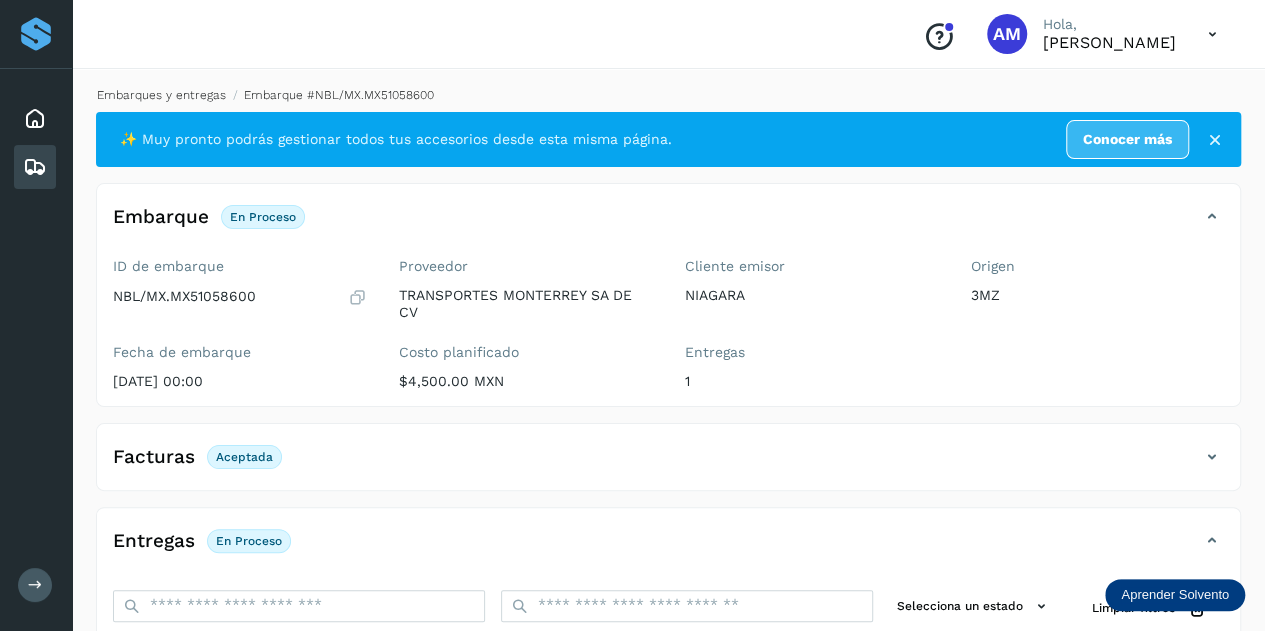 click on "Embarques y entregas" at bounding box center (161, 95) 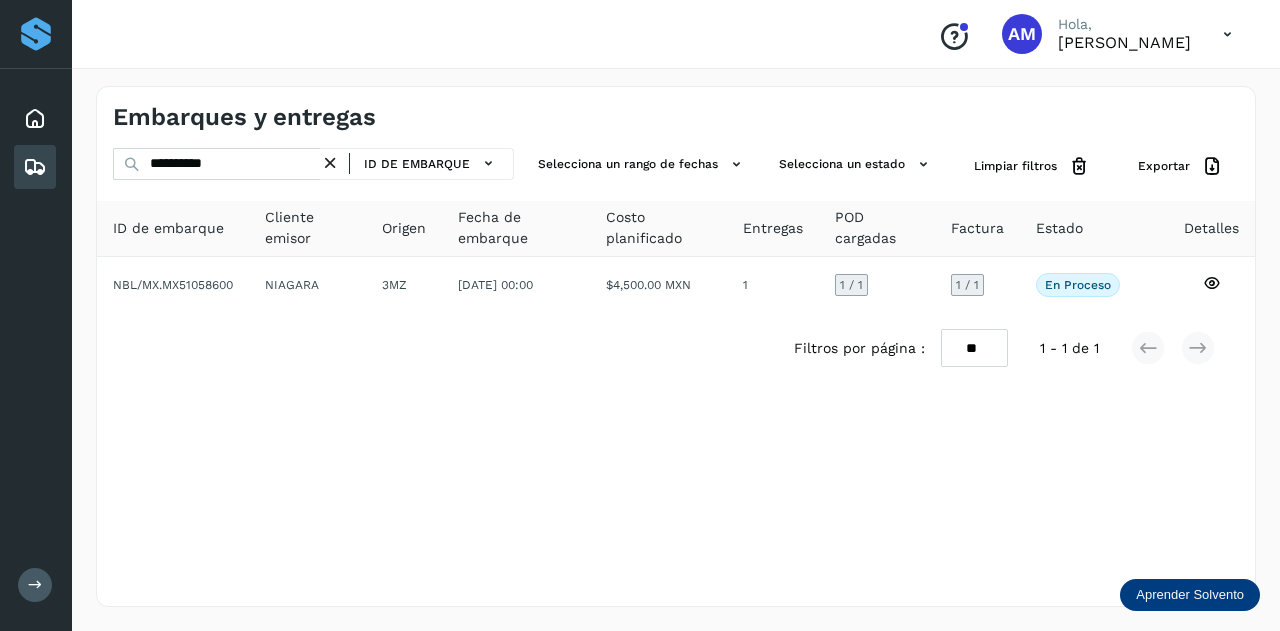 drag, startPoint x: 340, startPoint y: 163, endPoint x: 296, endPoint y: 163, distance: 44 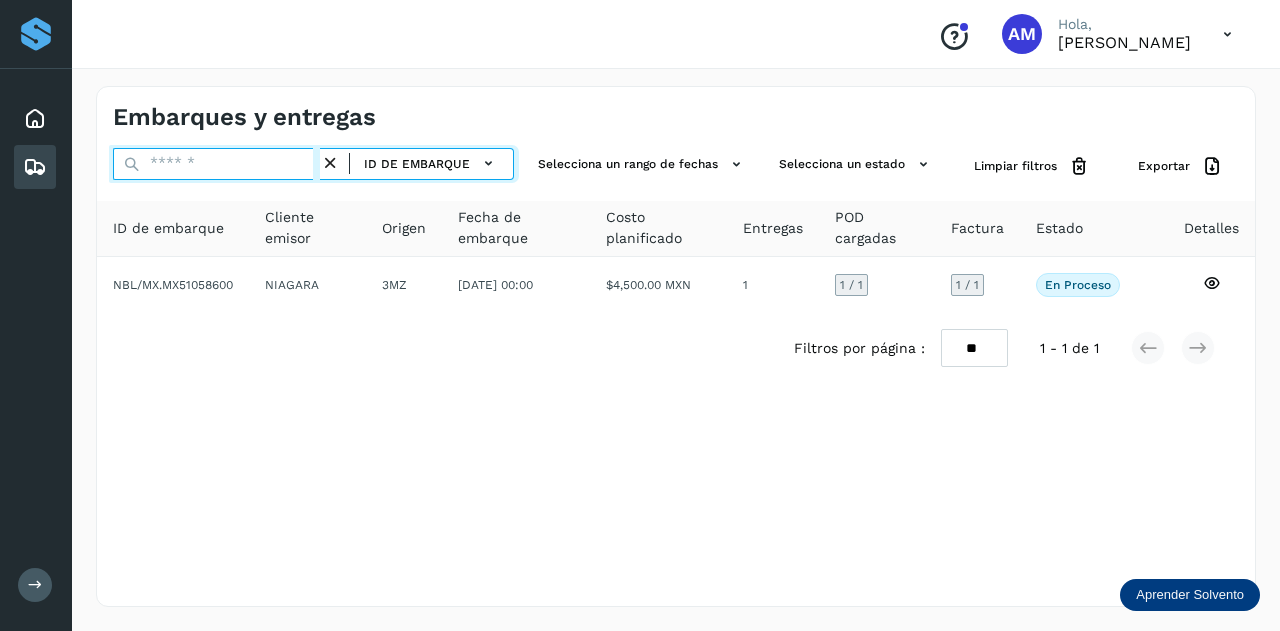 click at bounding box center [216, 164] 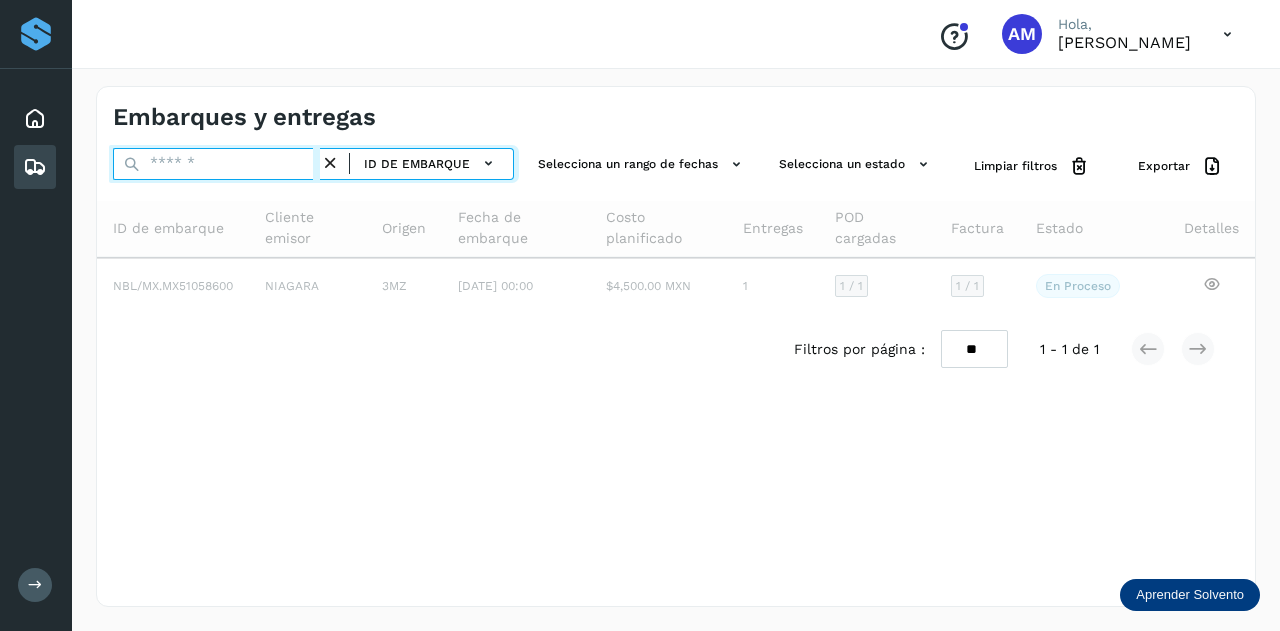 paste on "**********" 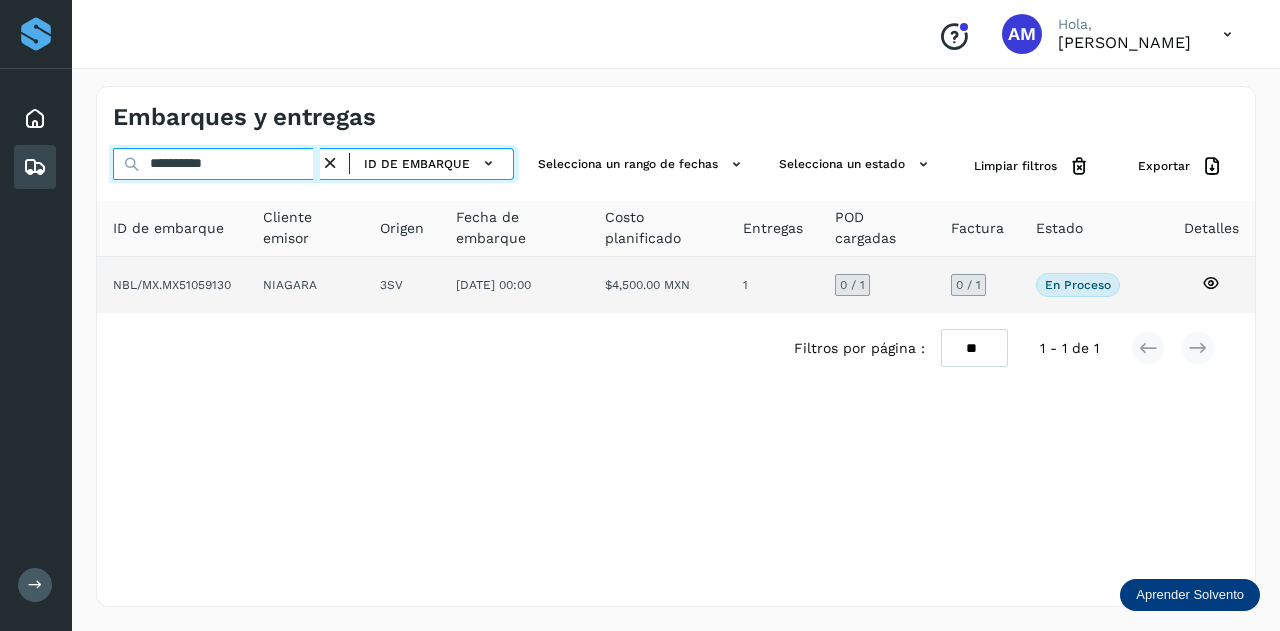 type on "**********" 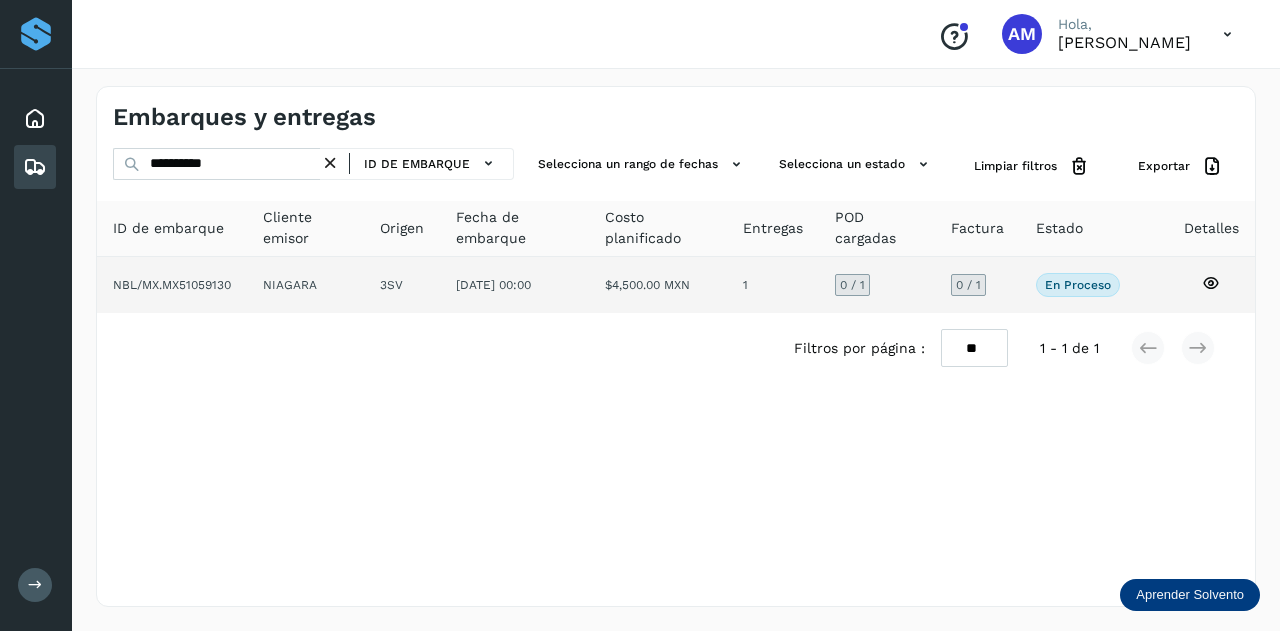 click on "3SV" 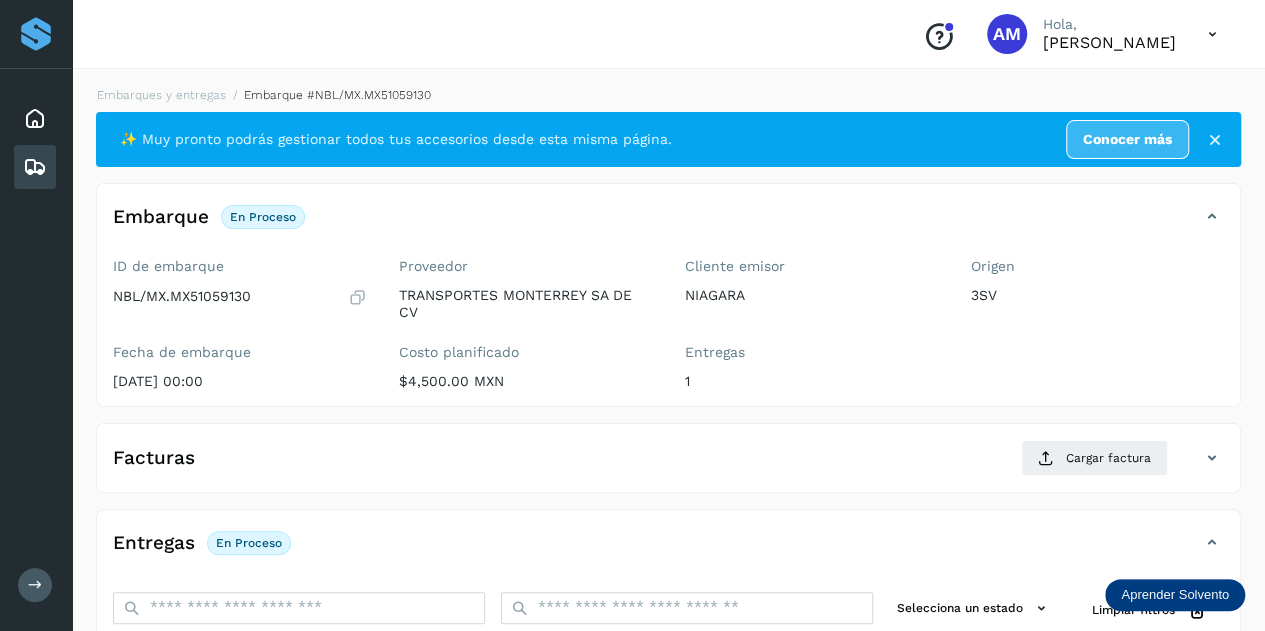 scroll, scrollTop: 200, scrollLeft: 0, axis: vertical 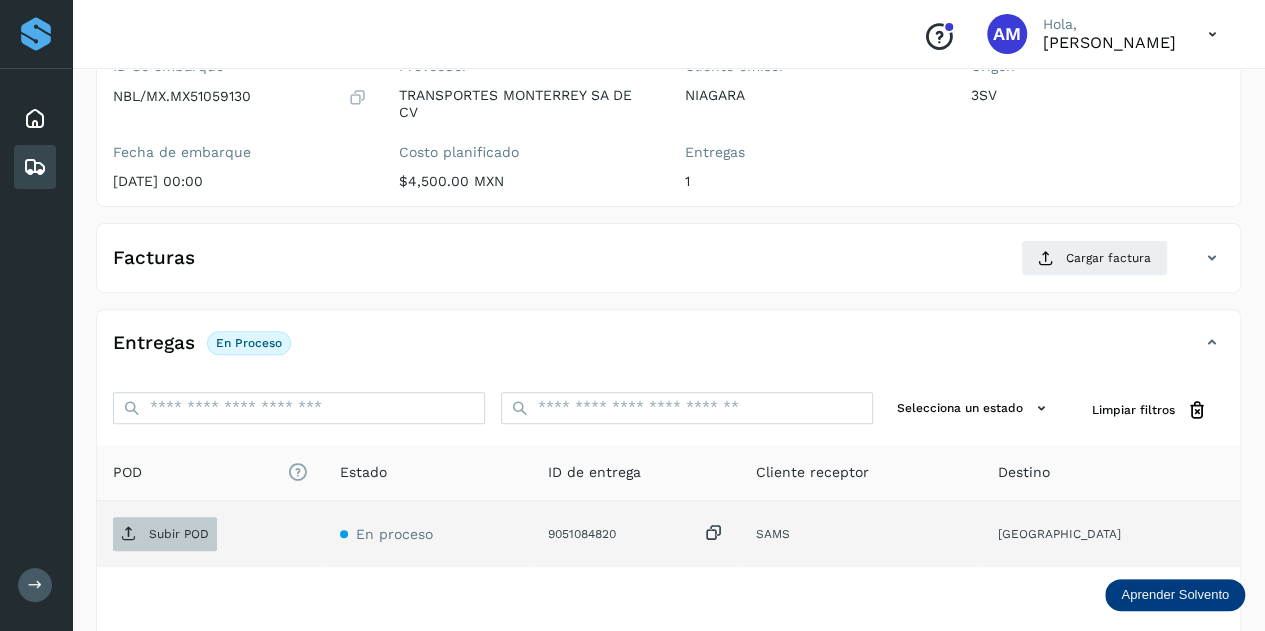 click on "Subir POD" at bounding box center [179, 534] 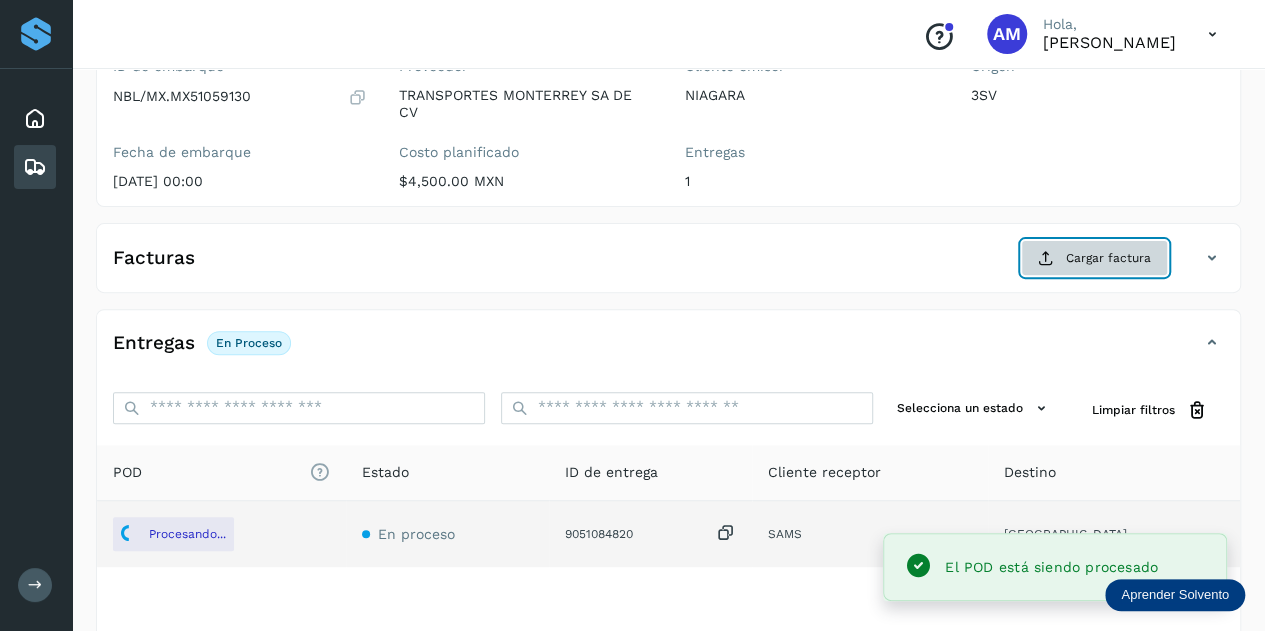 click on "Cargar factura" 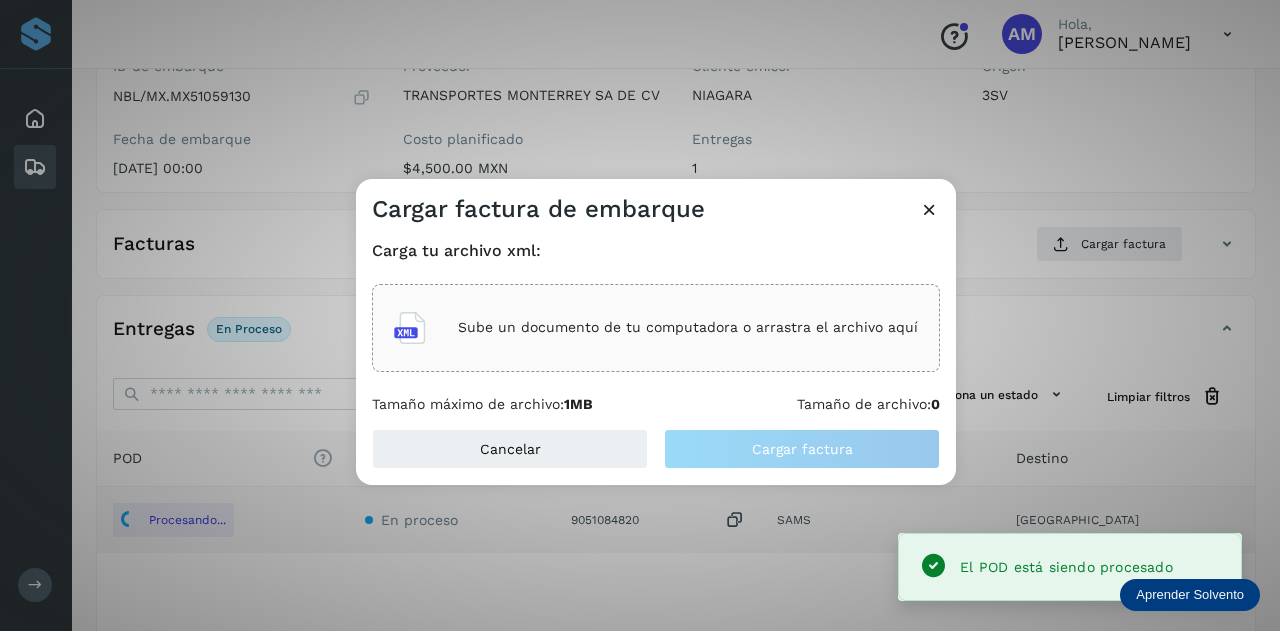click on "Sube un documento de tu computadora o arrastra el archivo aquí" 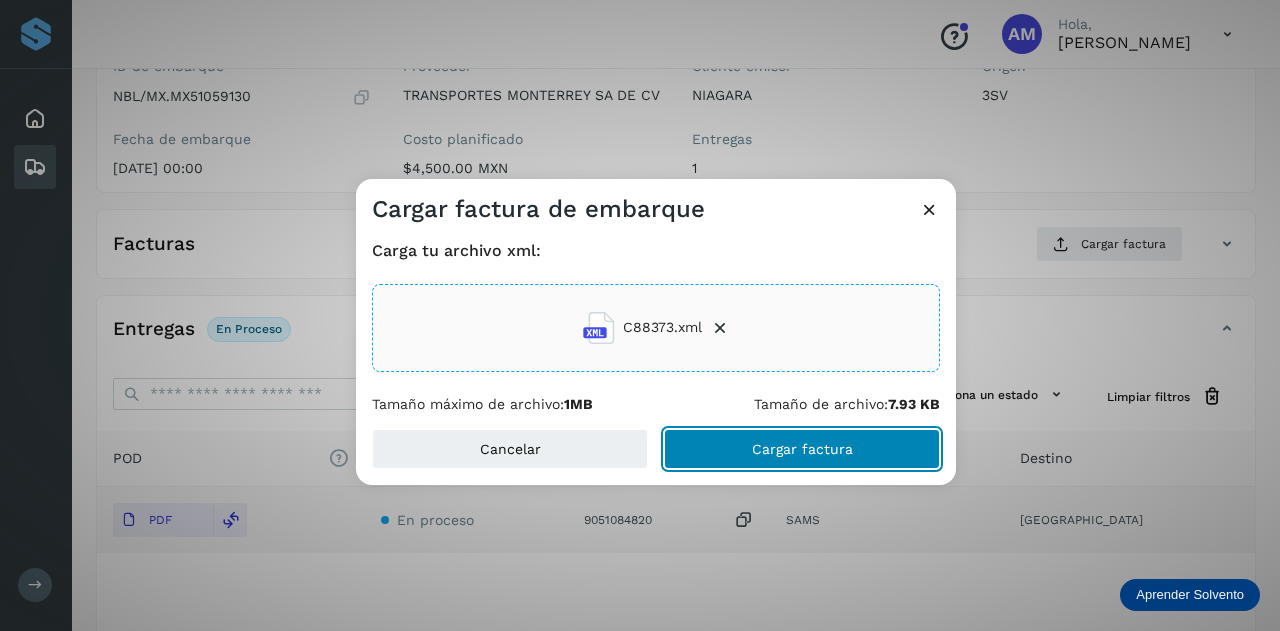 click on "Cargar factura" 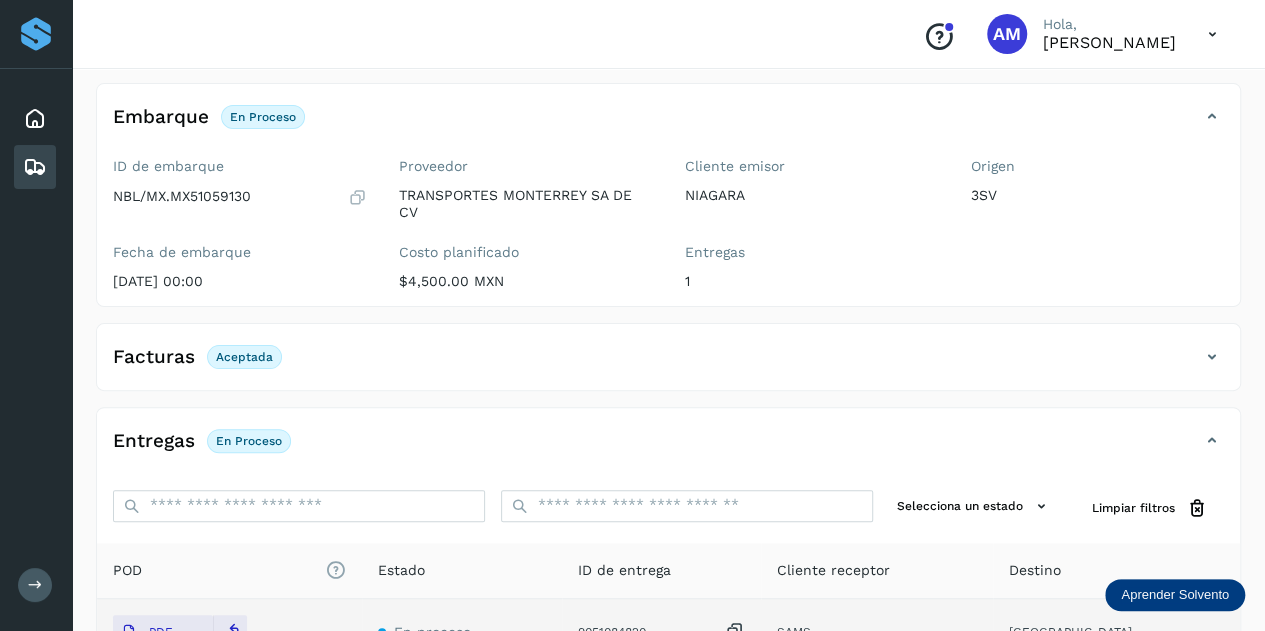 scroll, scrollTop: 0, scrollLeft: 0, axis: both 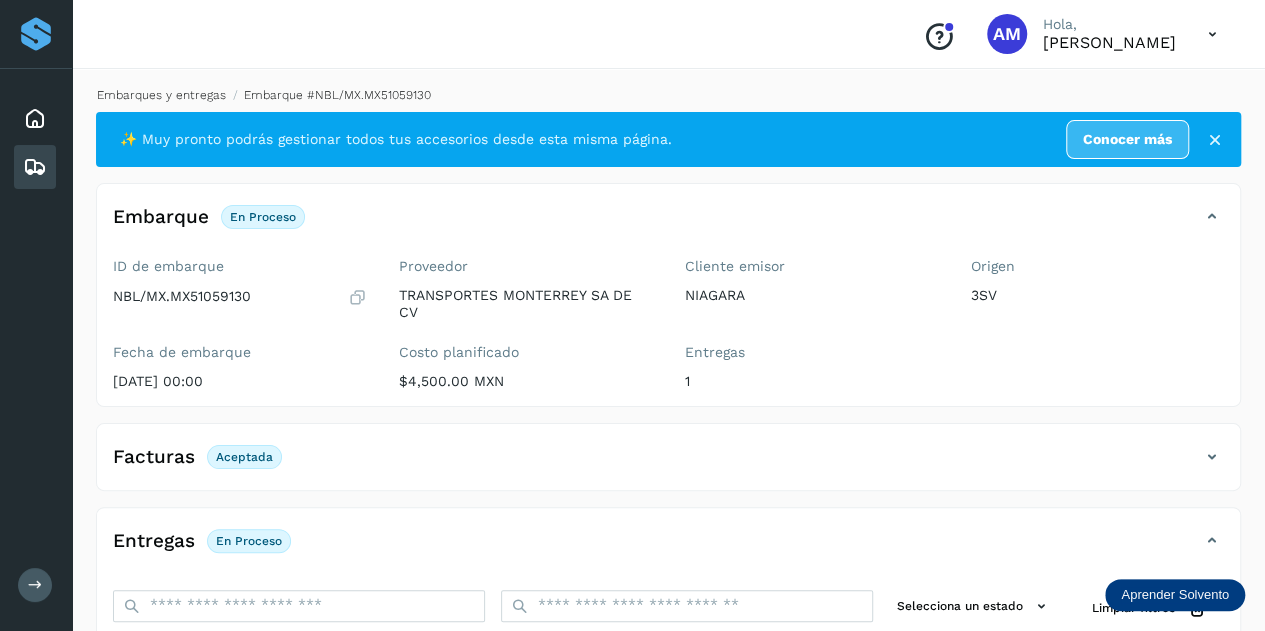 click on "Embarques y entregas" at bounding box center (161, 95) 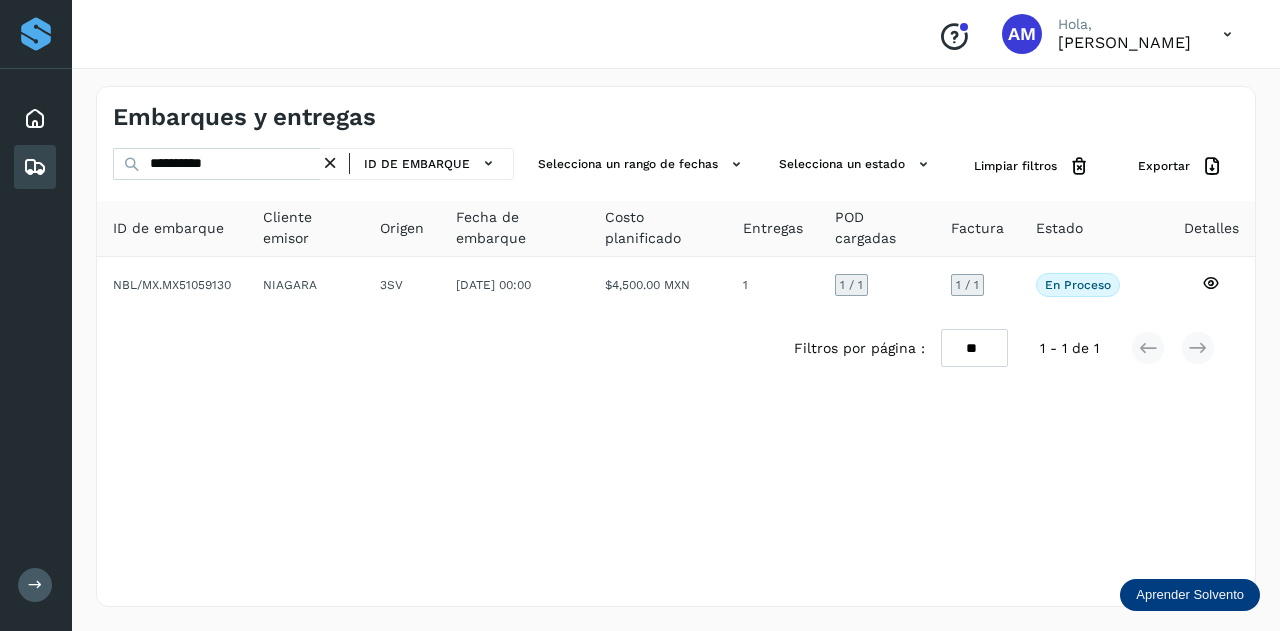 click at bounding box center (330, 163) 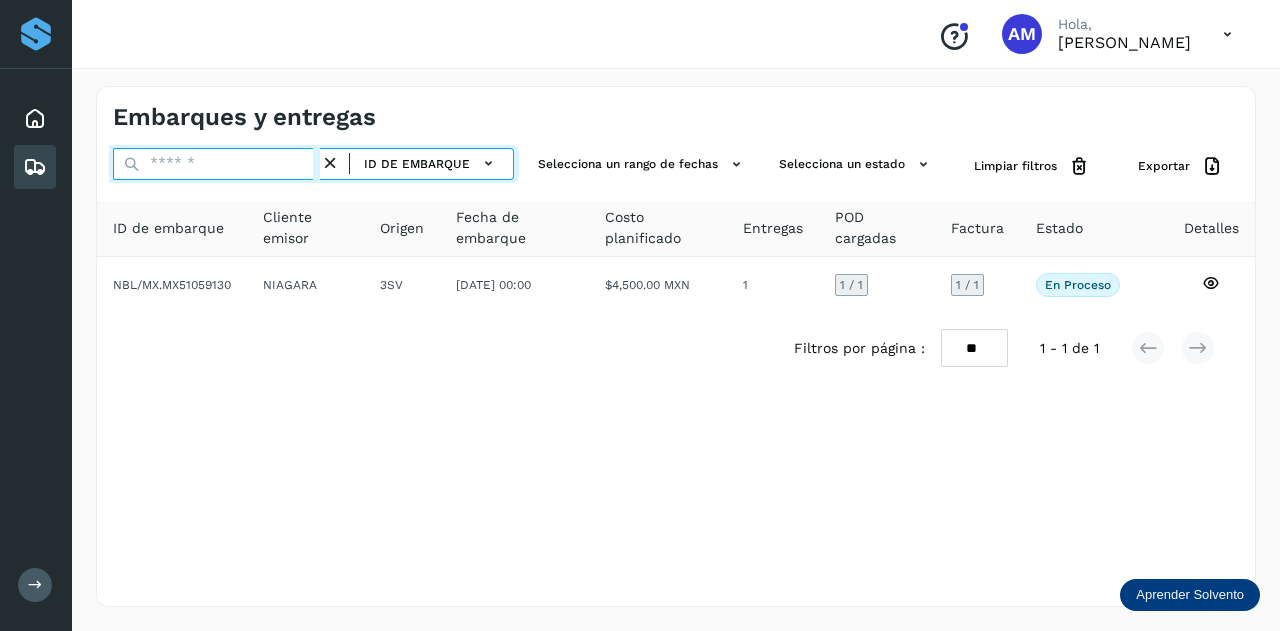 click at bounding box center (216, 164) 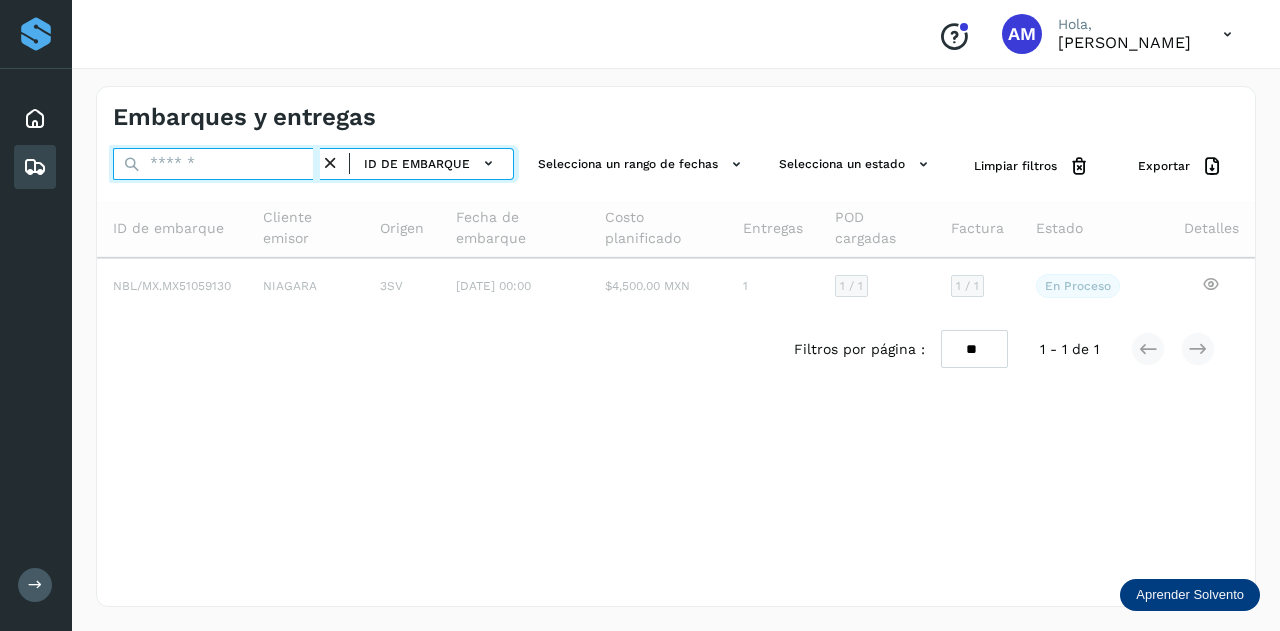 paste on "**********" 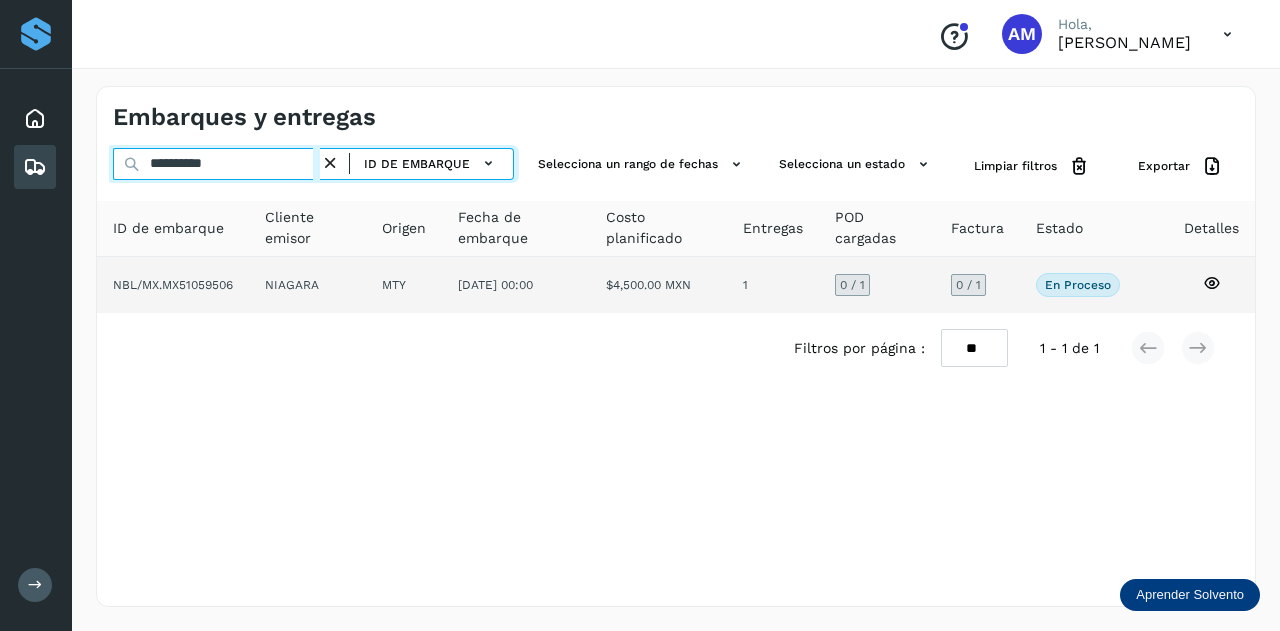 type on "**********" 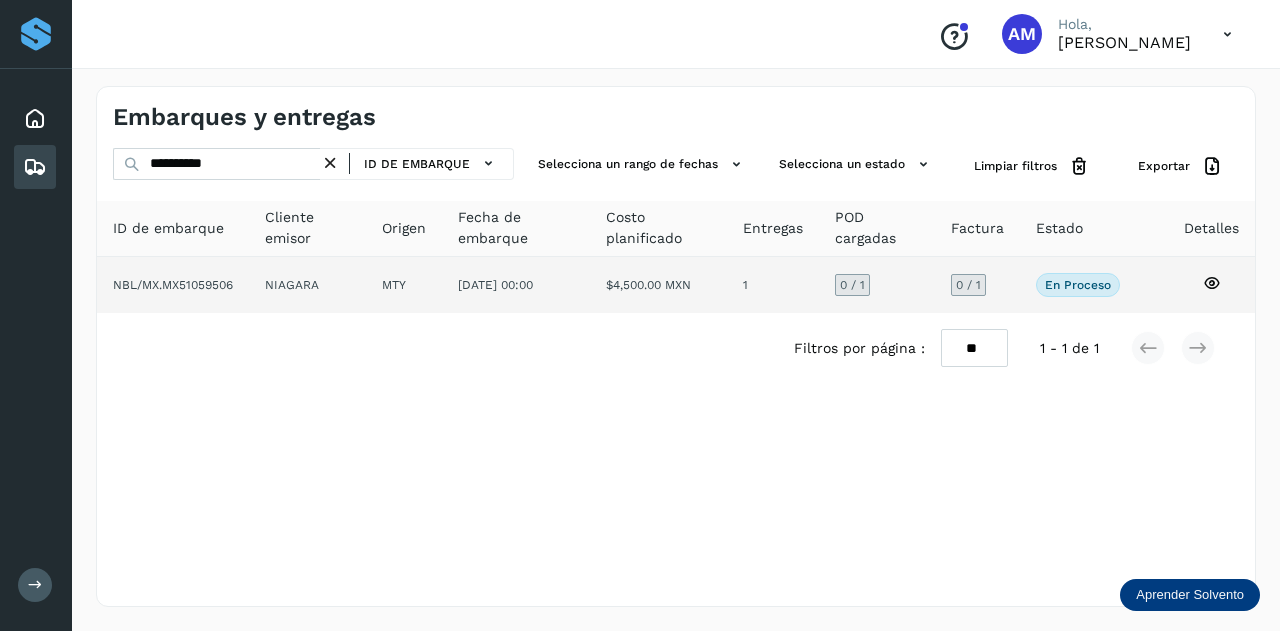 click on "MTY" 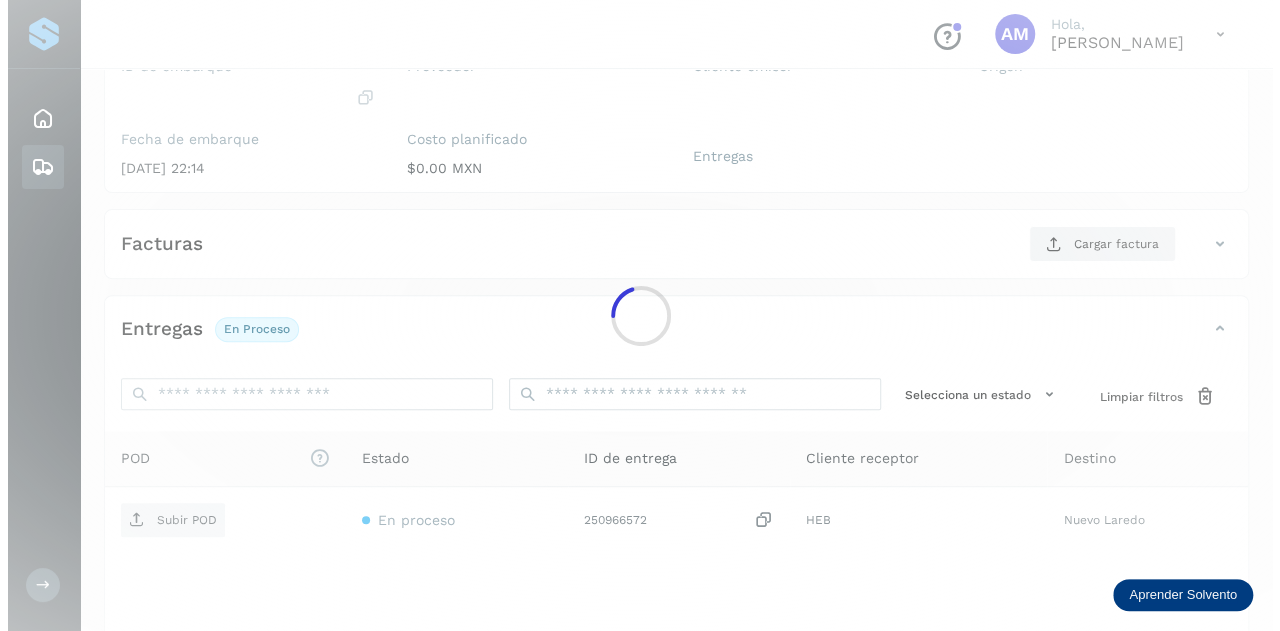 scroll, scrollTop: 300, scrollLeft: 0, axis: vertical 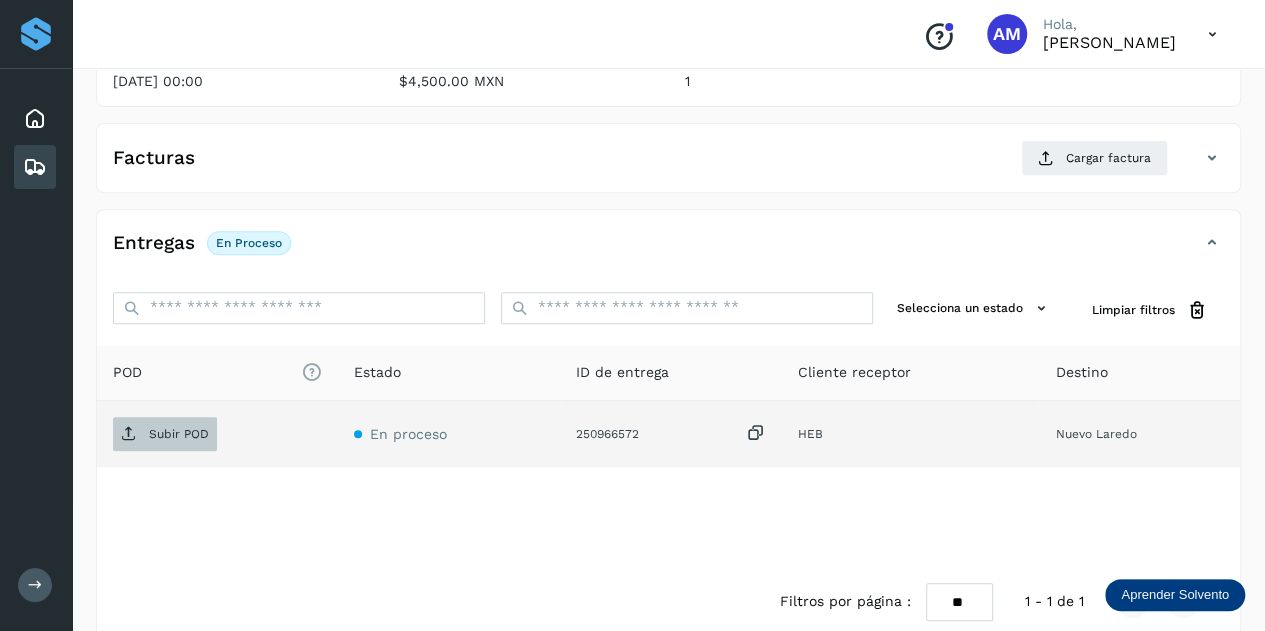 click on "Subir POD" at bounding box center (179, 434) 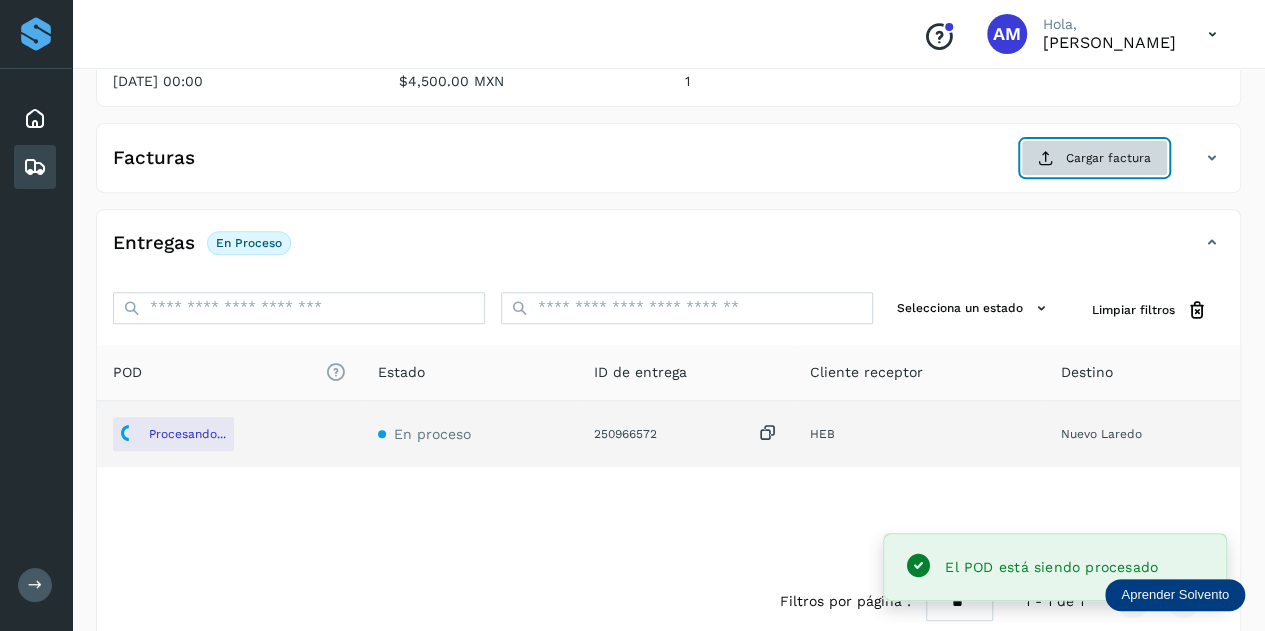 click on "Cargar factura" 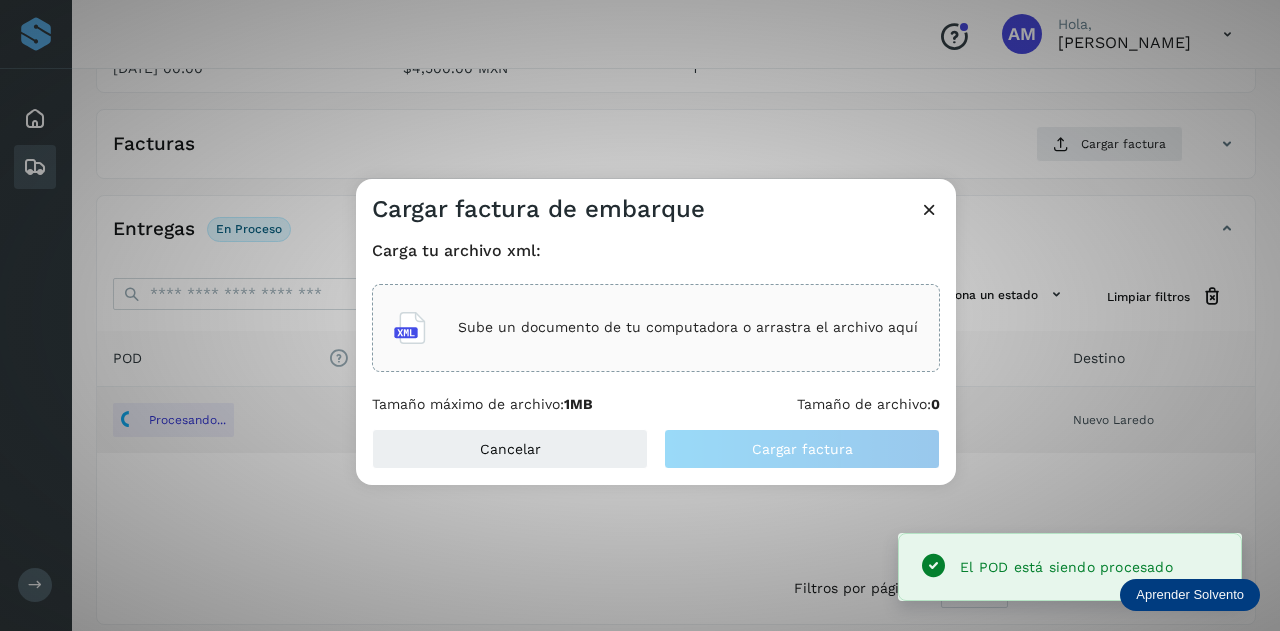 click on "Sube un documento de tu computadora o arrastra el archivo aquí" 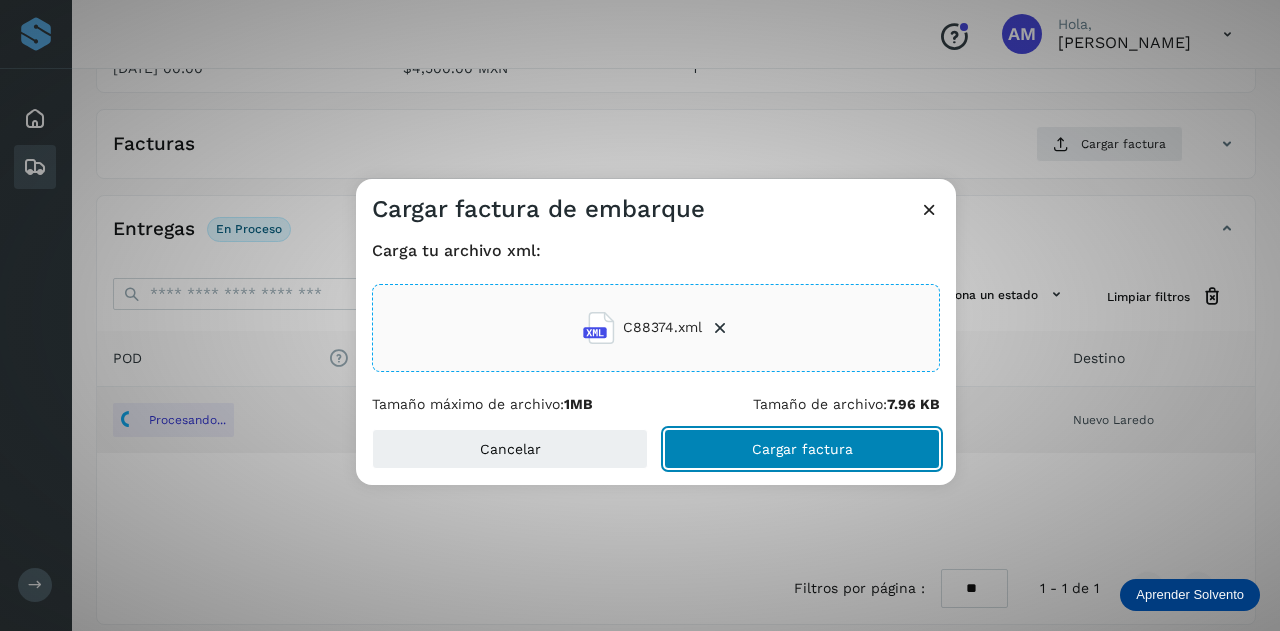 click on "Cargar factura" 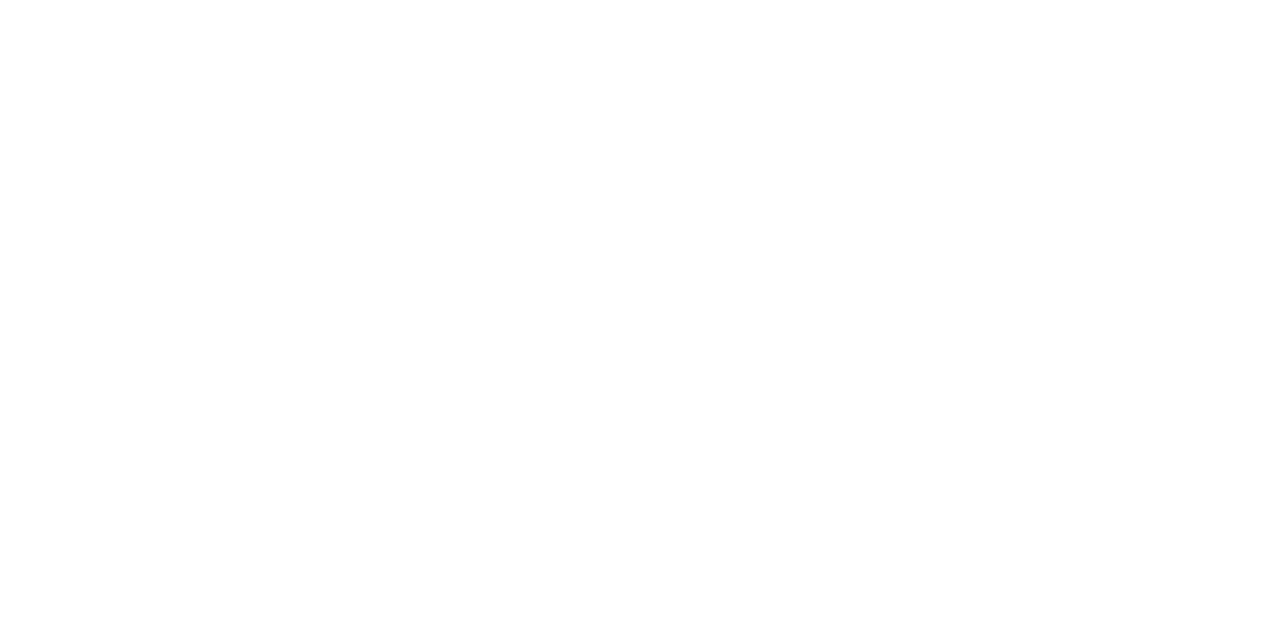 scroll, scrollTop: 0, scrollLeft: 0, axis: both 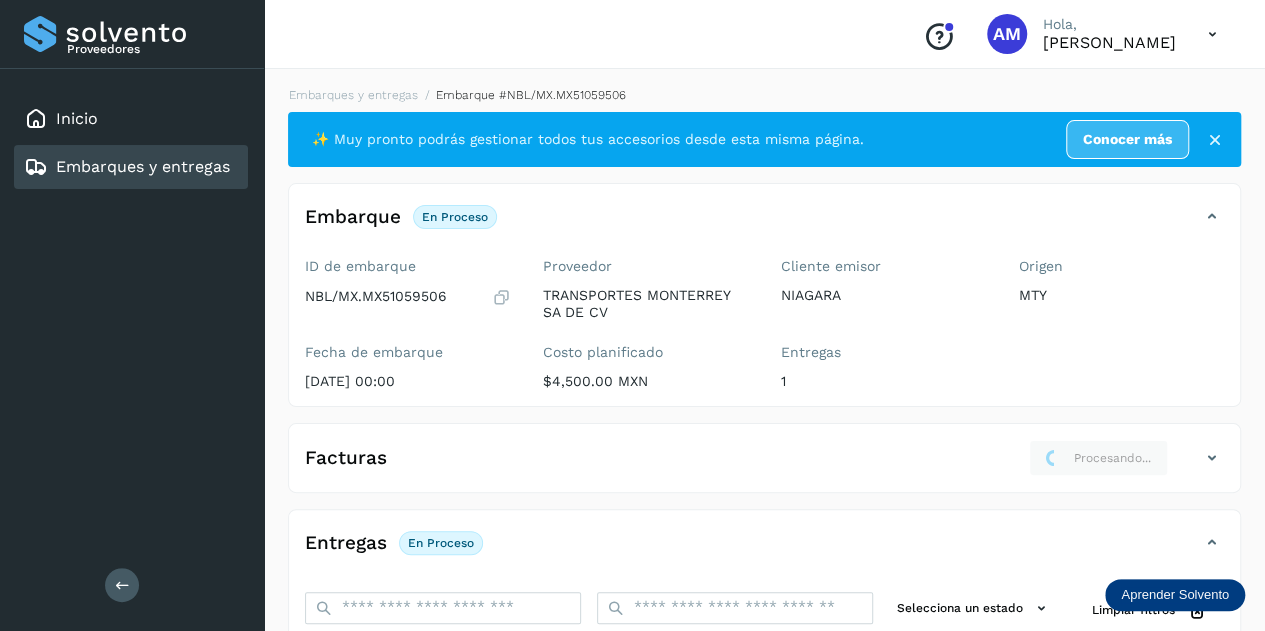 click at bounding box center (122, 584) 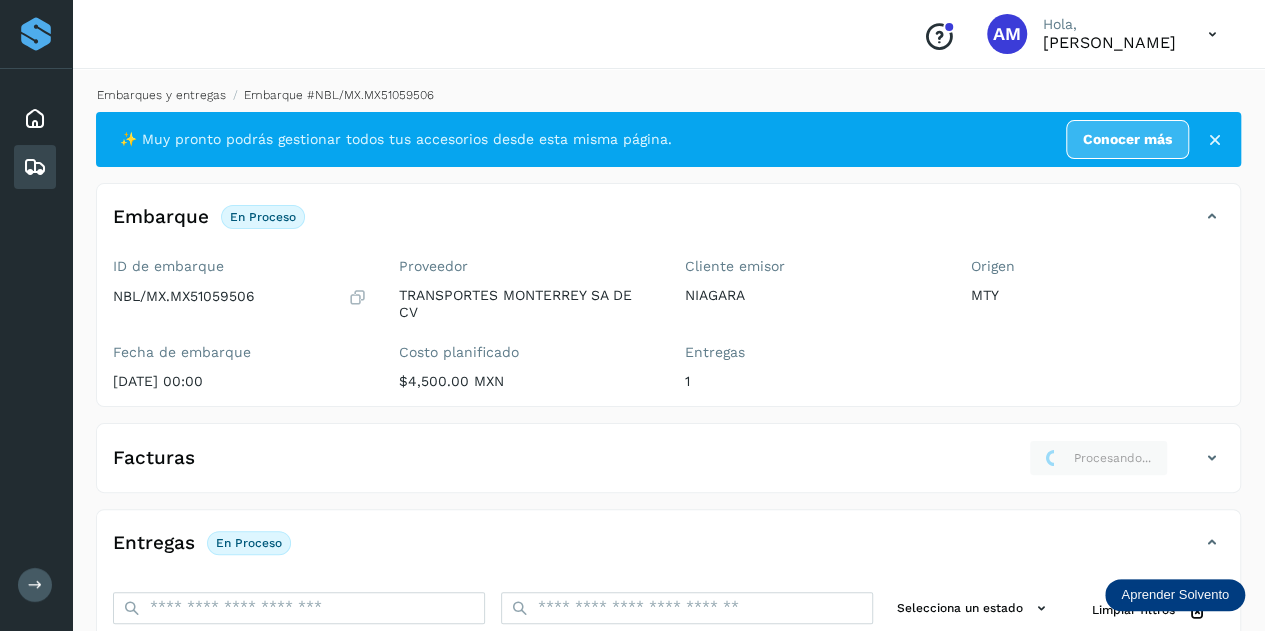 click on "Embarques y entregas" at bounding box center (161, 95) 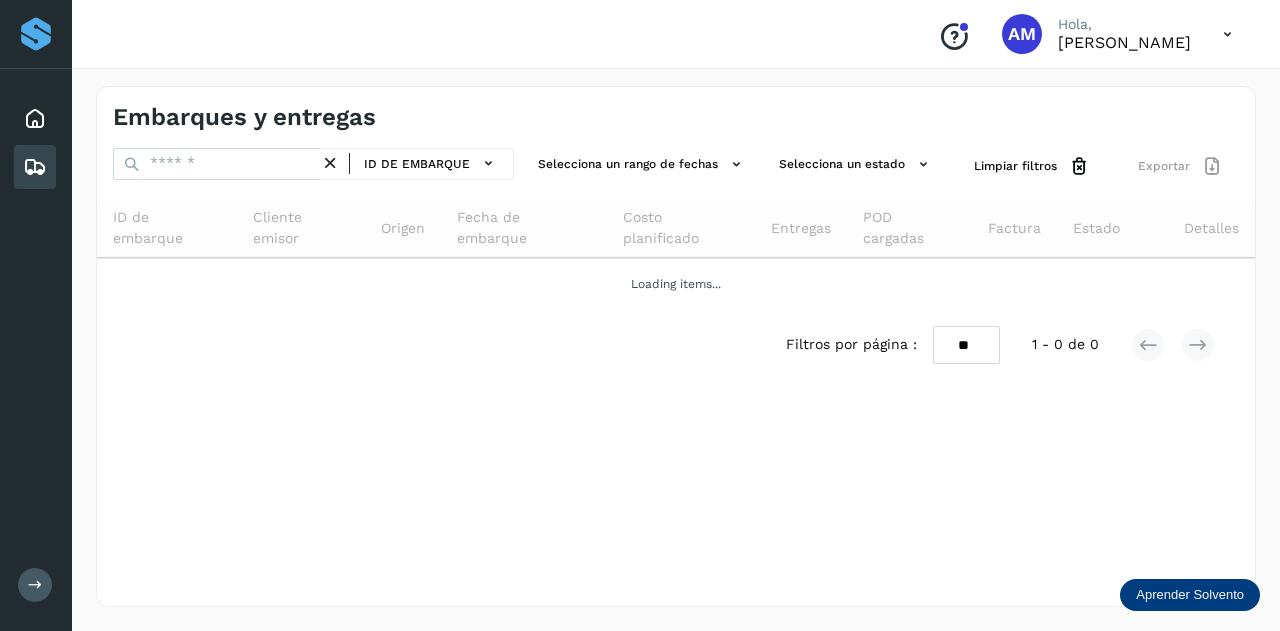 click at bounding box center (330, 163) 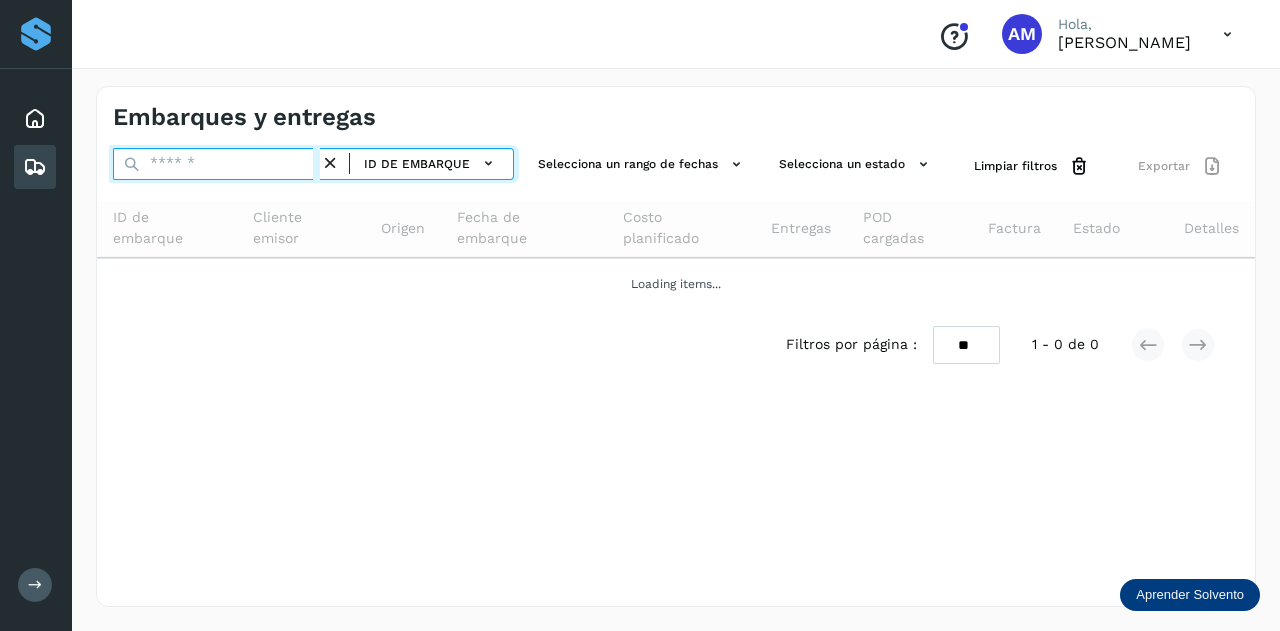 click at bounding box center [216, 164] 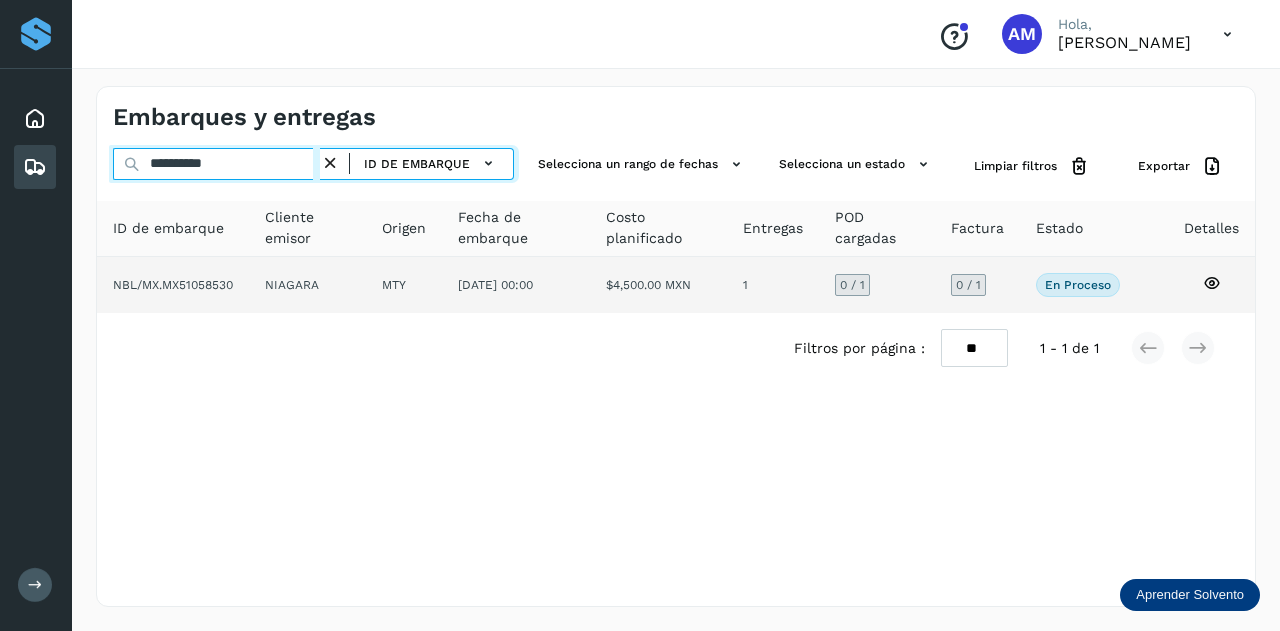 type on "**********" 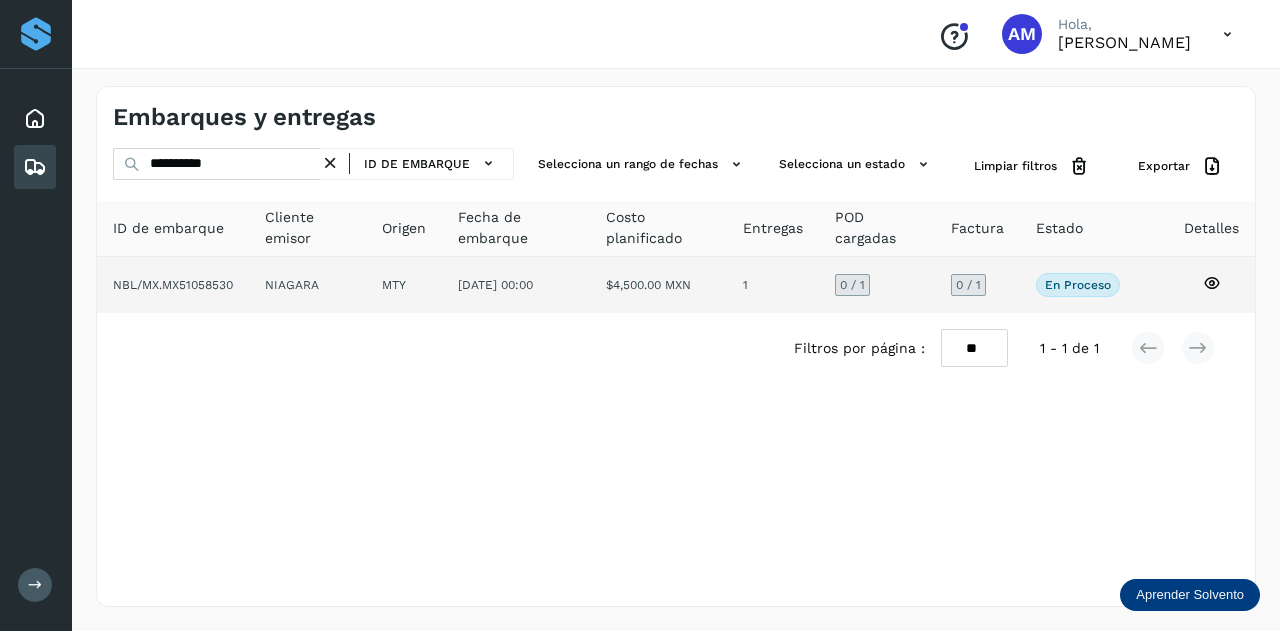 click on "NIAGARA" 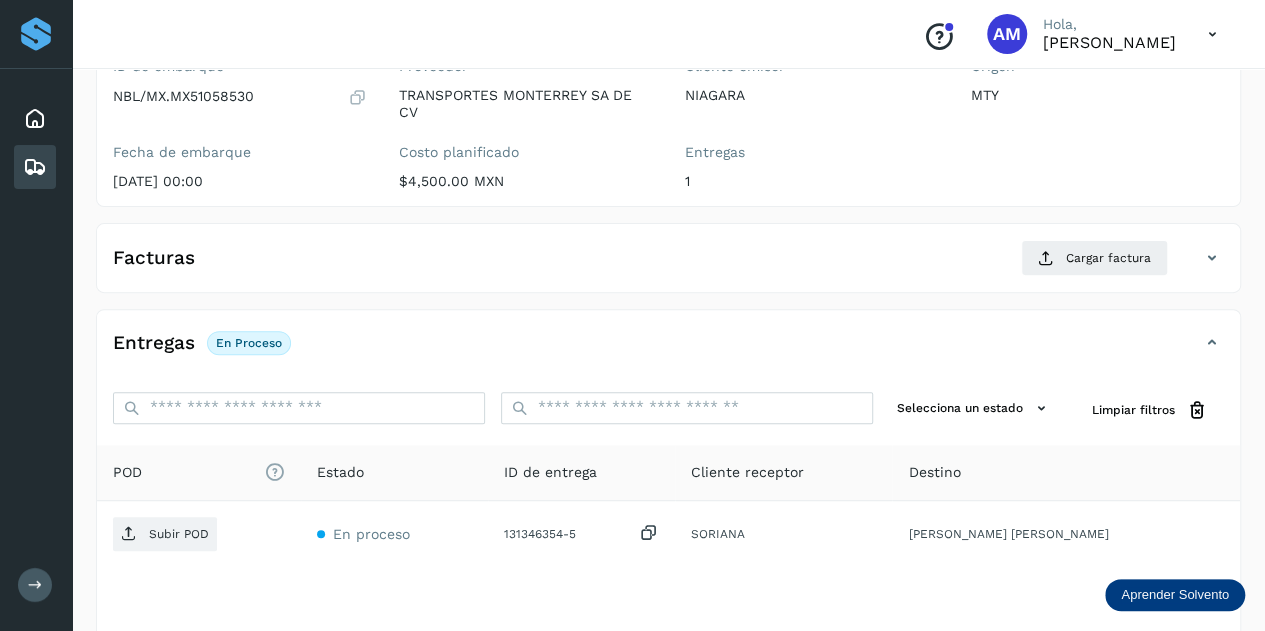 scroll, scrollTop: 327, scrollLeft: 0, axis: vertical 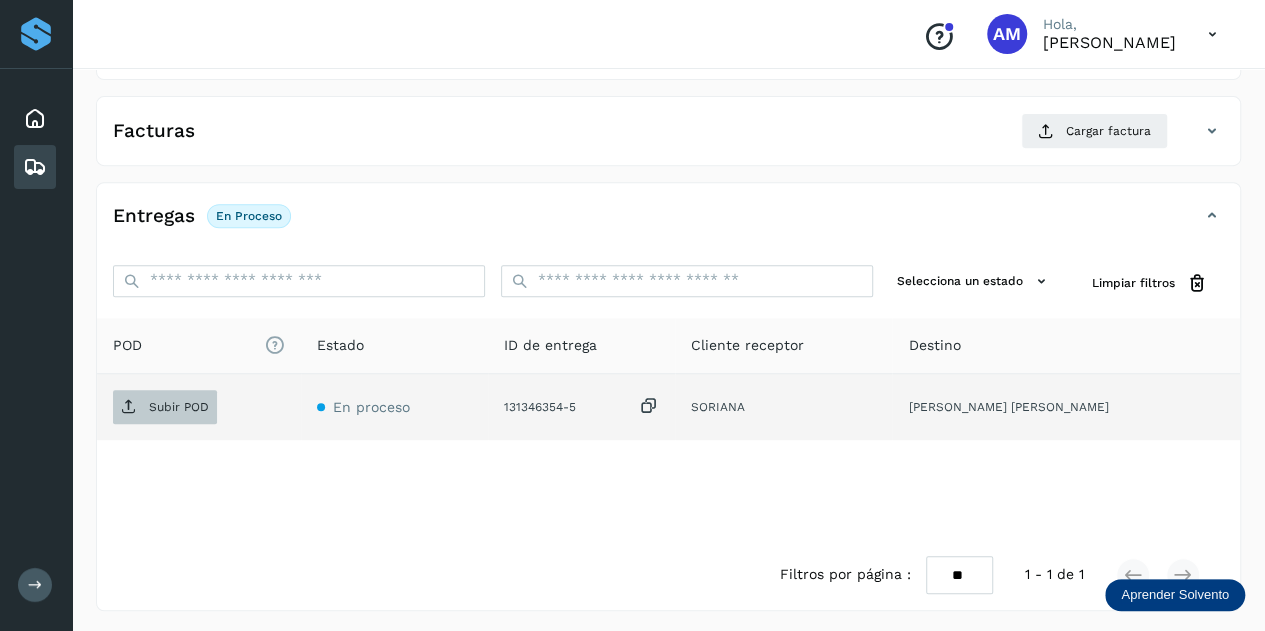 click on "Subir POD" at bounding box center [179, 407] 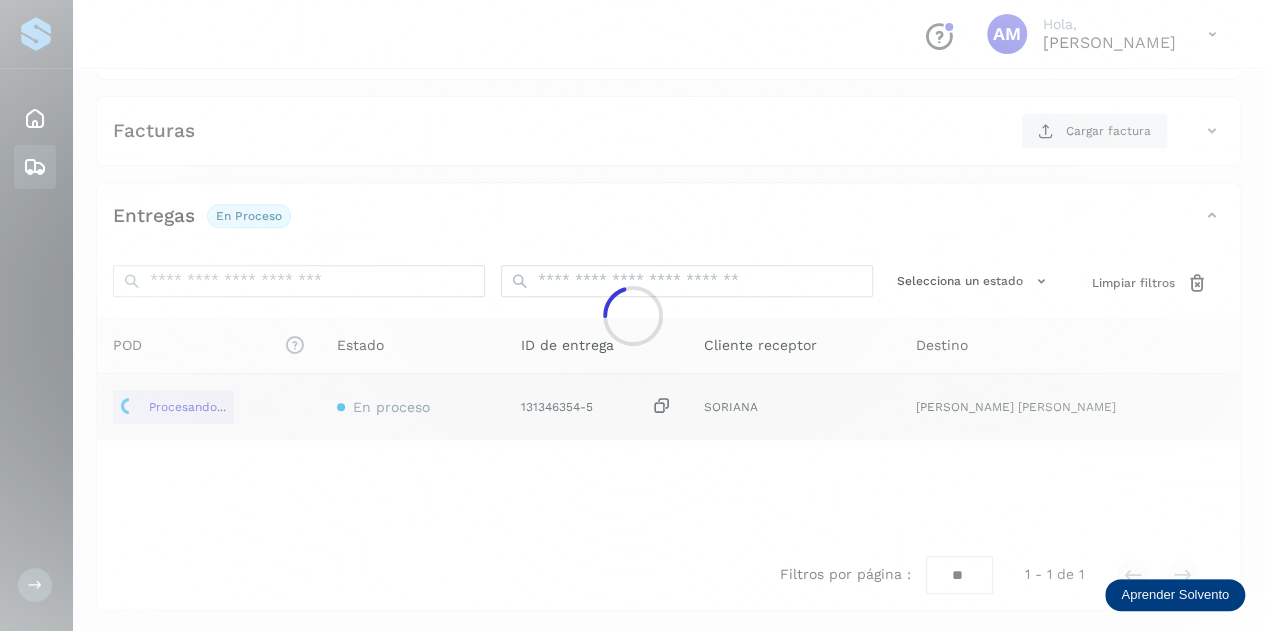 scroll, scrollTop: 227, scrollLeft: 0, axis: vertical 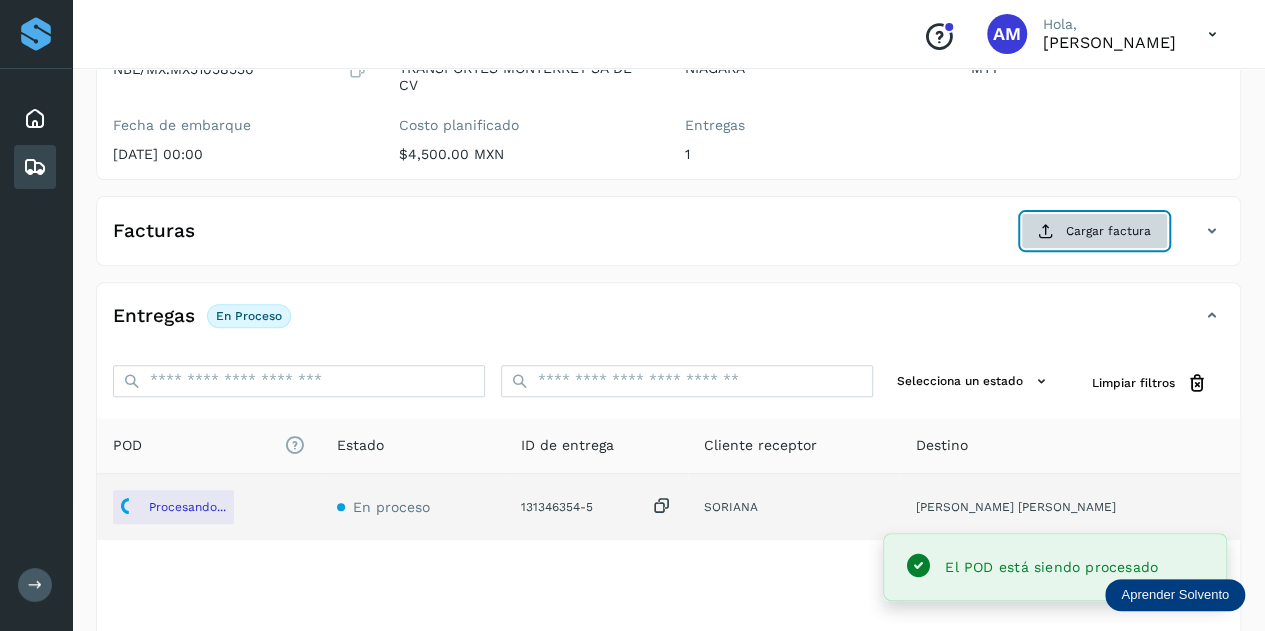 click on "Cargar factura" at bounding box center (1094, 231) 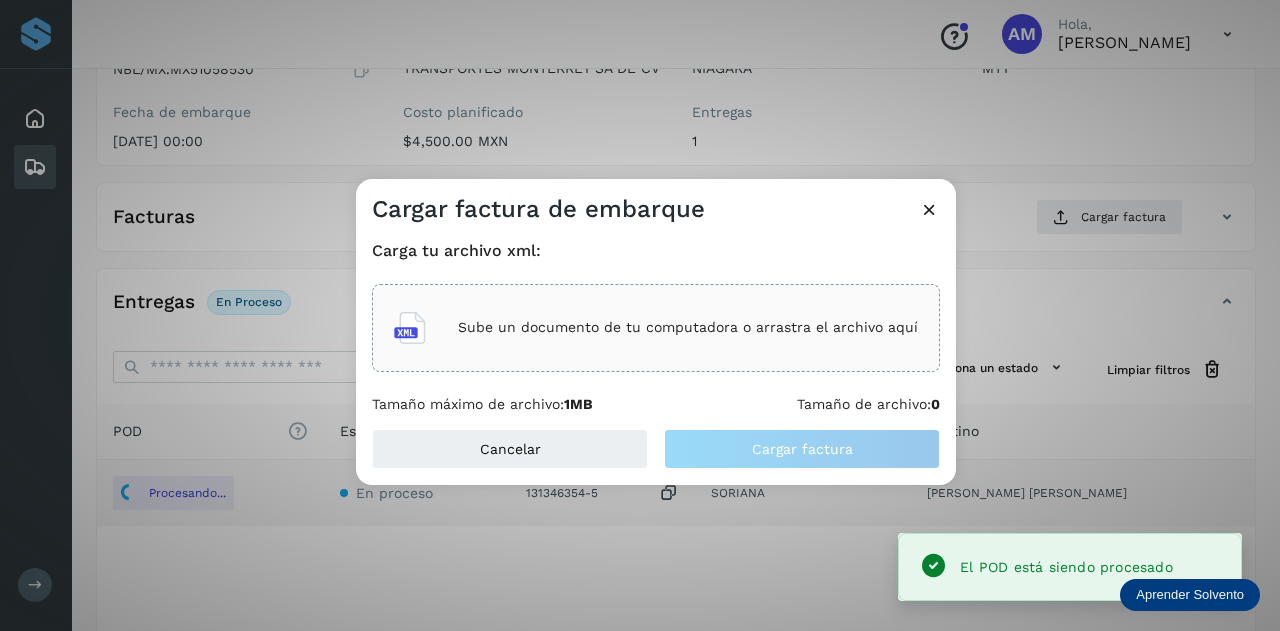 click on "Sube un documento de tu computadora o arrastra el archivo aquí" at bounding box center [688, 327] 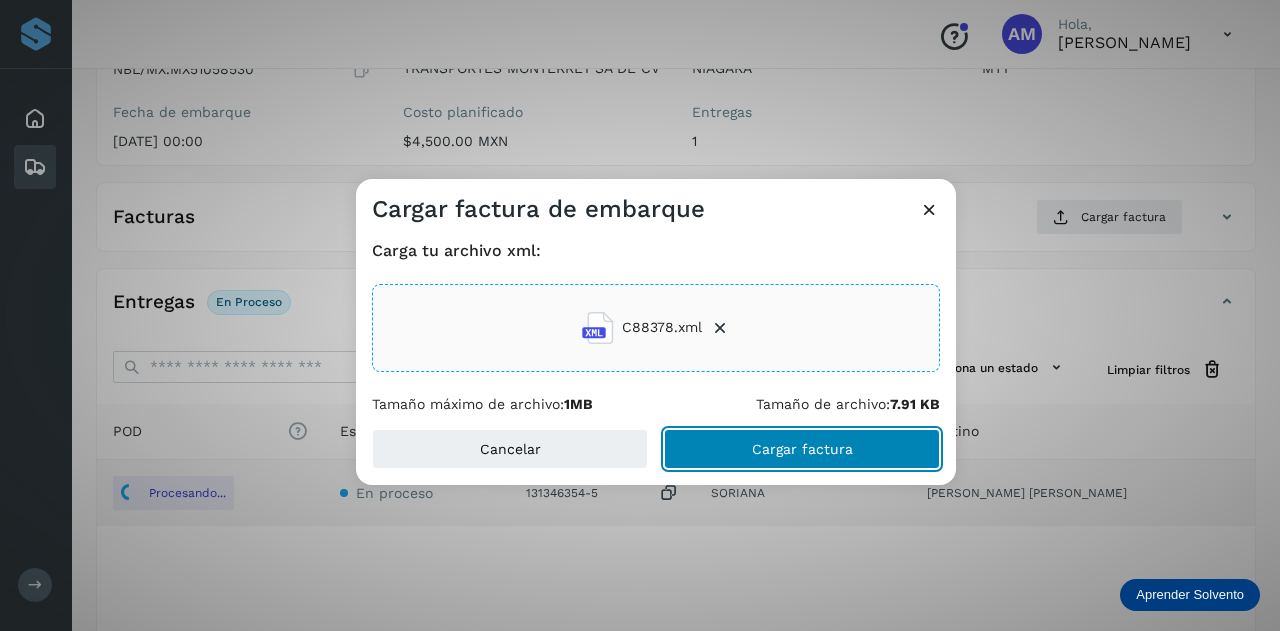 click on "Cargar factura" 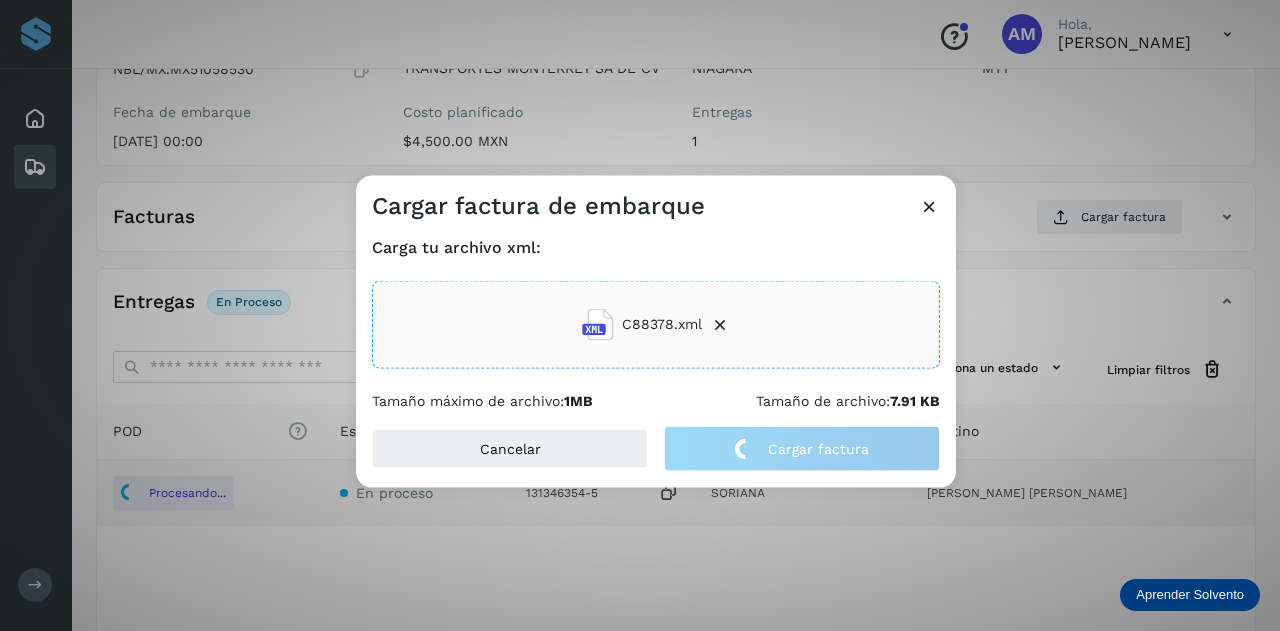 click at bounding box center [929, 205] 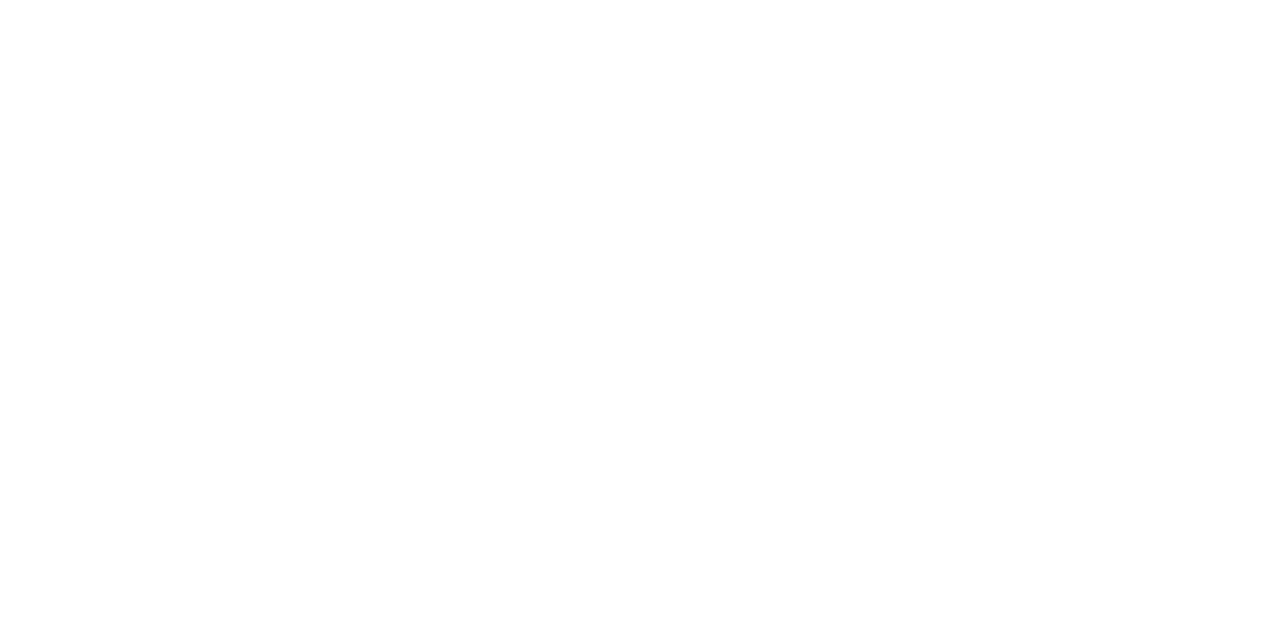 scroll, scrollTop: 0, scrollLeft: 0, axis: both 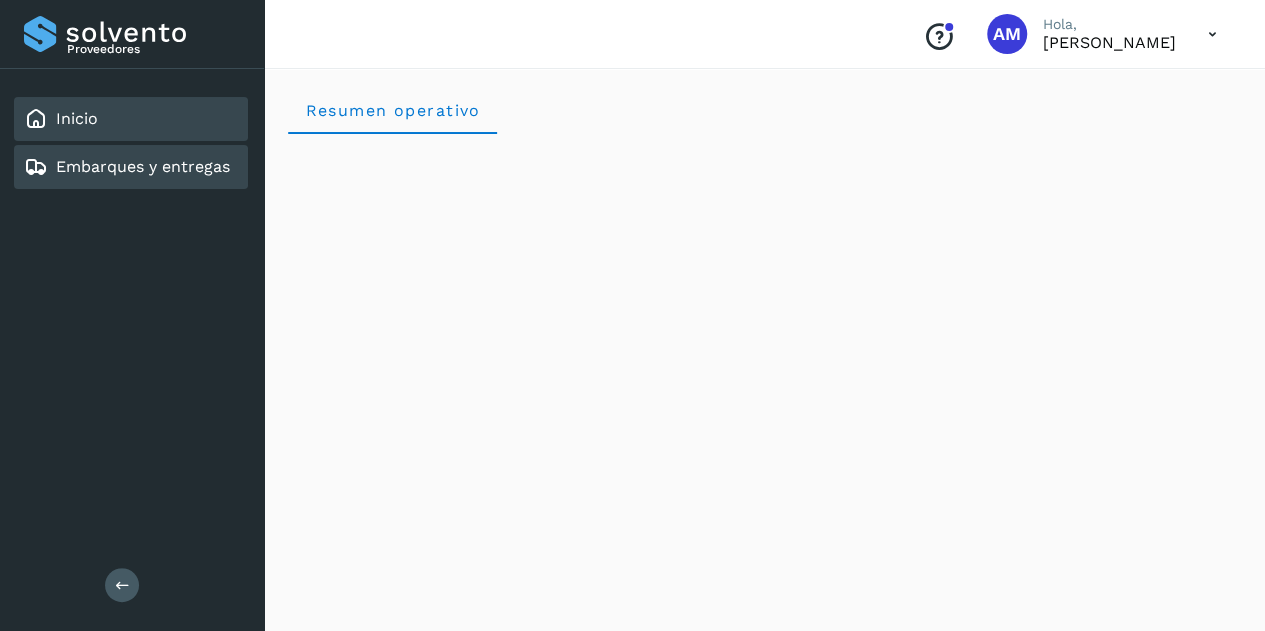 click on "Embarques y entregas" at bounding box center (143, 166) 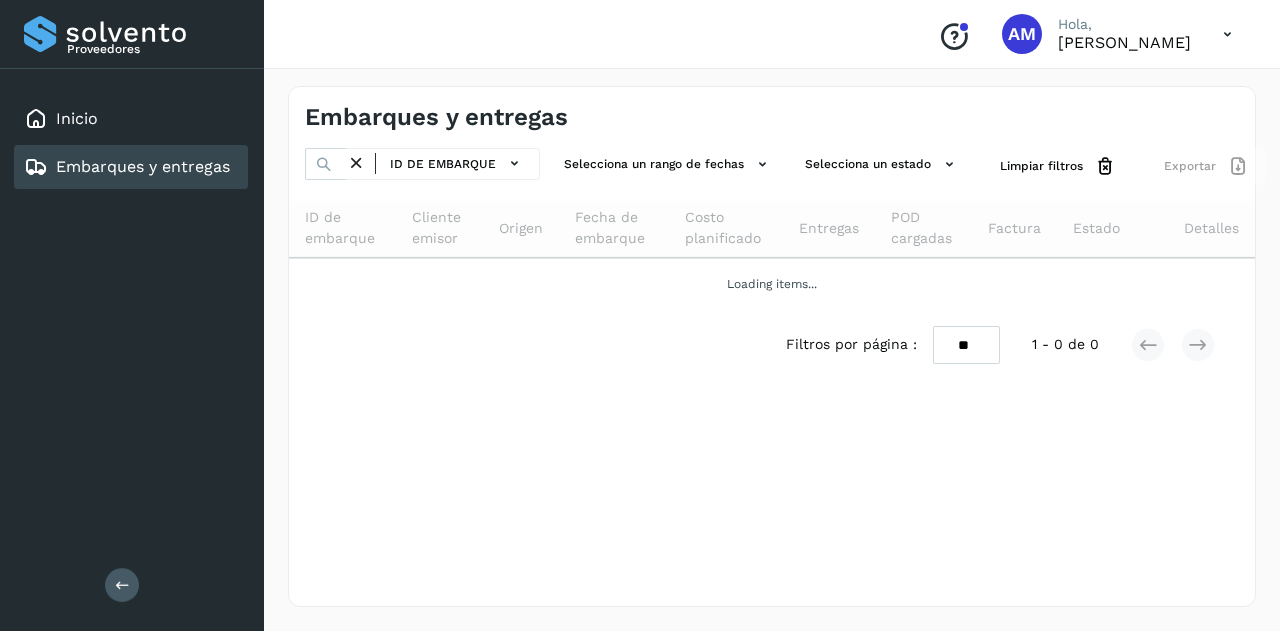 click at bounding box center [122, 584] 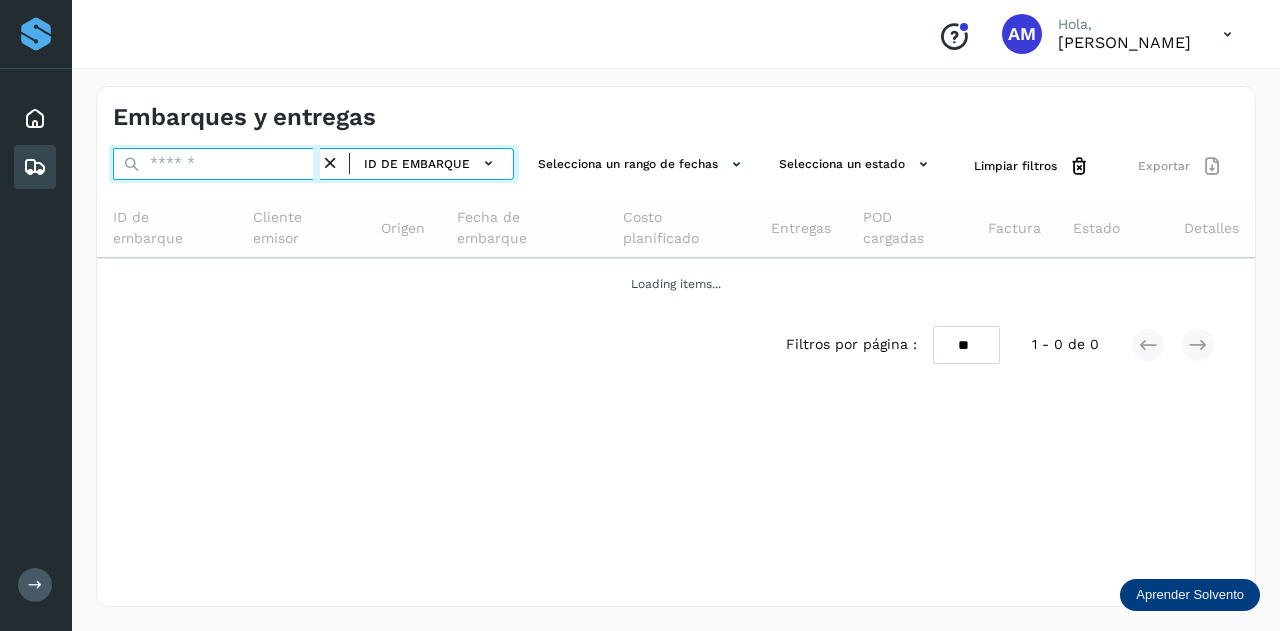 click at bounding box center [216, 164] 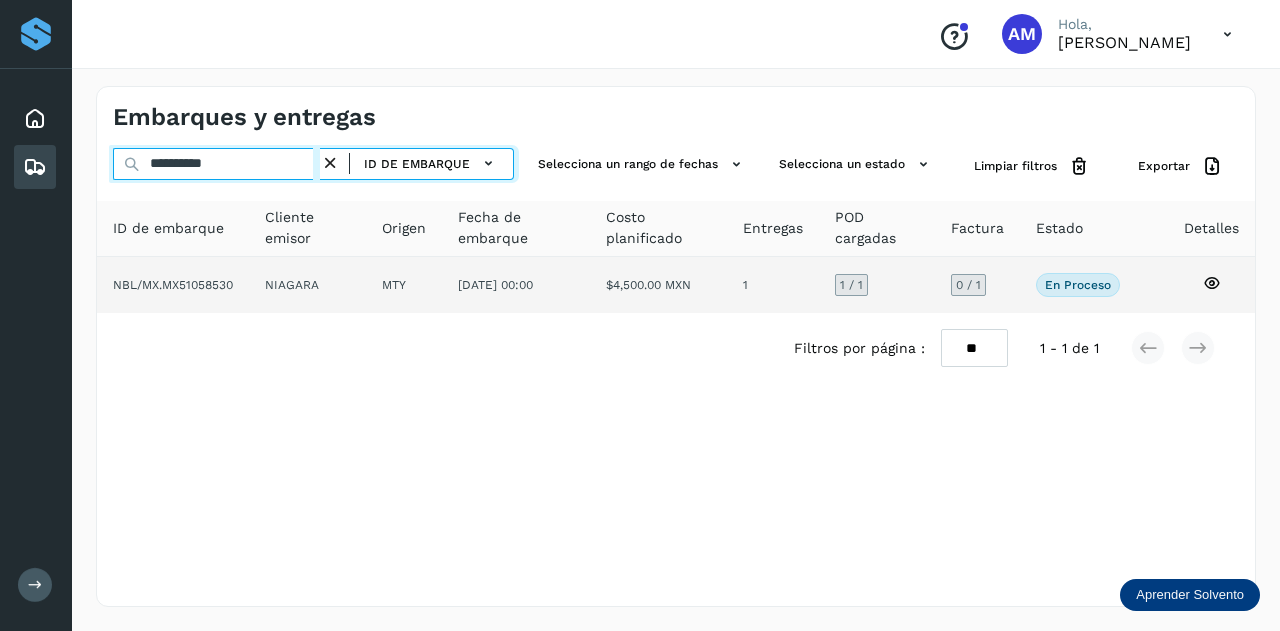 type on "**********" 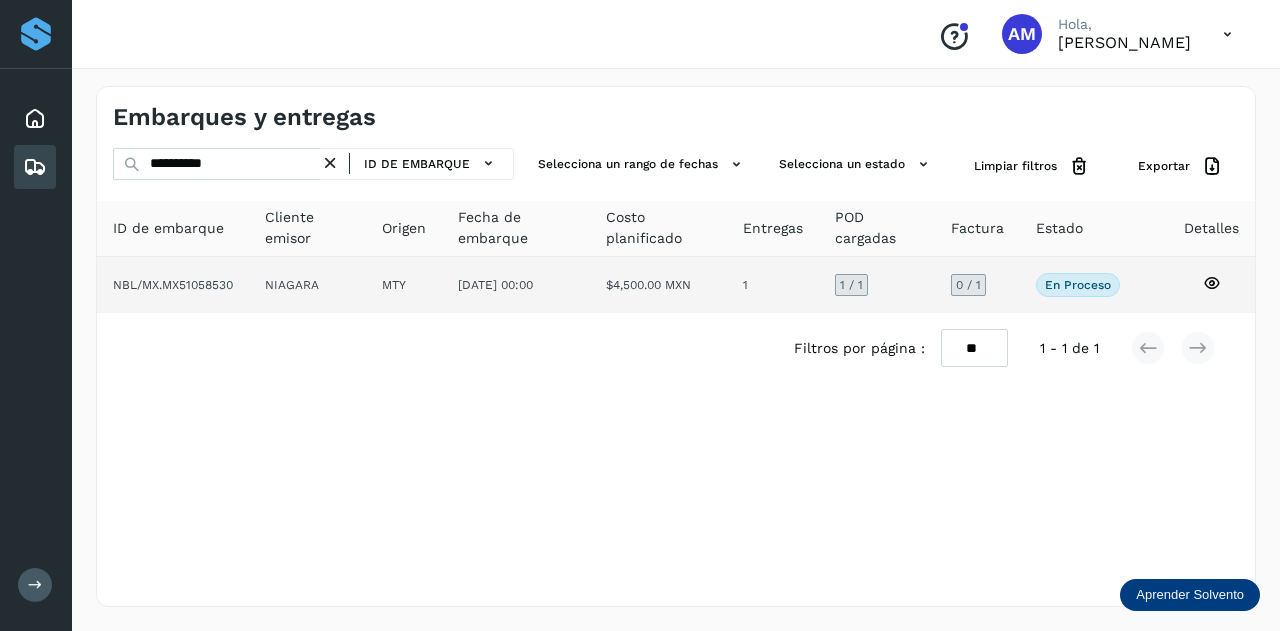 click on "NIAGARA" 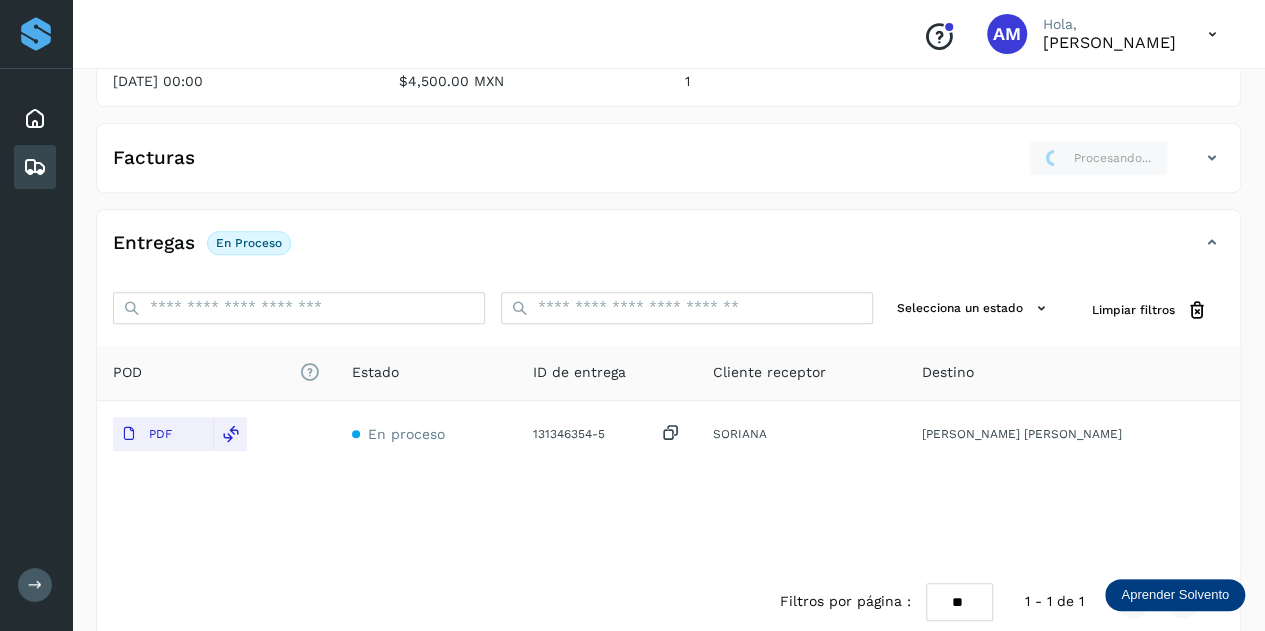 scroll, scrollTop: 100, scrollLeft: 0, axis: vertical 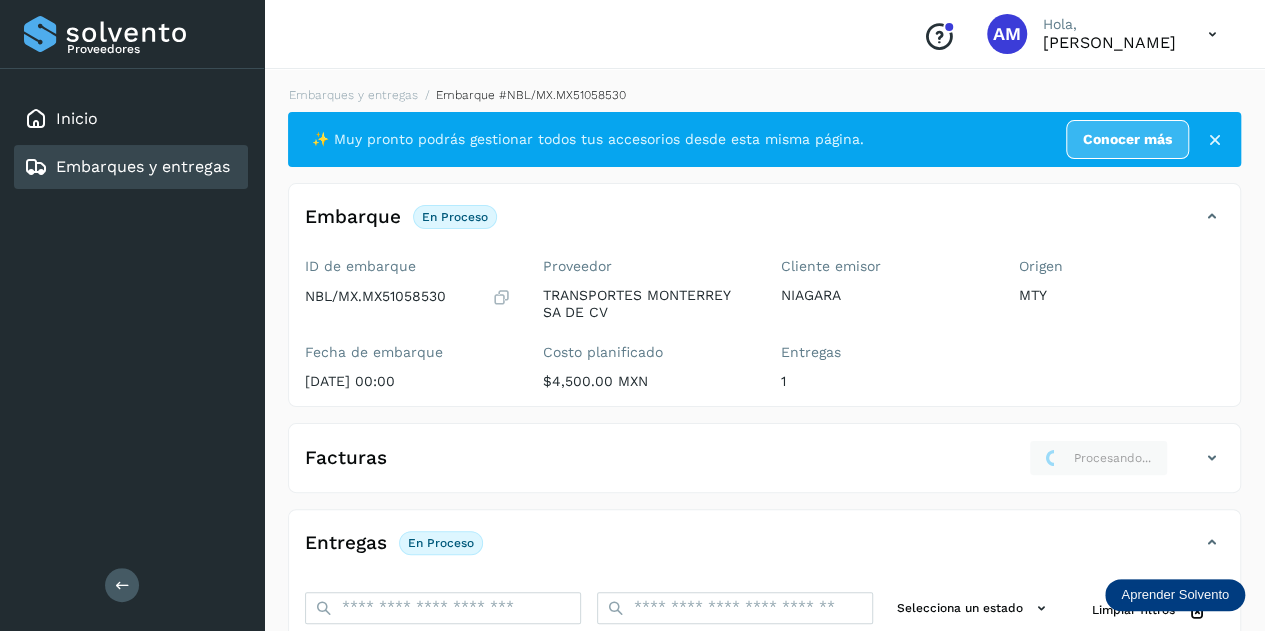 click on "Proveedores Inicio Embarques y entregas Salir" at bounding box center [132, 315] 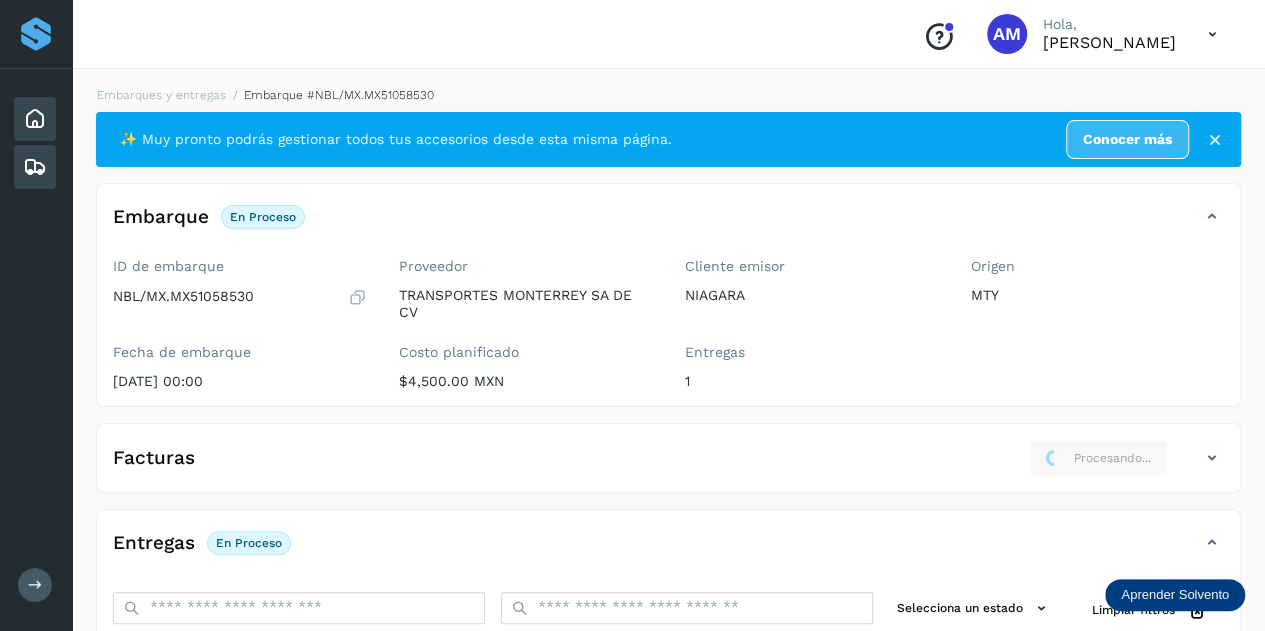 click at bounding box center [35, 119] 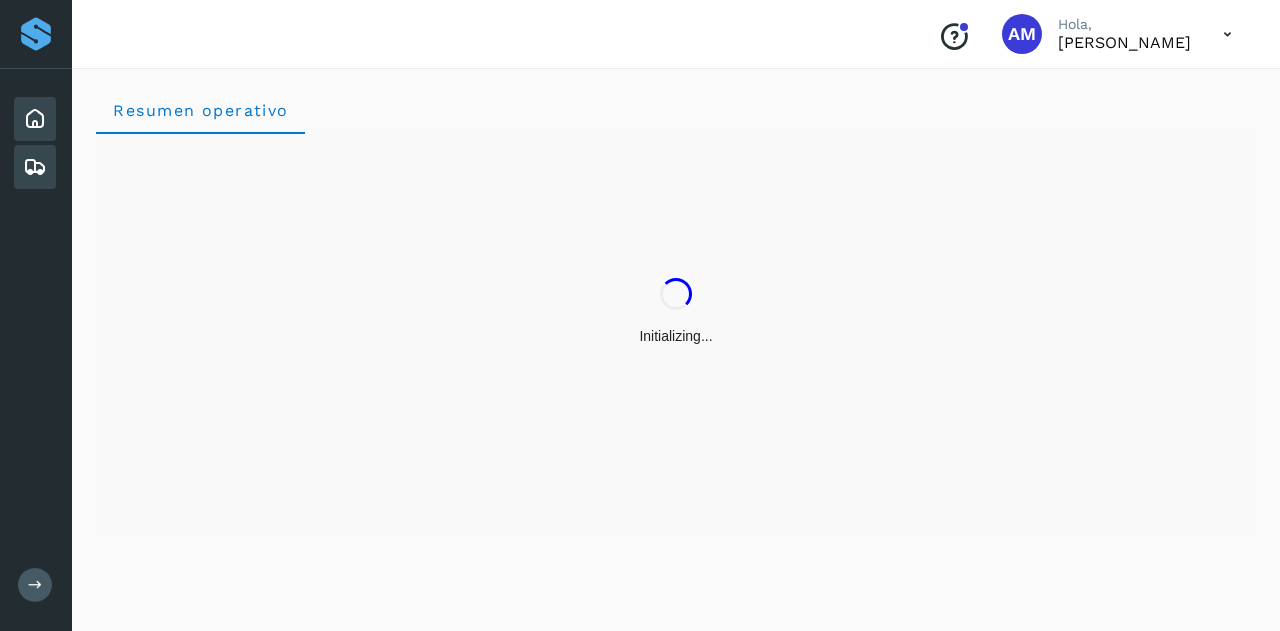 click at bounding box center [35, 167] 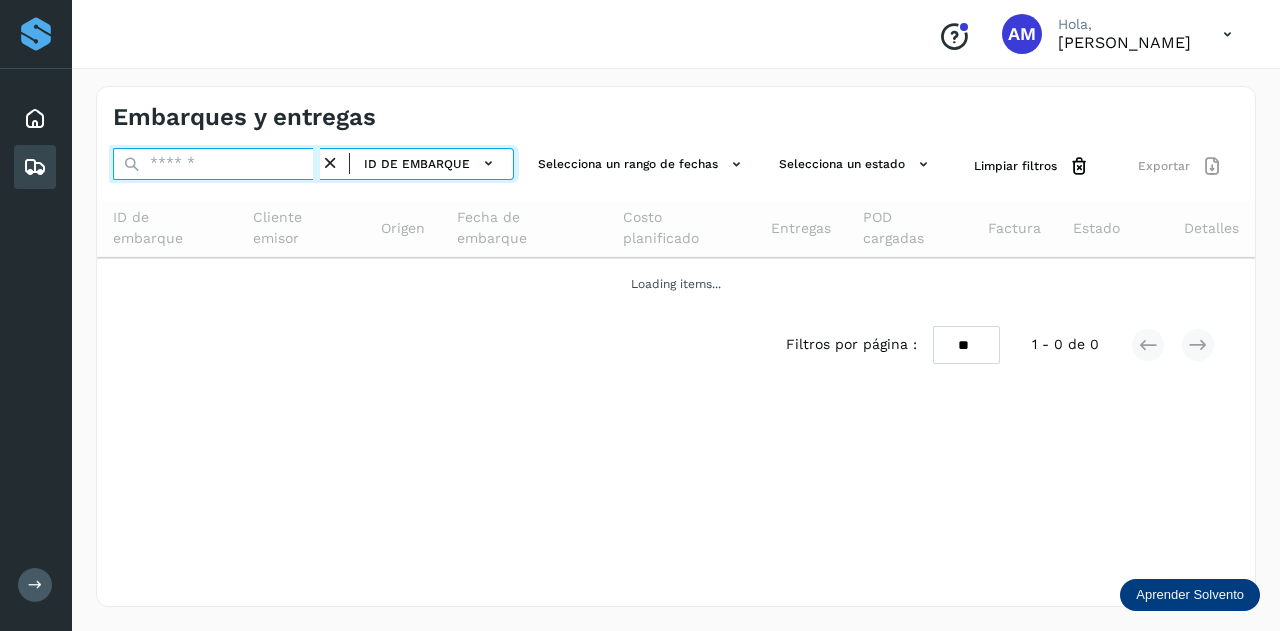 click at bounding box center [216, 164] 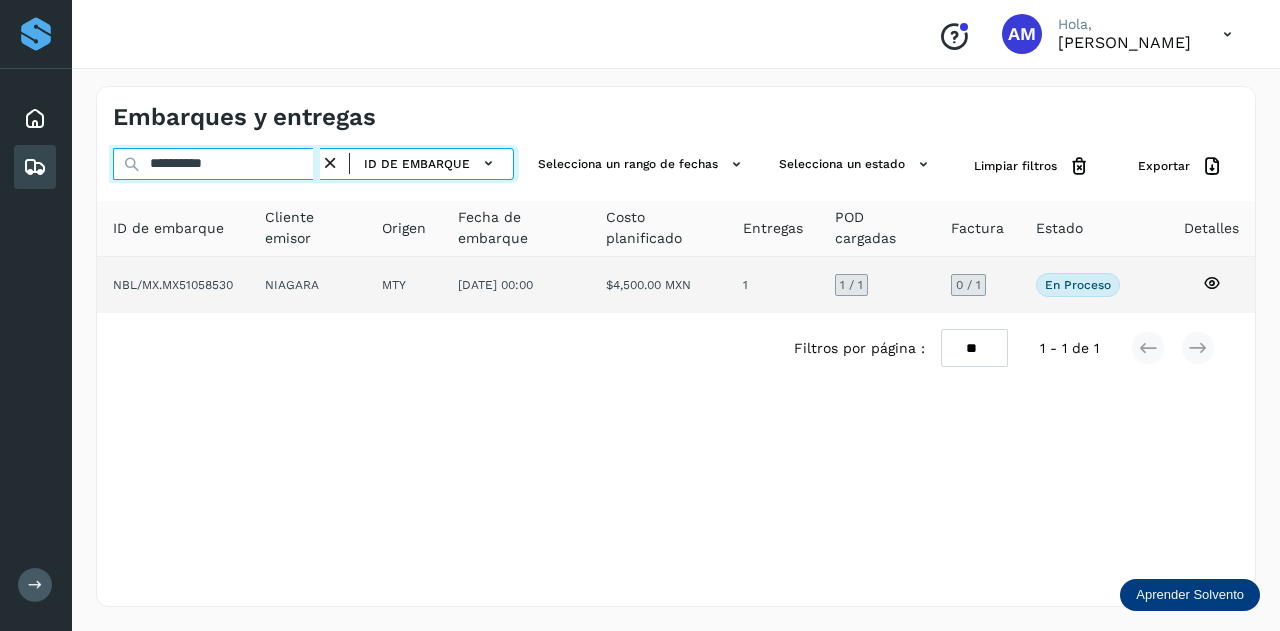 type on "**********" 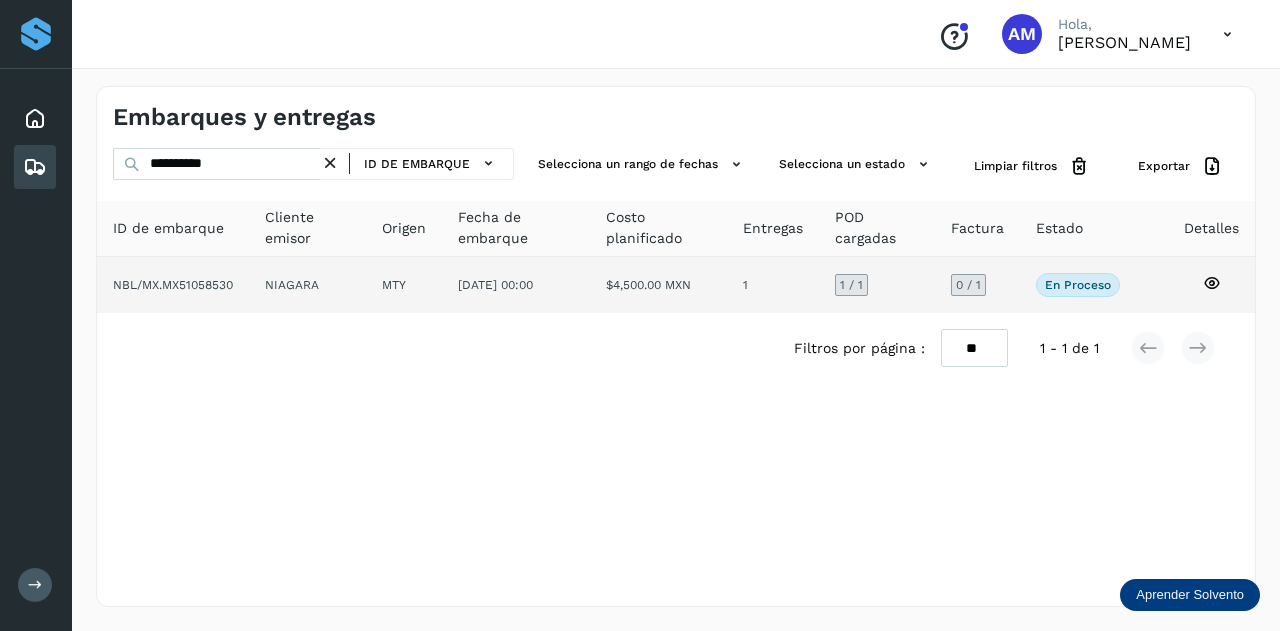 click on "NIAGARA" 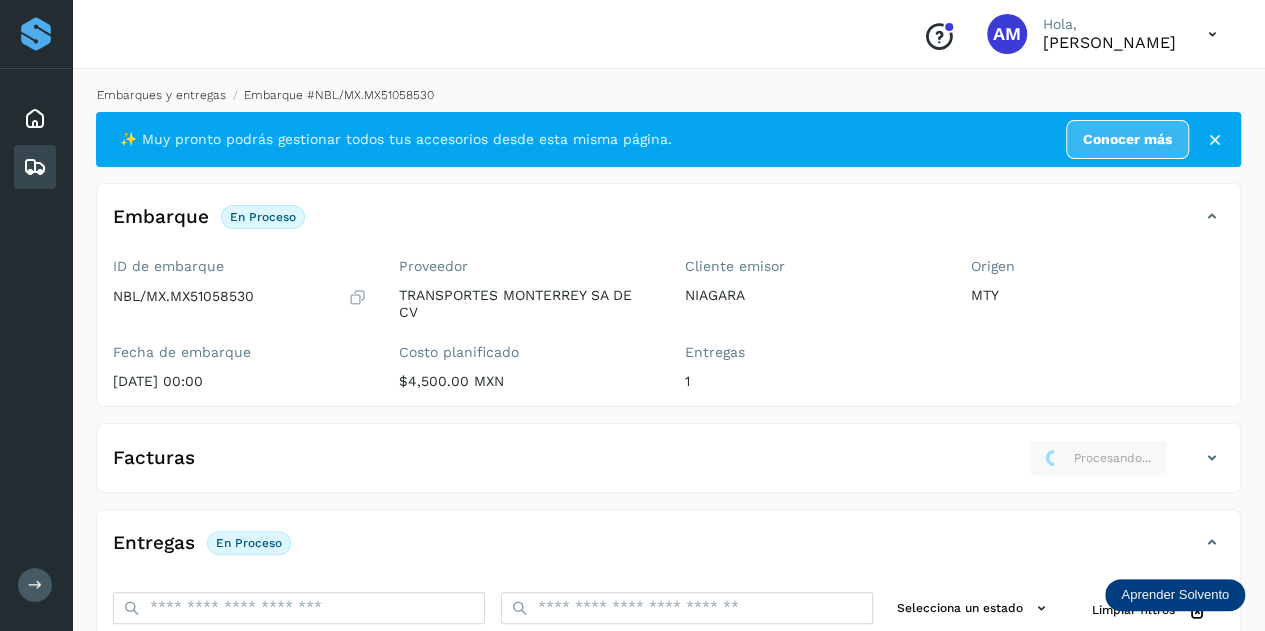 click on "Embarques y entregas" at bounding box center (161, 95) 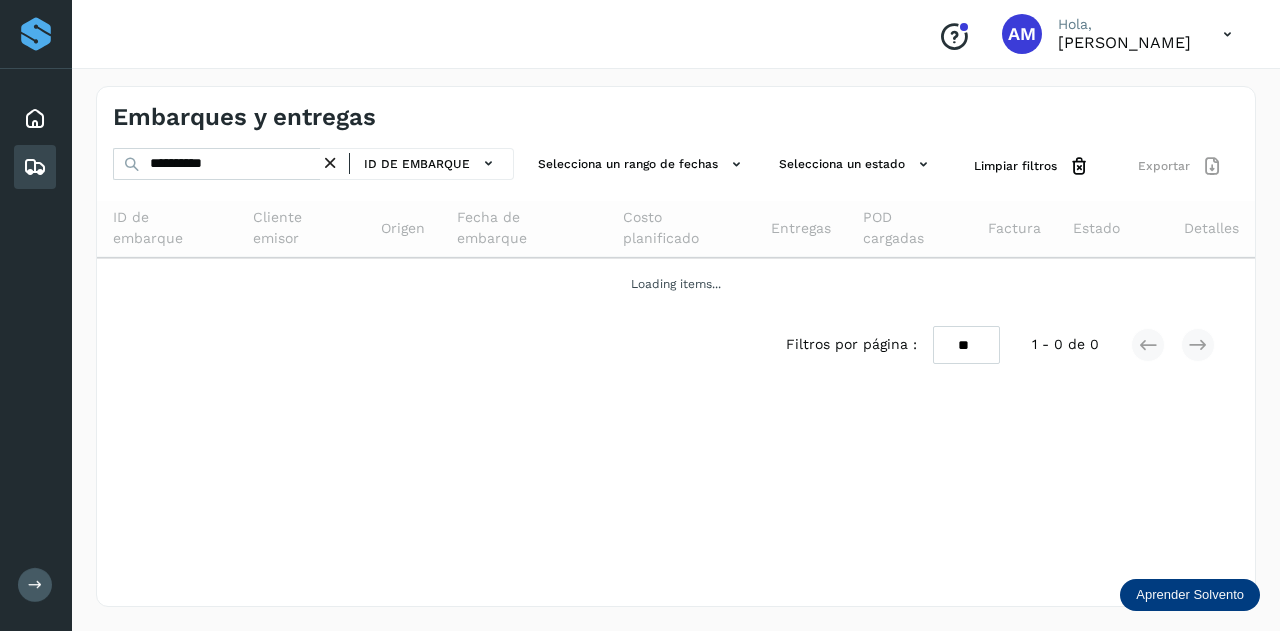 click at bounding box center (330, 163) 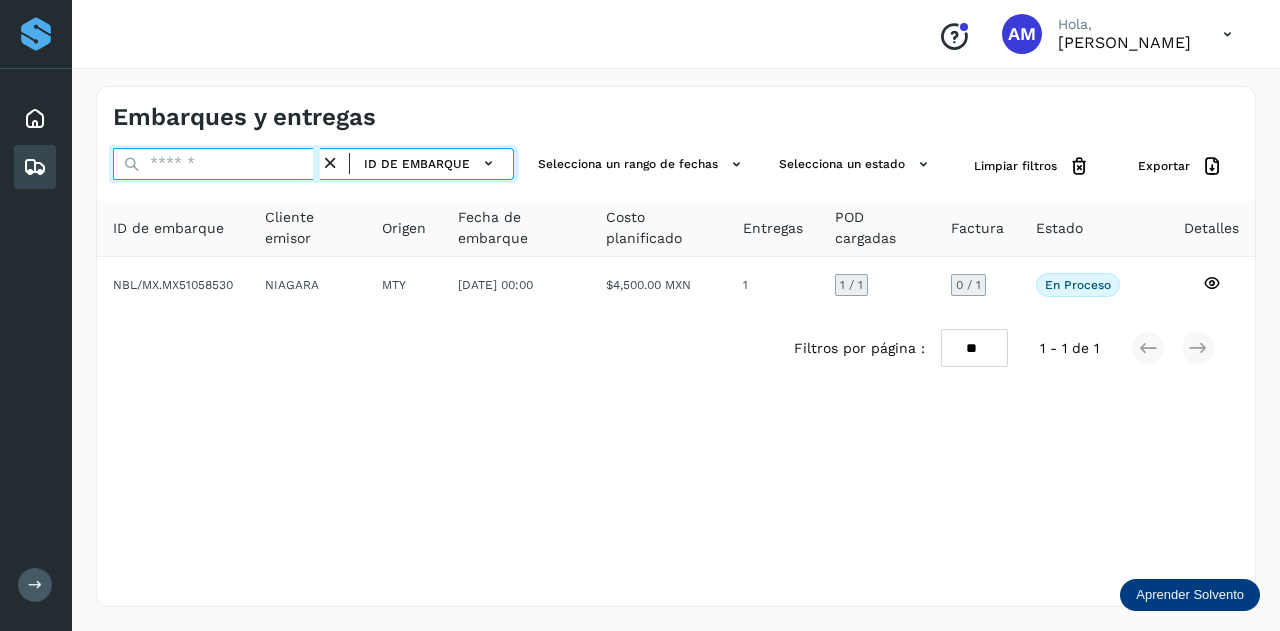 click at bounding box center [216, 164] 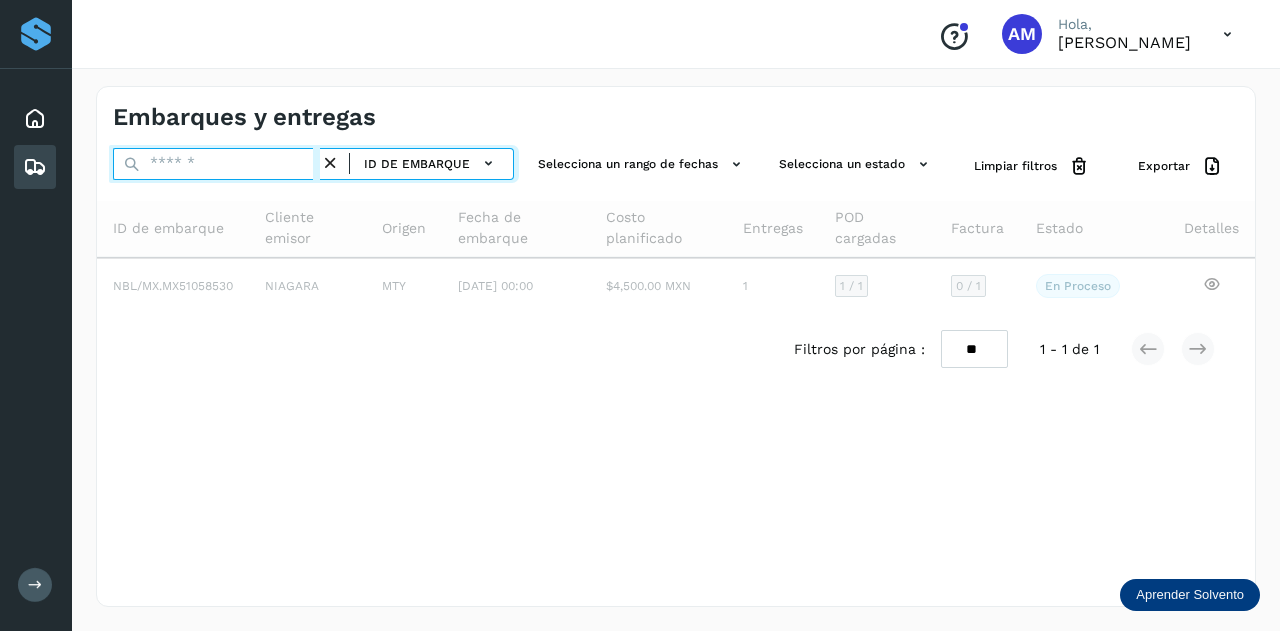 paste on "**********" 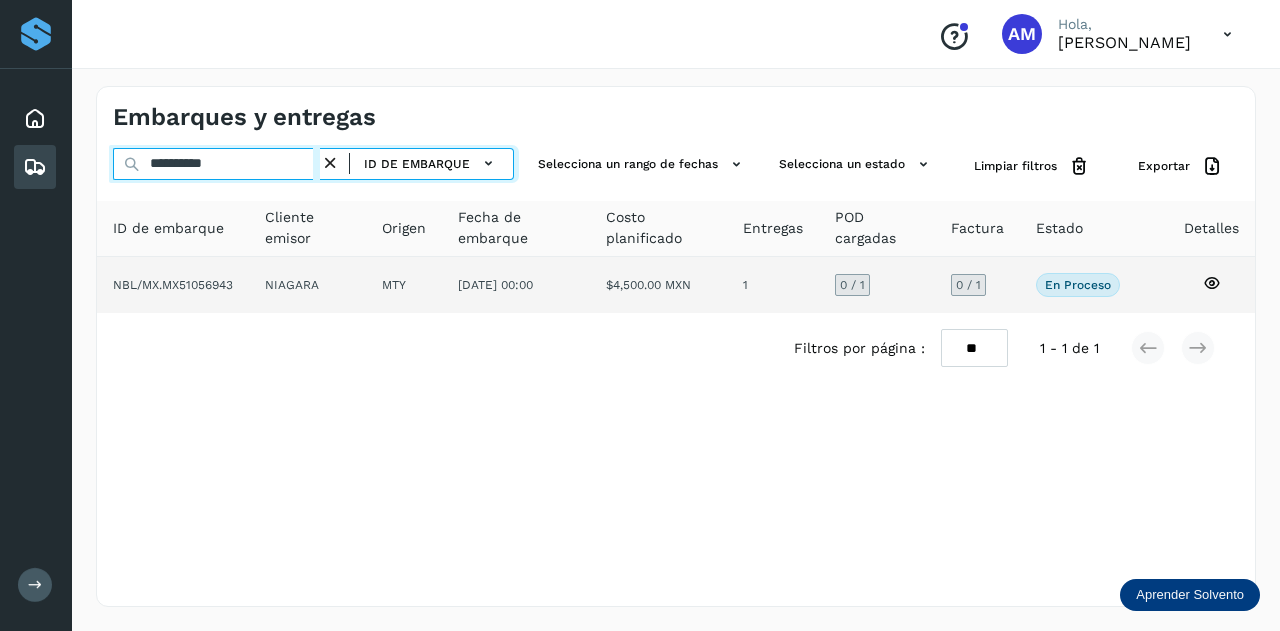 type on "**********" 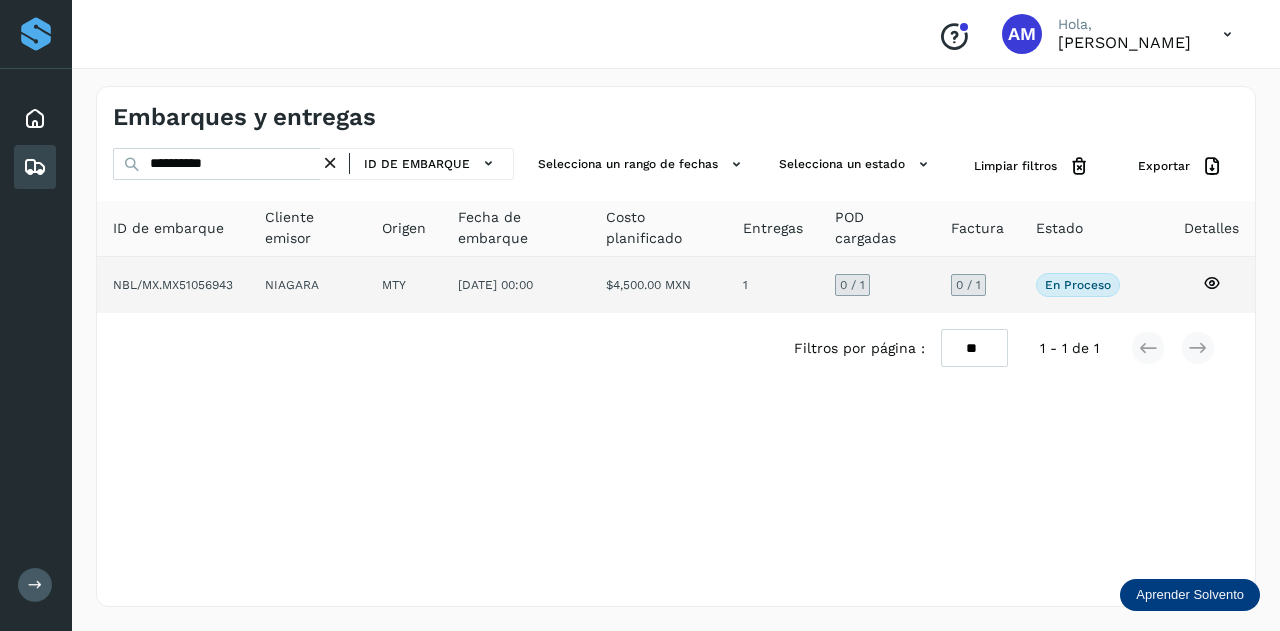 click on "MTY" 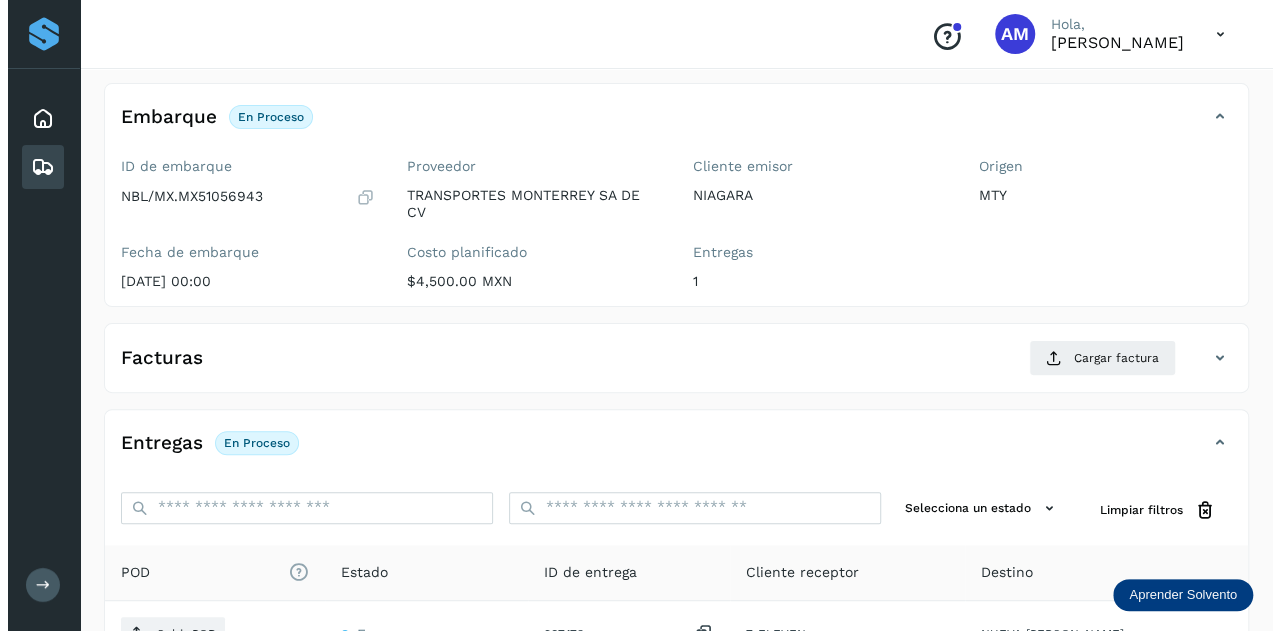 scroll, scrollTop: 200, scrollLeft: 0, axis: vertical 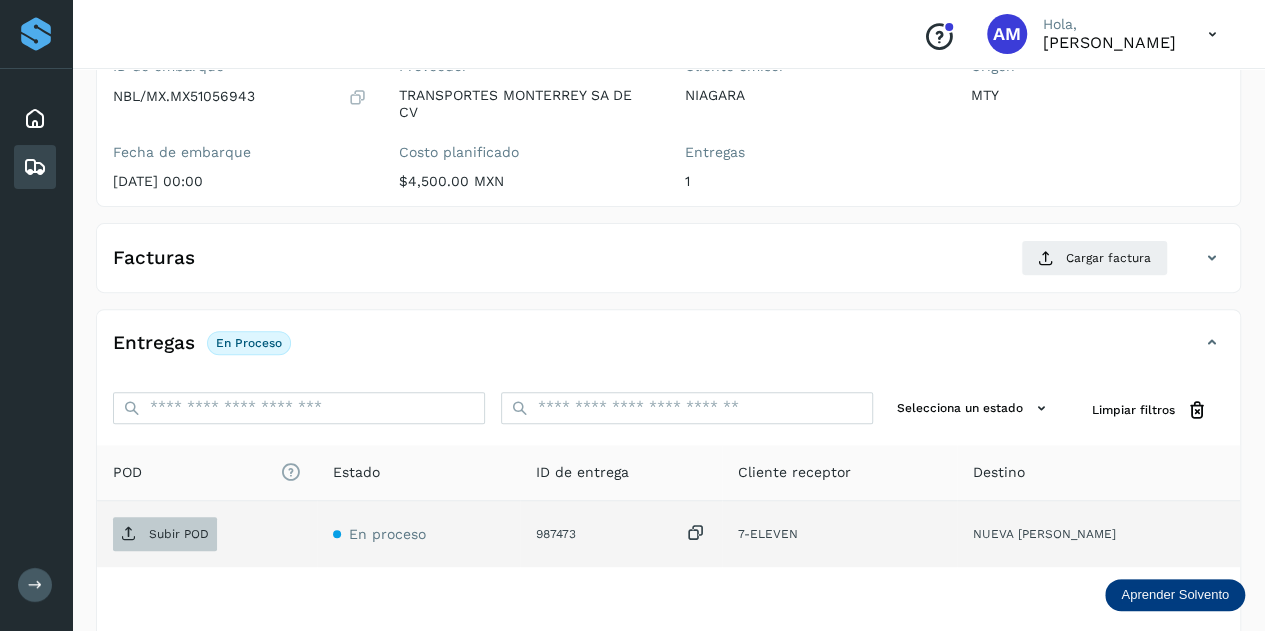 click on "Subir POD" at bounding box center (165, 534) 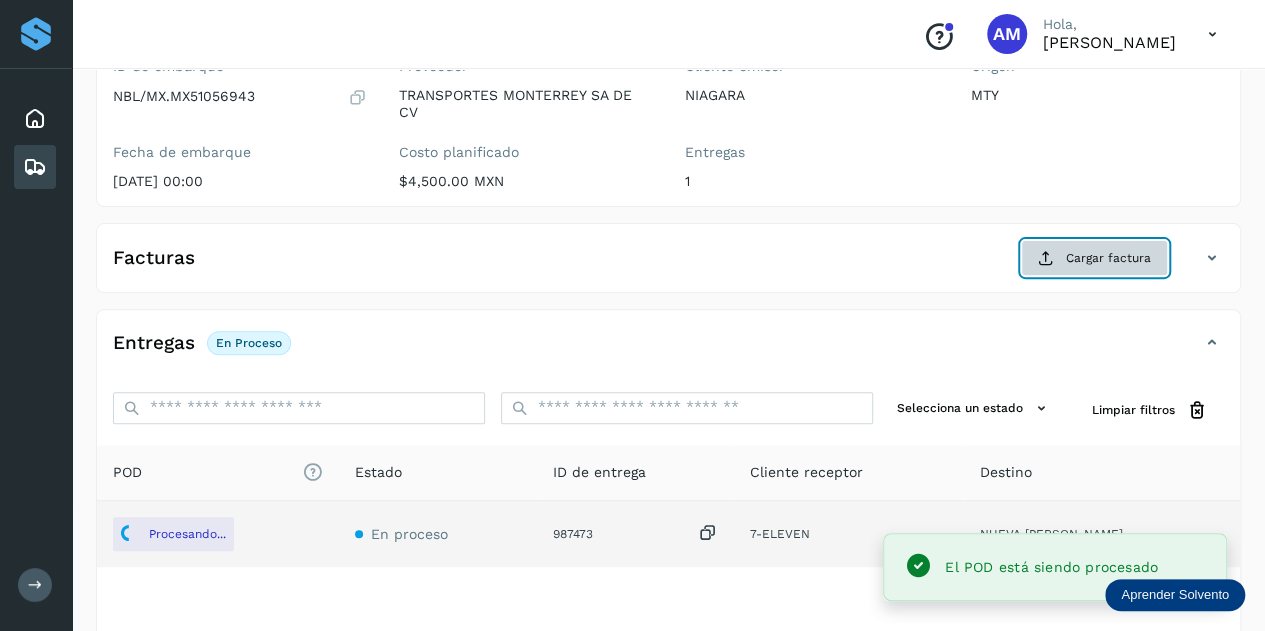 click on "Cargar factura" 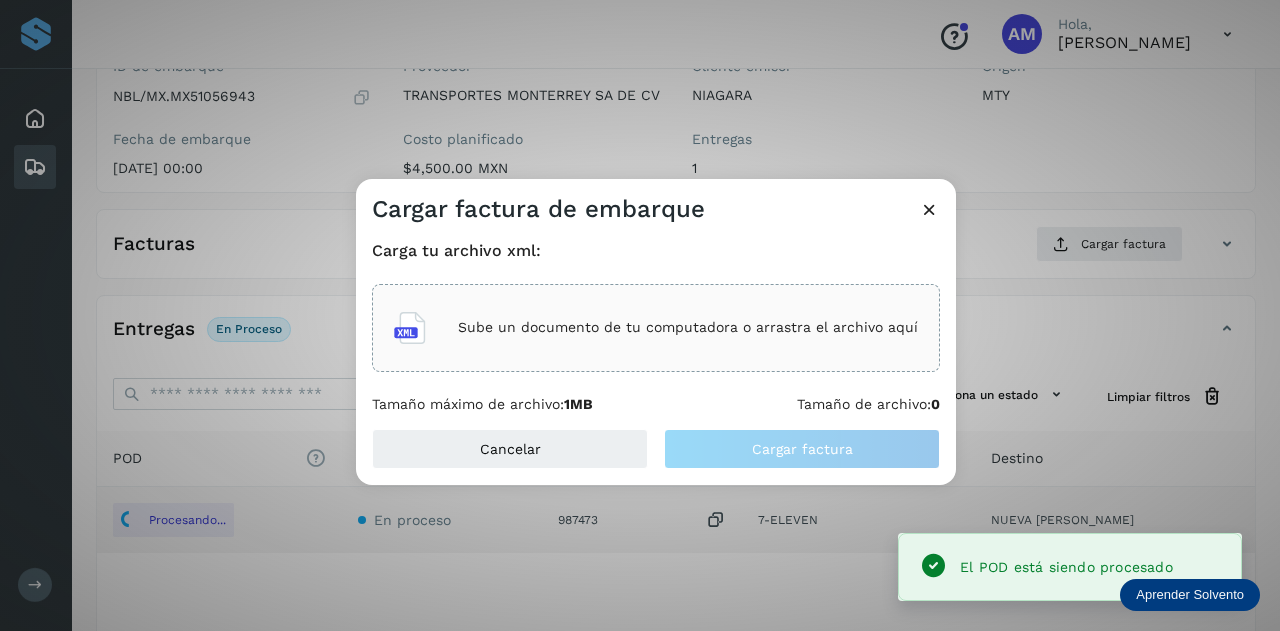 click on "Sube un documento de tu computadora o arrastra el archivo aquí" 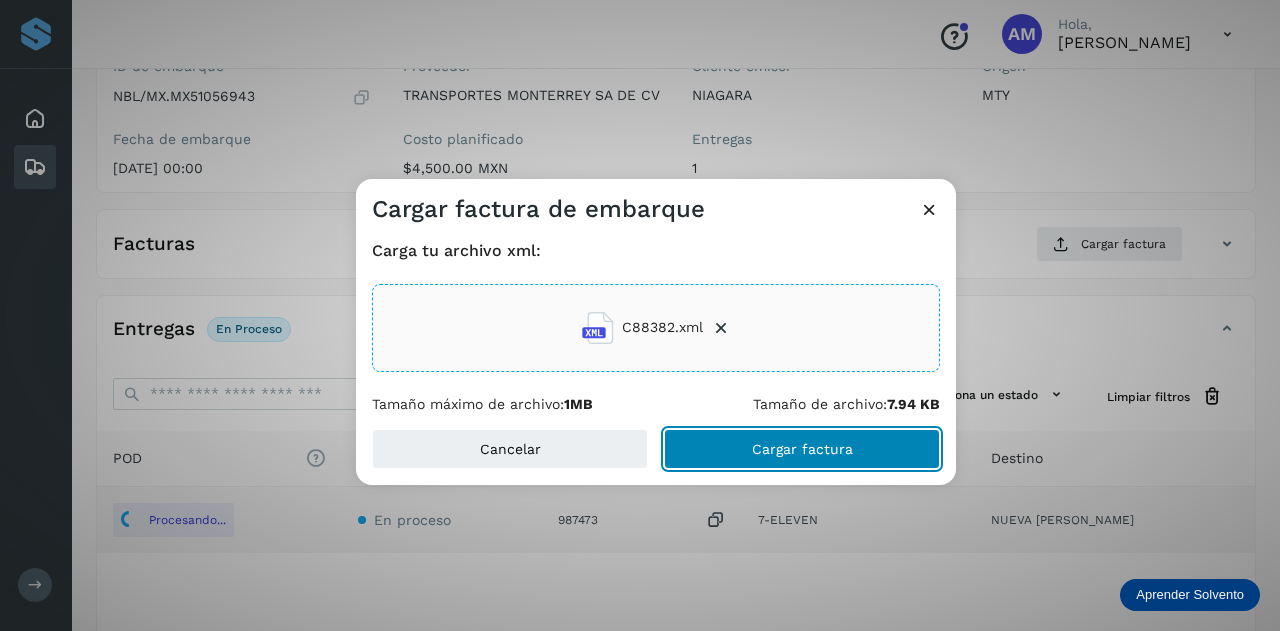 click on "Cargar factura" 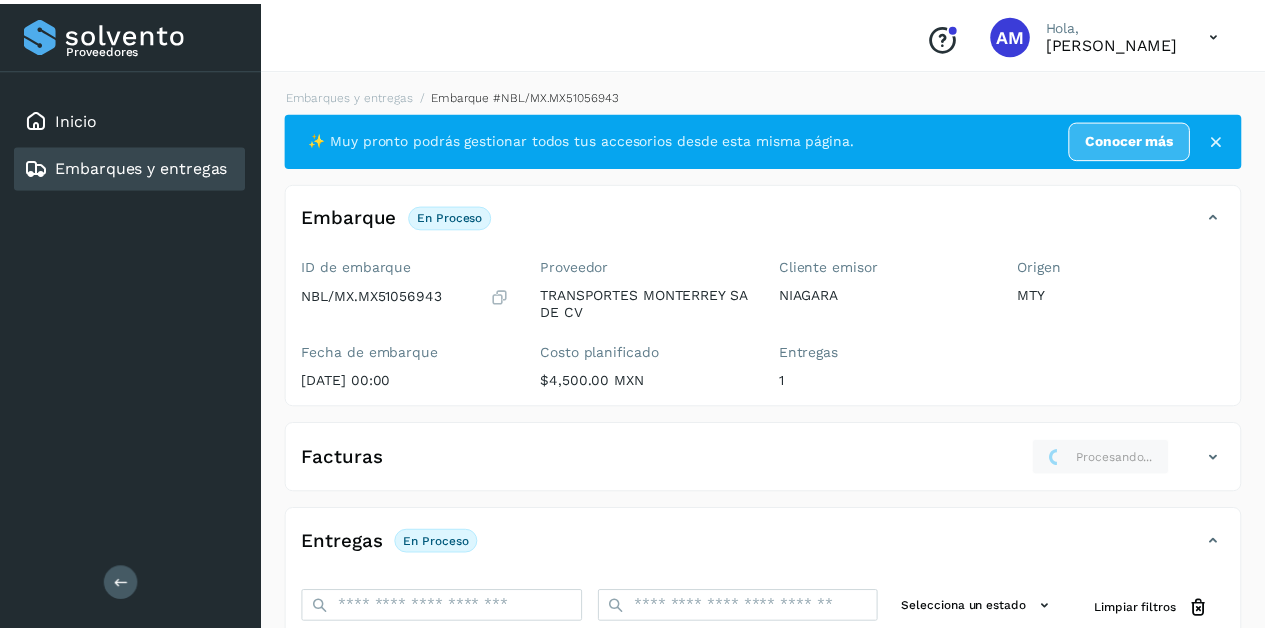 scroll, scrollTop: 200, scrollLeft: 0, axis: vertical 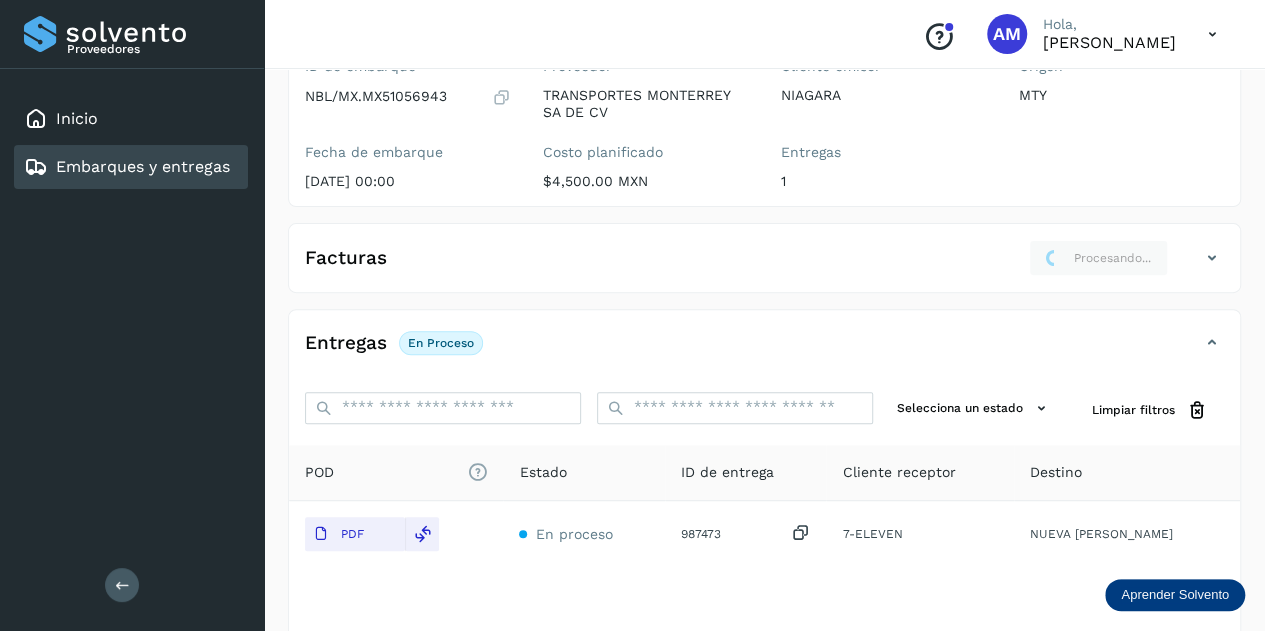 click at bounding box center (122, 585) 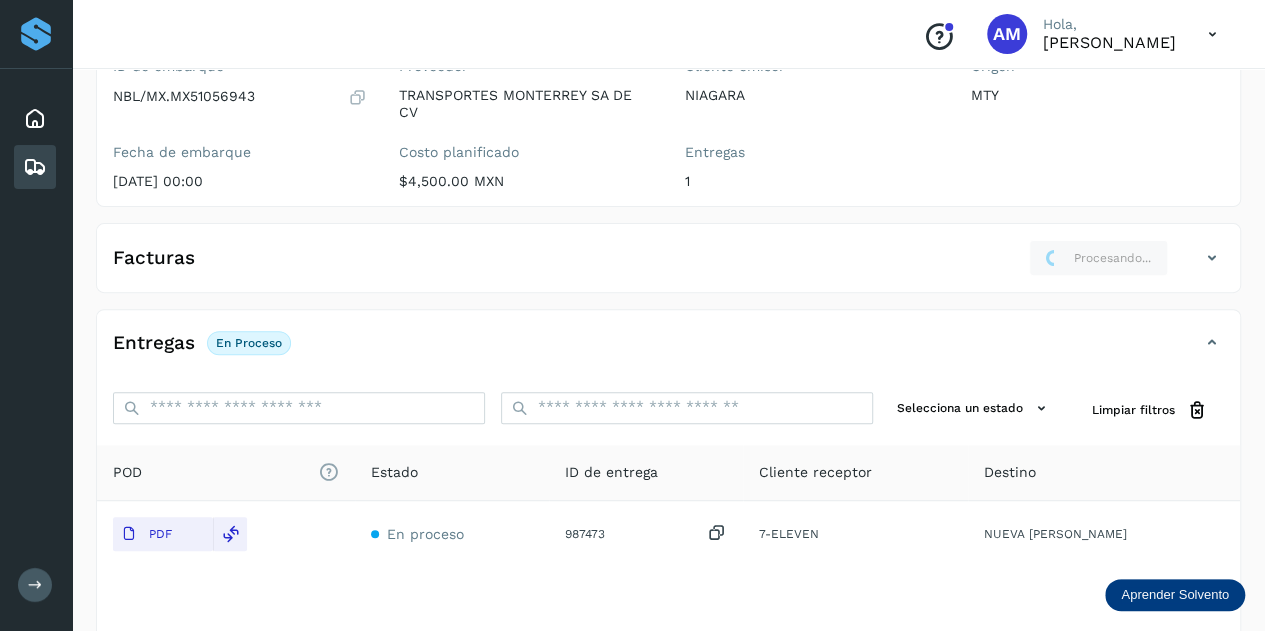 scroll, scrollTop: 0, scrollLeft: 0, axis: both 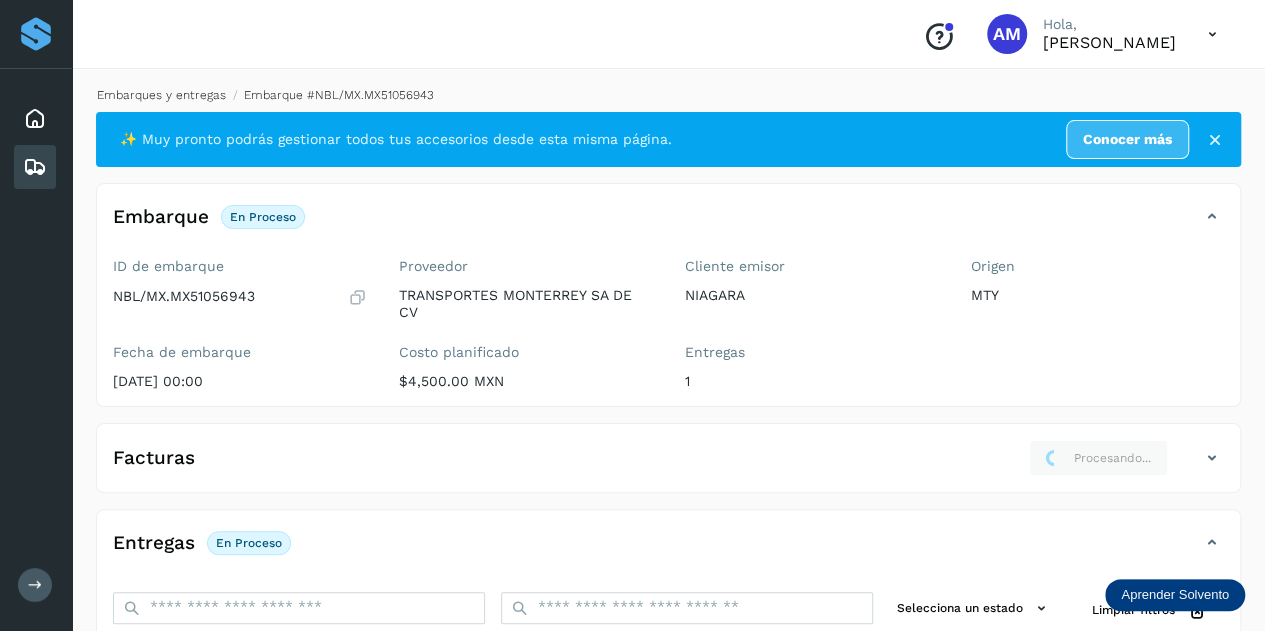 click on "Embarques y entregas" at bounding box center (161, 95) 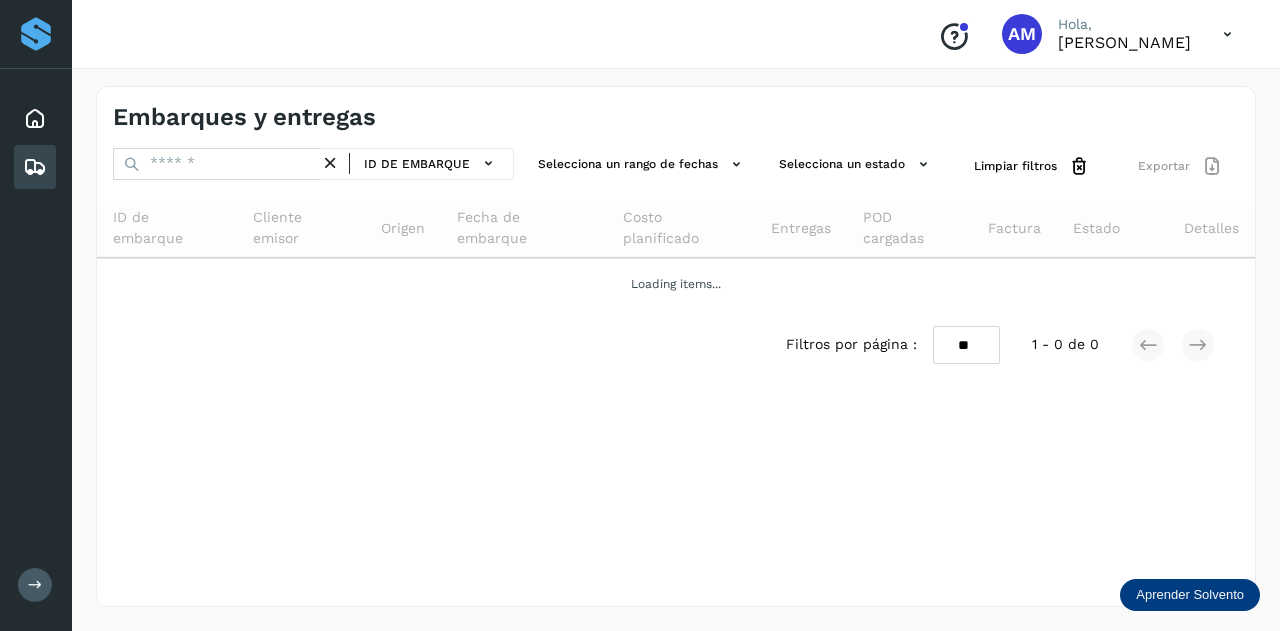 drag, startPoint x: 334, startPoint y: 165, endPoint x: 304, endPoint y: 163, distance: 30.066593 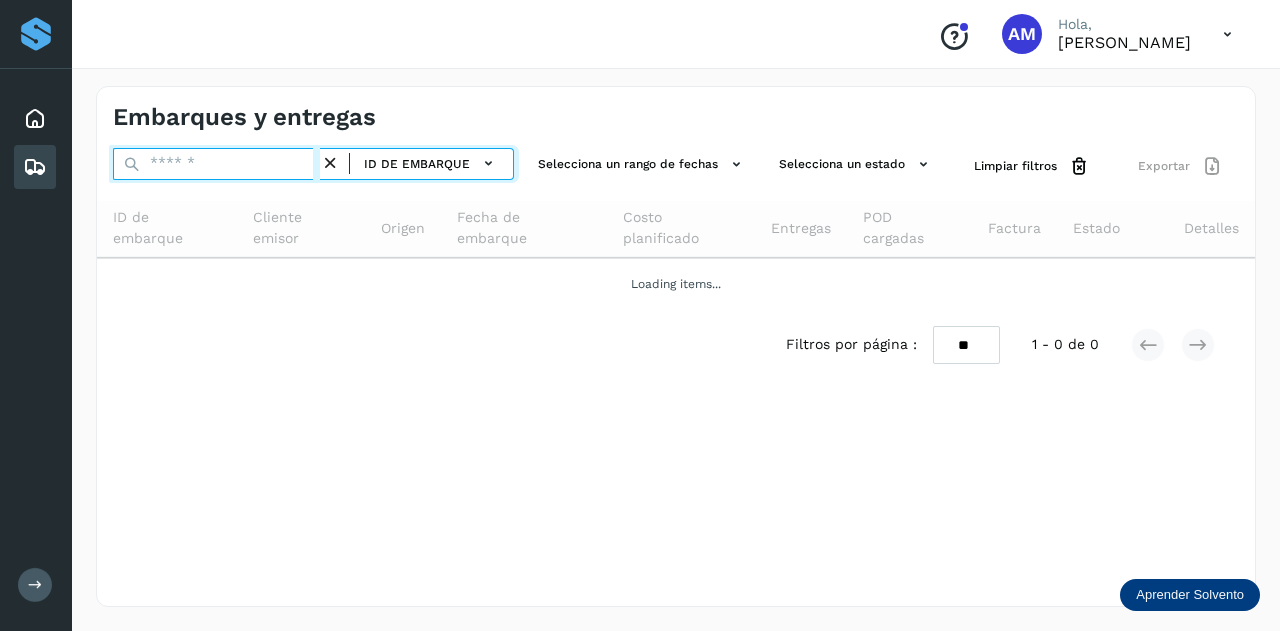 click at bounding box center (216, 164) 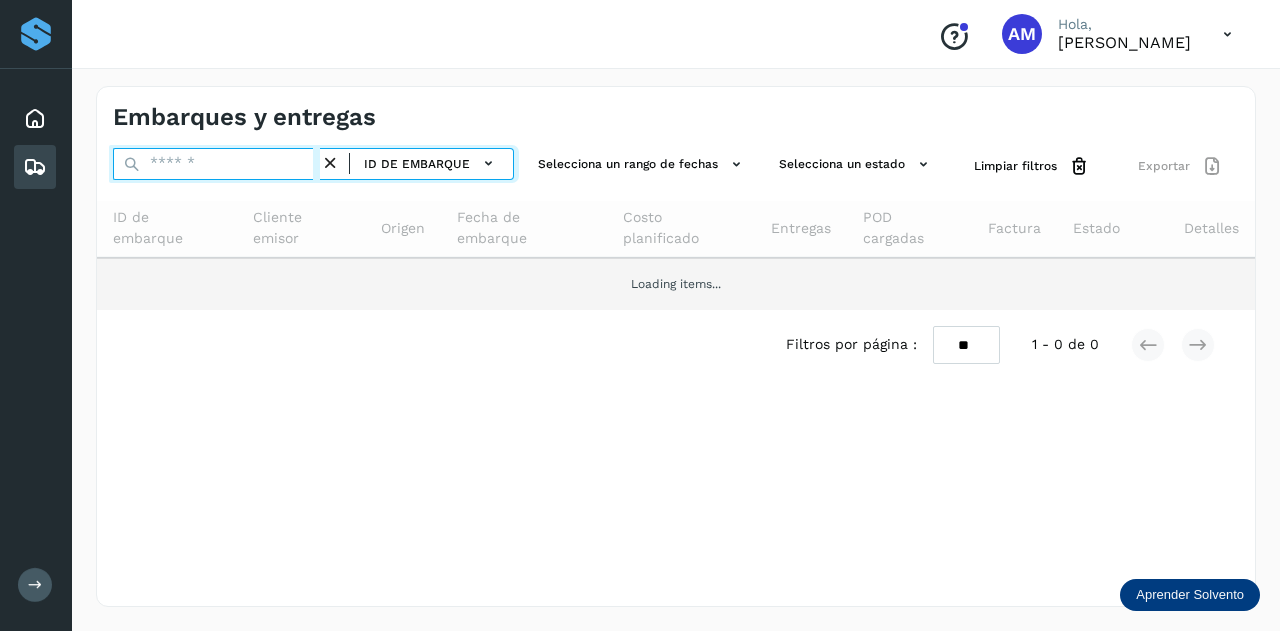 paste on "**********" 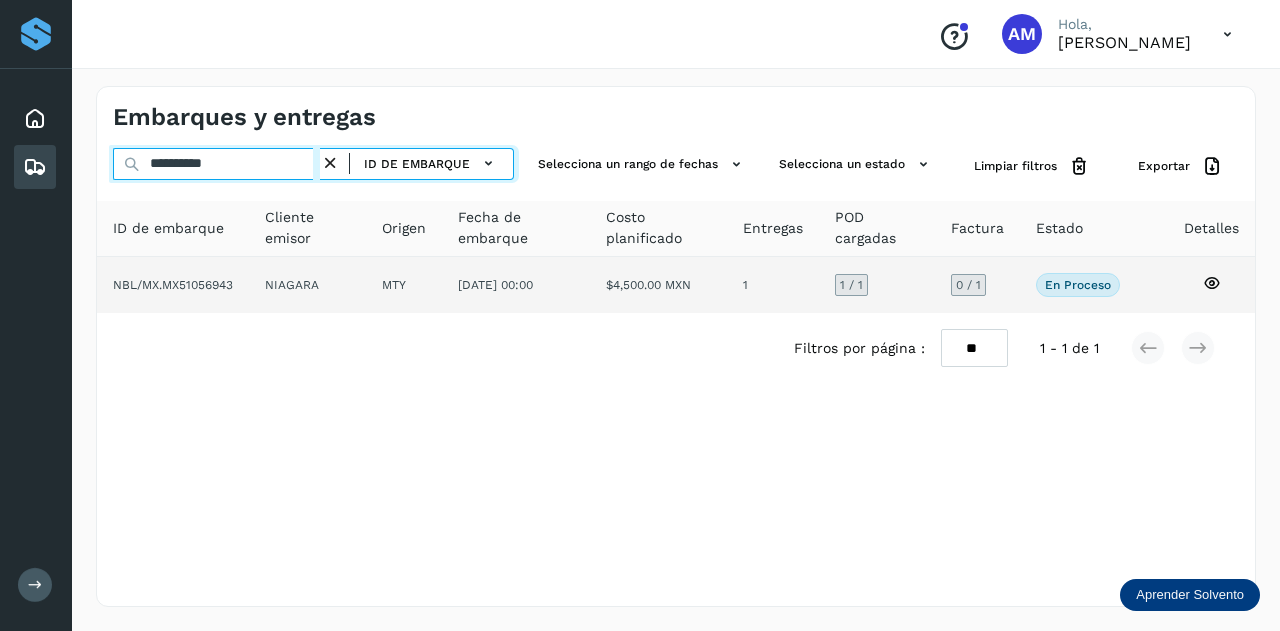 type on "**********" 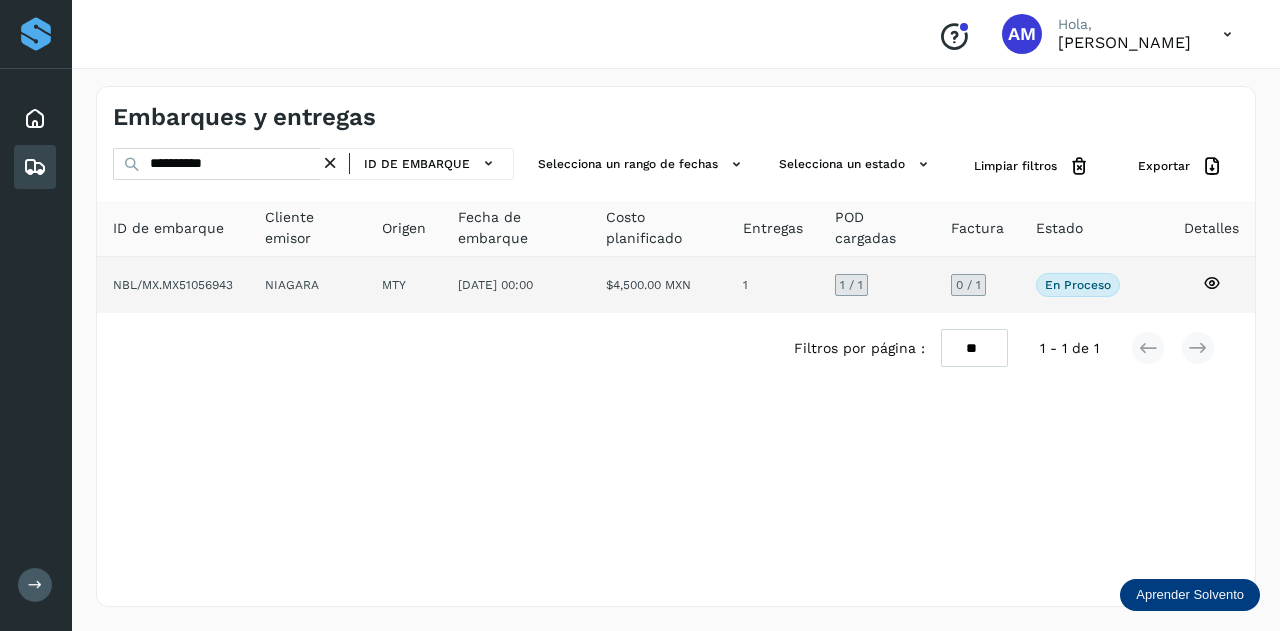 click on "NBL/MX.MX51056943" 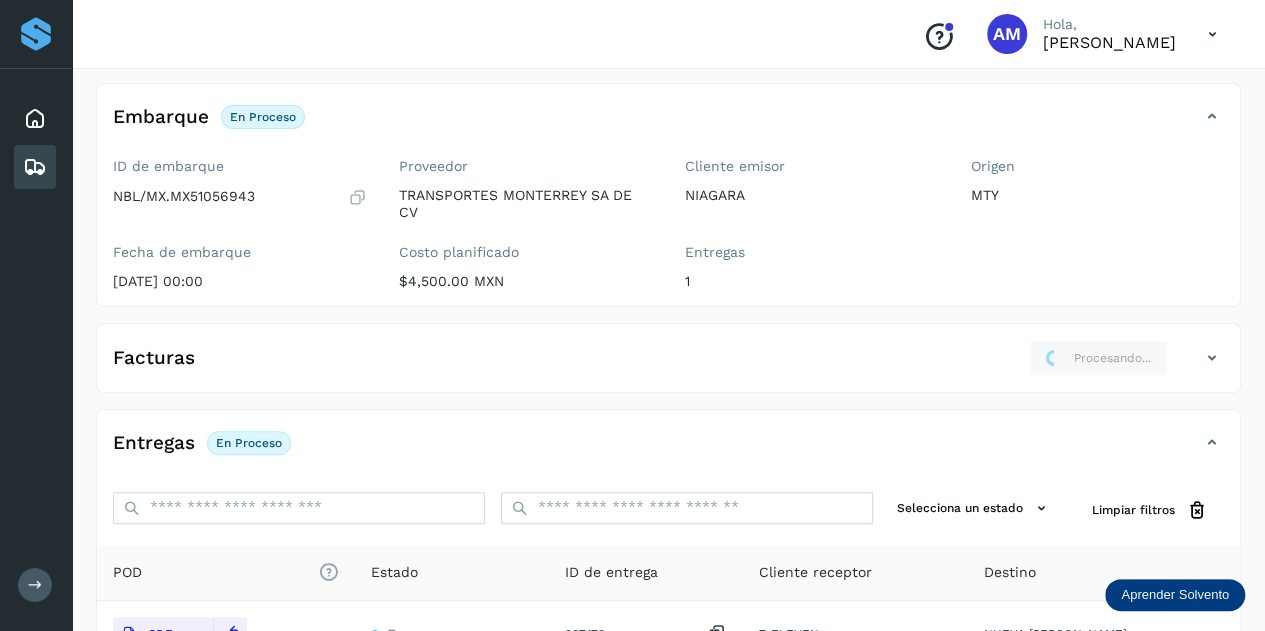 scroll, scrollTop: 0, scrollLeft: 0, axis: both 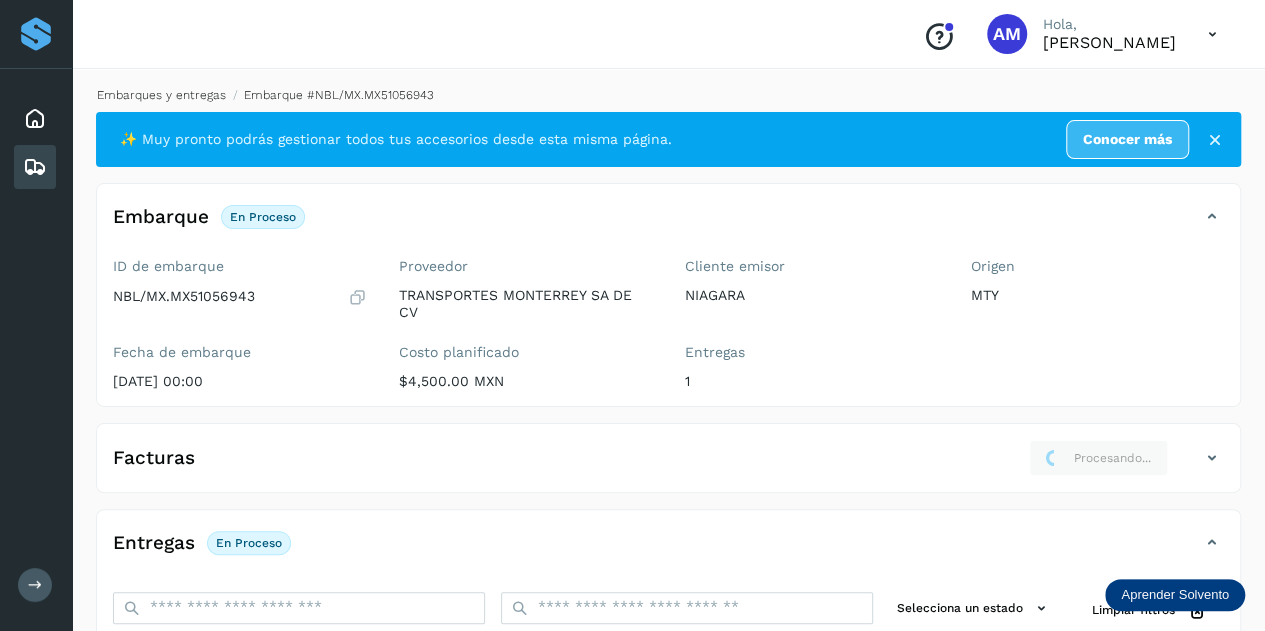 click on "Embarques y entregas" at bounding box center (161, 95) 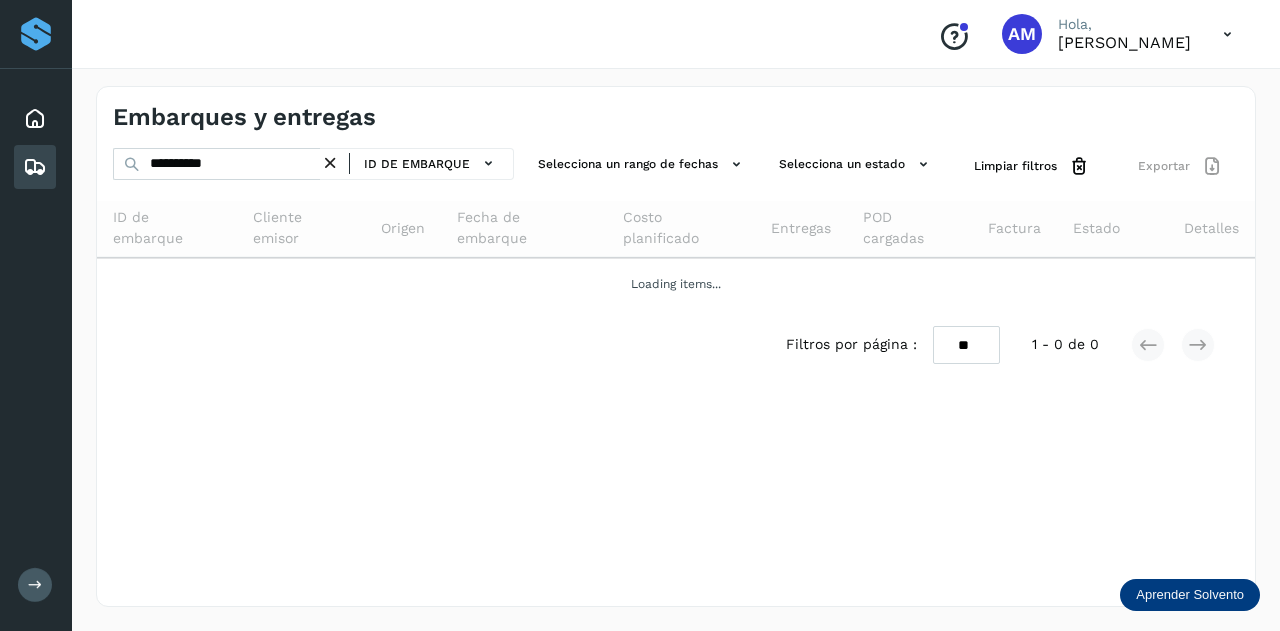 click at bounding box center (330, 163) 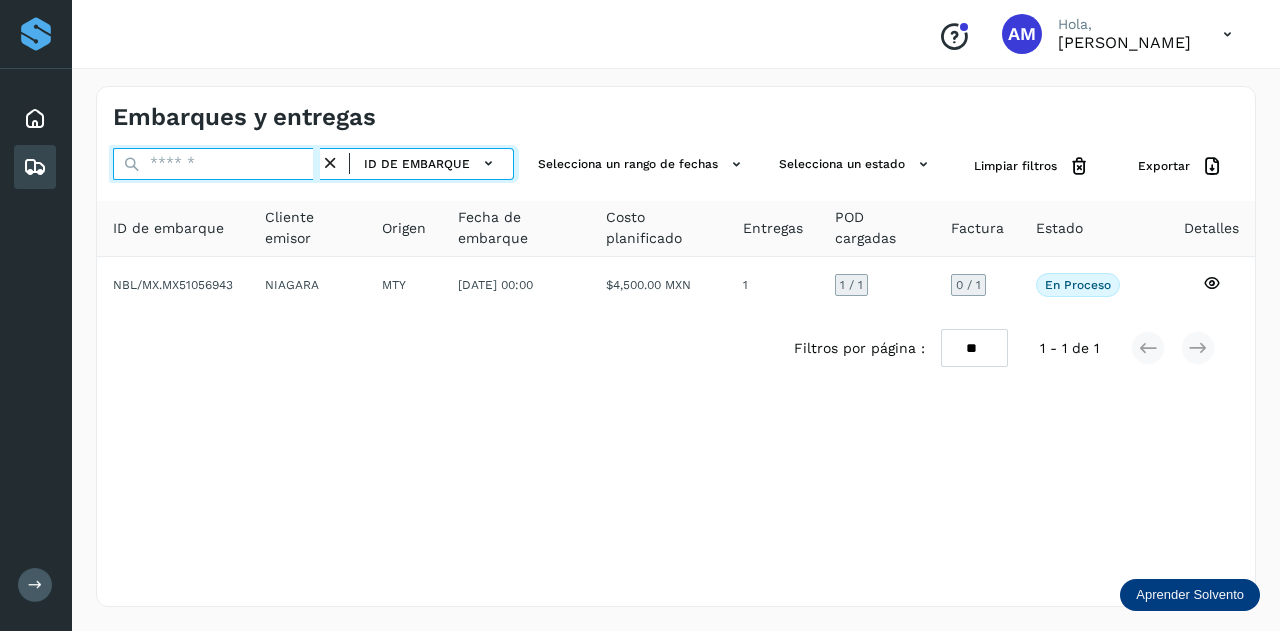 click at bounding box center [216, 164] 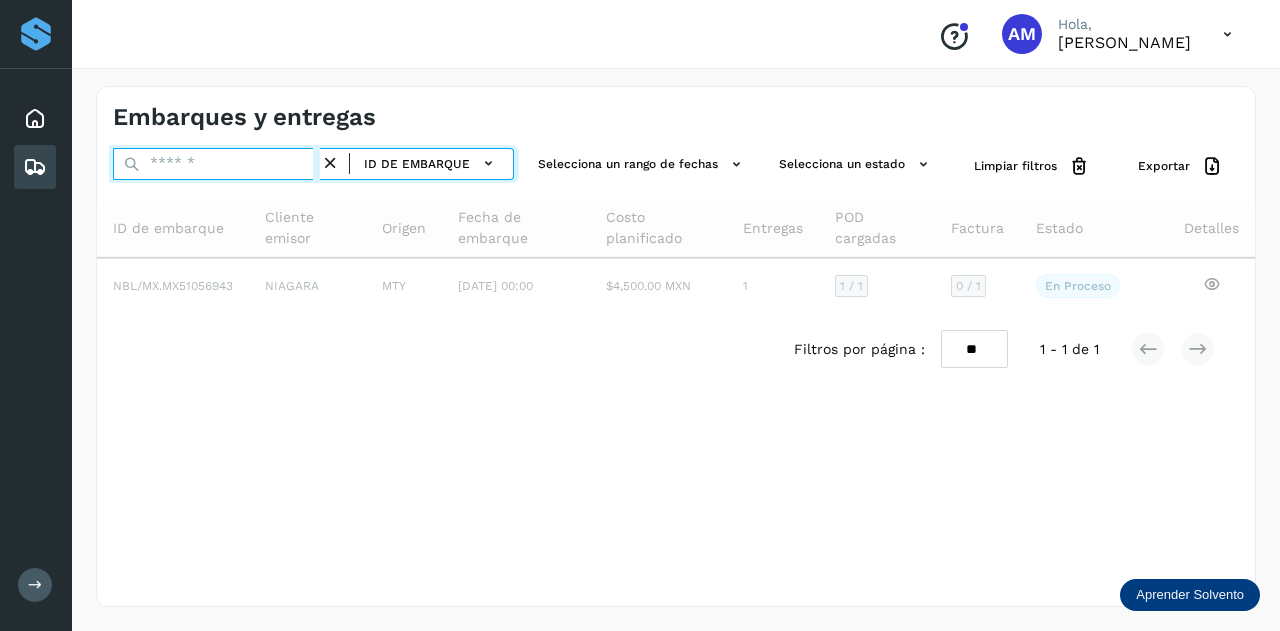 paste on "**********" 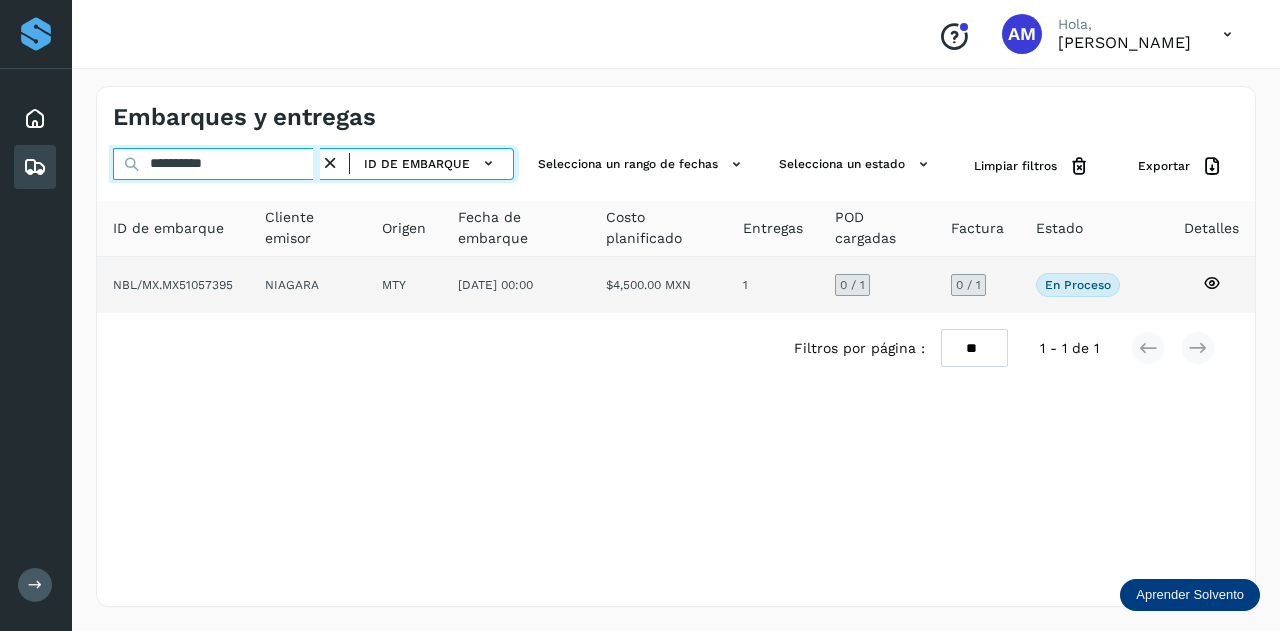 type on "**********" 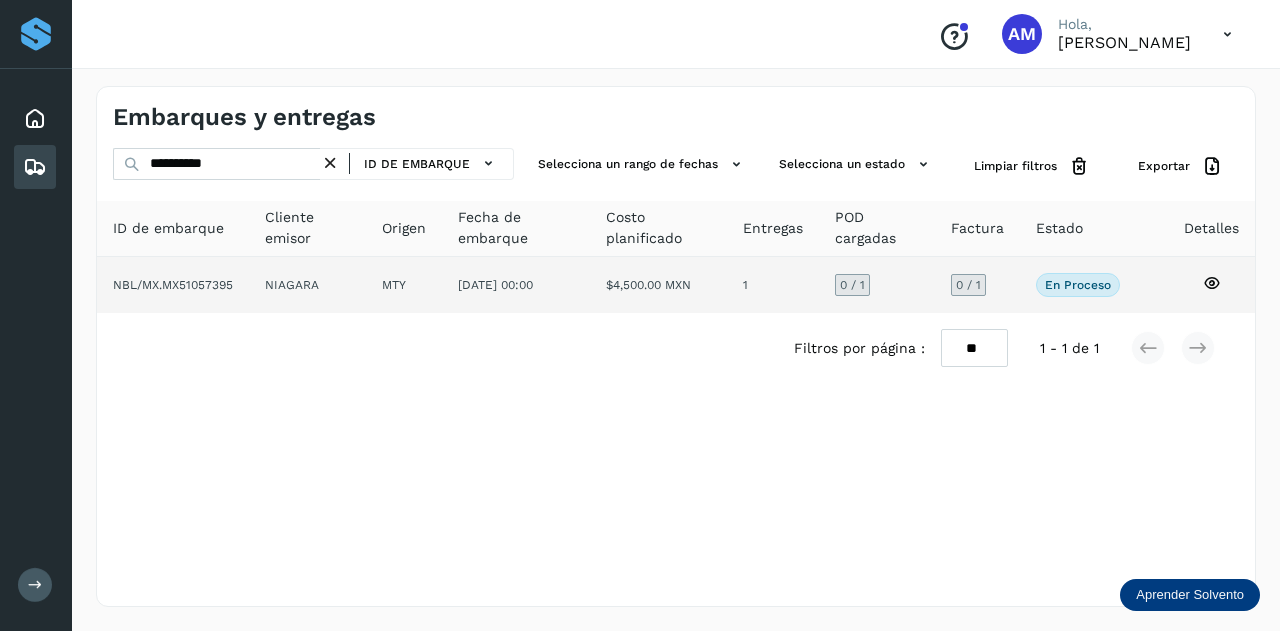 click on "MTY" 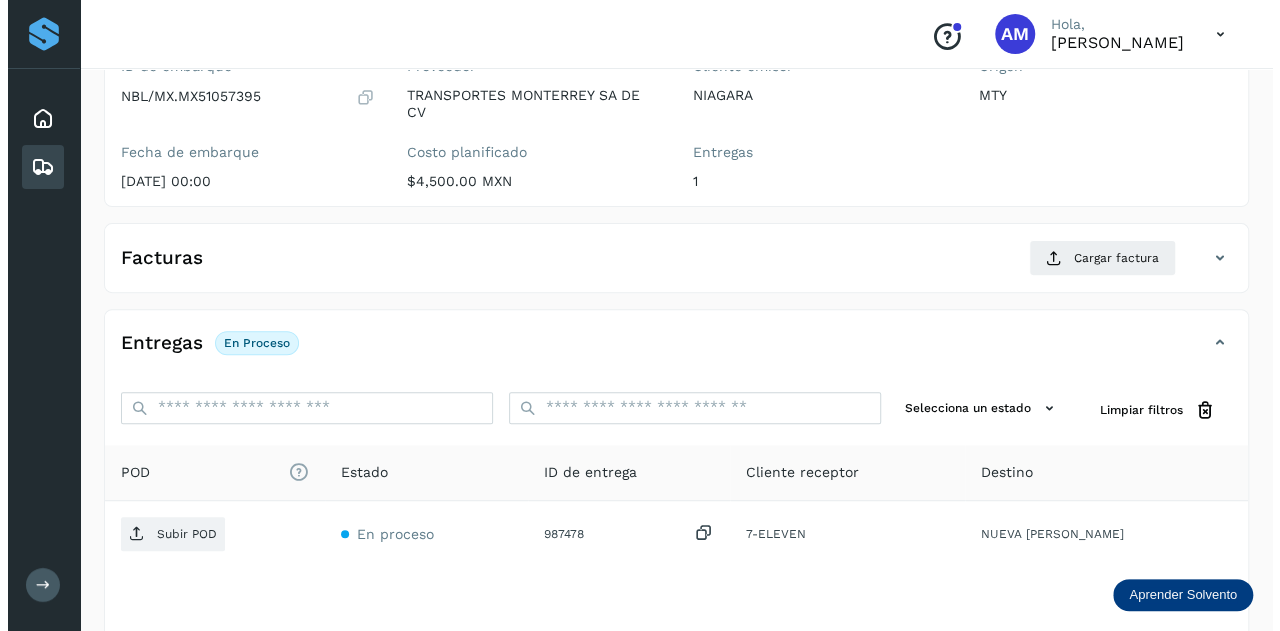scroll, scrollTop: 300, scrollLeft: 0, axis: vertical 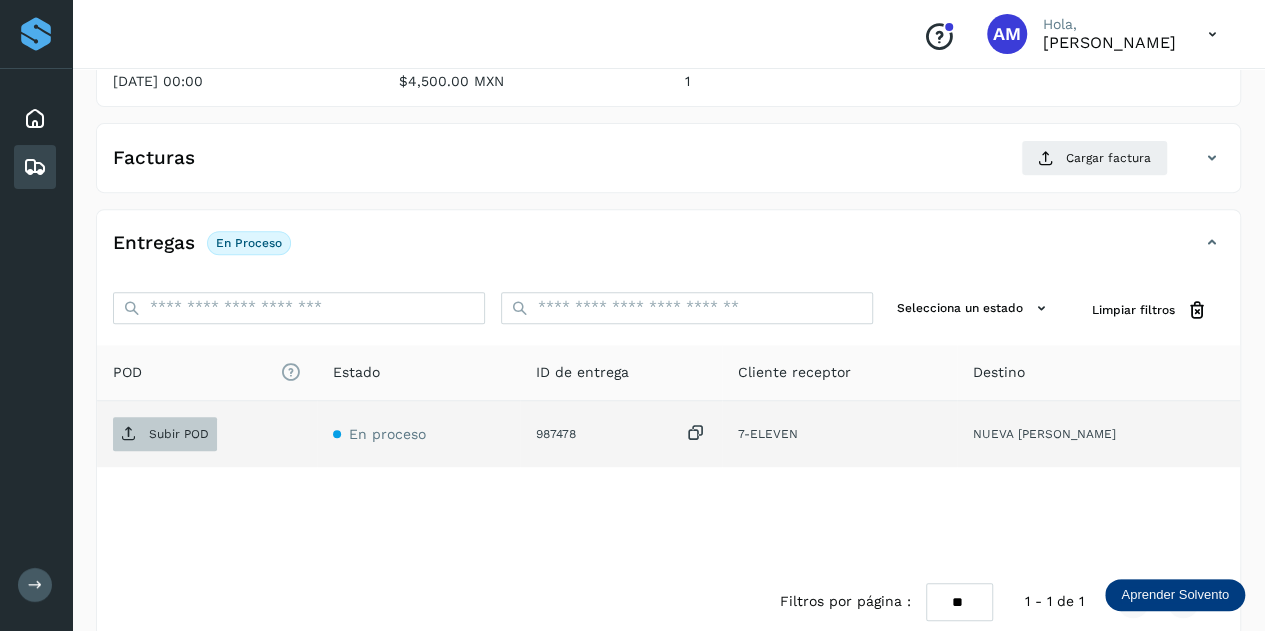 click on "Subir POD" at bounding box center (179, 434) 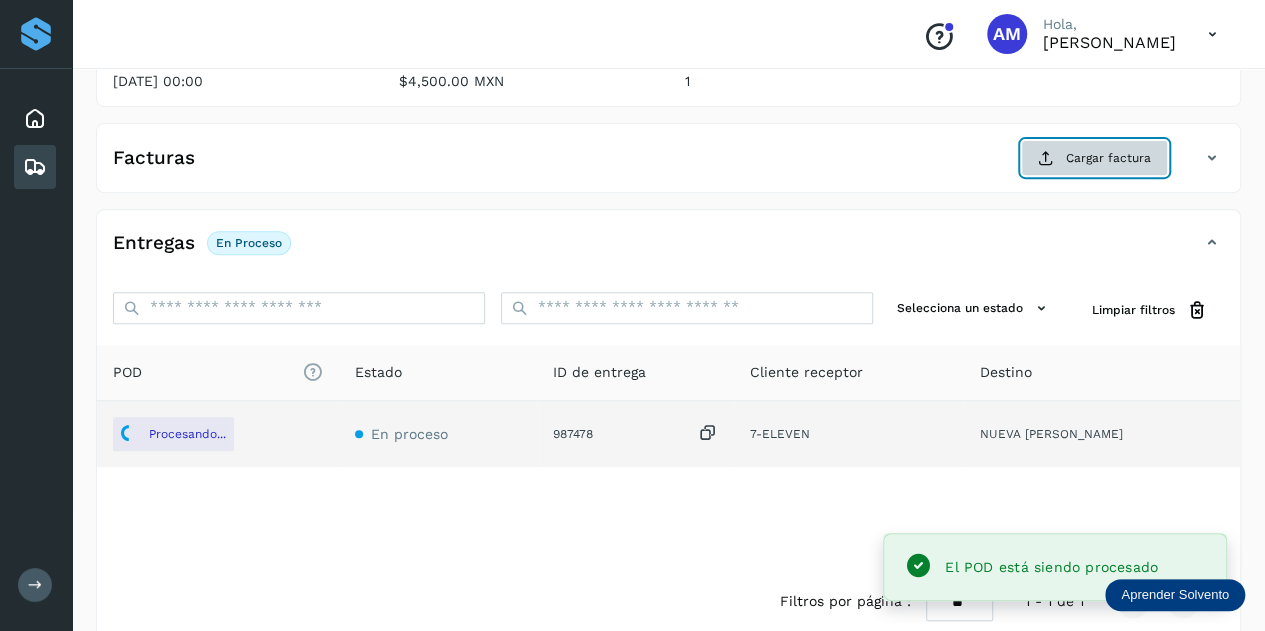 click on "Cargar factura" 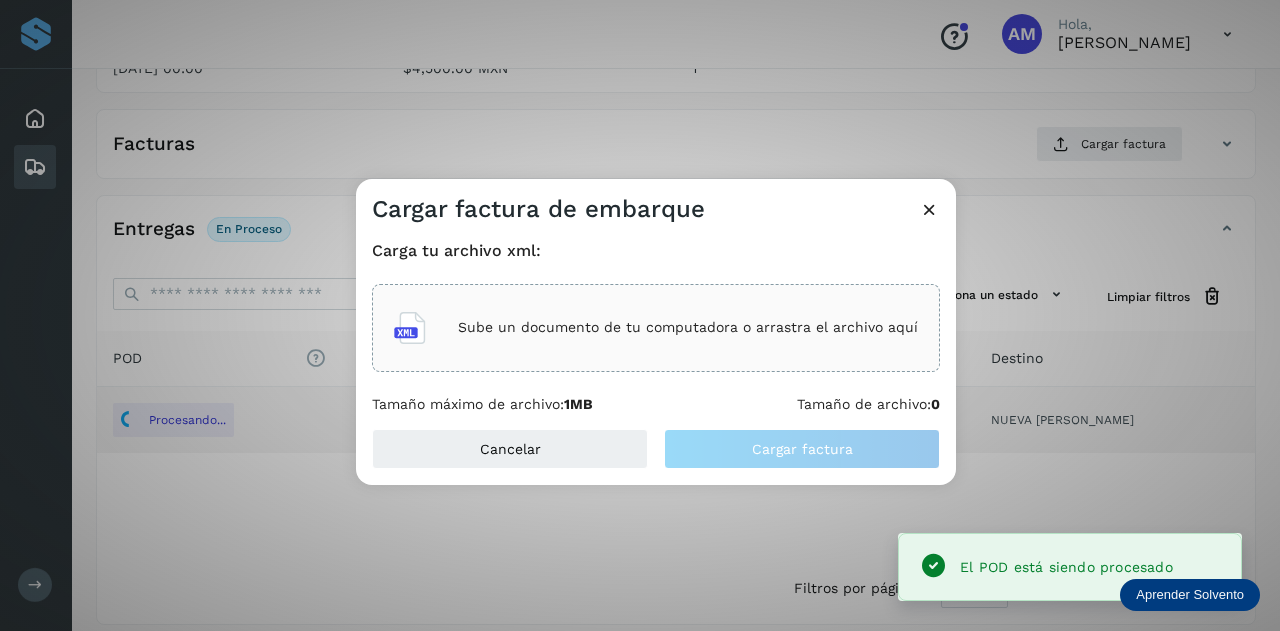 click on "Sube un documento de tu computadora o arrastra el archivo aquí" 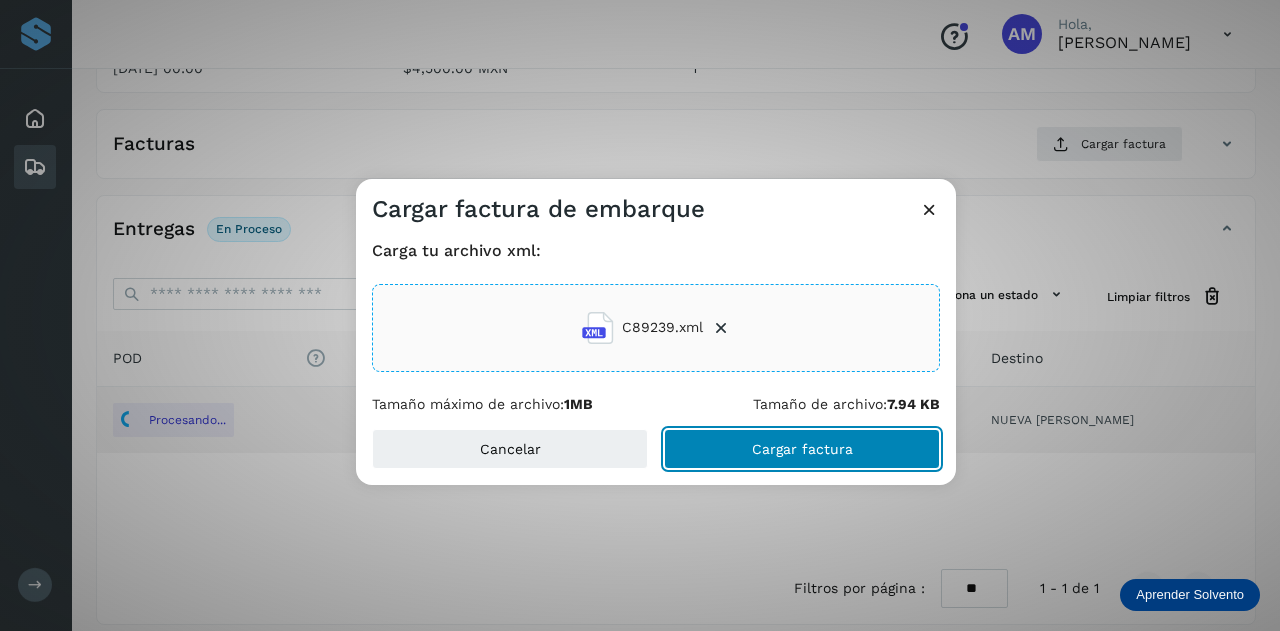 click on "Cargar factura" 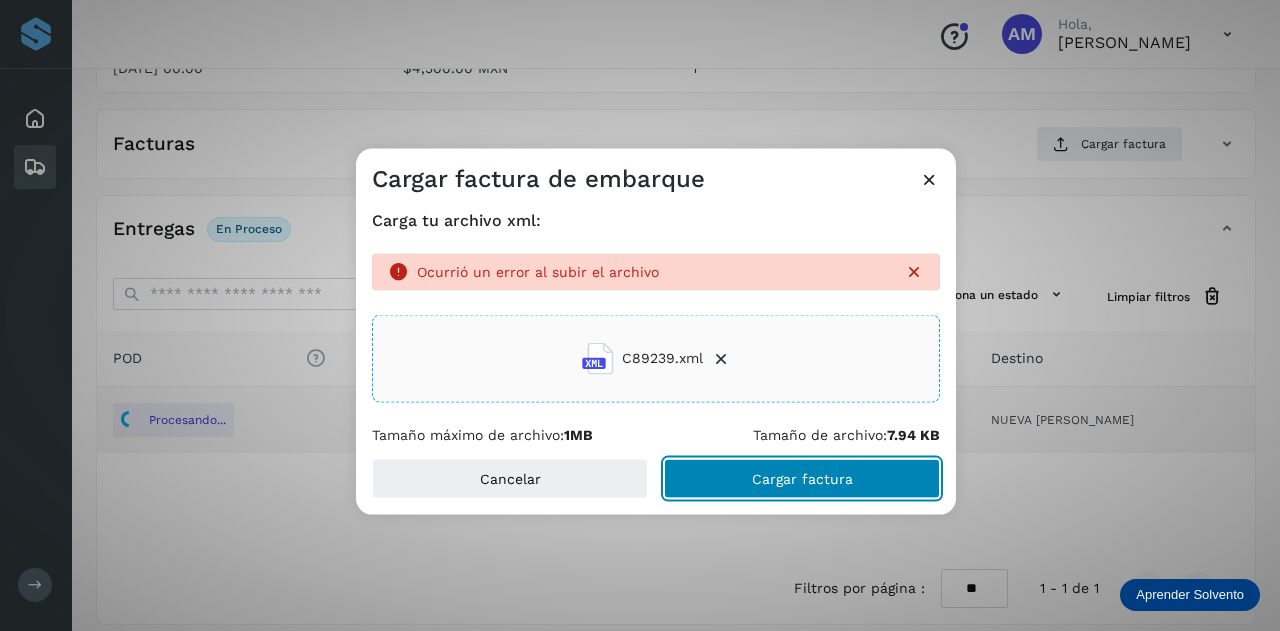 click on "Cargar factura" 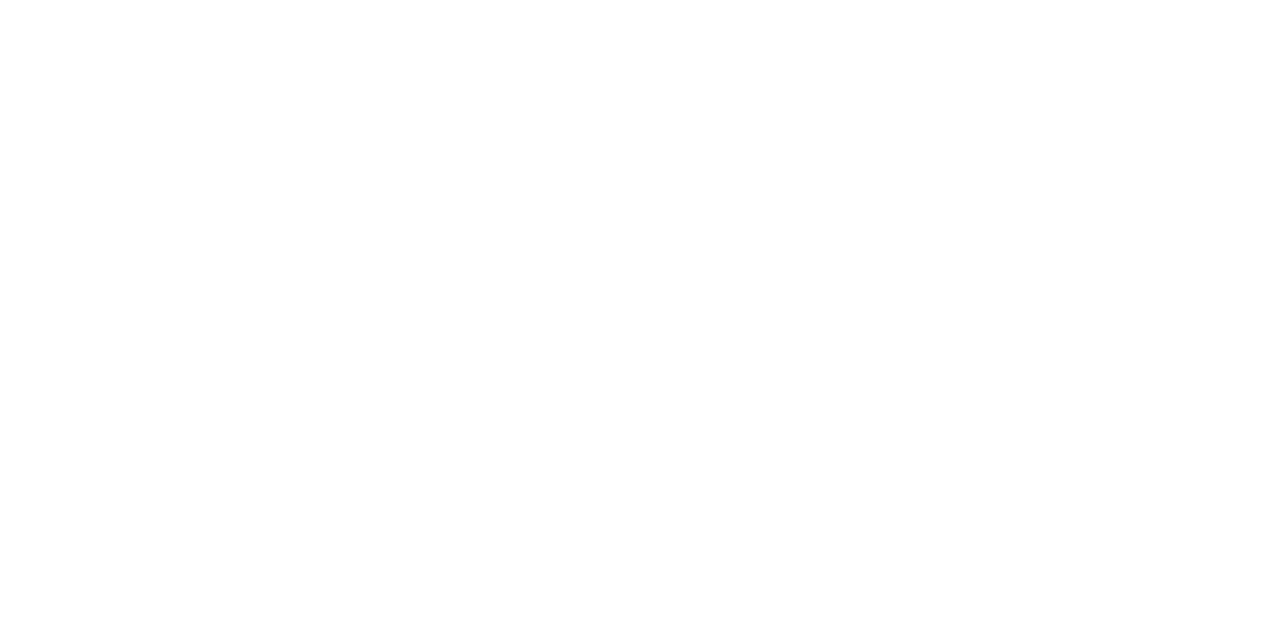 scroll, scrollTop: 0, scrollLeft: 0, axis: both 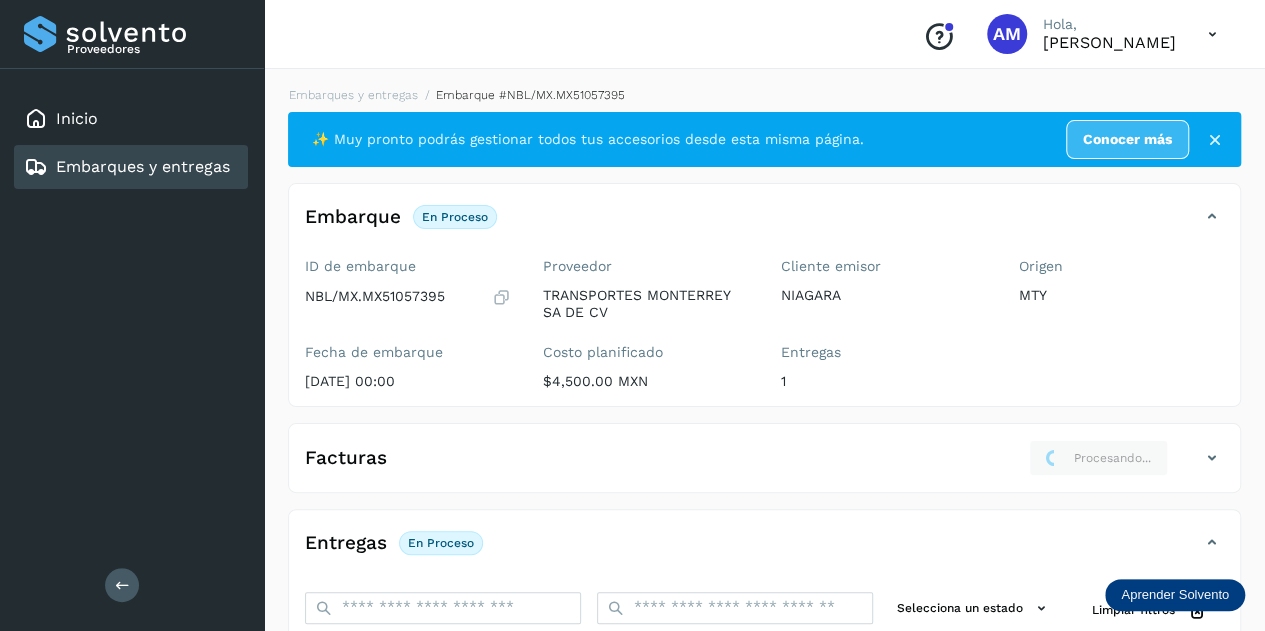 click at bounding box center [122, 585] 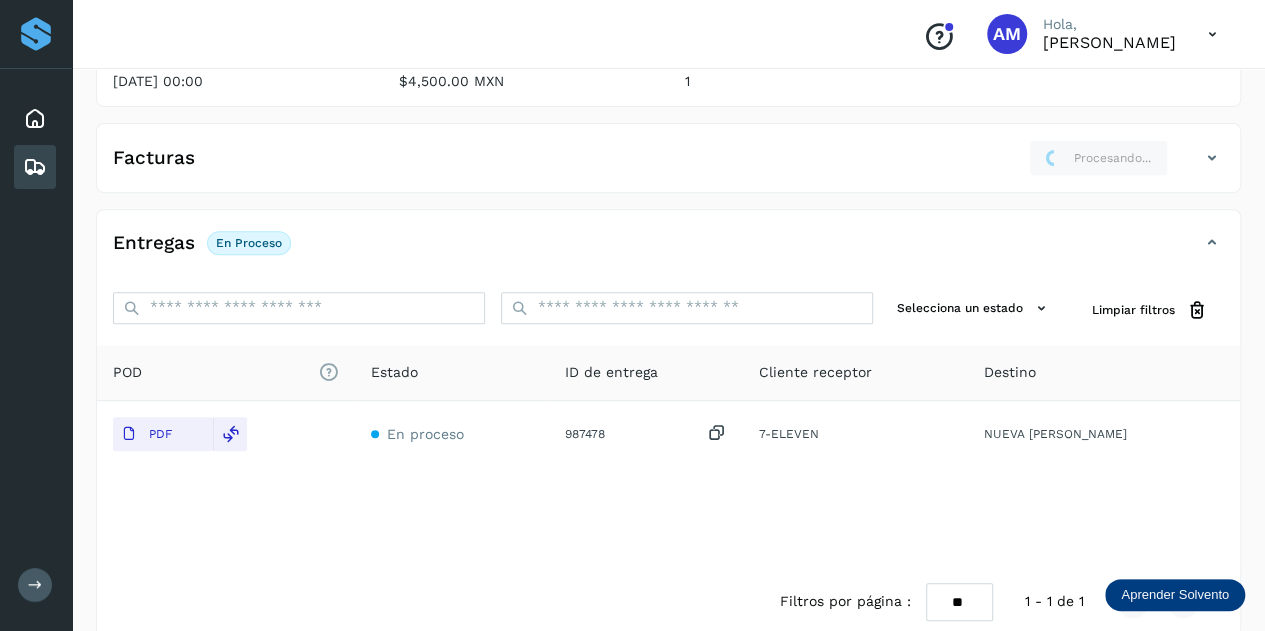 scroll, scrollTop: 0, scrollLeft: 0, axis: both 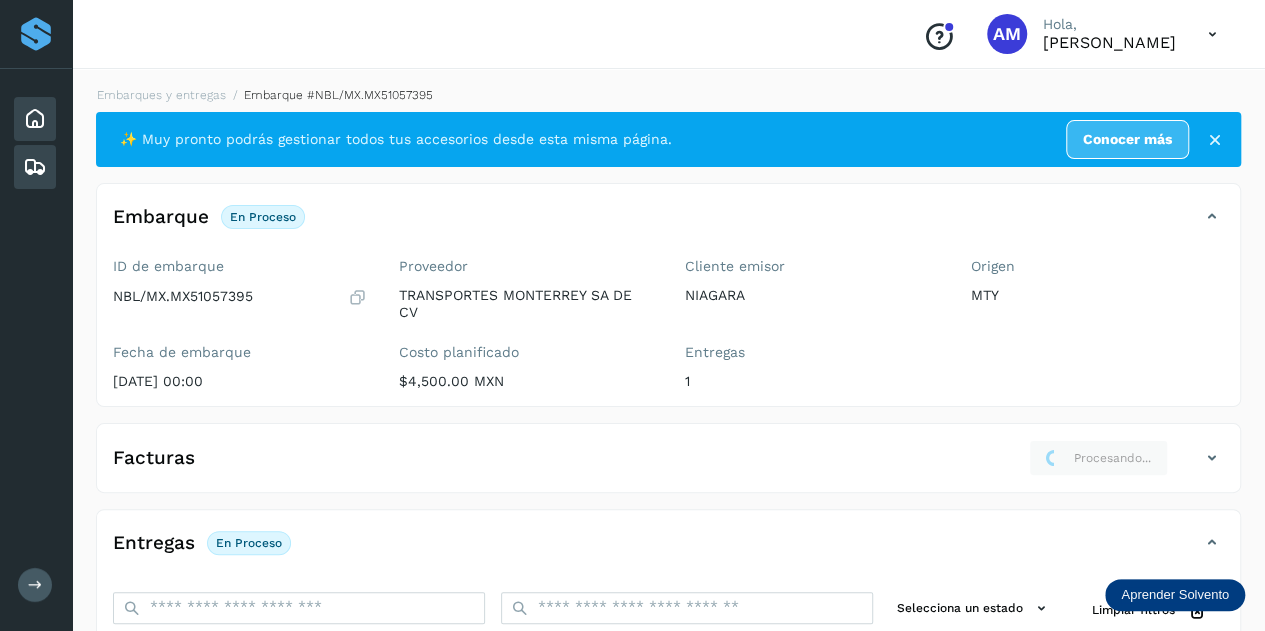click at bounding box center (35, 119) 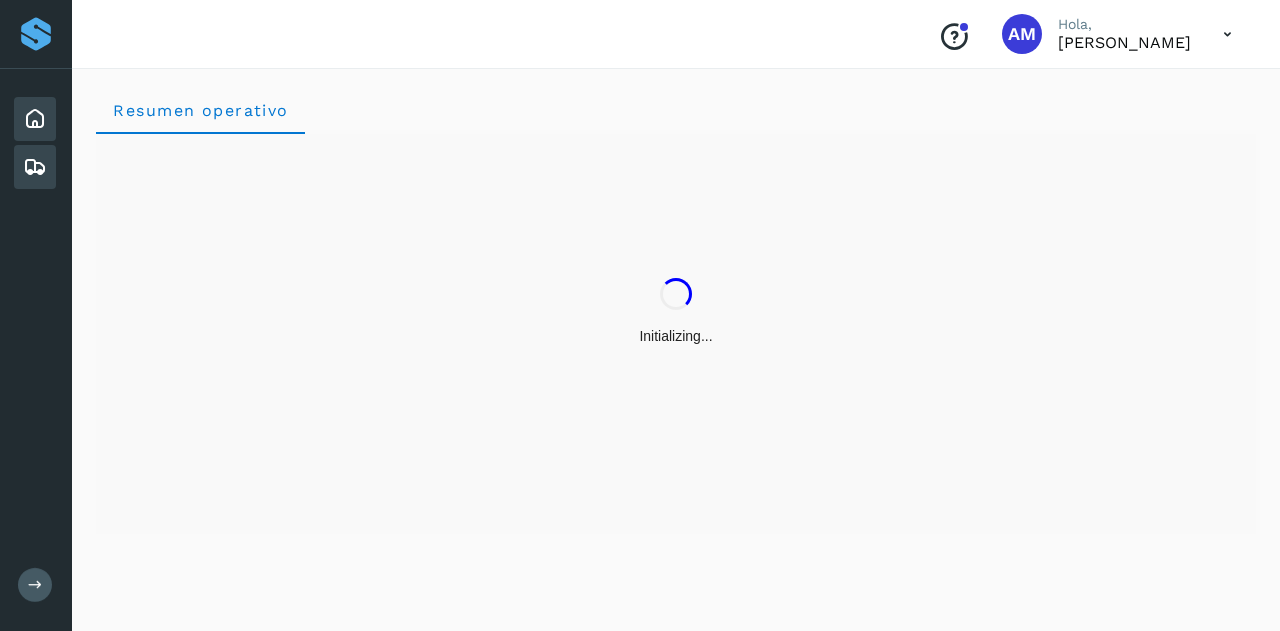 click on "Embarques y entregas" 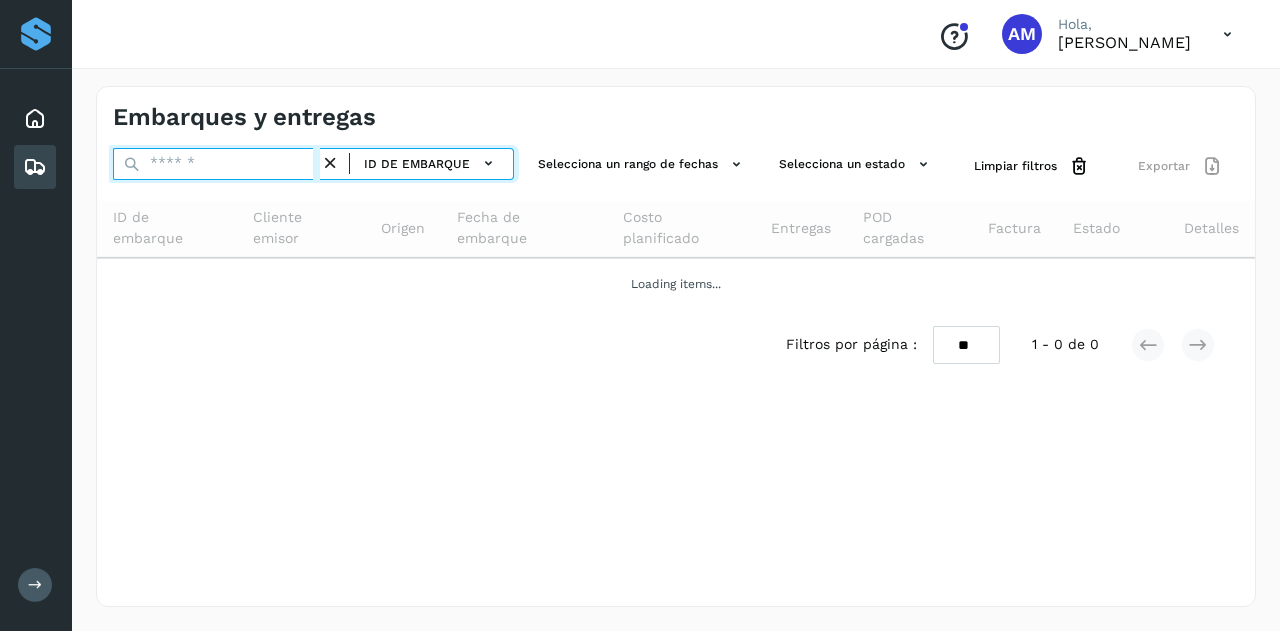 click at bounding box center (216, 164) 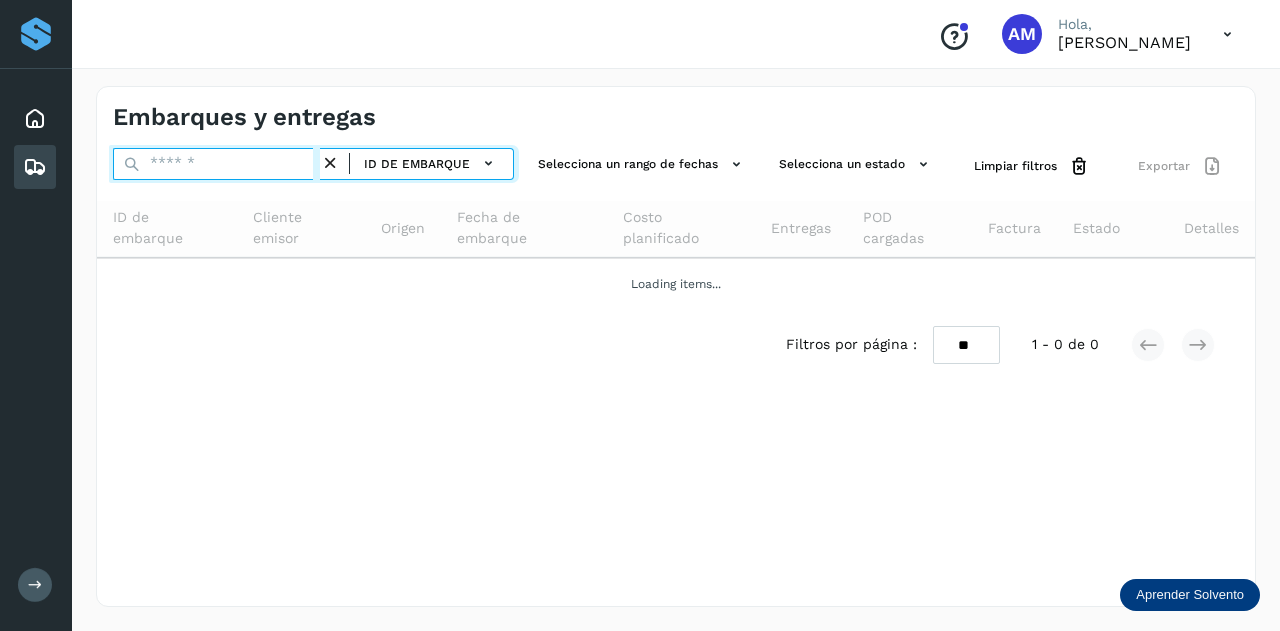 paste on "**********" 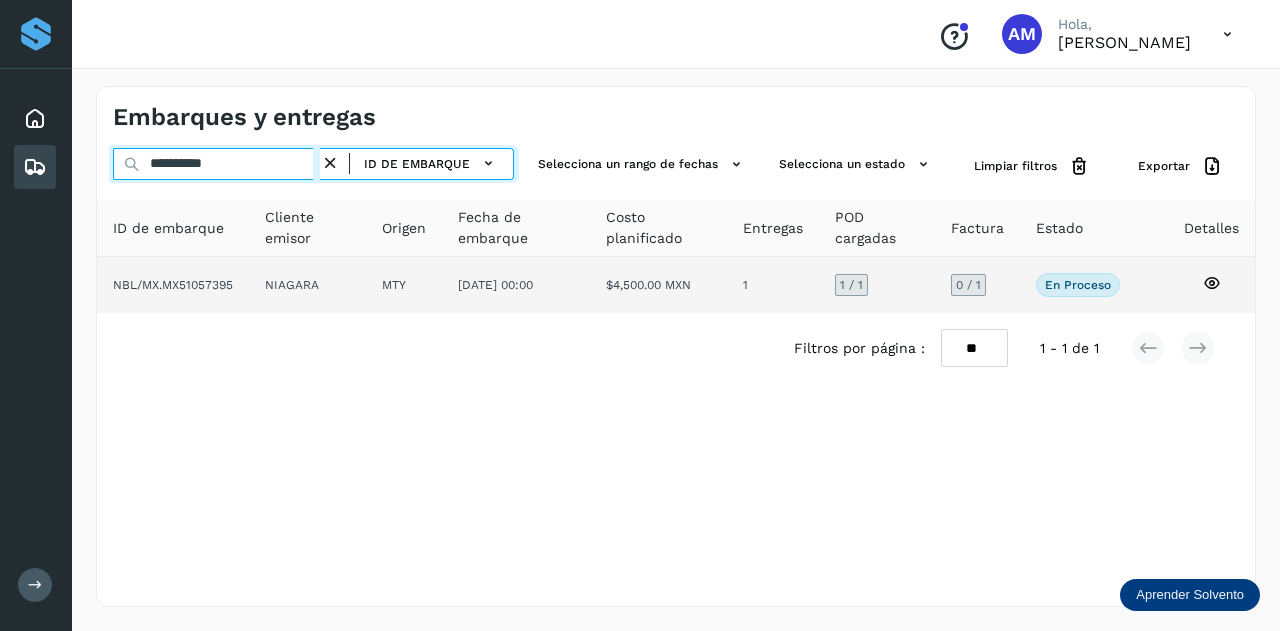 type on "**********" 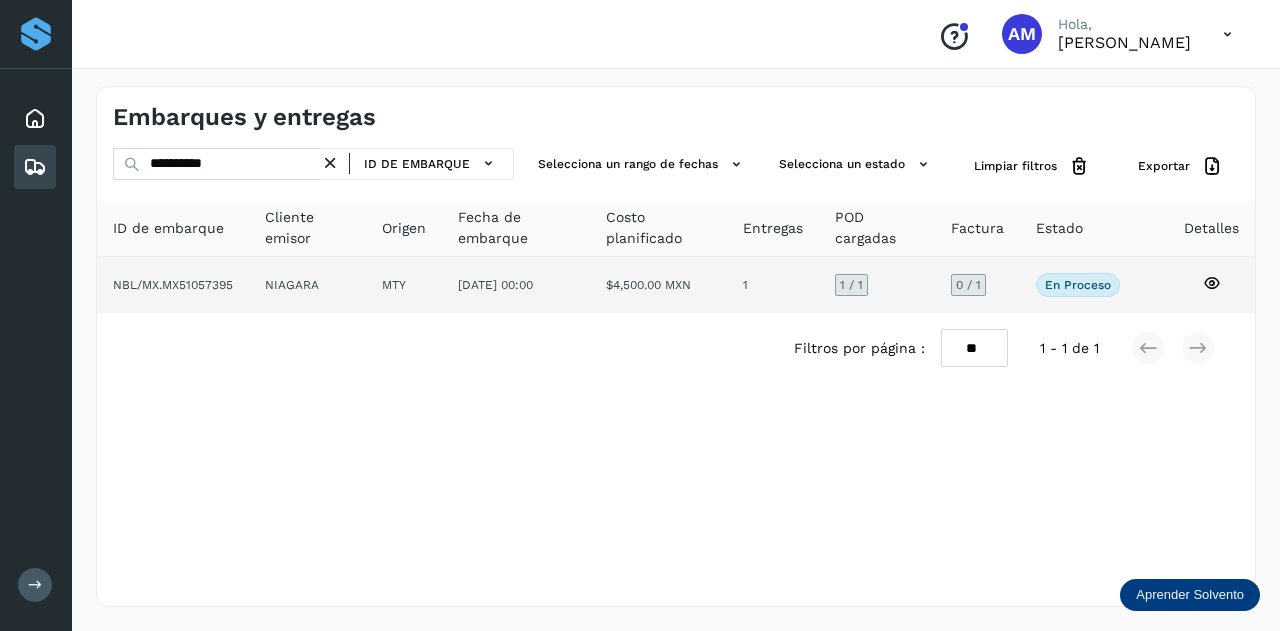 click on "NIAGARA" 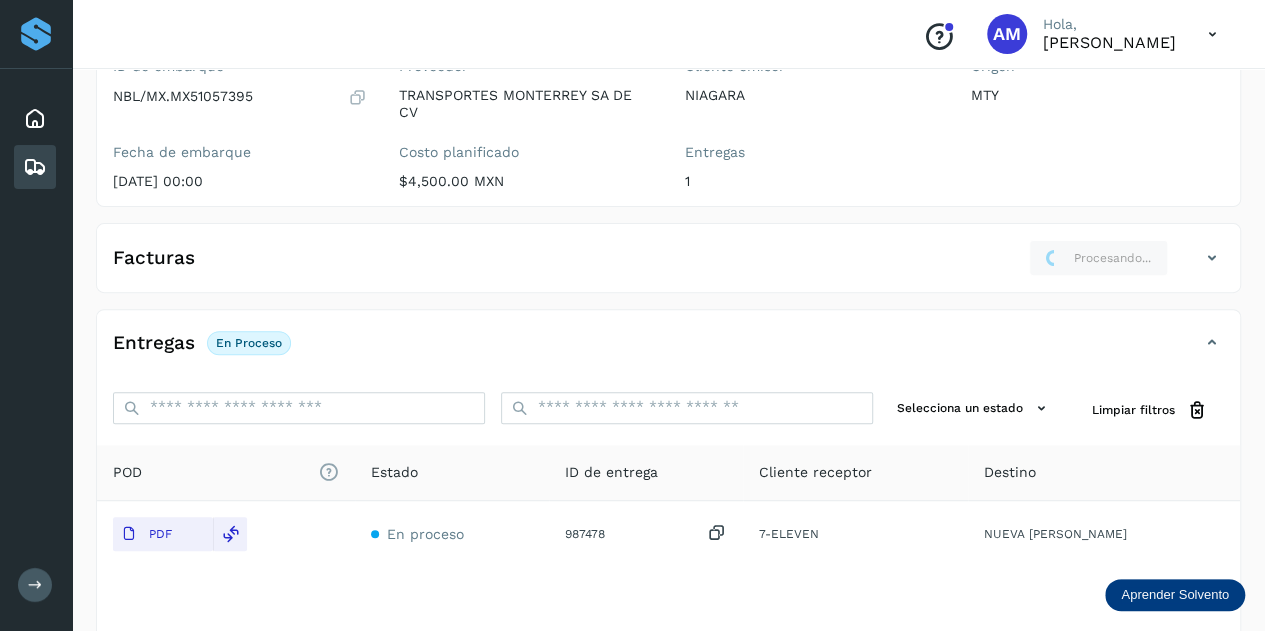 scroll, scrollTop: 0, scrollLeft: 0, axis: both 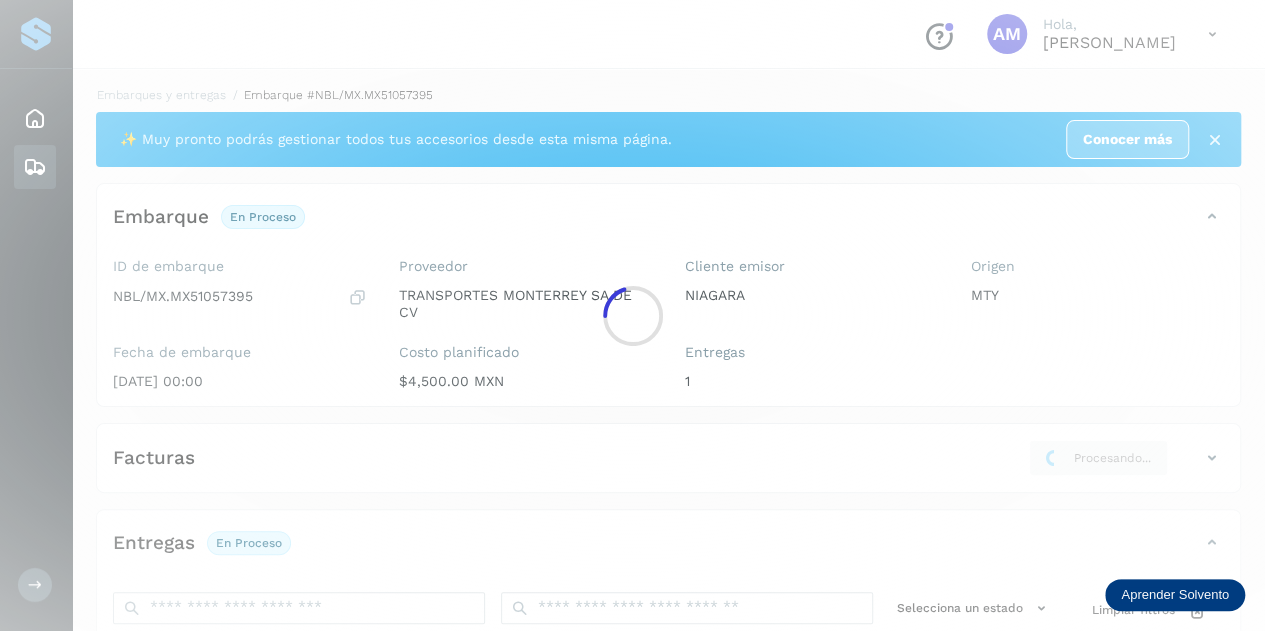 click 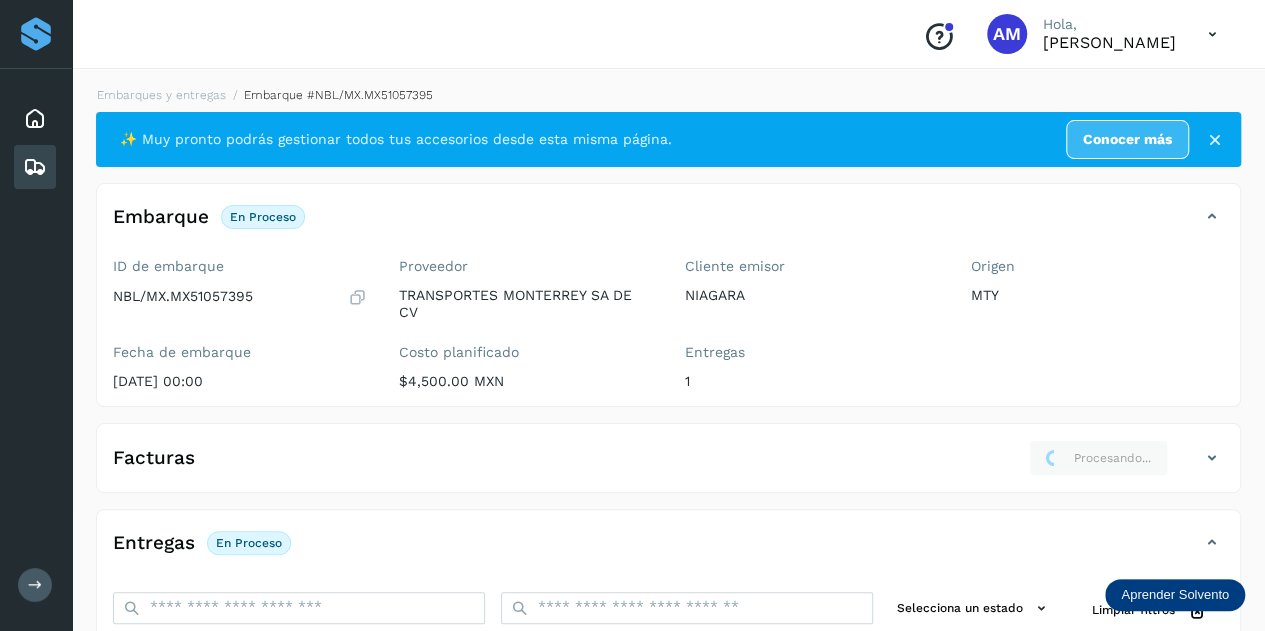 click on "Embarques y entregas" 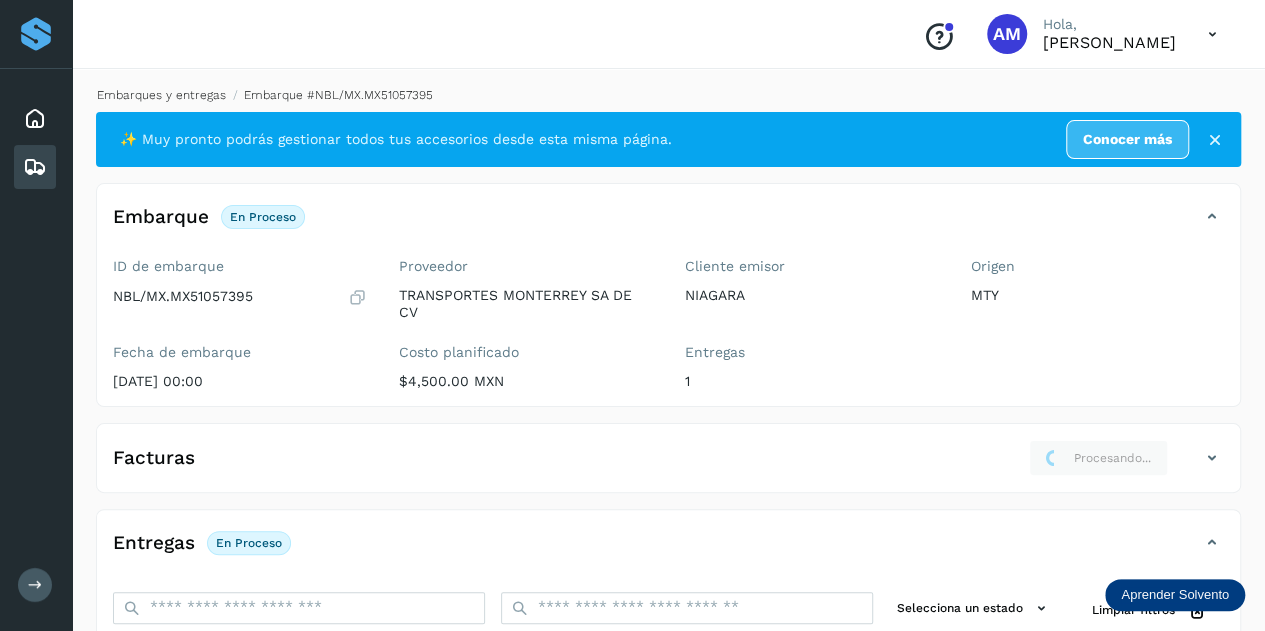 click on "Embarques y entregas" at bounding box center (161, 95) 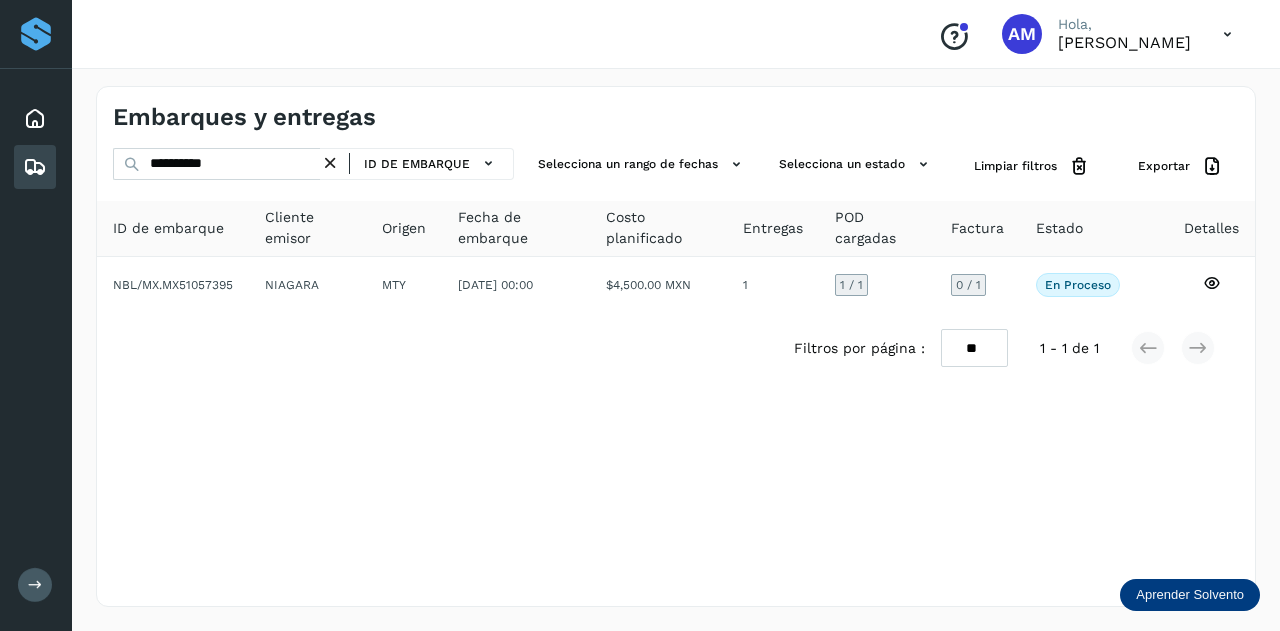 drag, startPoint x: 333, startPoint y: 158, endPoint x: 291, endPoint y: 161, distance: 42.107006 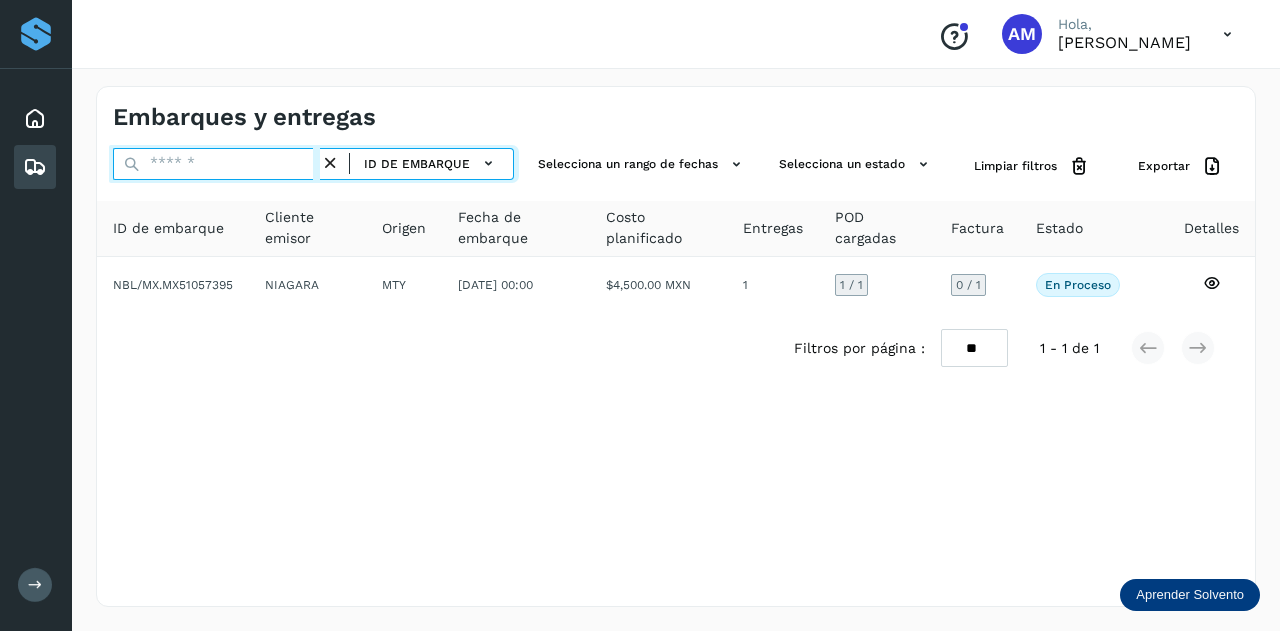 click at bounding box center (216, 164) 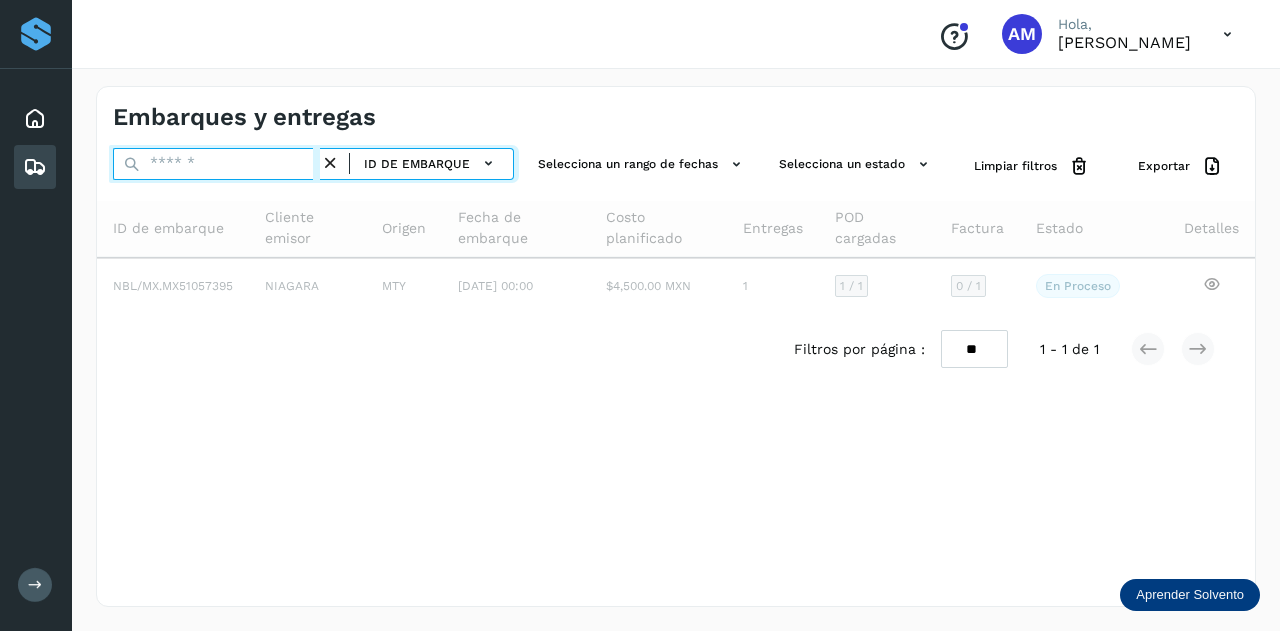 paste on "**********" 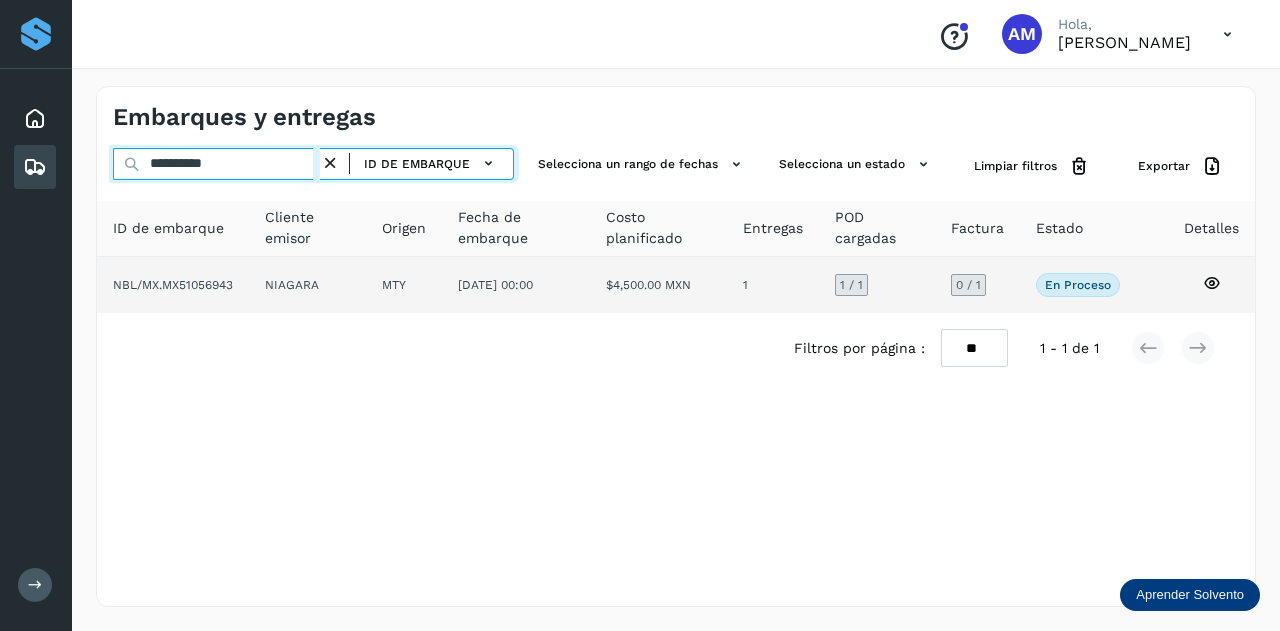type on "**********" 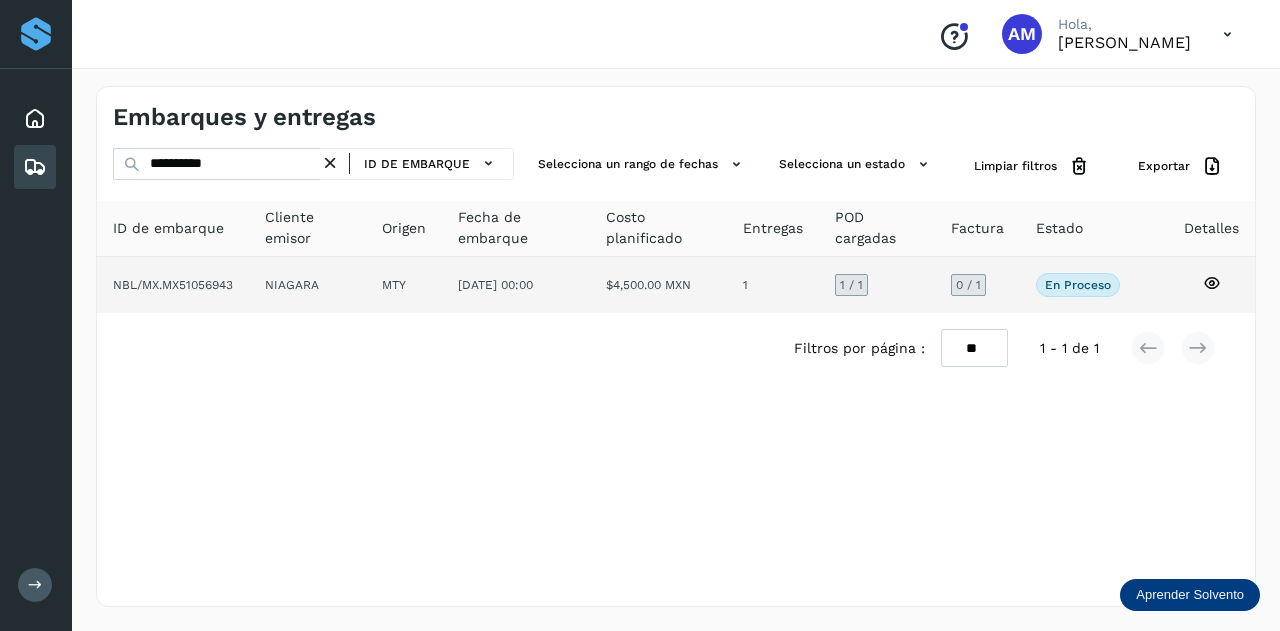 click on "MTY" 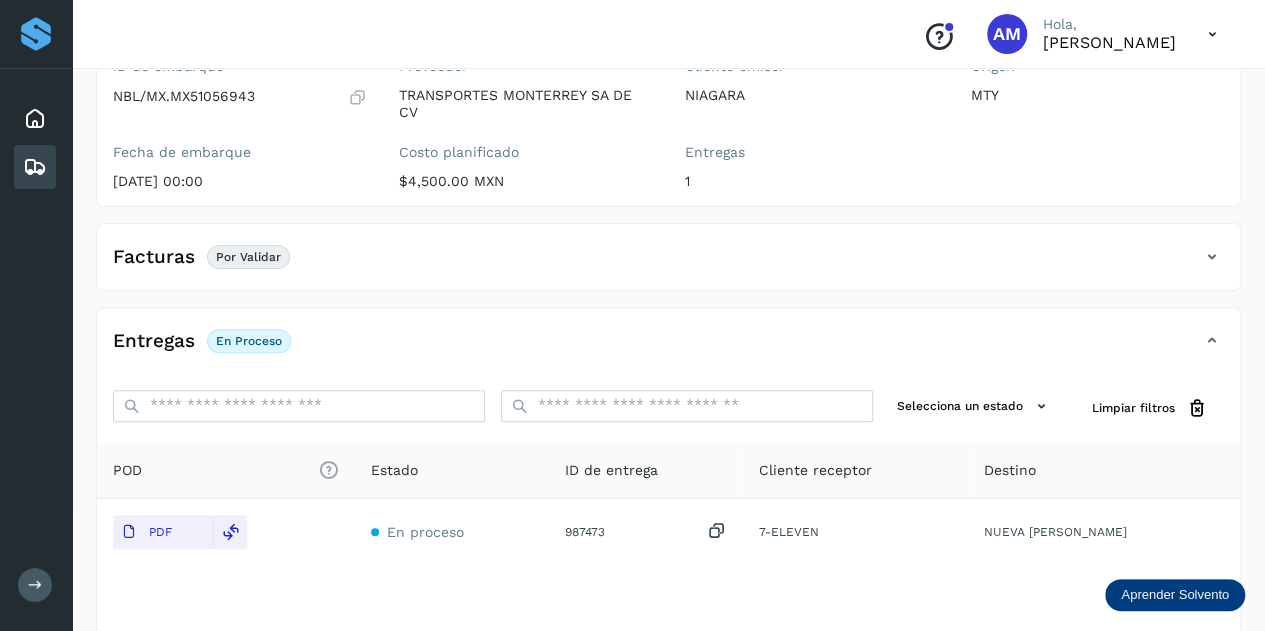 scroll, scrollTop: 0, scrollLeft: 0, axis: both 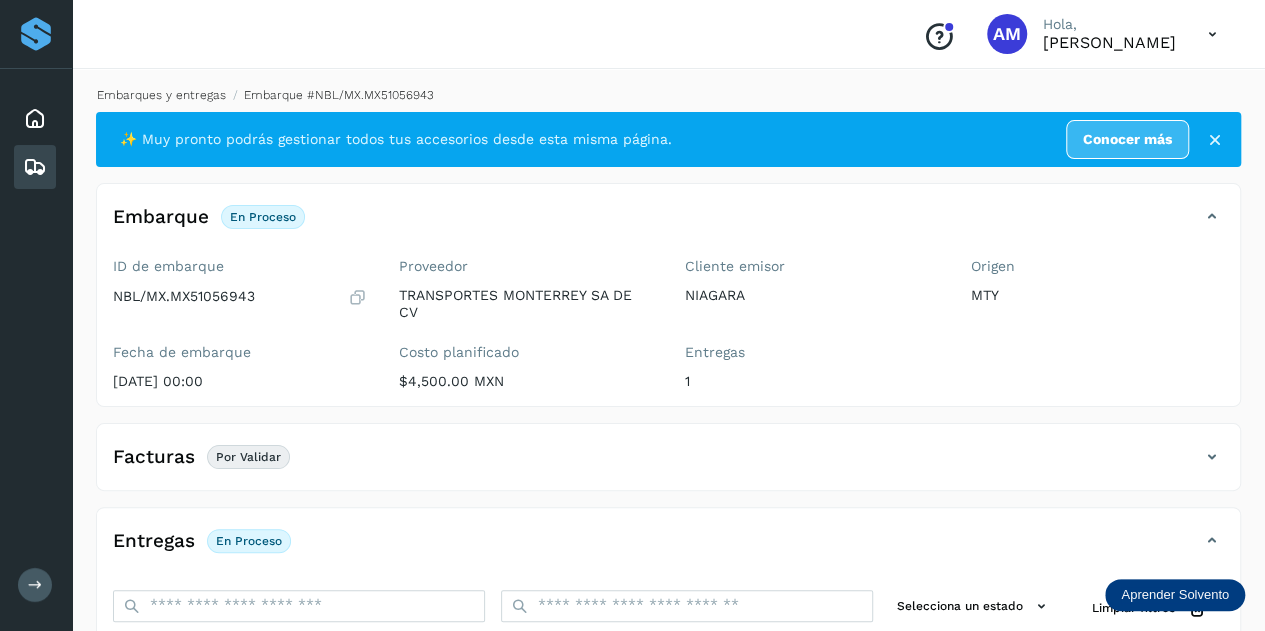 click on "Embarques y entregas" at bounding box center (161, 95) 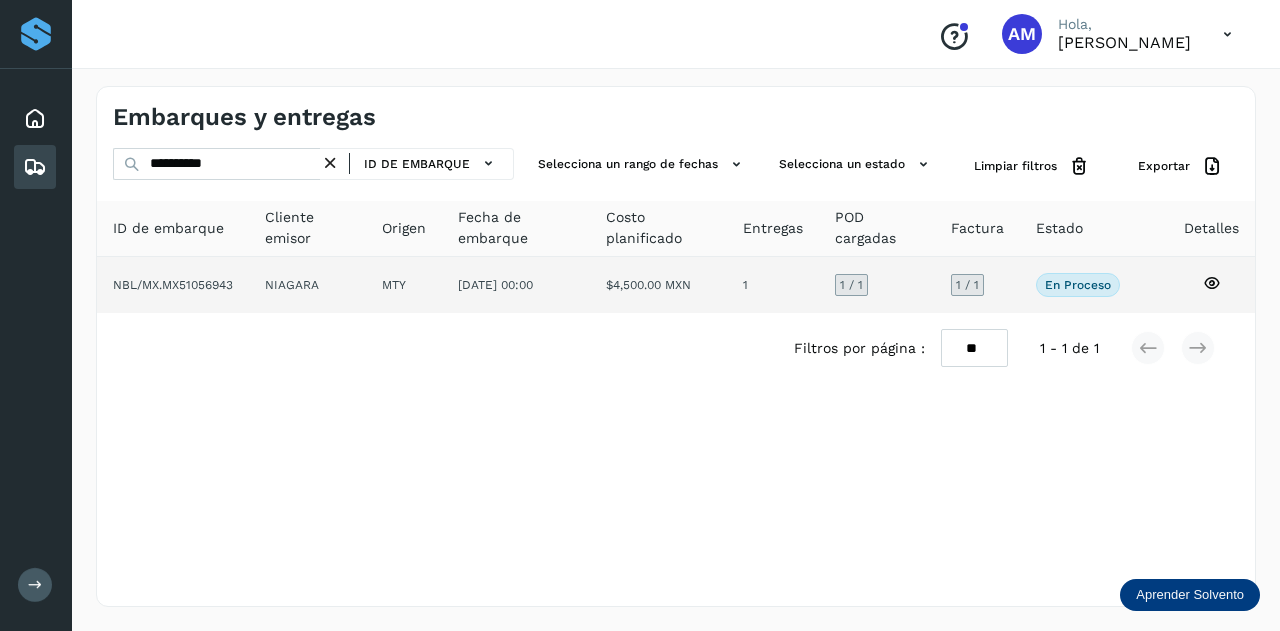 click on "NIAGARA" 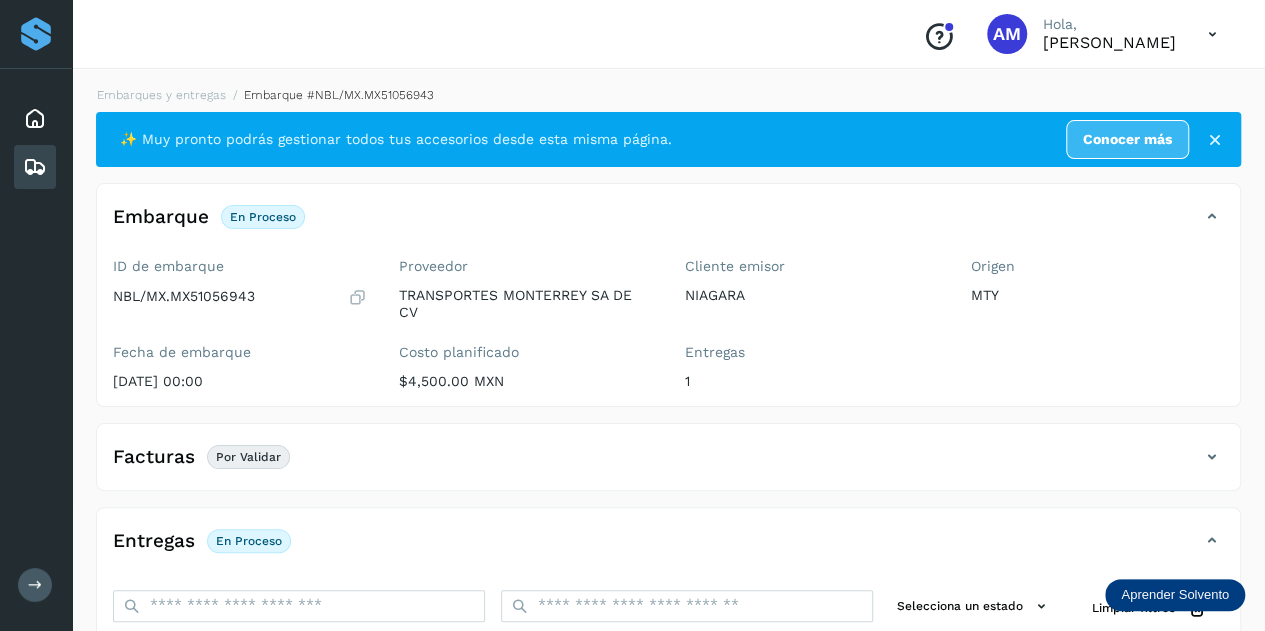 click on "Por validar" 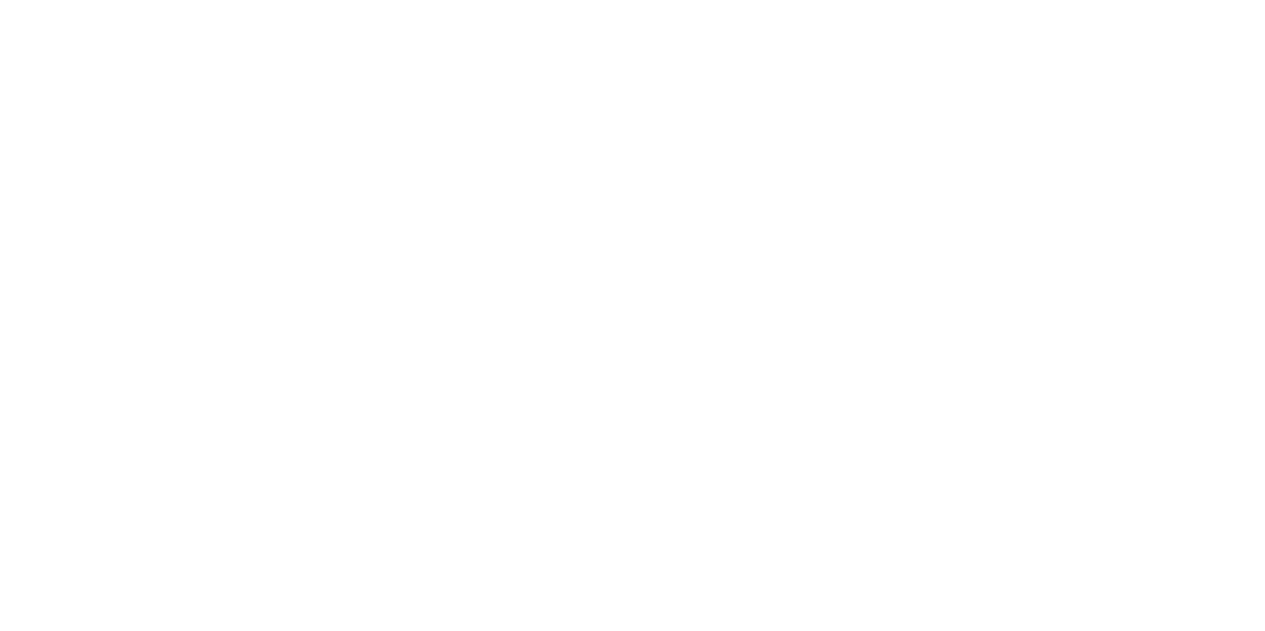 scroll, scrollTop: 0, scrollLeft: 0, axis: both 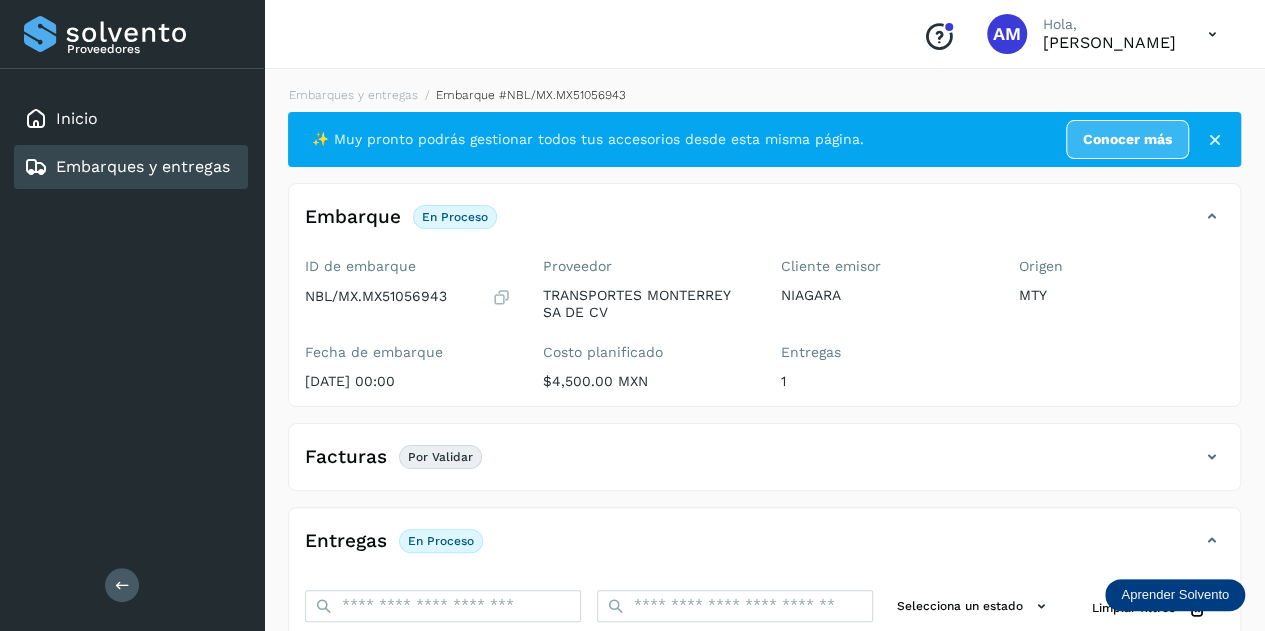click at bounding box center [122, 585] 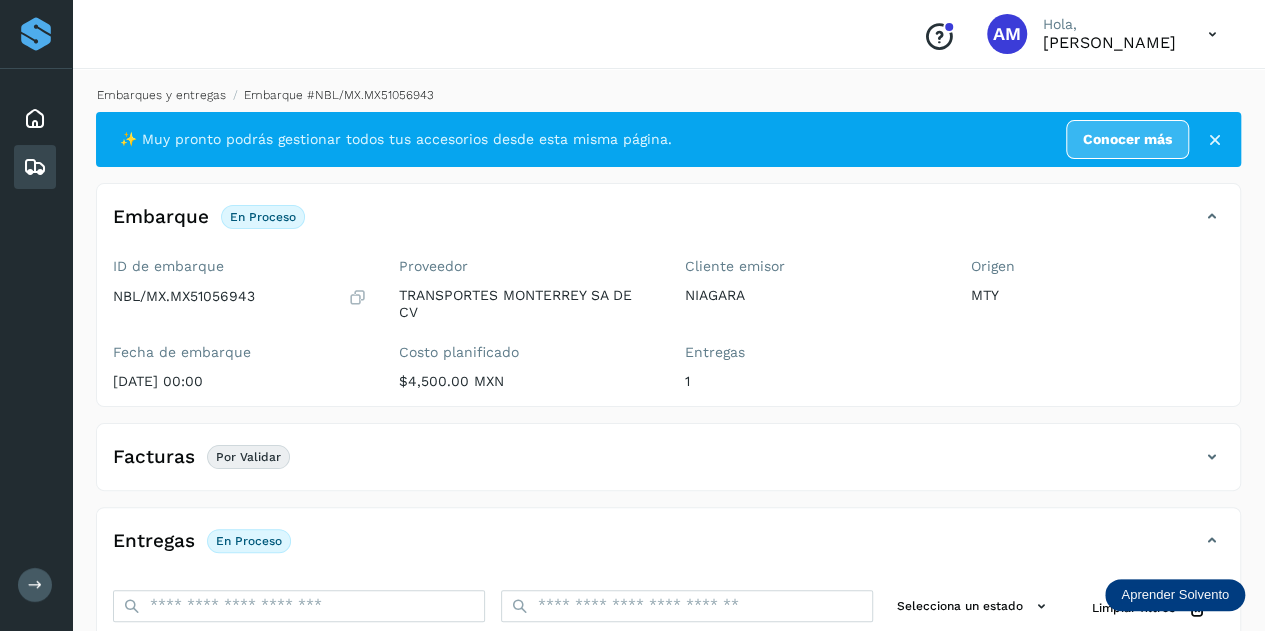click on "Embarques y entregas" at bounding box center [161, 95] 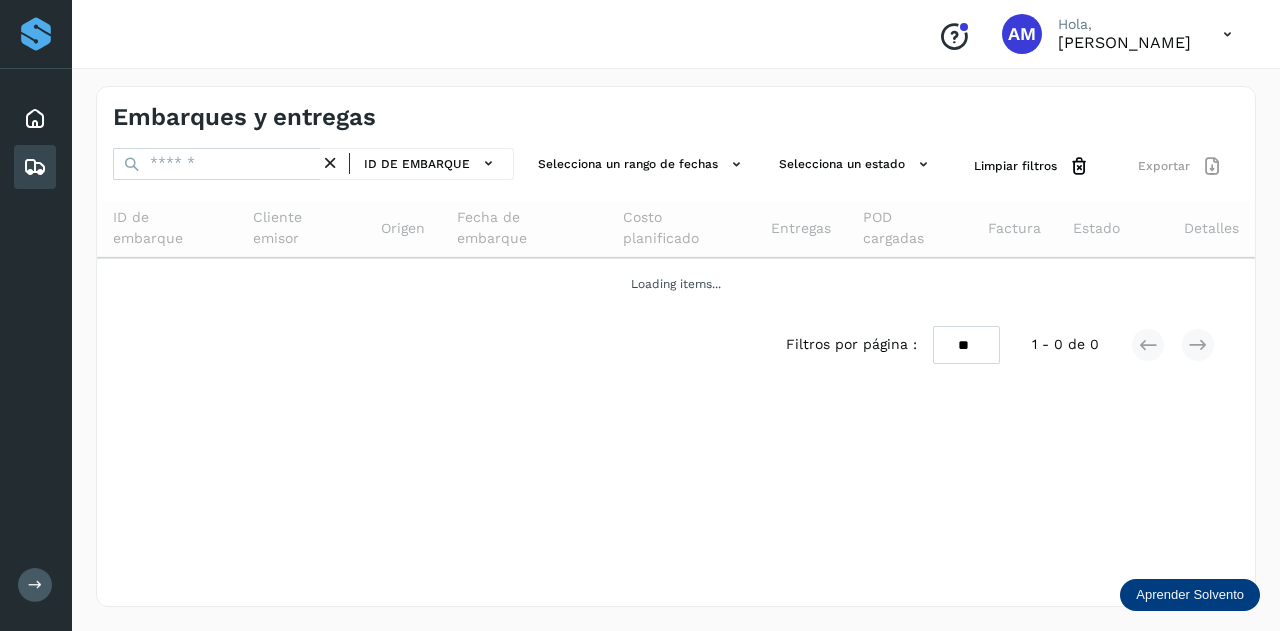 click at bounding box center (330, 163) 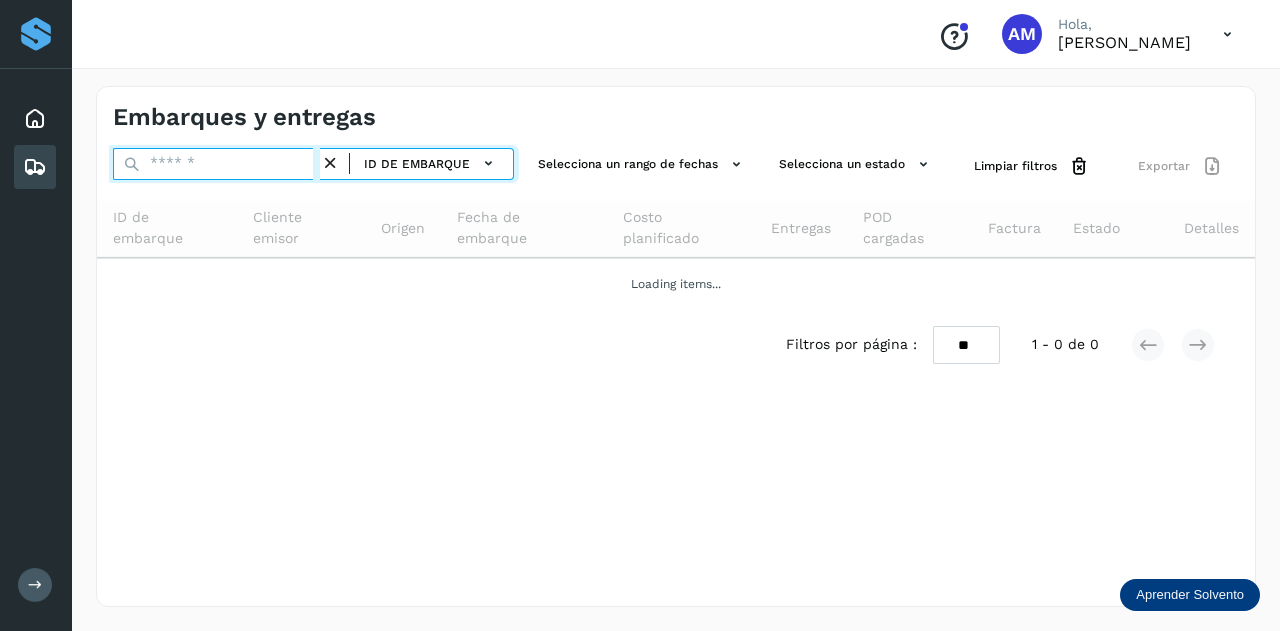 click at bounding box center (216, 164) 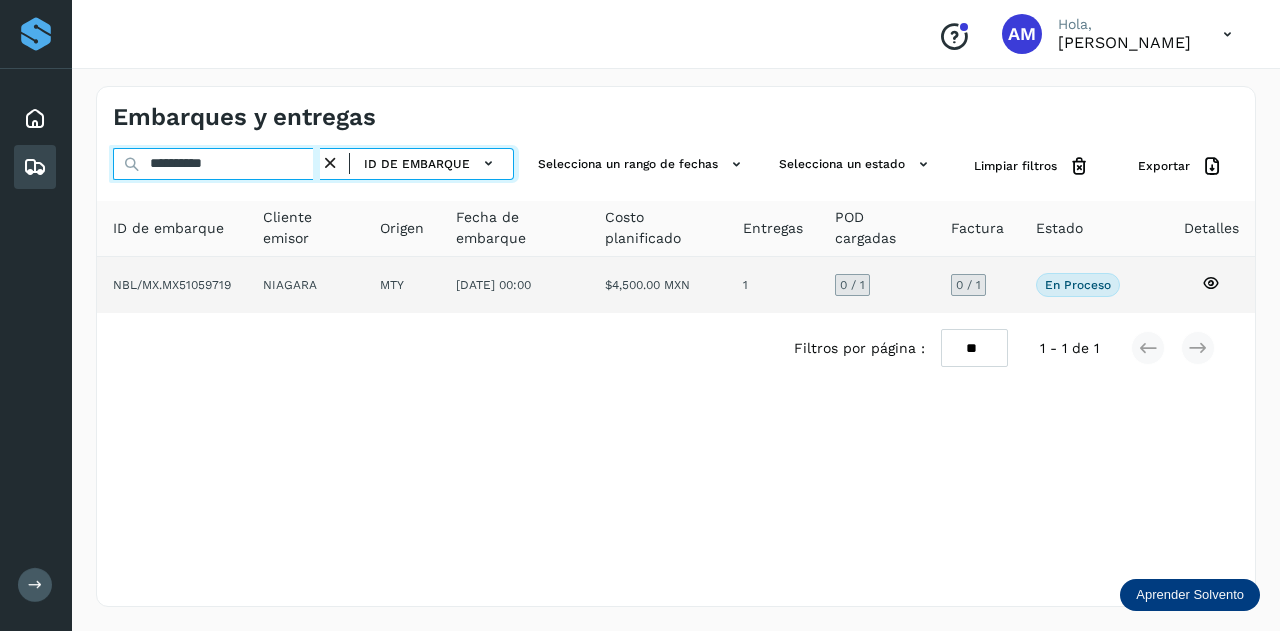 type on "**********" 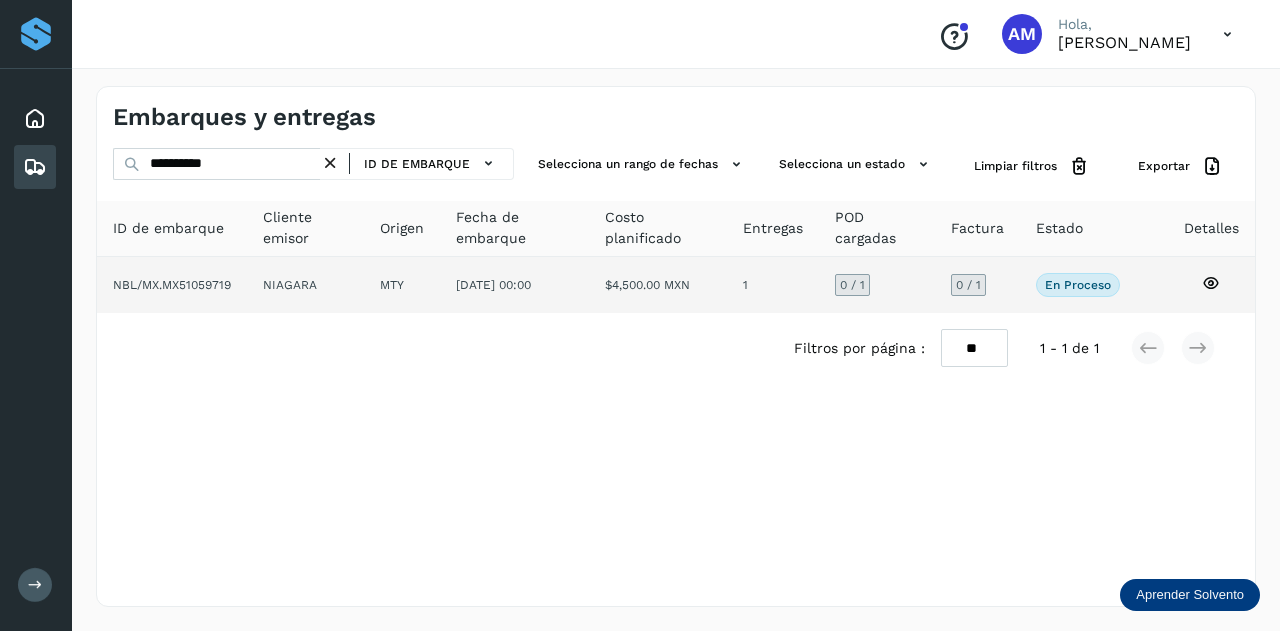click on "NIAGARA" 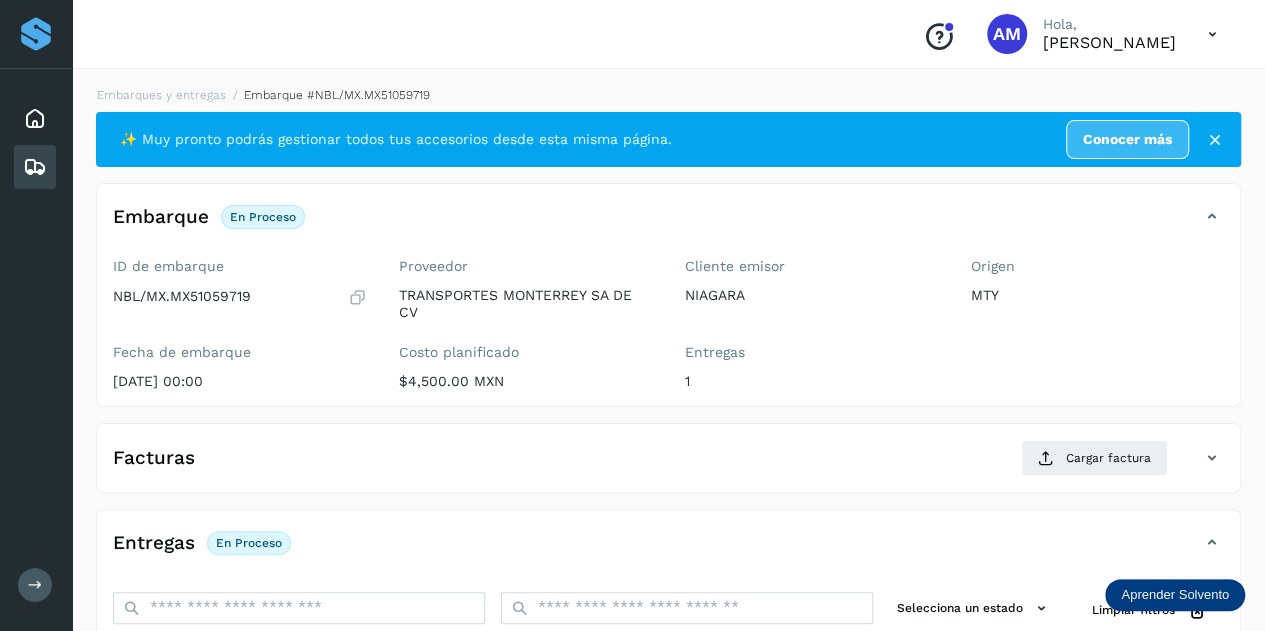 scroll, scrollTop: 200, scrollLeft: 0, axis: vertical 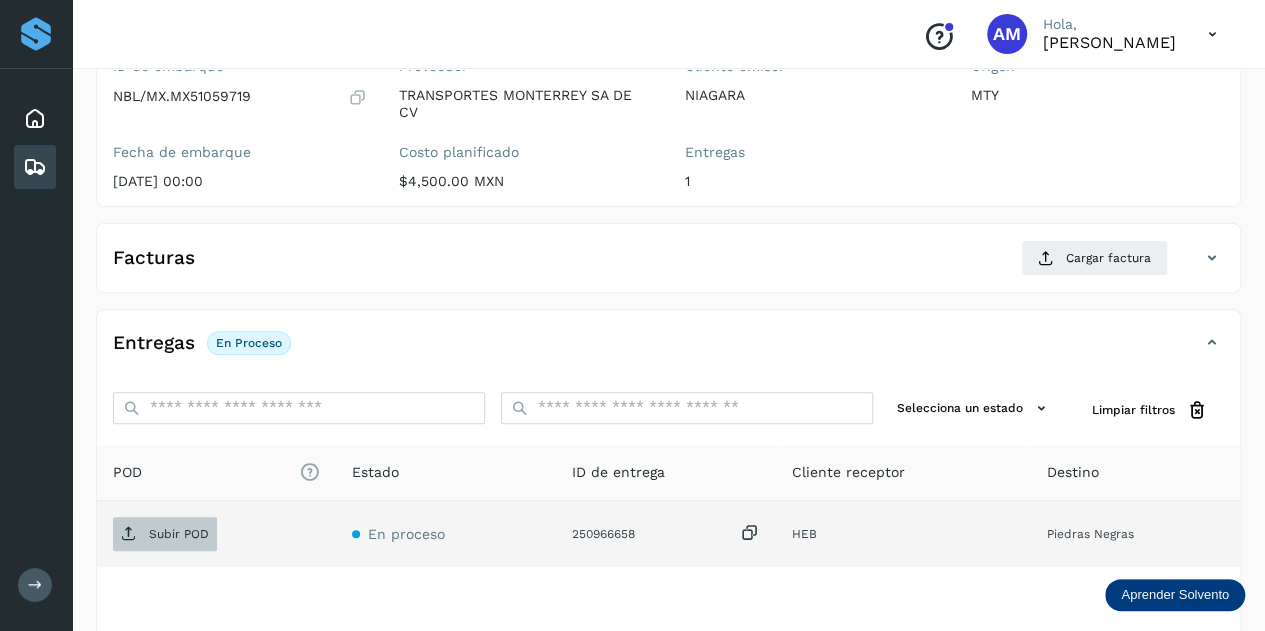 click on "Subir POD" at bounding box center (179, 534) 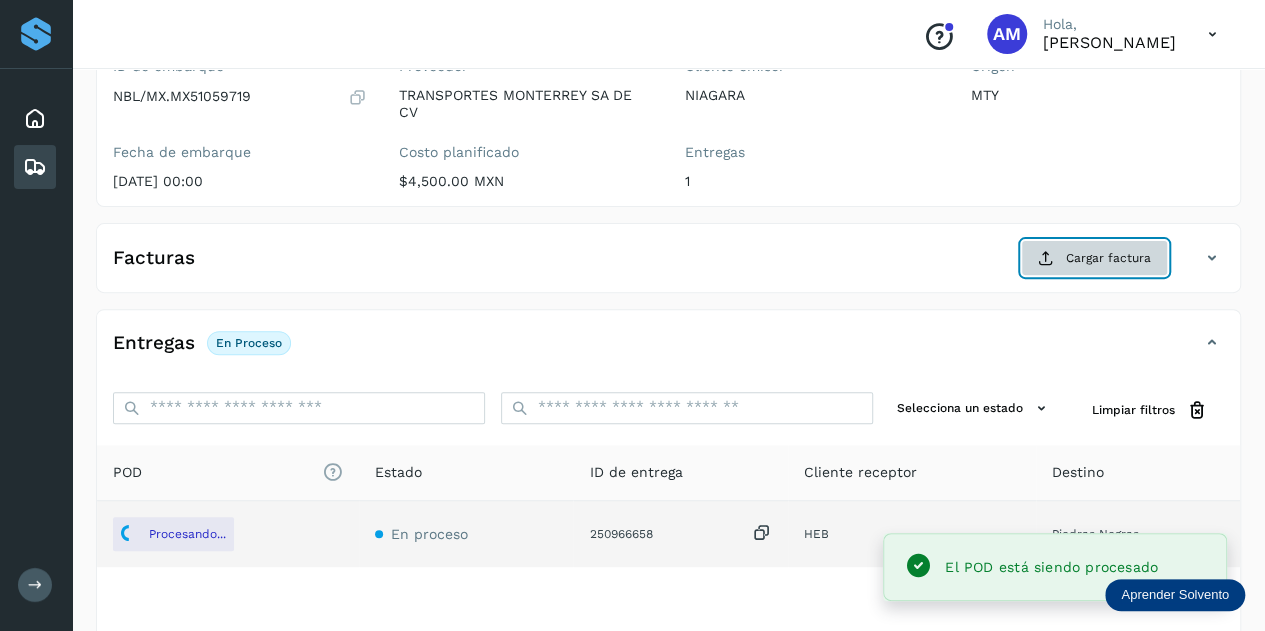click on "Cargar factura" 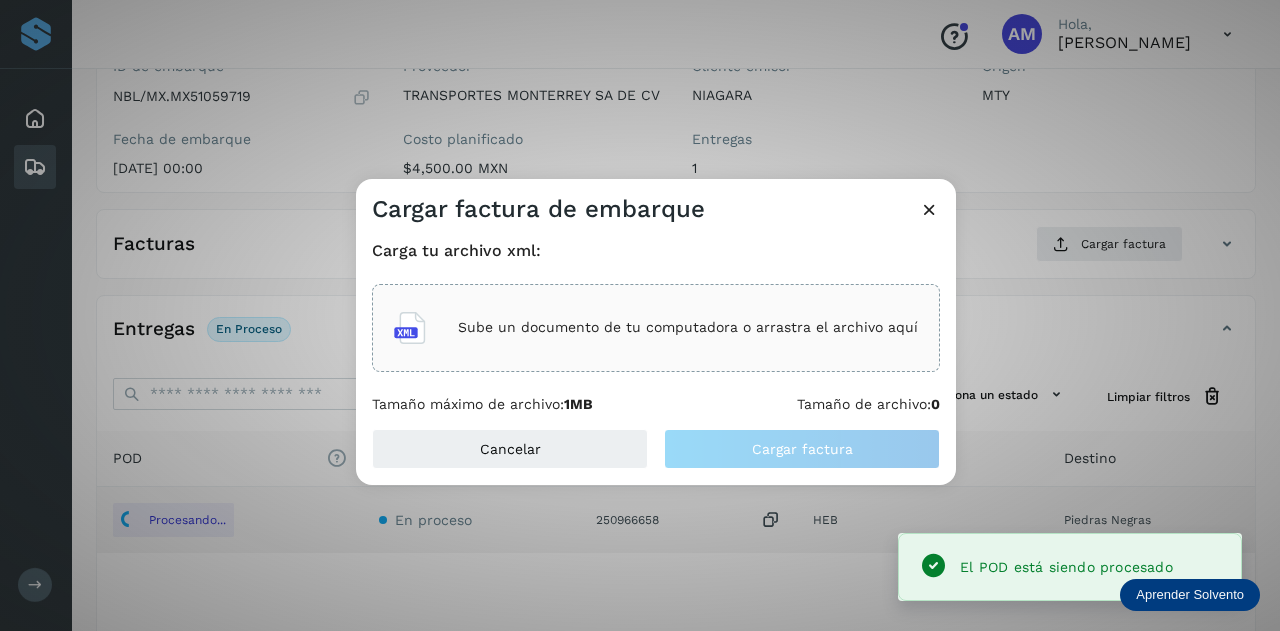 click on "Sube un documento de tu computadora o arrastra el archivo aquí" at bounding box center (688, 327) 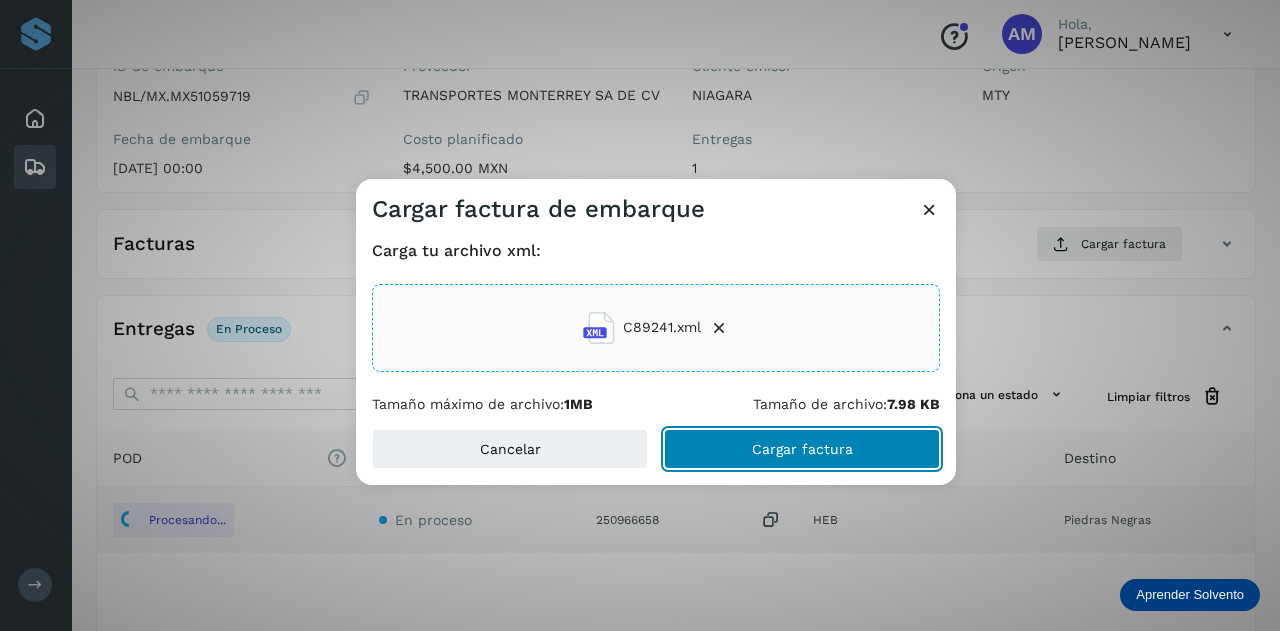 click on "Cargar factura" 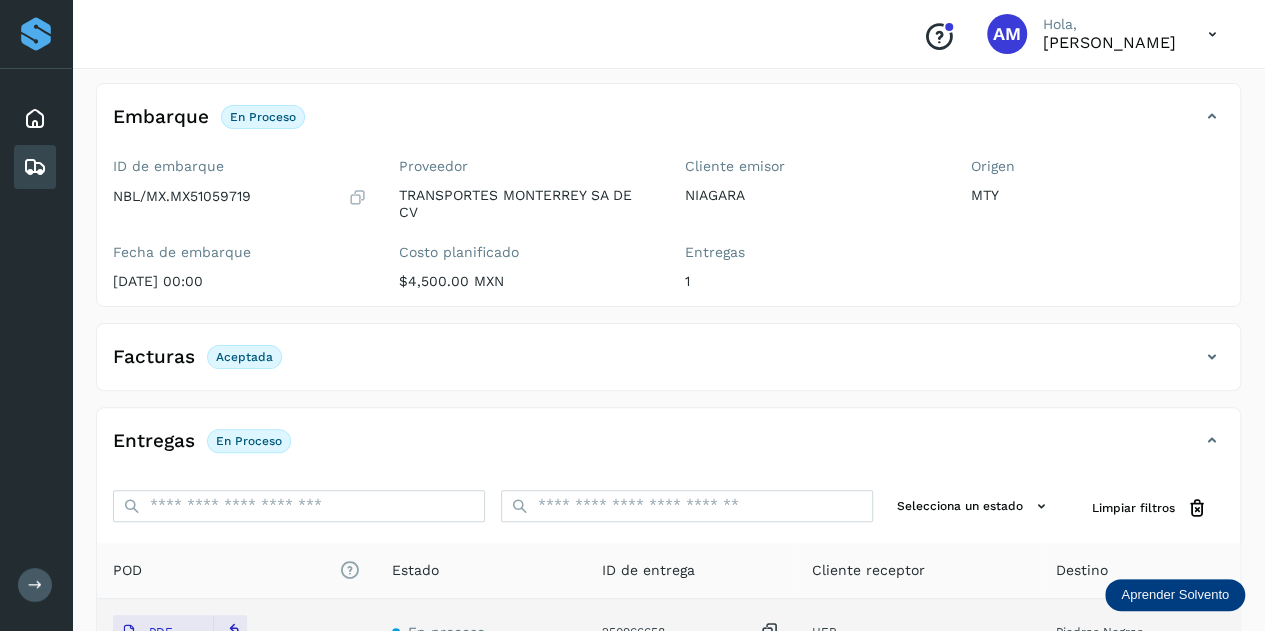 scroll, scrollTop: 0, scrollLeft: 0, axis: both 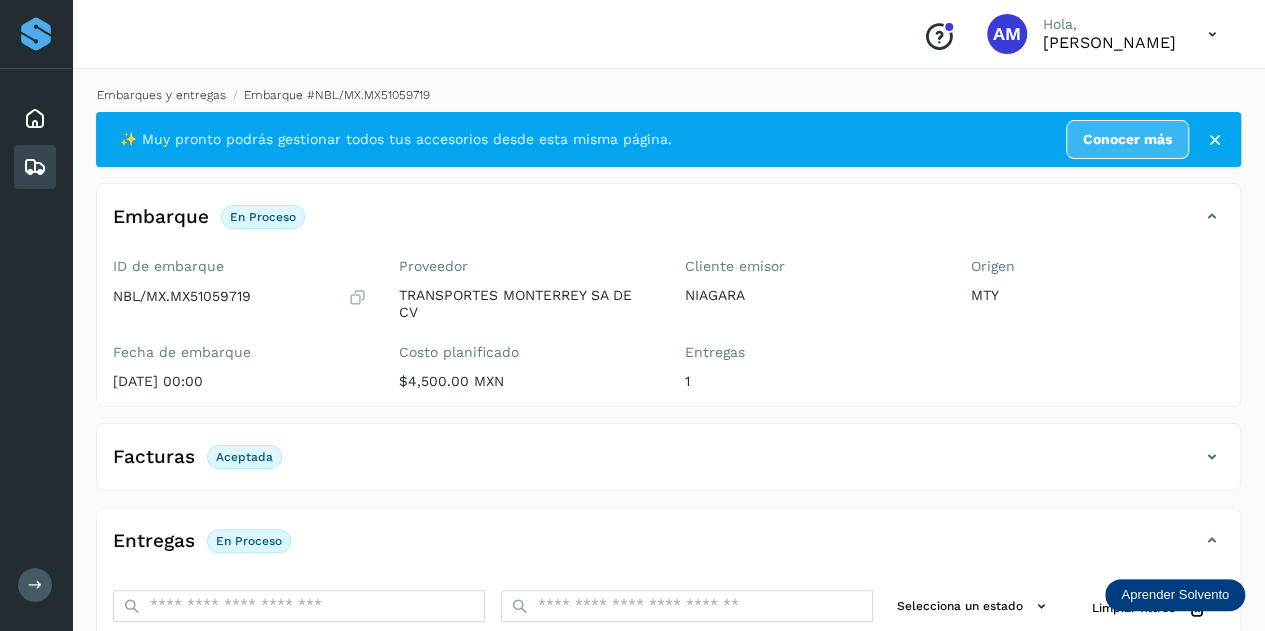 click on "Embarques y entregas" at bounding box center (161, 95) 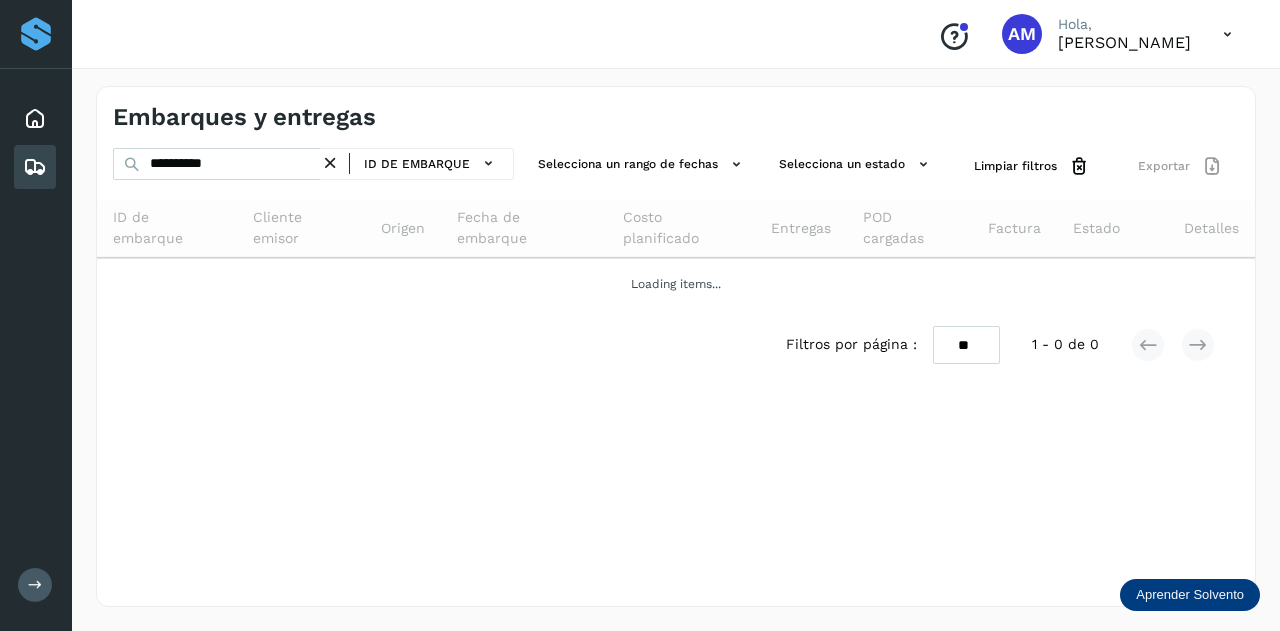 click at bounding box center [330, 163] 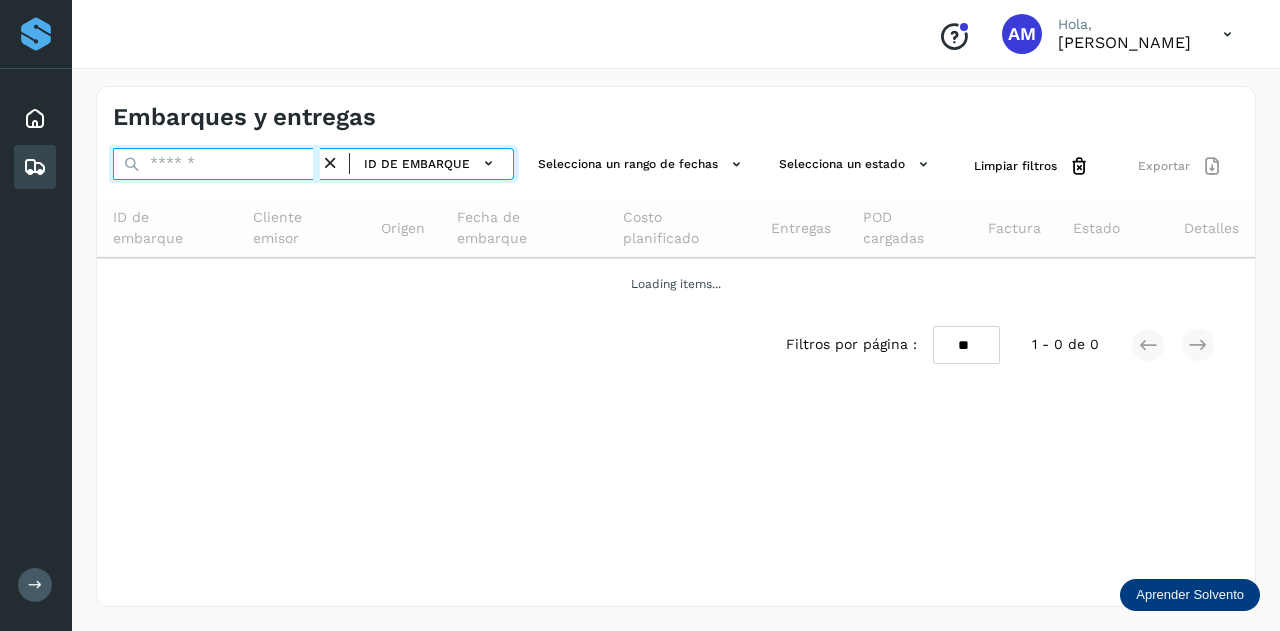 click at bounding box center [216, 164] 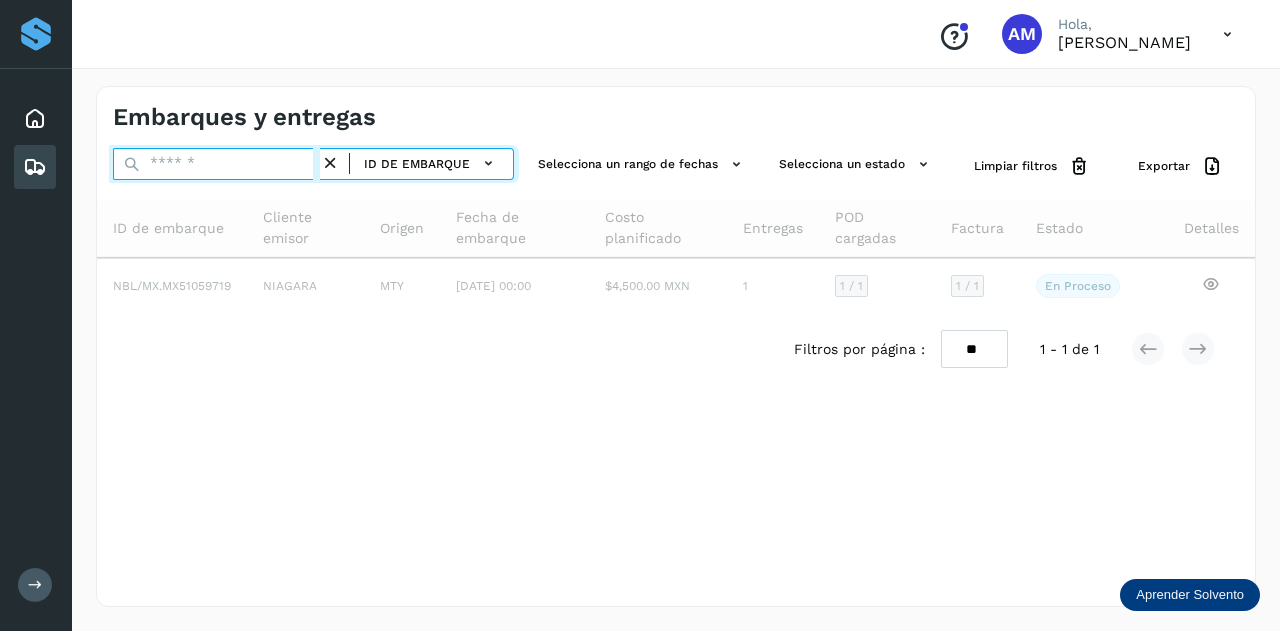 paste on "**********" 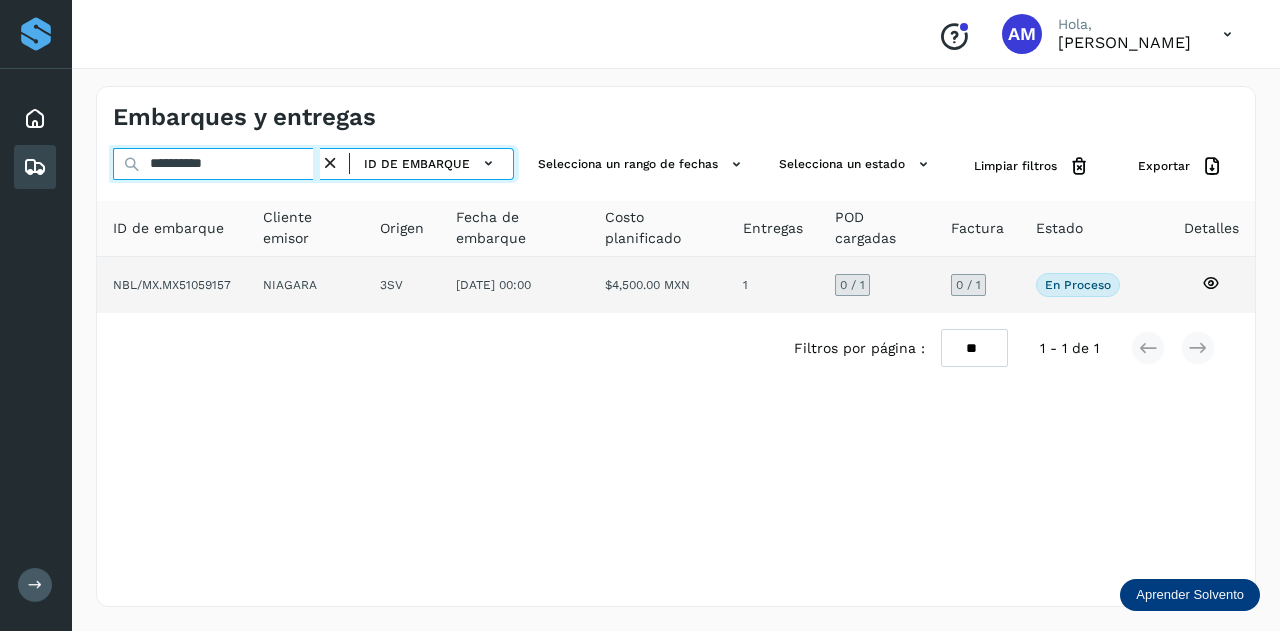type on "**********" 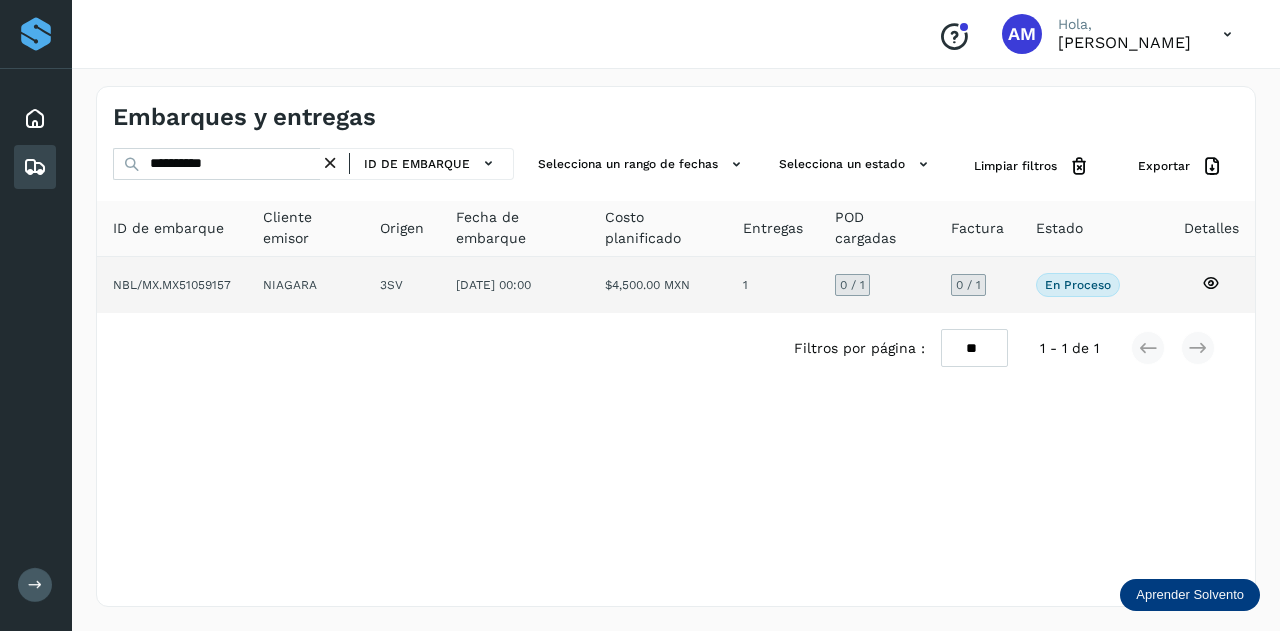 click on "NIAGARA" 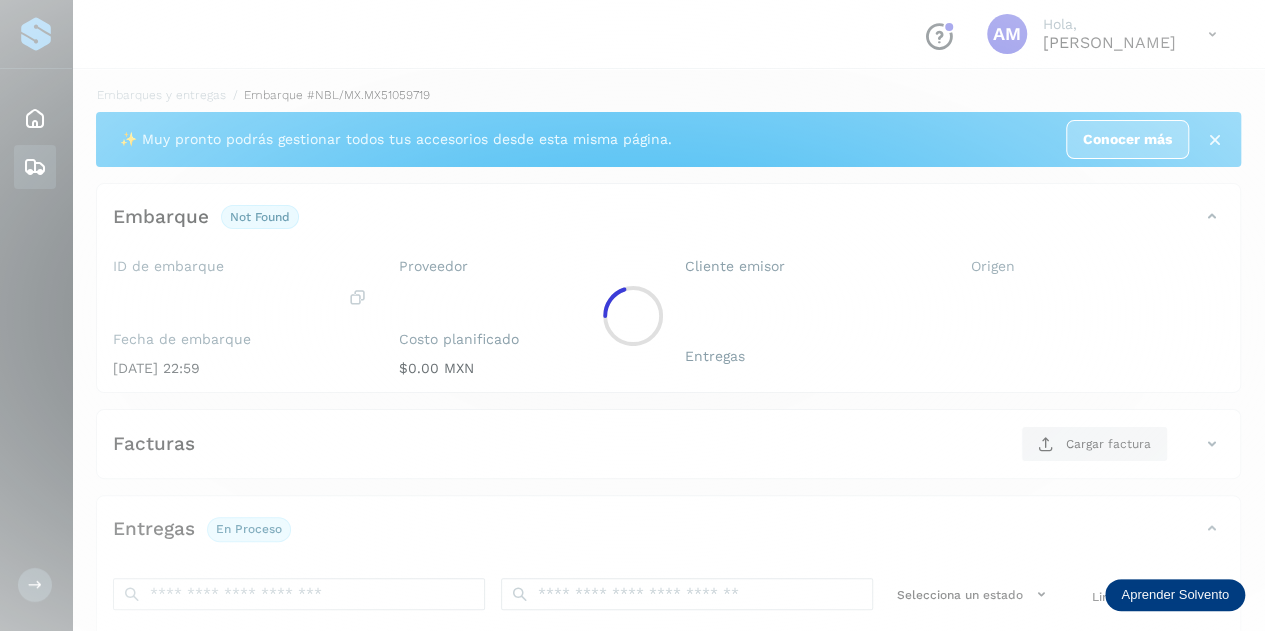 scroll, scrollTop: 200, scrollLeft: 0, axis: vertical 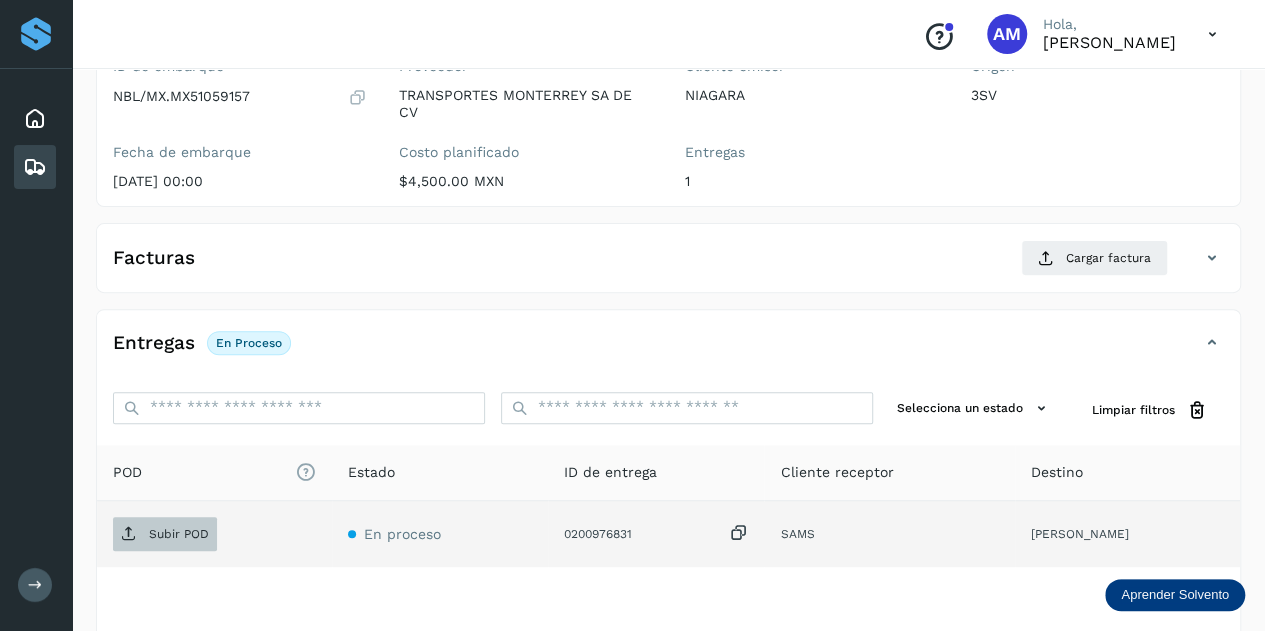 click on "Subir POD" at bounding box center (179, 534) 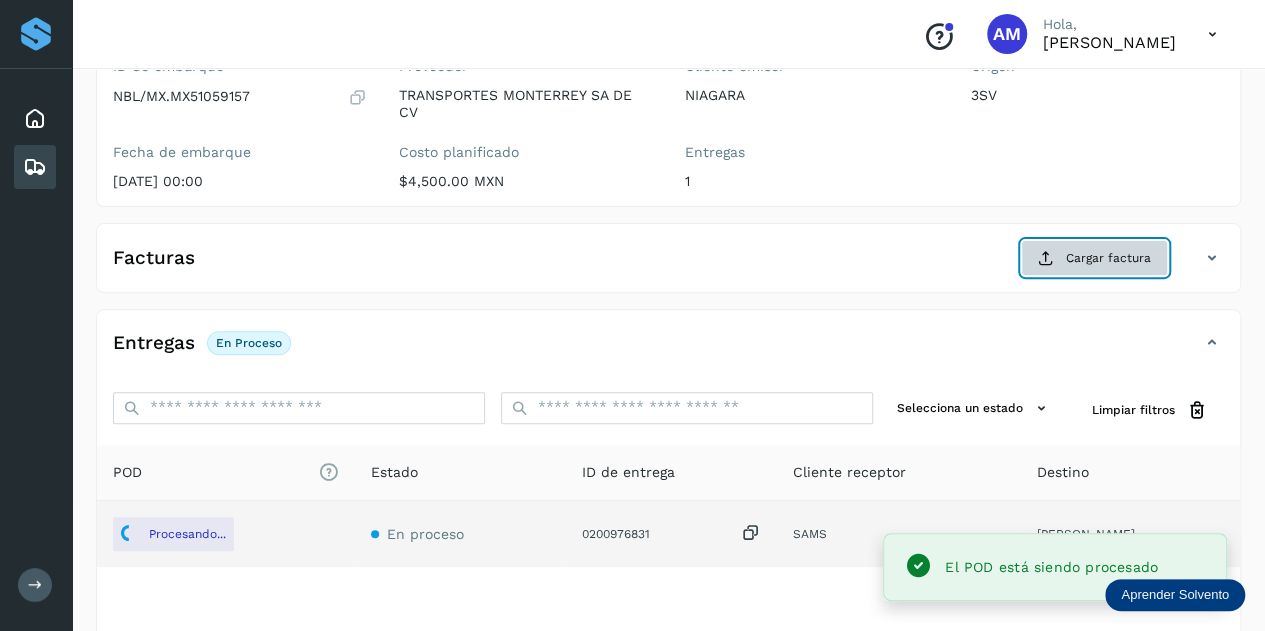 click on "Cargar factura" 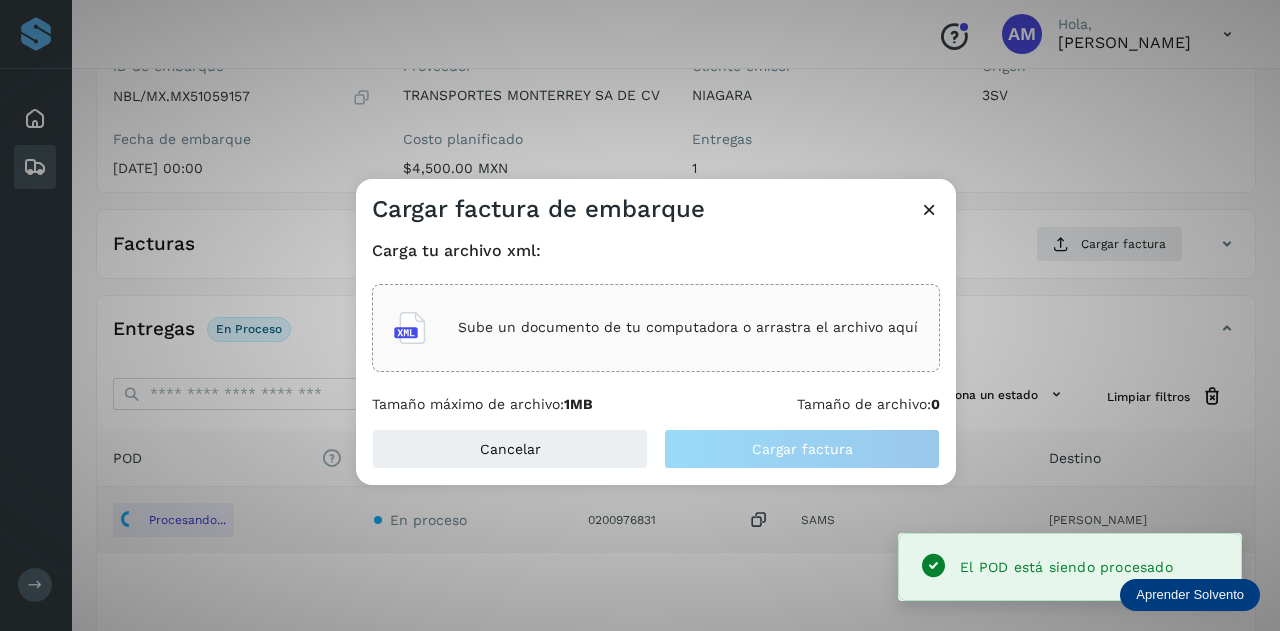 click on "Sube un documento de tu computadora o arrastra el archivo aquí" at bounding box center [656, 328] 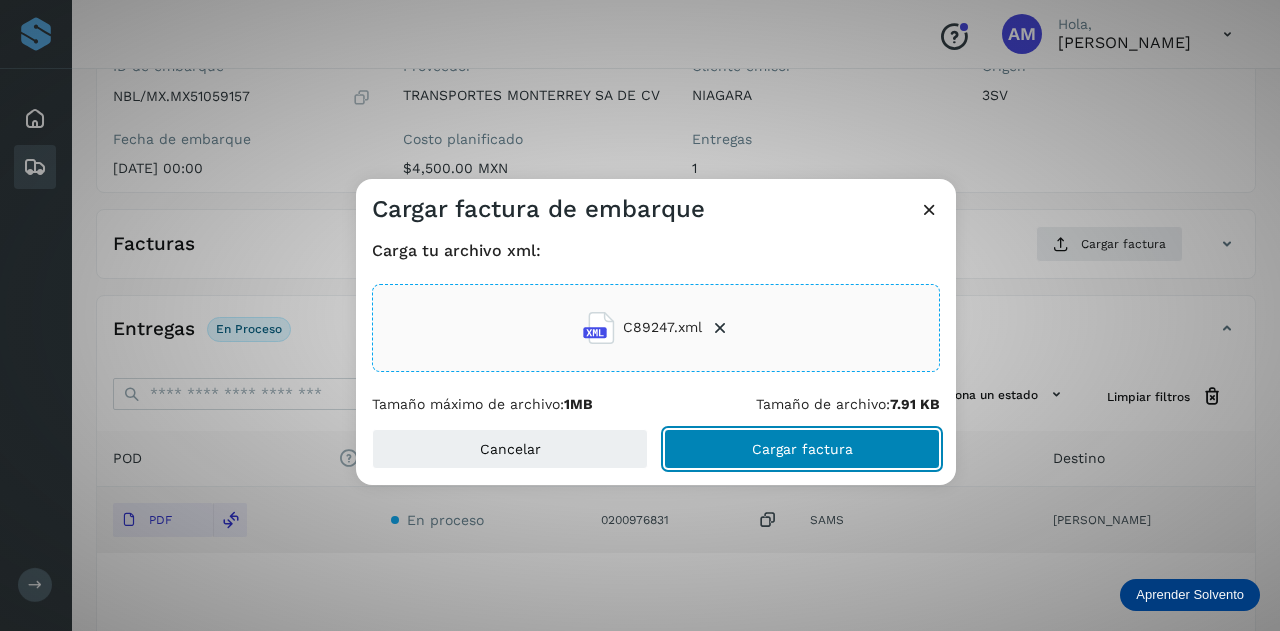 click on "Cargar factura" 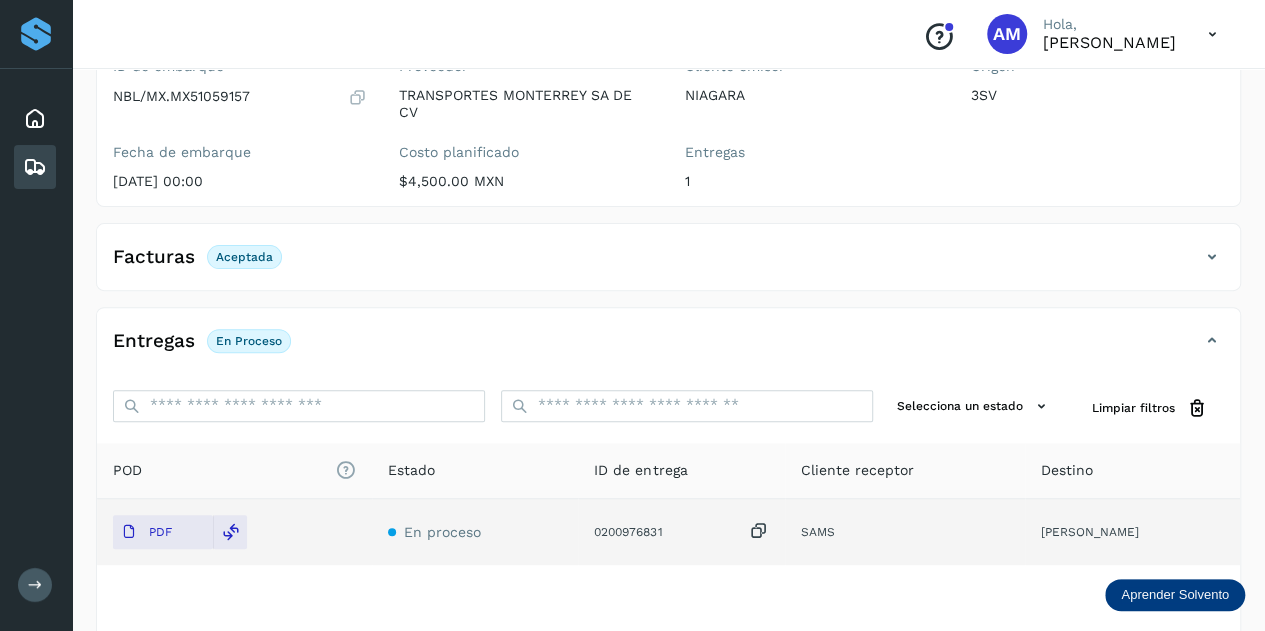 scroll, scrollTop: 0, scrollLeft: 0, axis: both 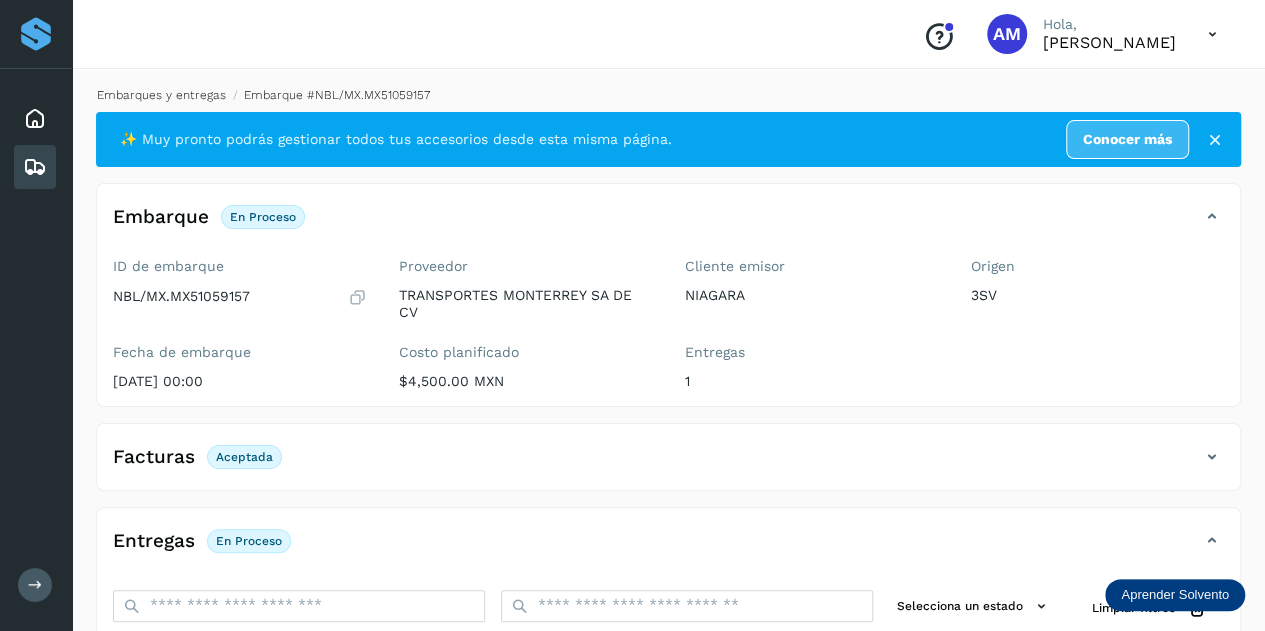 click on "Embarques y entregas" at bounding box center (161, 95) 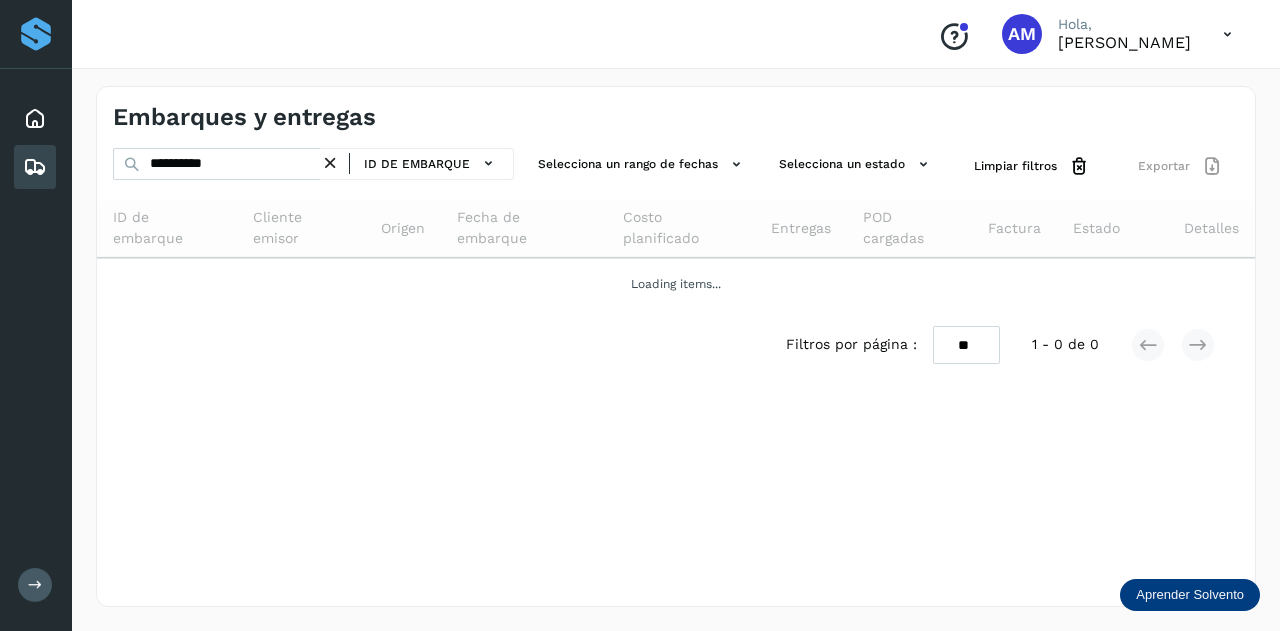 drag, startPoint x: 328, startPoint y: 161, endPoint x: 284, endPoint y: 161, distance: 44 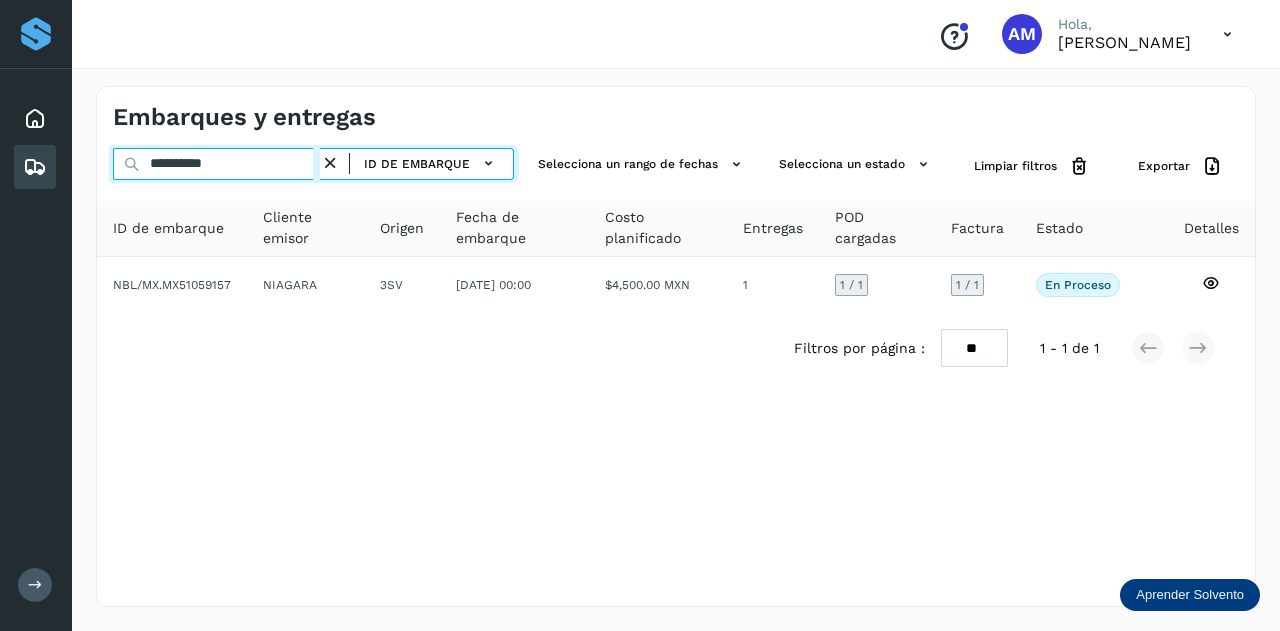 click on "**********" at bounding box center (216, 164) 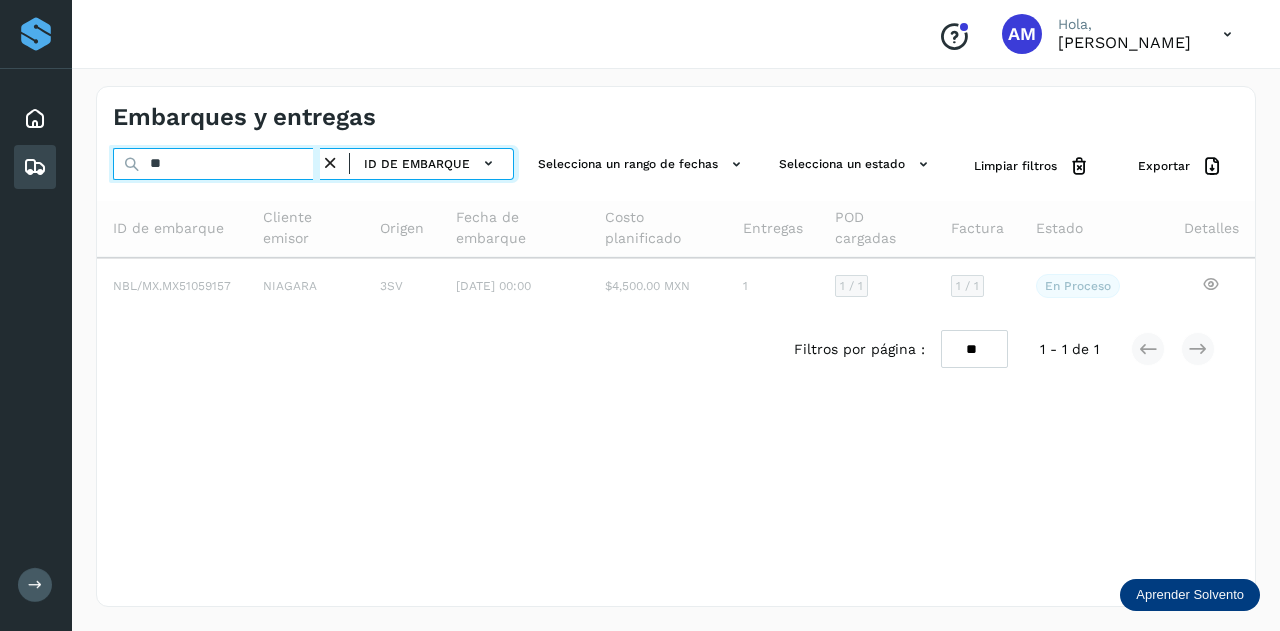 type on "*" 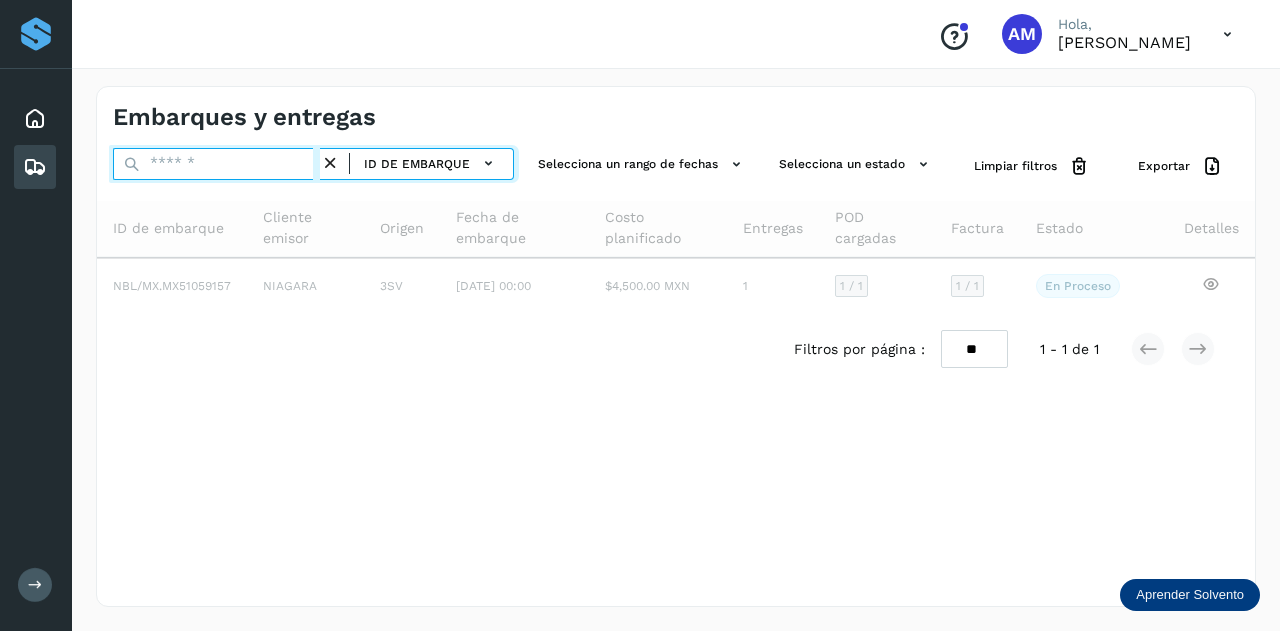 paste on "**********" 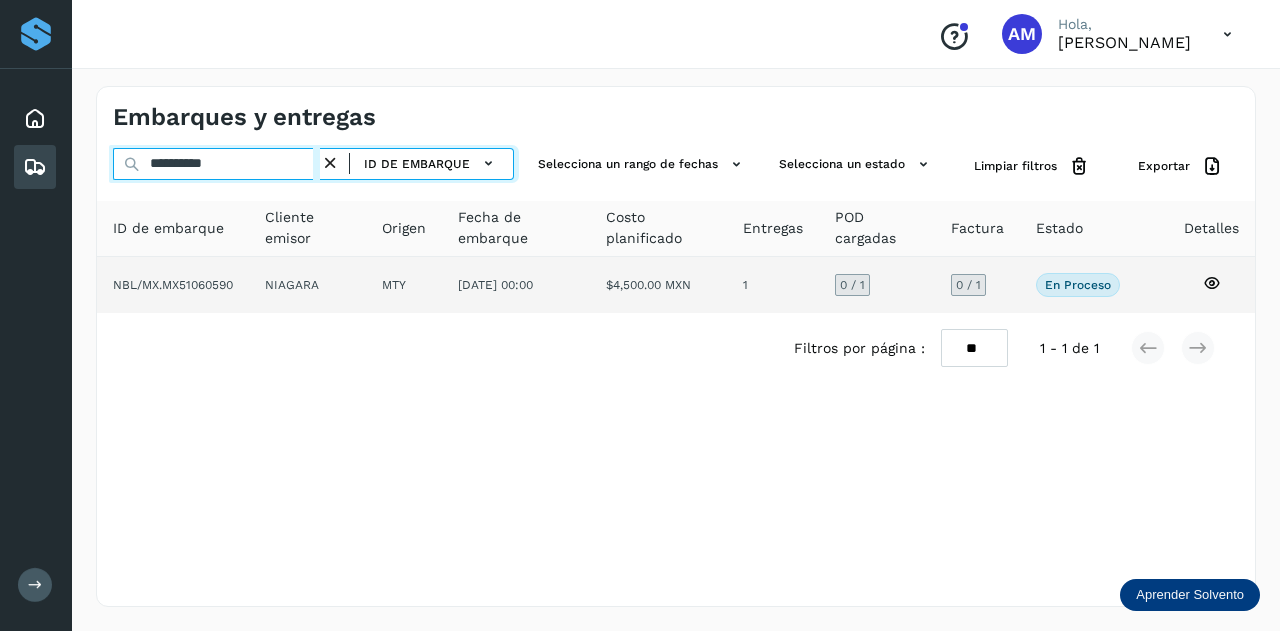 type on "**********" 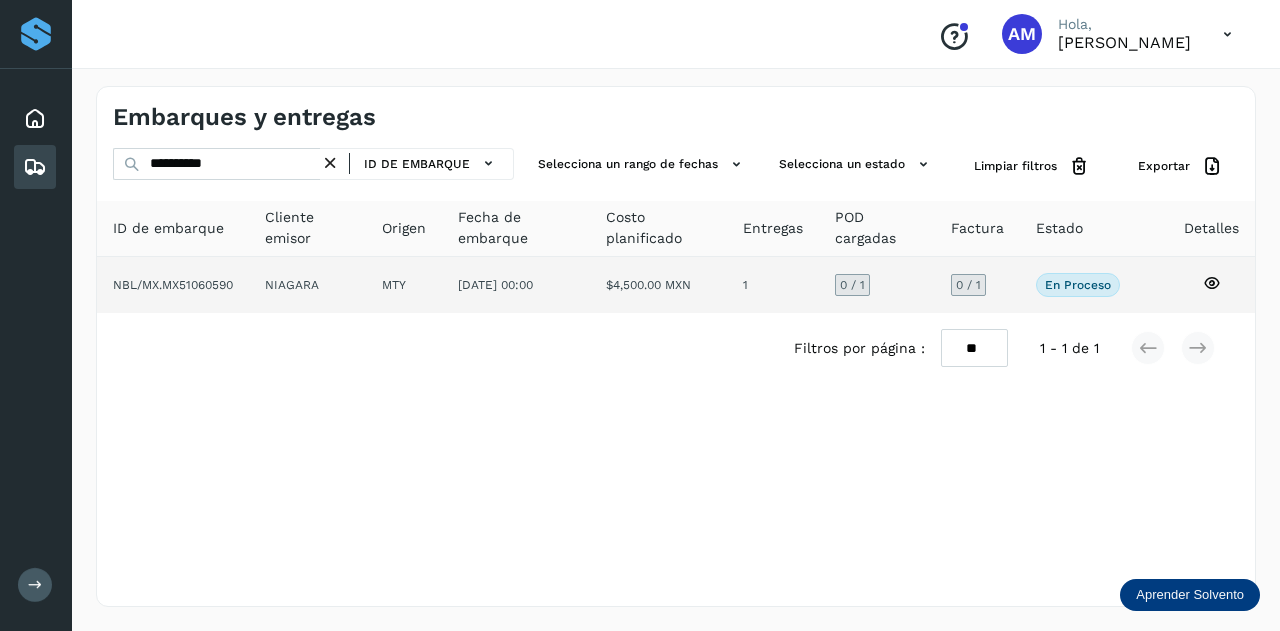 click on "NIAGARA" 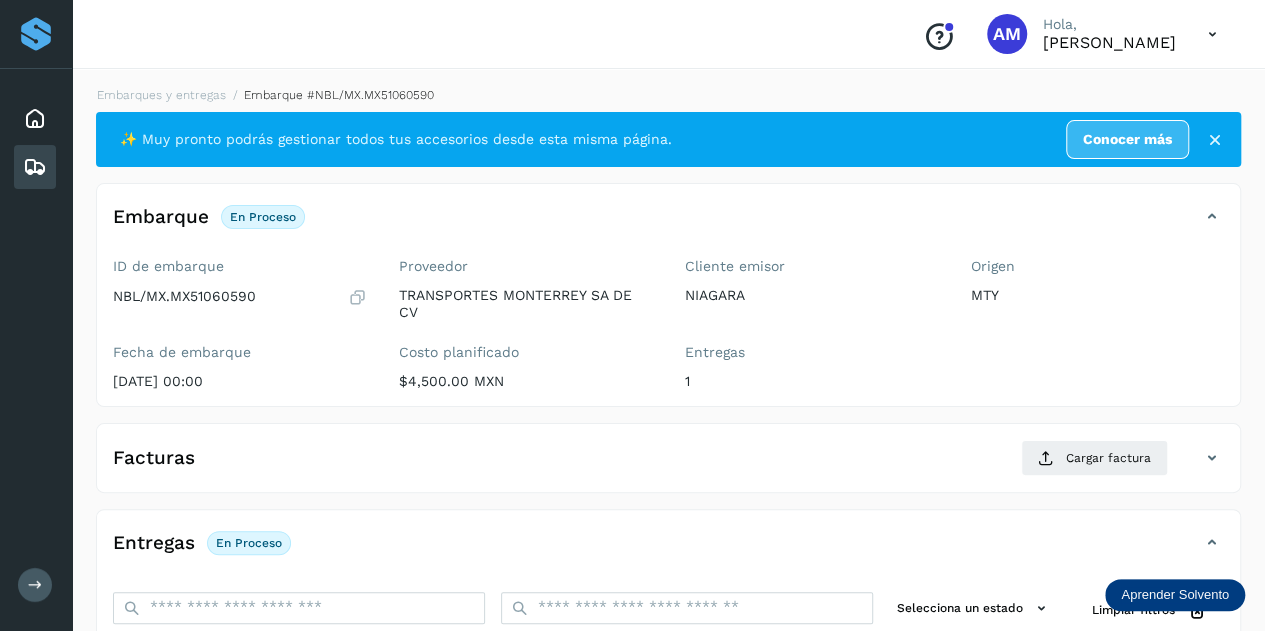 scroll, scrollTop: 200, scrollLeft: 0, axis: vertical 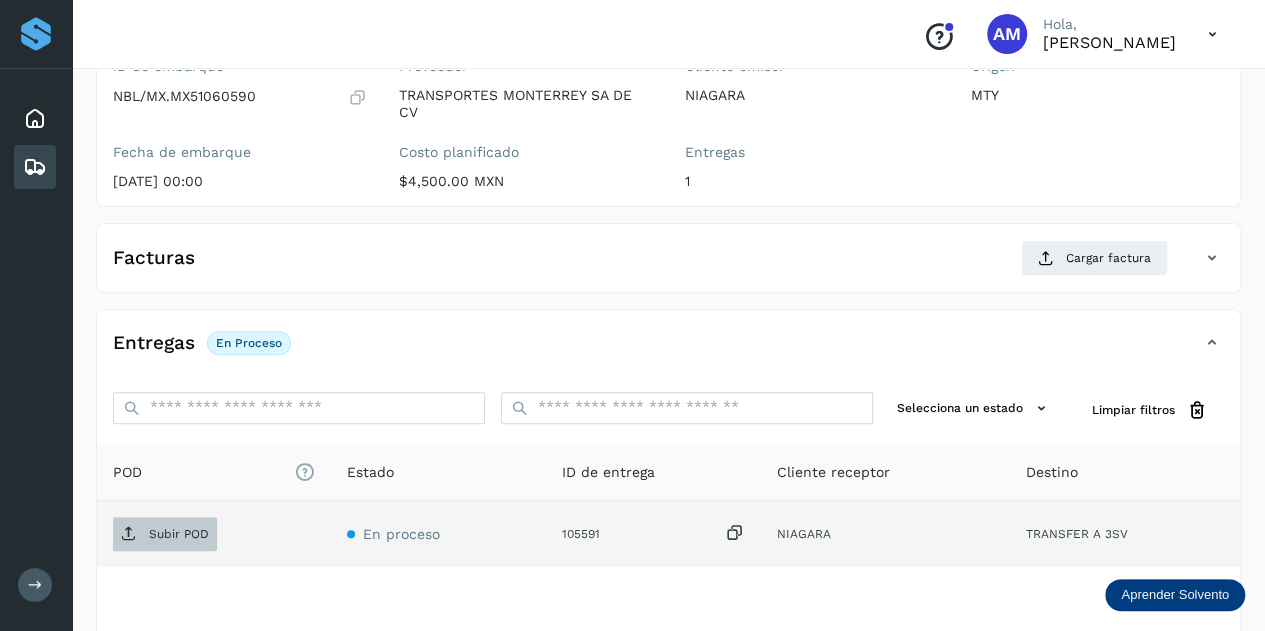 click on "Subir POD" at bounding box center [179, 534] 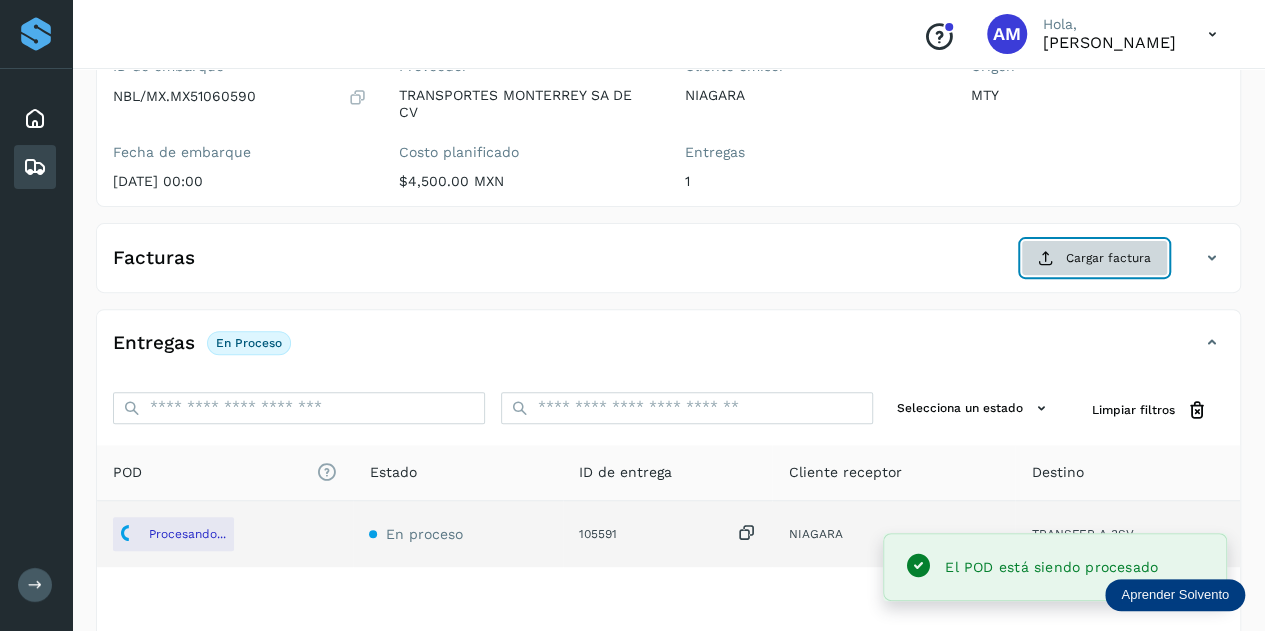 click on "Cargar factura" 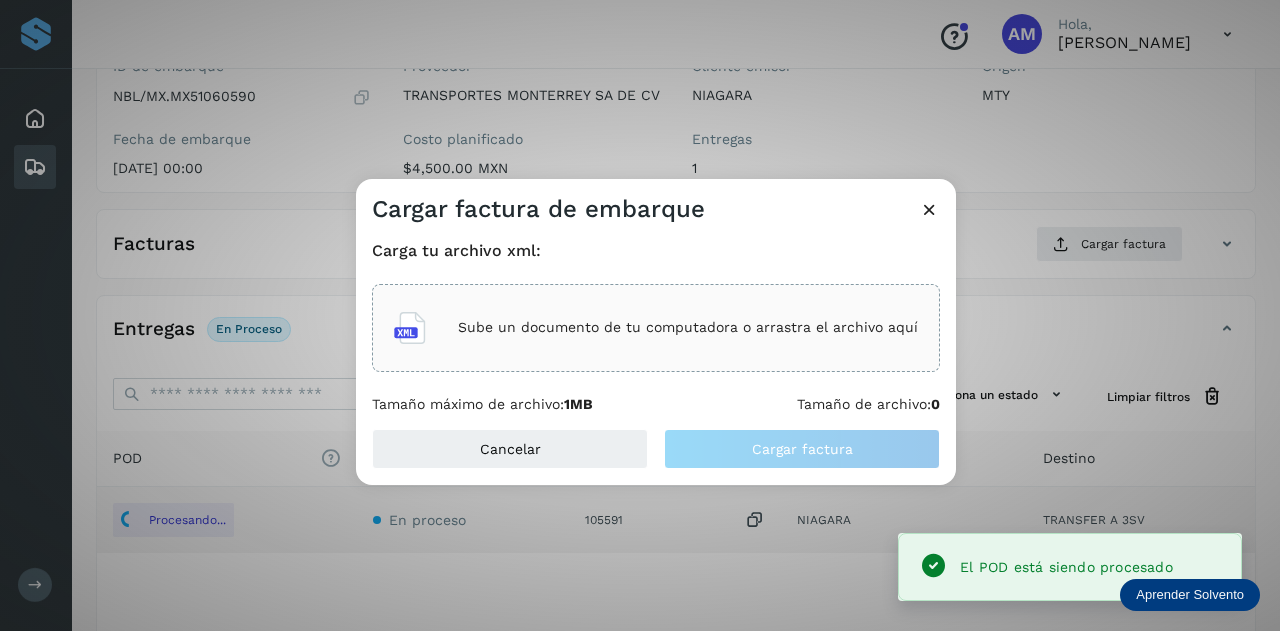 click on "Sube un documento de tu computadora o arrastra el archivo aquí" 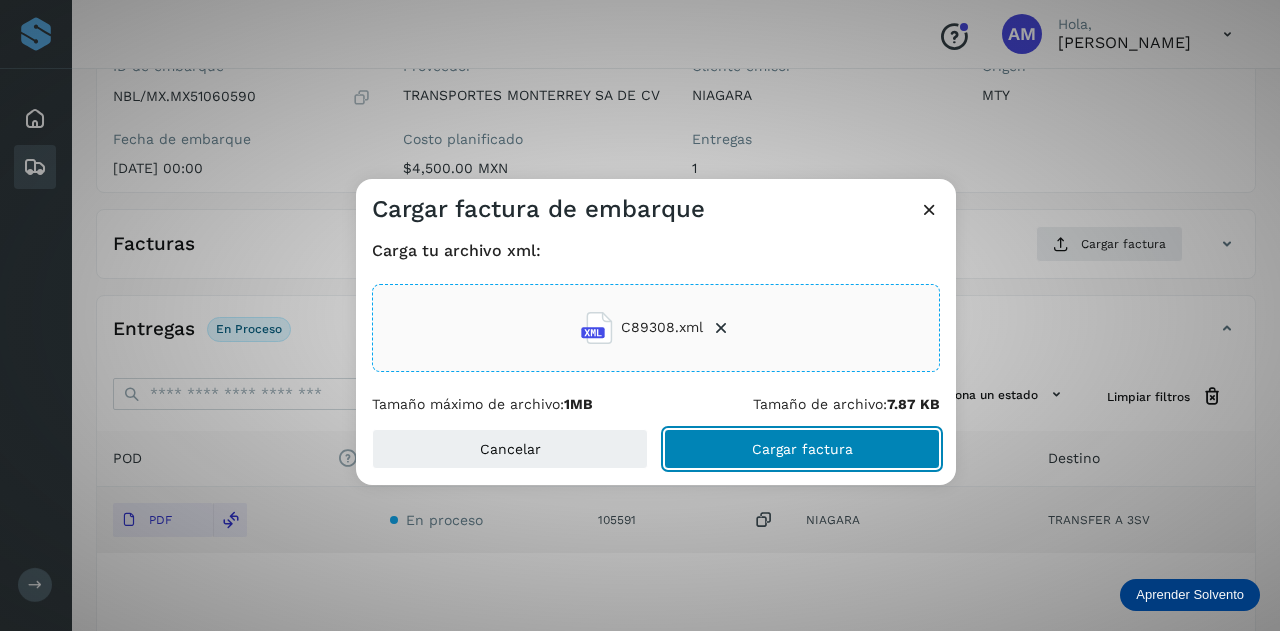 click on "Cargar factura" 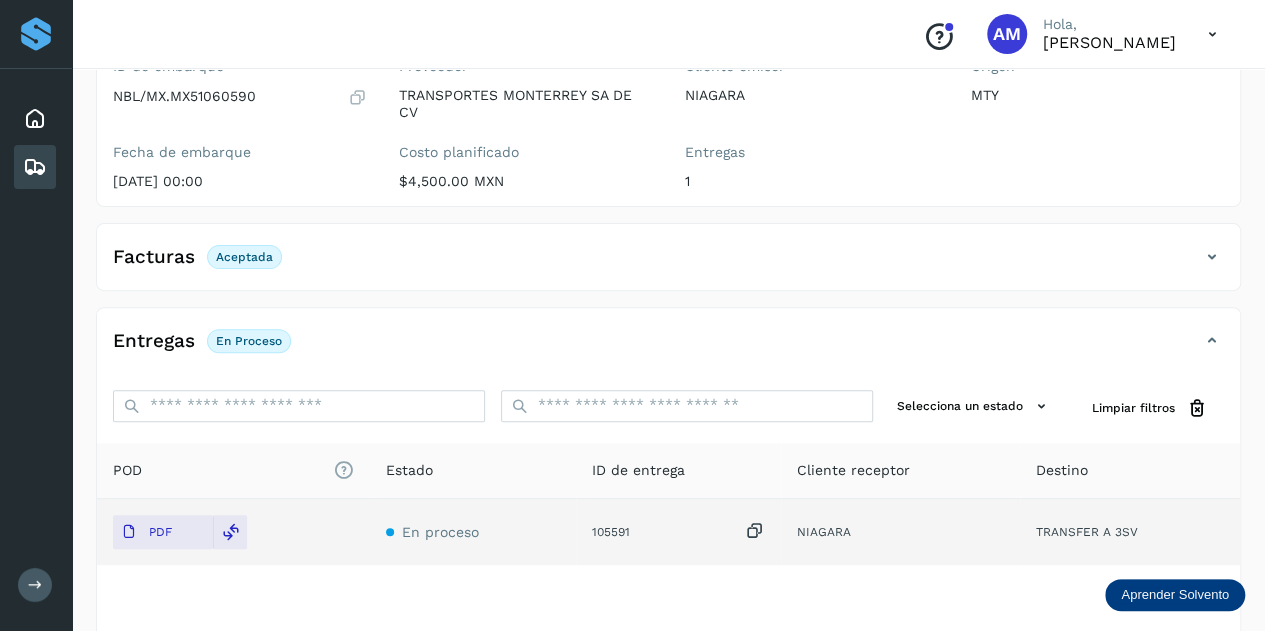 scroll, scrollTop: 0, scrollLeft: 0, axis: both 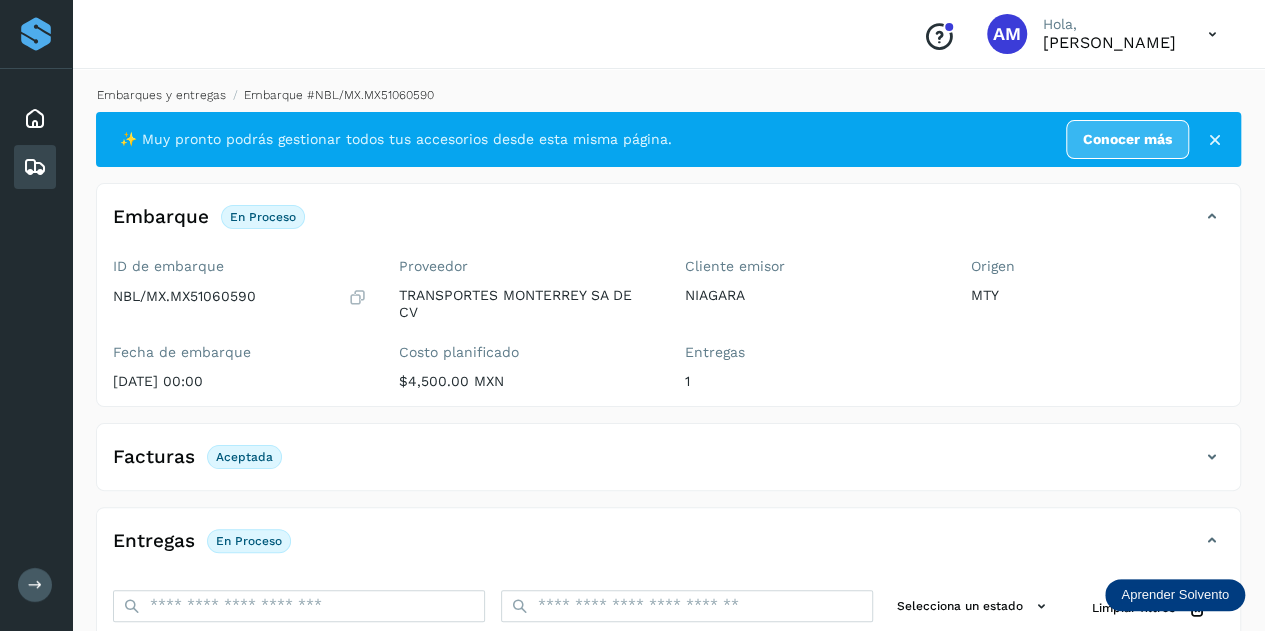 click on "Embarques y entregas" at bounding box center [161, 95] 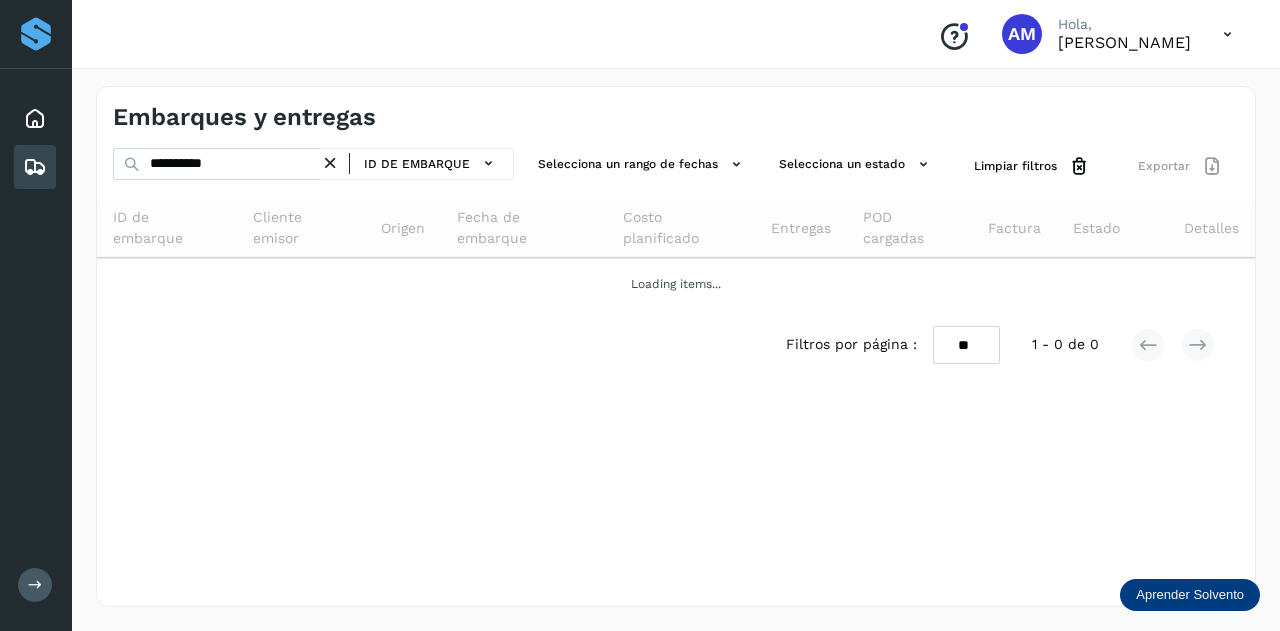 click at bounding box center [330, 163] 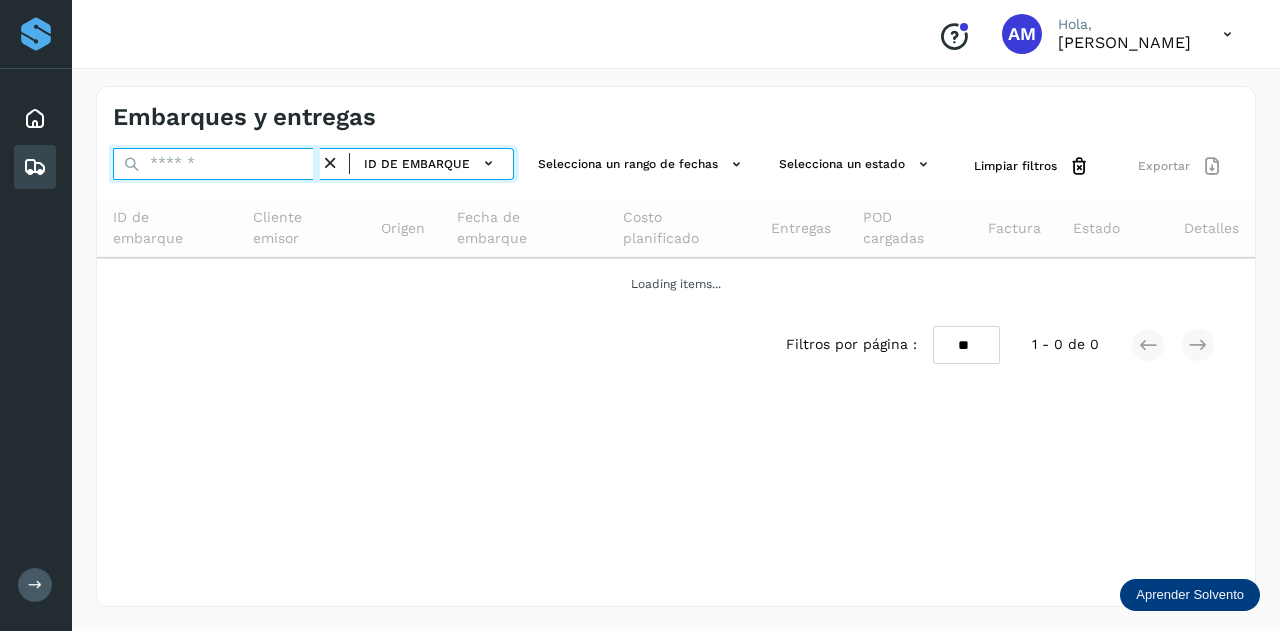 click at bounding box center (216, 164) 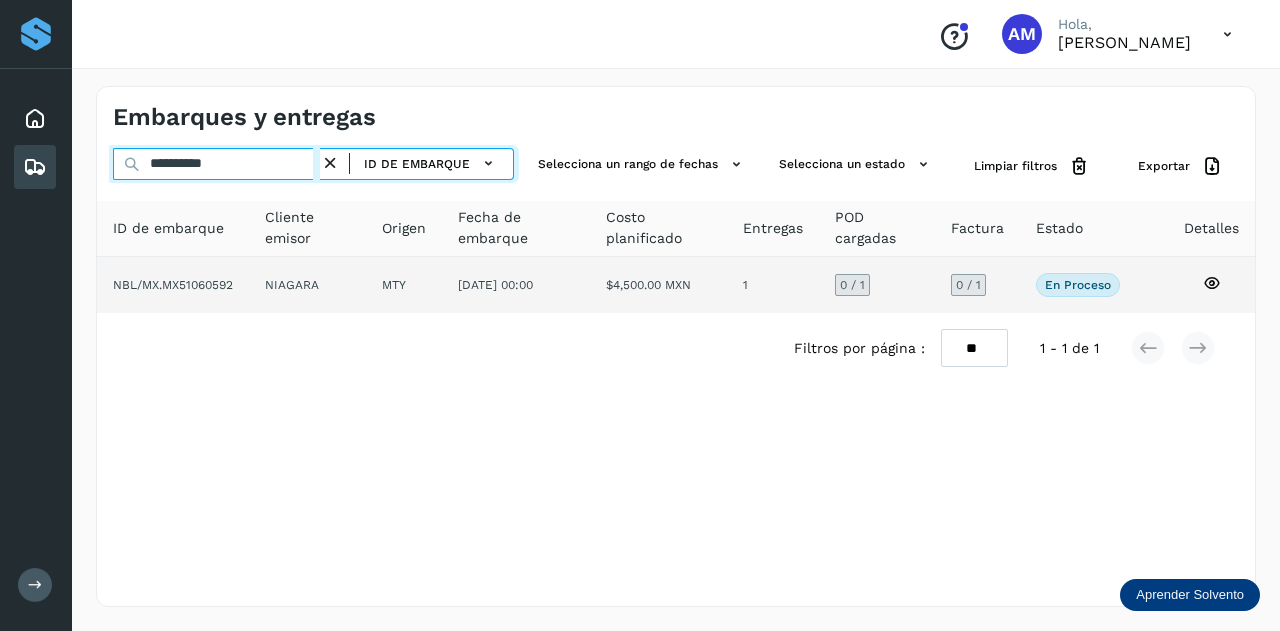 type on "**********" 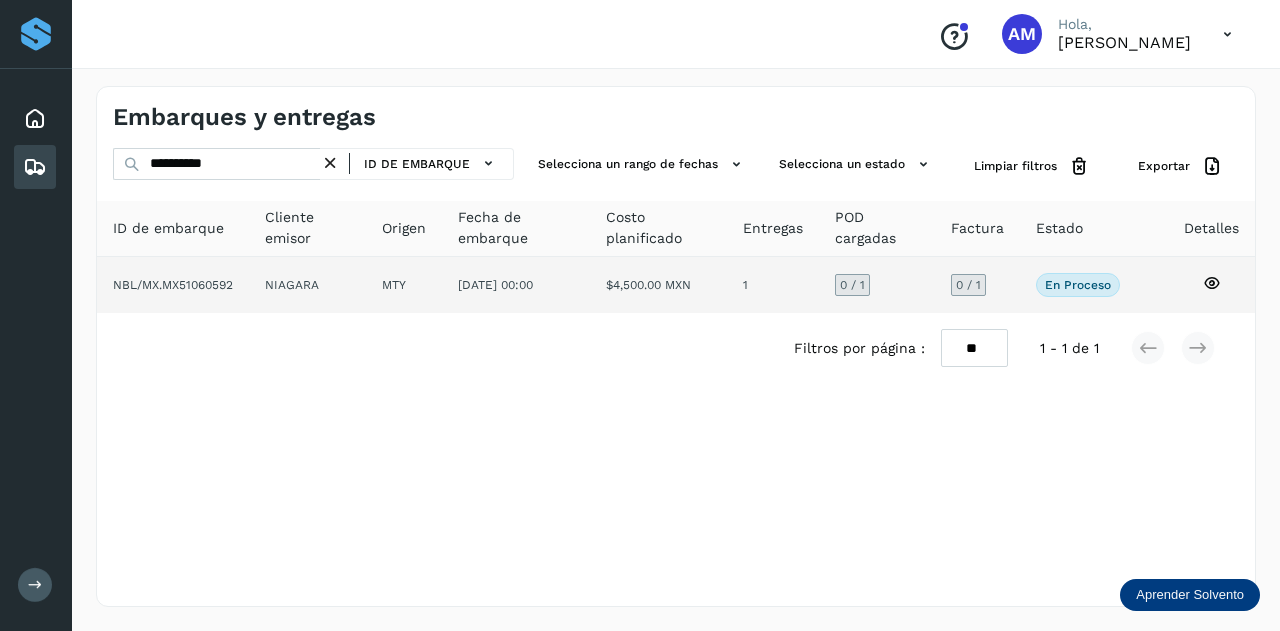 click on "NIAGARA" 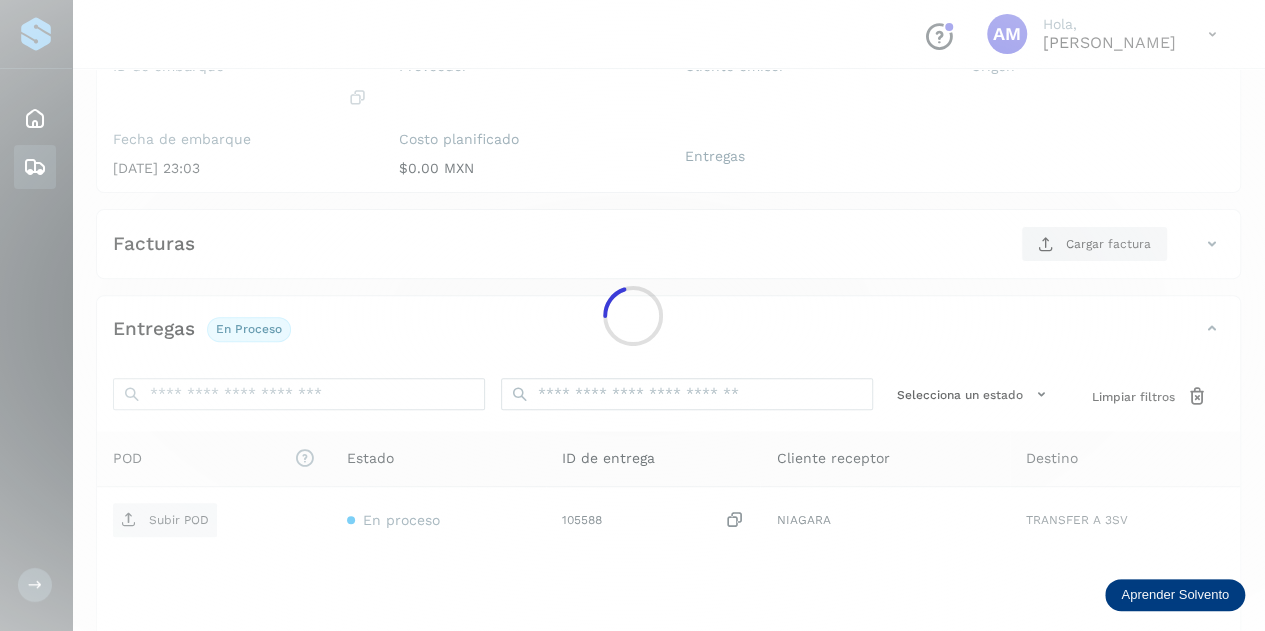 scroll, scrollTop: 300, scrollLeft: 0, axis: vertical 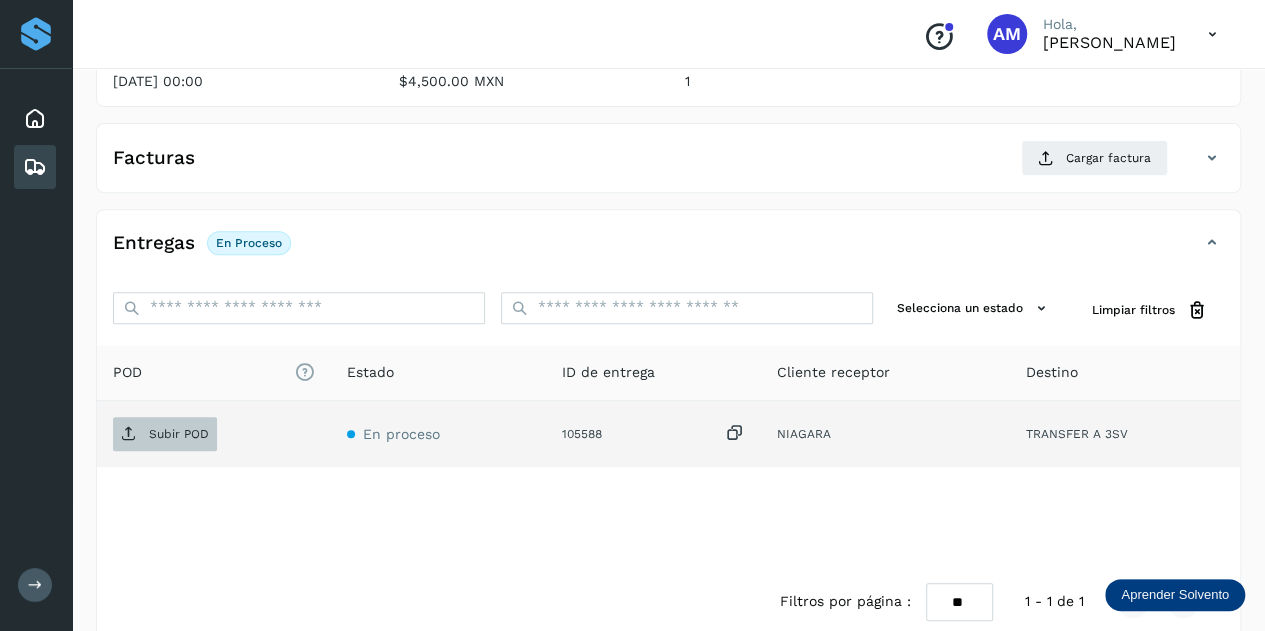 click on "Subir POD" at bounding box center (179, 434) 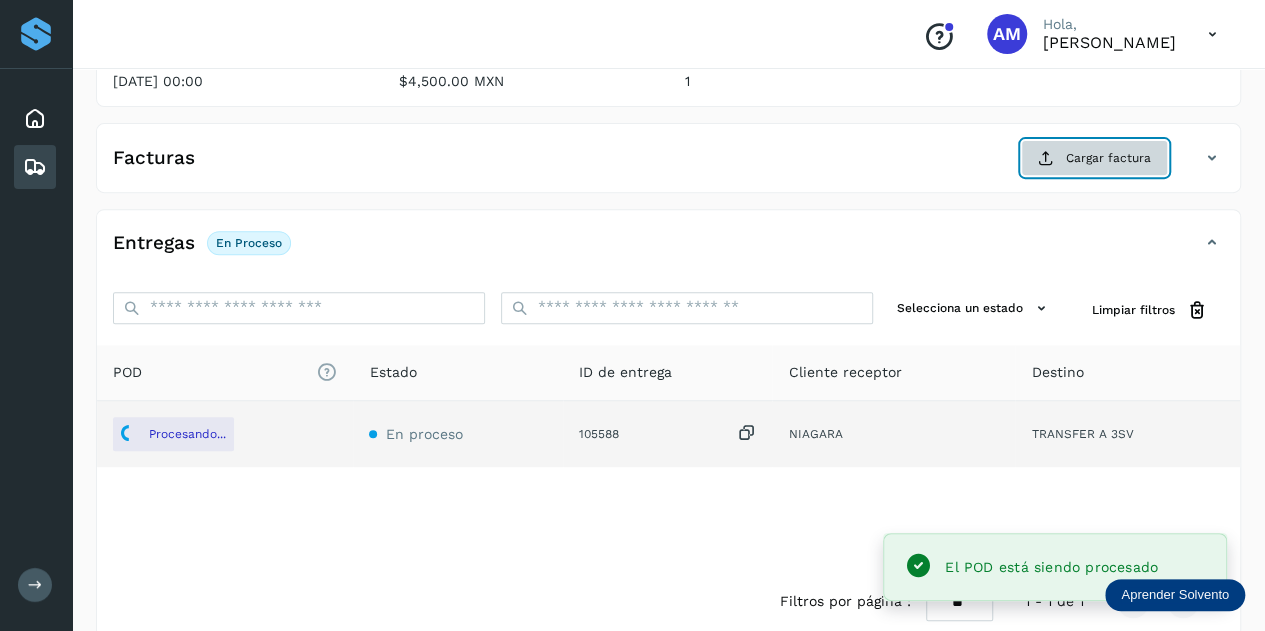 click on "Cargar factura" 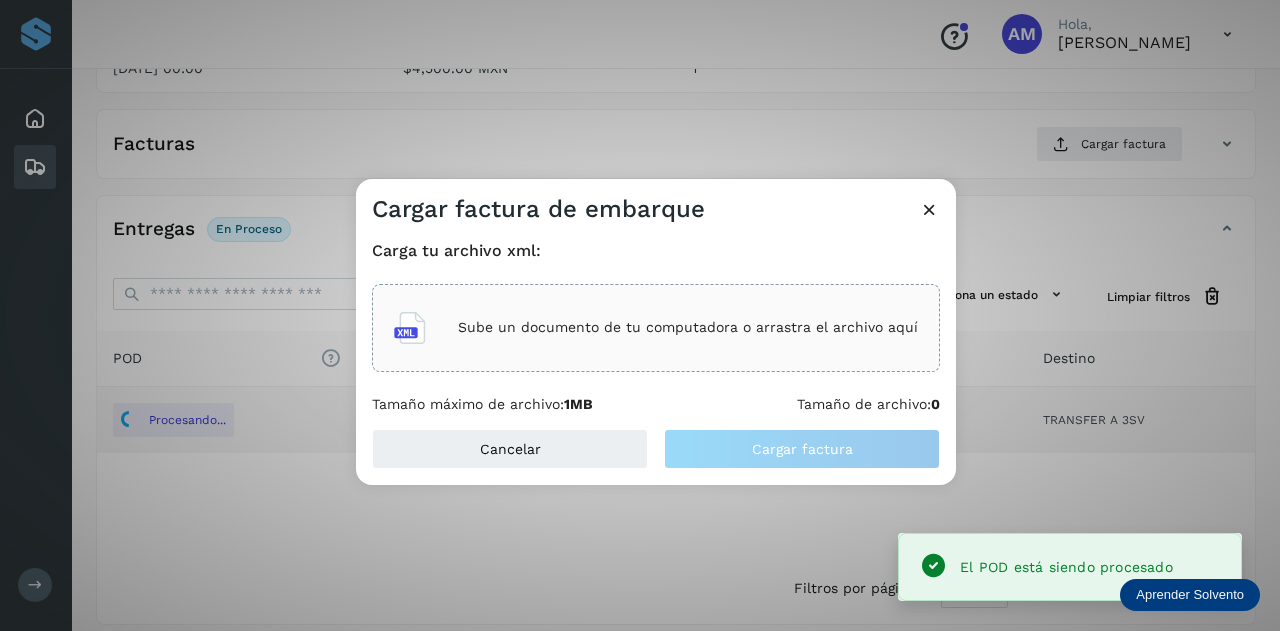 click on "Sube un documento de tu computadora o arrastra el archivo aquí" 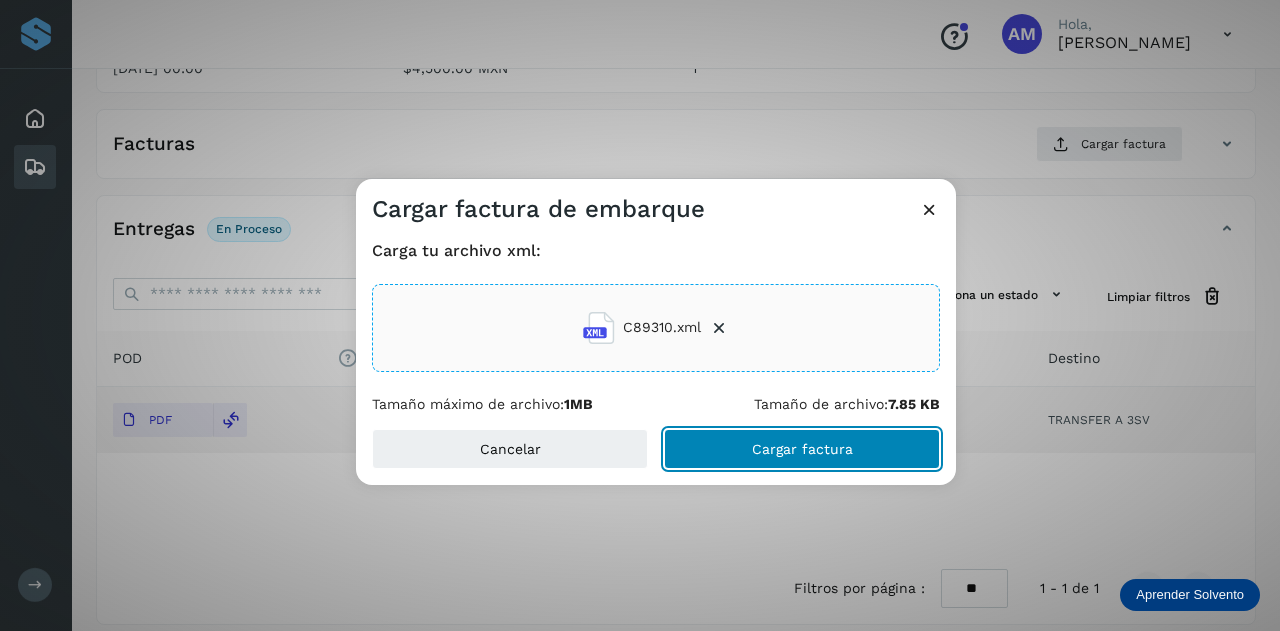 click on "Cargar factura" 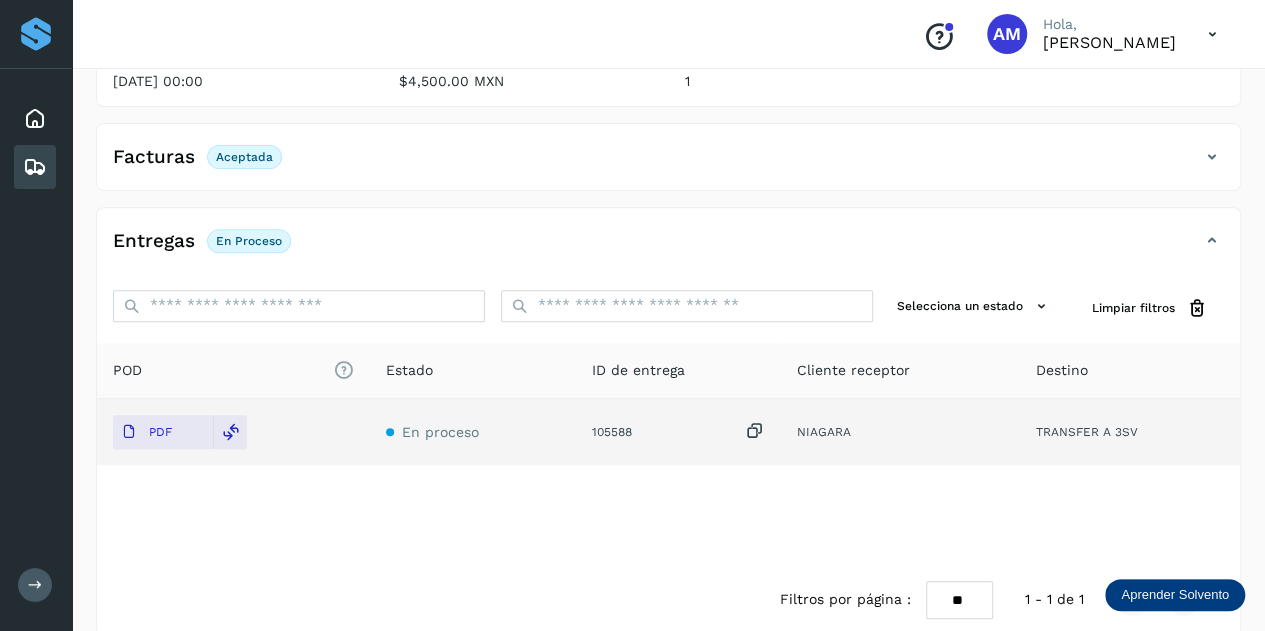 scroll, scrollTop: 0, scrollLeft: 0, axis: both 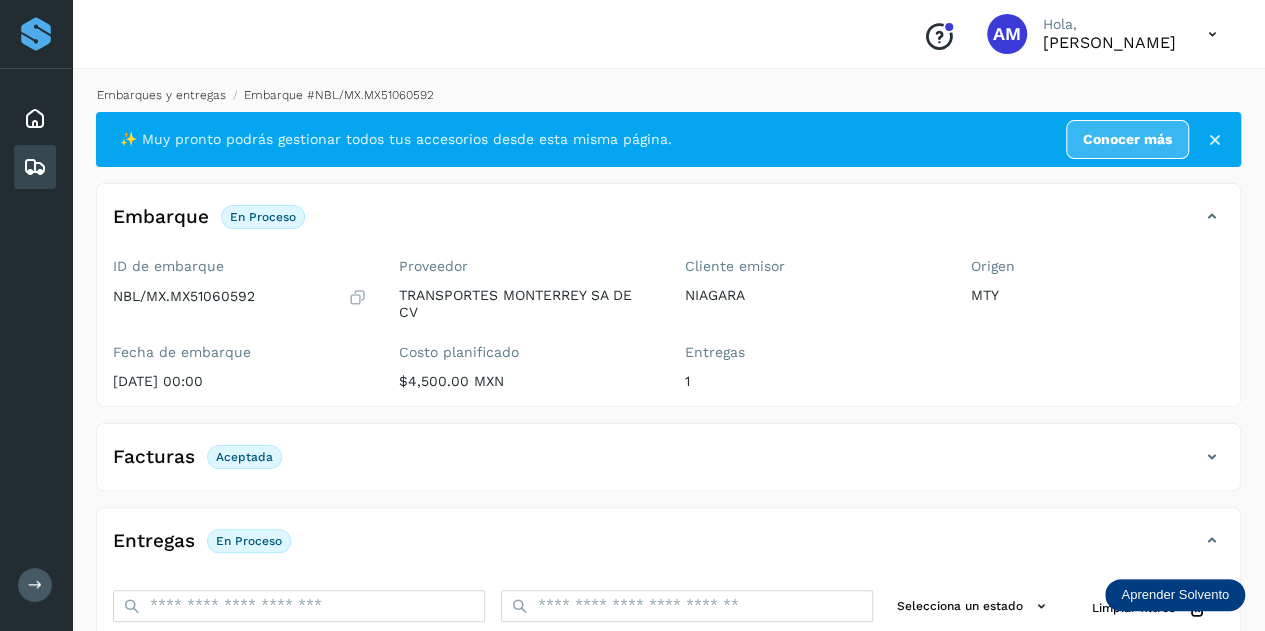 click on "Embarques y entregas" at bounding box center (161, 95) 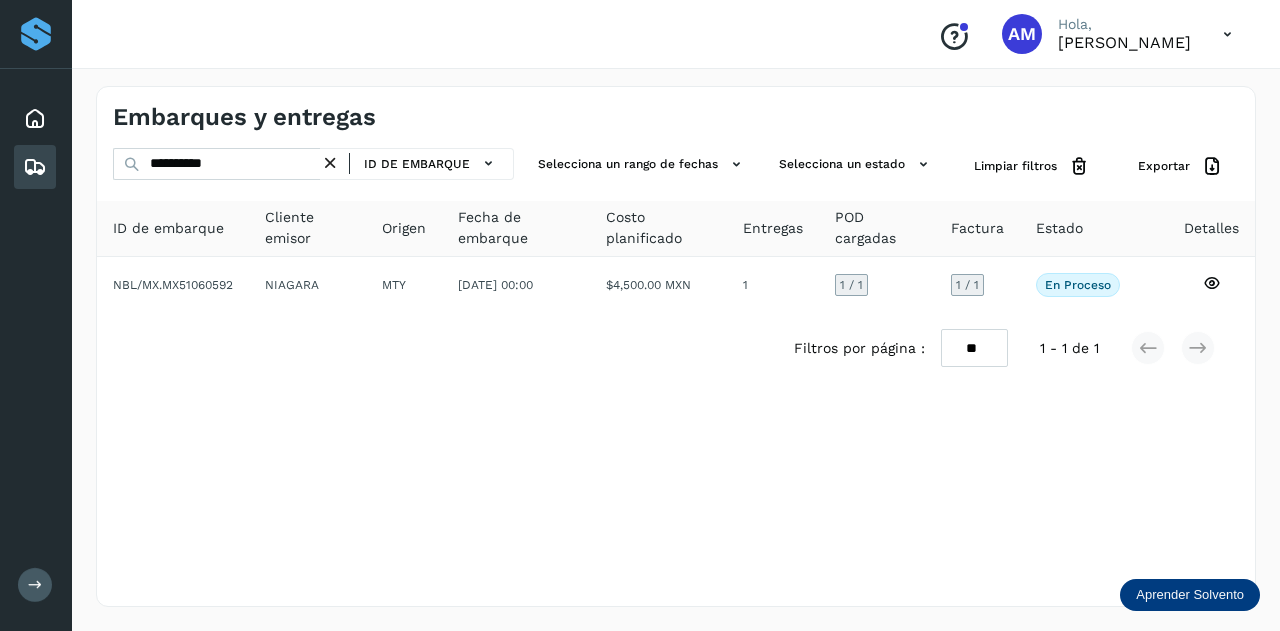click at bounding box center (330, 163) 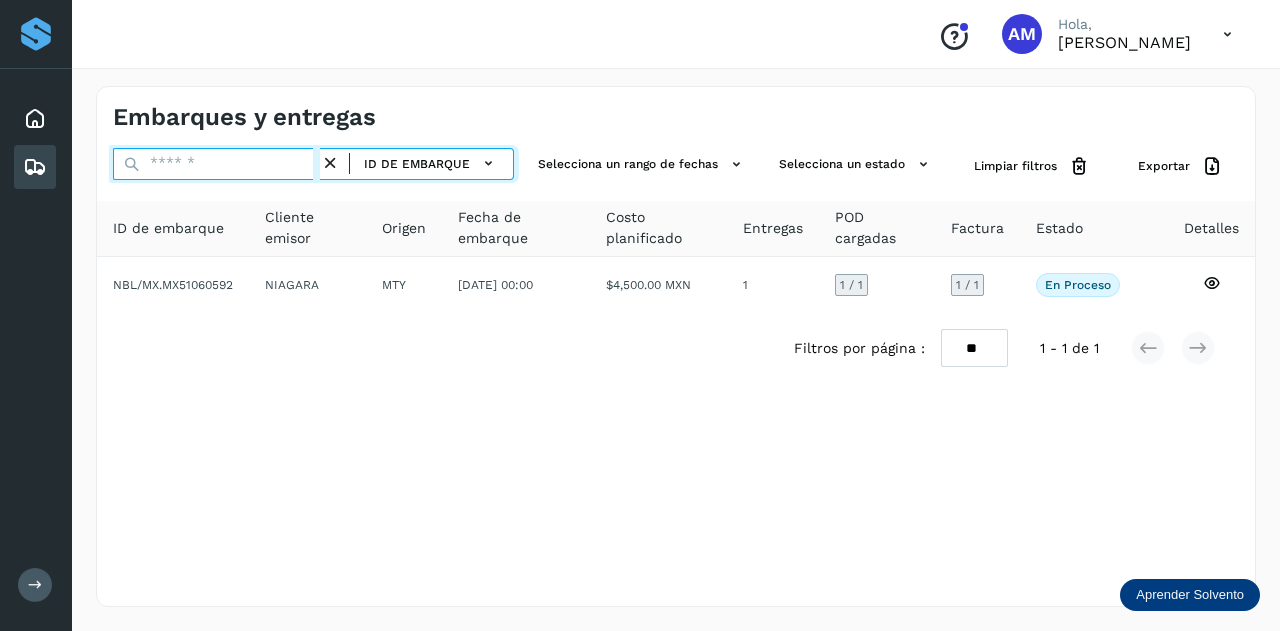 click at bounding box center [216, 164] 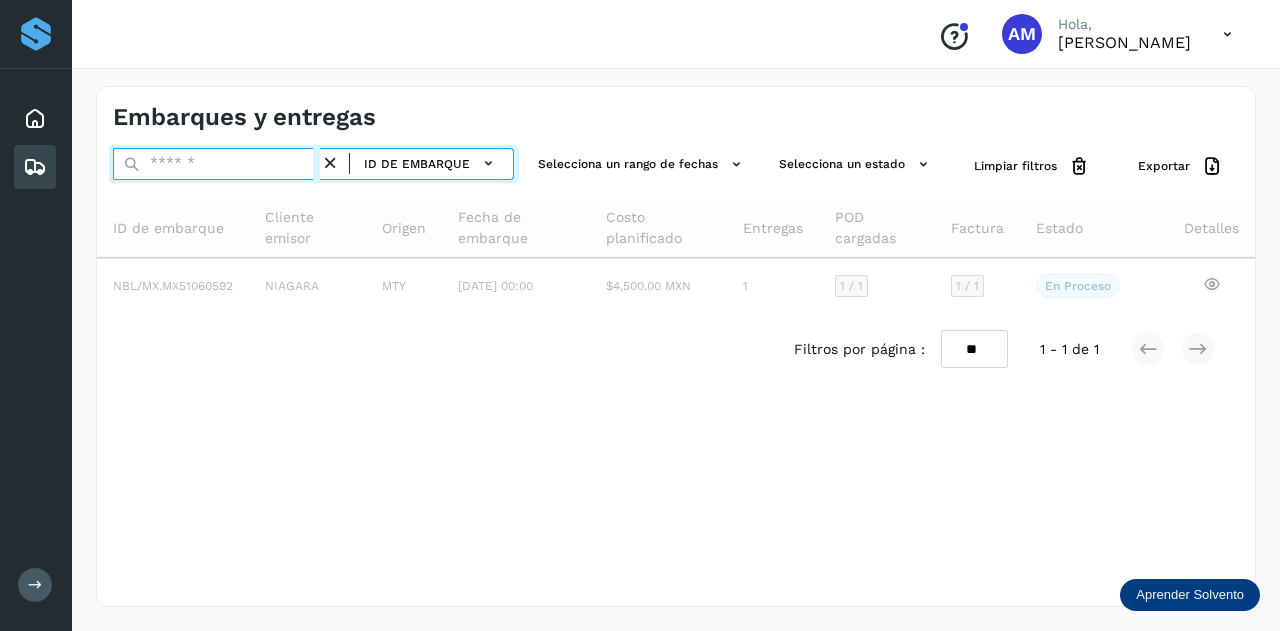 paste on "**********" 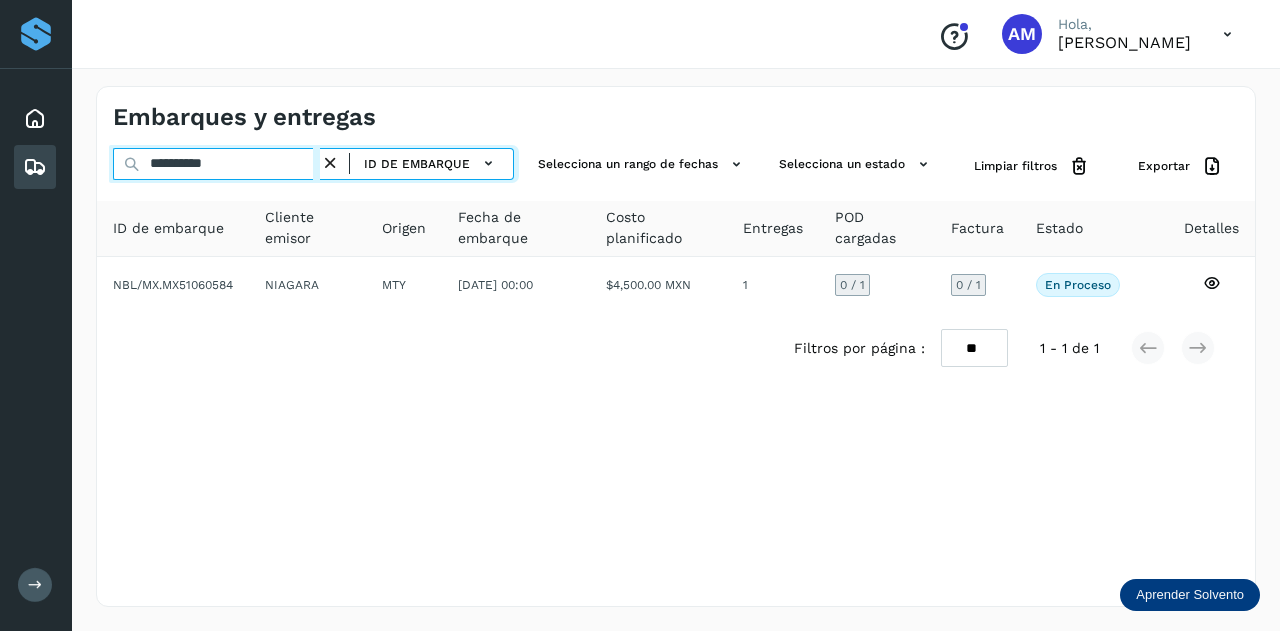 type on "**********" 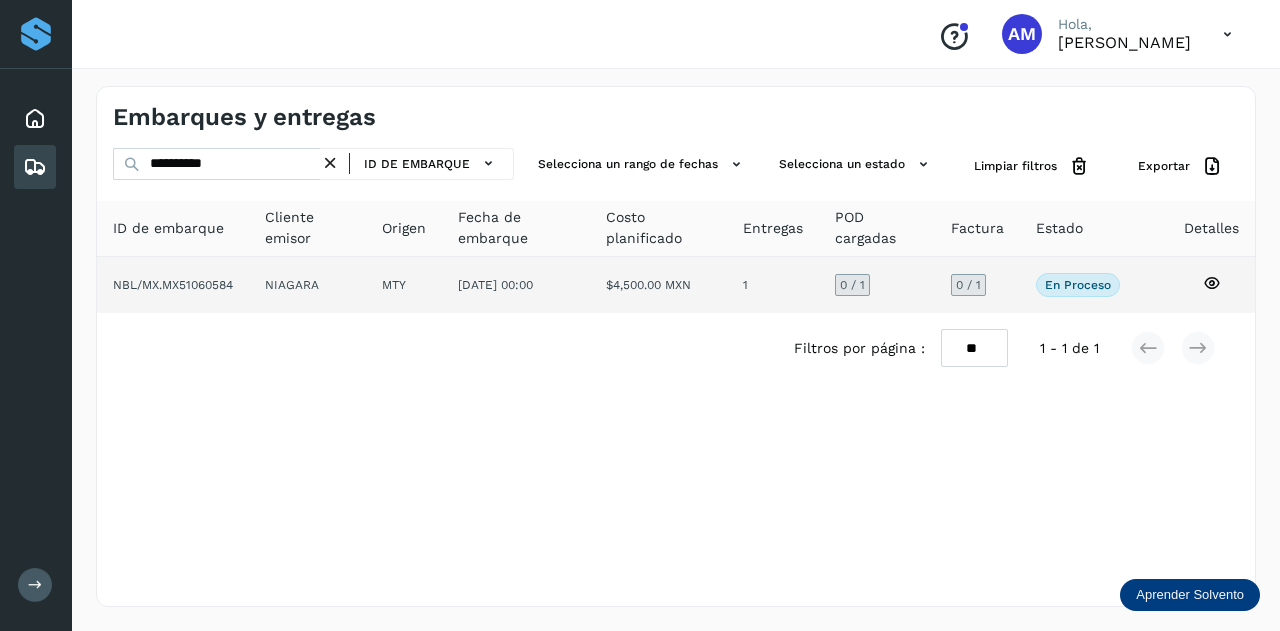 click on "NIAGARA" 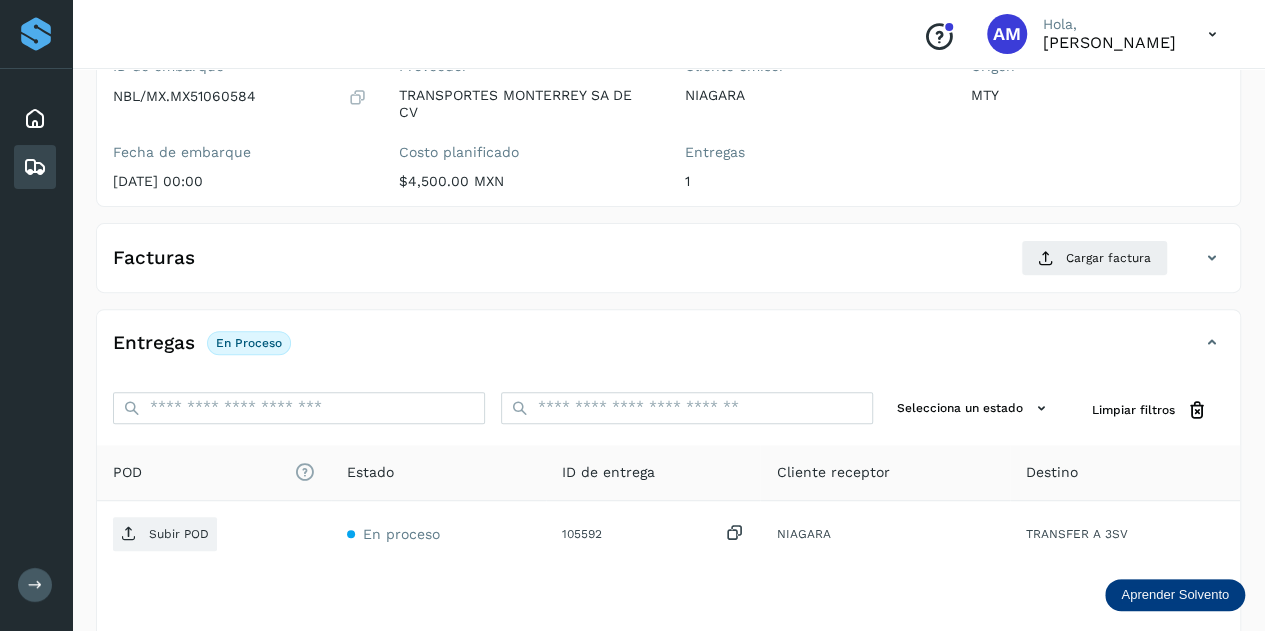 scroll, scrollTop: 300, scrollLeft: 0, axis: vertical 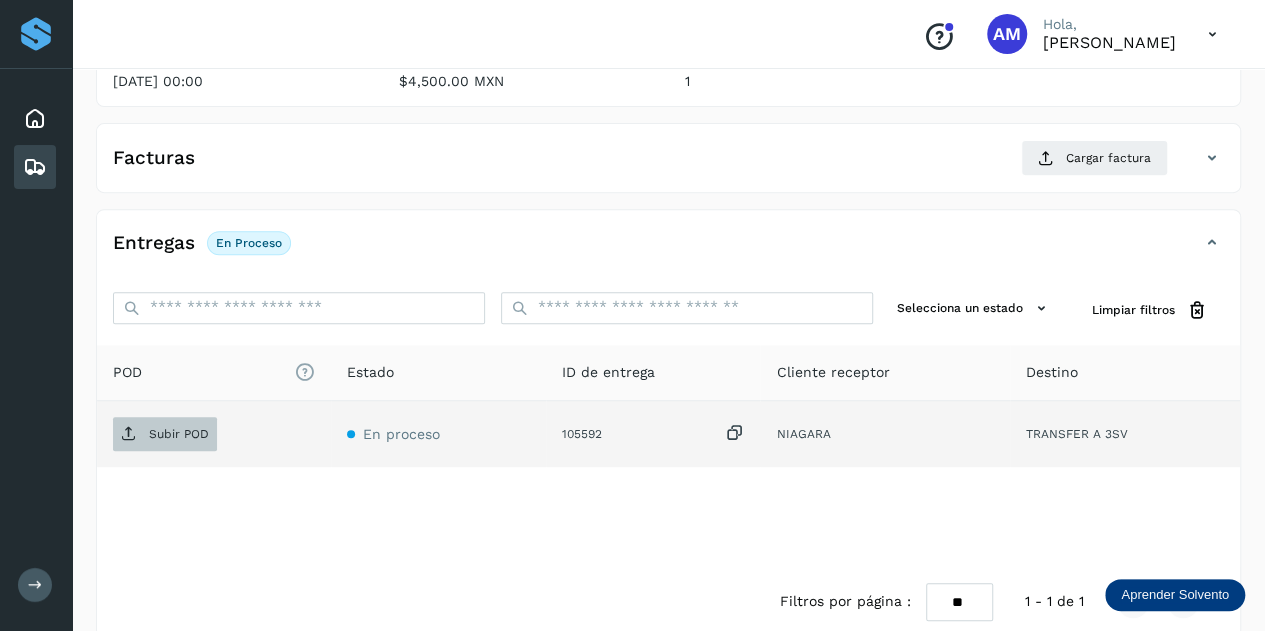 click on "Subir POD" at bounding box center (179, 434) 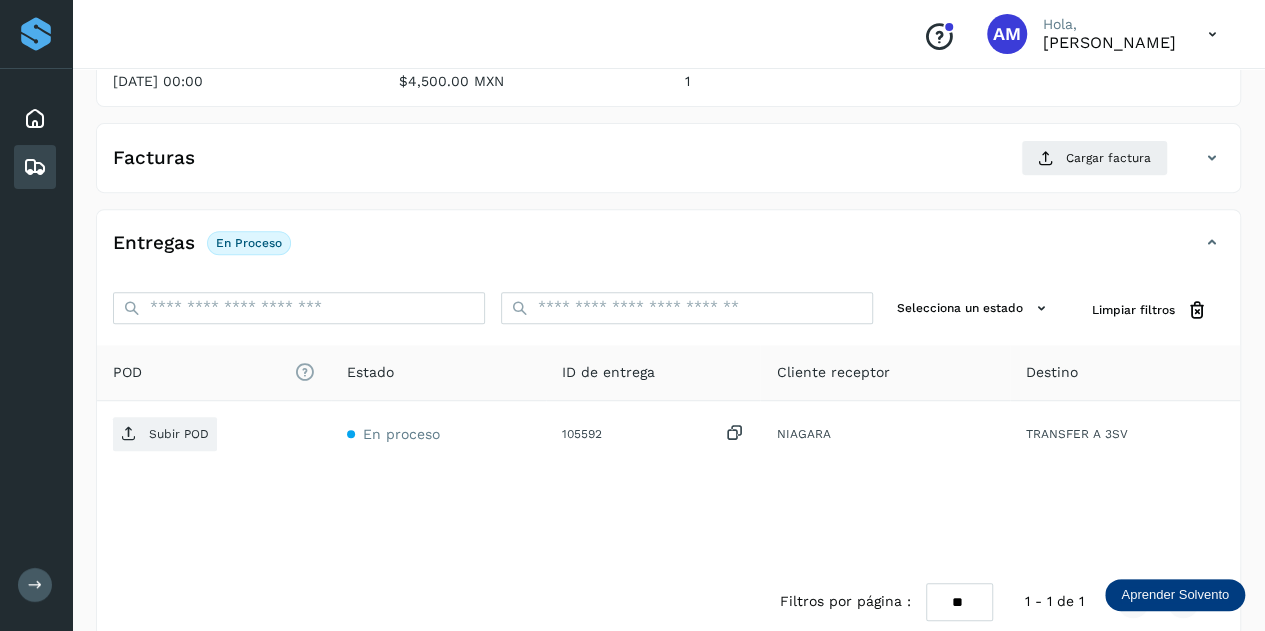 type 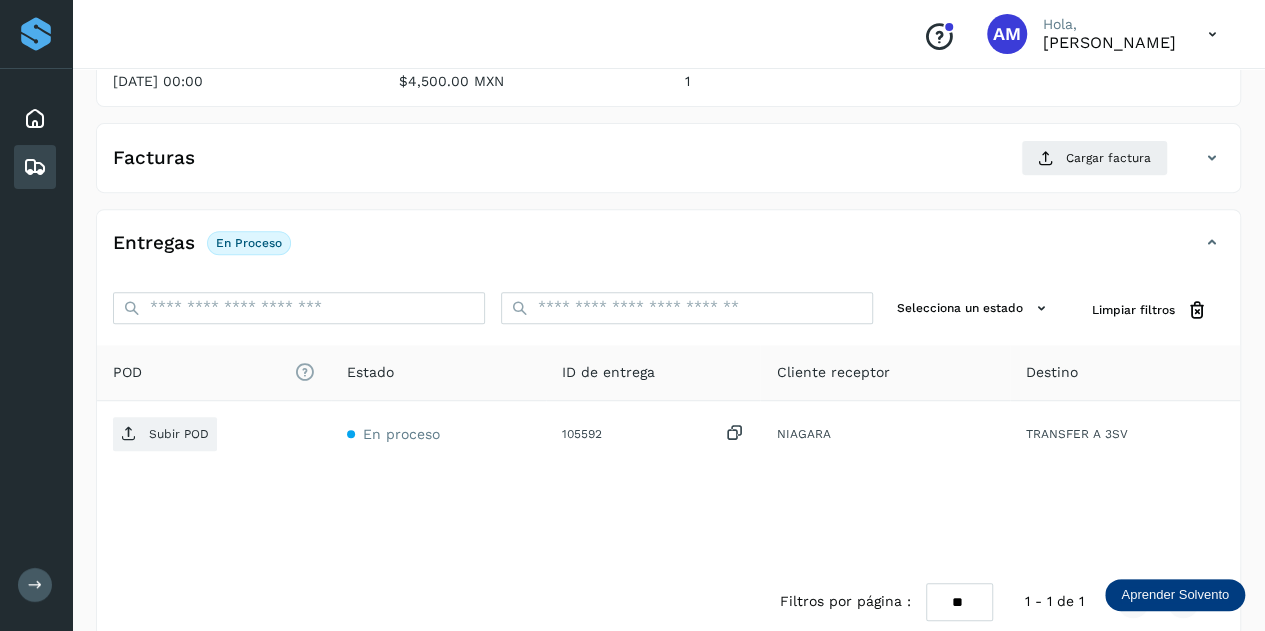 scroll, scrollTop: 0, scrollLeft: 0, axis: both 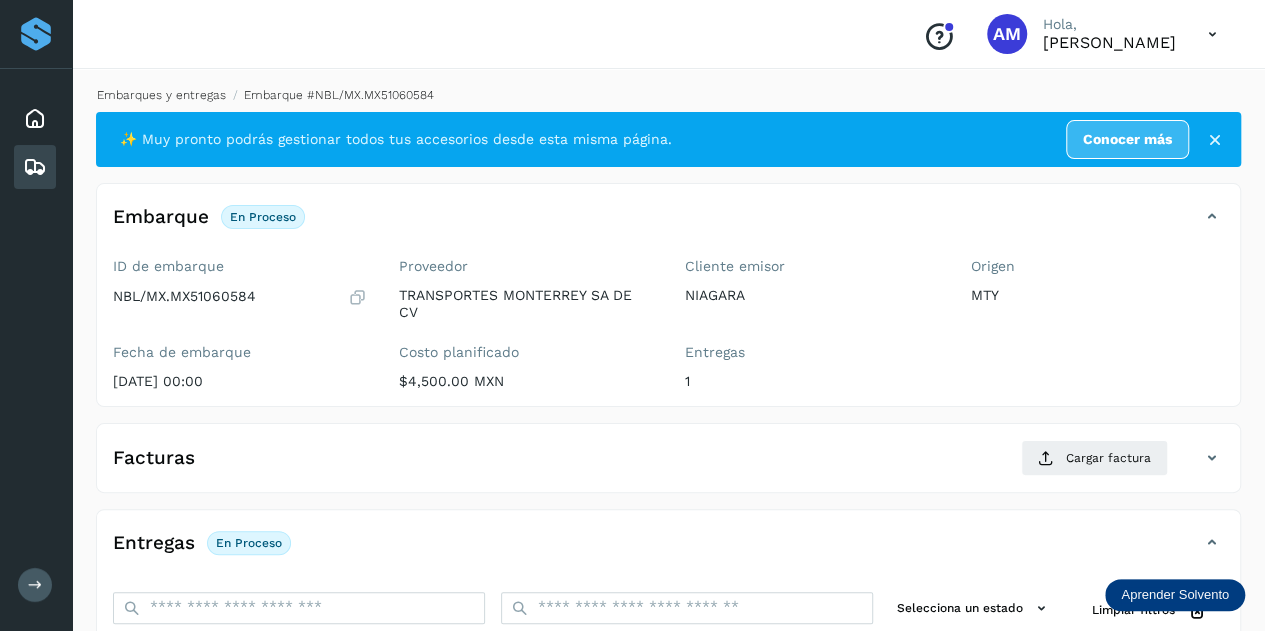 click on "Embarques y entregas" at bounding box center (161, 95) 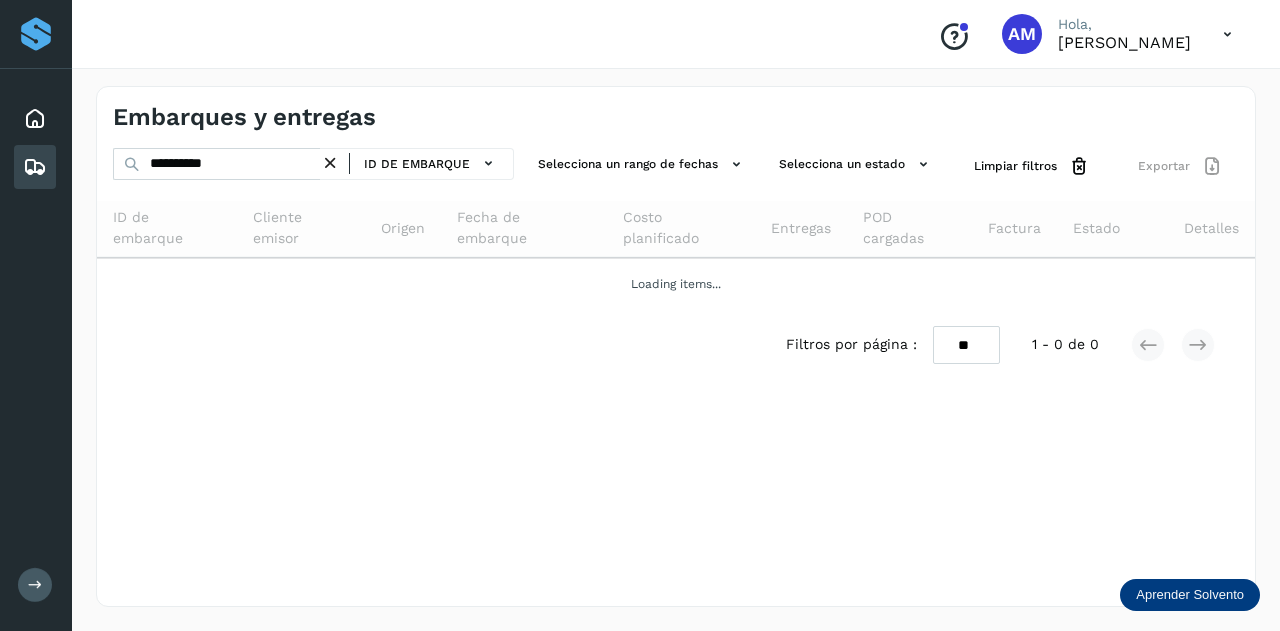 drag, startPoint x: 332, startPoint y: 163, endPoint x: 318, endPoint y: 167, distance: 14.56022 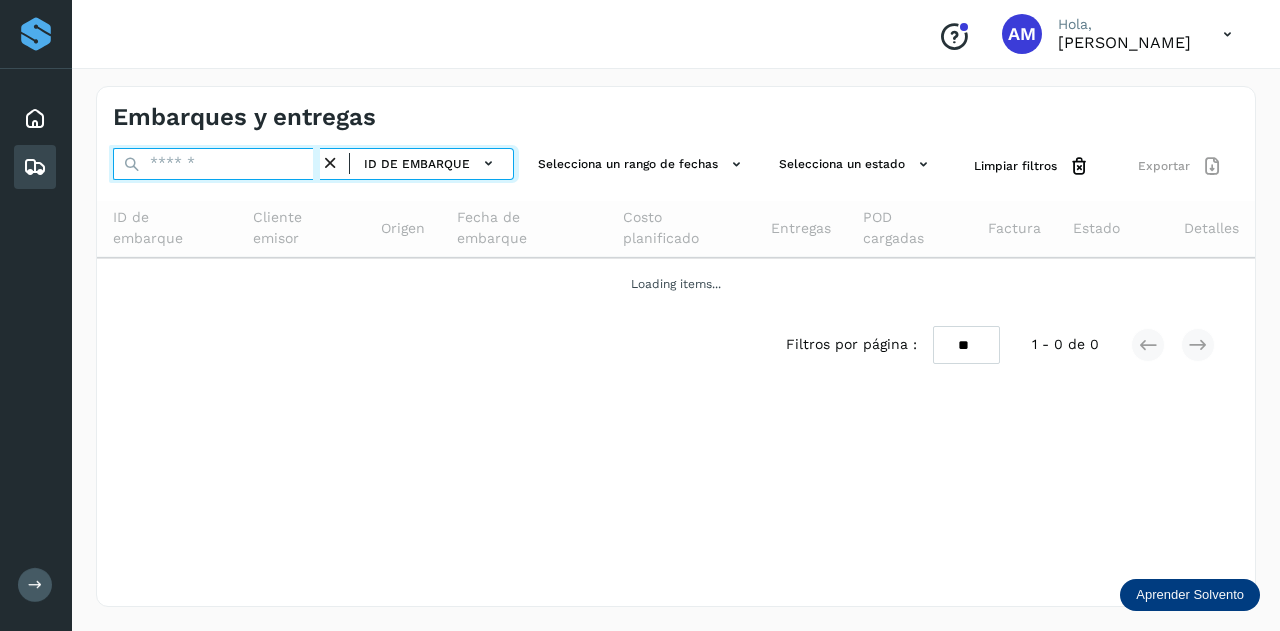 click at bounding box center [216, 164] 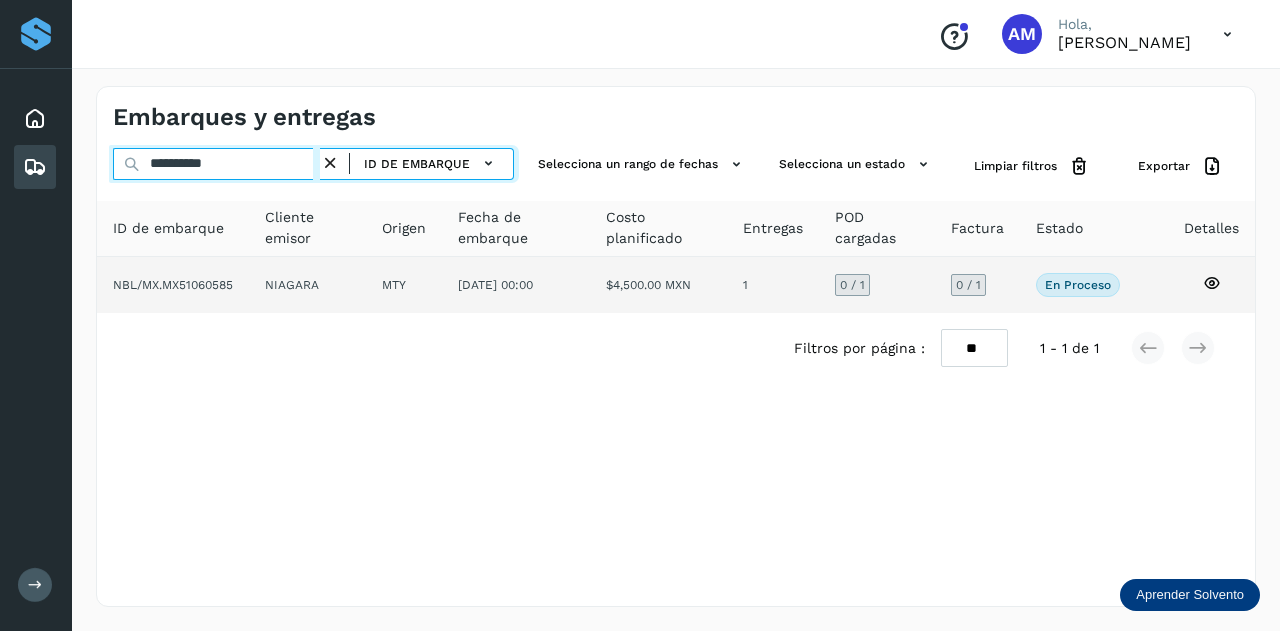 type on "**********" 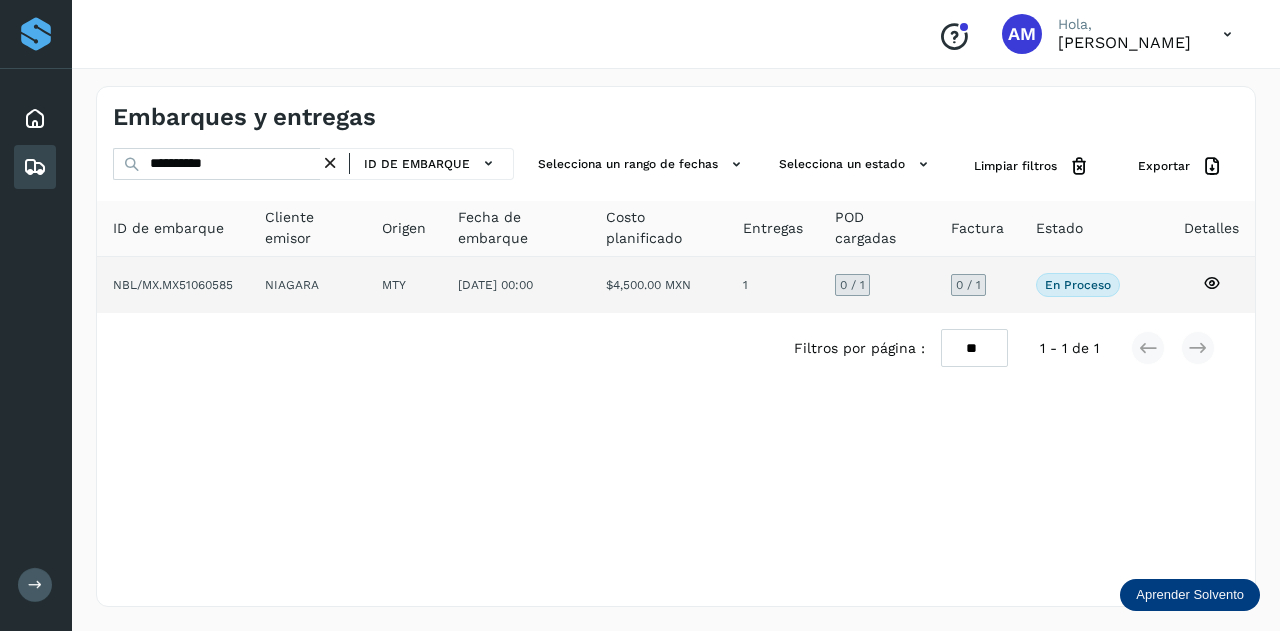 click on "NIAGARA" 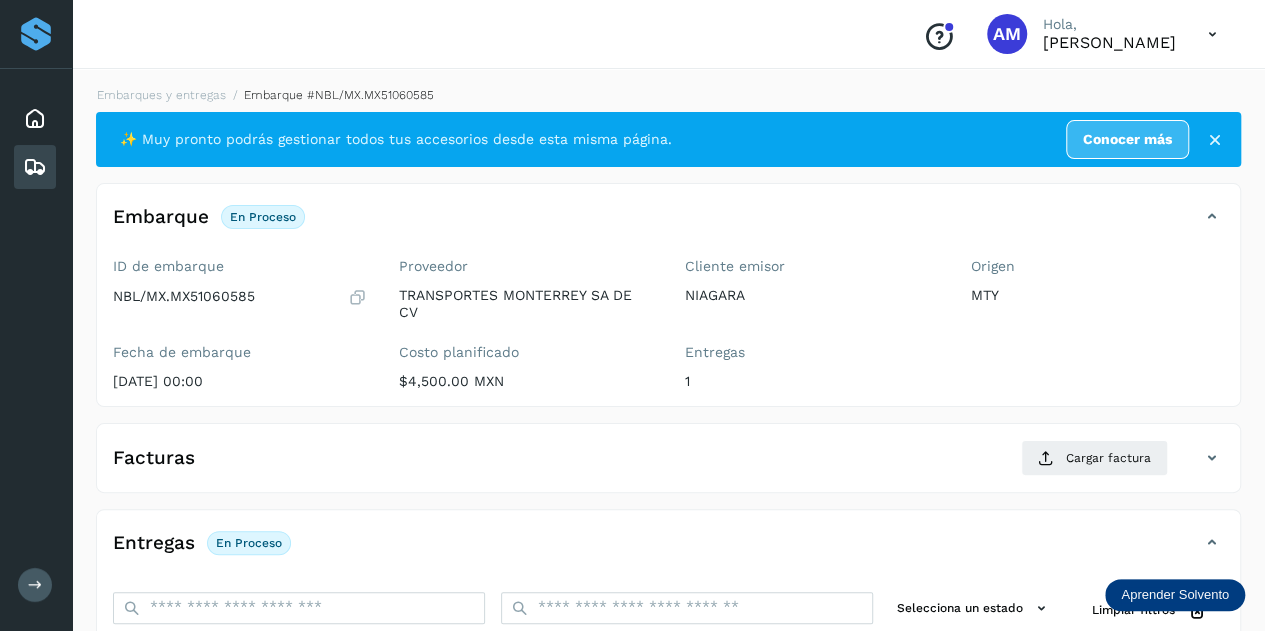 scroll, scrollTop: 200, scrollLeft: 0, axis: vertical 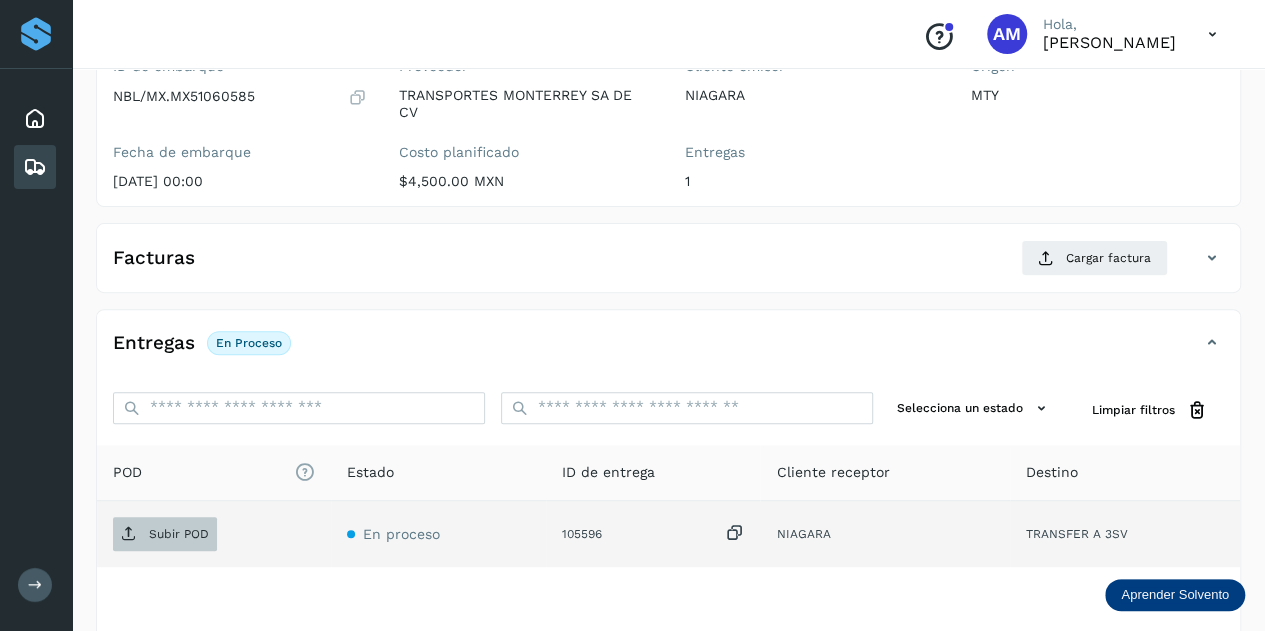 click on "Subir POD" at bounding box center [165, 534] 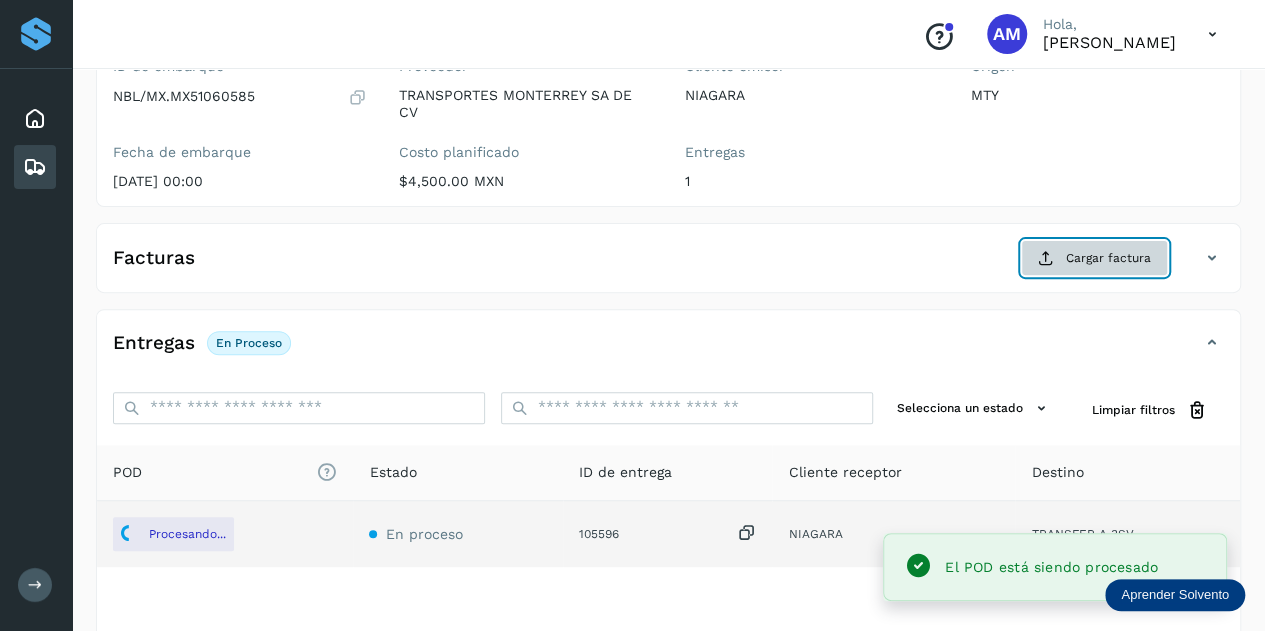 click at bounding box center (1046, 258) 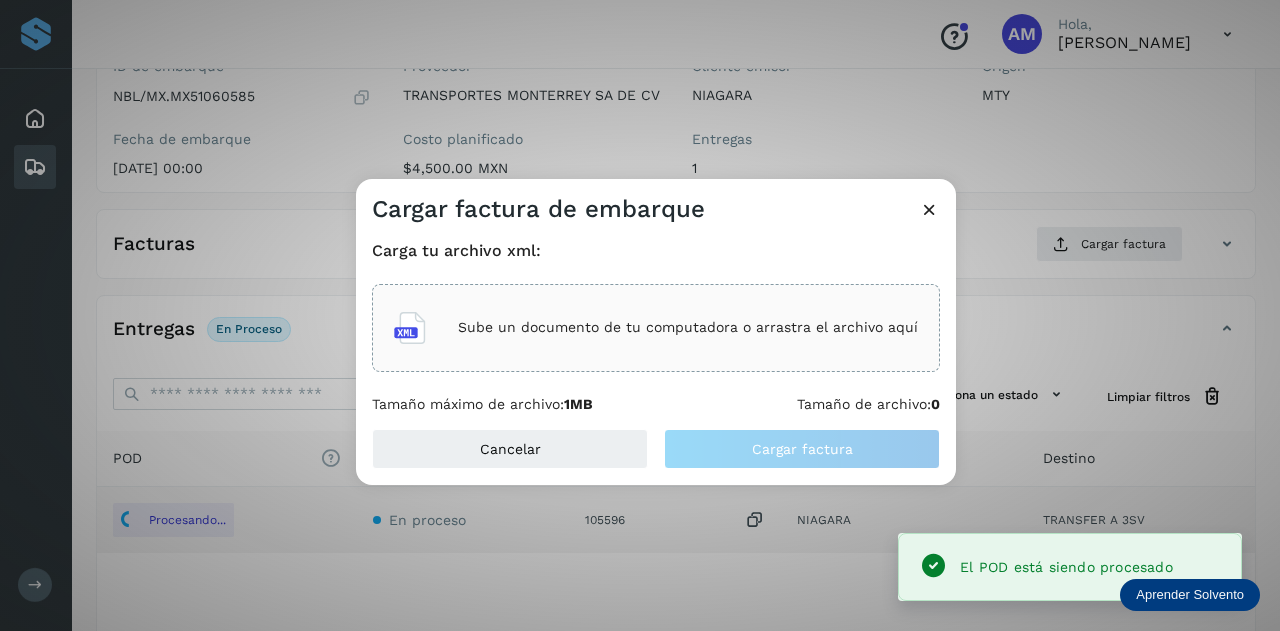 click on "Sube un documento de tu computadora o arrastra el archivo aquí" 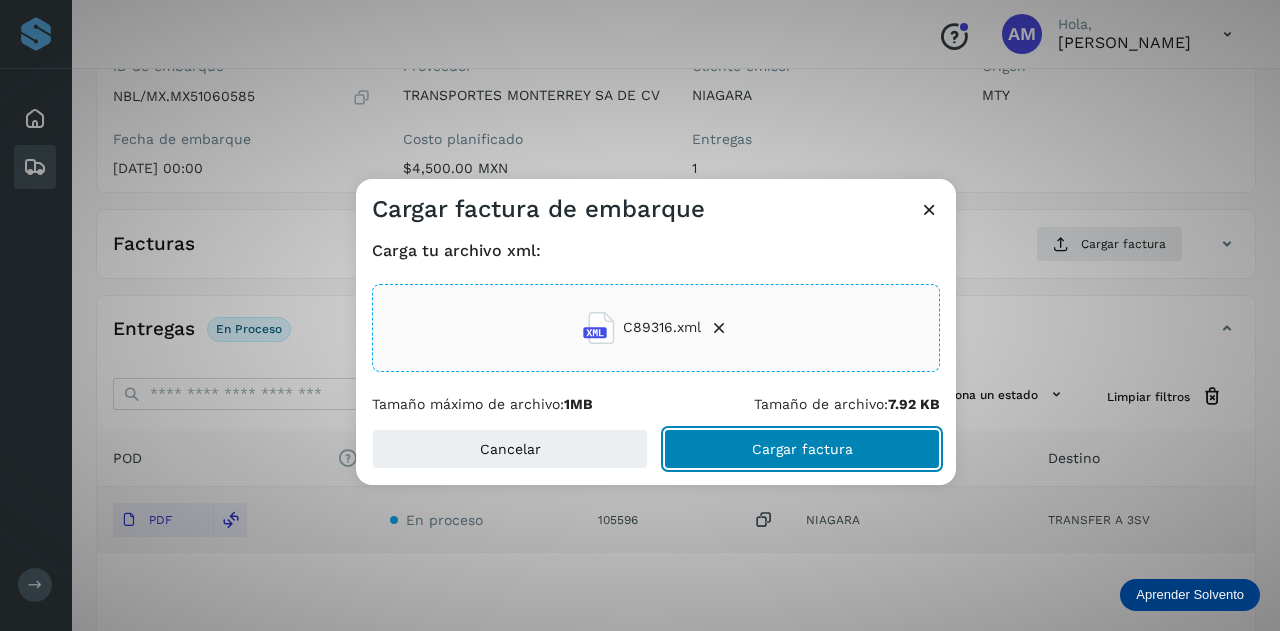 click on "Cargar factura" 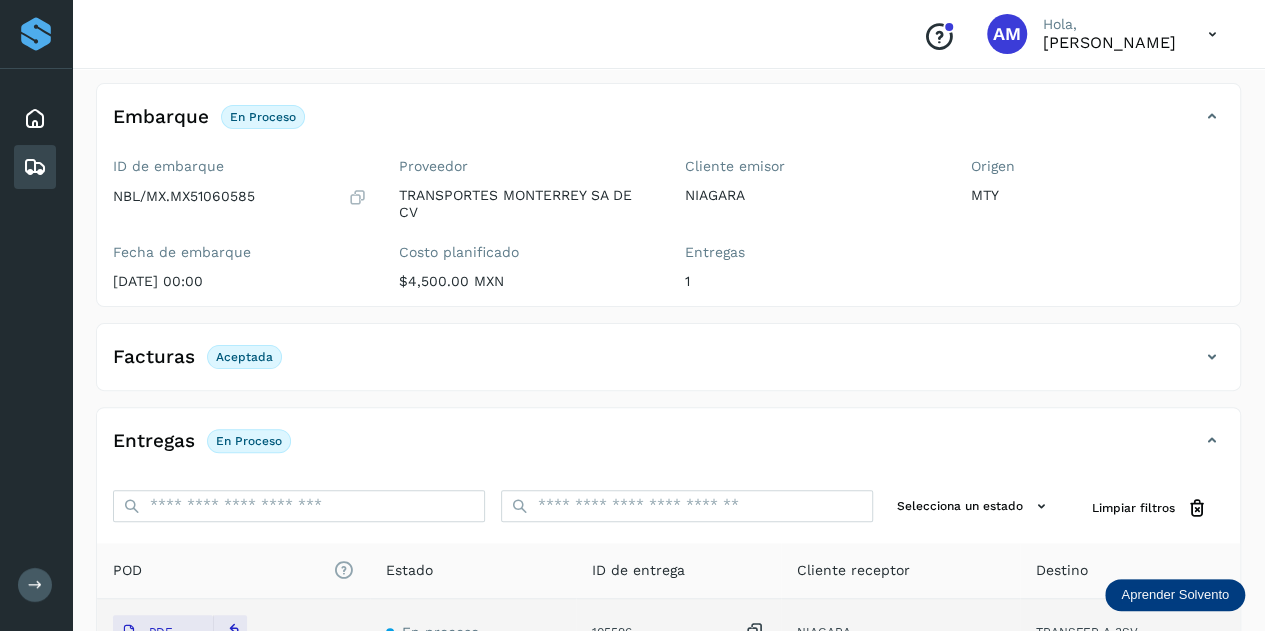 scroll, scrollTop: 0, scrollLeft: 0, axis: both 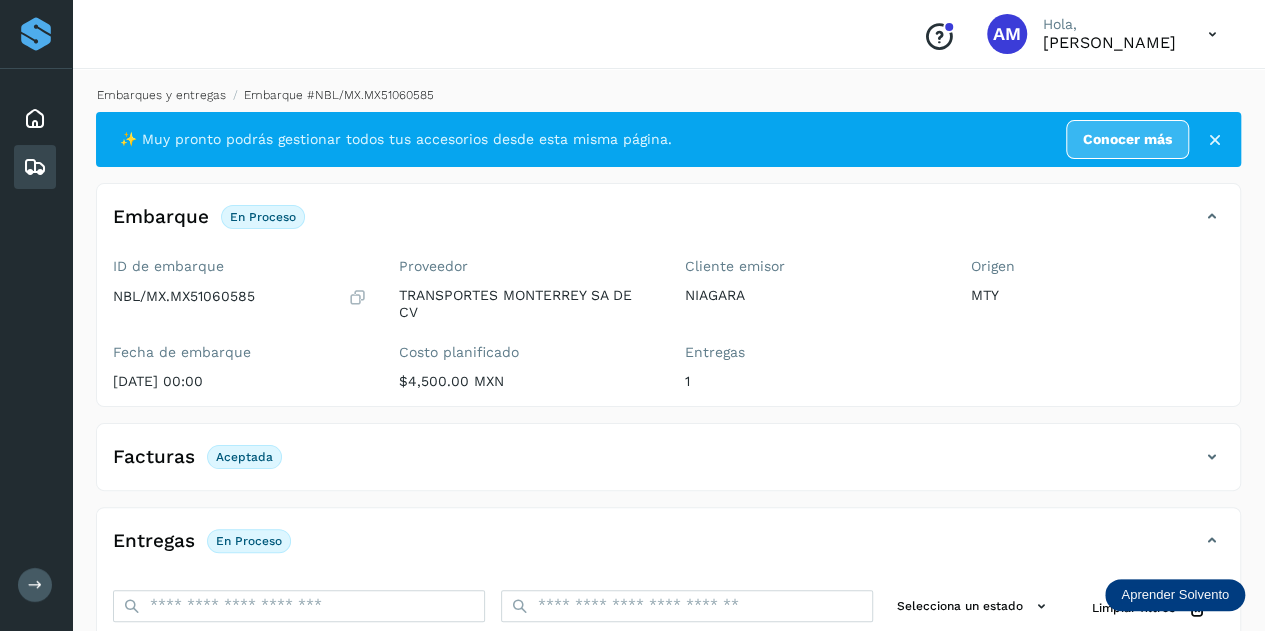 click on "Embarques y entregas" at bounding box center [161, 95] 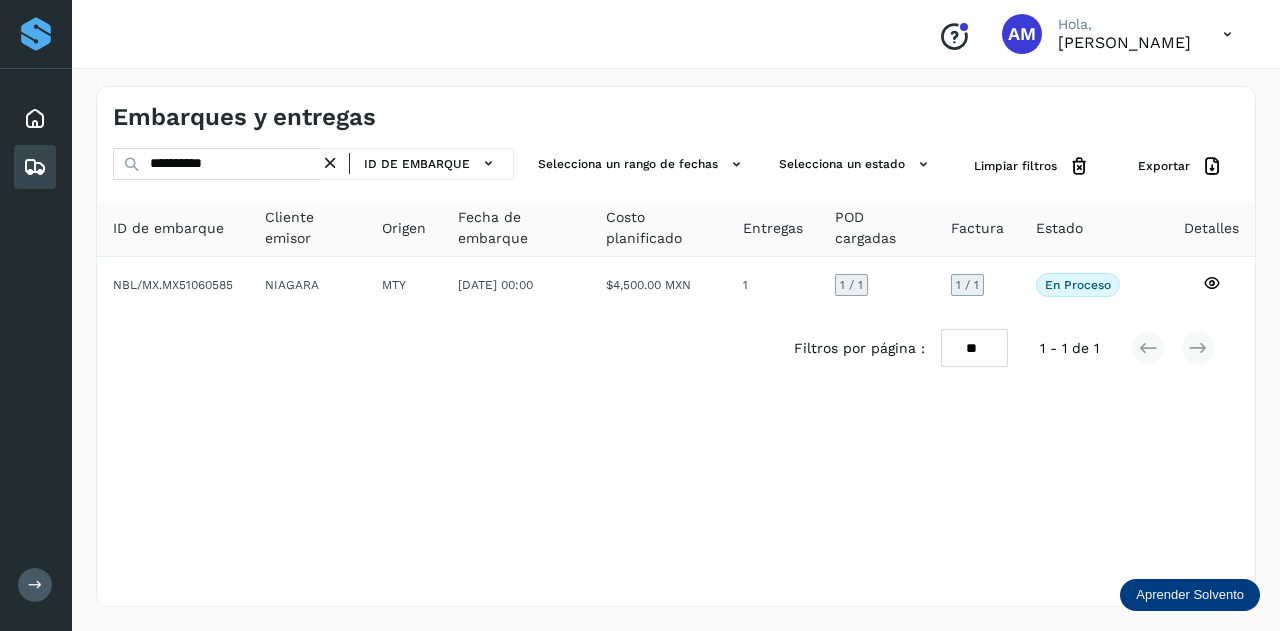 click at bounding box center [330, 163] 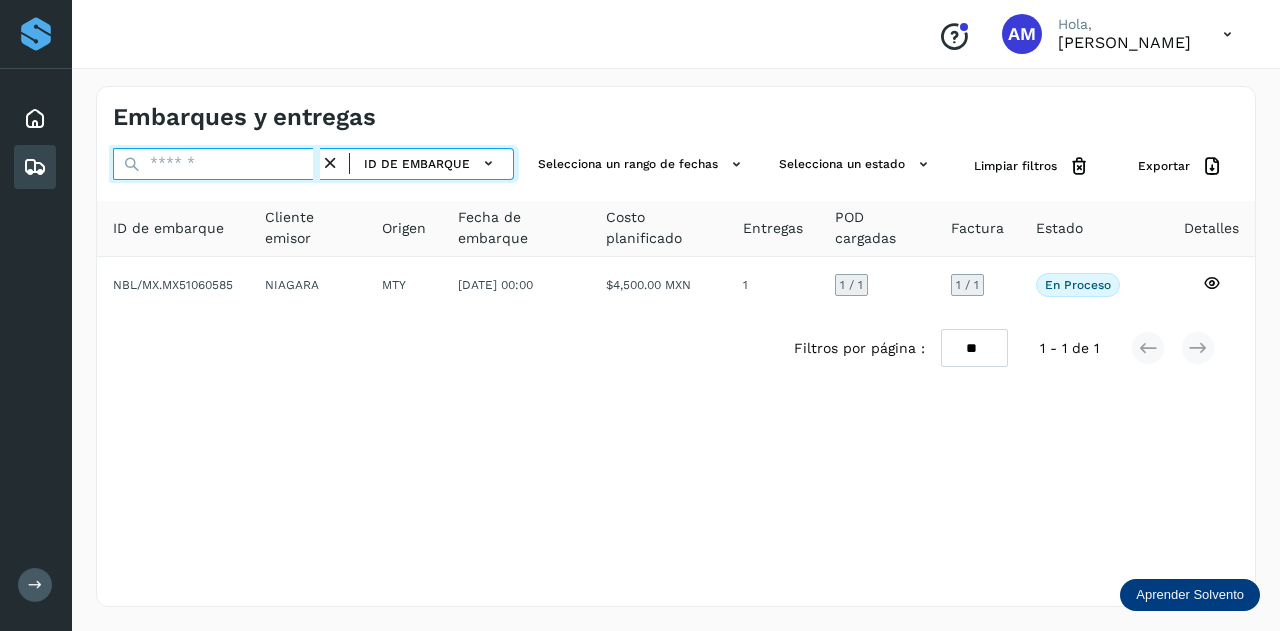 click at bounding box center [216, 164] 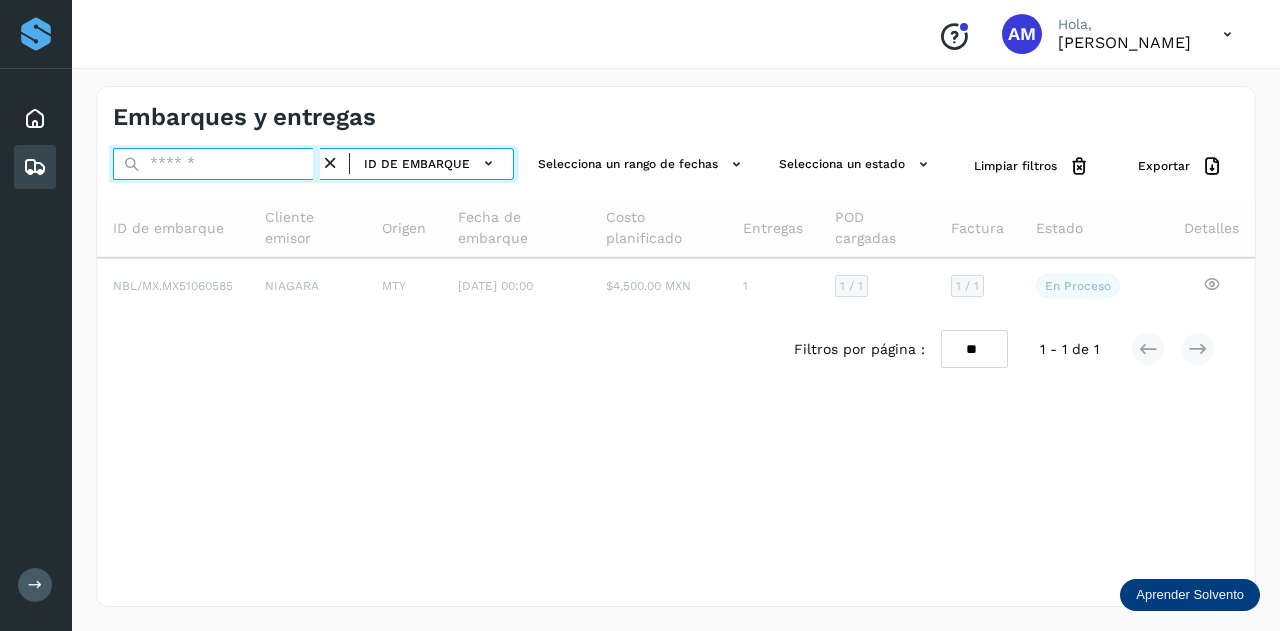 paste on "**********" 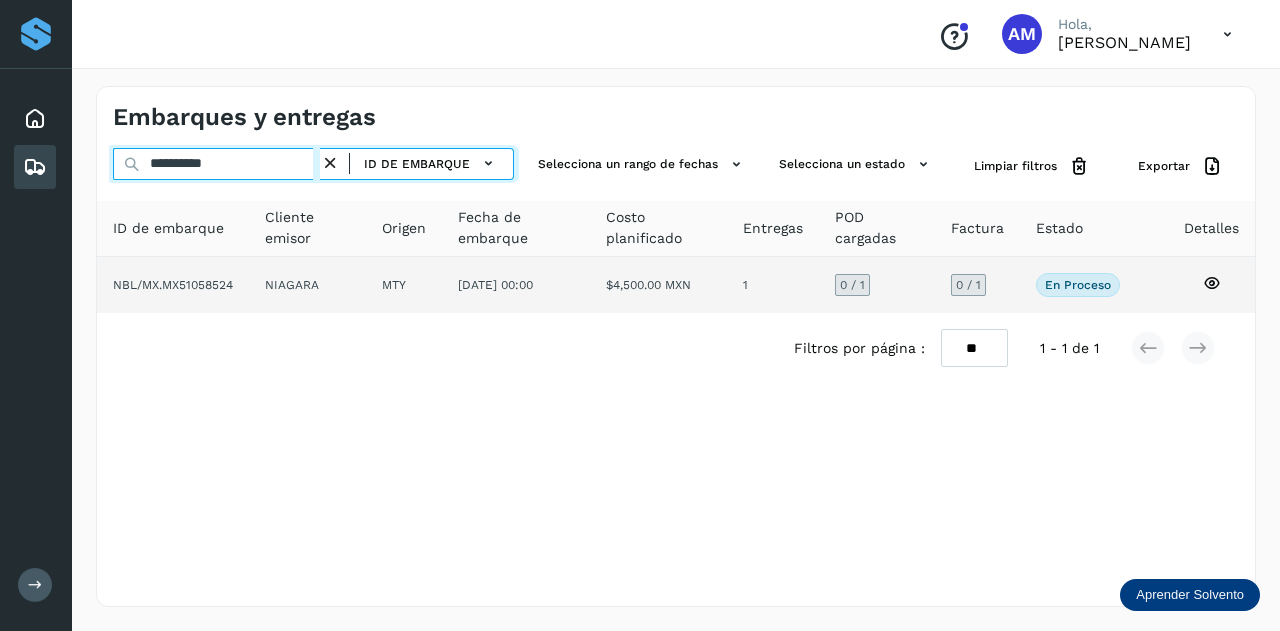 type on "**********" 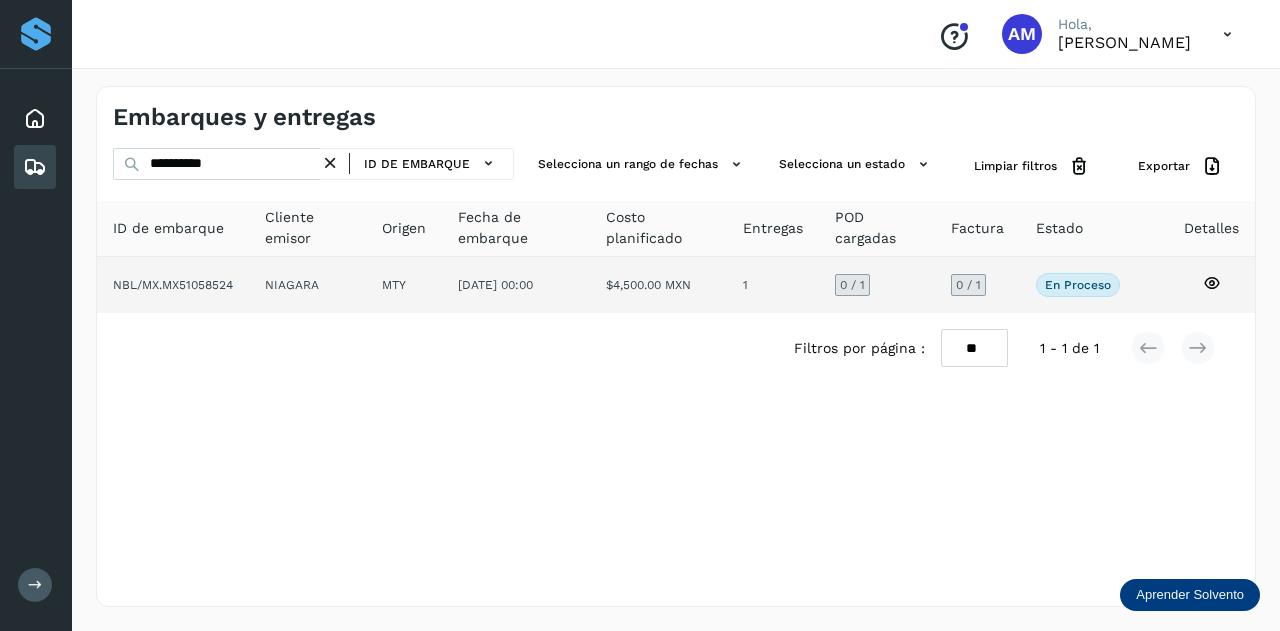 click on "MTY" 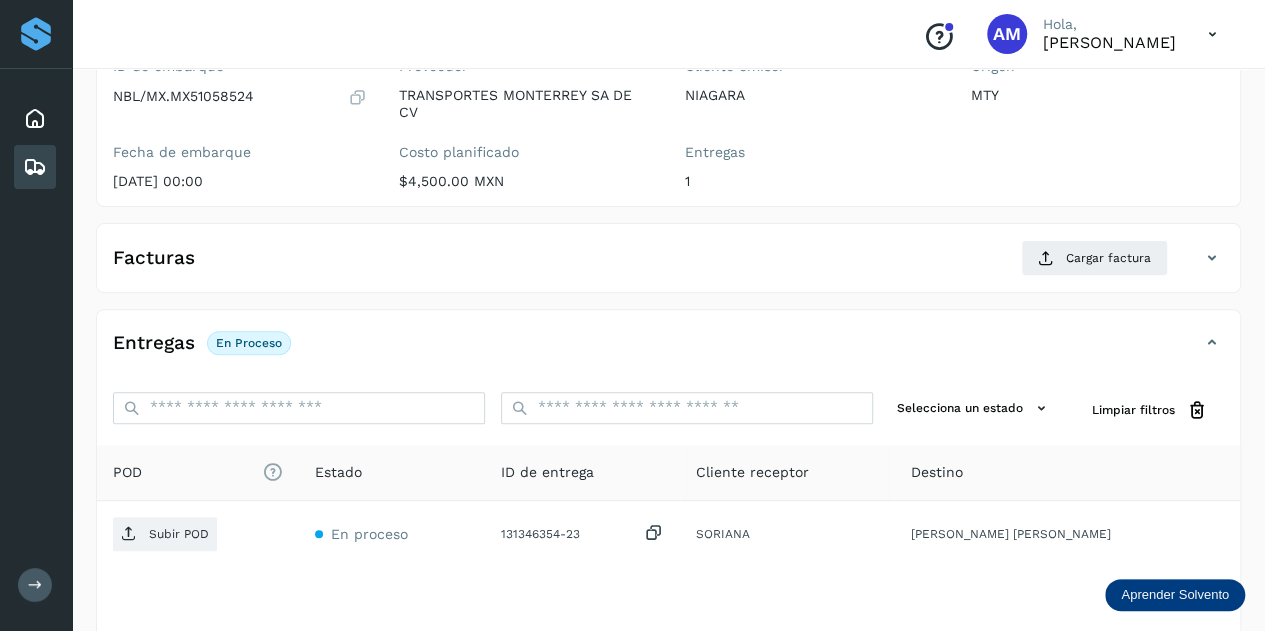 scroll, scrollTop: 300, scrollLeft: 0, axis: vertical 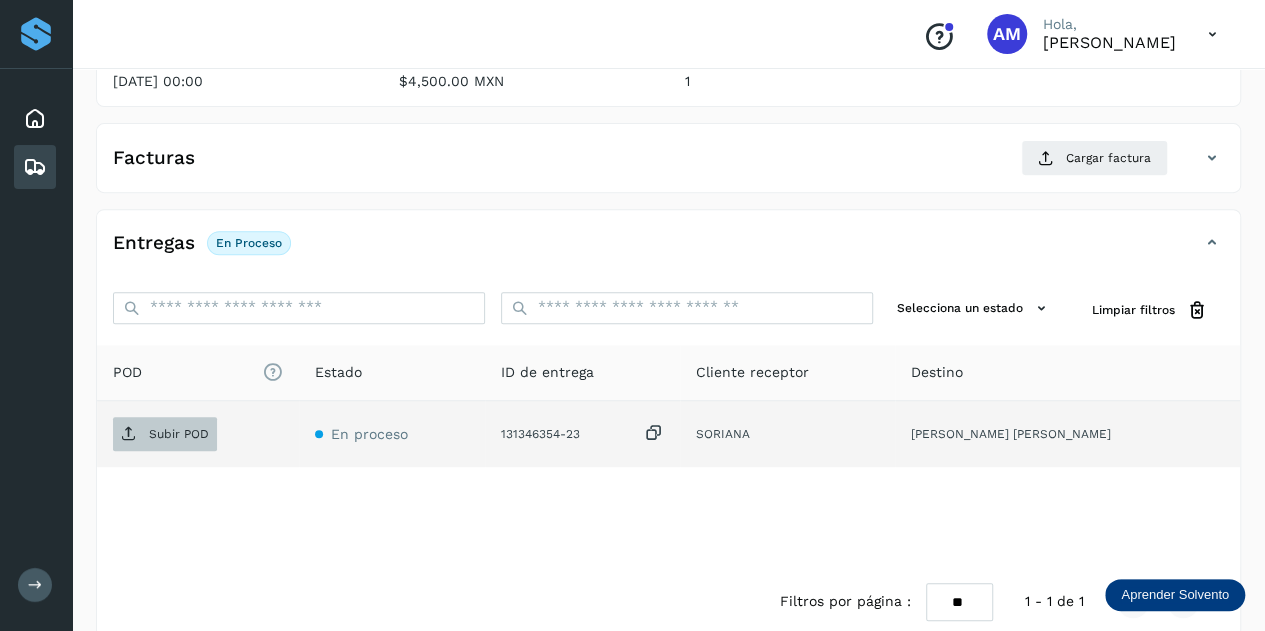 click on "Subir POD" at bounding box center (165, 434) 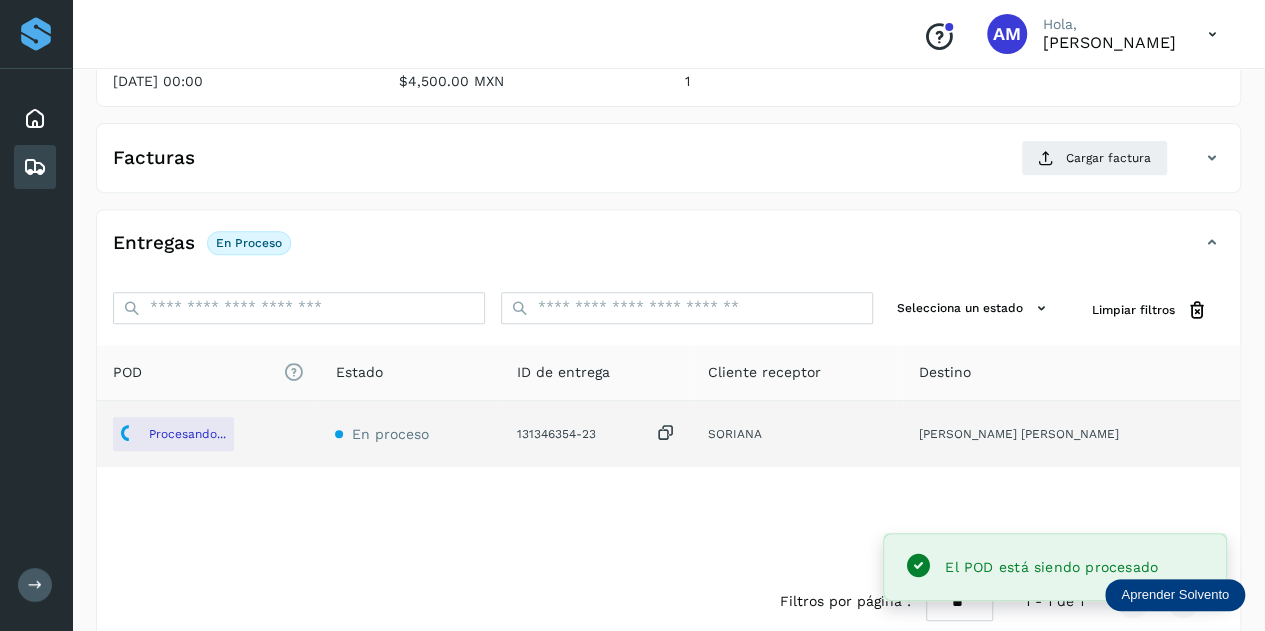 click on "Facturas Cargar factura" at bounding box center (668, 166) 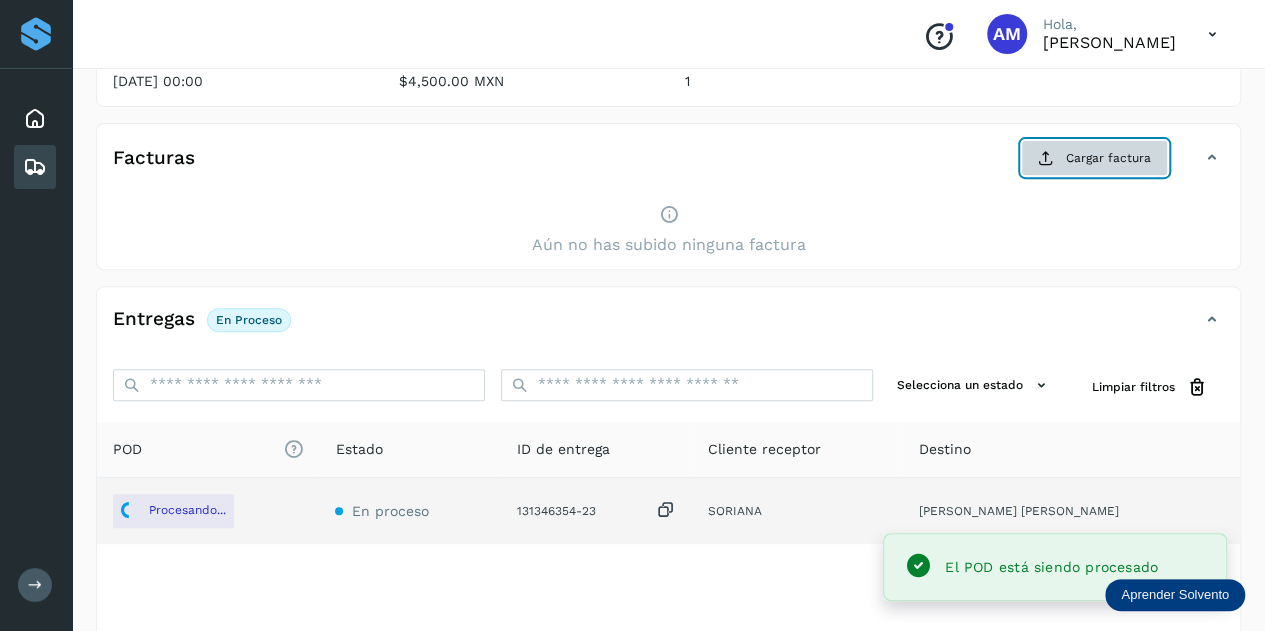 click on "Cargar factura" at bounding box center (1094, 158) 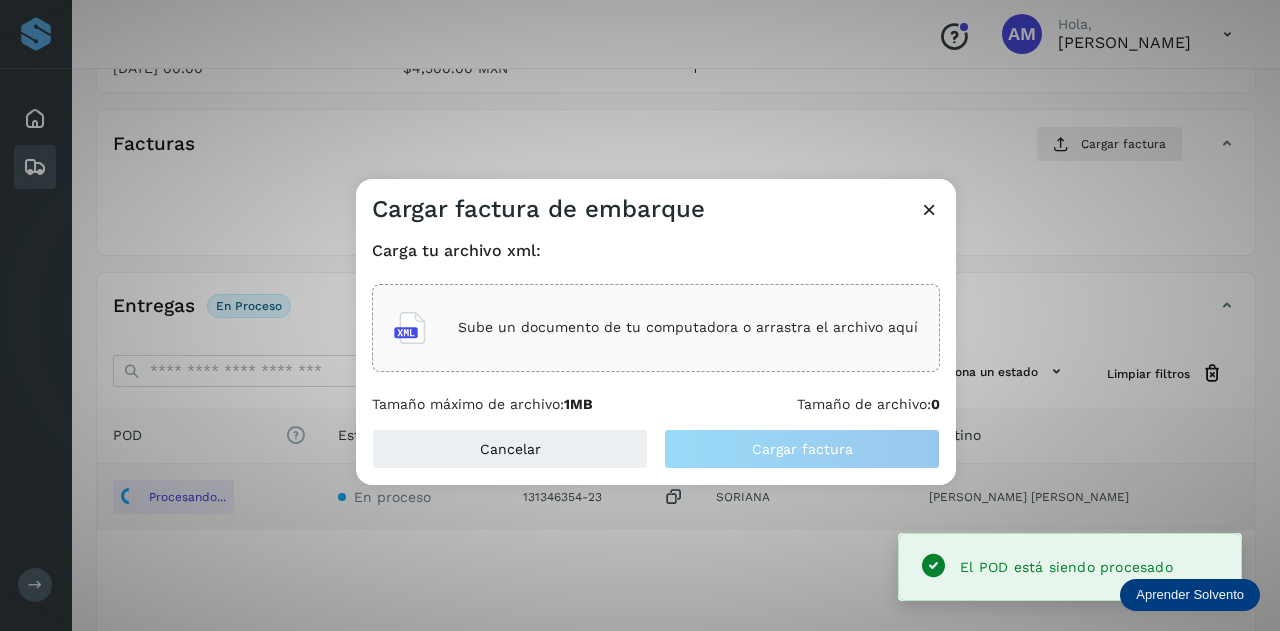 click on "Sube un documento de tu computadora o arrastra el archivo aquí" 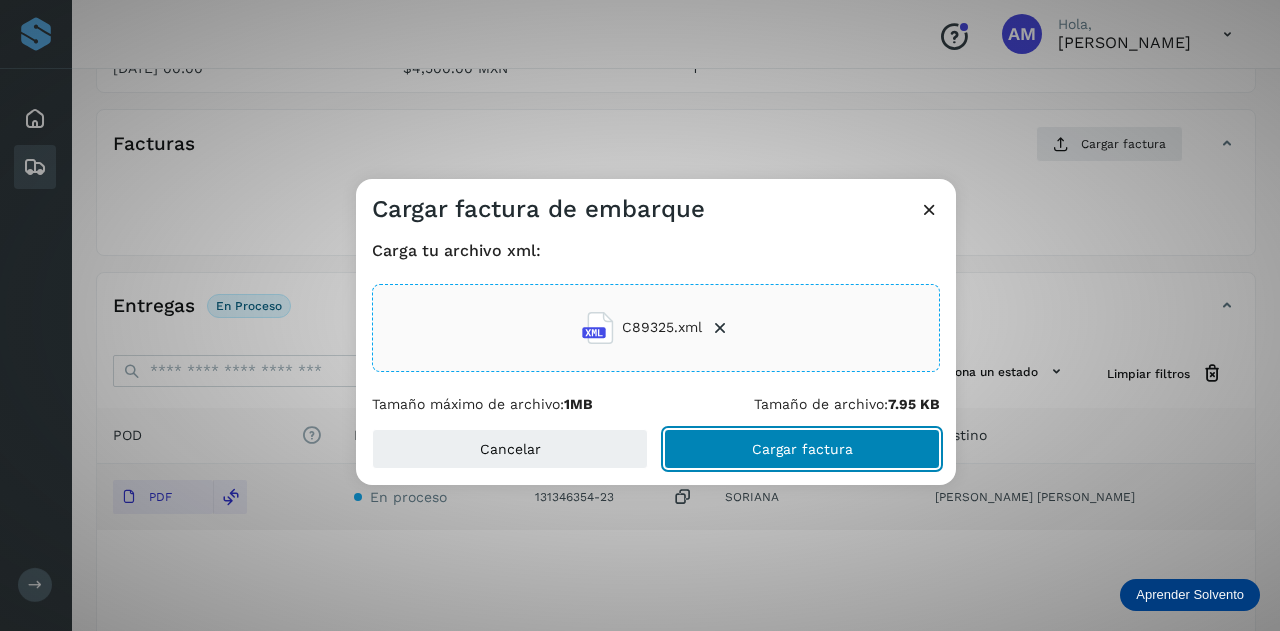 click on "Cargar factura" 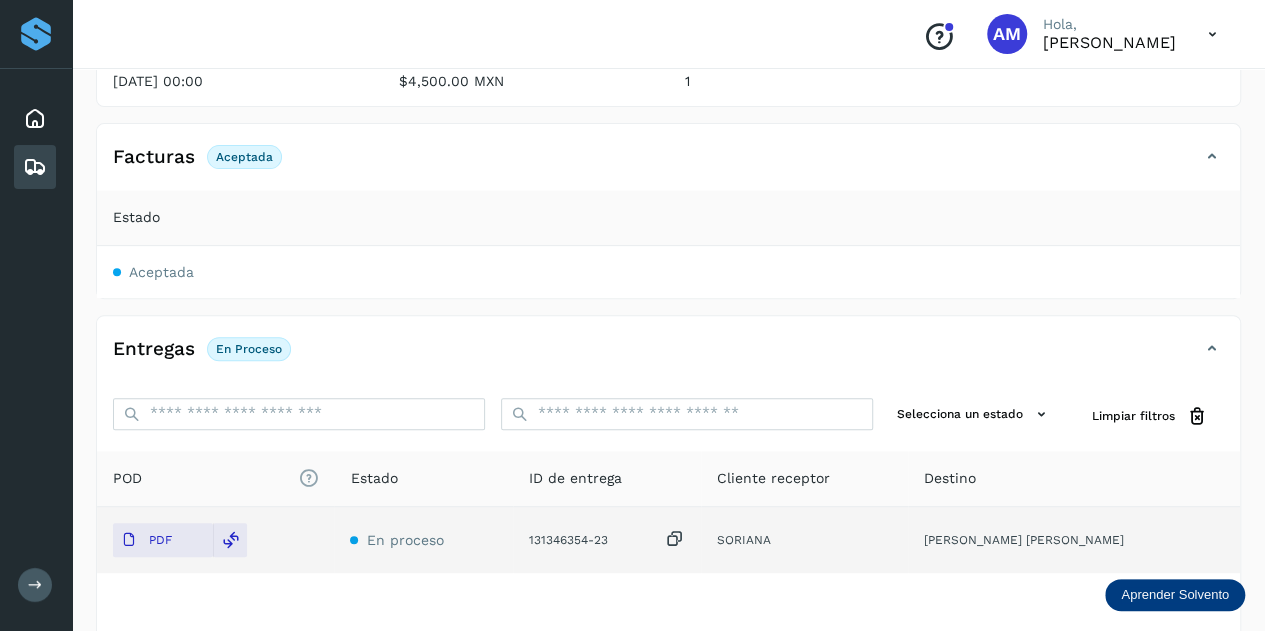 scroll, scrollTop: 0, scrollLeft: 0, axis: both 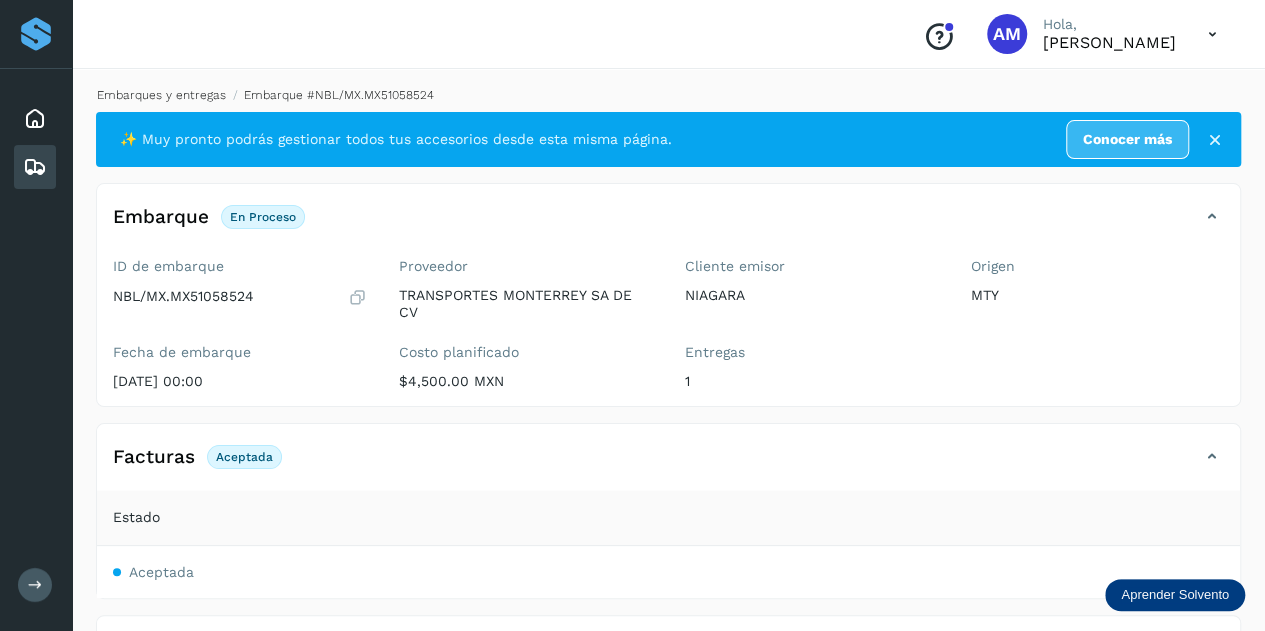 click on "Embarques y entregas" at bounding box center [161, 95] 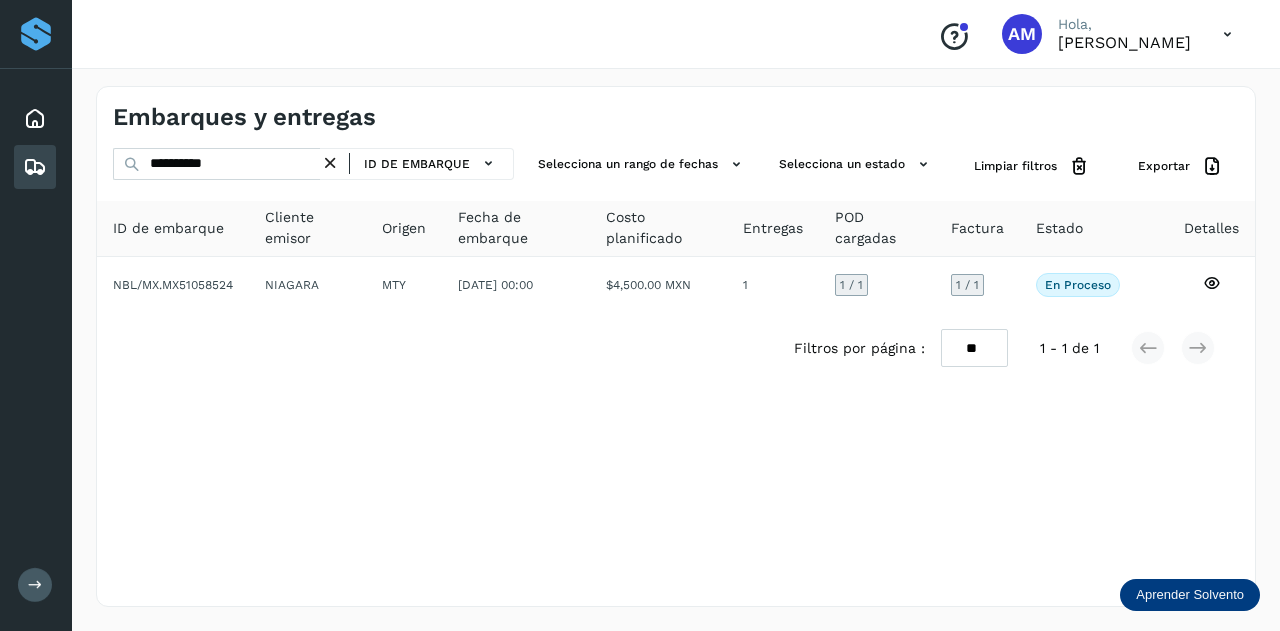 click at bounding box center [330, 163] 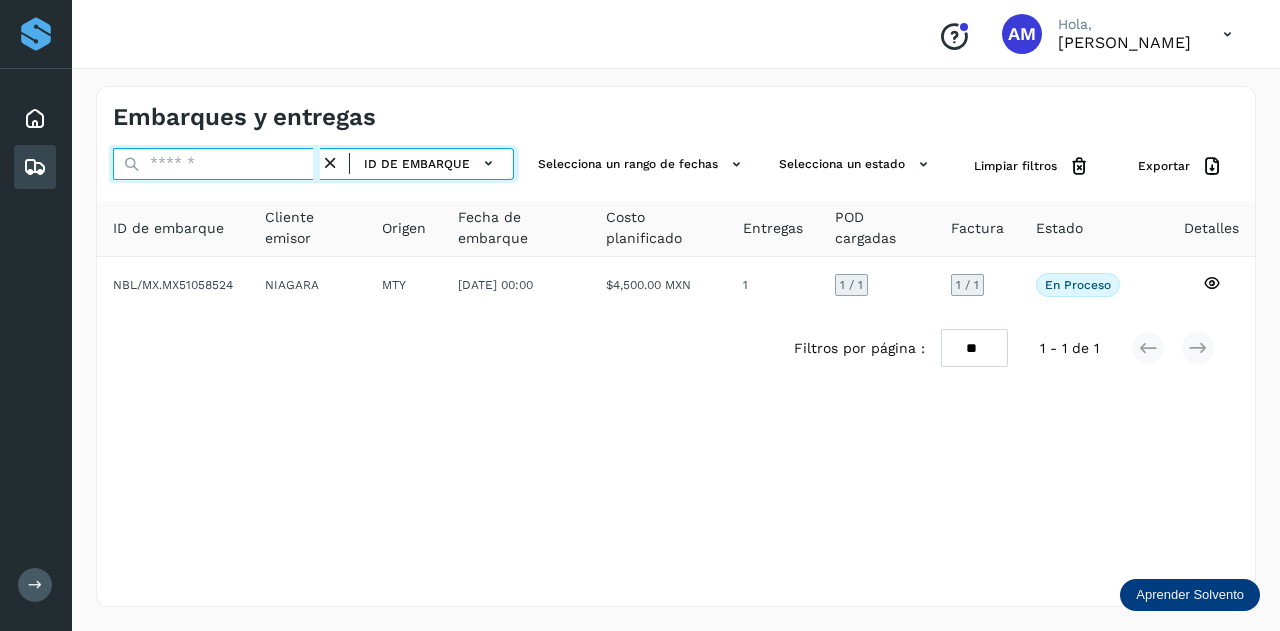 click at bounding box center (216, 164) 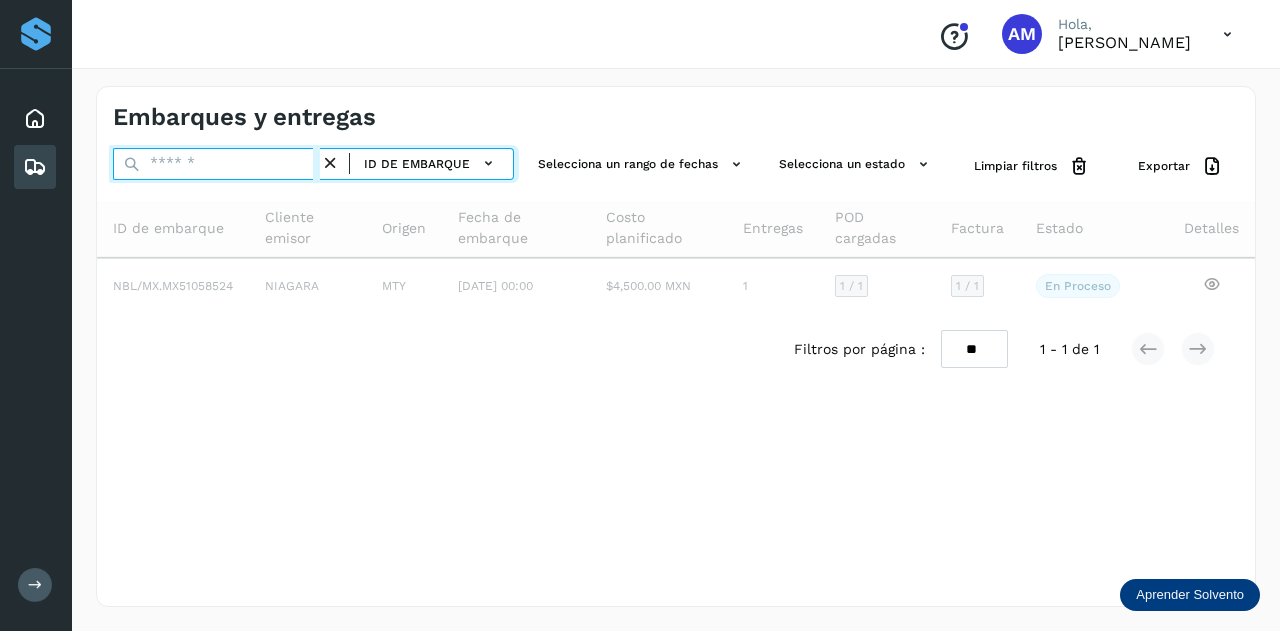 paste on "**********" 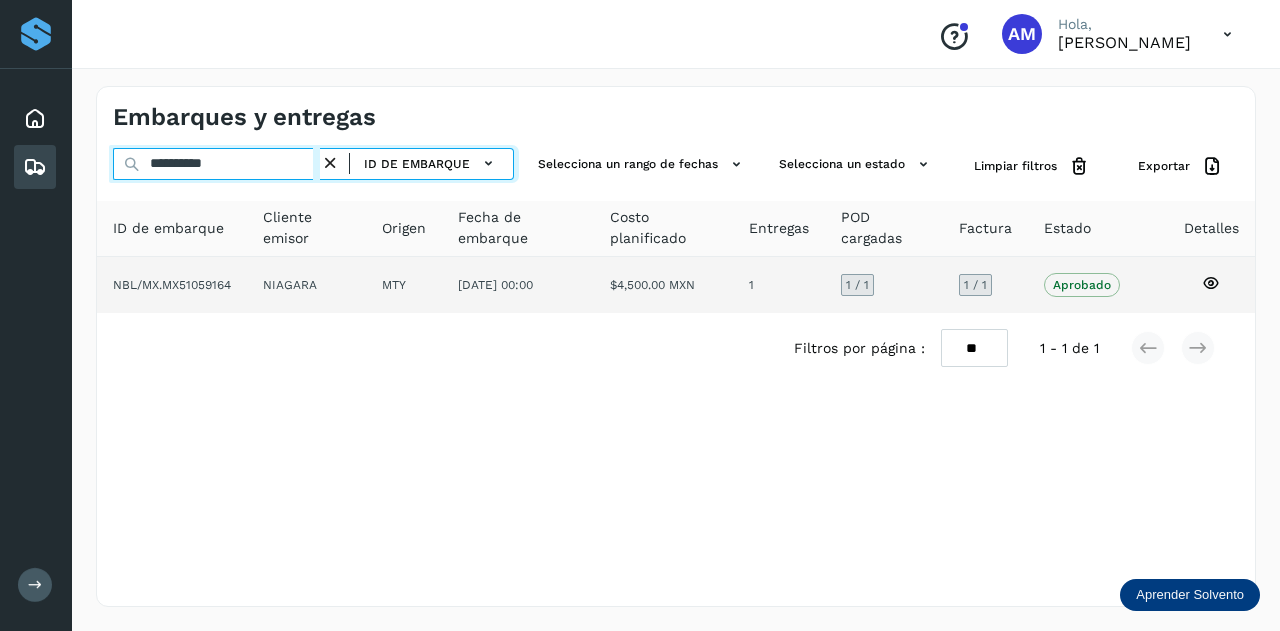 type on "**********" 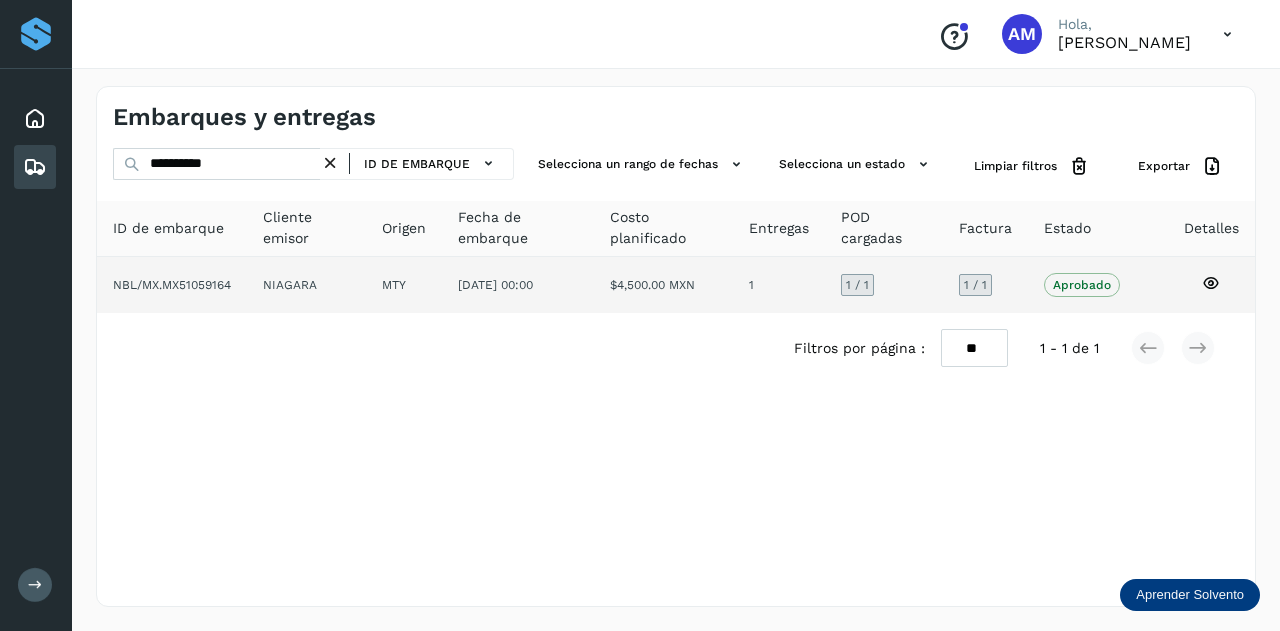 click on "MTY" 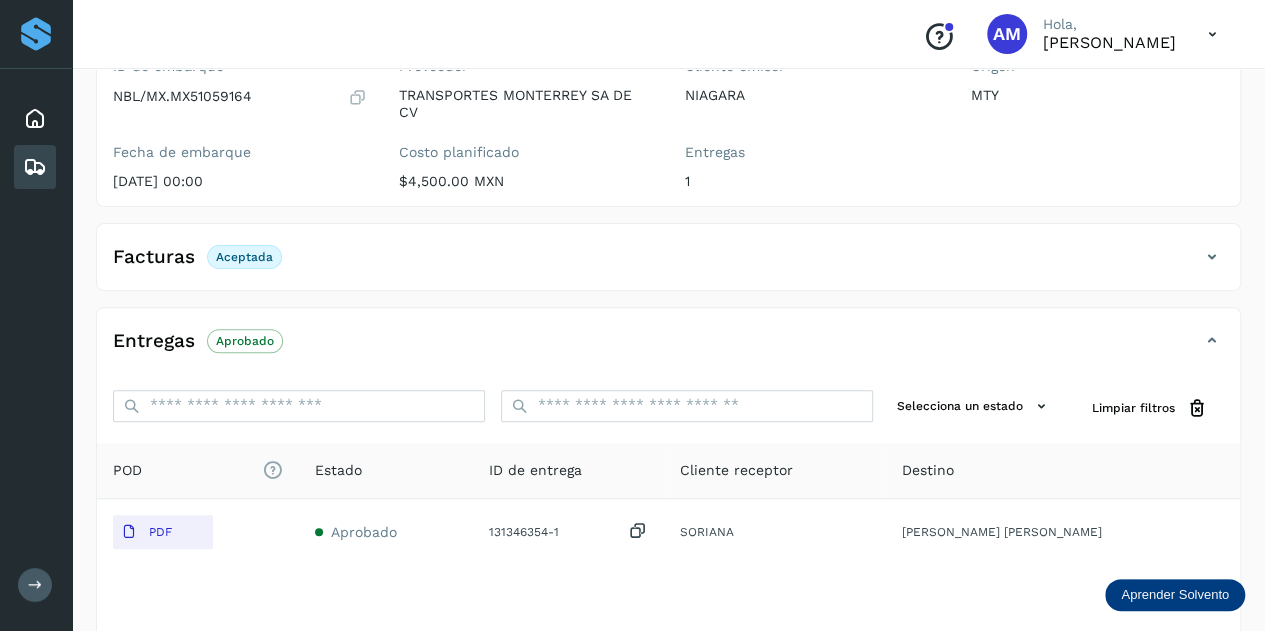 scroll, scrollTop: 0, scrollLeft: 0, axis: both 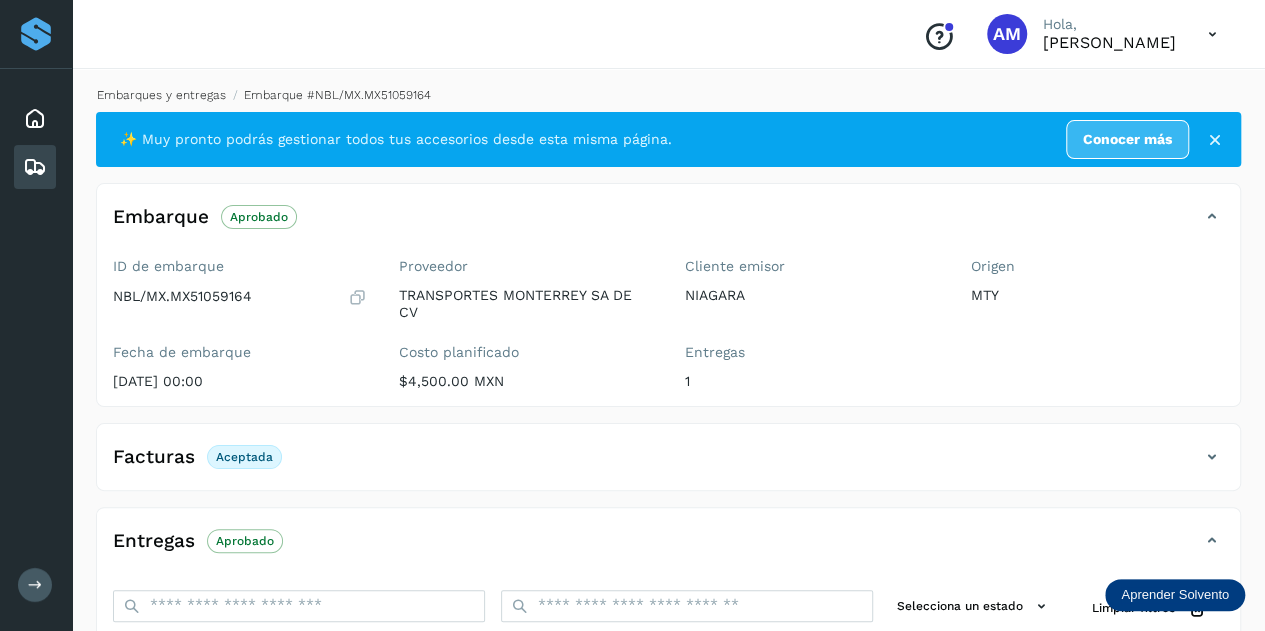 click on "Embarques y entregas" at bounding box center (161, 95) 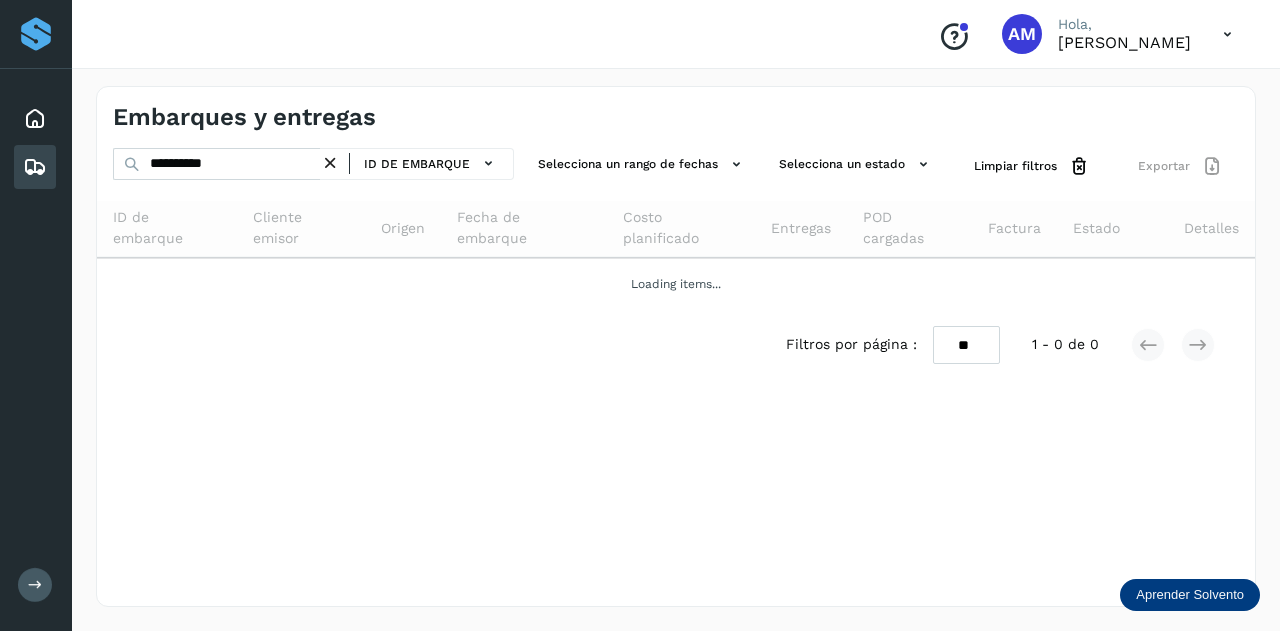 drag, startPoint x: 342, startPoint y: 161, endPoint x: 278, endPoint y: 159, distance: 64.03124 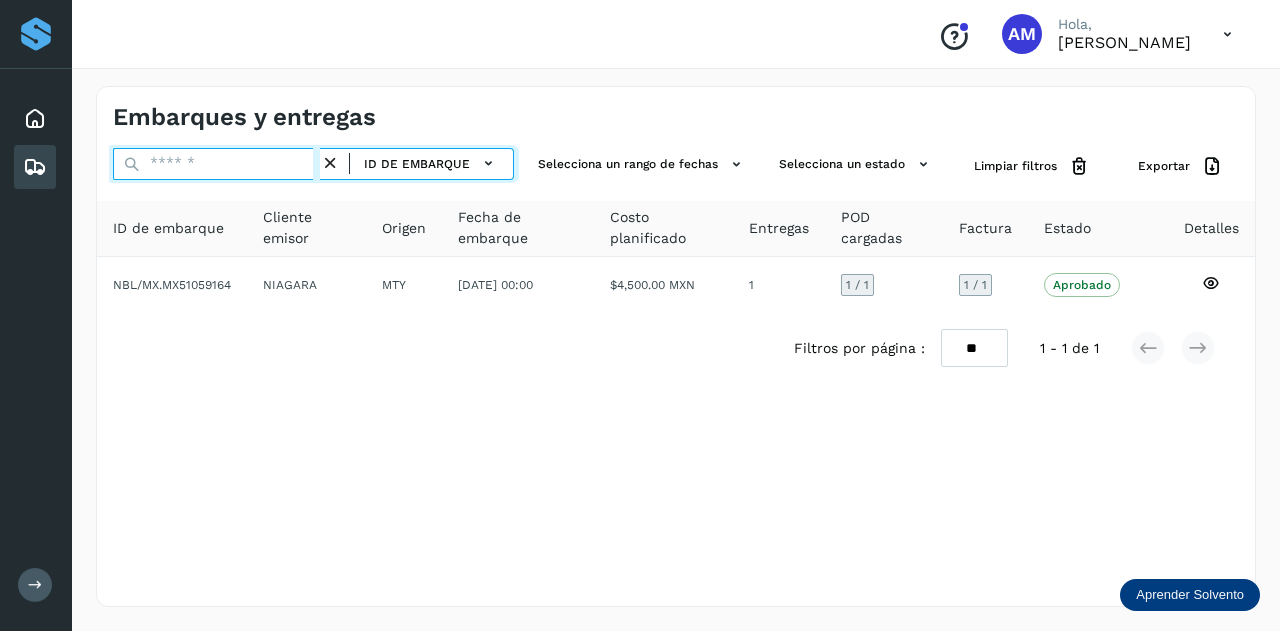 click at bounding box center (216, 164) 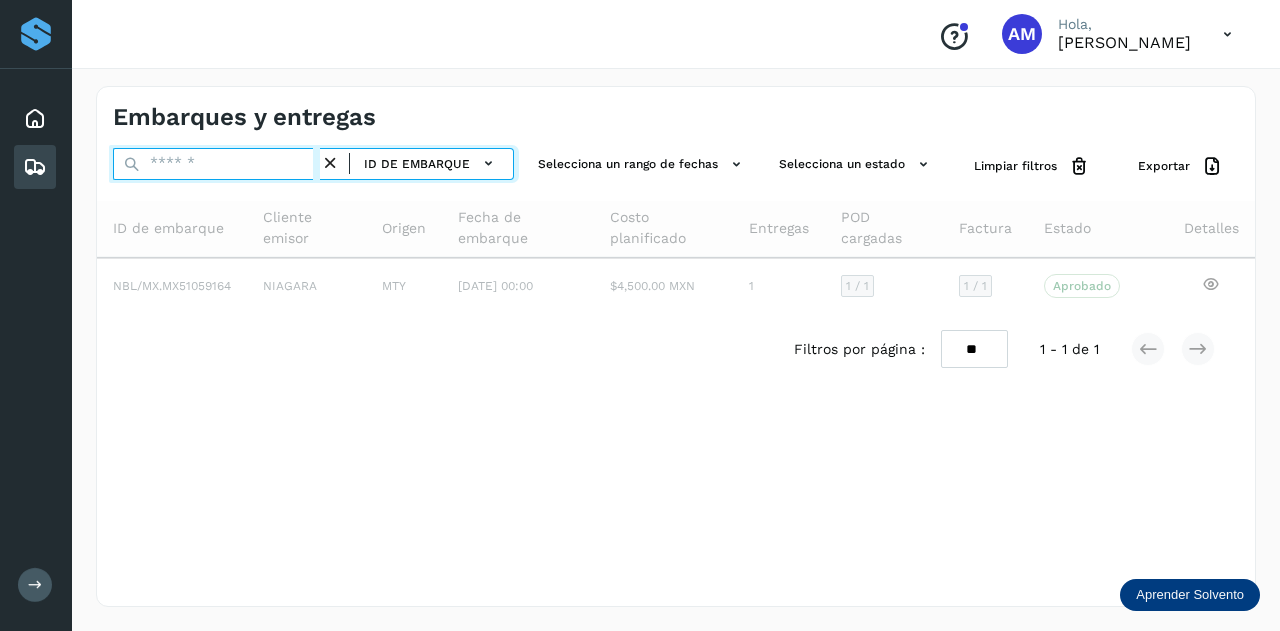 paste on "**********" 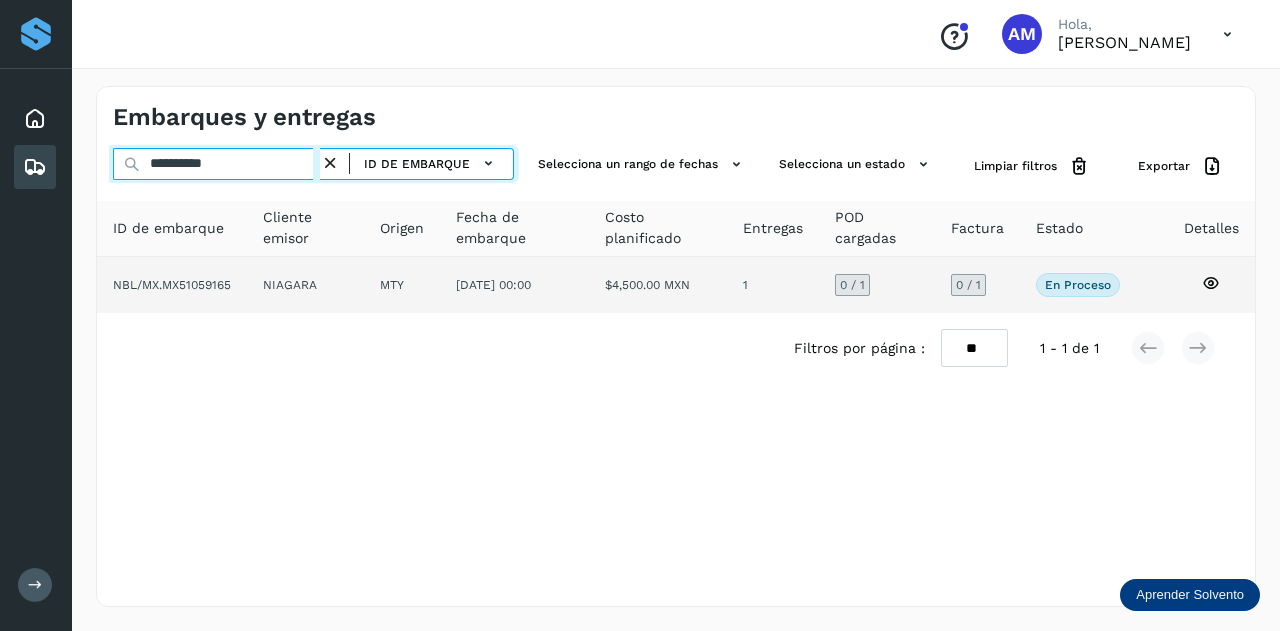 type on "**********" 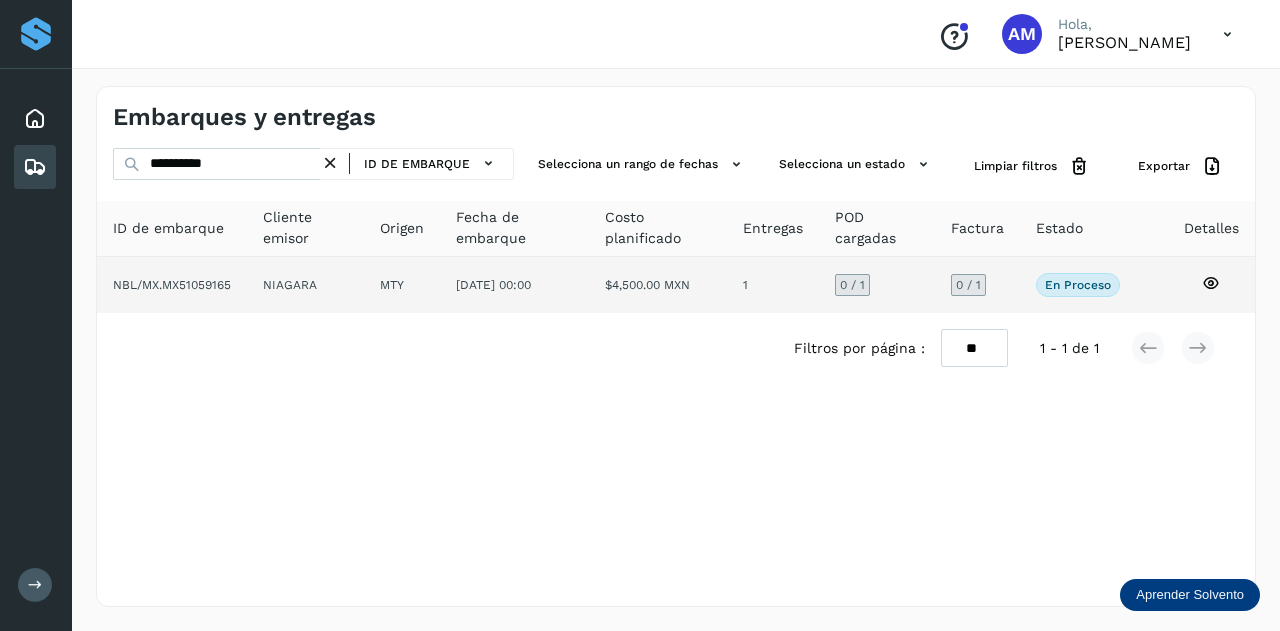 click on "NIAGARA" 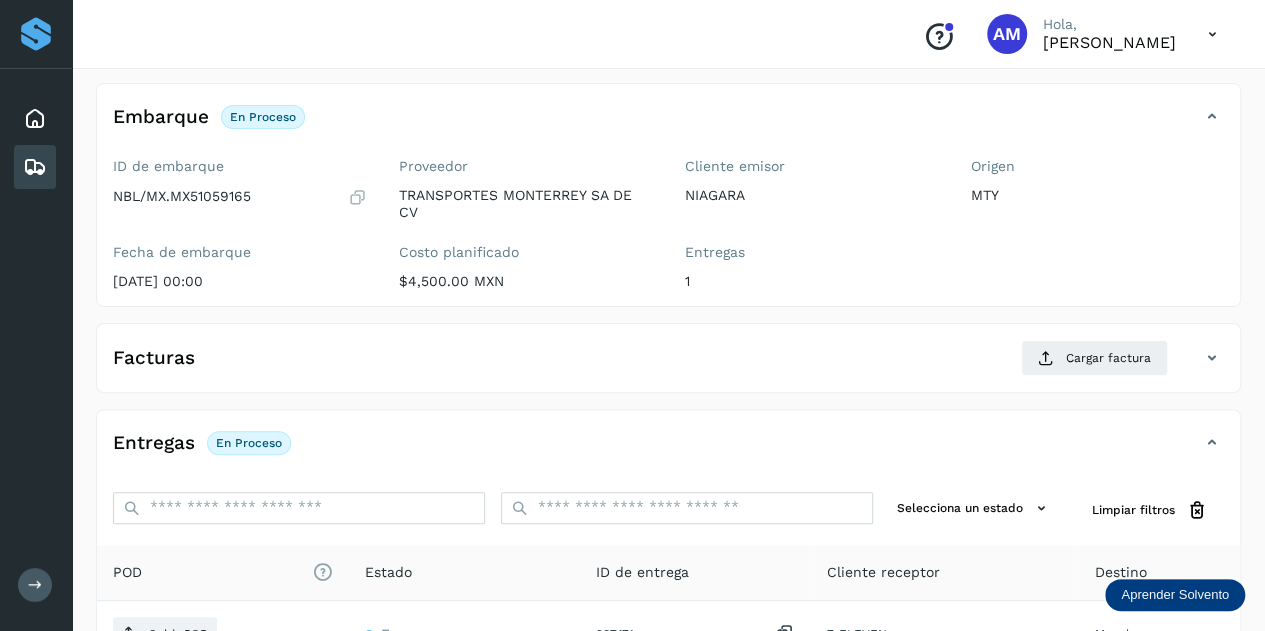 scroll, scrollTop: 300, scrollLeft: 0, axis: vertical 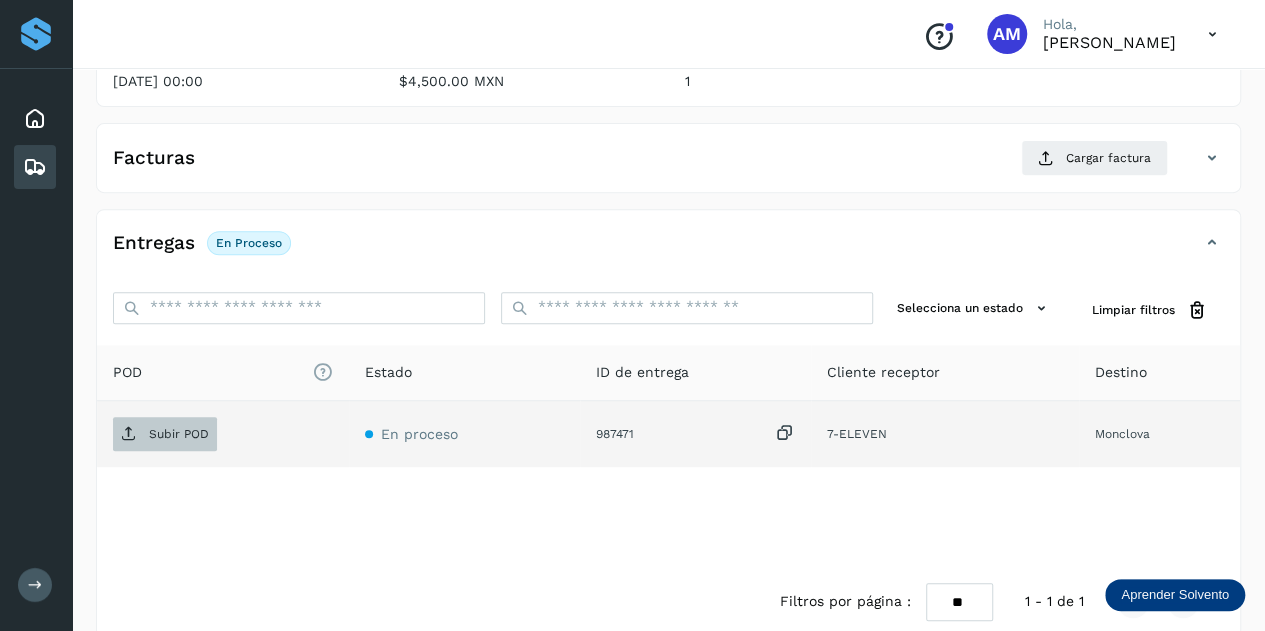 click on "Subir POD" at bounding box center (179, 434) 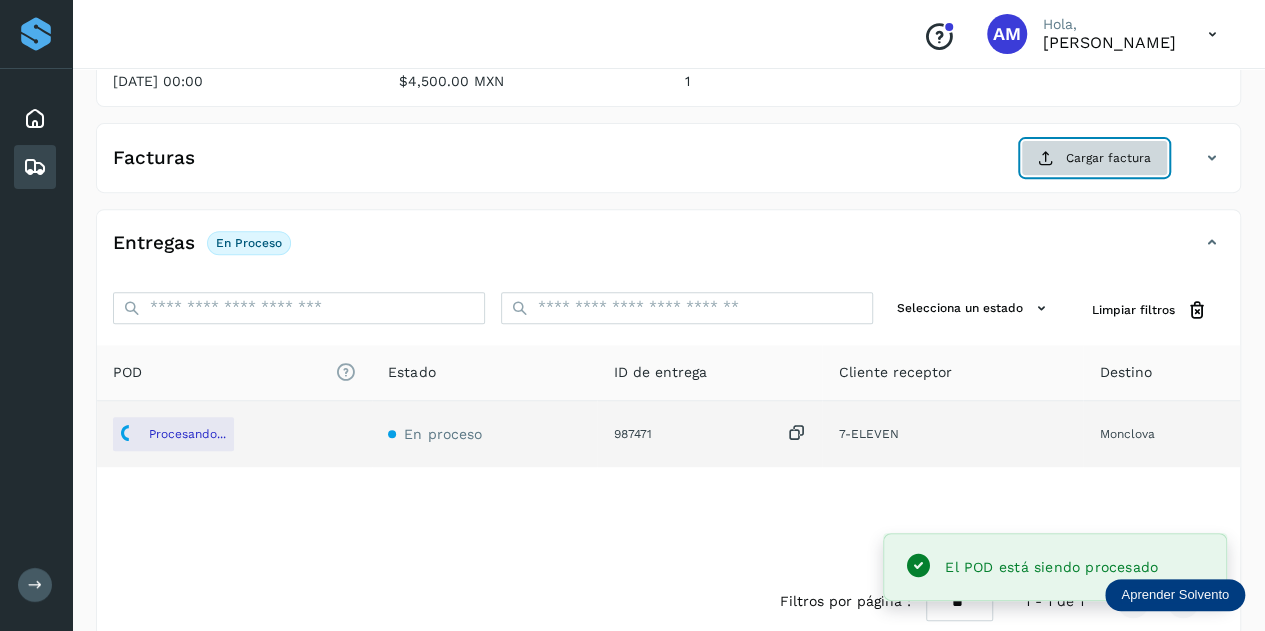 click on "Cargar factura" 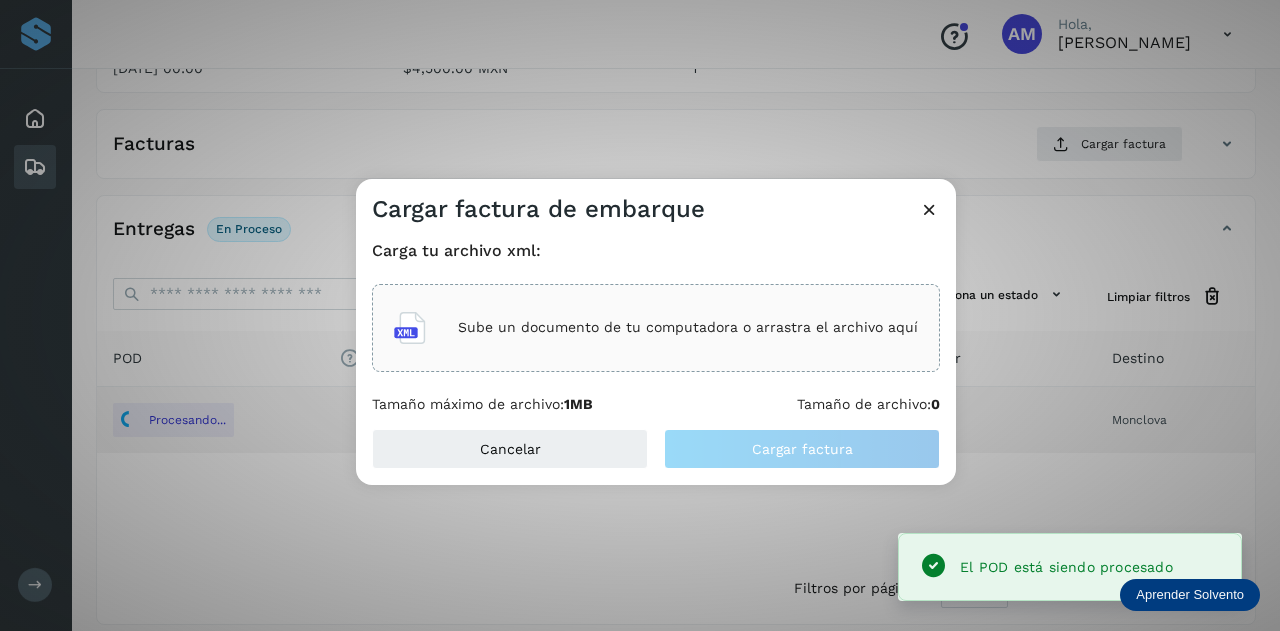 click on "Sube un documento de tu computadora o arrastra el archivo aquí" at bounding box center (688, 327) 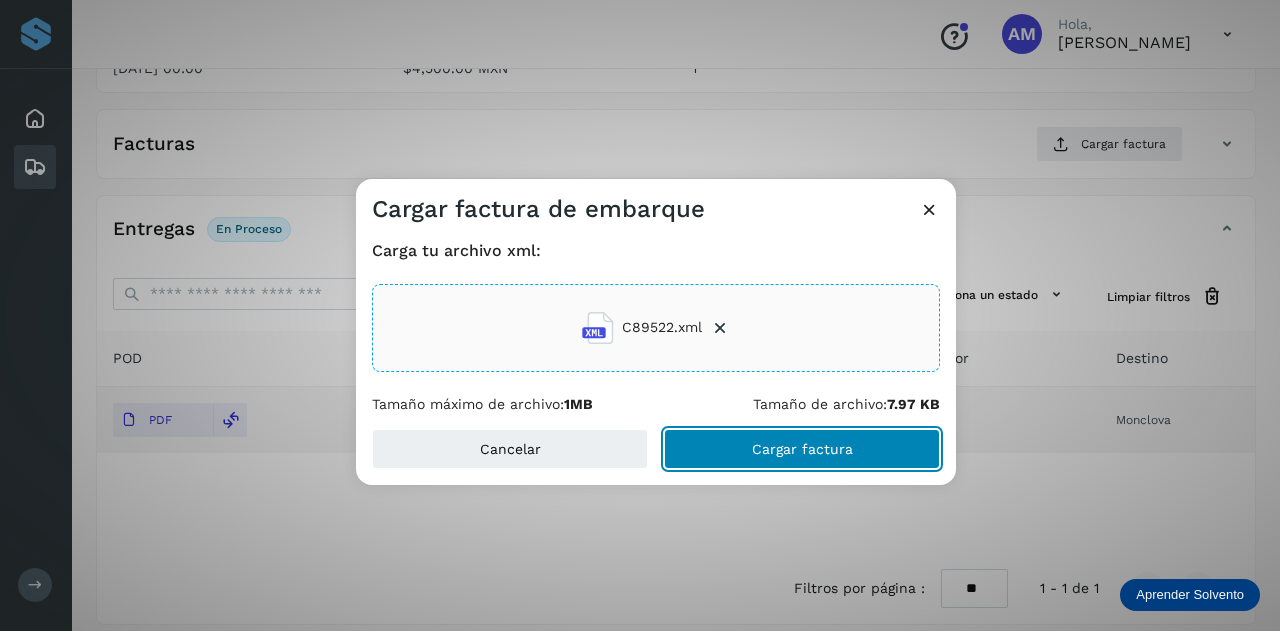 click on "Cargar factura" 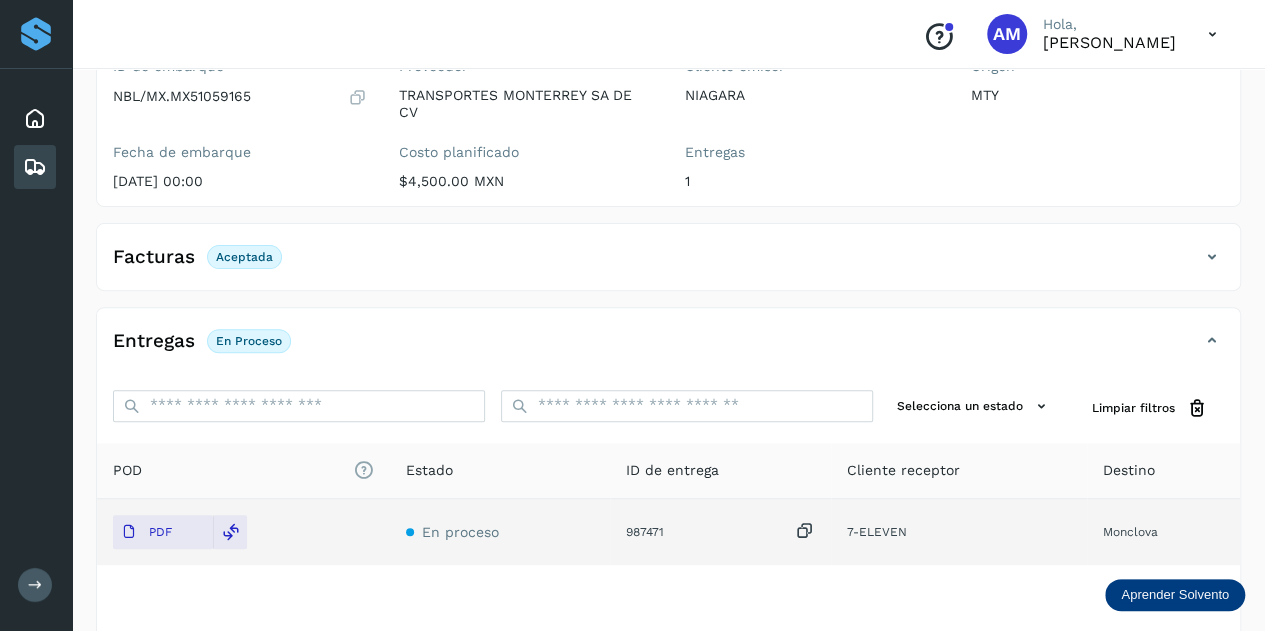 scroll, scrollTop: 0, scrollLeft: 0, axis: both 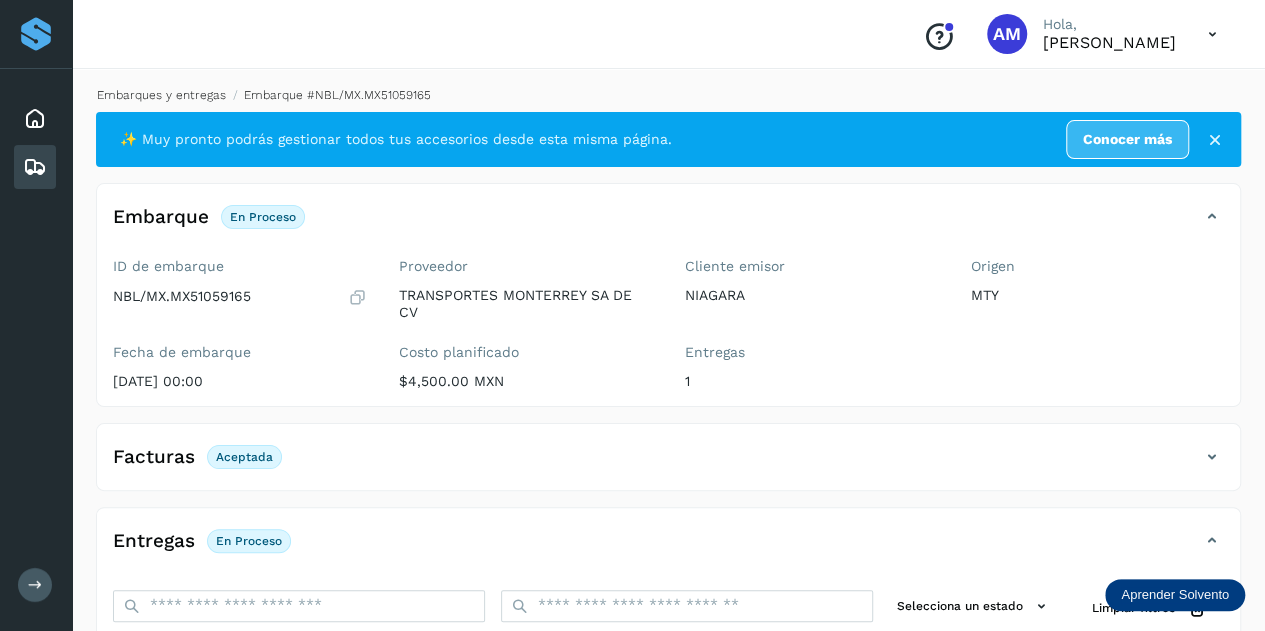 click on "Embarques y entregas" at bounding box center (161, 95) 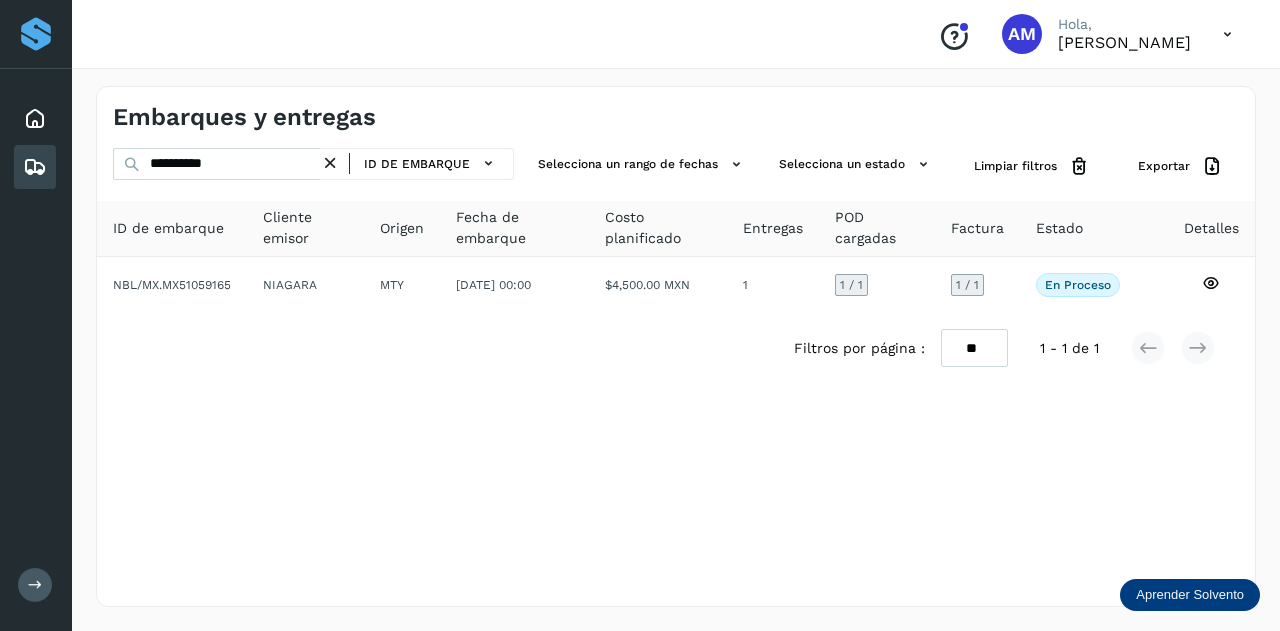 click at bounding box center (330, 163) 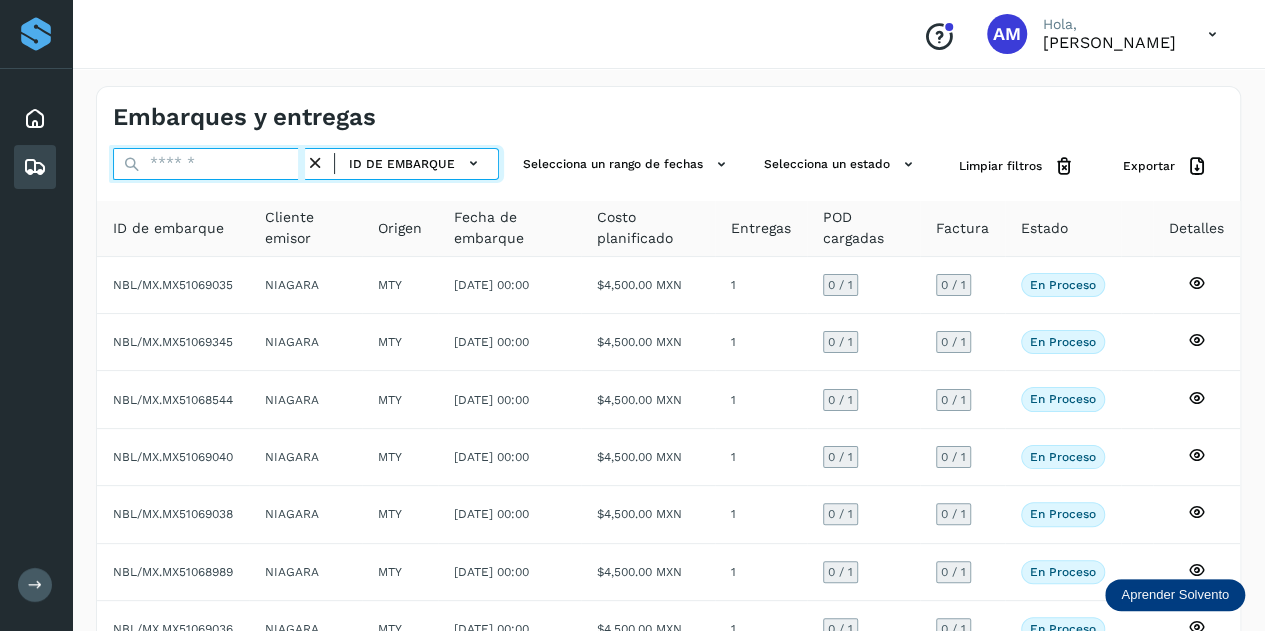 click at bounding box center [209, 164] 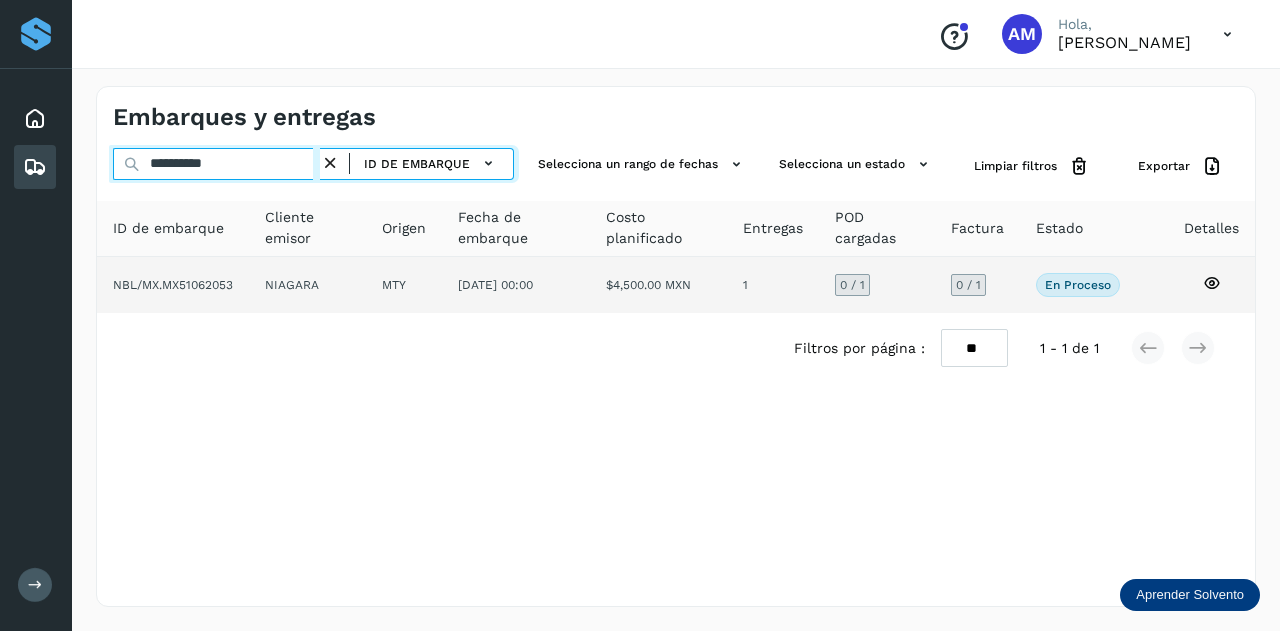 type on "**********" 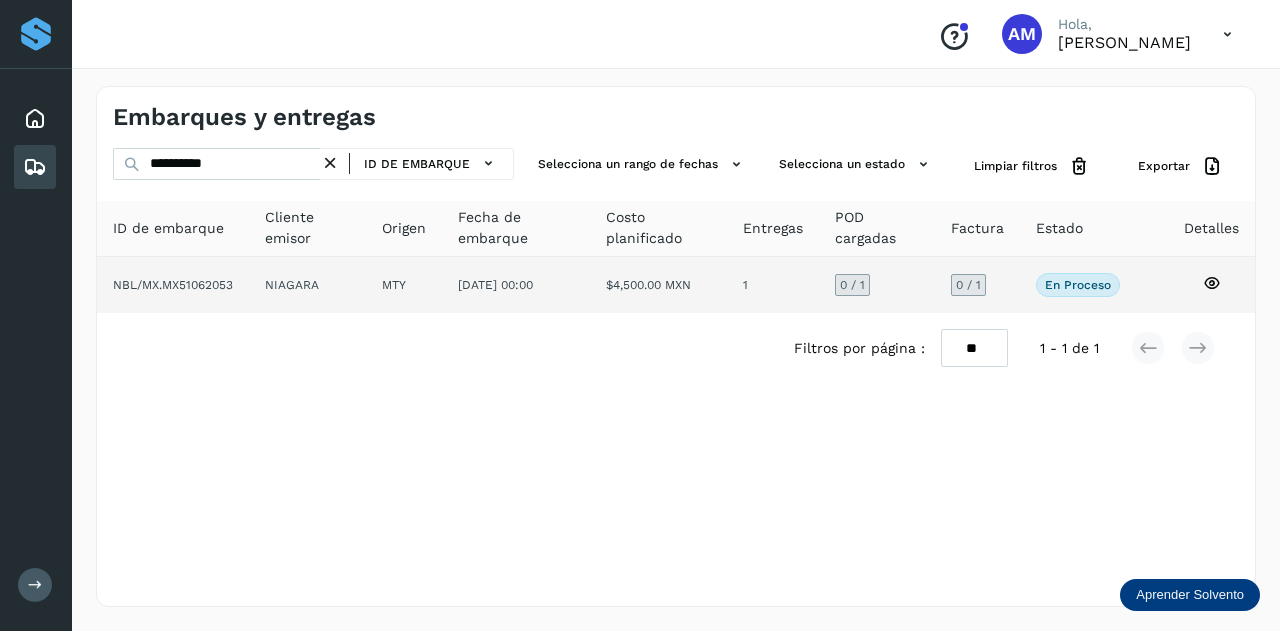 click on "NIAGARA" 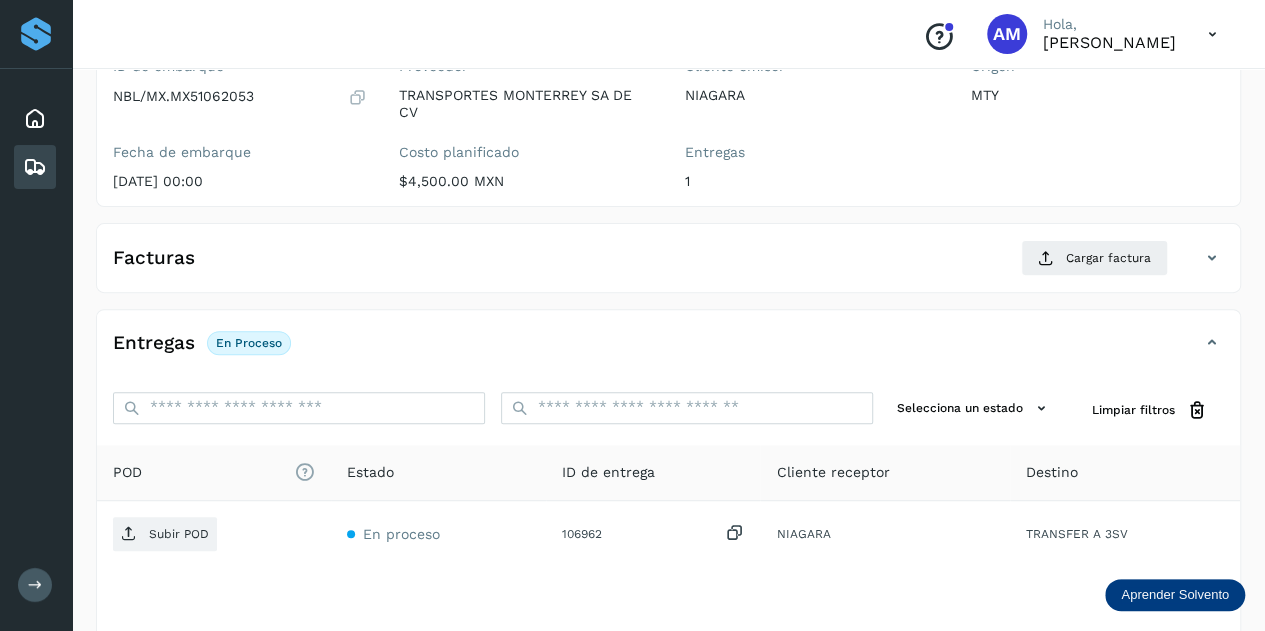 scroll, scrollTop: 300, scrollLeft: 0, axis: vertical 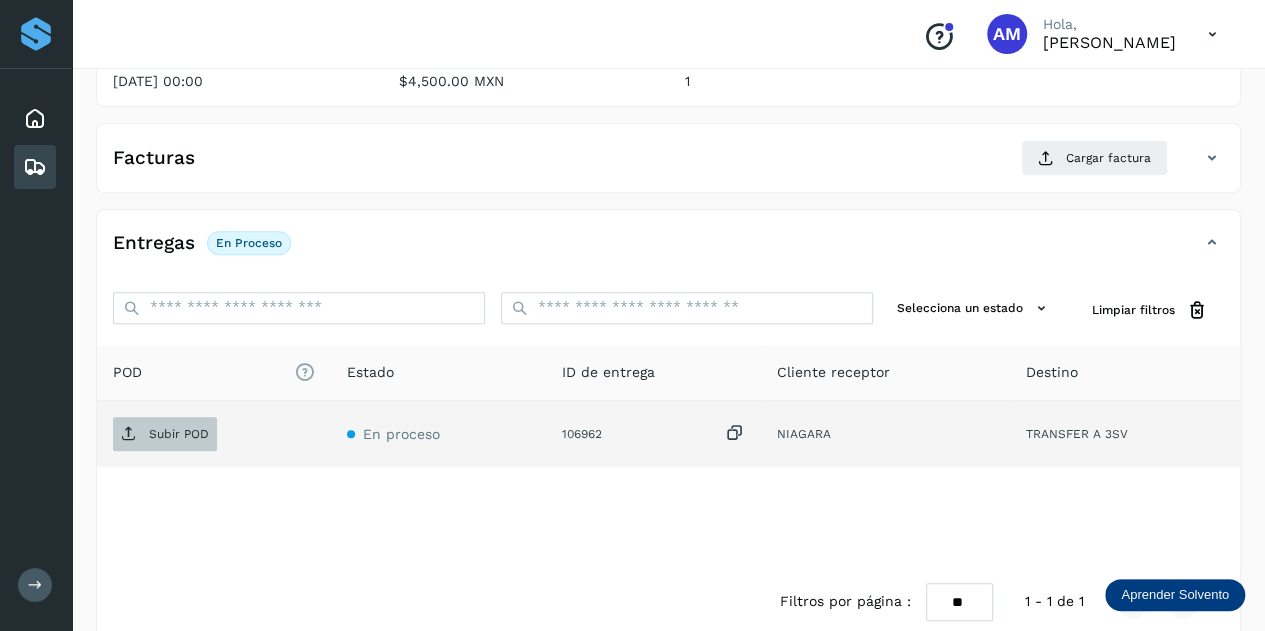 click on "Subir POD" at bounding box center [179, 434] 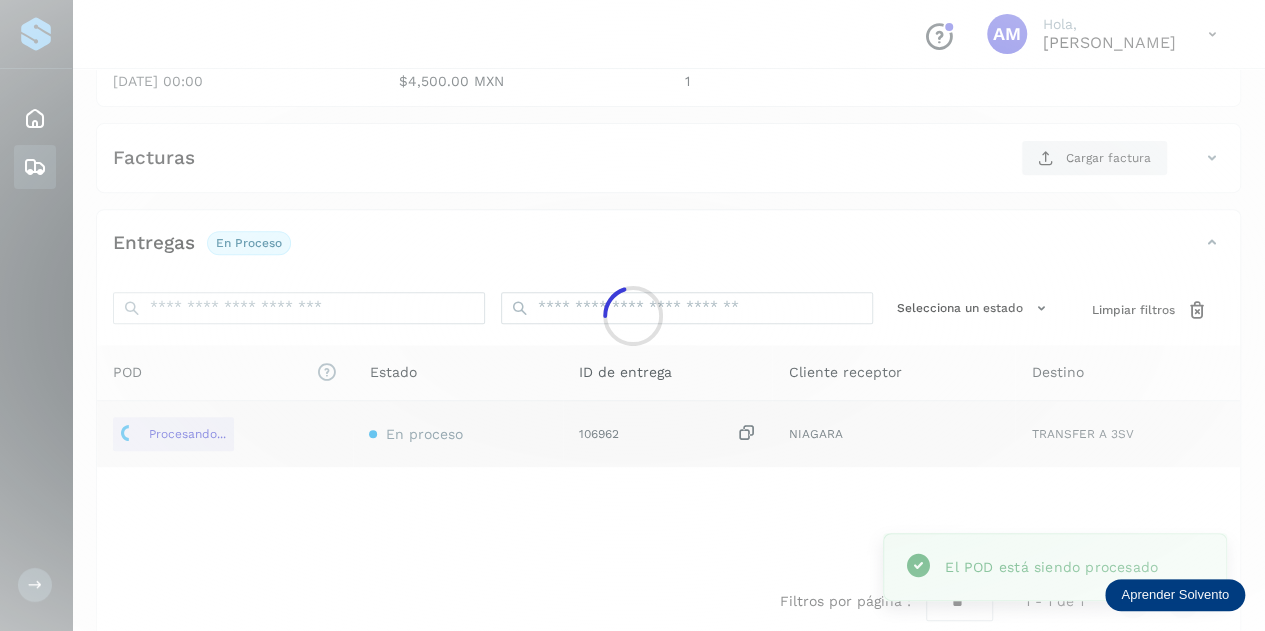 click 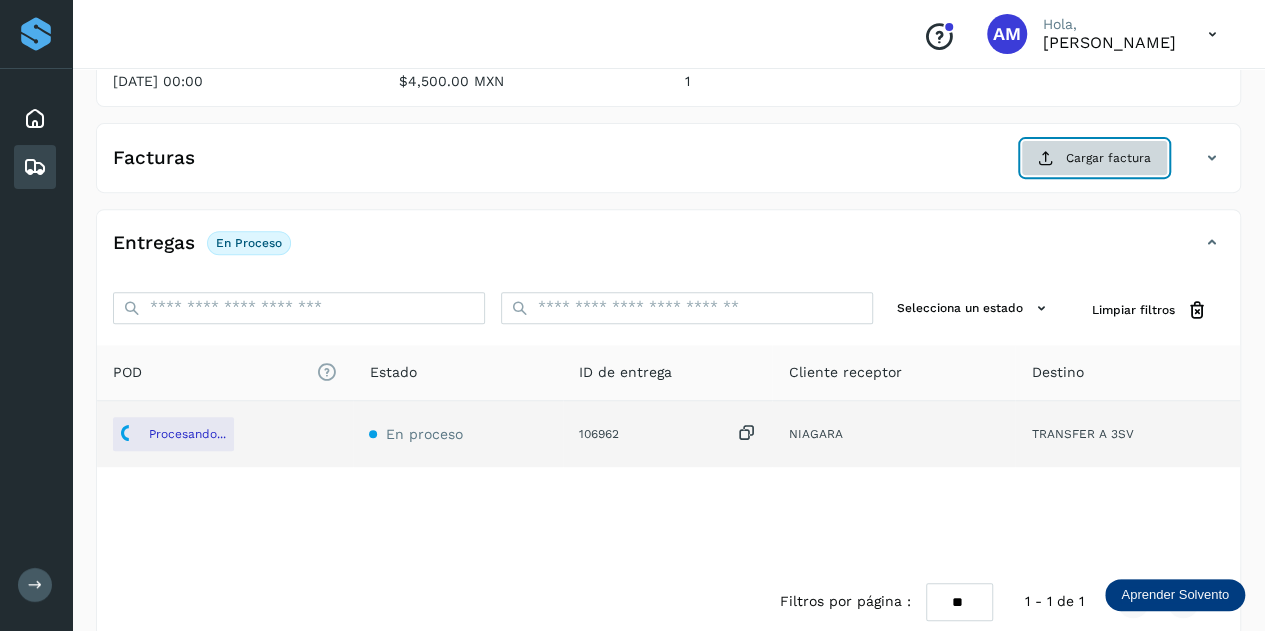 click on "Cargar factura" 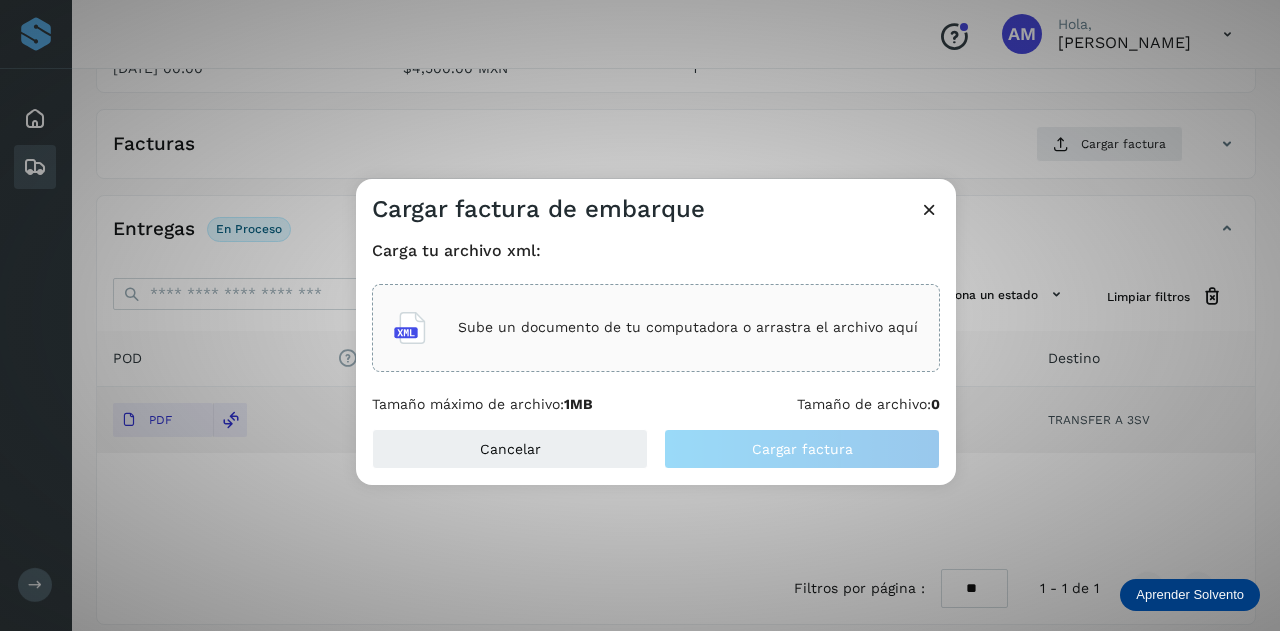click on "Carga tu archivo xml: Sube un documento de tu computadora o arrastra el archivo aquí Tamaño máximo de archivo:  1MB Tamaño de archivo:  0" 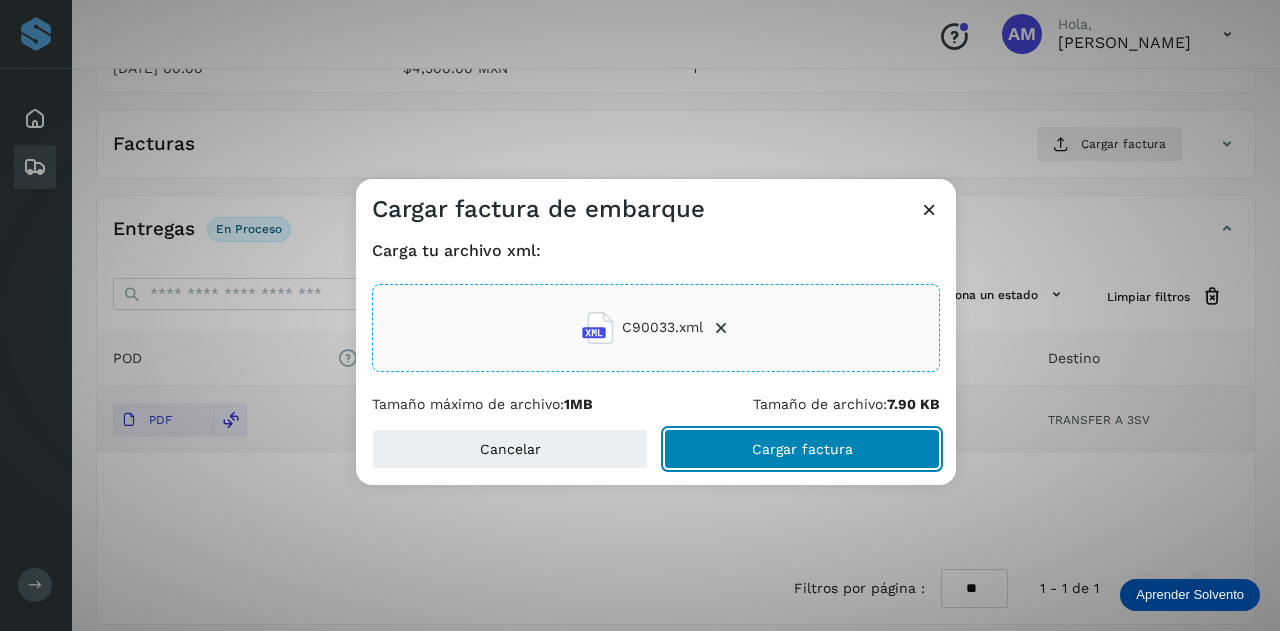 click on "Cargar factura" 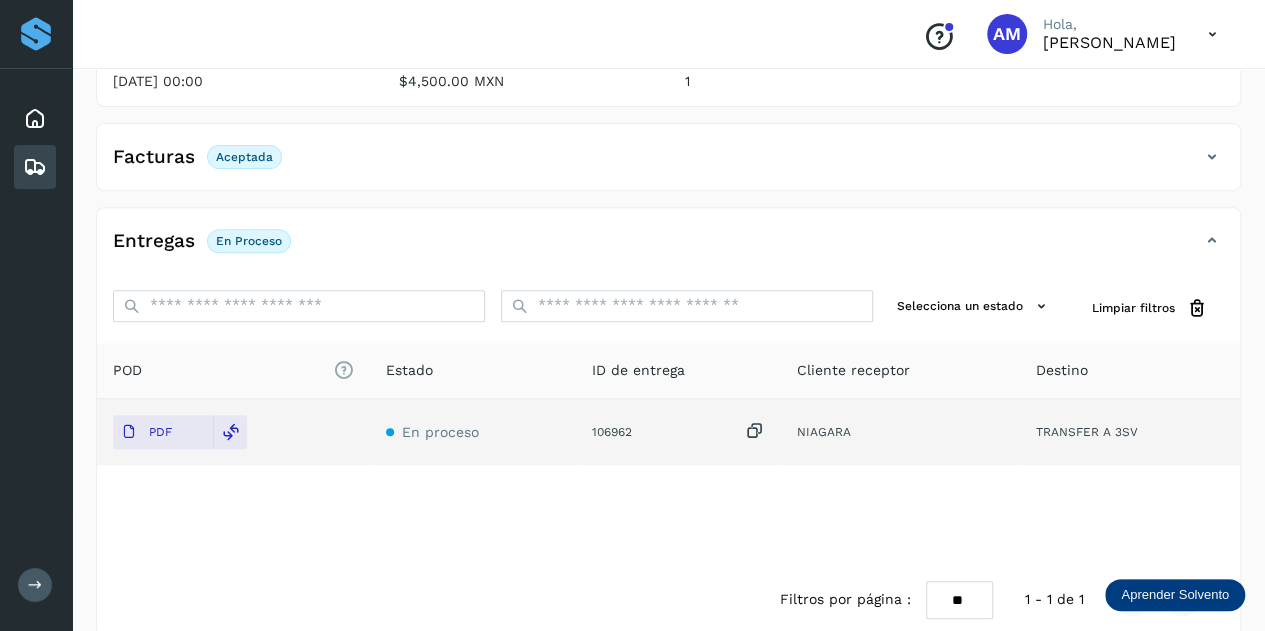 scroll, scrollTop: 0, scrollLeft: 0, axis: both 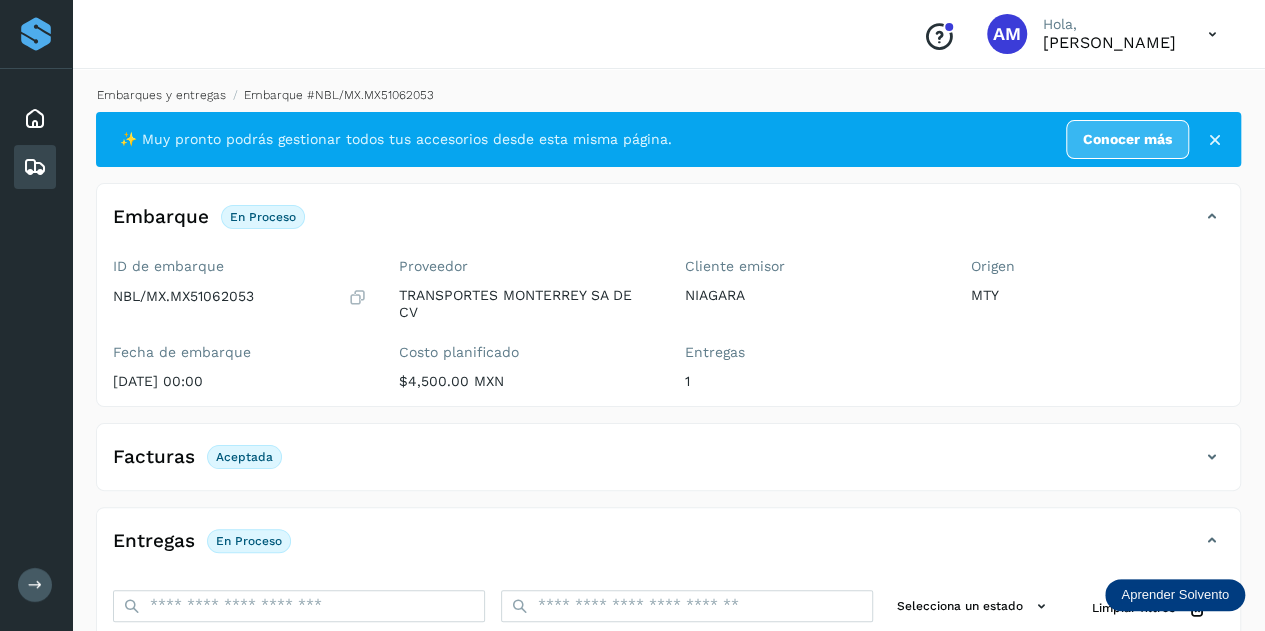 click on "Embarques y entregas" at bounding box center (161, 95) 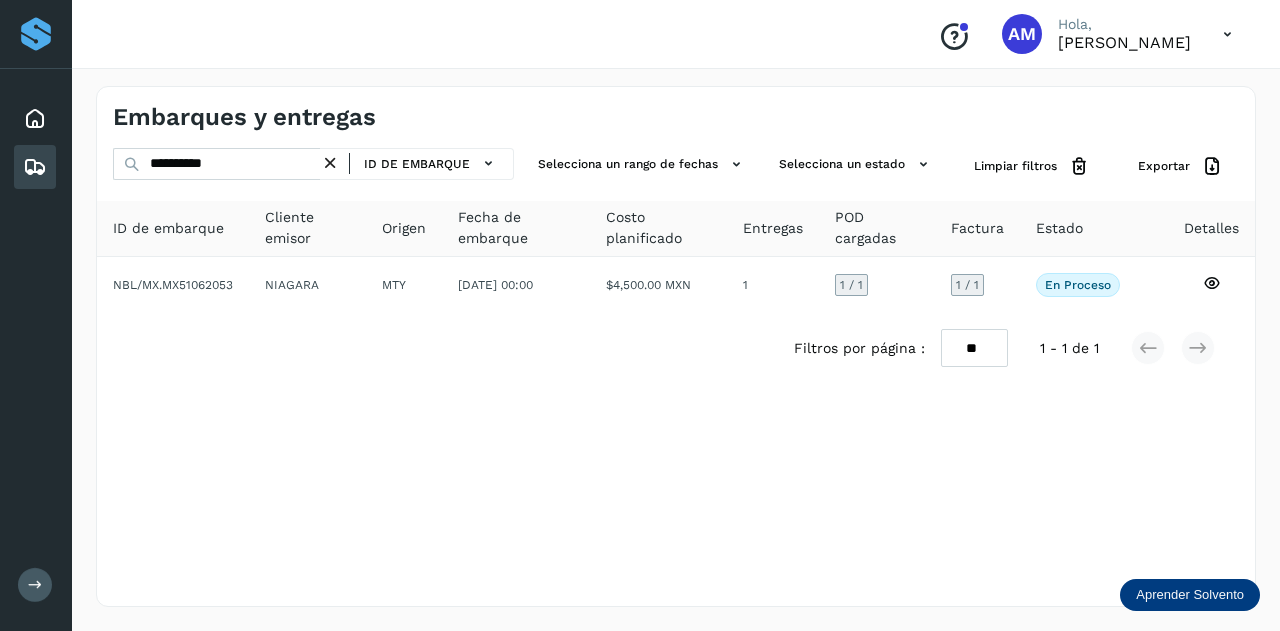 click at bounding box center (330, 163) 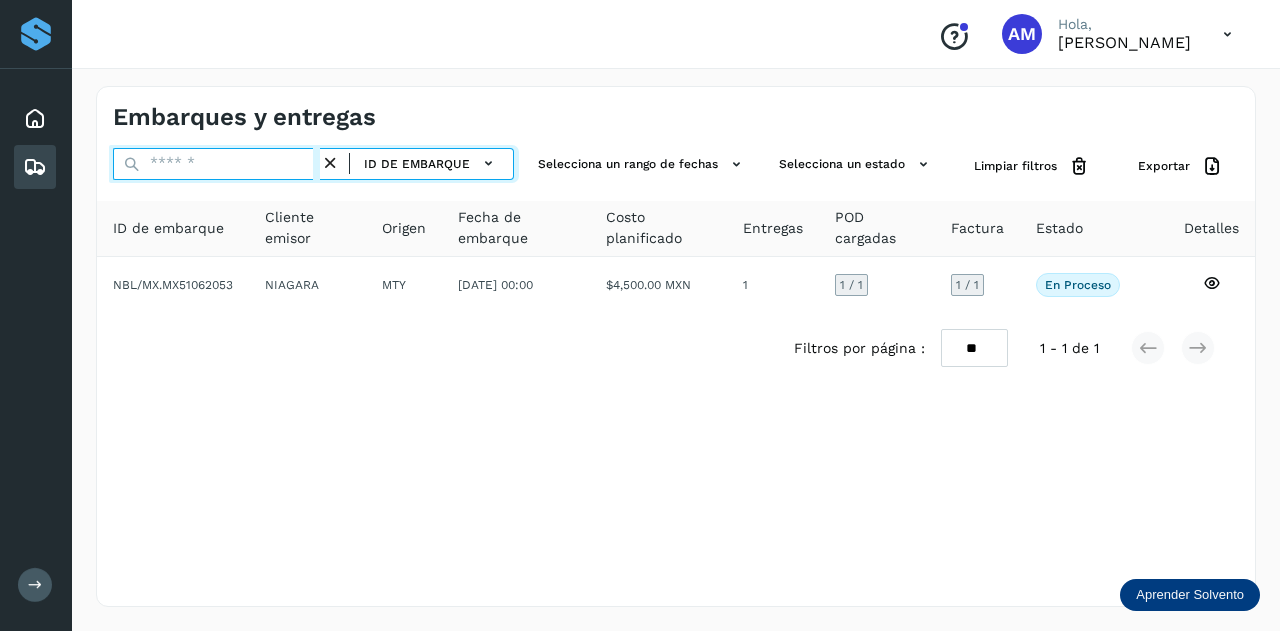 click at bounding box center (216, 164) 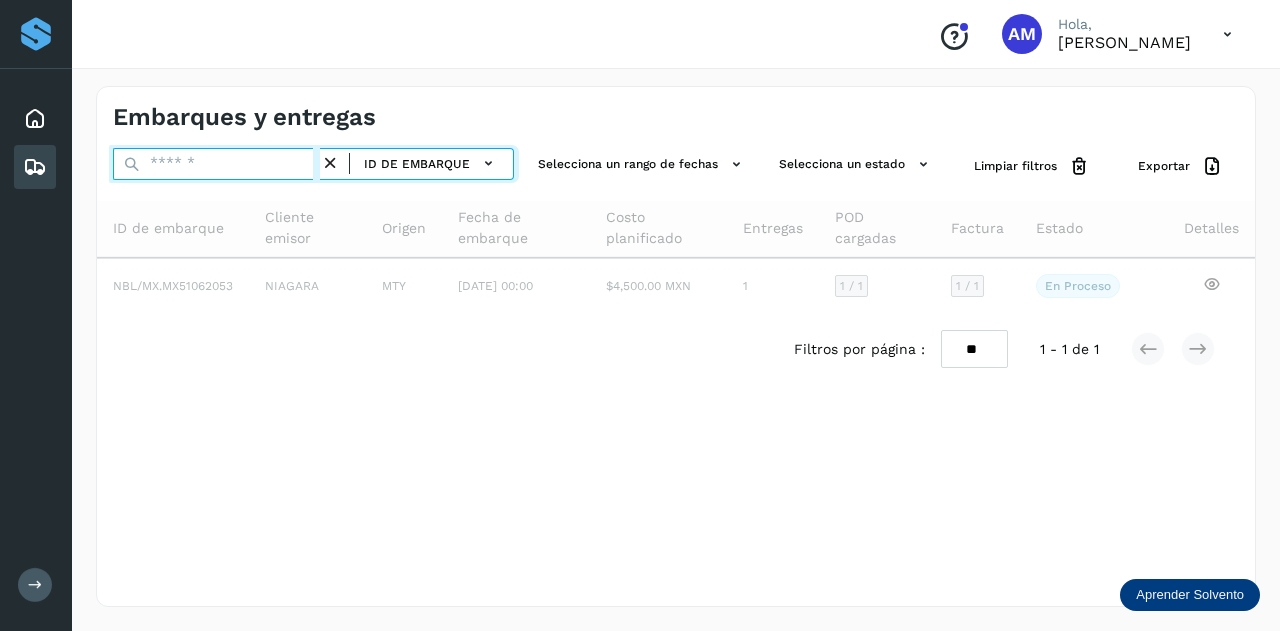 paste on "**********" 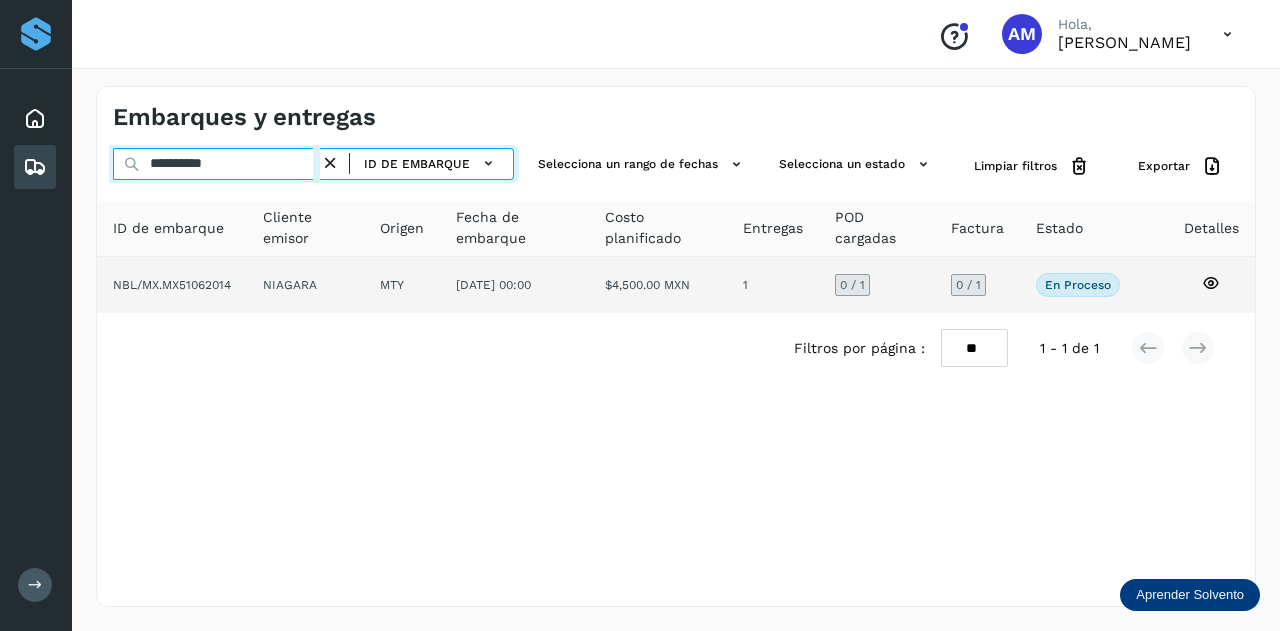 type on "**********" 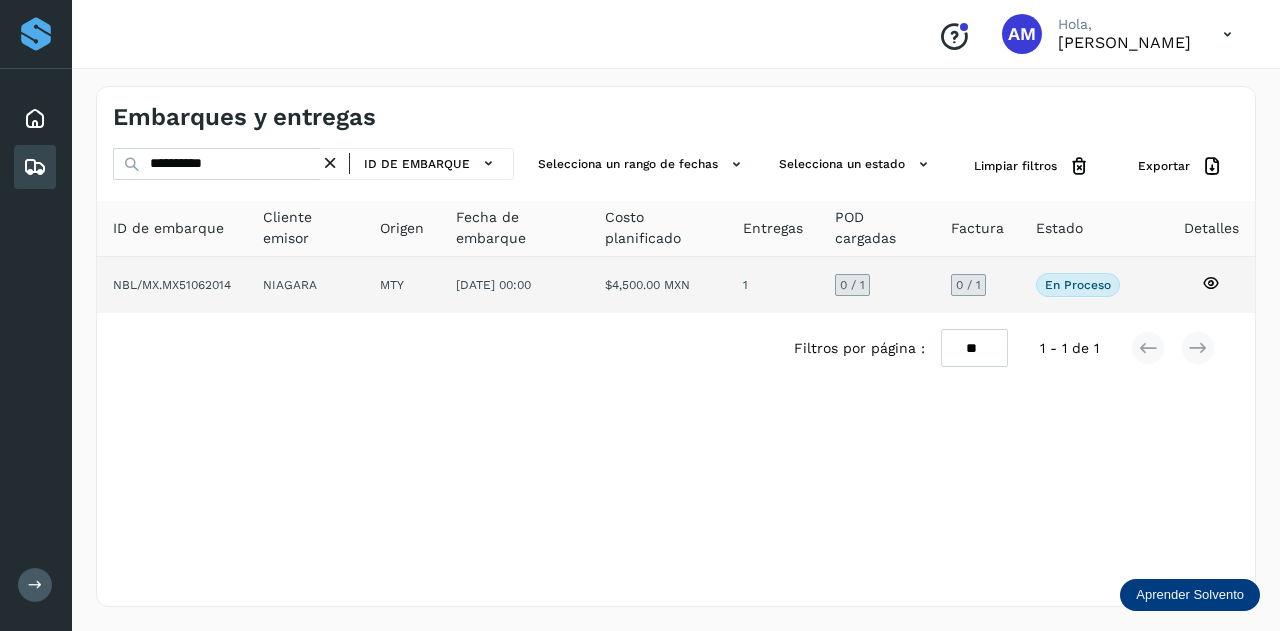 click on "NIAGARA" 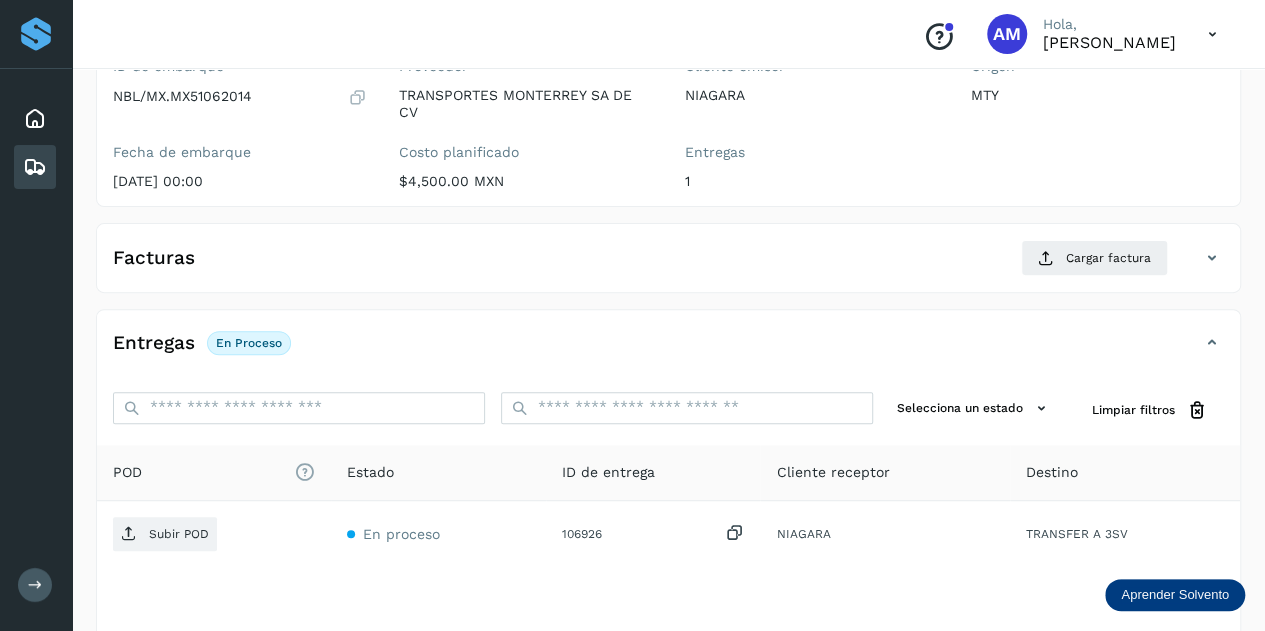scroll, scrollTop: 300, scrollLeft: 0, axis: vertical 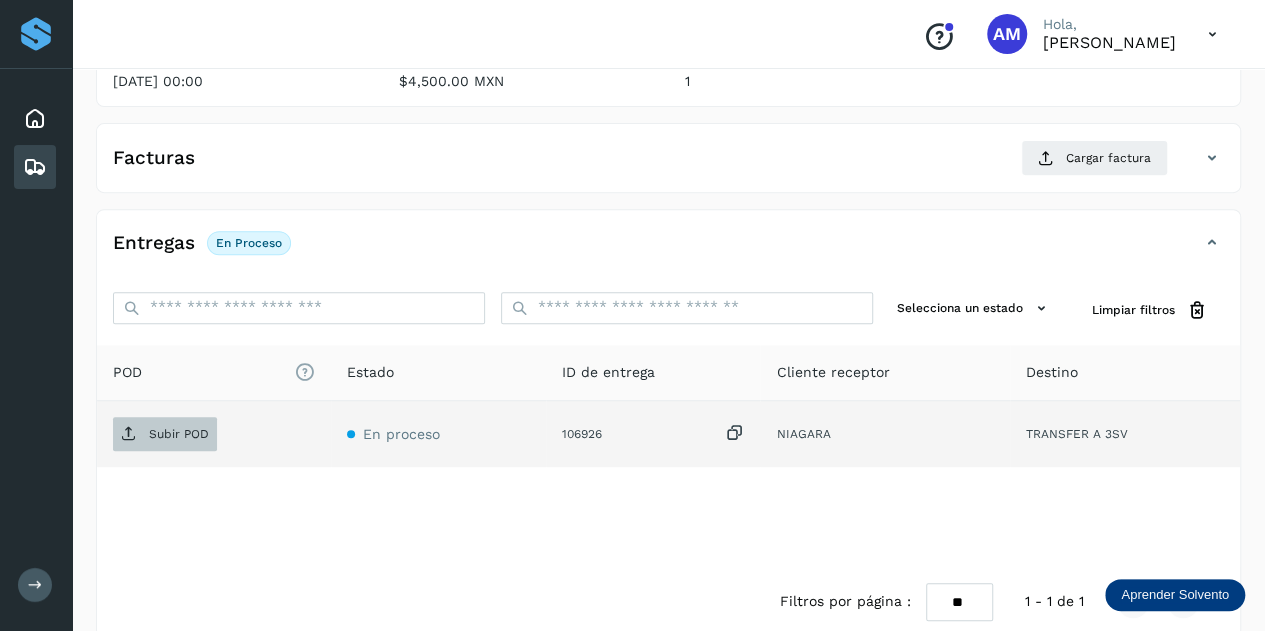 click on "Subir POD" at bounding box center (179, 434) 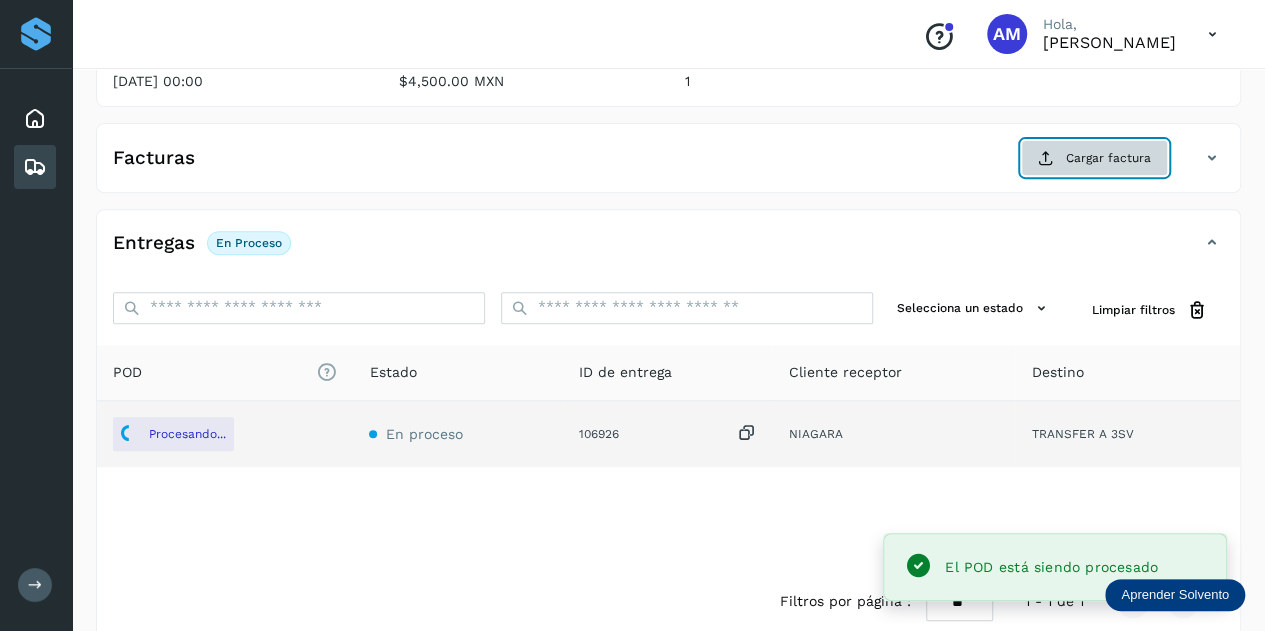 click at bounding box center (1046, 158) 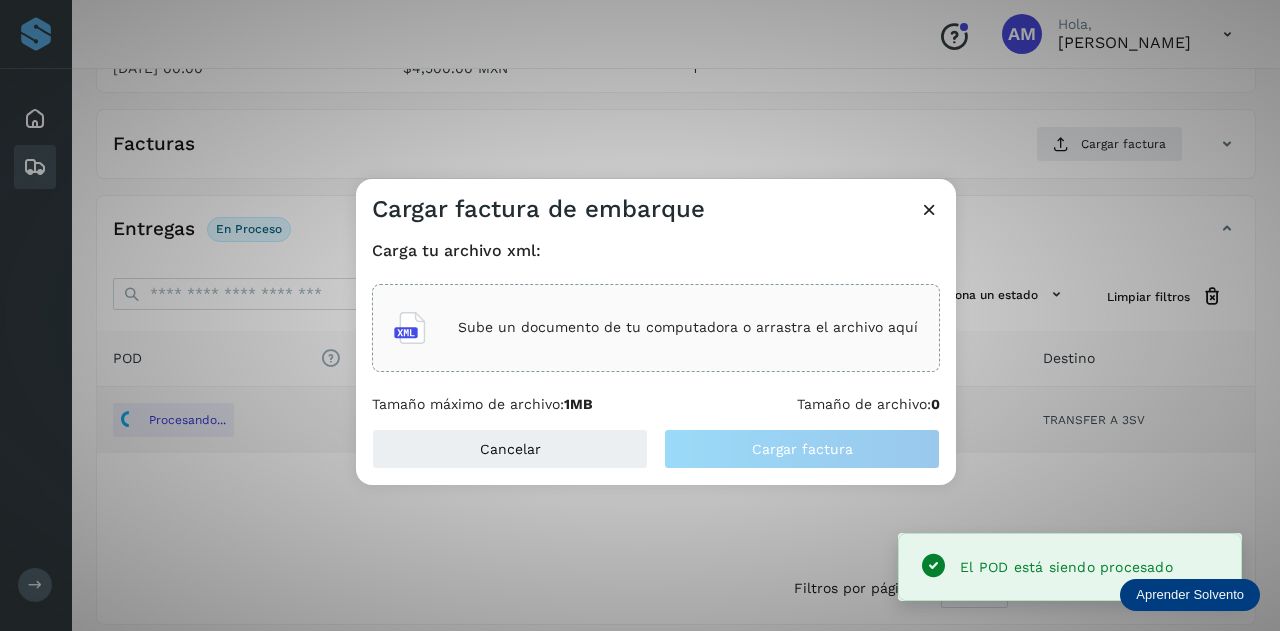 click on "Sube un documento de tu computadora o arrastra el archivo aquí" 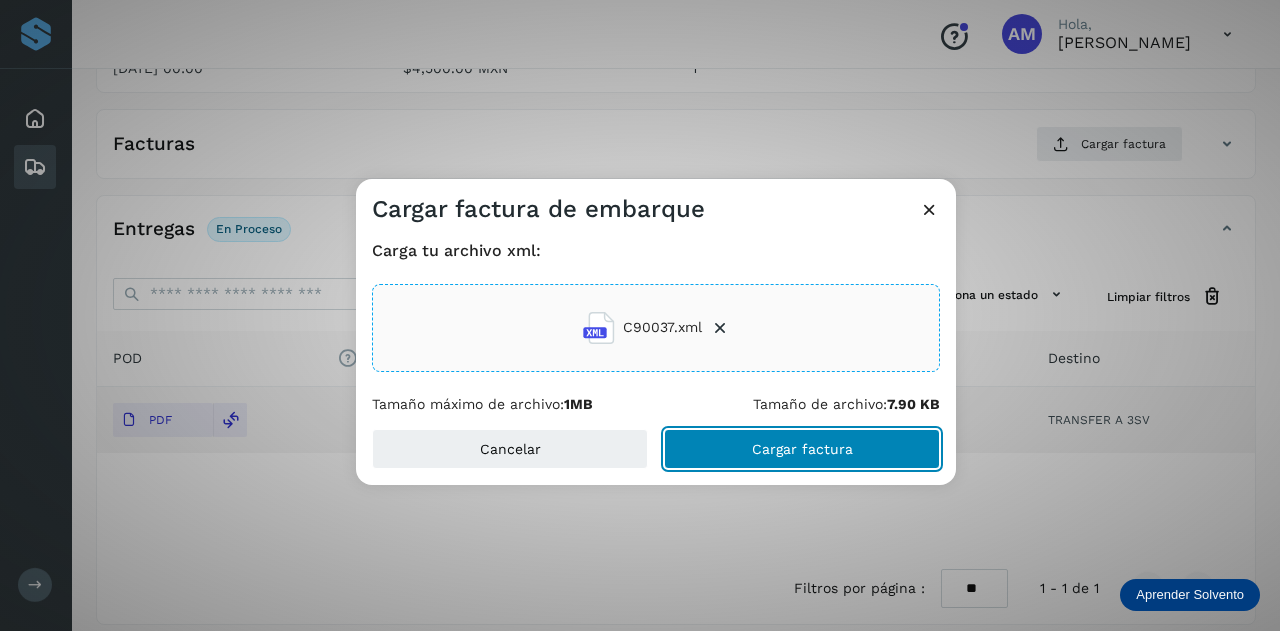 click on "Cargar factura" 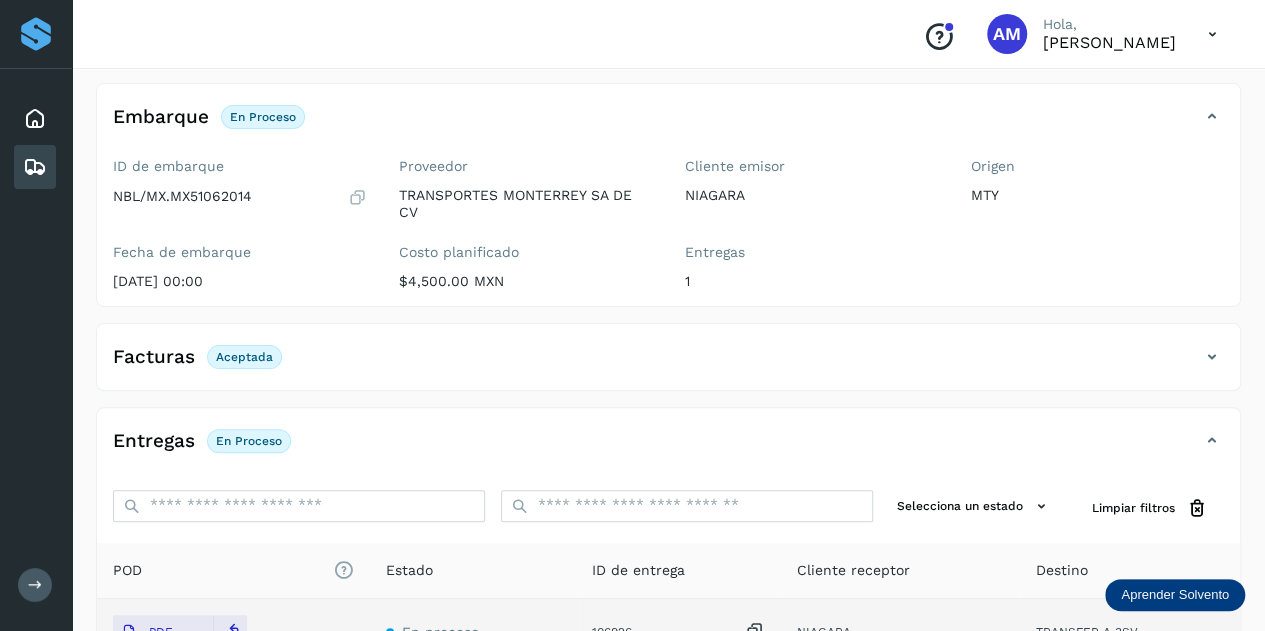 scroll, scrollTop: 0, scrollLeft: 0, axis: both 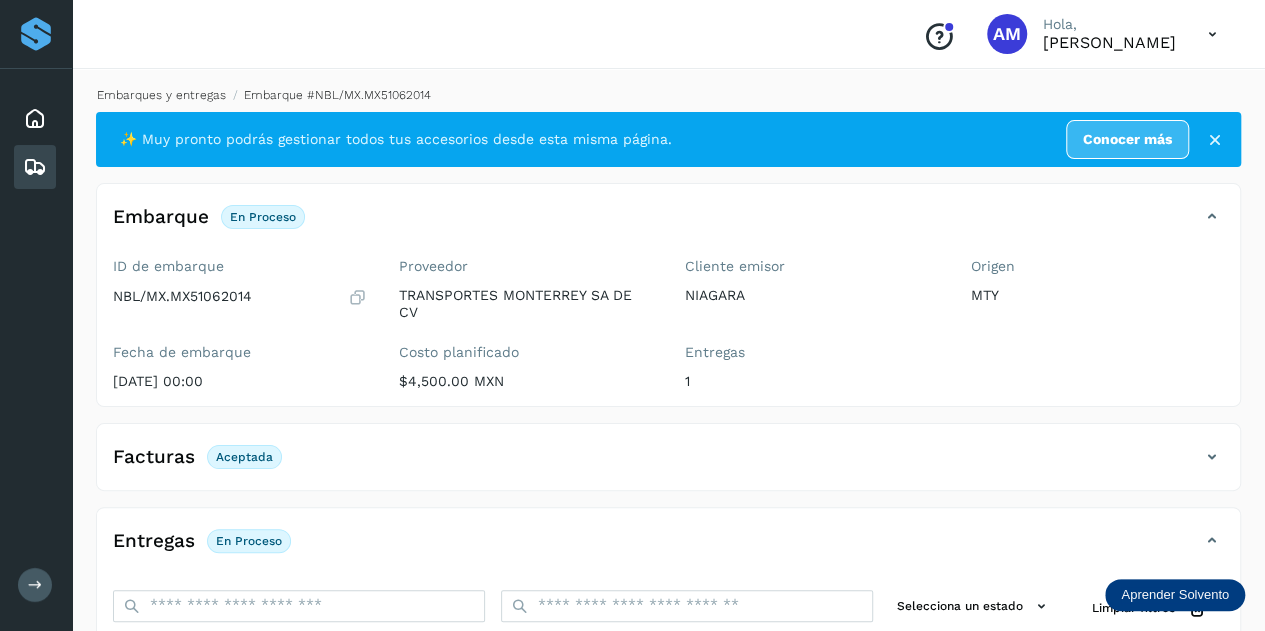 click on "Embarques y entregas" at bounding box center [161, 95] 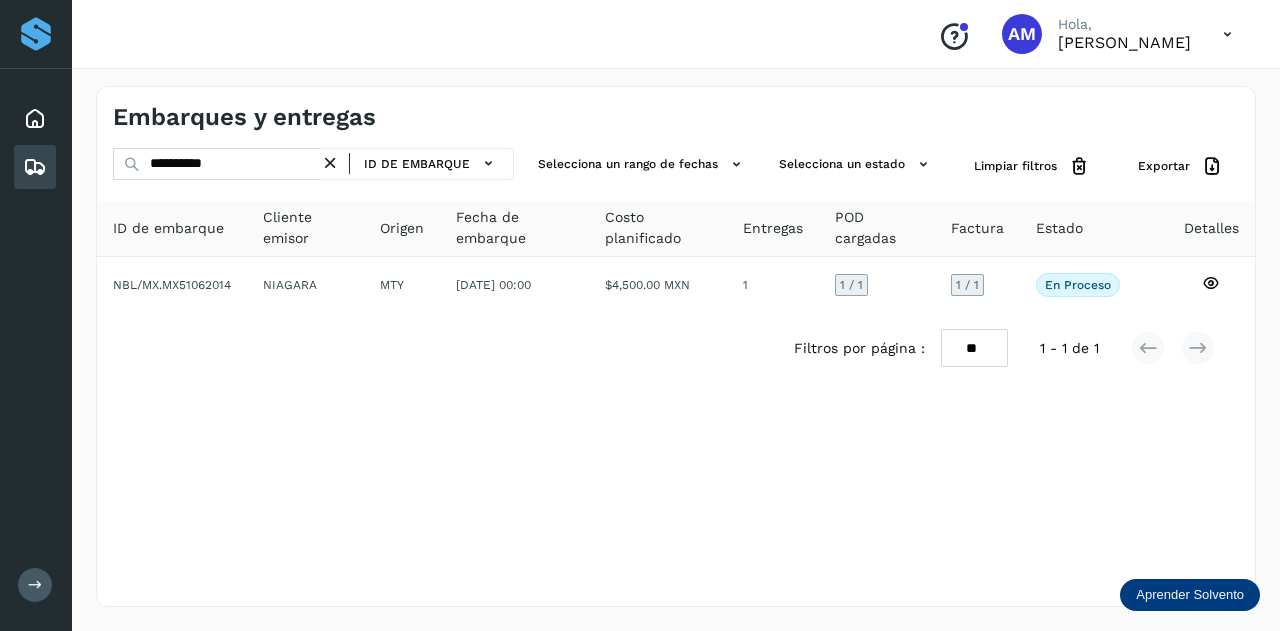 click at bounding box center [330, 163] 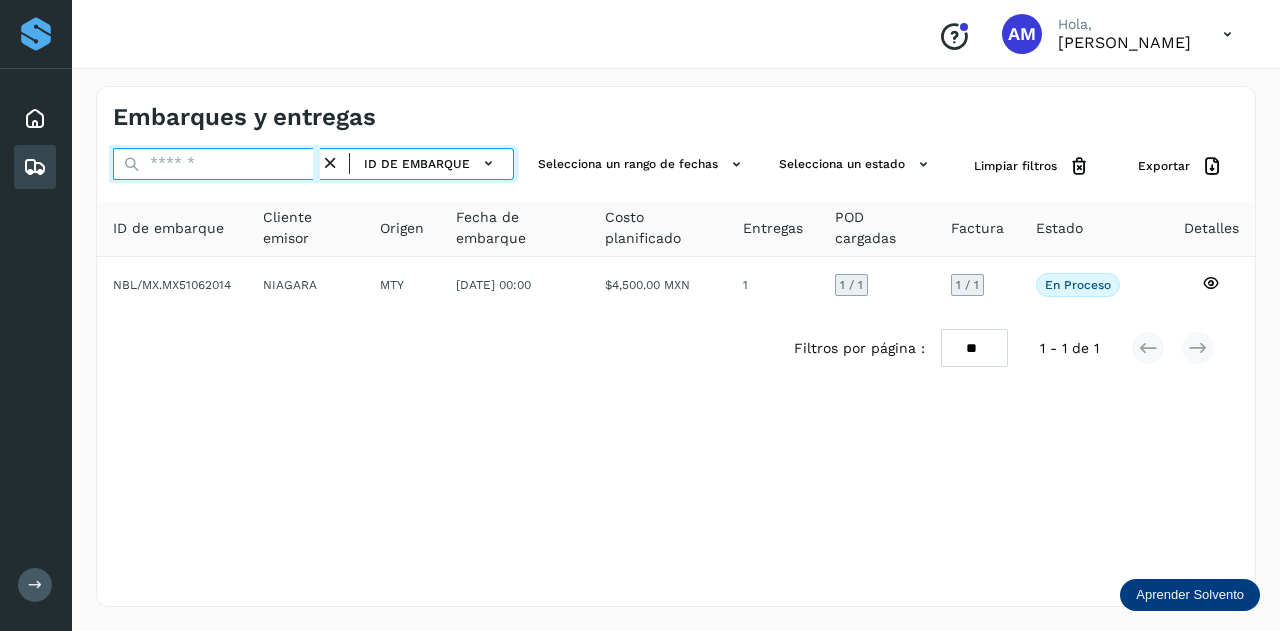 click at bounding box center (216, 164) 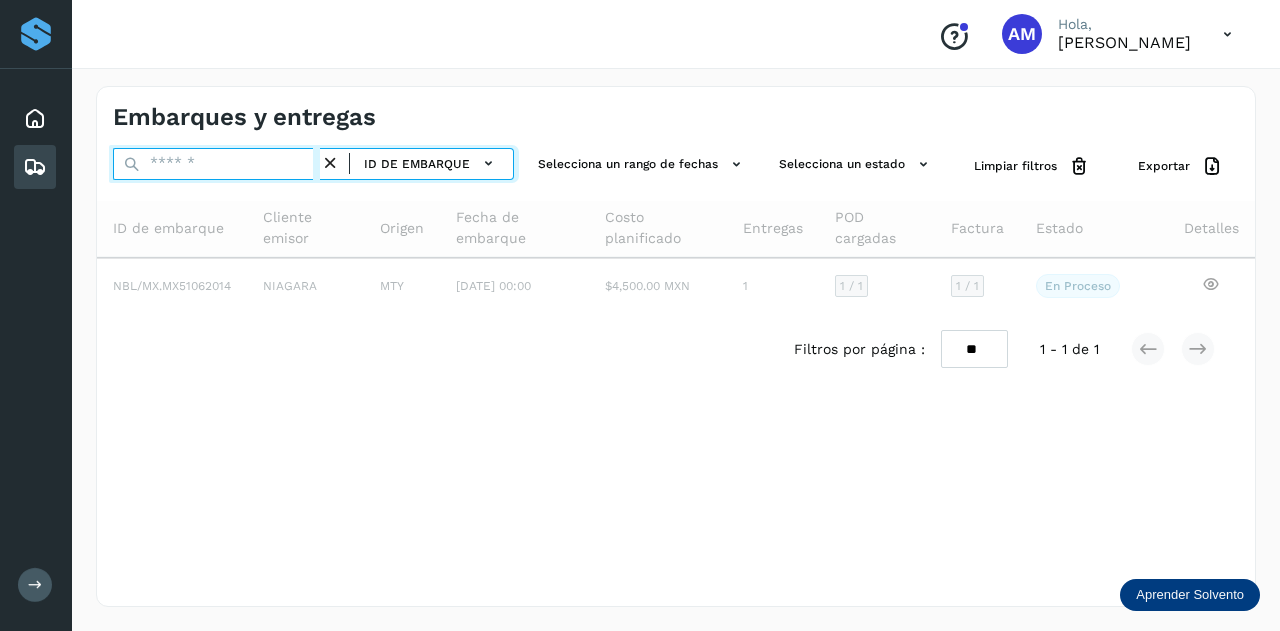 paste on "**********" 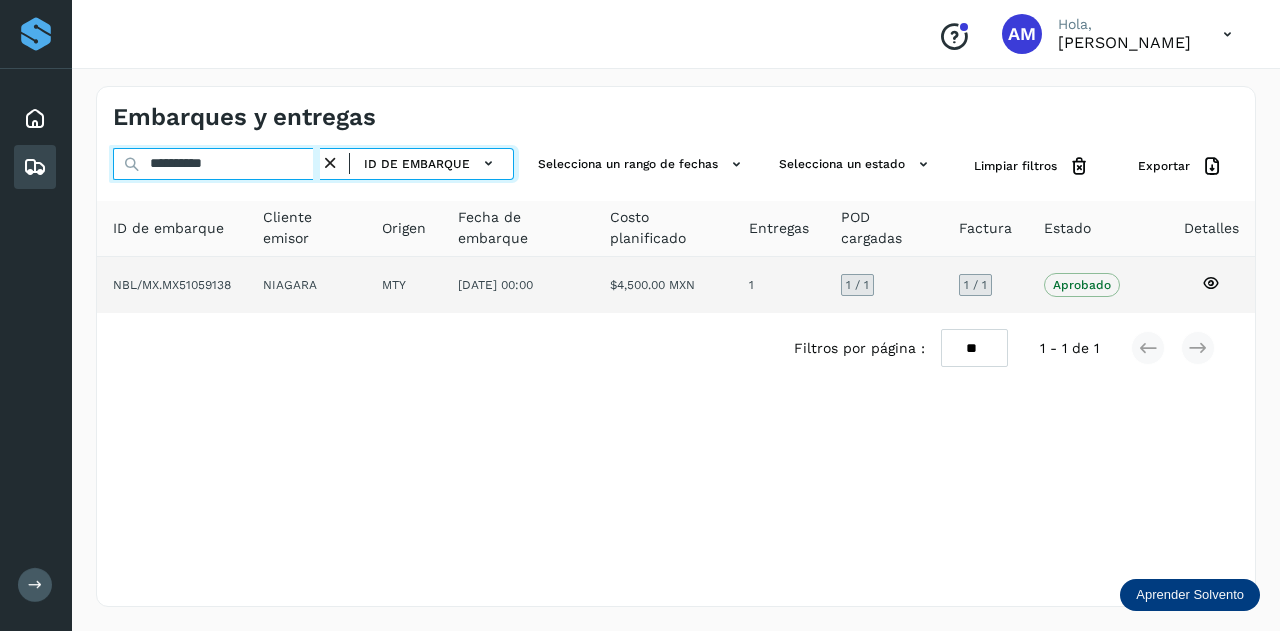 type on "**********" 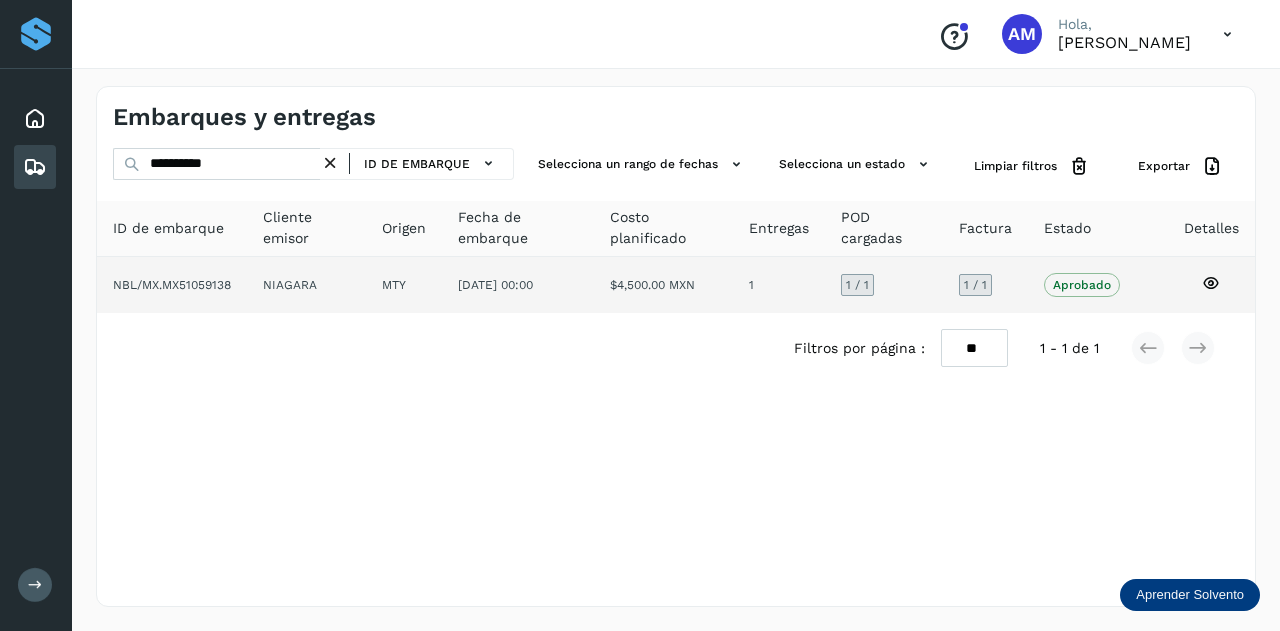 click on "NIAGARA" 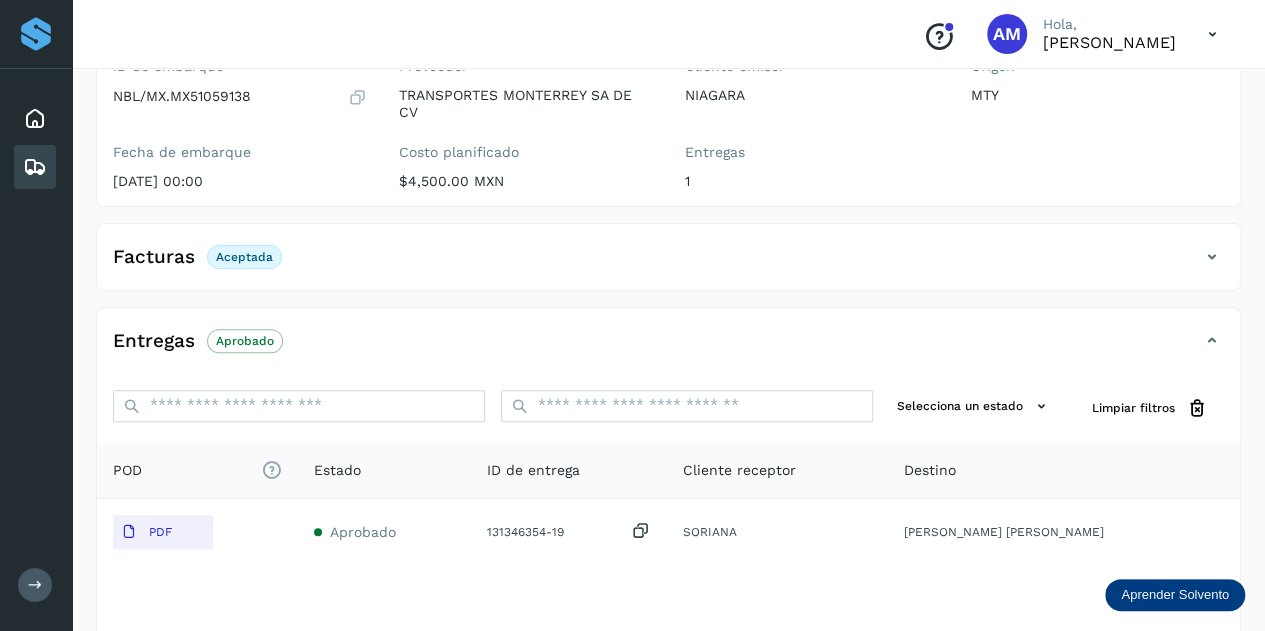 scroll, scrollTop: 0, scrollLeft: 0, axis: both 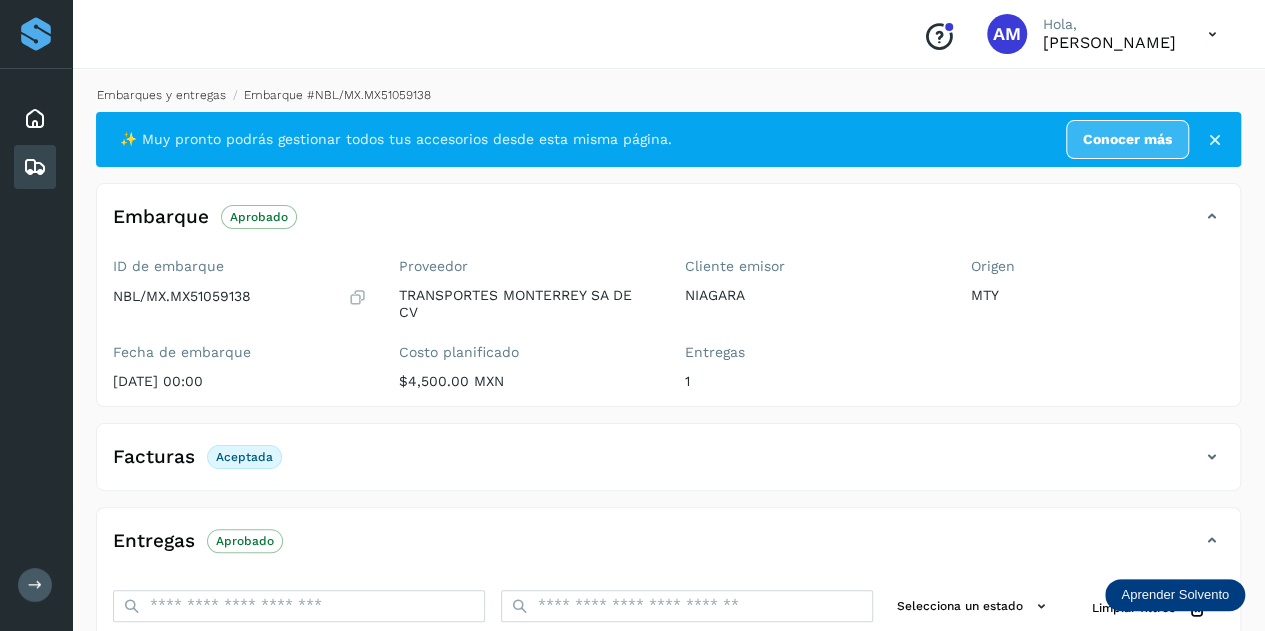 click on "Embarques y entregas" at bounding box center (161, 95) 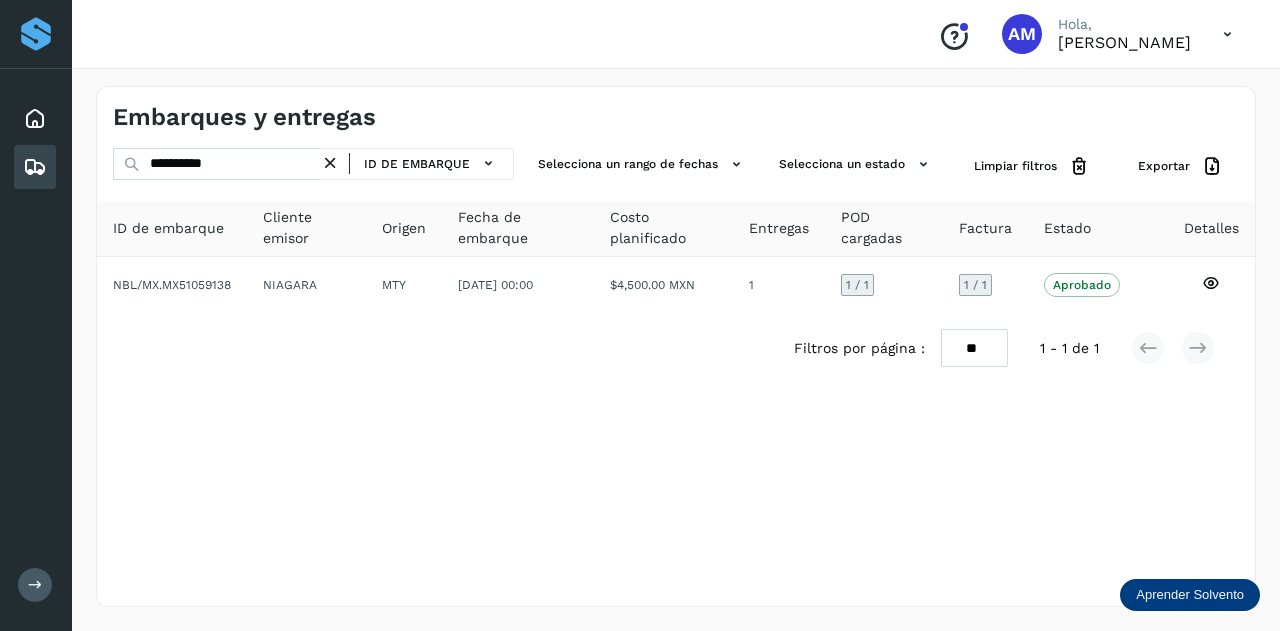 click at bounding box center (330, 163) 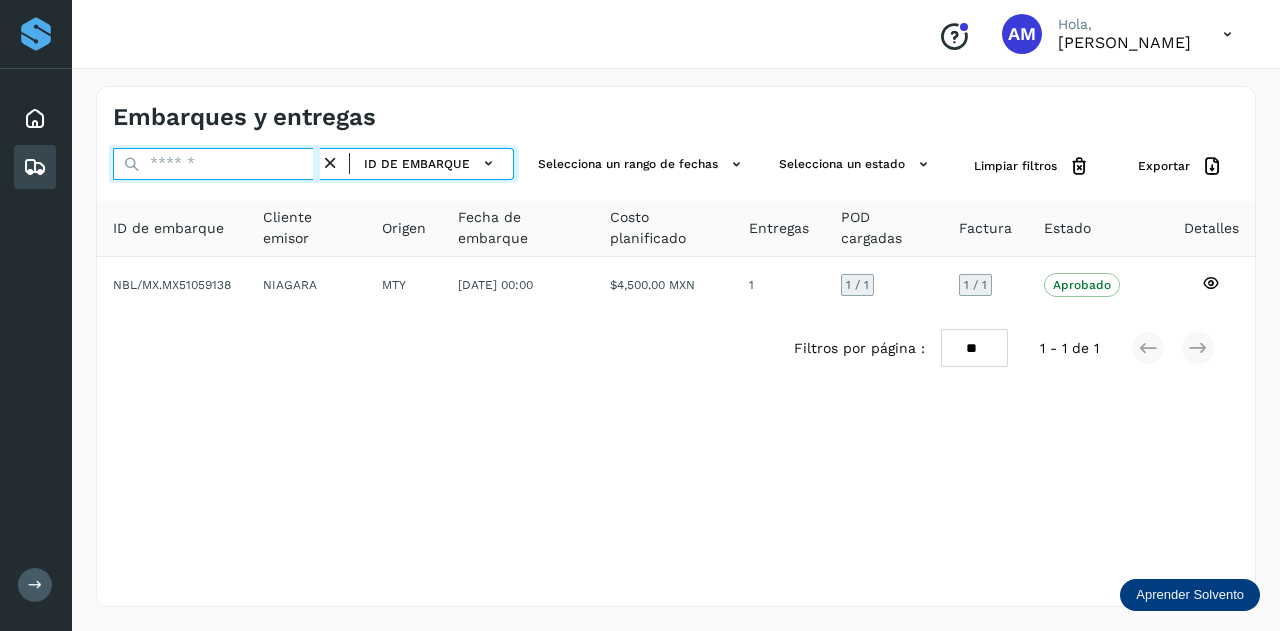 click at bounding box center (216, 164) 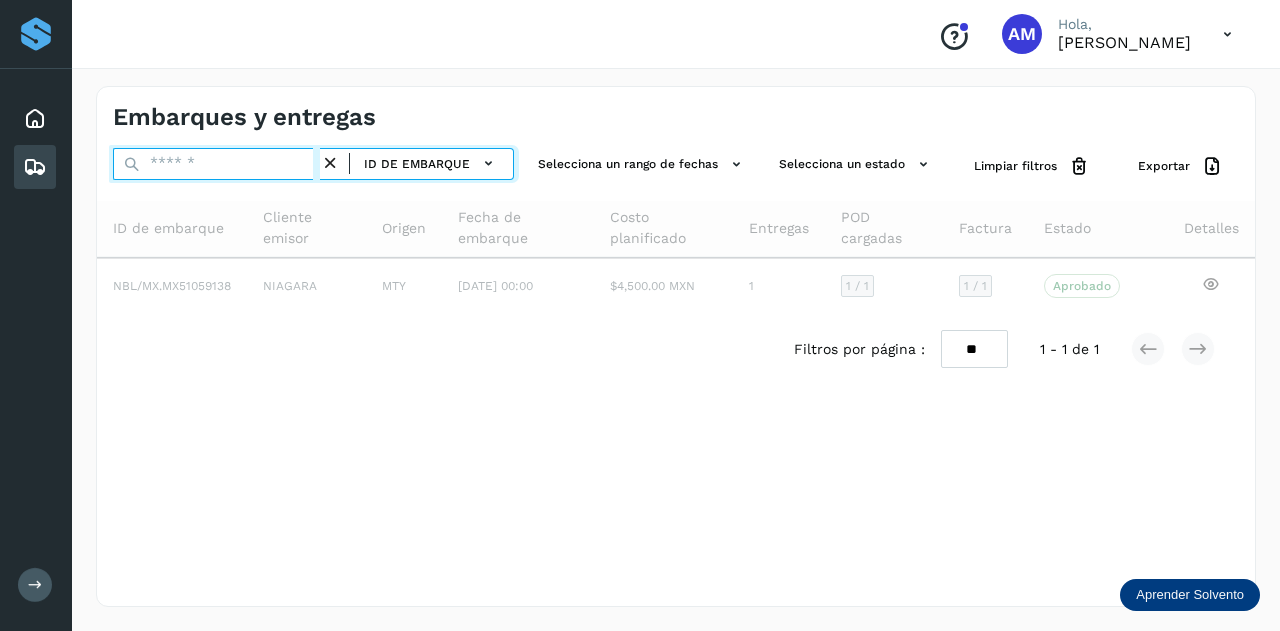 paste on "**********" 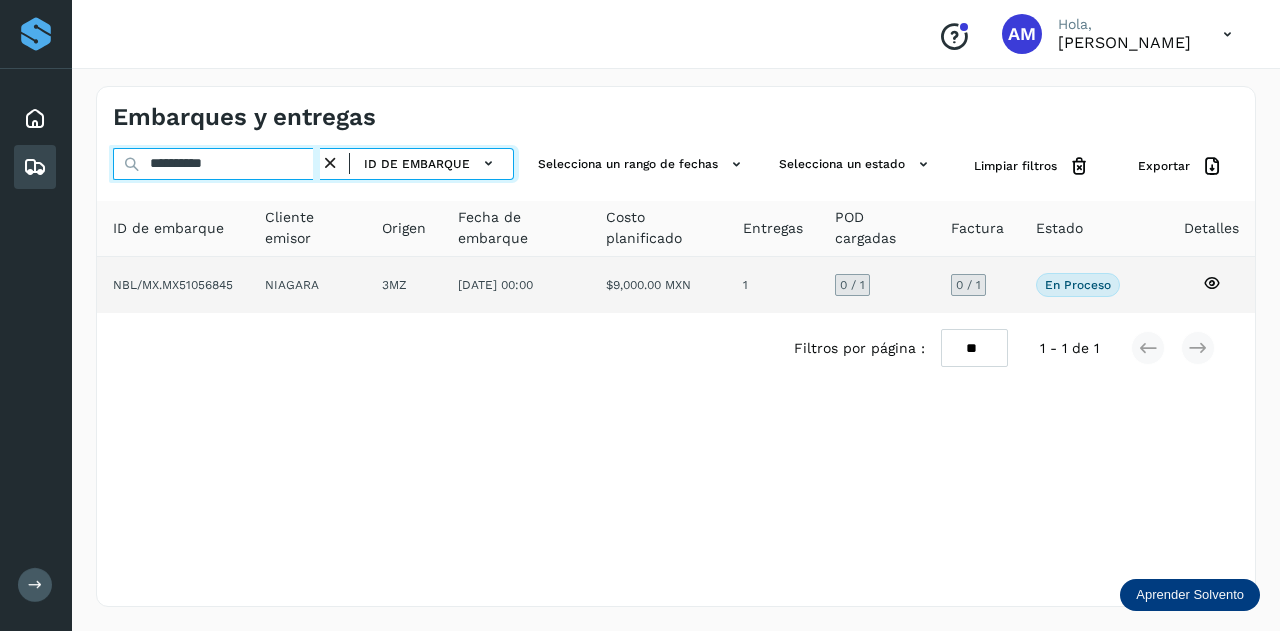 type on "**********" 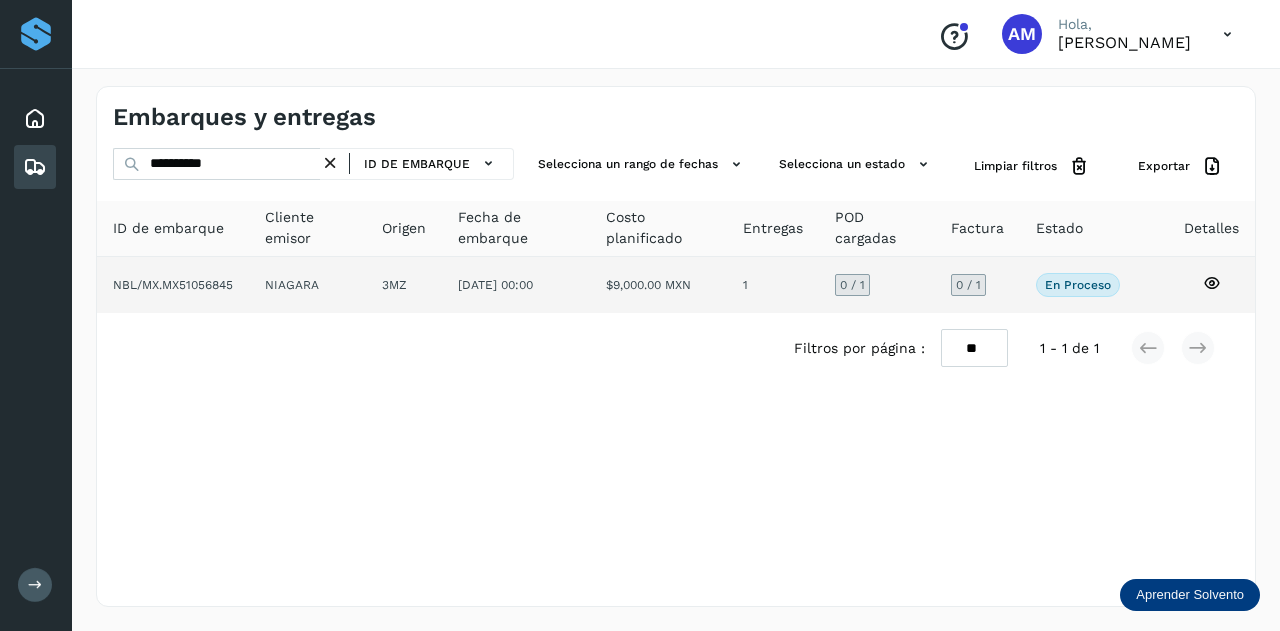 click on "NIAGARA" 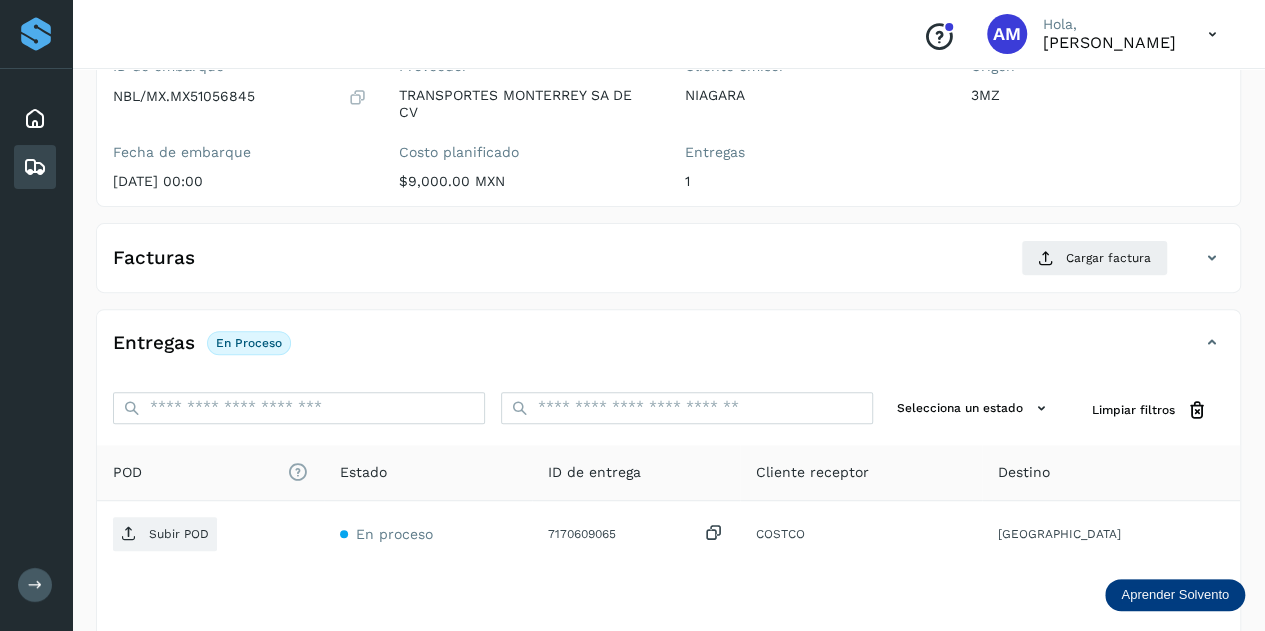 scroll, scrollTop: 0, scrollLeft: 0, axis: both 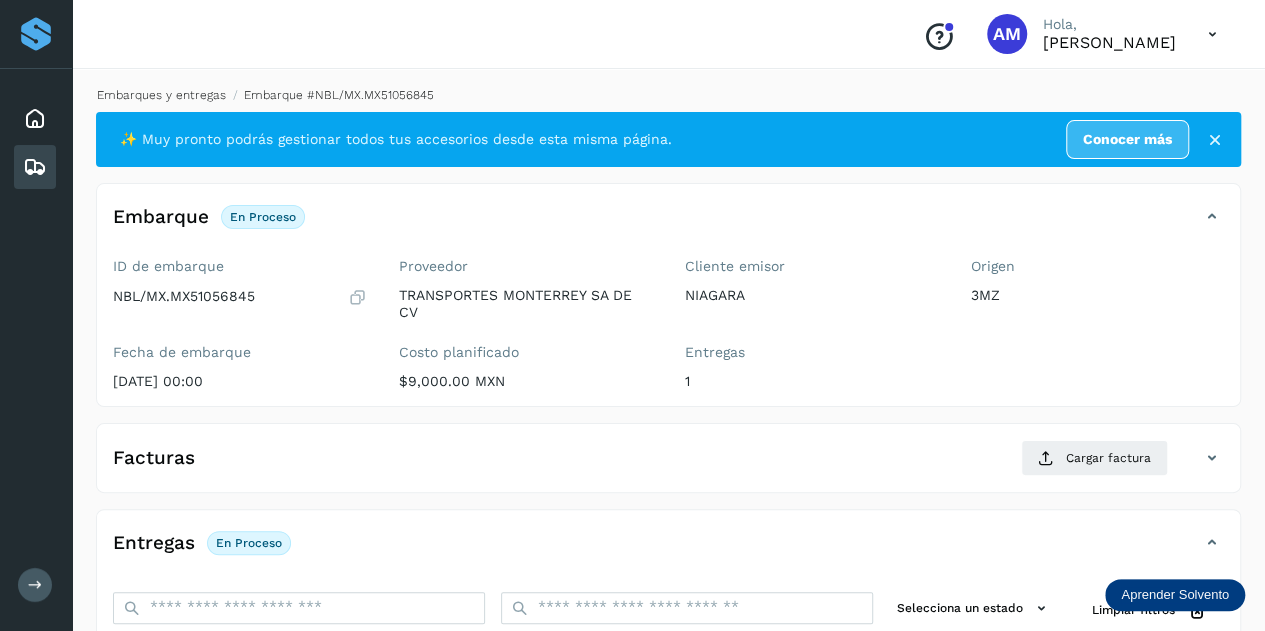 click on "Embarques y entregas" at bounding box center [161, 95] 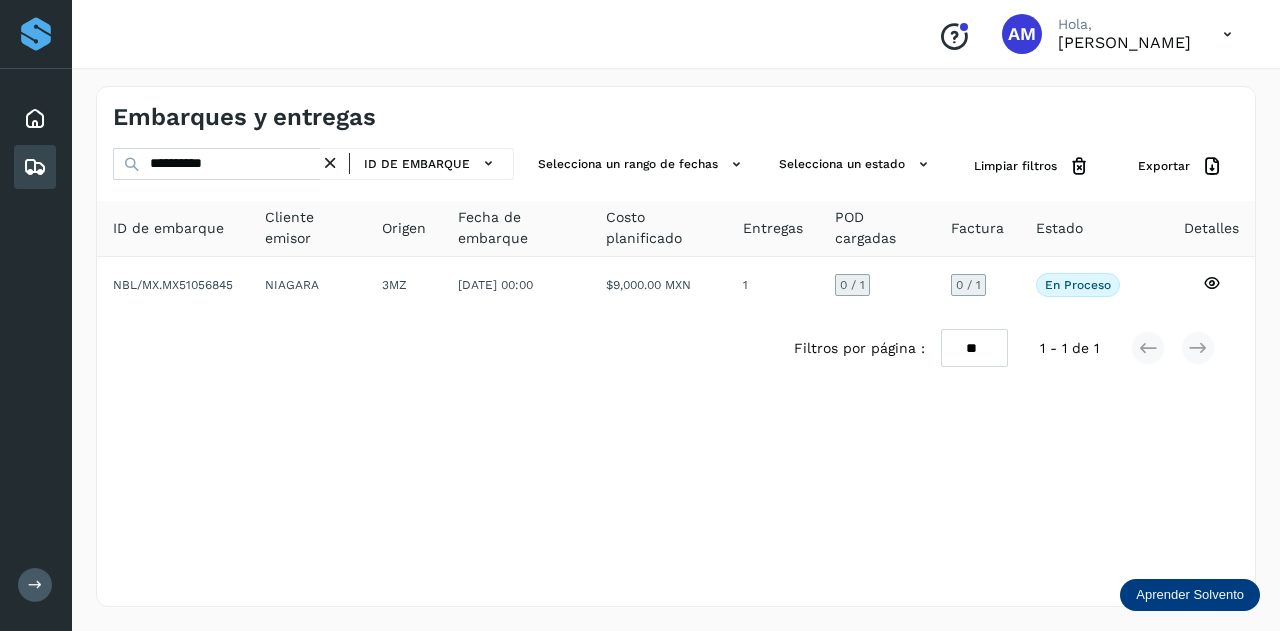 click at bounding box center [330, 163] 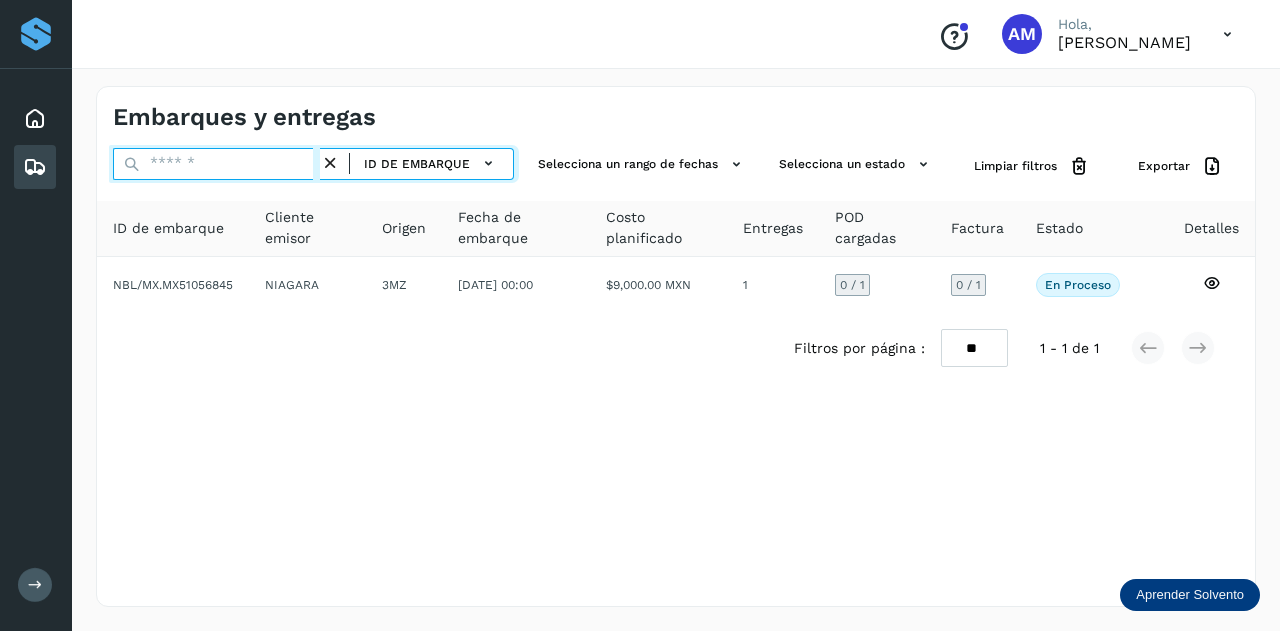 click at bounding box center (216, 164) 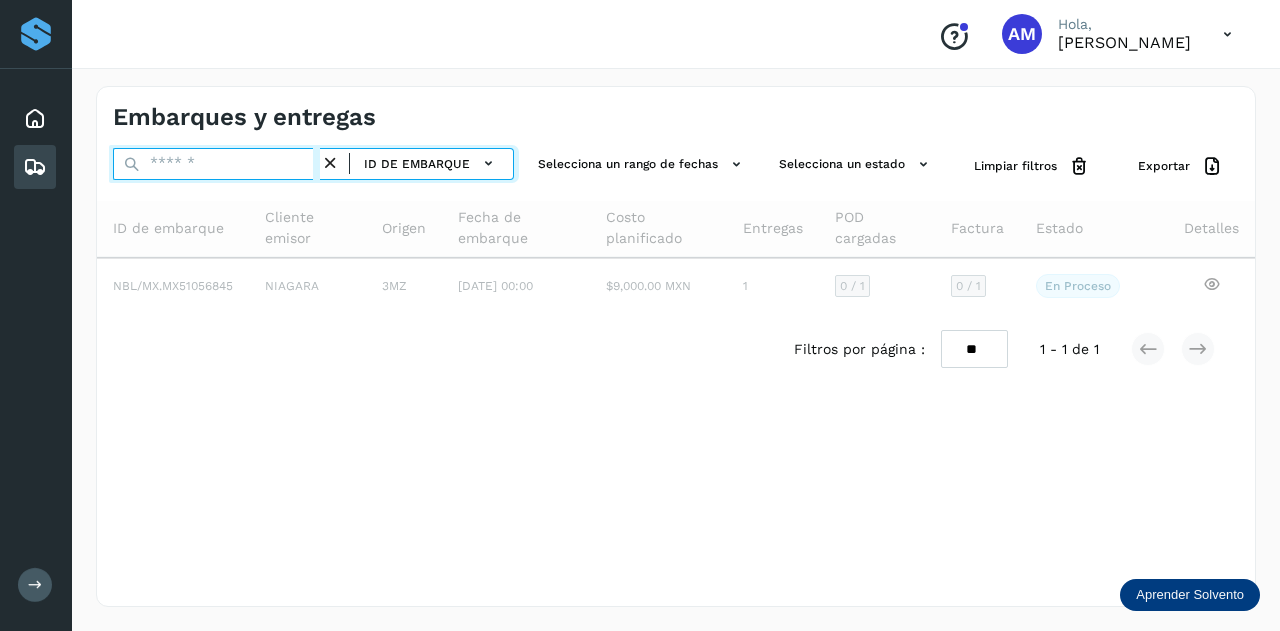 paste on "**********" 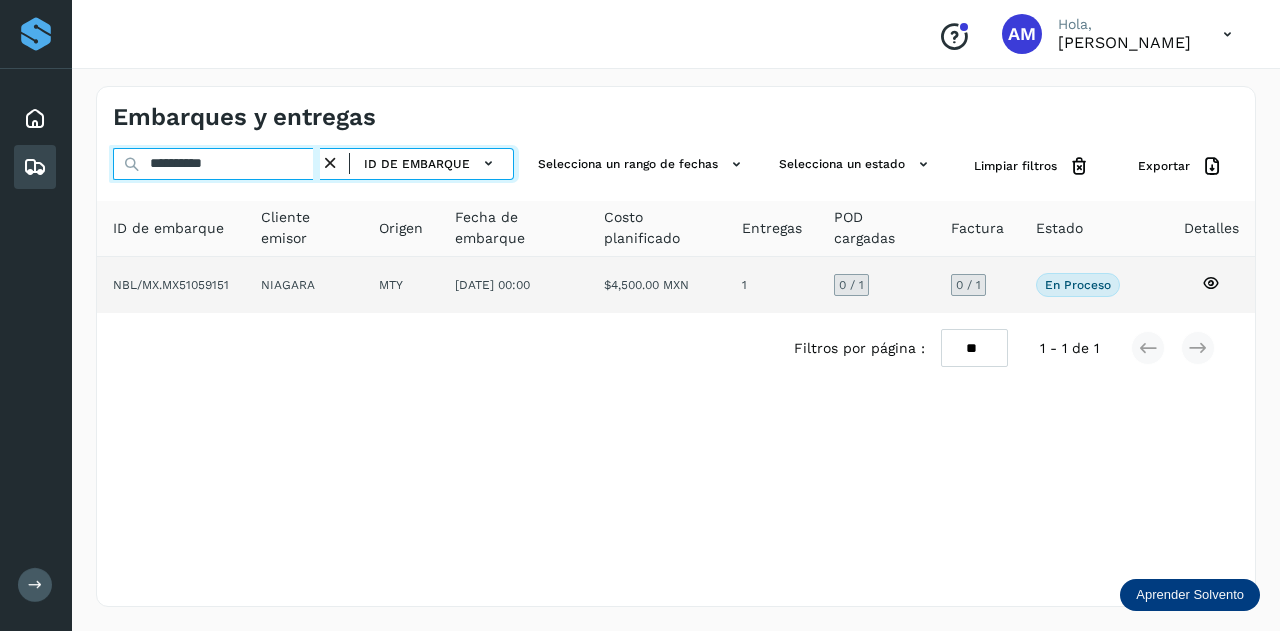 type on "**********" 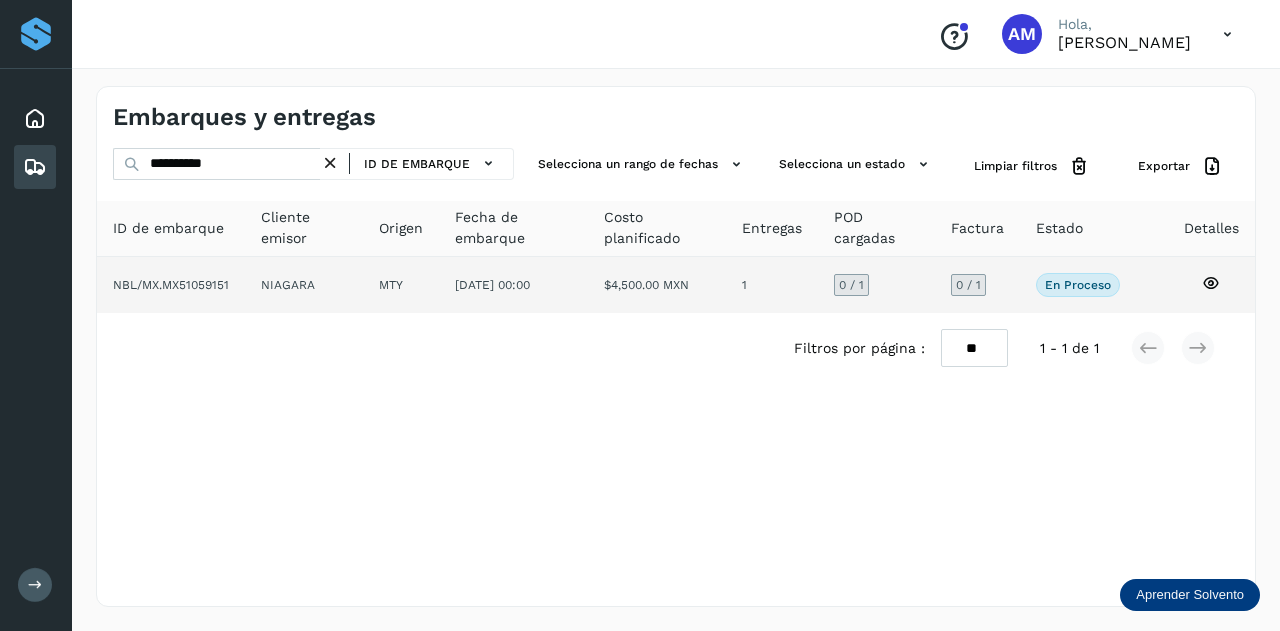 click on "NIAGARA" 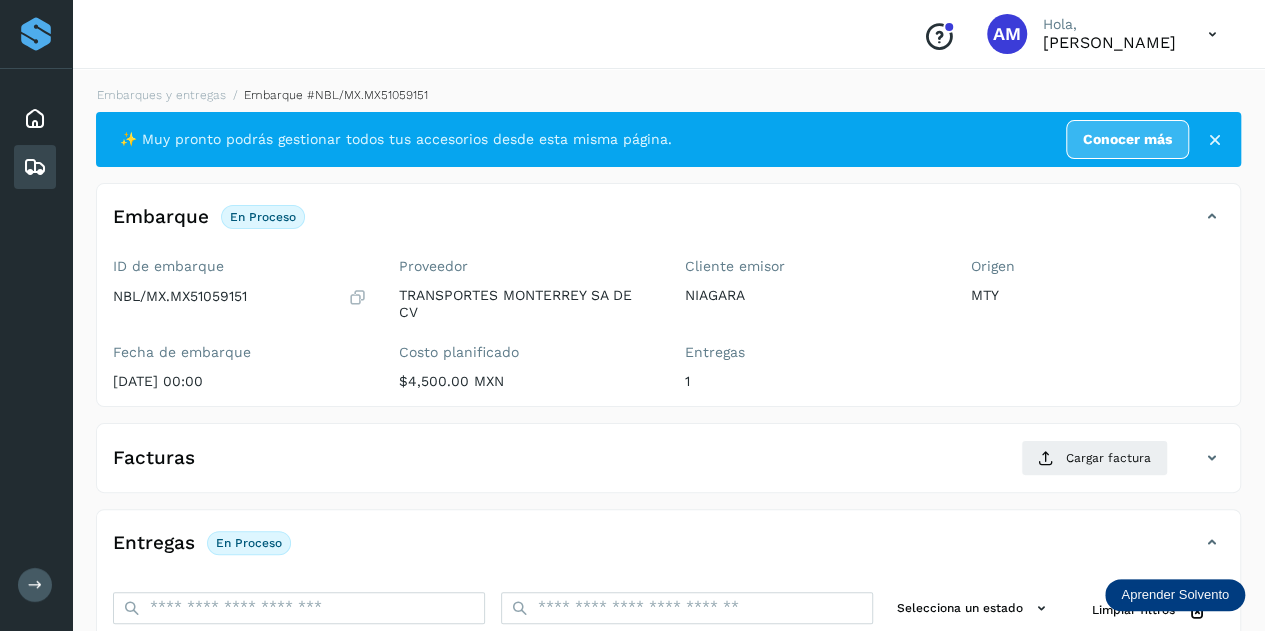 scroll, scrollTop: 200, scrollLeft: 0, axis: vertical 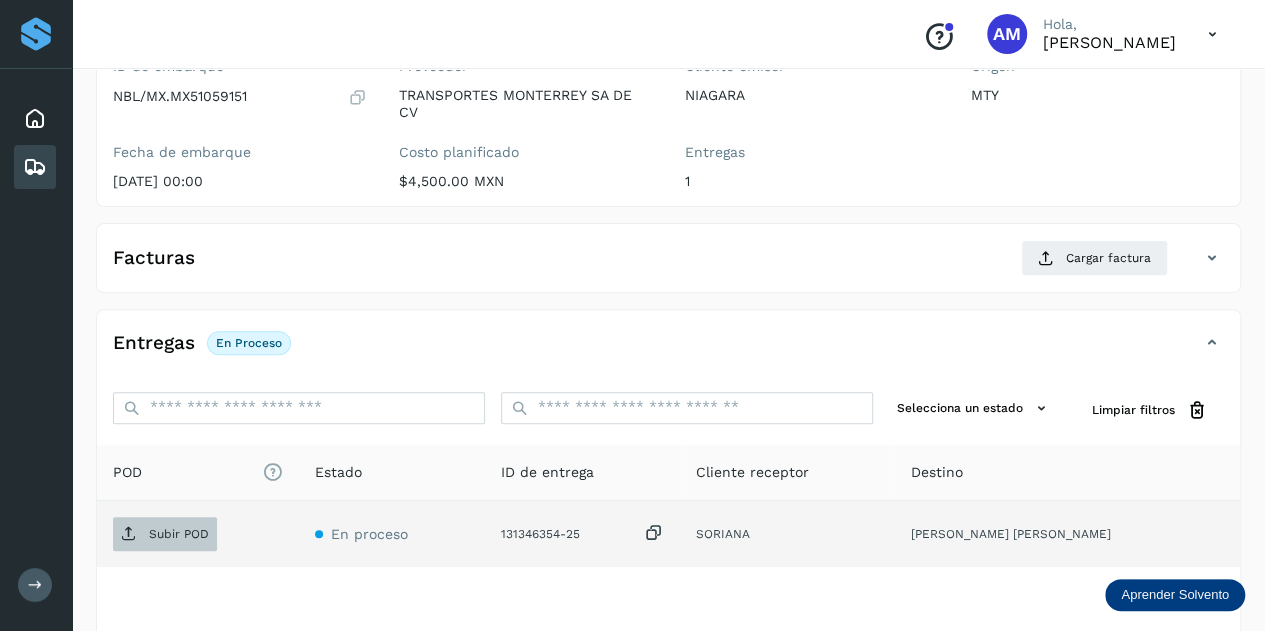 click on "Subir POD" at bounding box center (179, 534) 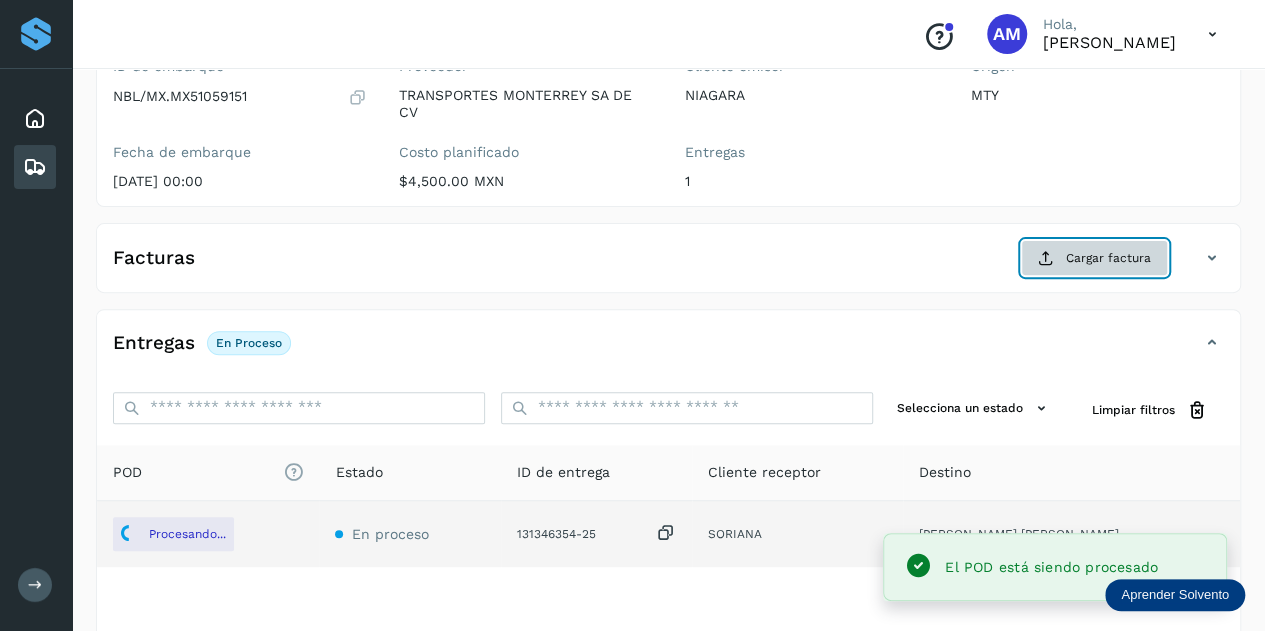 click on "Cargar factura" 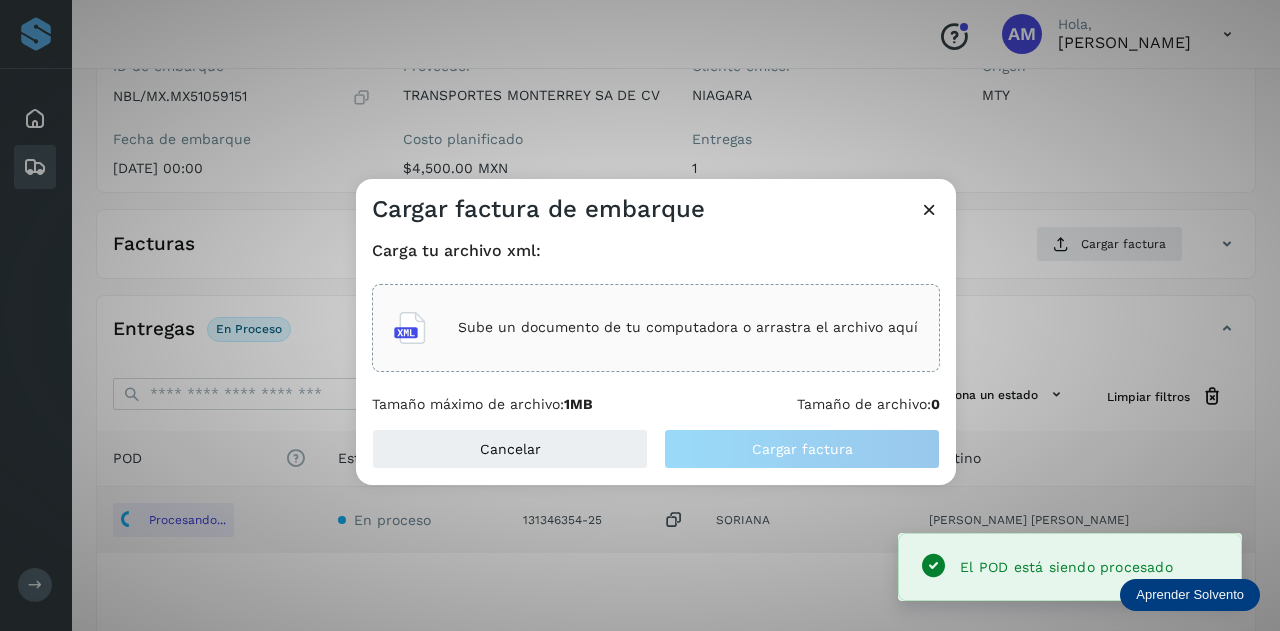 click on "Sube un documento de tu computadora o arrastra el archivo aquí" 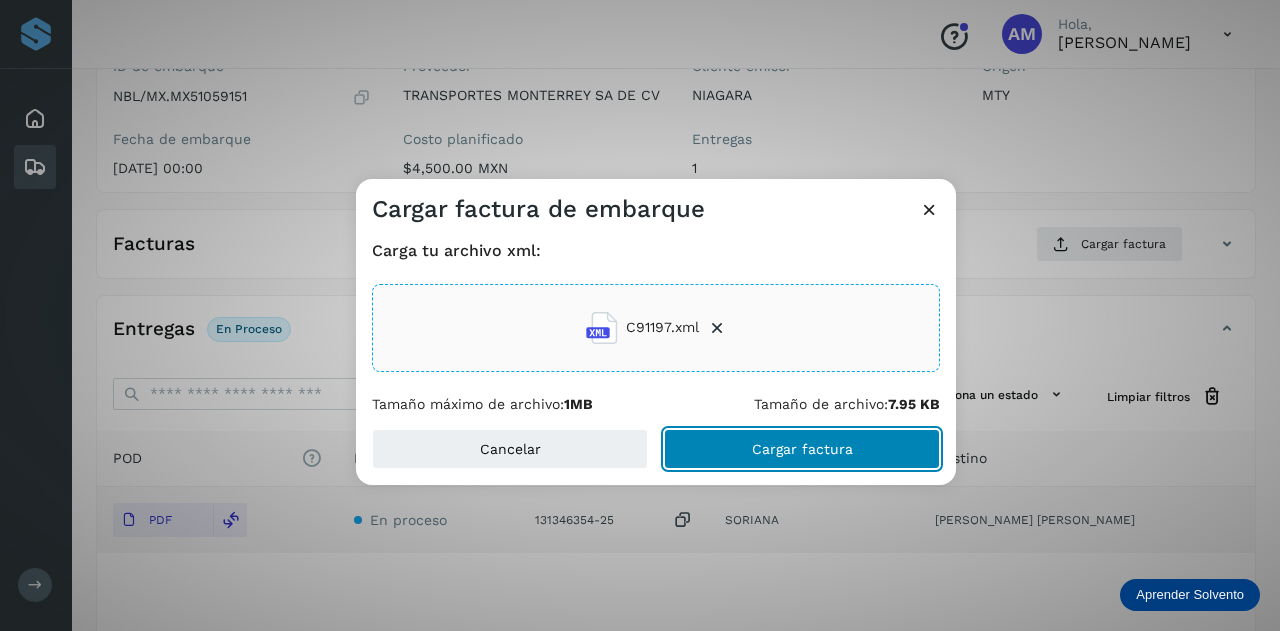 click on "Cargar factura" 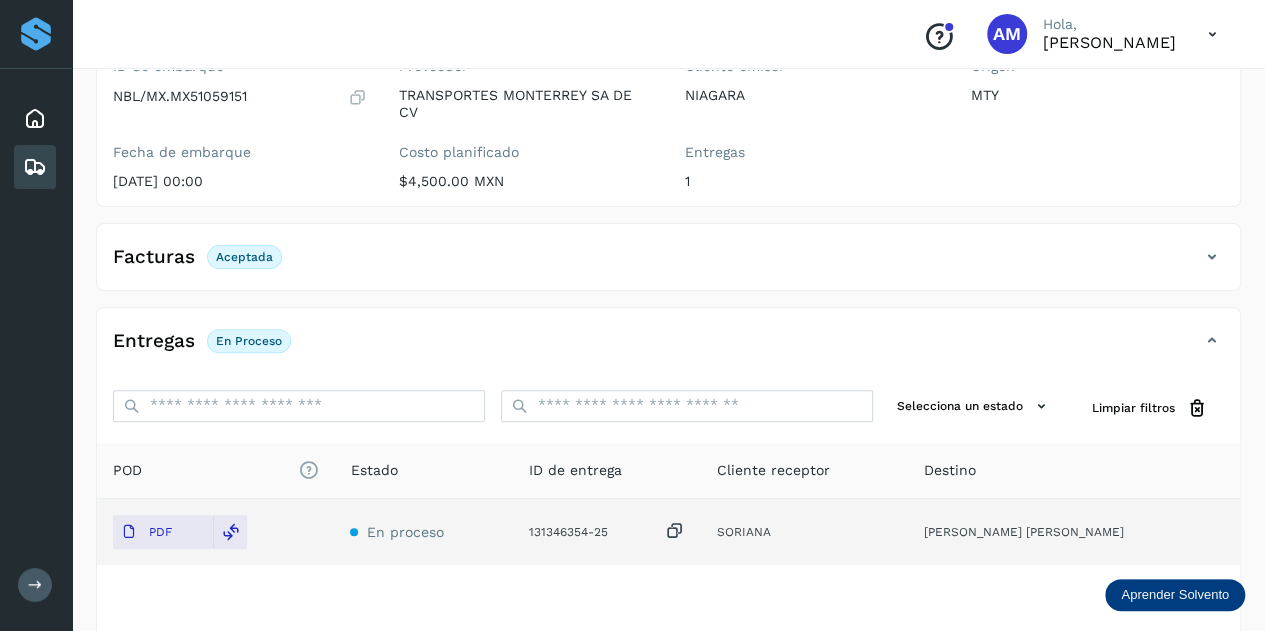 scroll, scrollTop: 0, scrollLeft: 0, axis: both 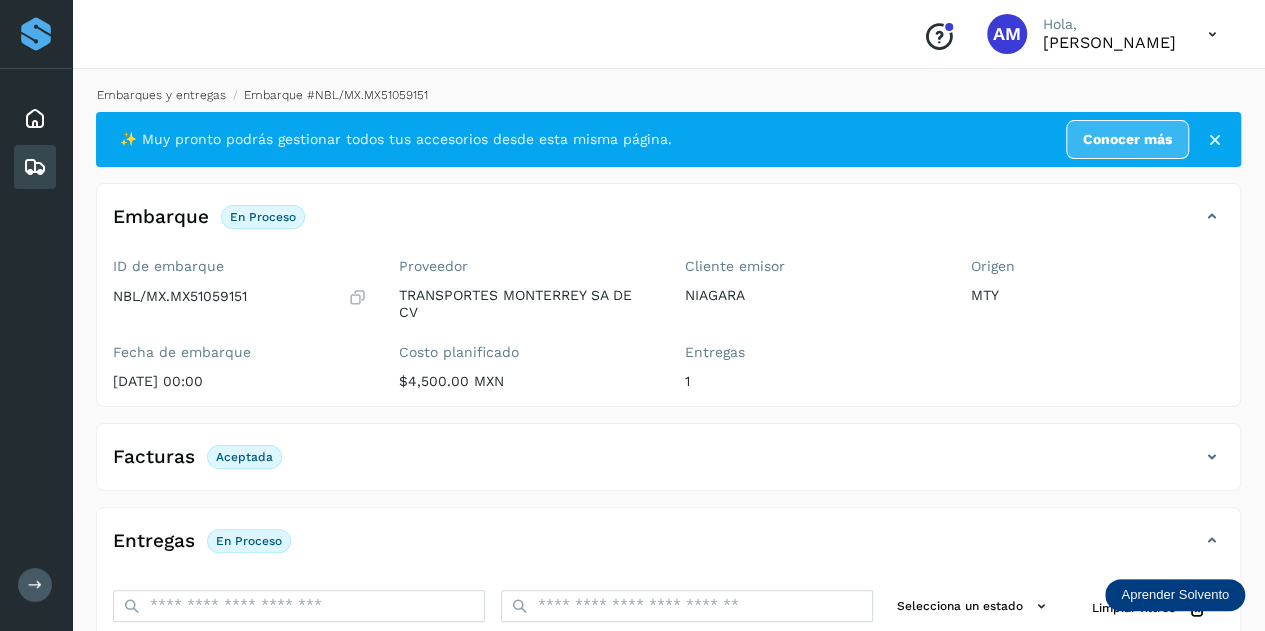 click on "Embarques y entregas" at bounding box center [161, 95] 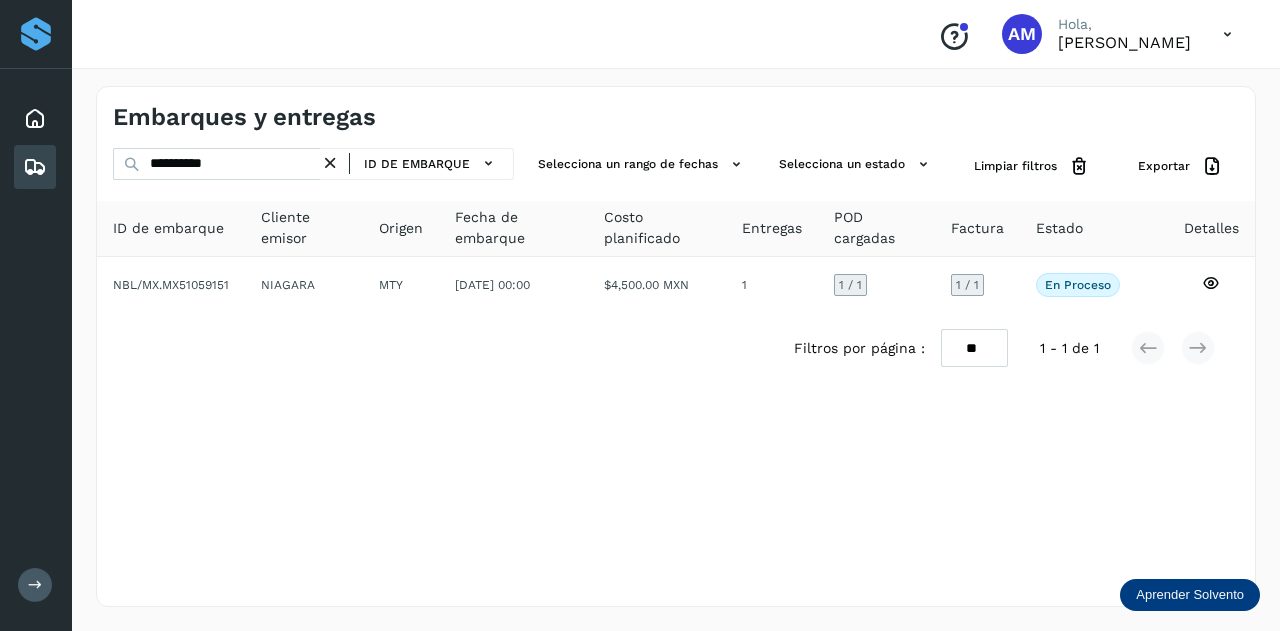 click at bounding box center [330, 163] 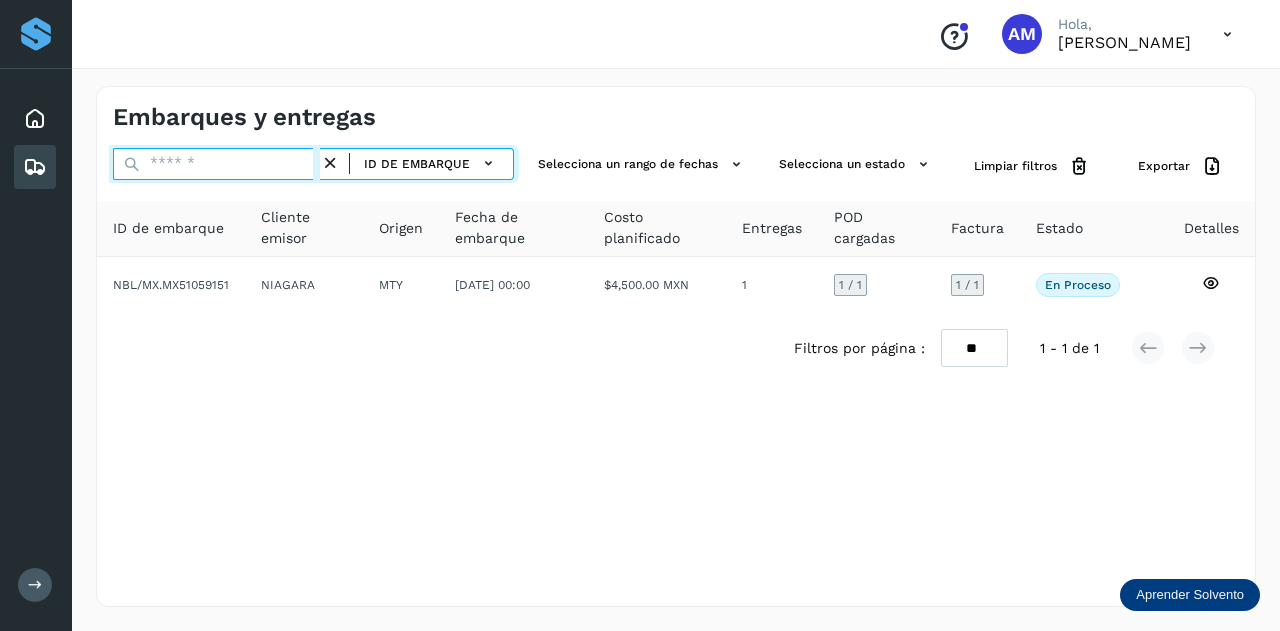 click at bounding box center (216, 164) 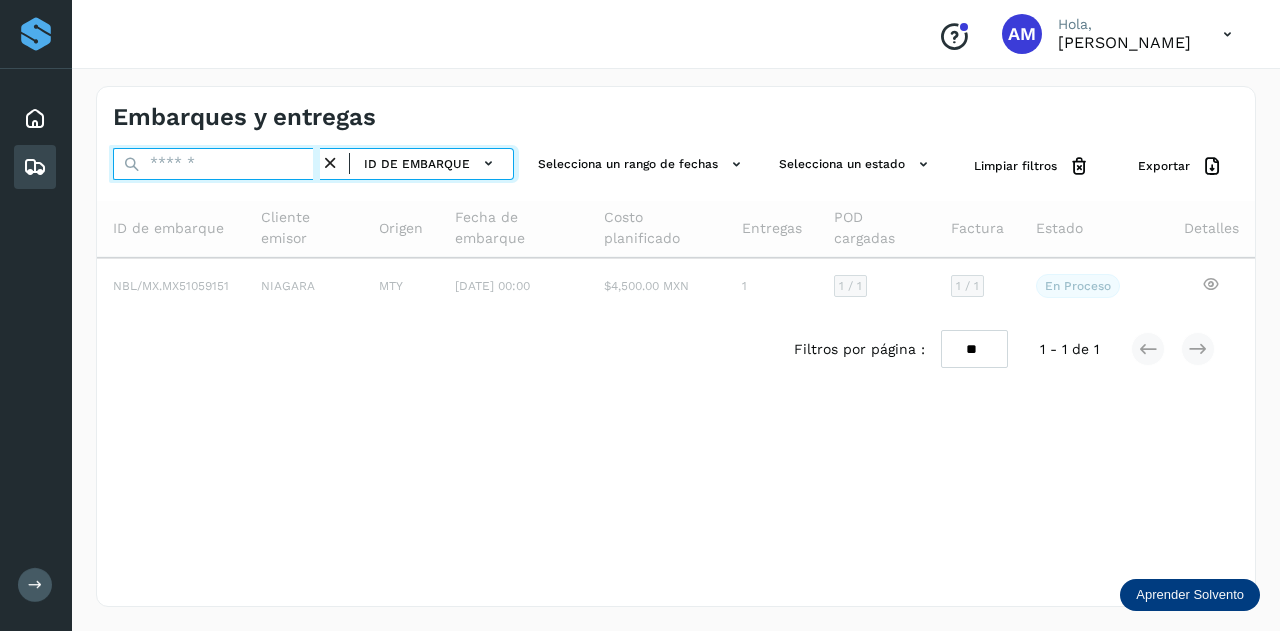 paste on "**********" 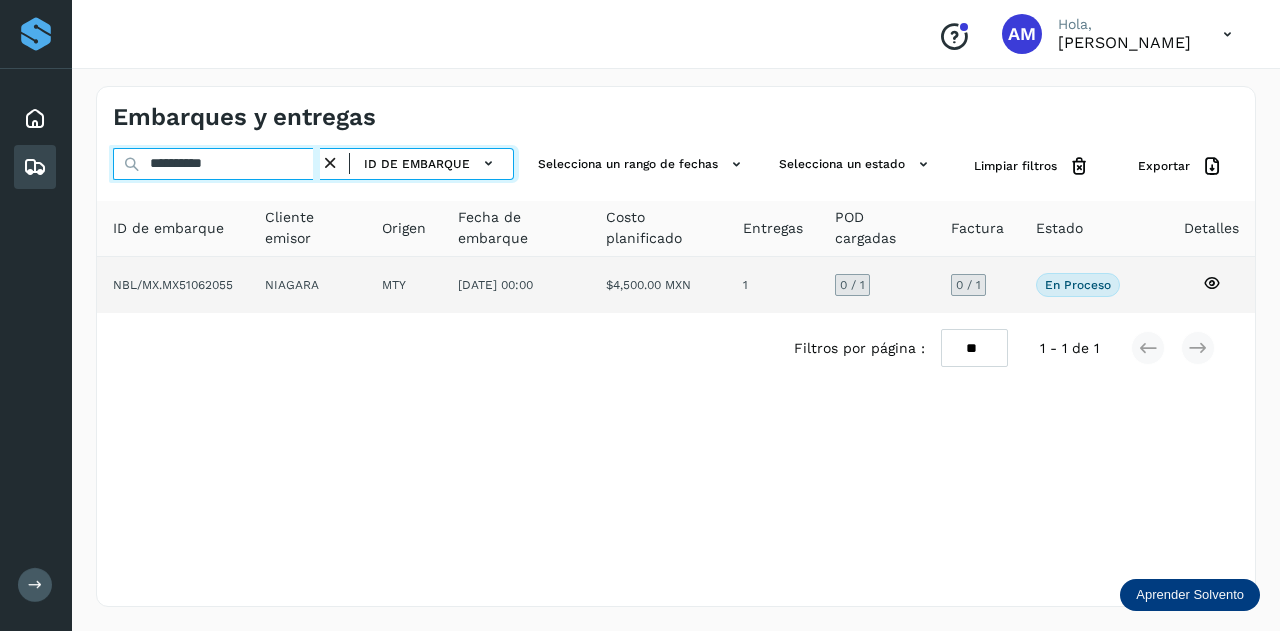 type on "**********" 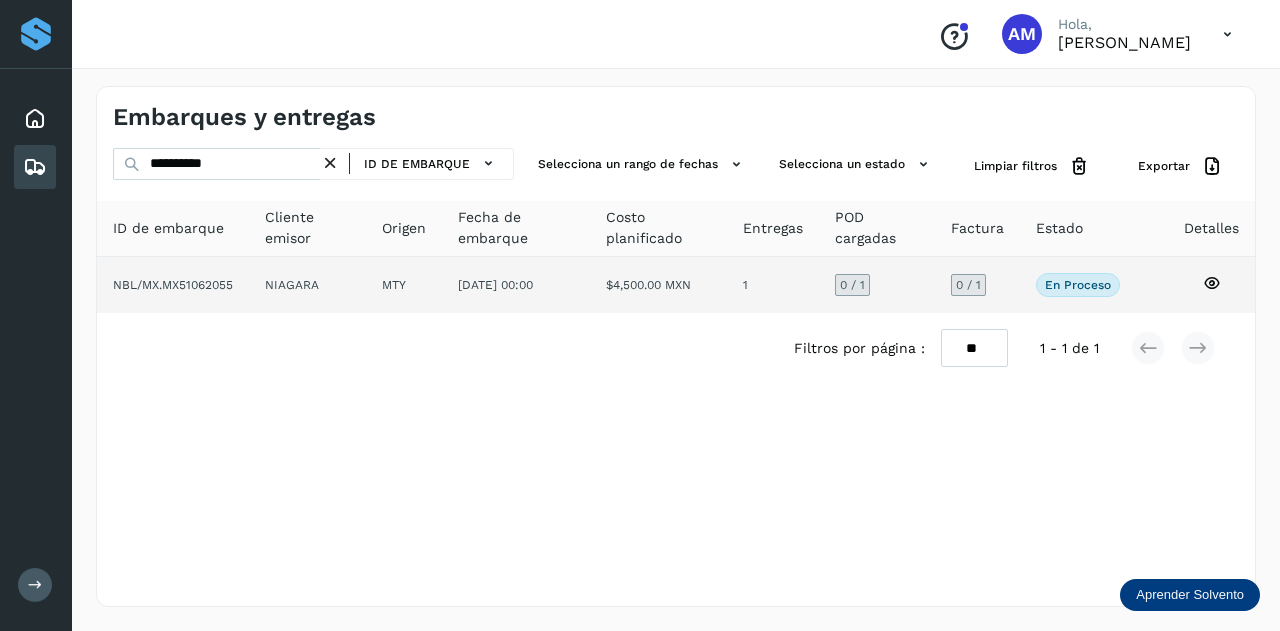 click on "MTY" 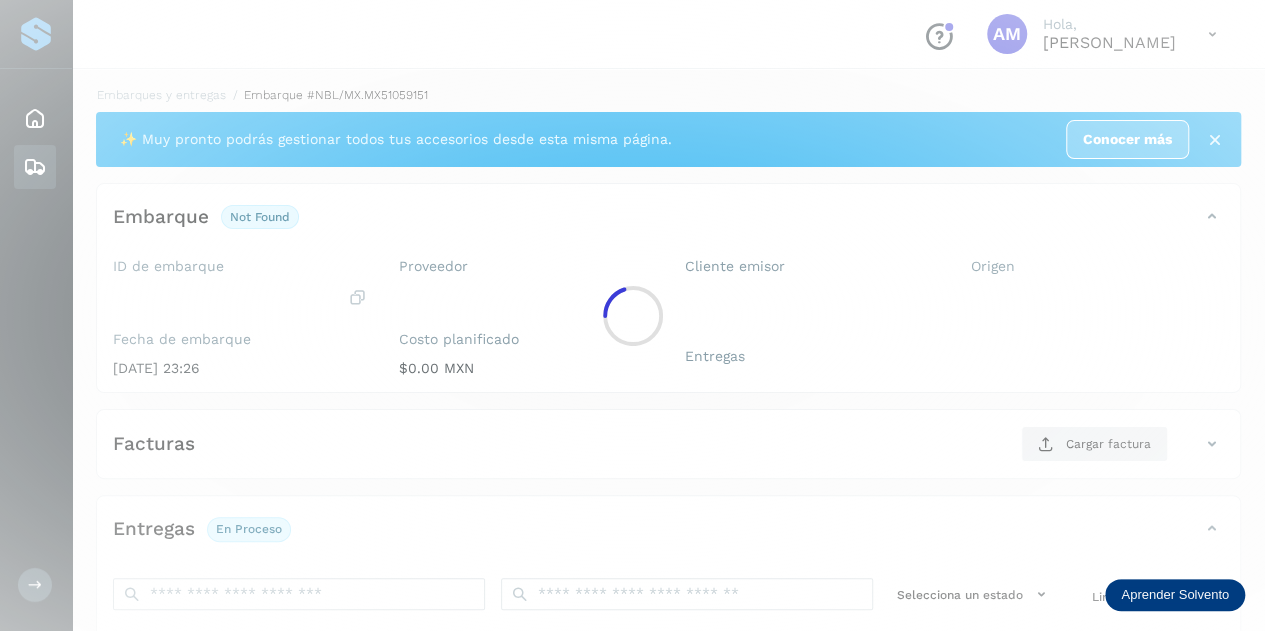 scroll, scrollTop: 200, scrollLeft: 0, axis: vertical 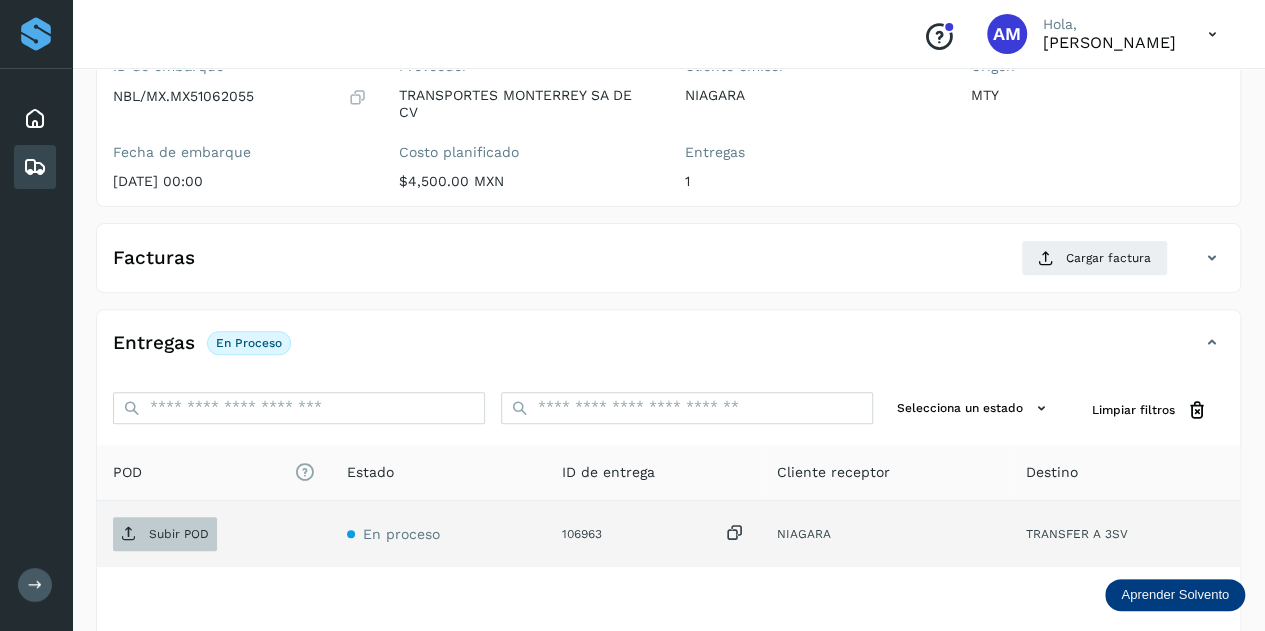 click on "Subir POD" at bounding box center (179, 534) 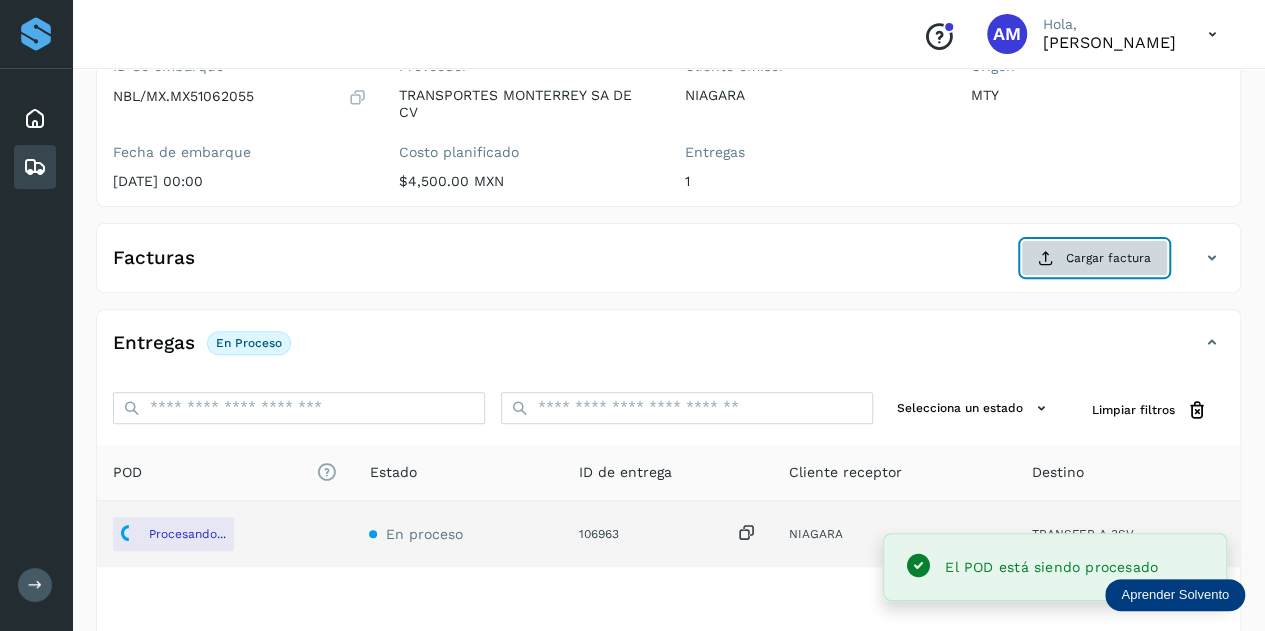 click on "Cargar factura" at bounding box center (1094, 258) 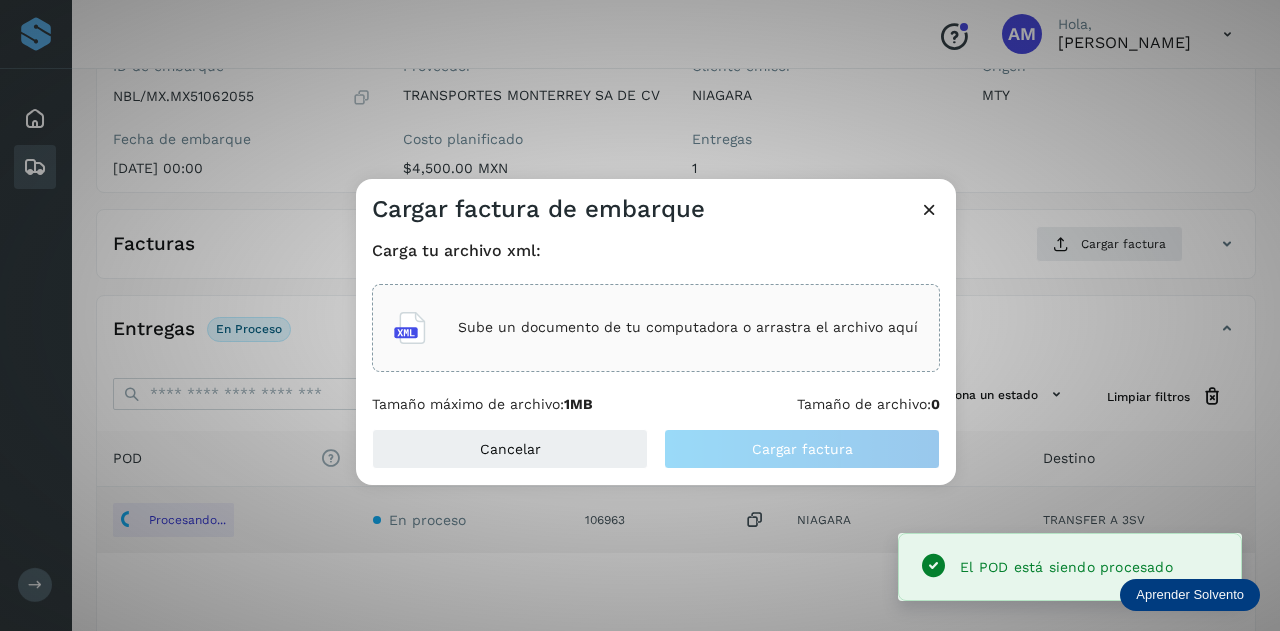 click on "Sube un documento de tu computadora o arrastra el archivo aquí" 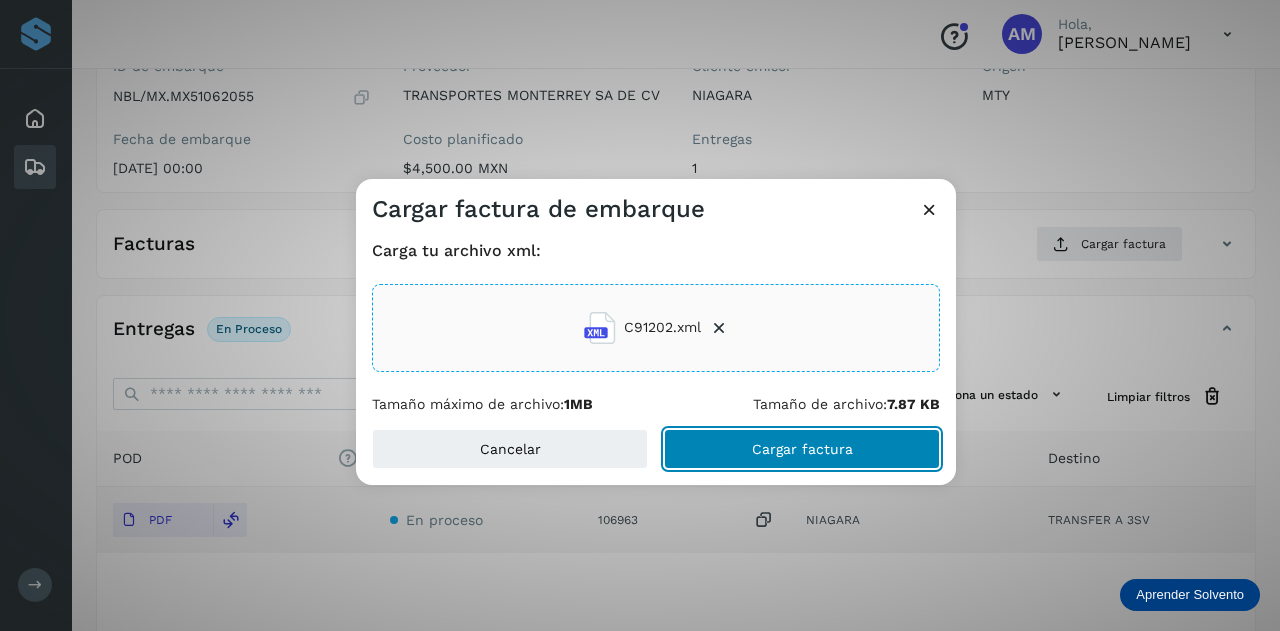 click on "Cargar factura" 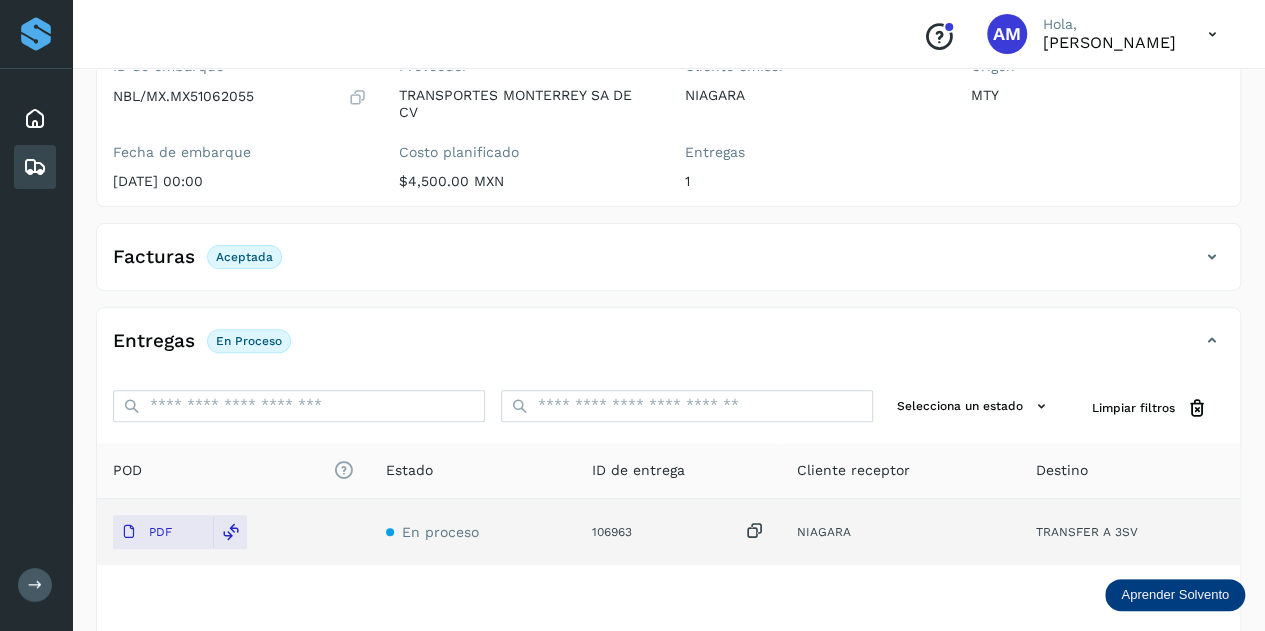 scroll, scrollTop: 0, scrollLeft: 0, axis: both 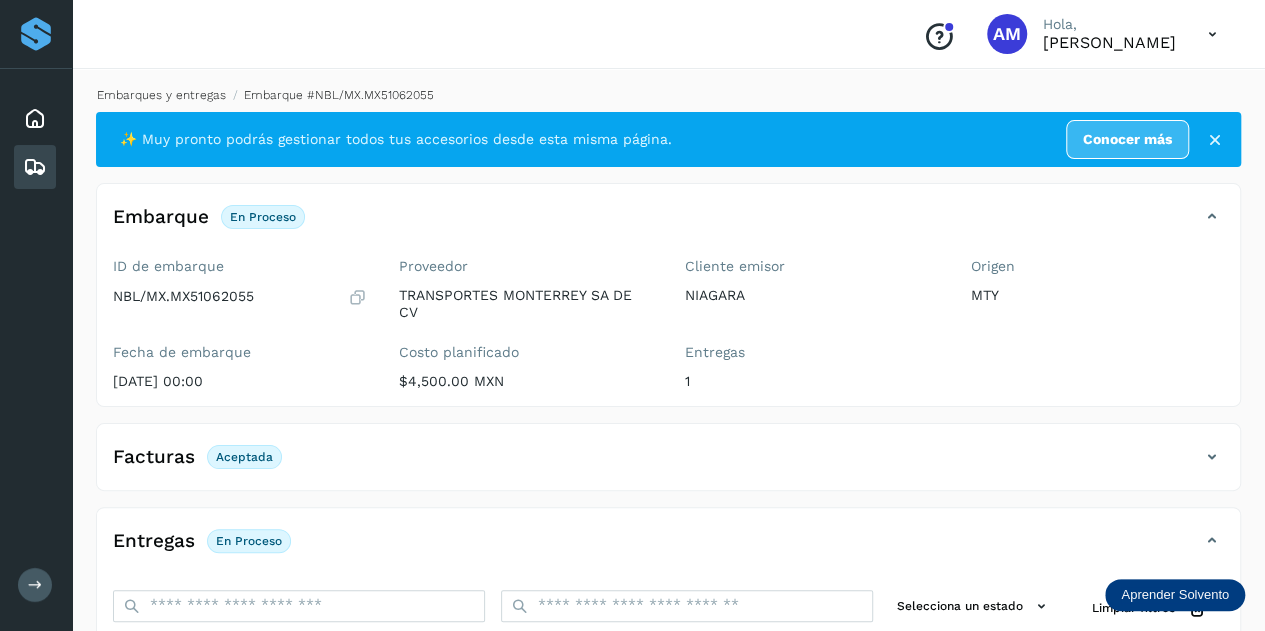 click on "Embarques y entregas" at bounding box center [161, 95] 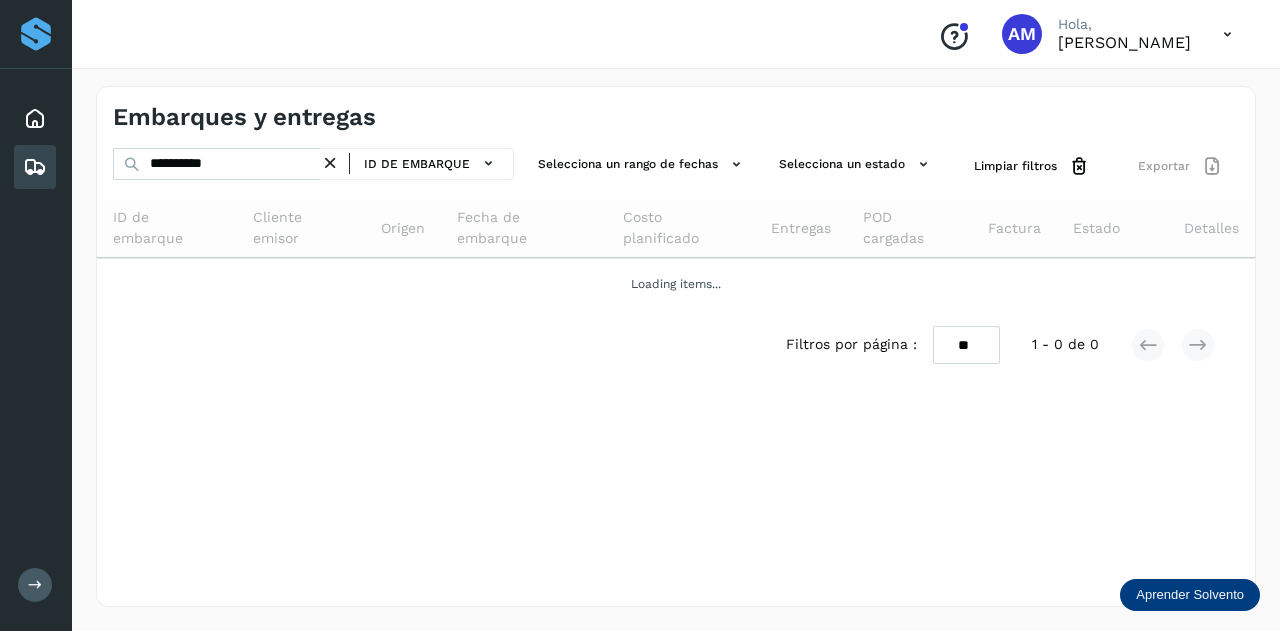 drag, startPoint x: 337, startPoint y: 160, endPoint x: 294, endPoint y: 163, distance: 43.104523 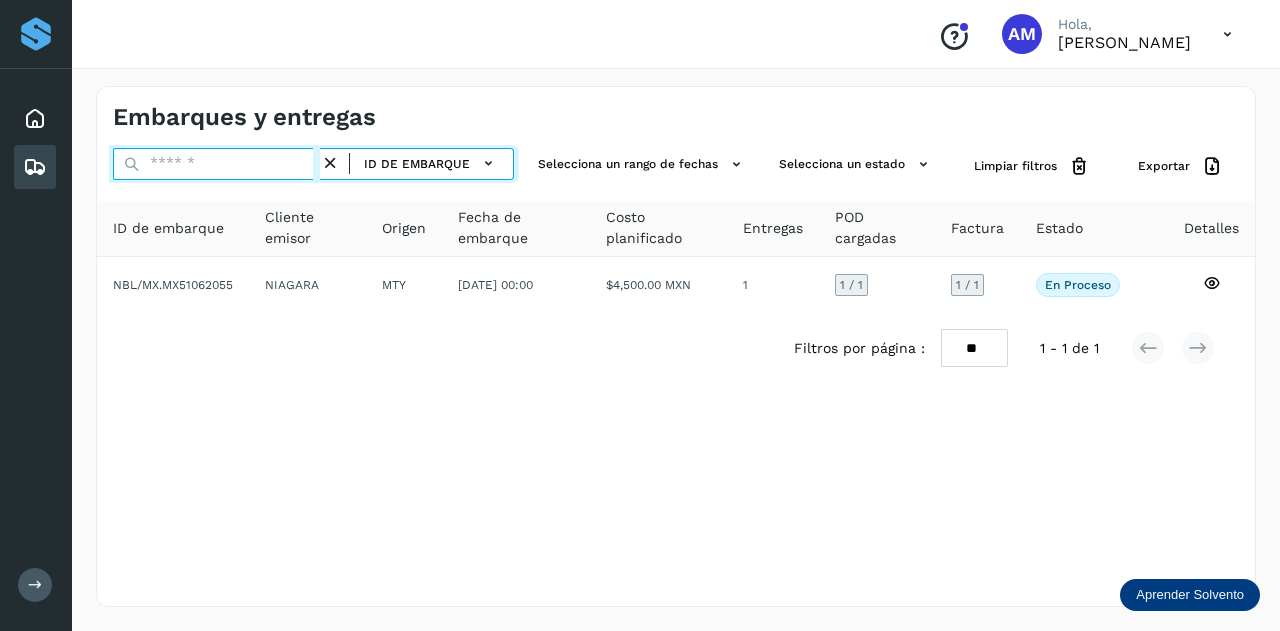 click at bounding box center [216, 164] 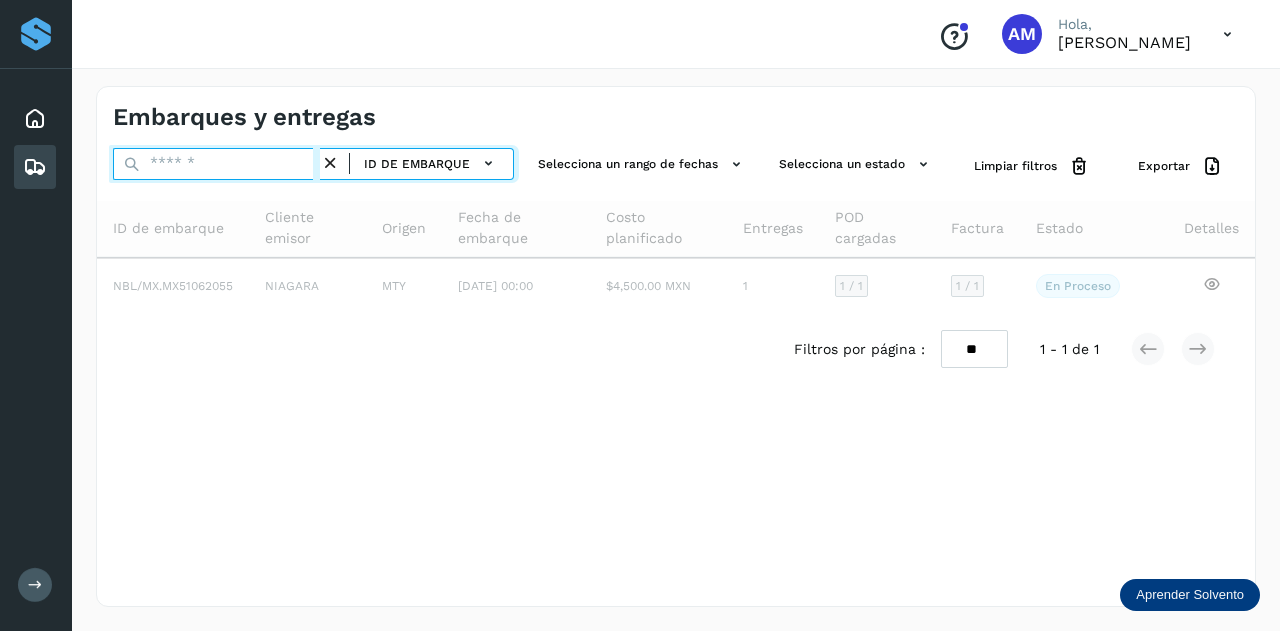 paste on "**********" 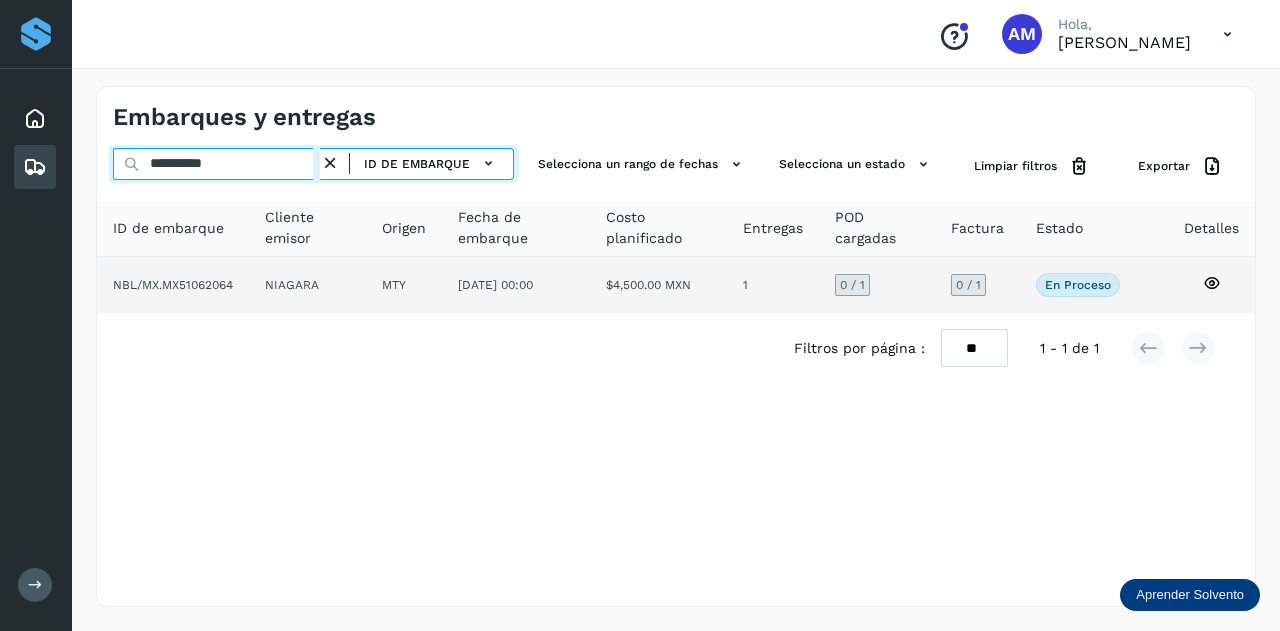 type on "**********" 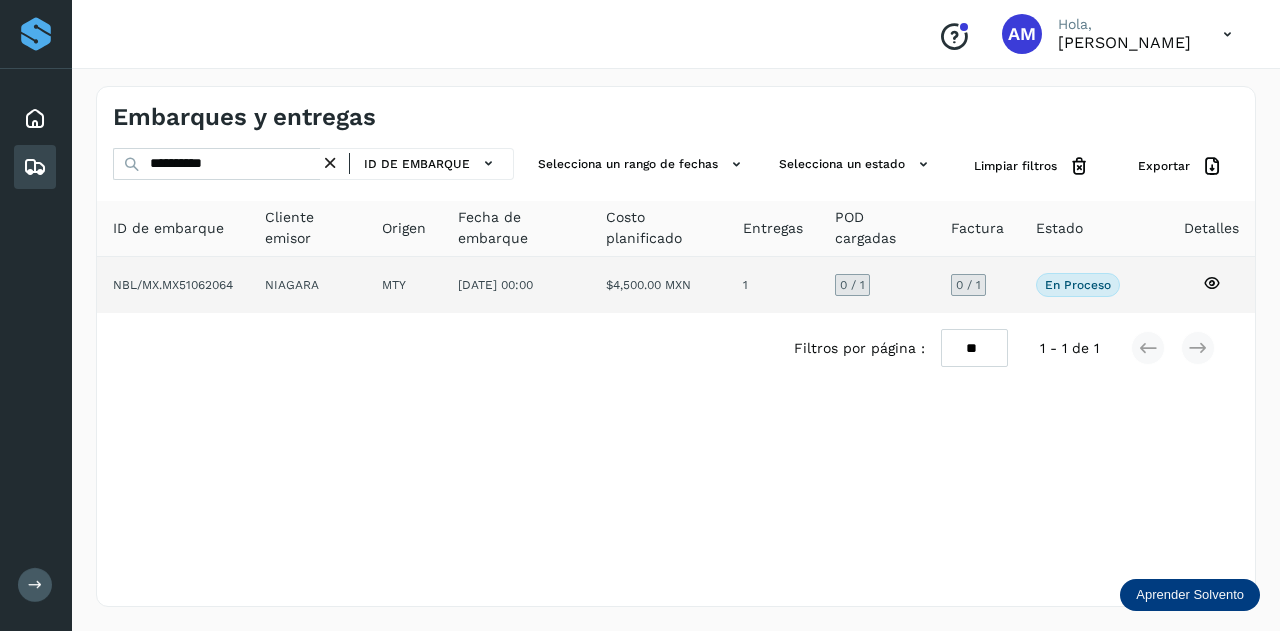 click on "NIAGARA" 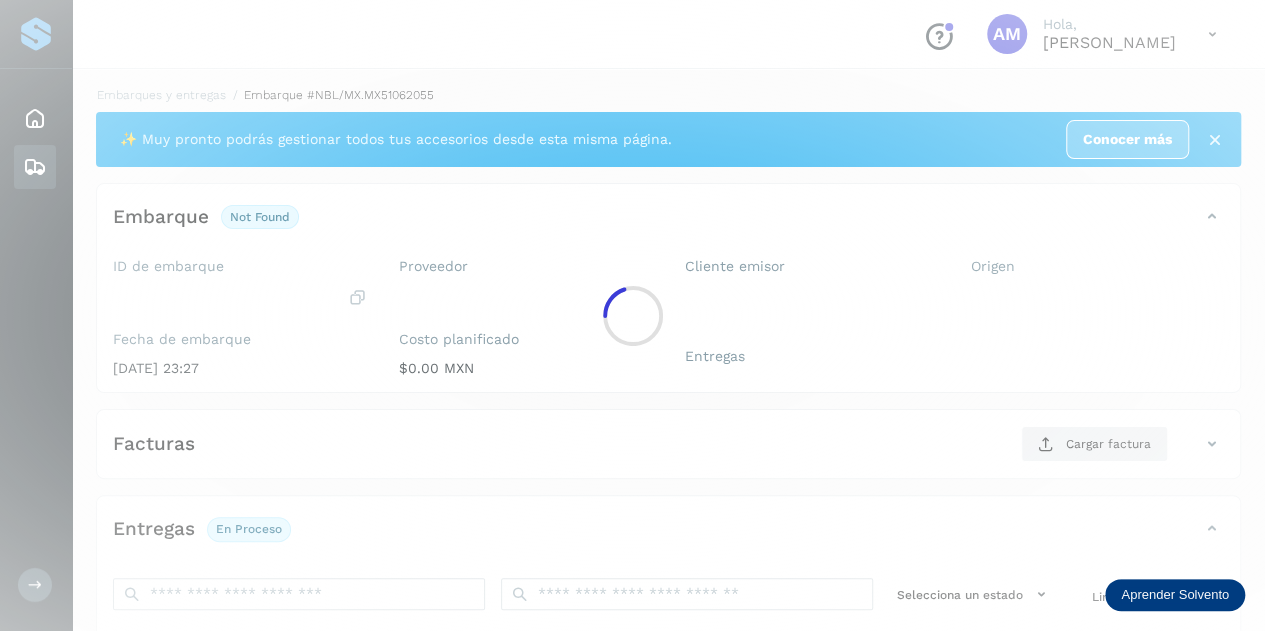 scroll, scrollTop: 200, scrollLeft: 0, axis: vertical 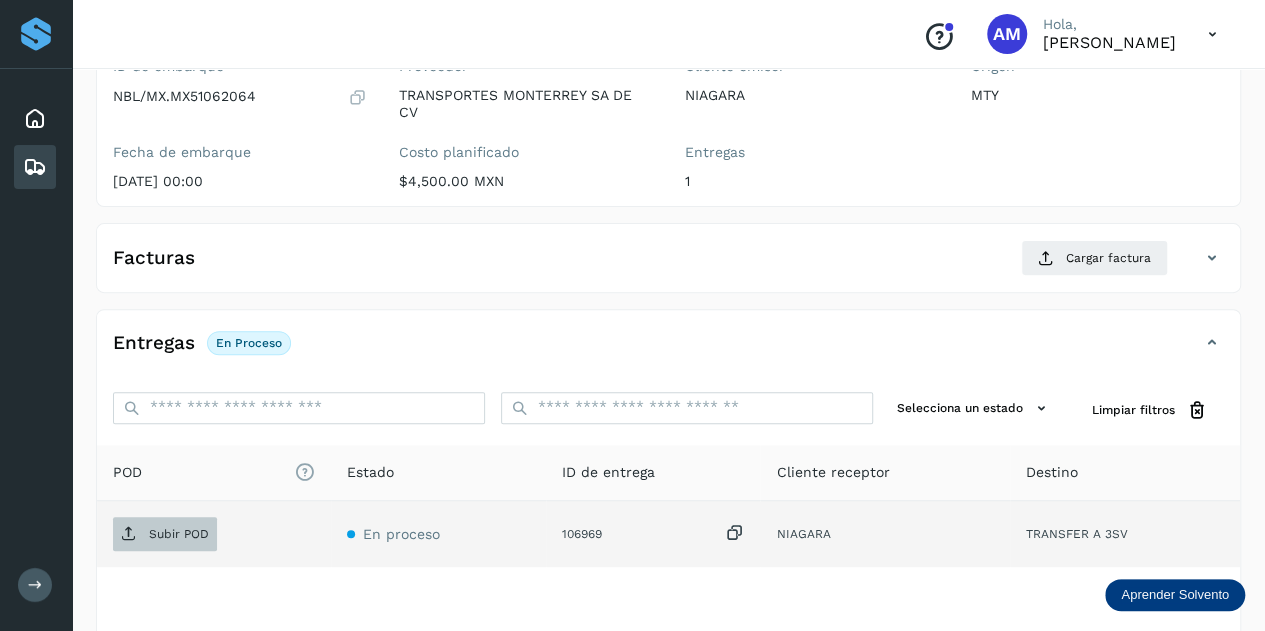 click on "Subir POD" at bounding box center (179, 534) 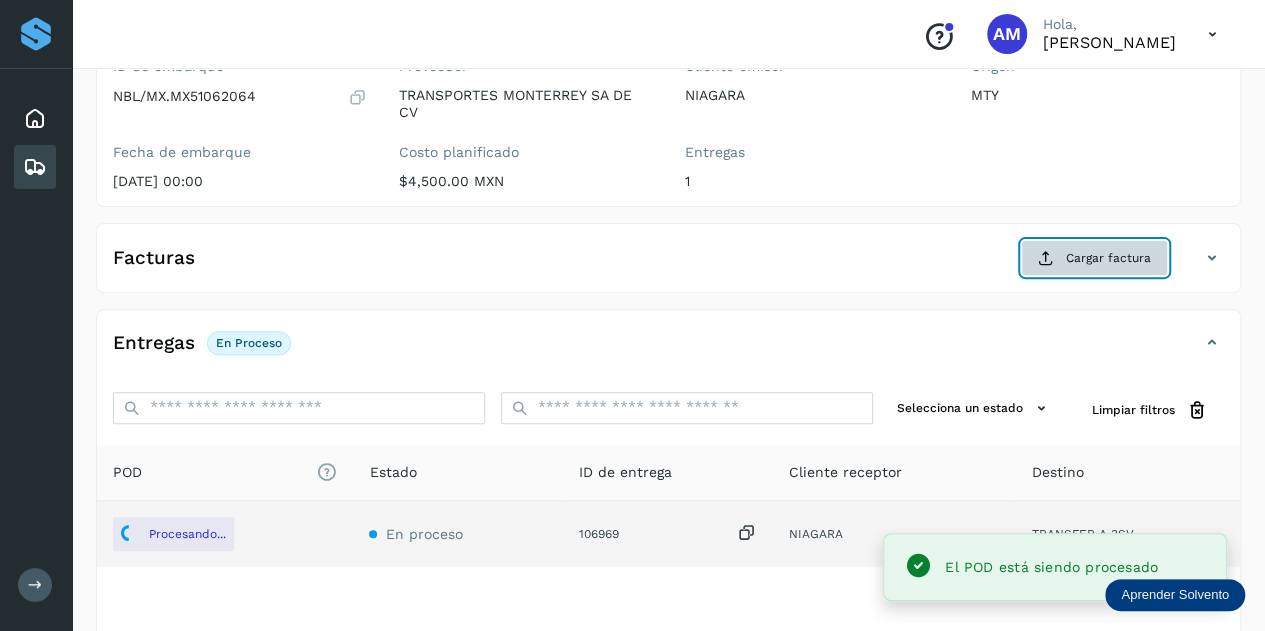 click at bounding box center [1046, 258] 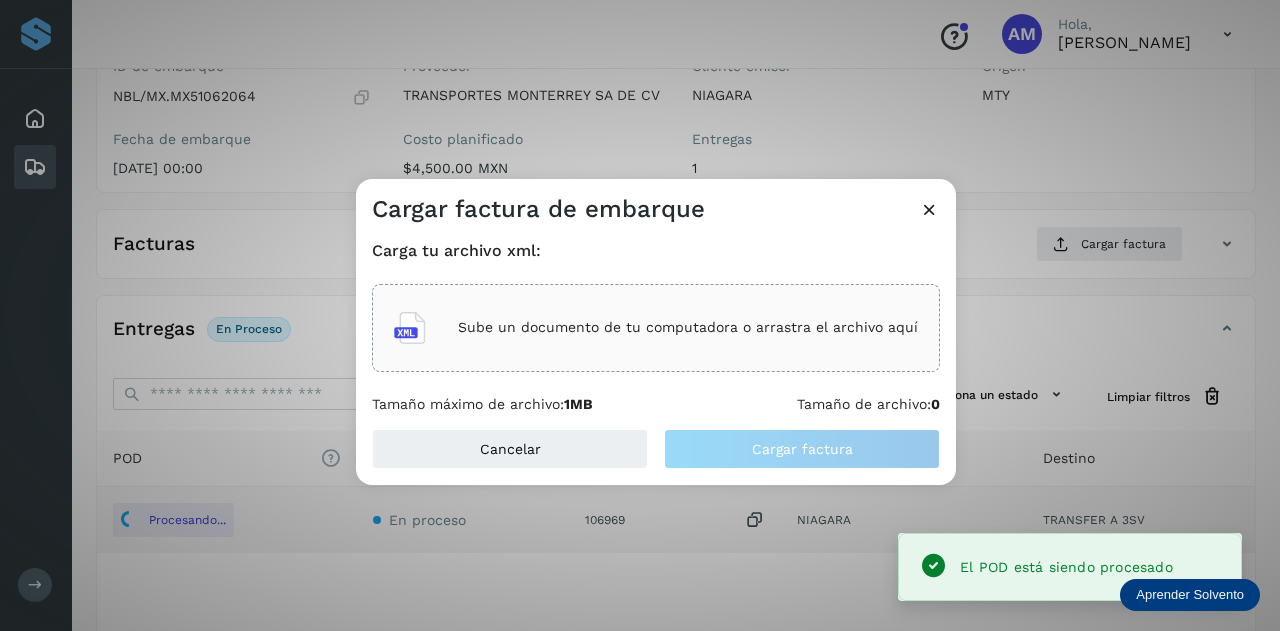 click on "Sube un documento de tu computadora o arrastra el archivo aquí" 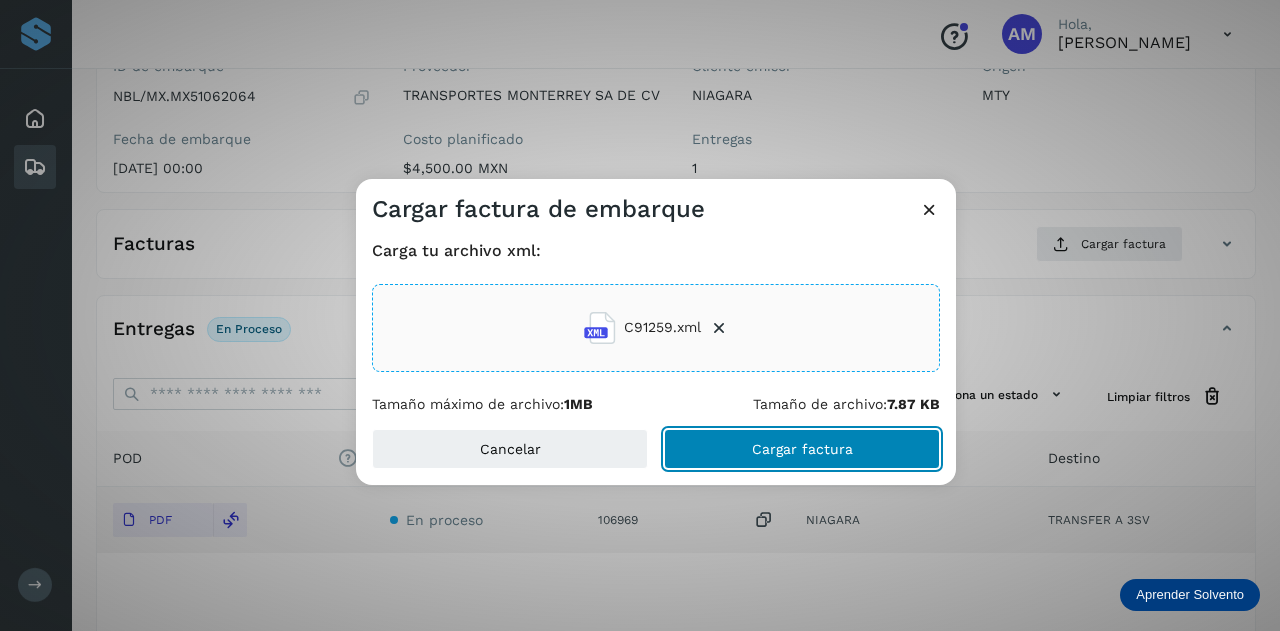 drag, startPoint x: 722, startPoint y: 450, endPoint x: 366, endPoint y: 417, distance: 357.5262 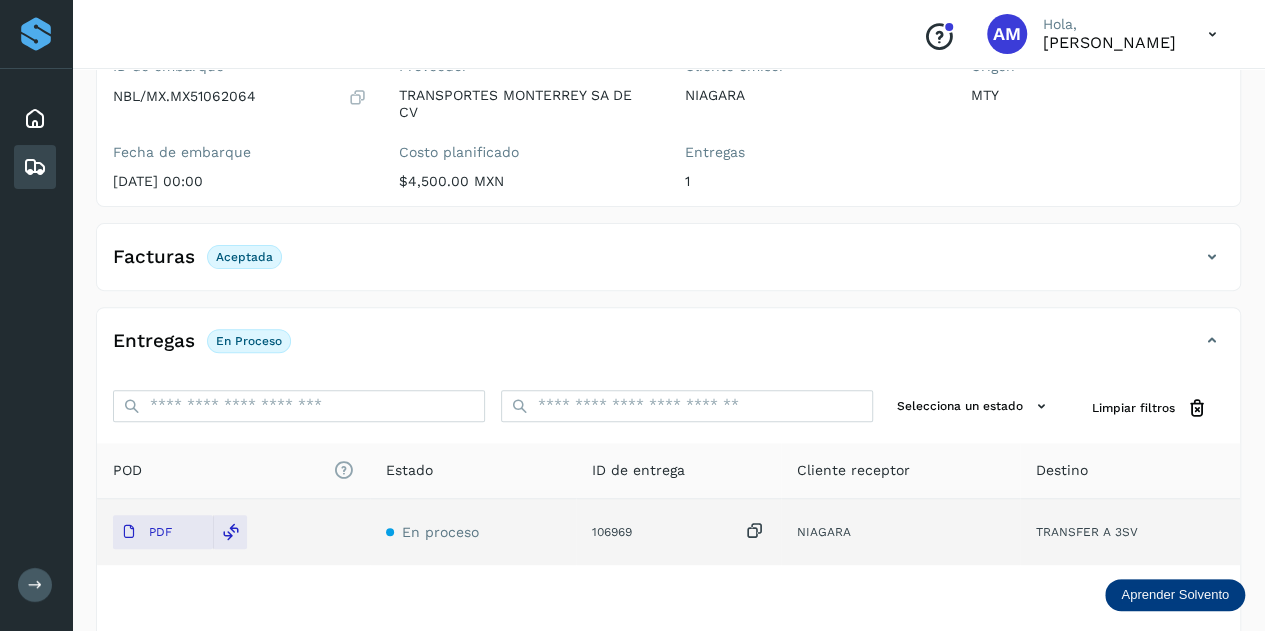 scroll, scrollTop: 0, scrollLeft: 0, axis: both 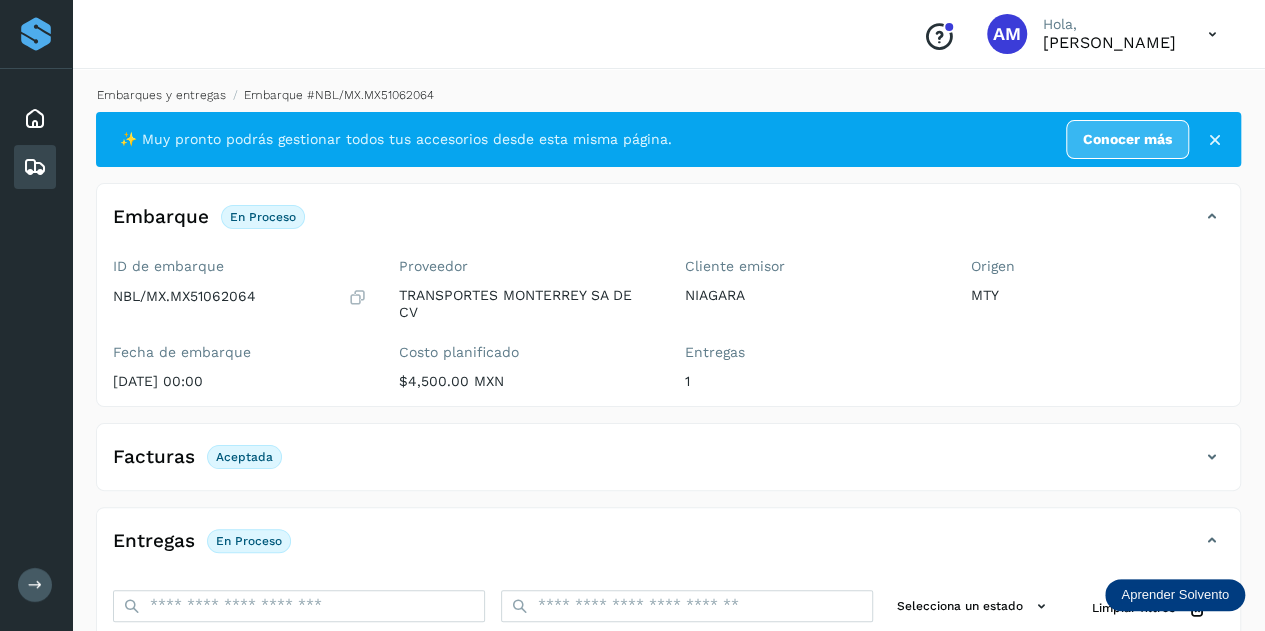 click on "Embarques y entregas" at bounding box center (161, 95) 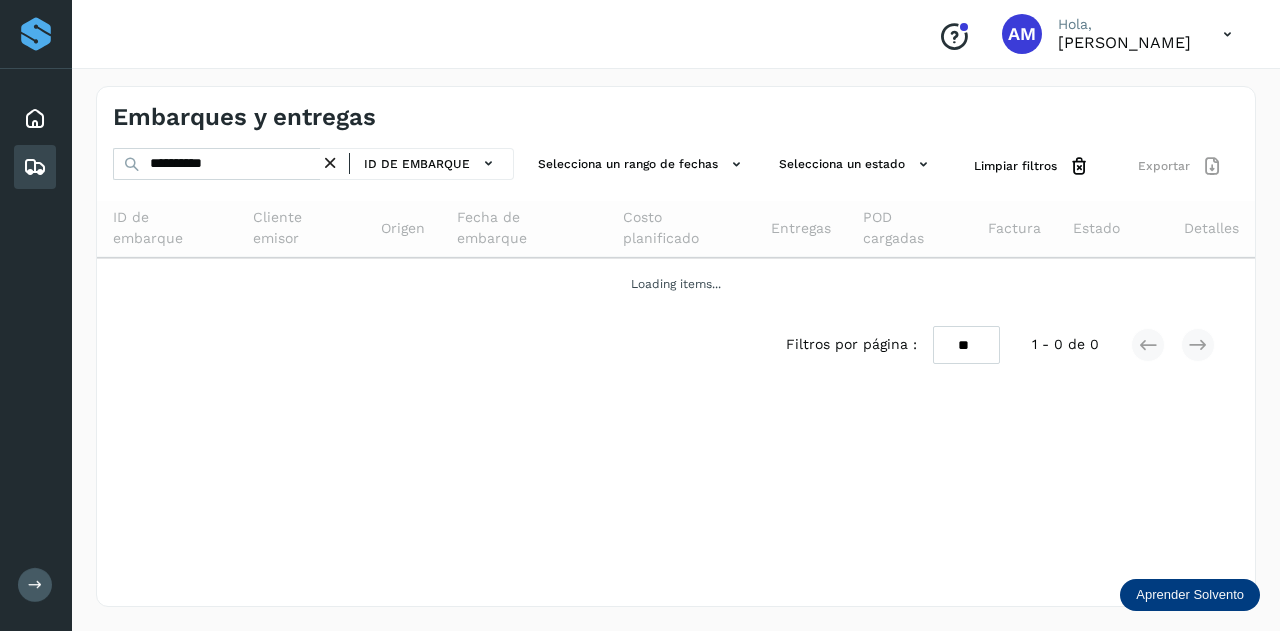 drag, startPoint x: 344, startPoint y: 164, endPoint x: 265, endPoint y: 163, distance: 79.00633 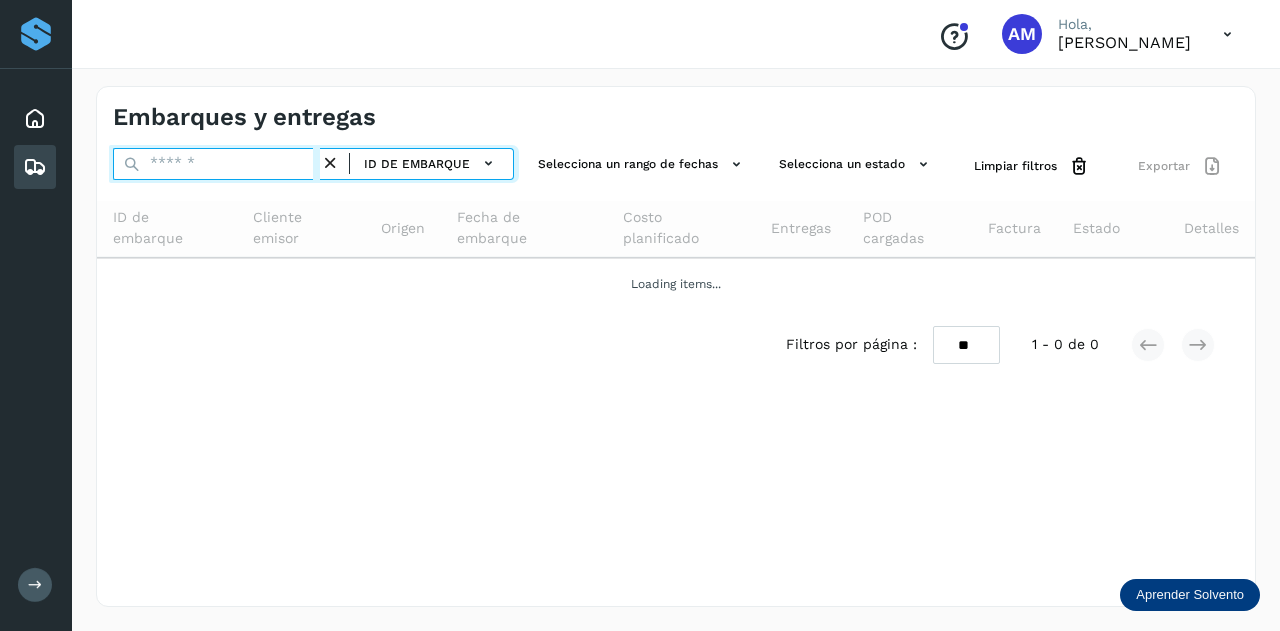 click at bounding box center [216, 164] 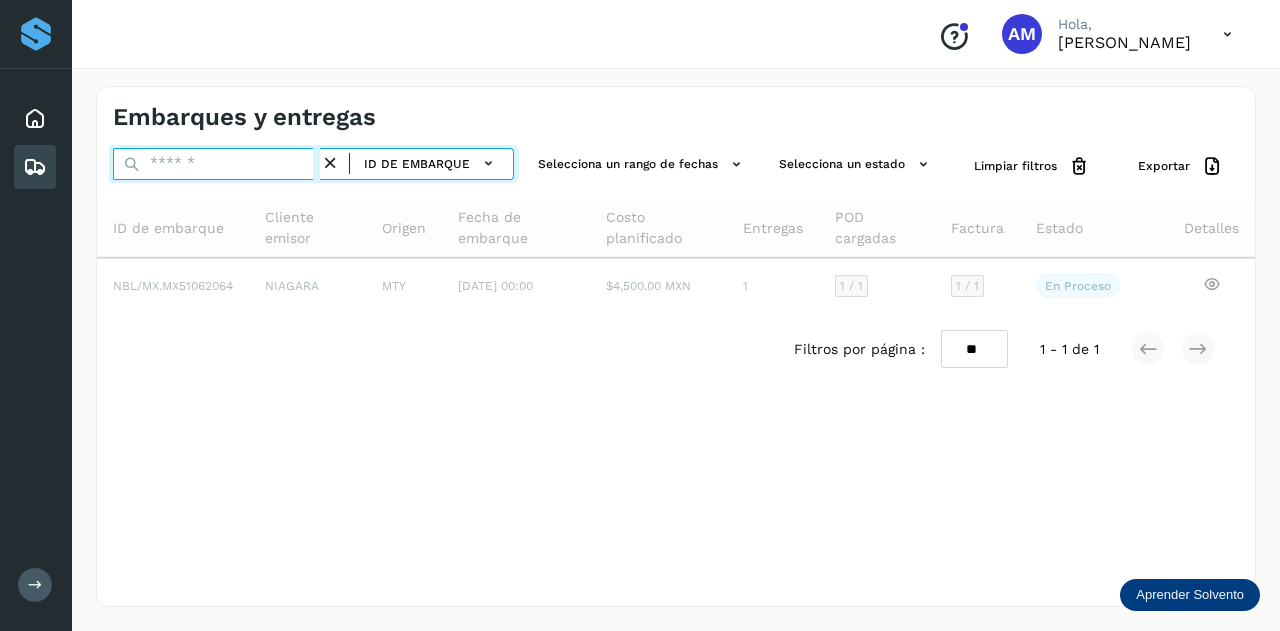 paste on "**********" 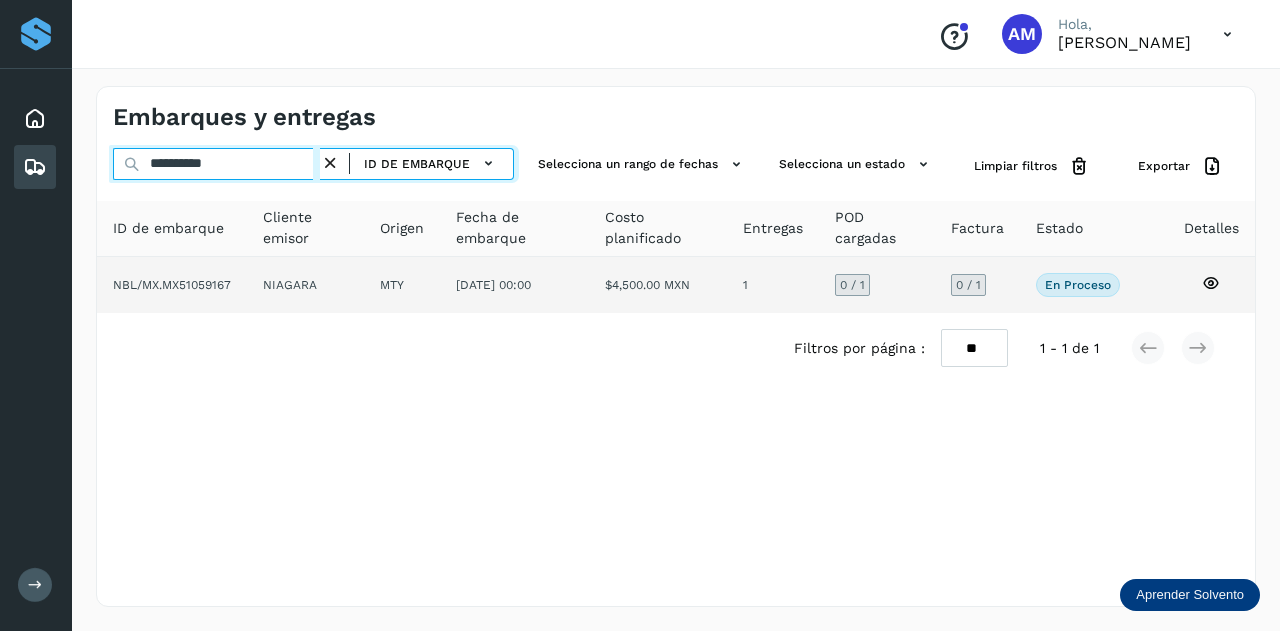 type on "**********" 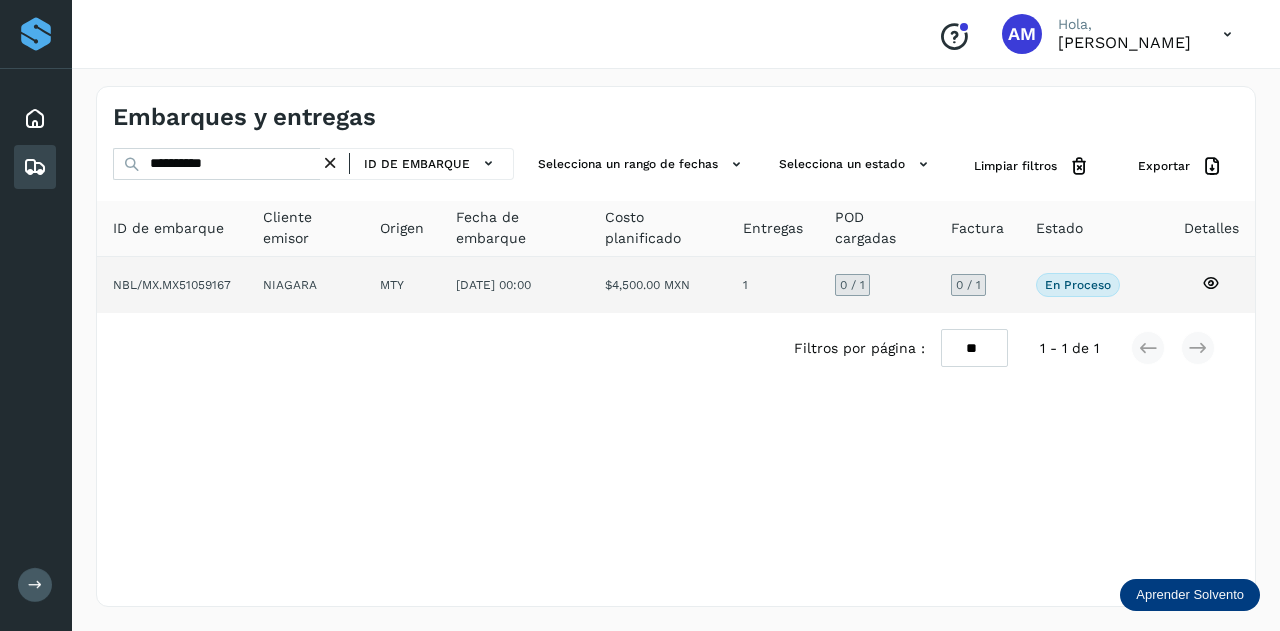 click on "MTY" 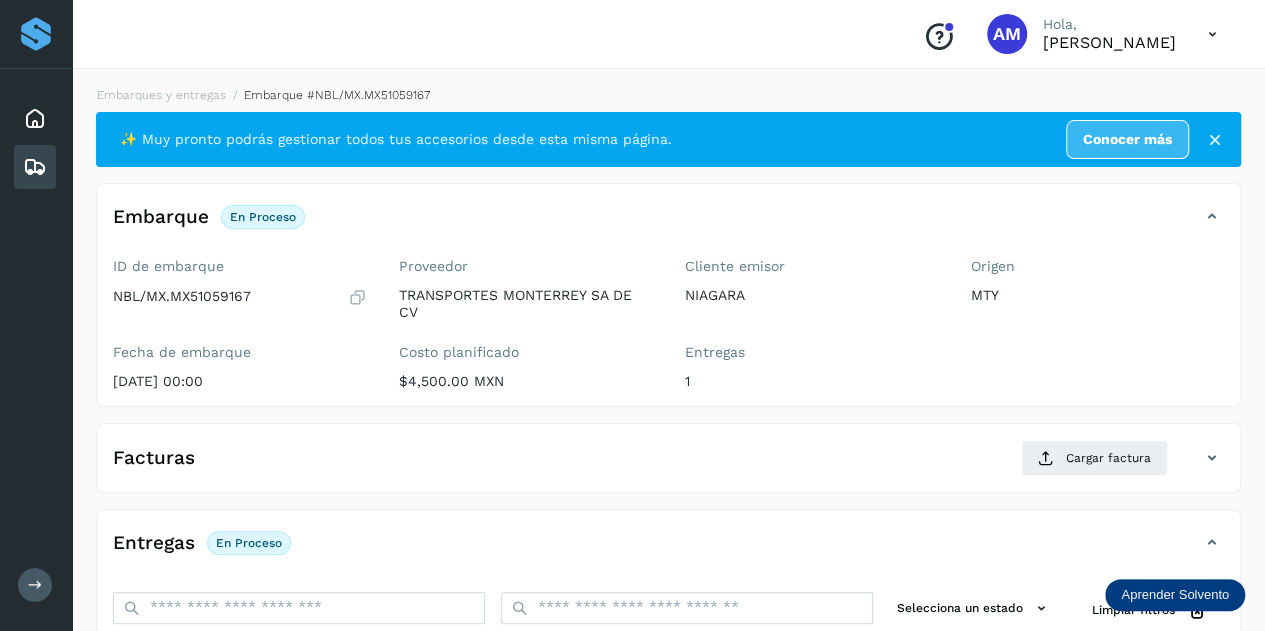 scroll, scrollTop: 200, scrollLeft: 0, axis: vertical 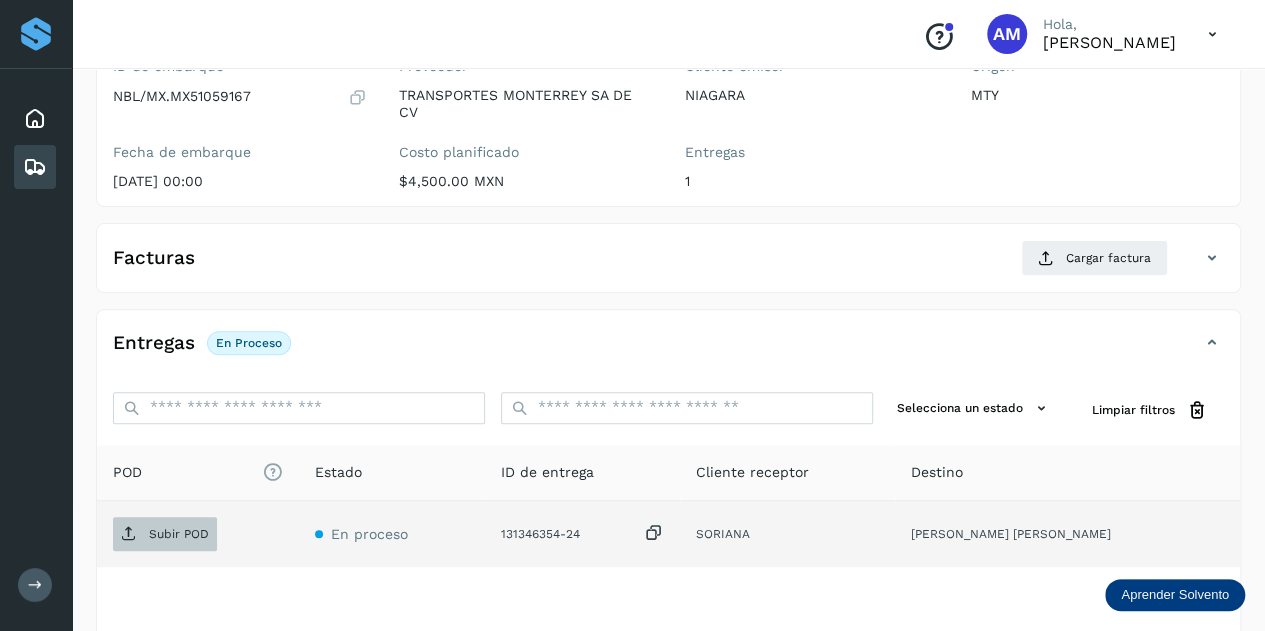 click on "Subir POD" at bounding box center [179, 534] 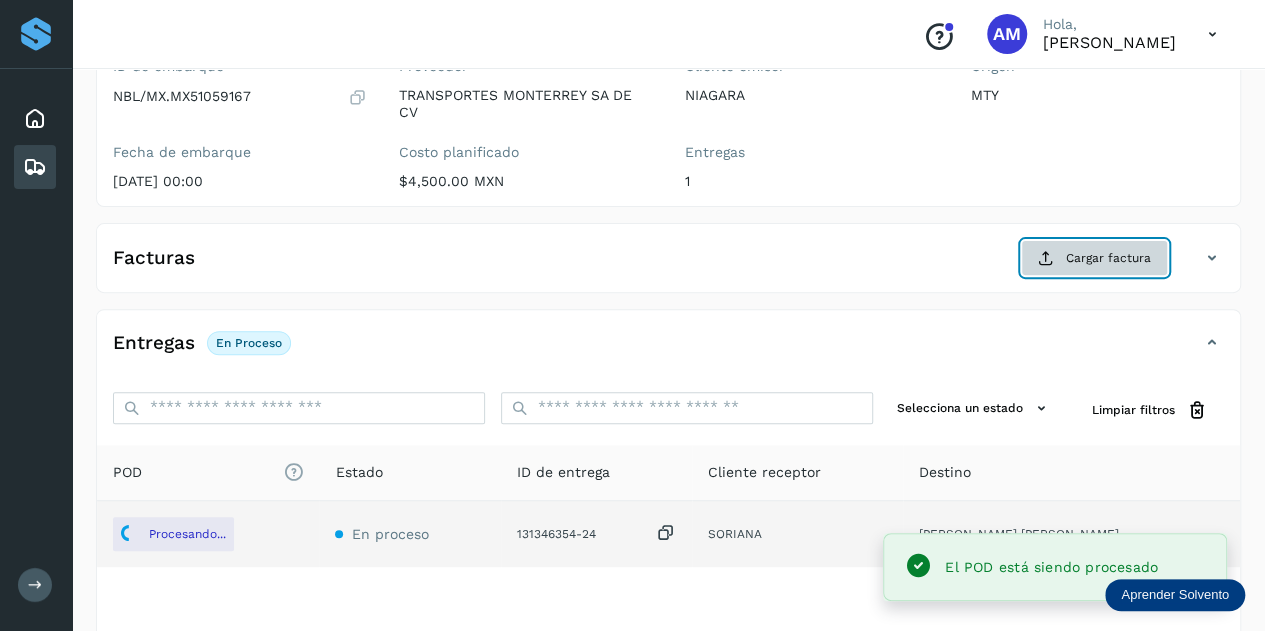 click on "Cargar factura" 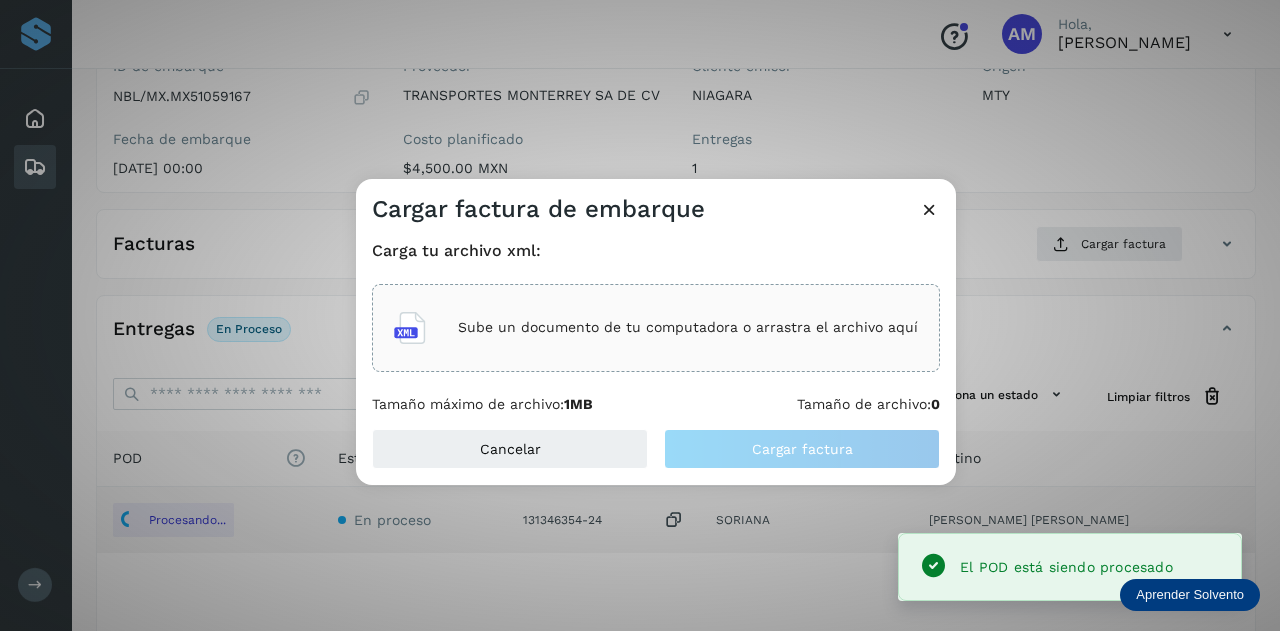 click on "Sube un documento de tu computadora o arrastra el archivo aquí" at bounding box center (688, 327) 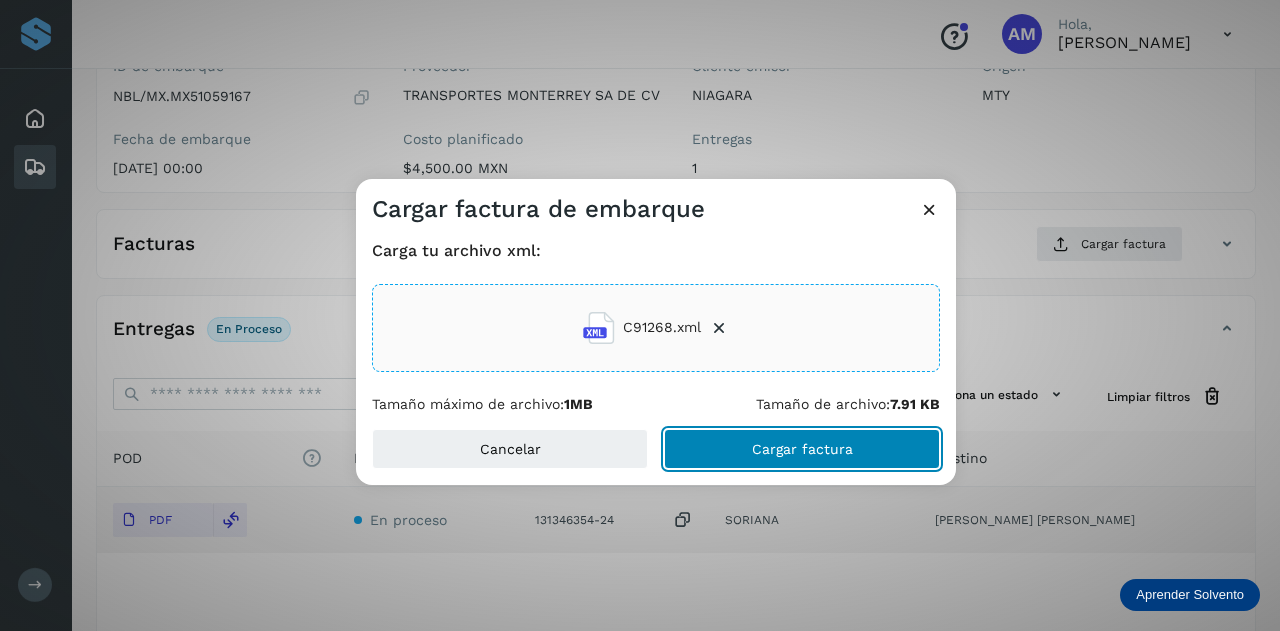 click on "Cargar factura" 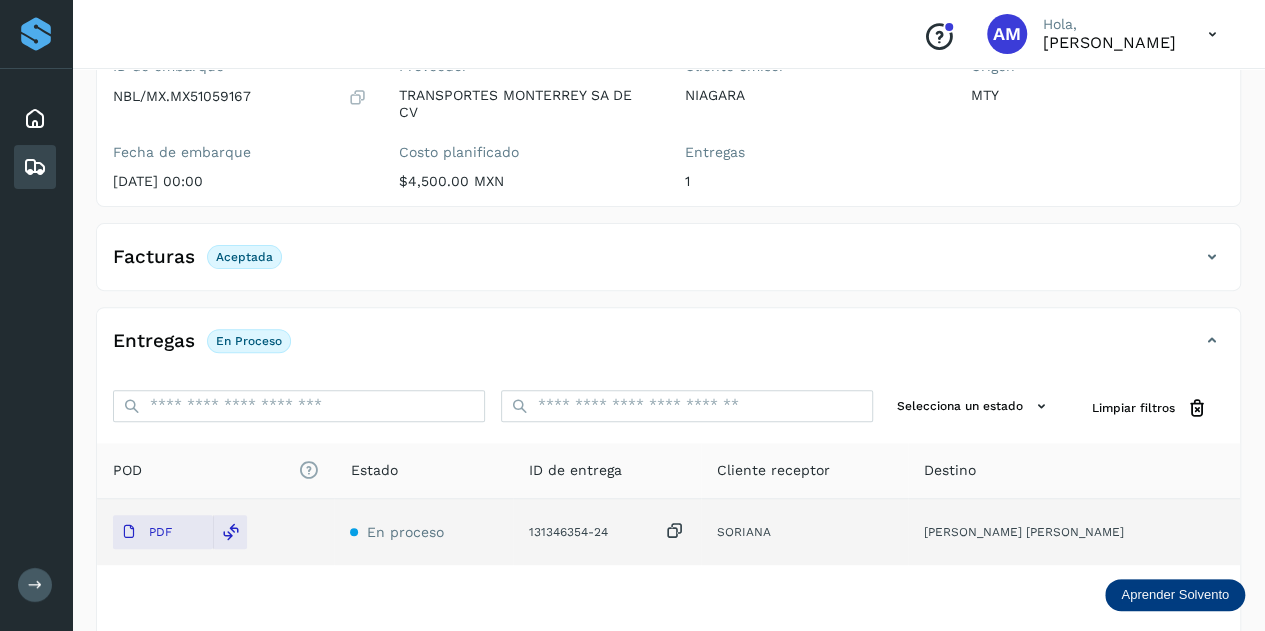 scroll, scrollTop: 0, scrollLeft: 0, axis: both 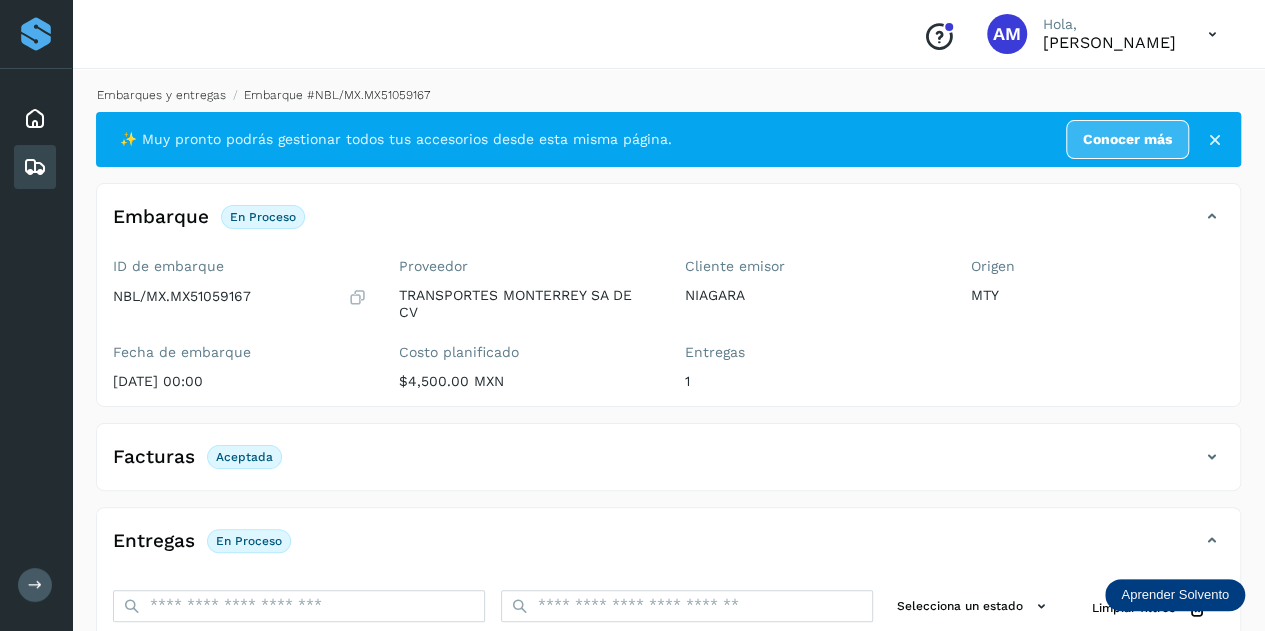 click on "Embarques y entregas" at bounding box center (161, 95) 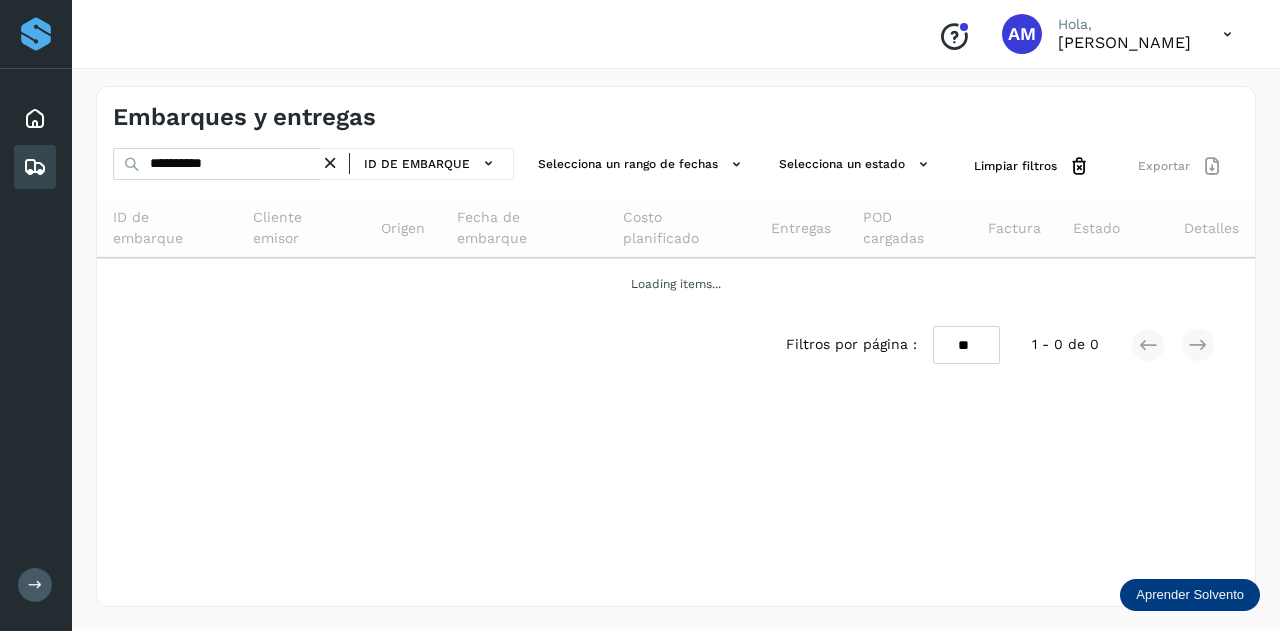 click at bounding box center [330, 163] 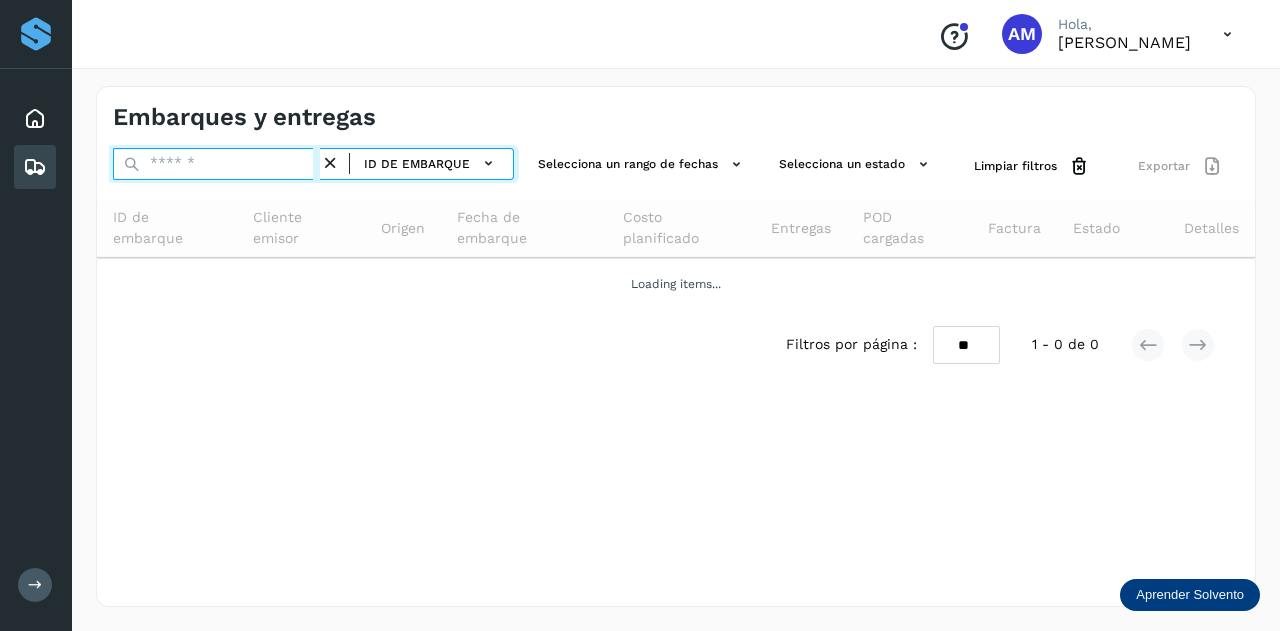 click at bounding box center (216, 164) 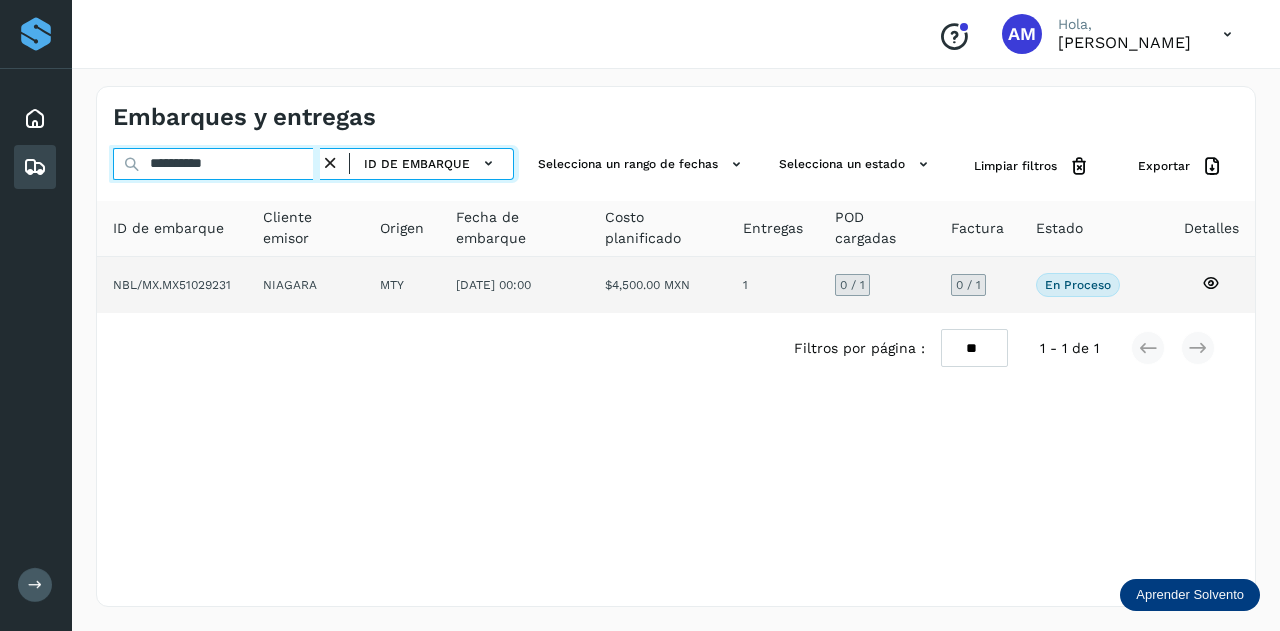 type on "**********" 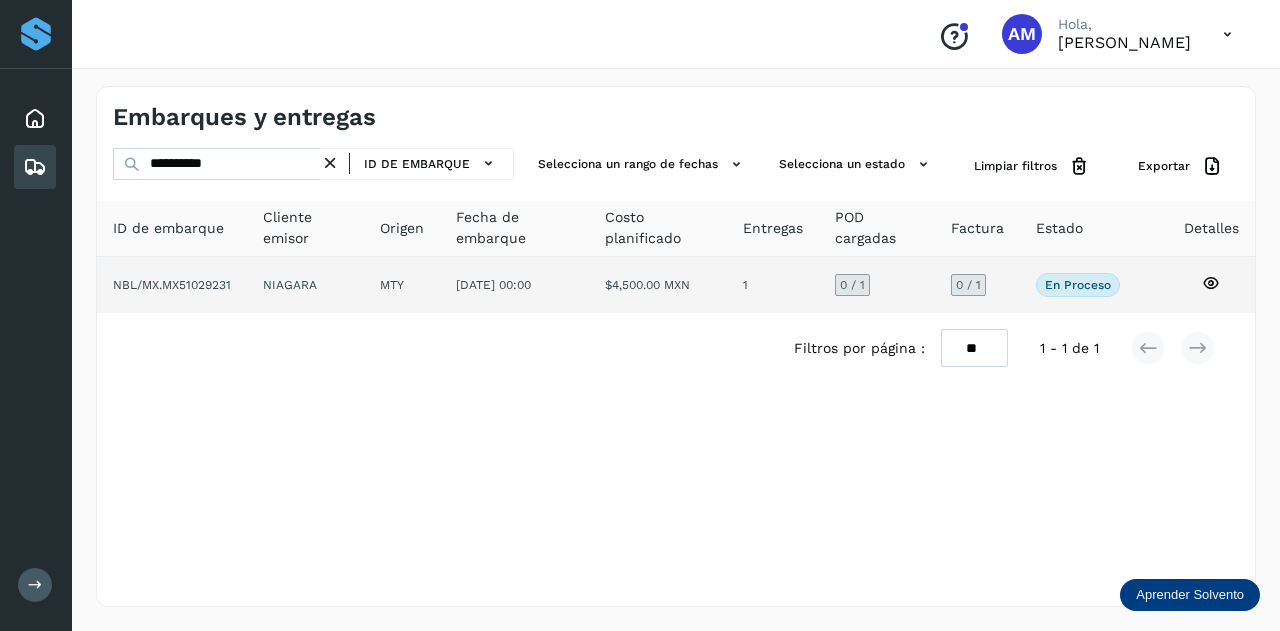 click on "[DATE] 00:00" 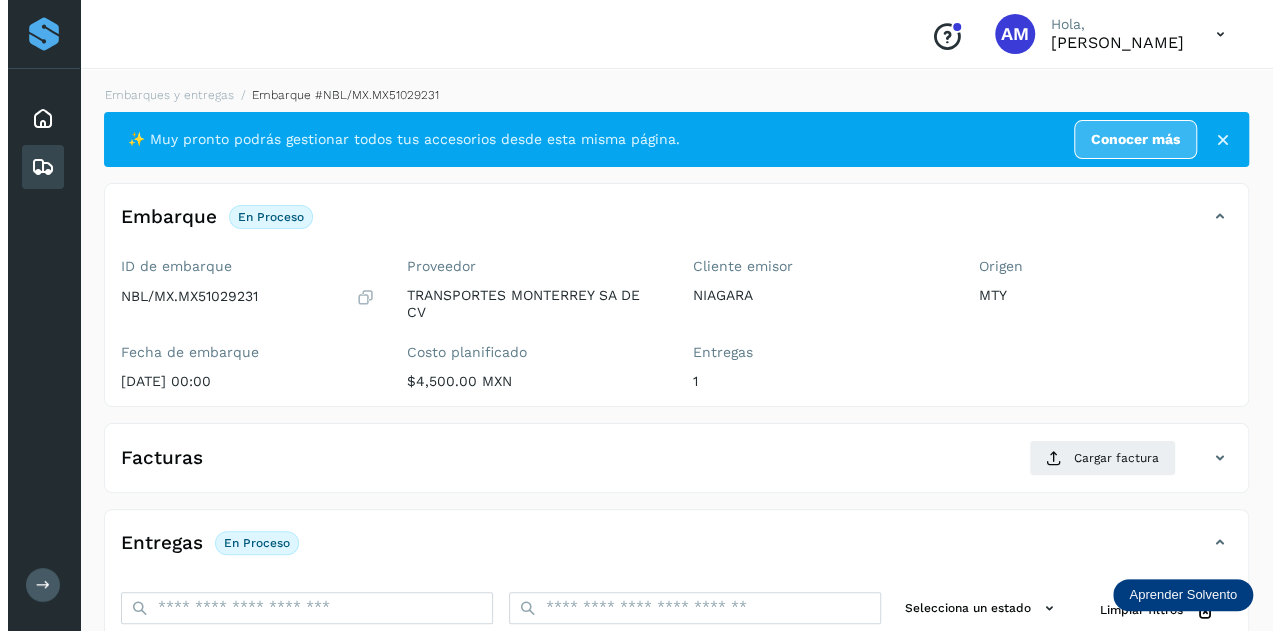 scroll, scrollTop: 200, scrollLeft: 0, axis: vertical 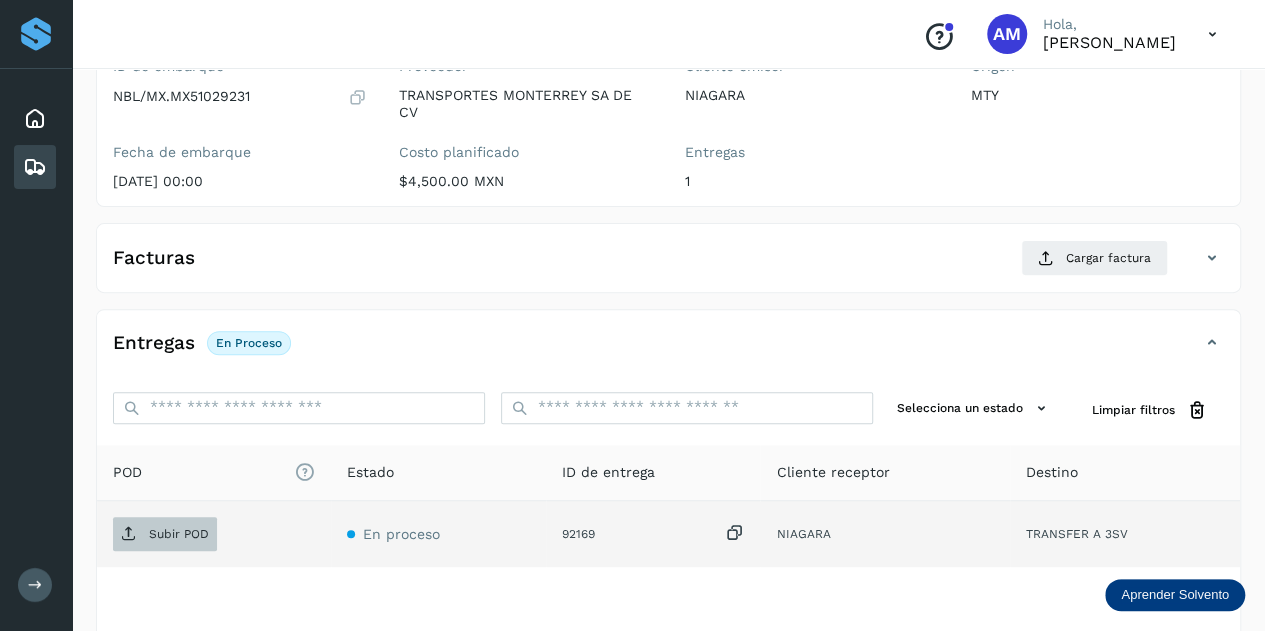 click on "Subir POD" at bounding box center (179, 534) 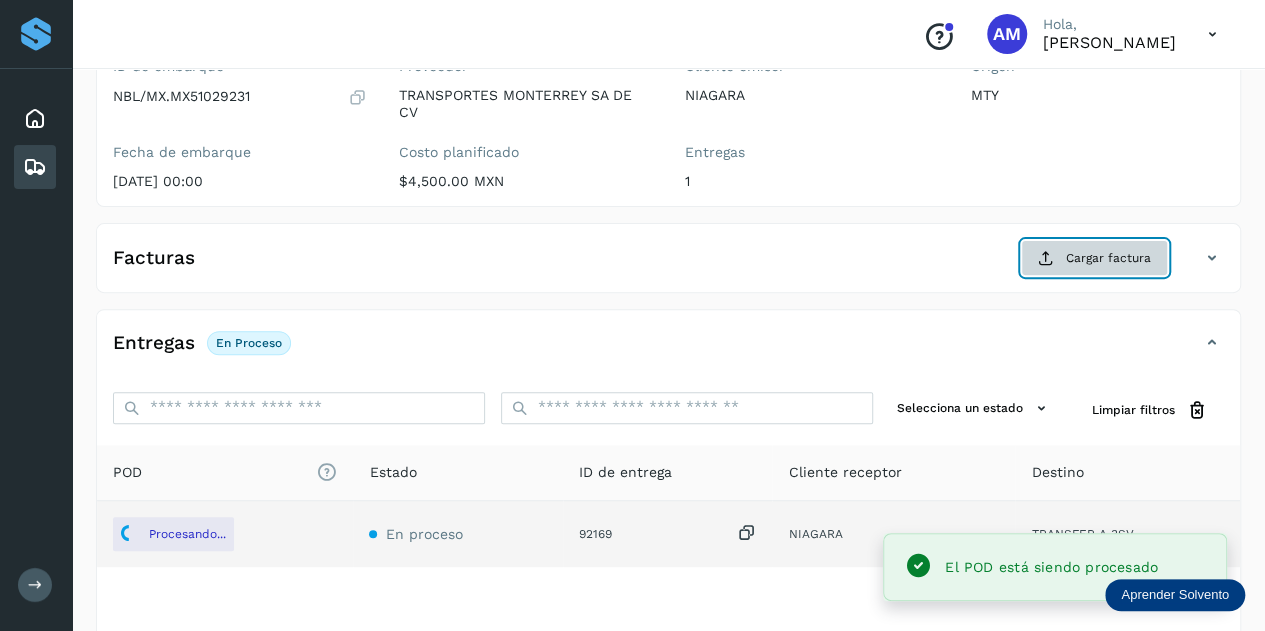 click on "Cargar factura" 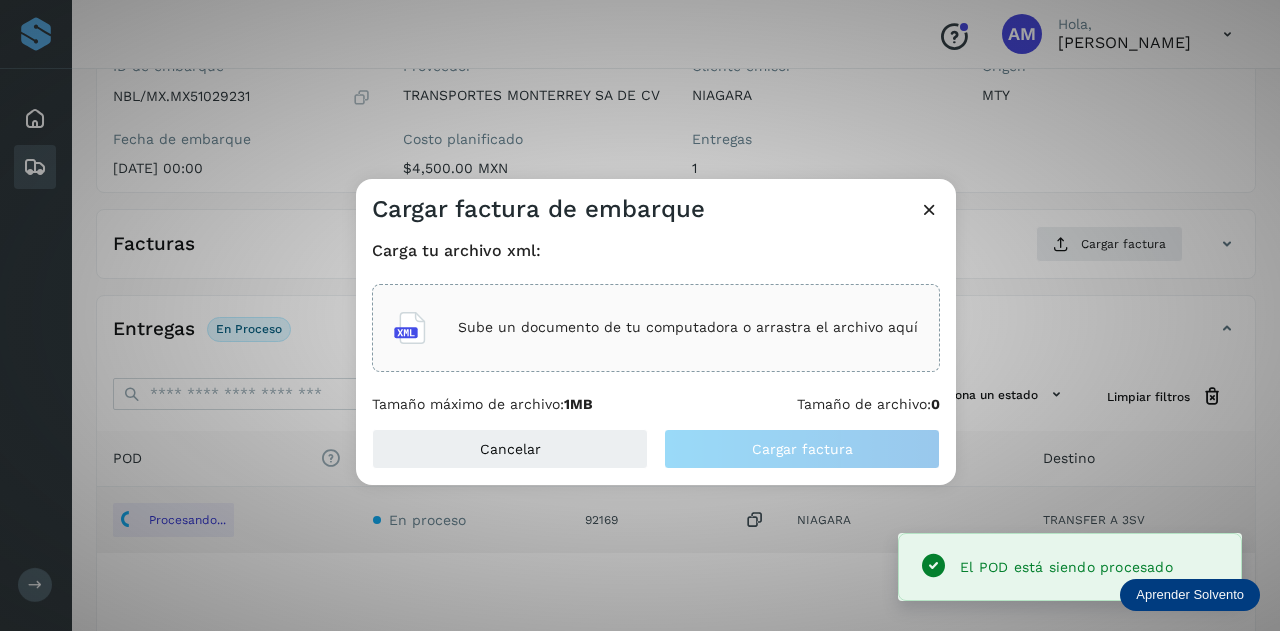 click on "Sube un documento de tu computadora o arrastra el archivo aquí" 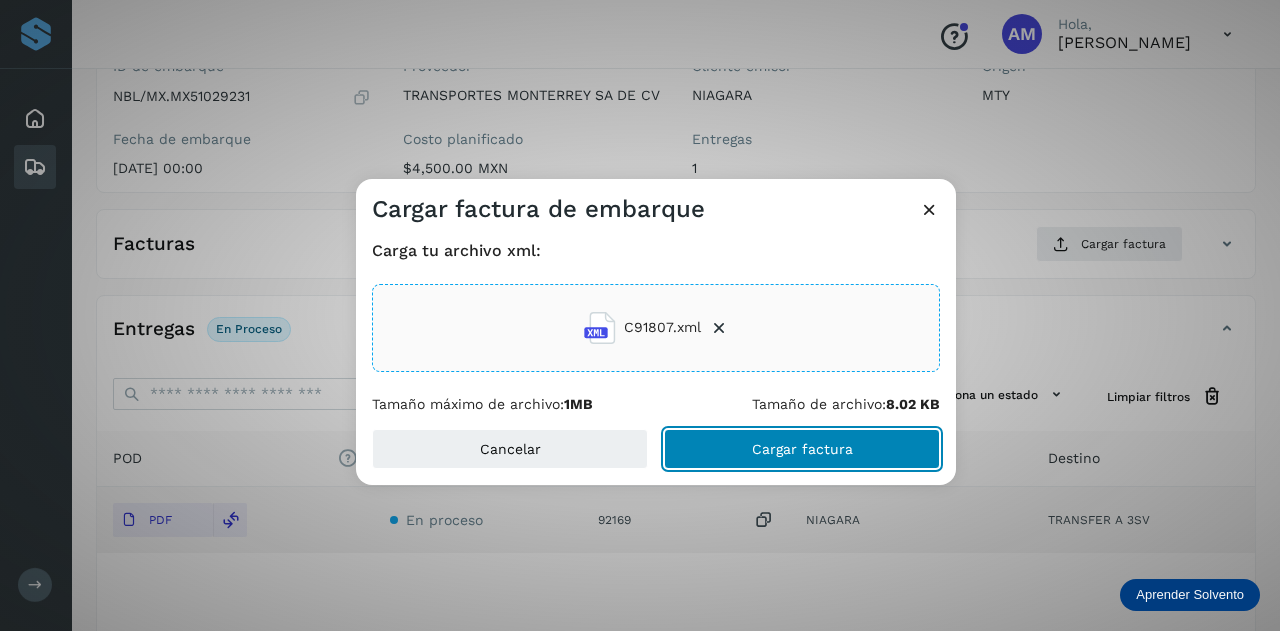 click on "Cargar factura" 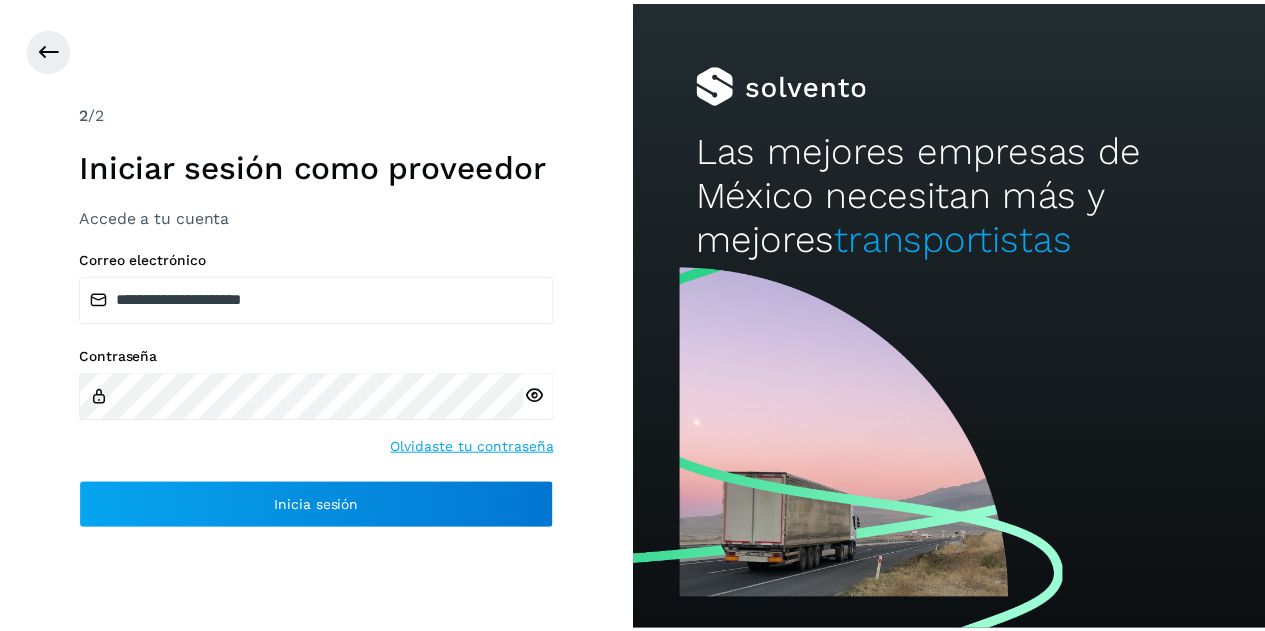 scroll, scrollTop: 0, scrollLeft: 0, axis: both 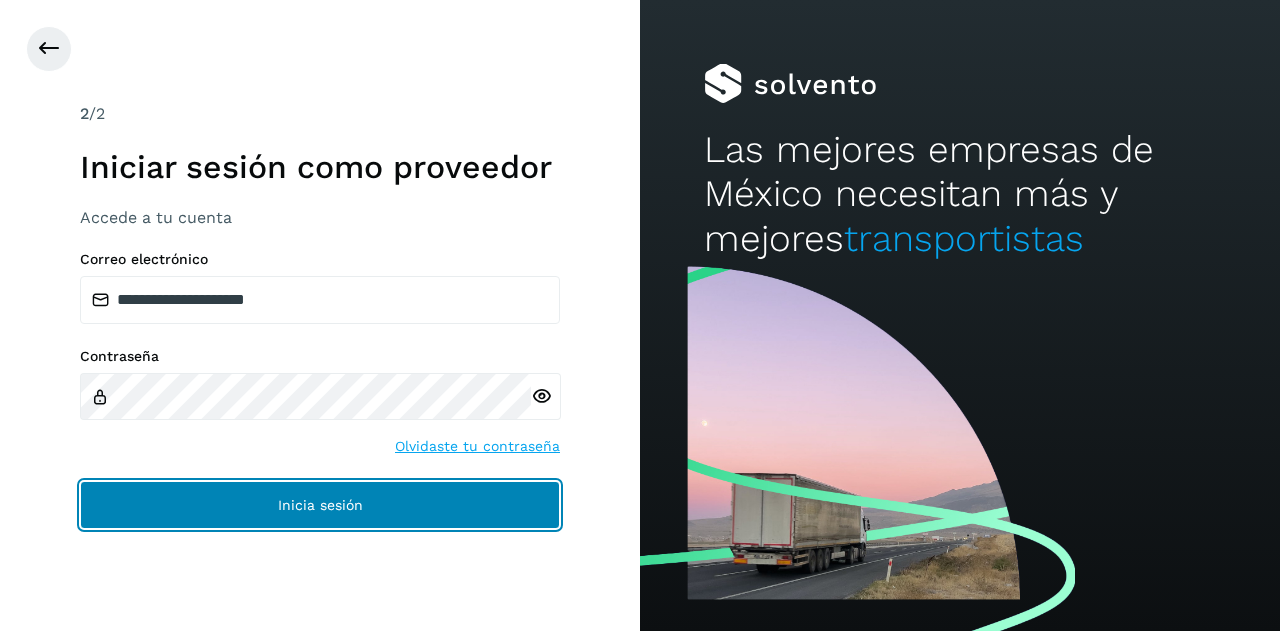 click on "Inicia sesión" at bounding box center [320, 505] 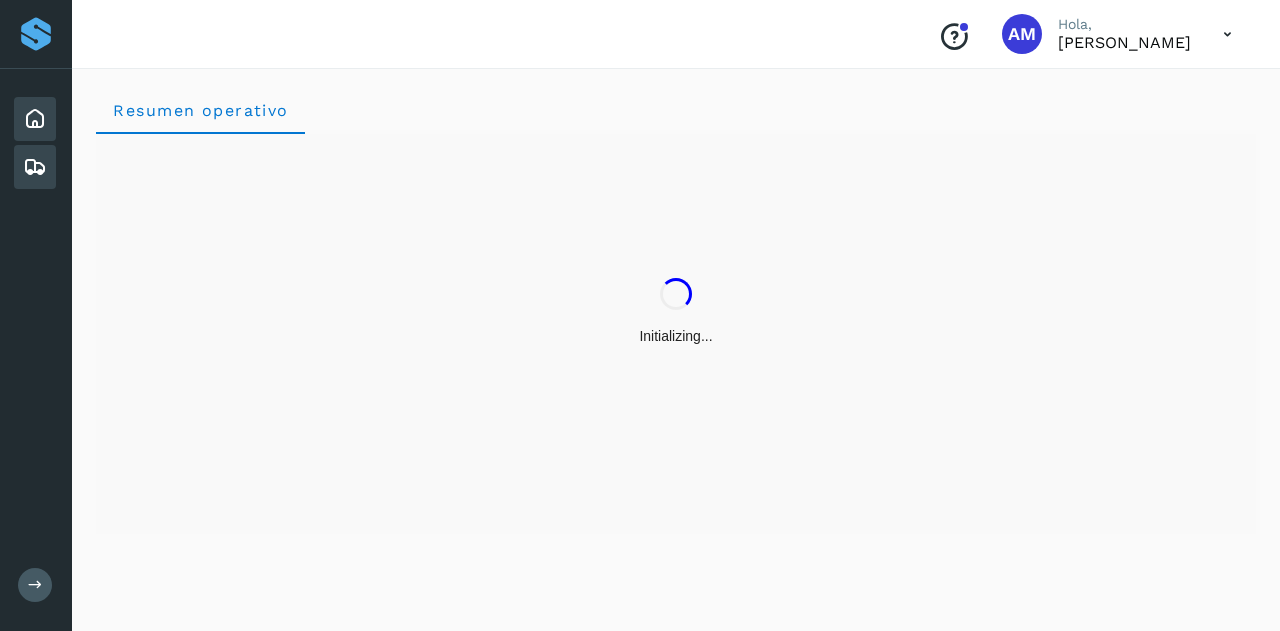 drag, startPoint x: 26, startPoint y: 165, endPoint x: 27, endPoint y: 175, distance: 10.049875 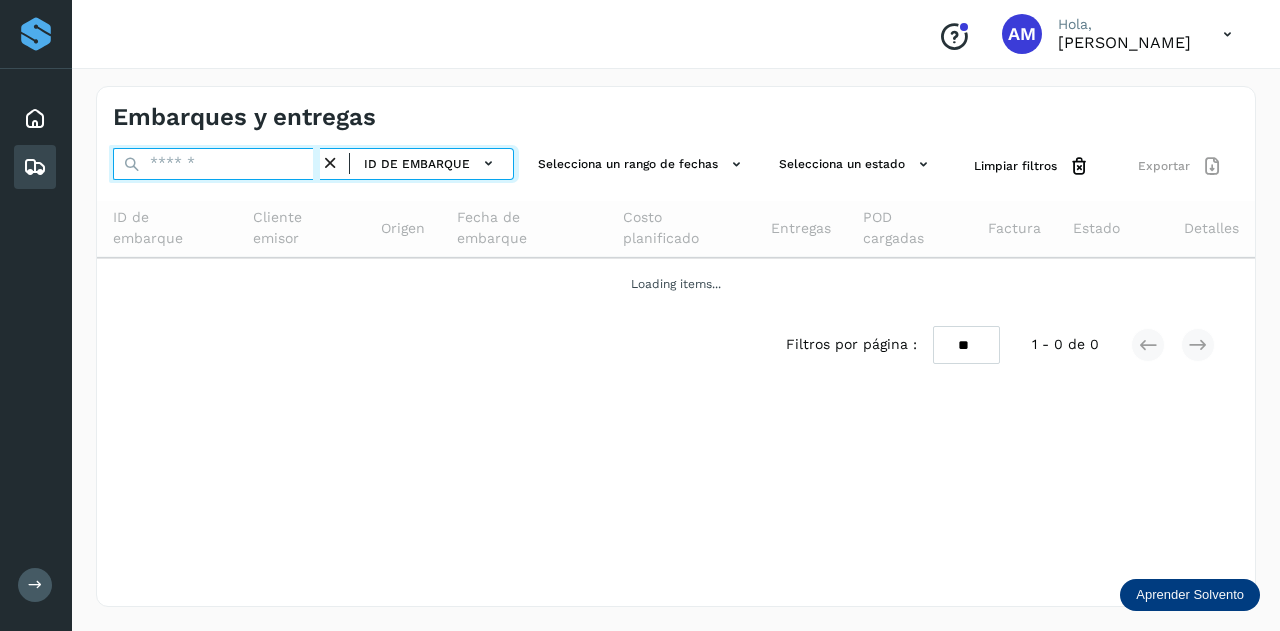 click at bounding box center [216, 164] 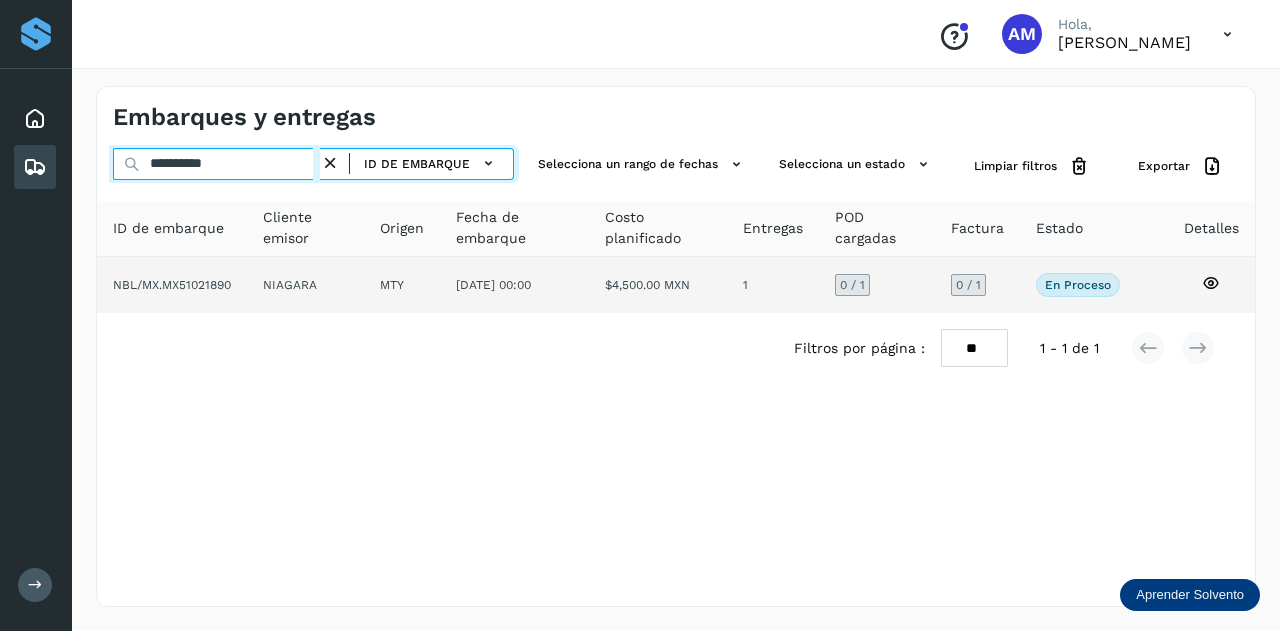type on "**********" 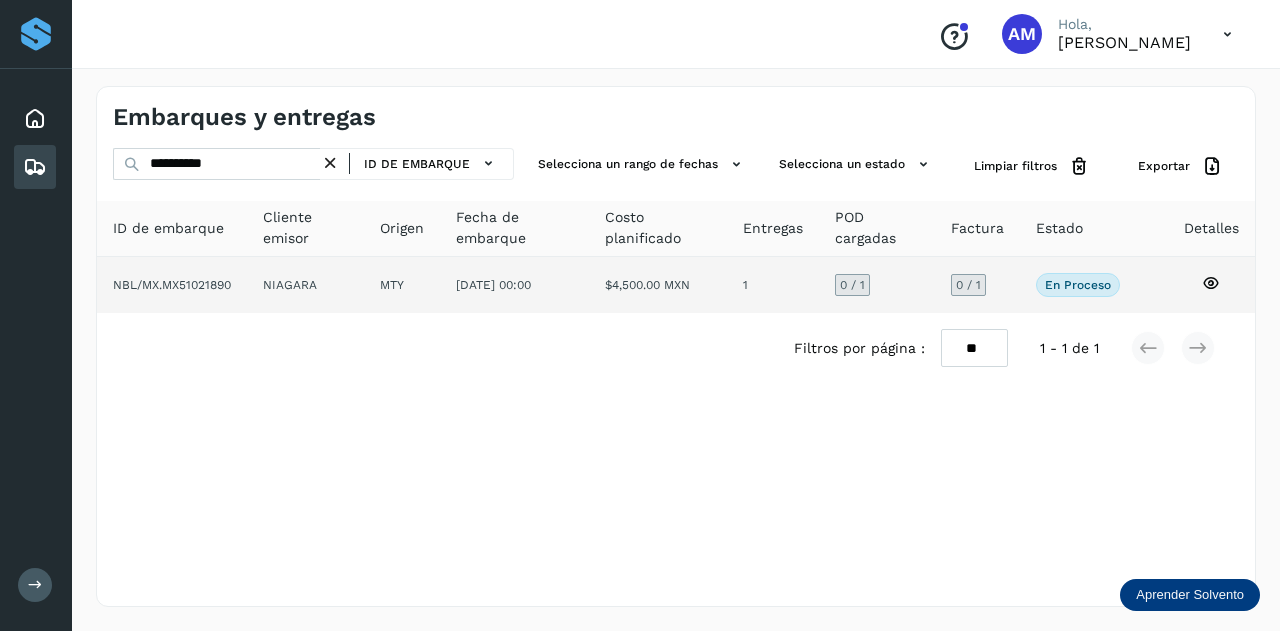 click on "NIAGARA" 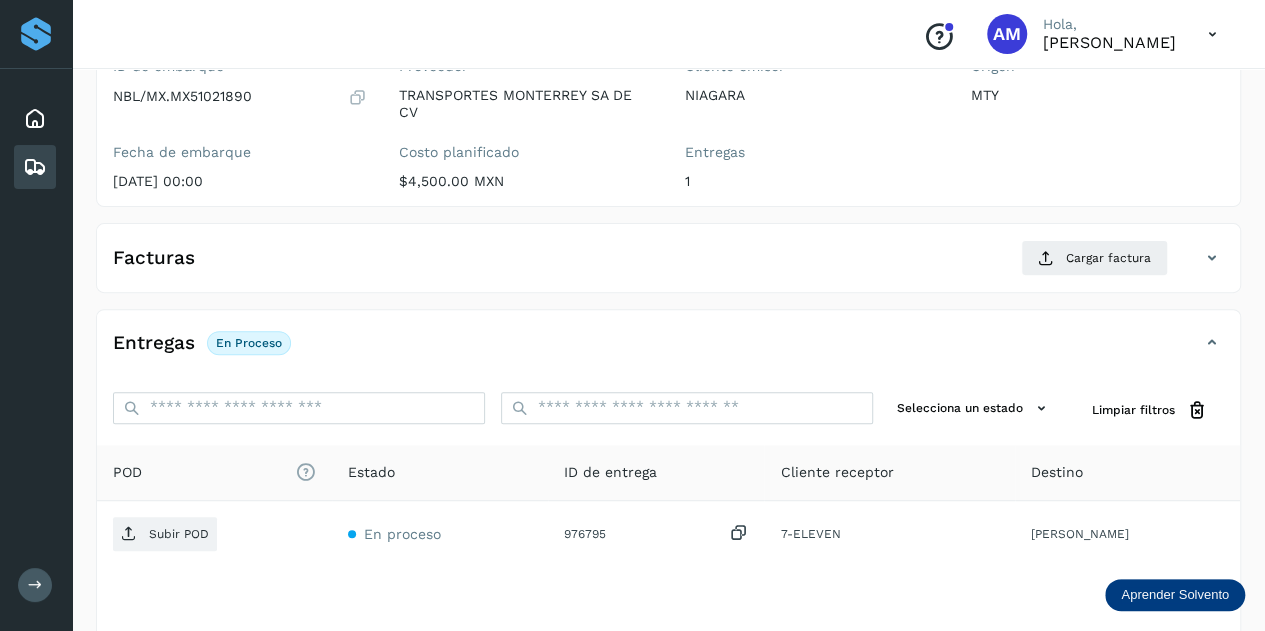 scroll, scrollTop: 300, scrollLeft: 0, axis: vertical 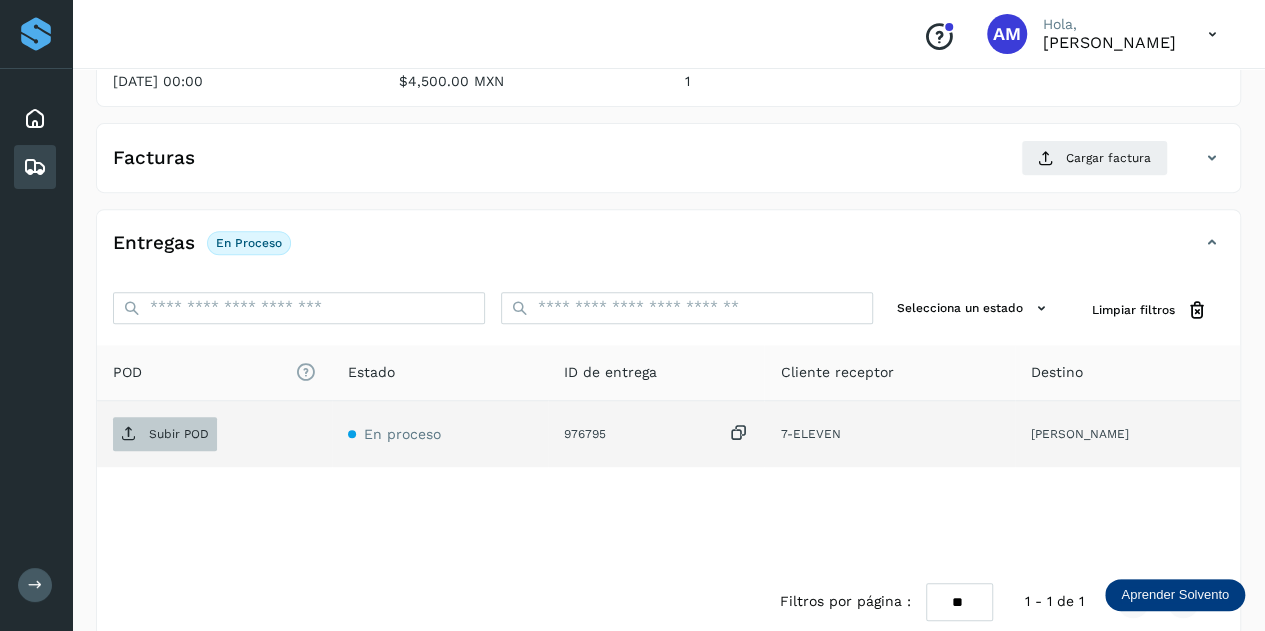 click on "Subir POD" at bounding box center [179, 434] 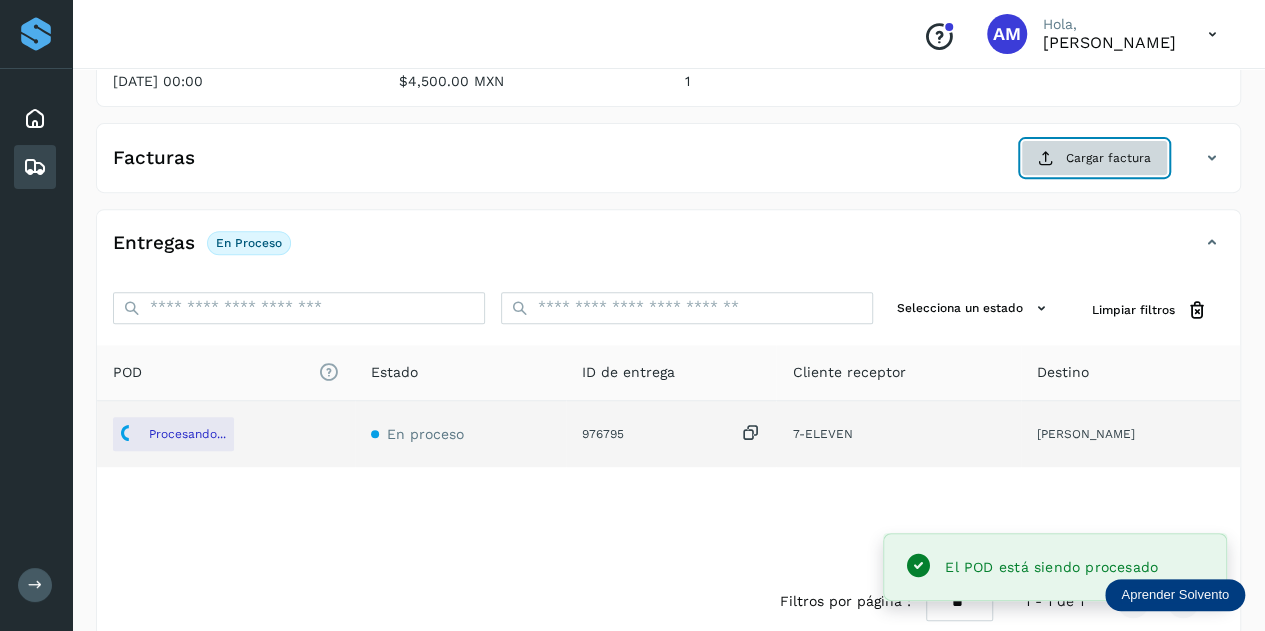 click on "Cargar factura" at bounding box center (1094, 158) 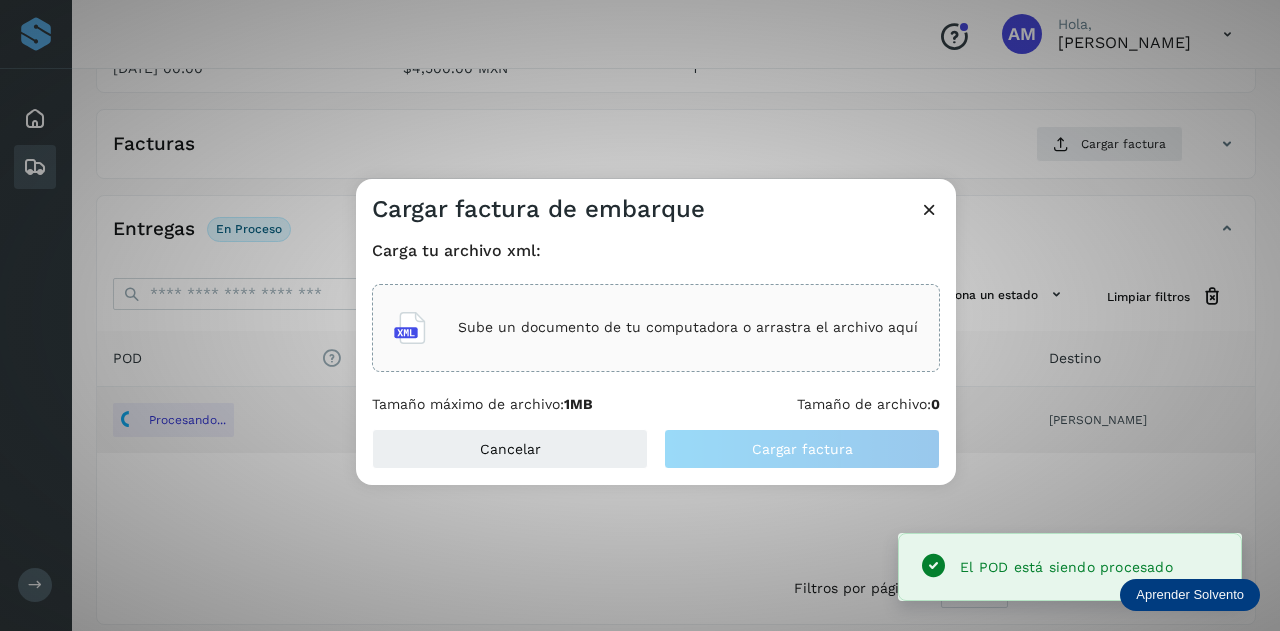 click on "Sube un documento de tu computadora o arrastra el archivo aquí" 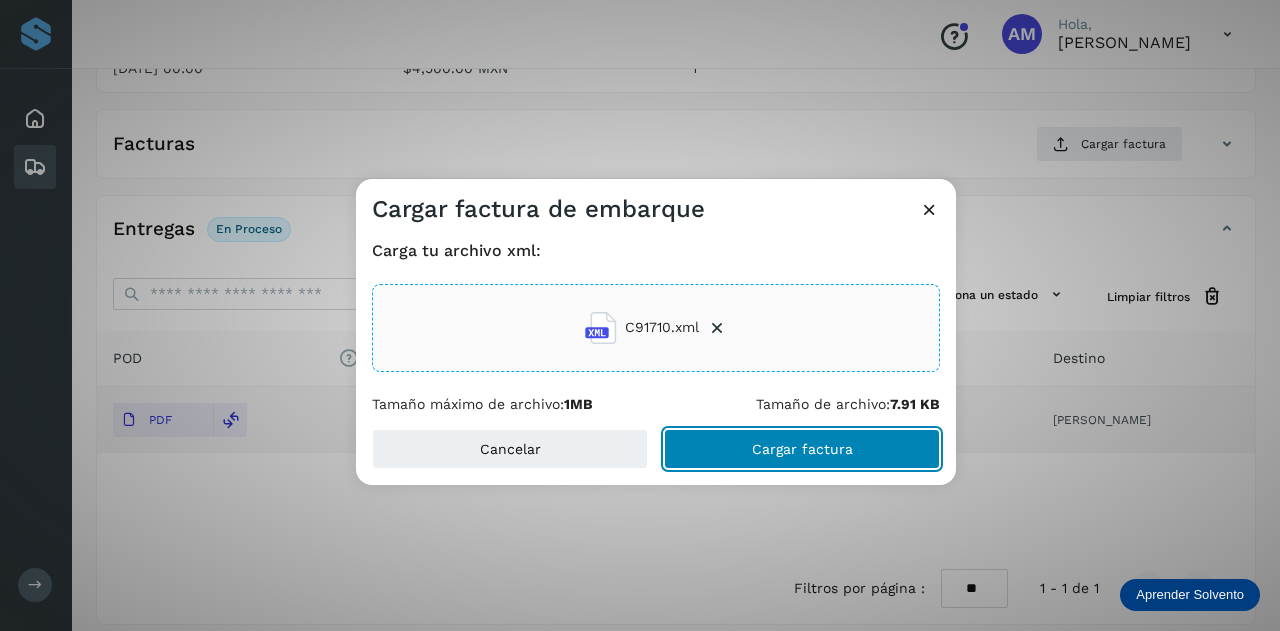 click on "Cargar factura" 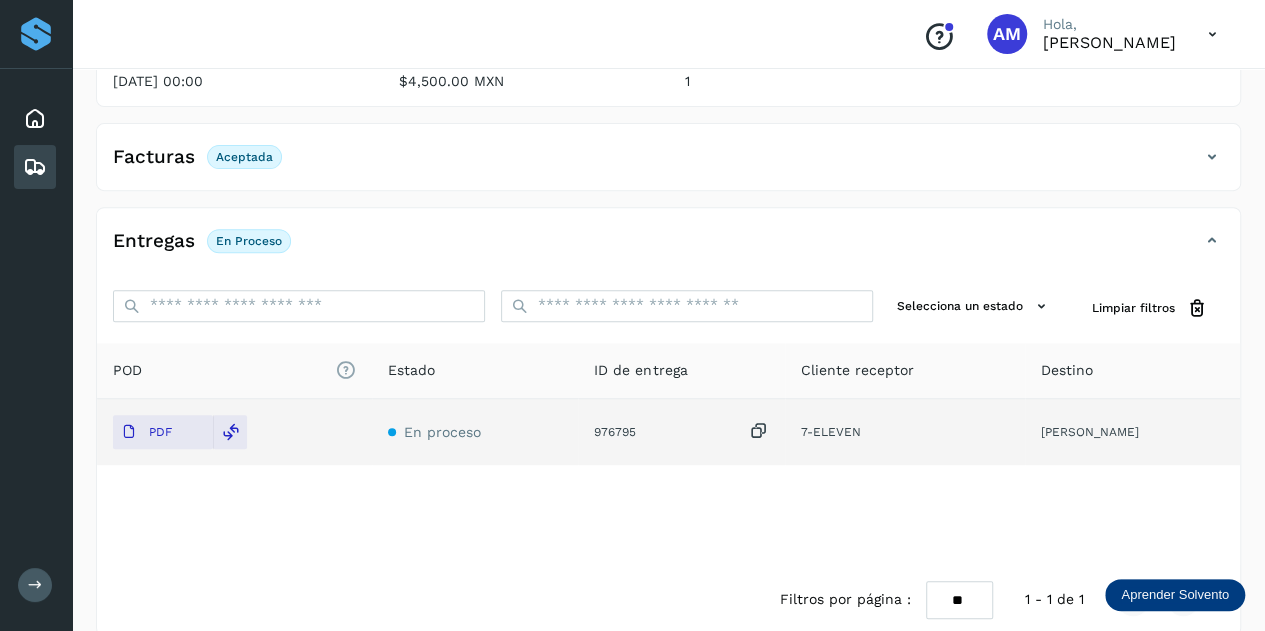 scroll, scrollTop: 0, scrollLeft: 0, axis: both 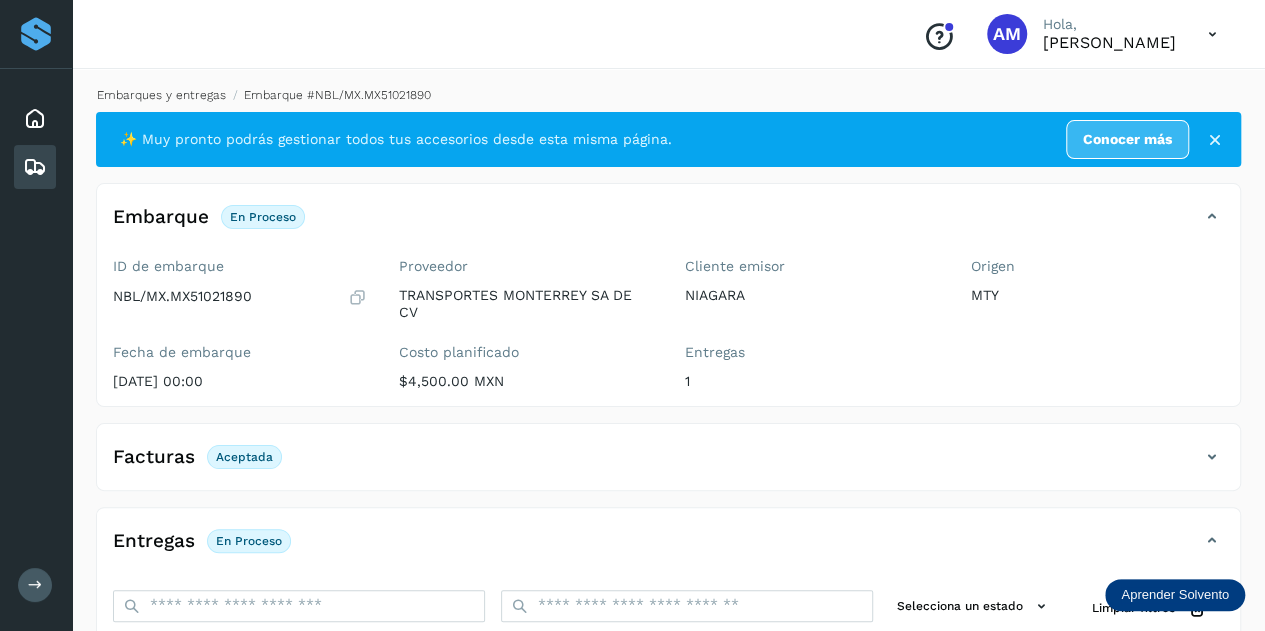 click on "Embarques y entregas" at bounding box center [161, 95] 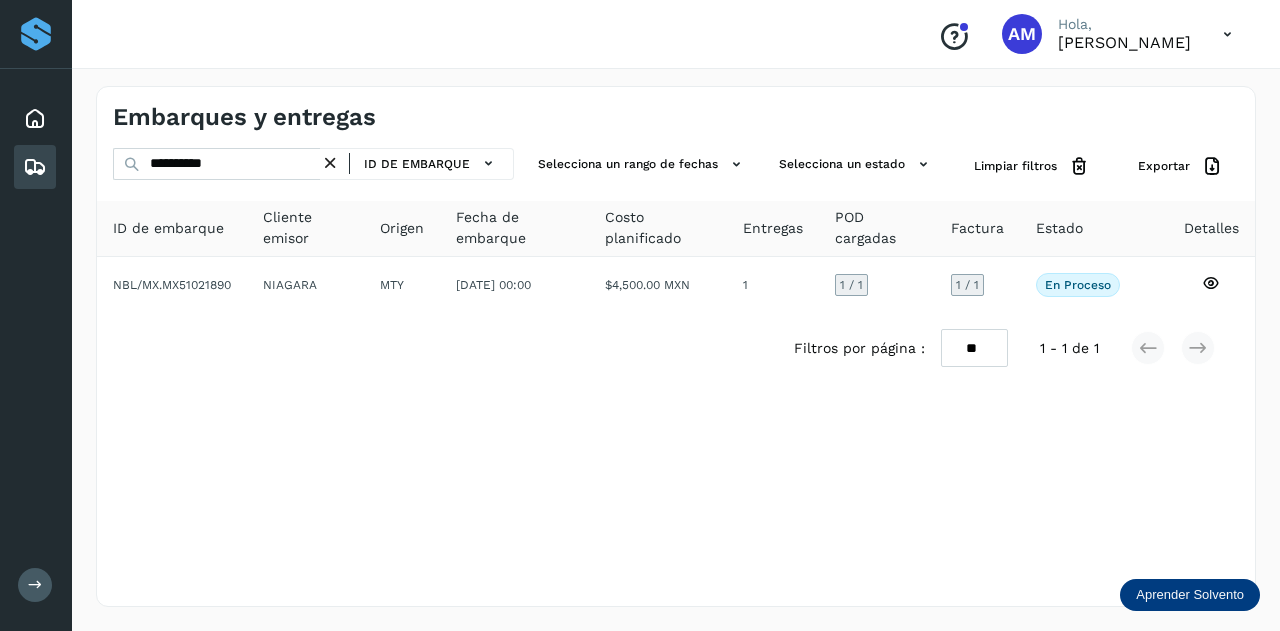drag, startPoint x: 336, startPoint y: 161, endPoint x: 279, endPoint y: 158, distance: 57.07889 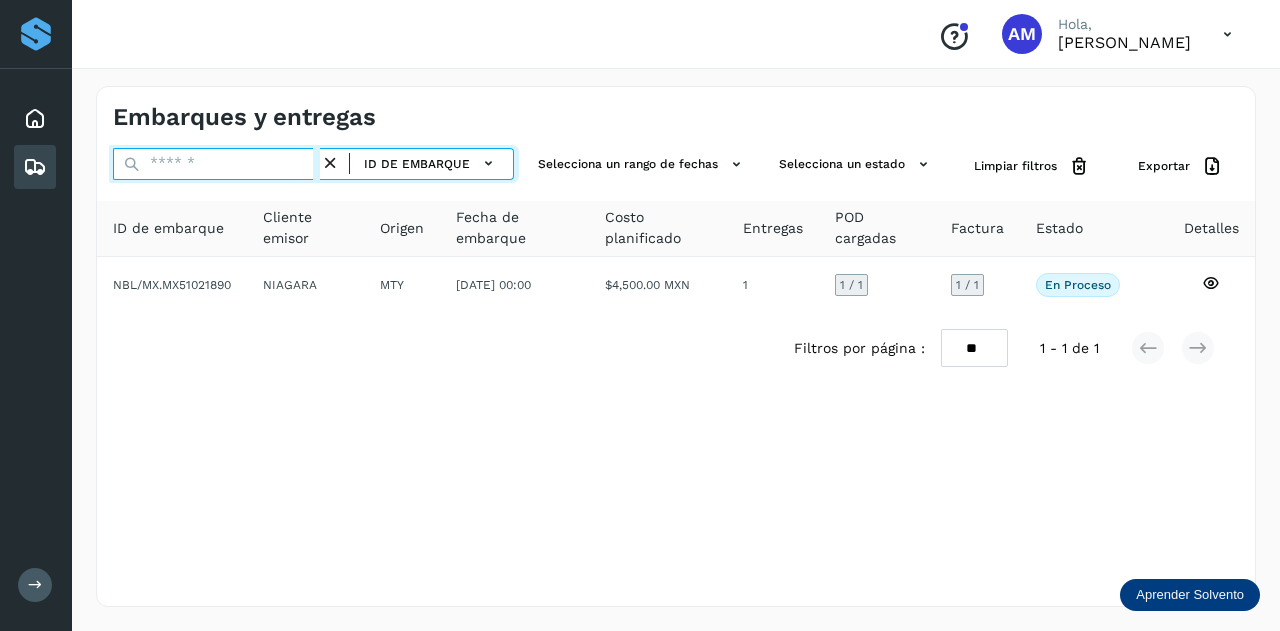 click at bounding box center [216, 164] 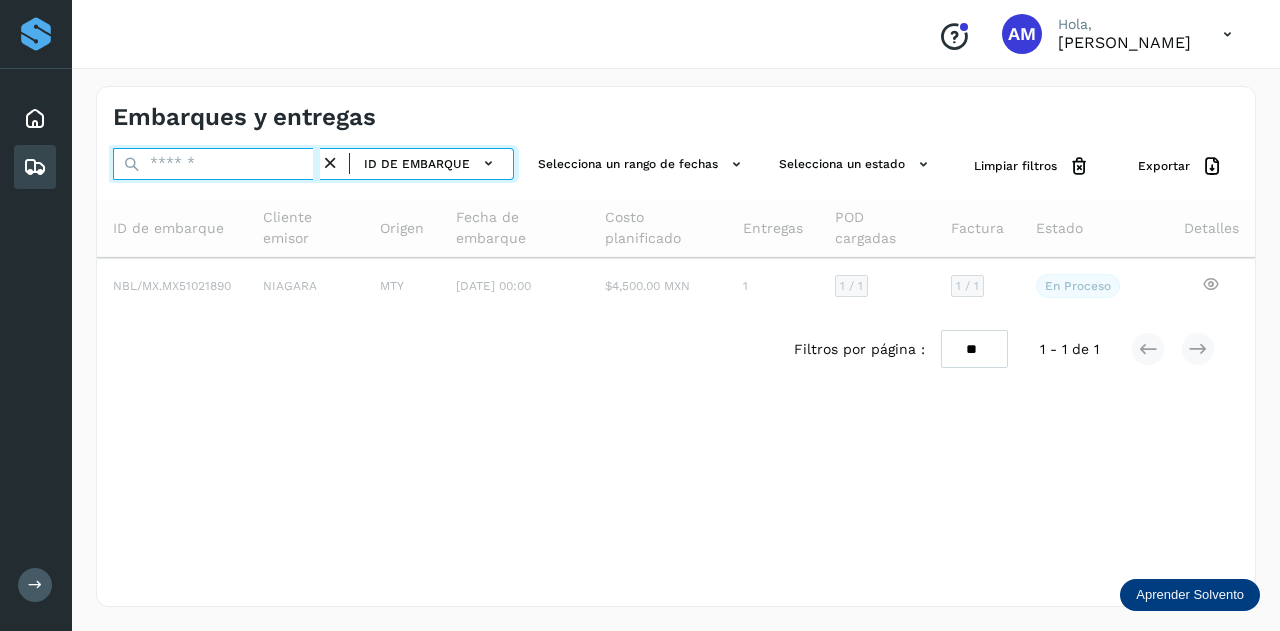 paste on "**********" 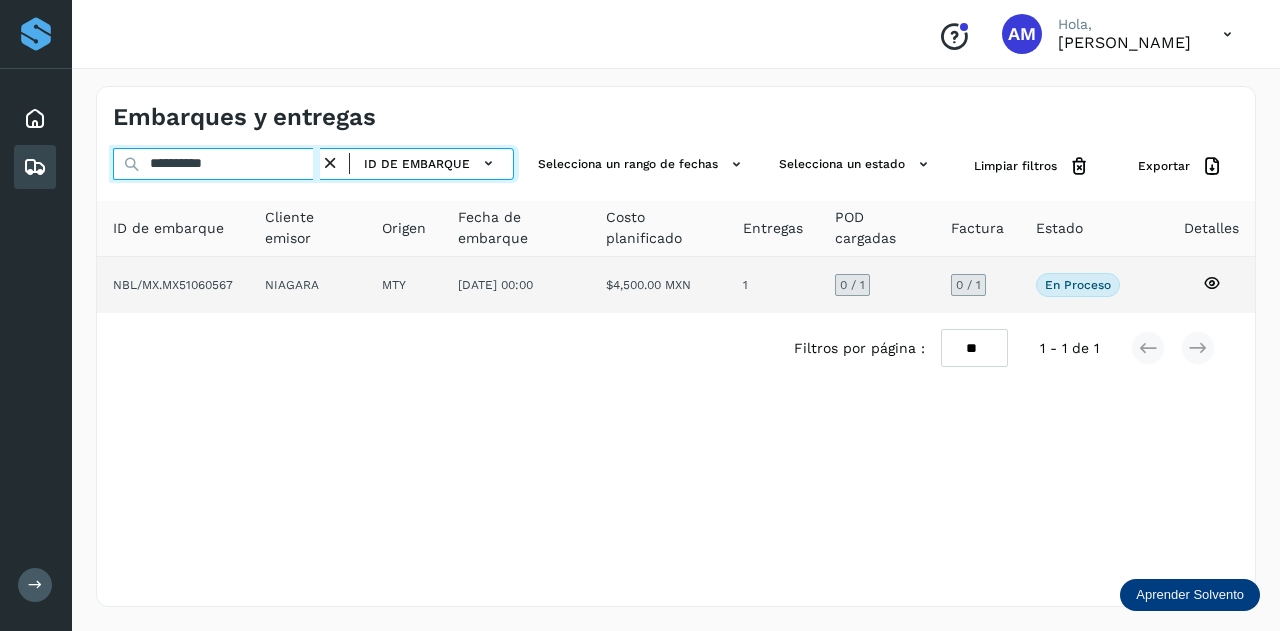 type on "**********" 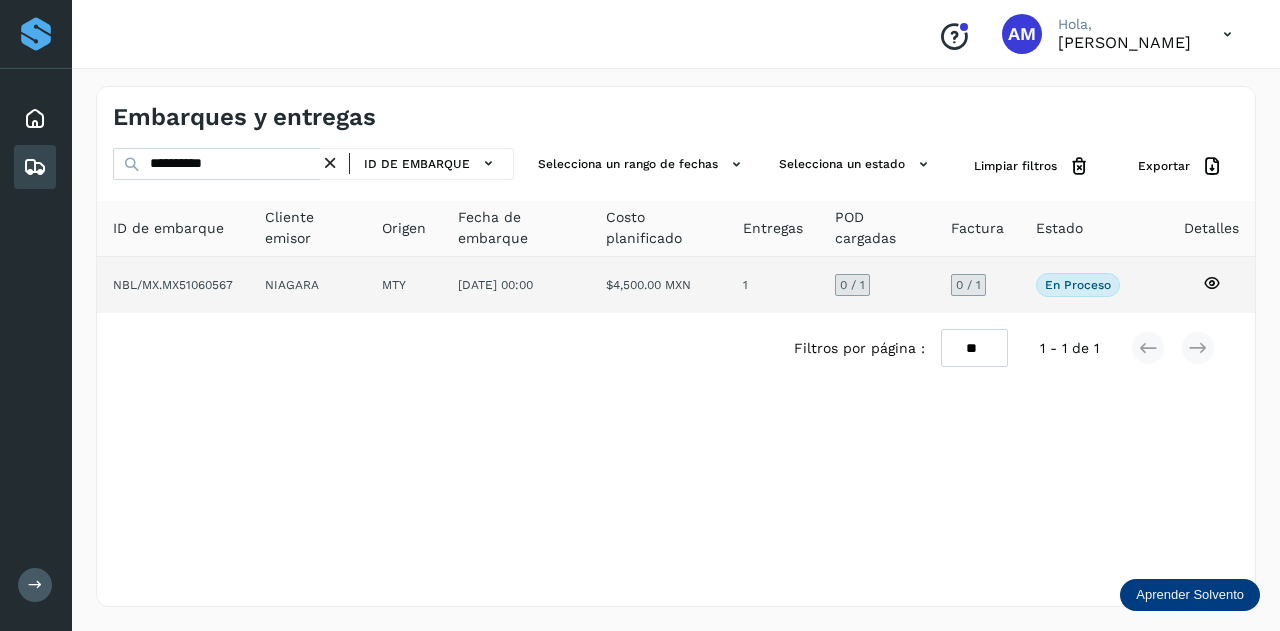click on "MTY" 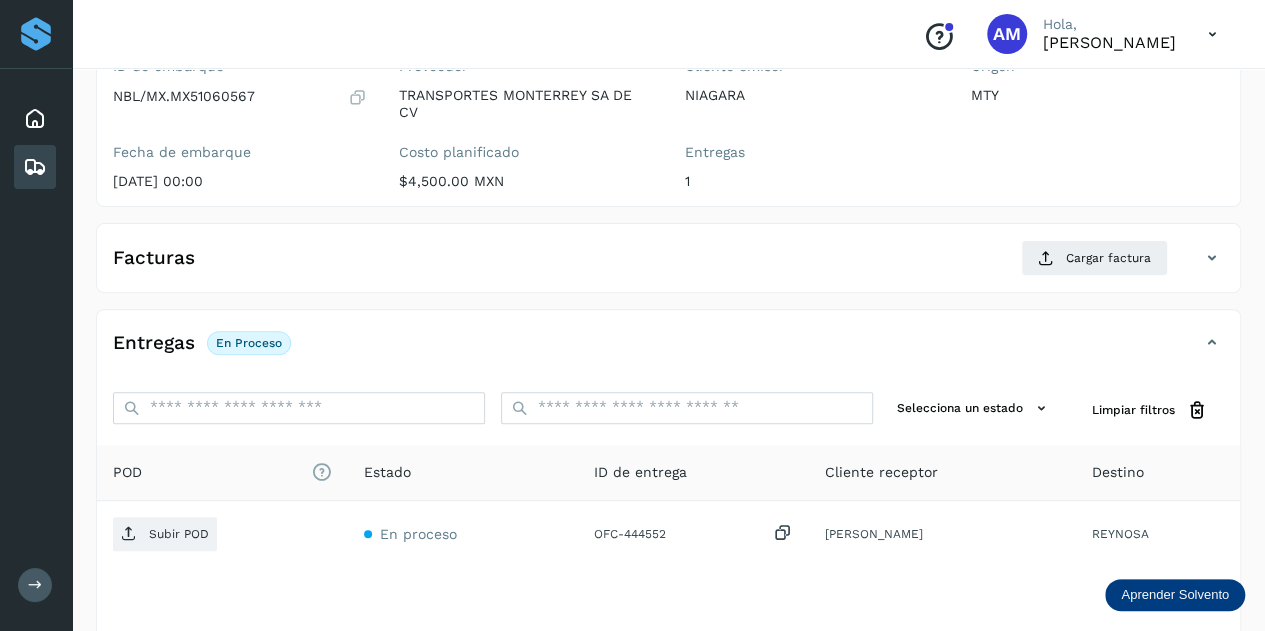 scroll, scrollTop: 300, scrollLeft: 0, axis: vertical 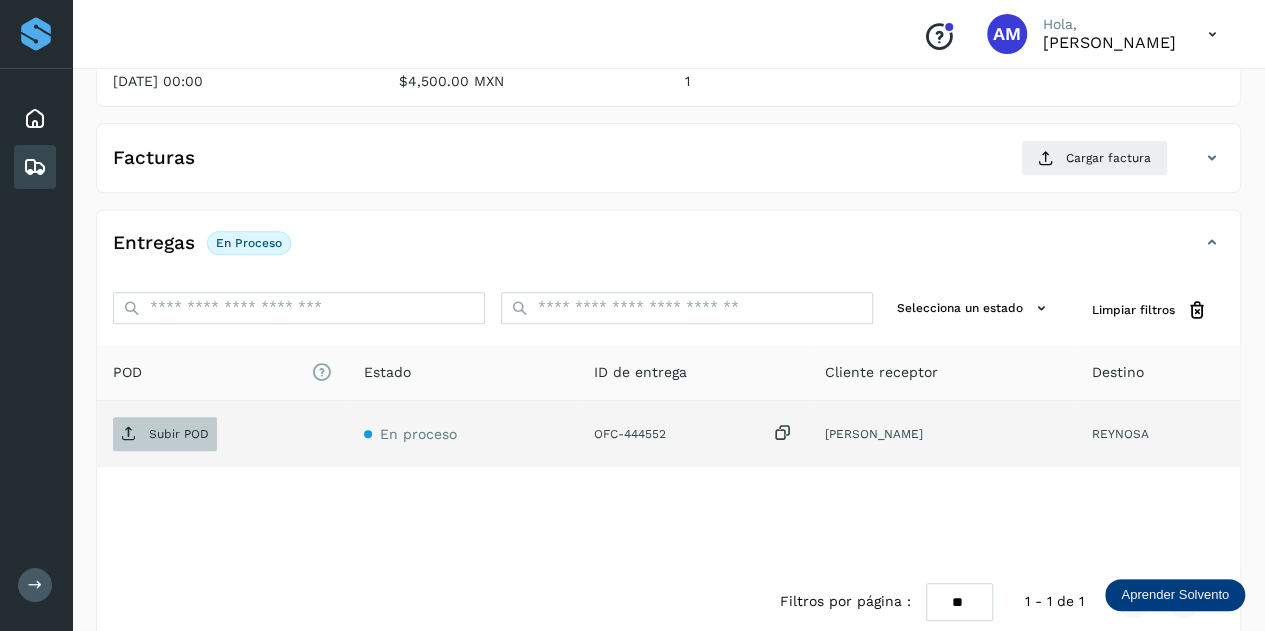 click on "Subir POD" at bounding box center (179, 434) 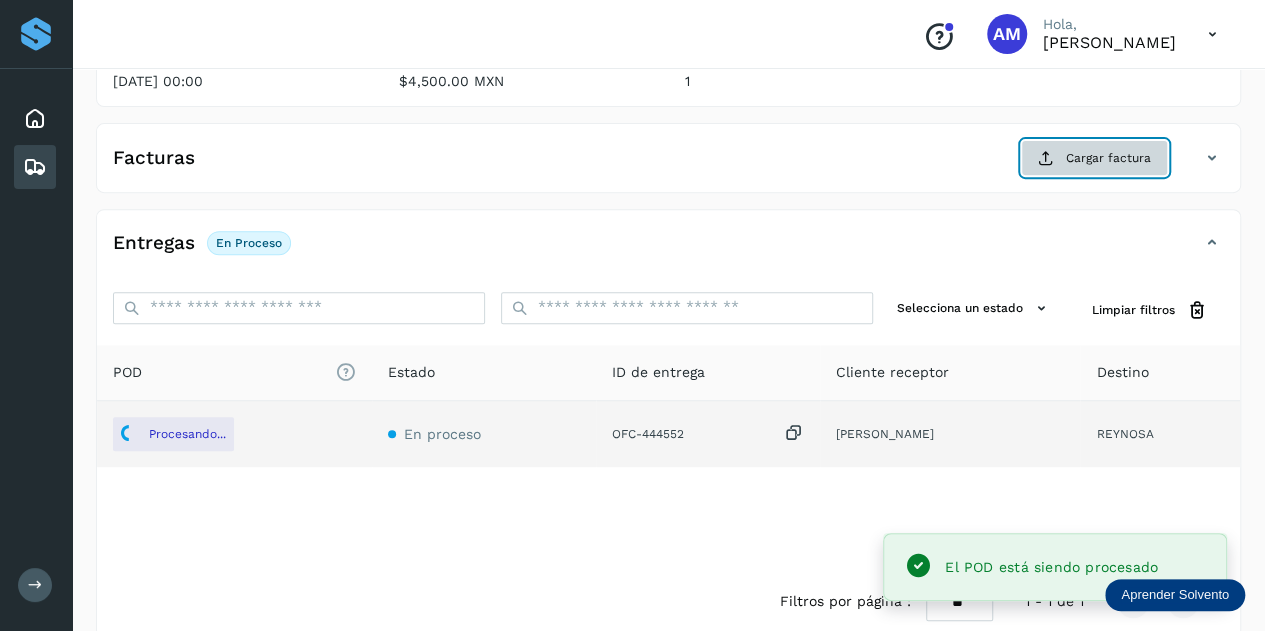 click on "Cargar factura" 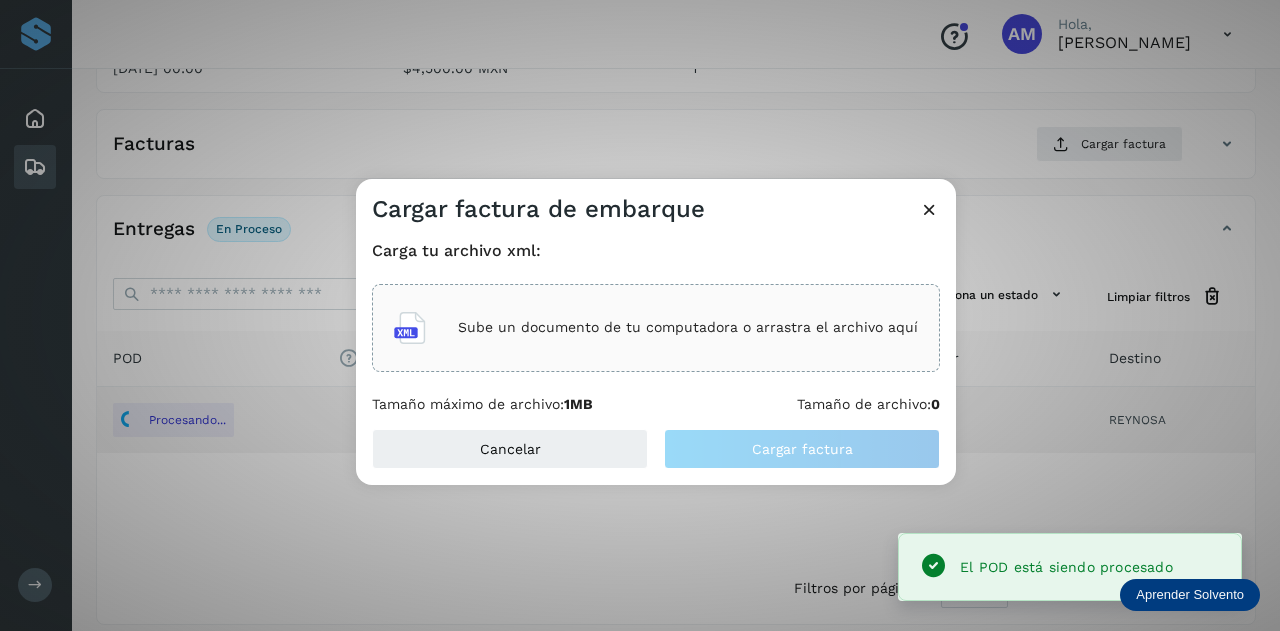 click on "Sube un documento de tu computadora o arrastra el archivo aquí" 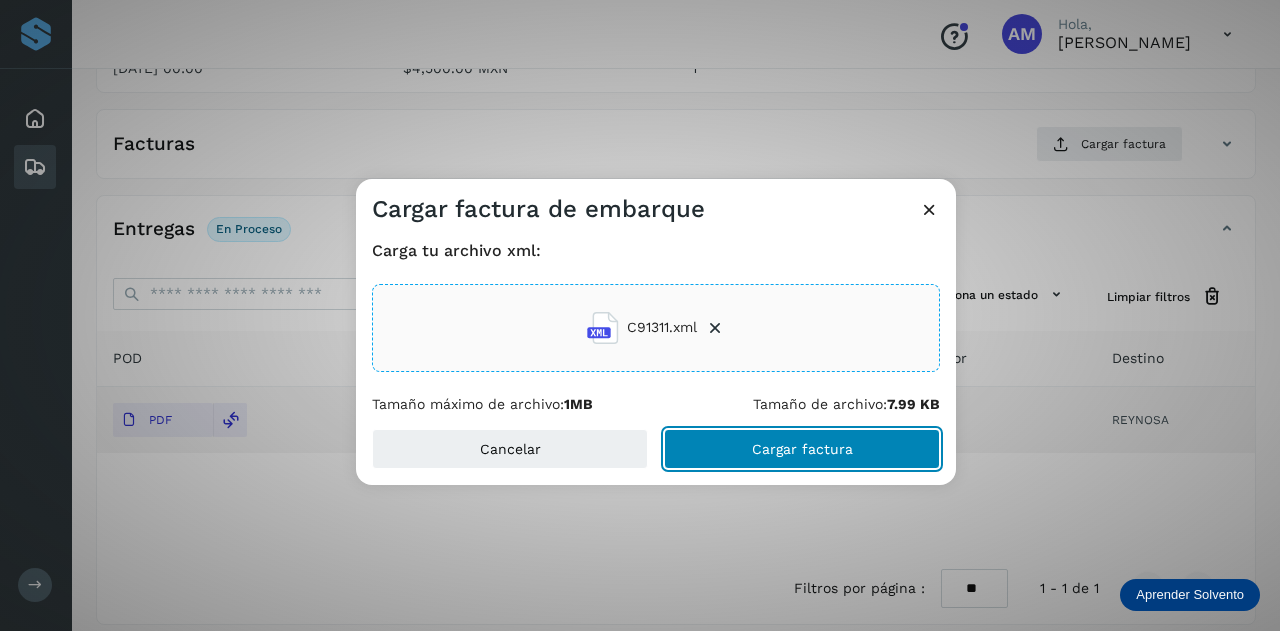 click on "Cargar factura" 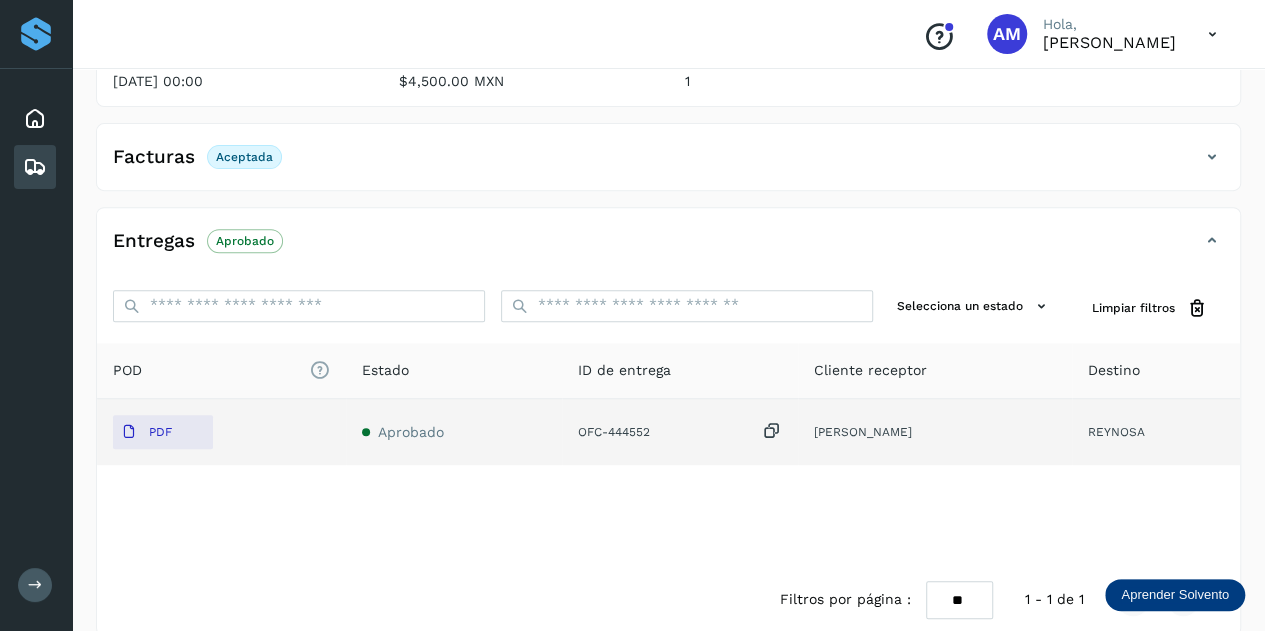 scroll, scrollTop: 0, scrollLeft: 0, axis: both 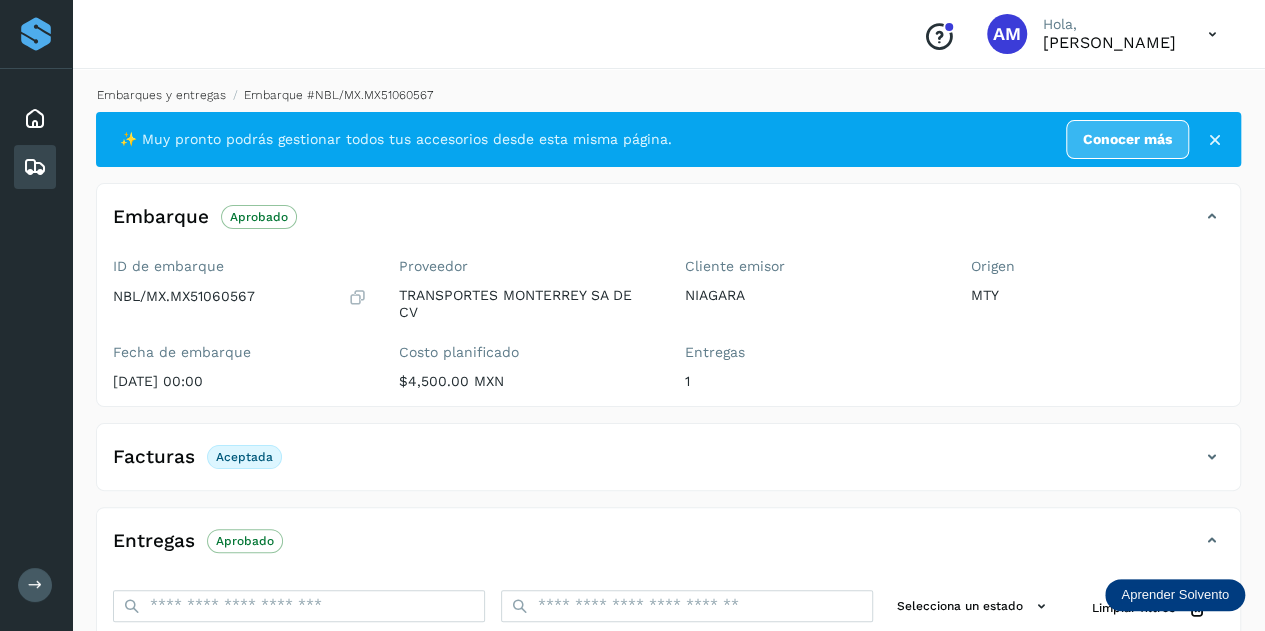 click on "Embarques y entregas" at bounding box center [161, 95] 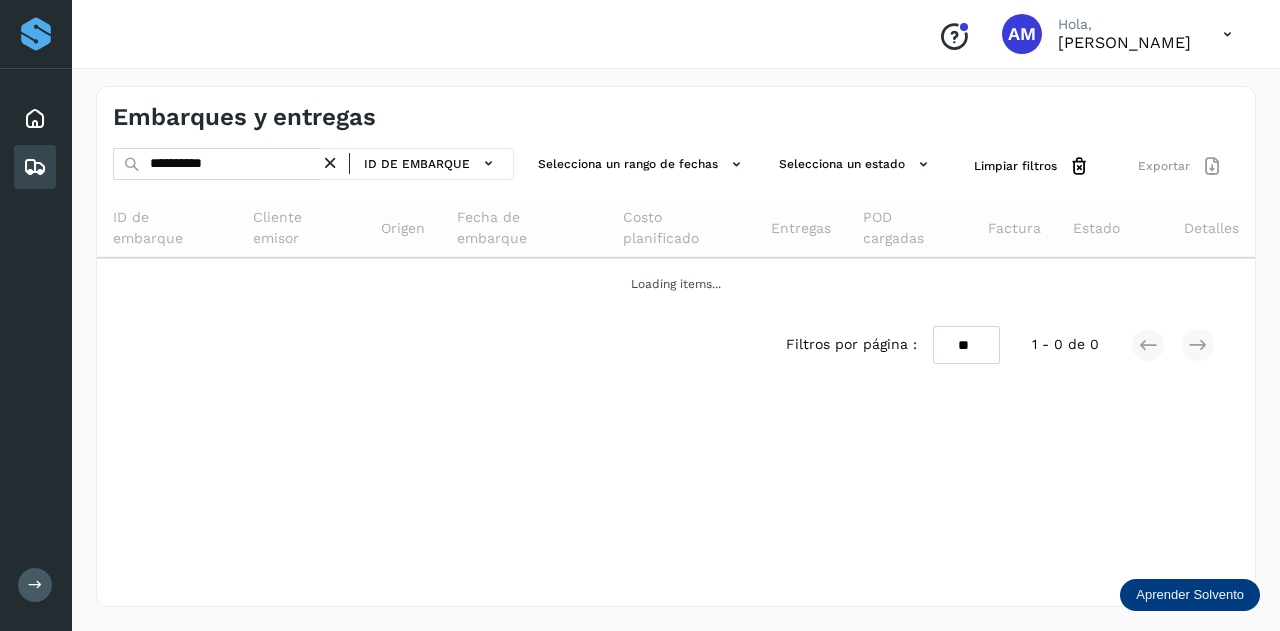 click at bounding box center (330, 163) 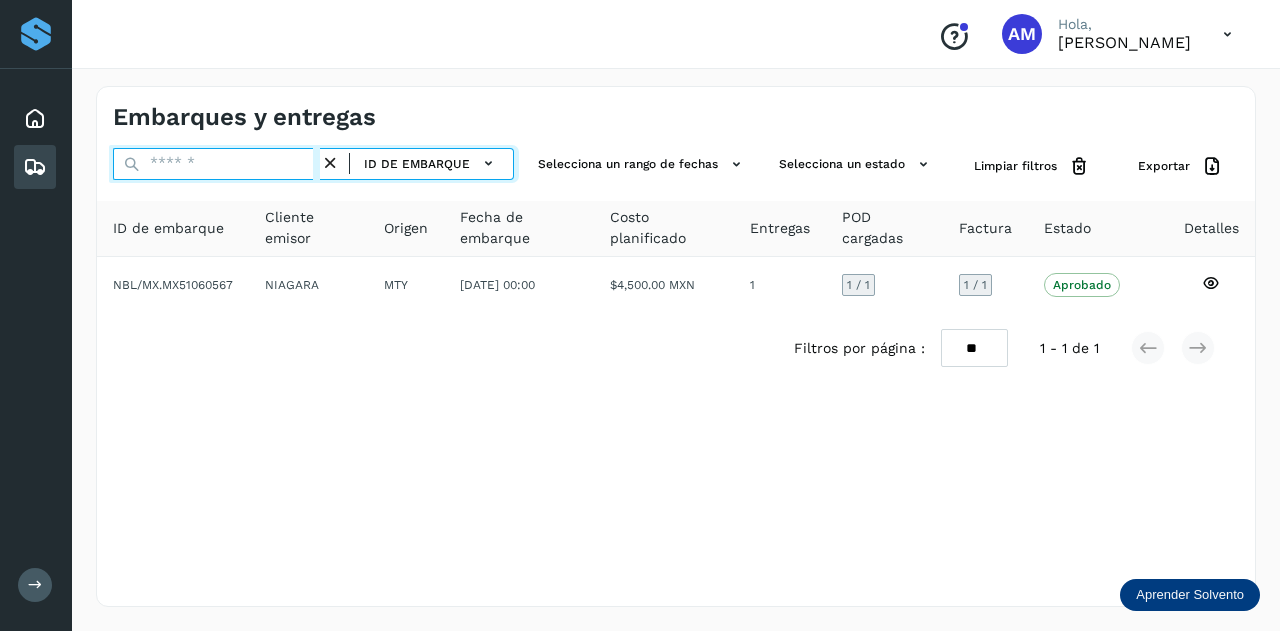 click at bounding box center [216, 164] 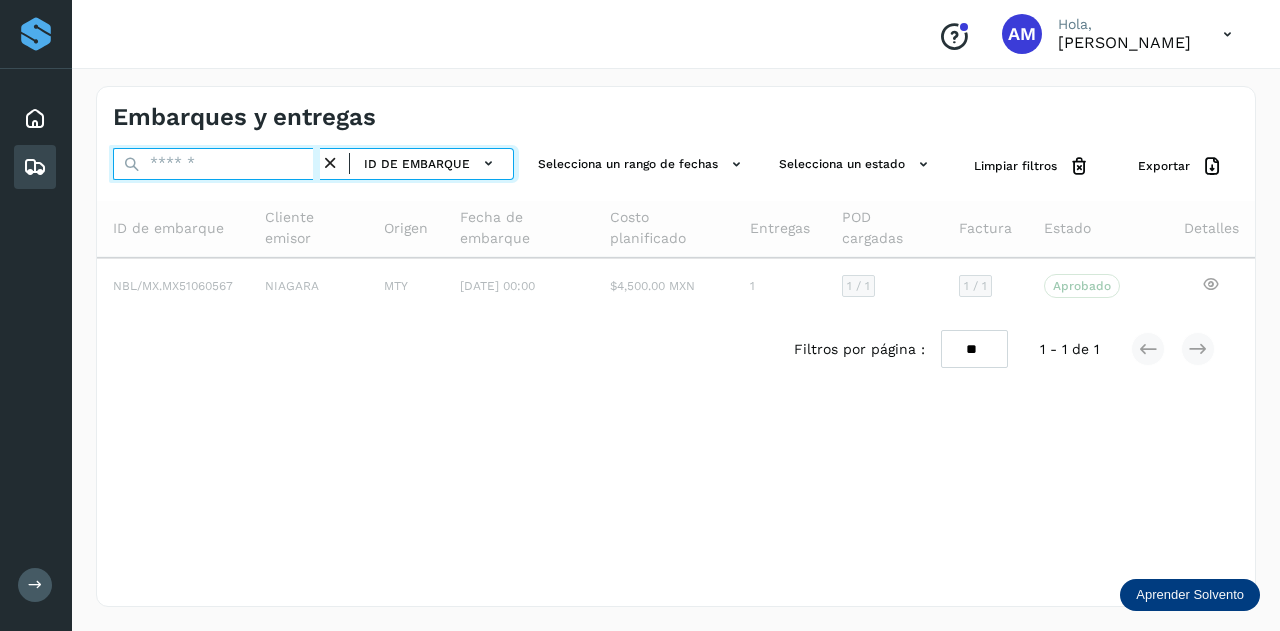 paste on "**********" 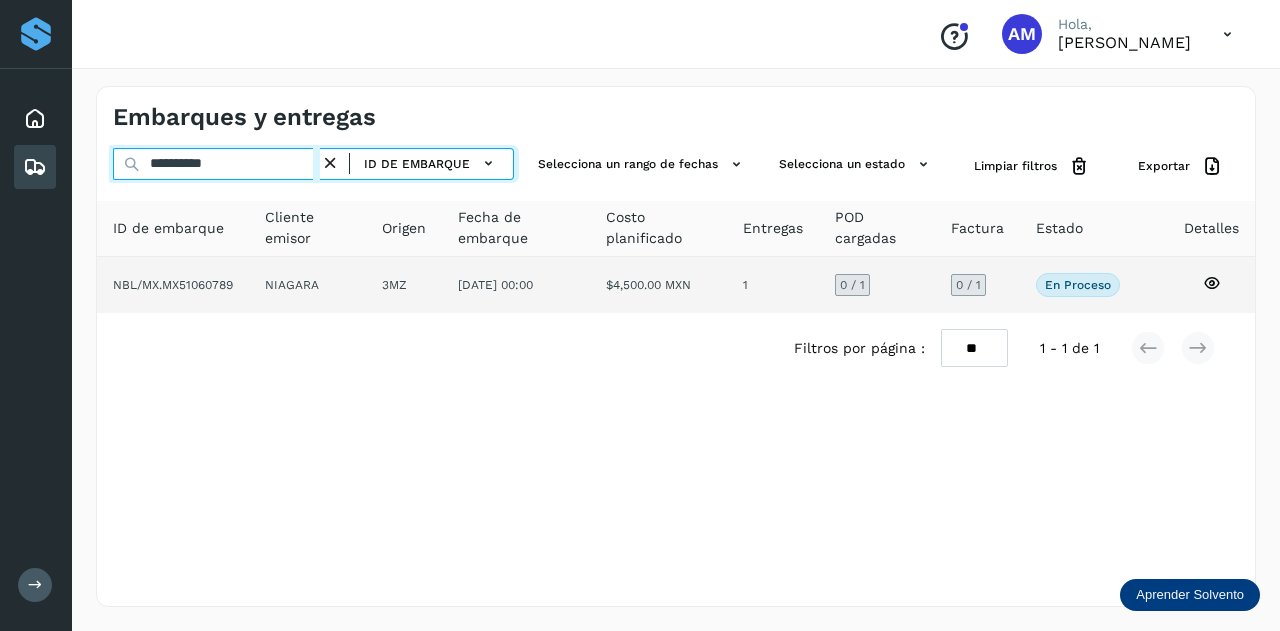 type on "**********" 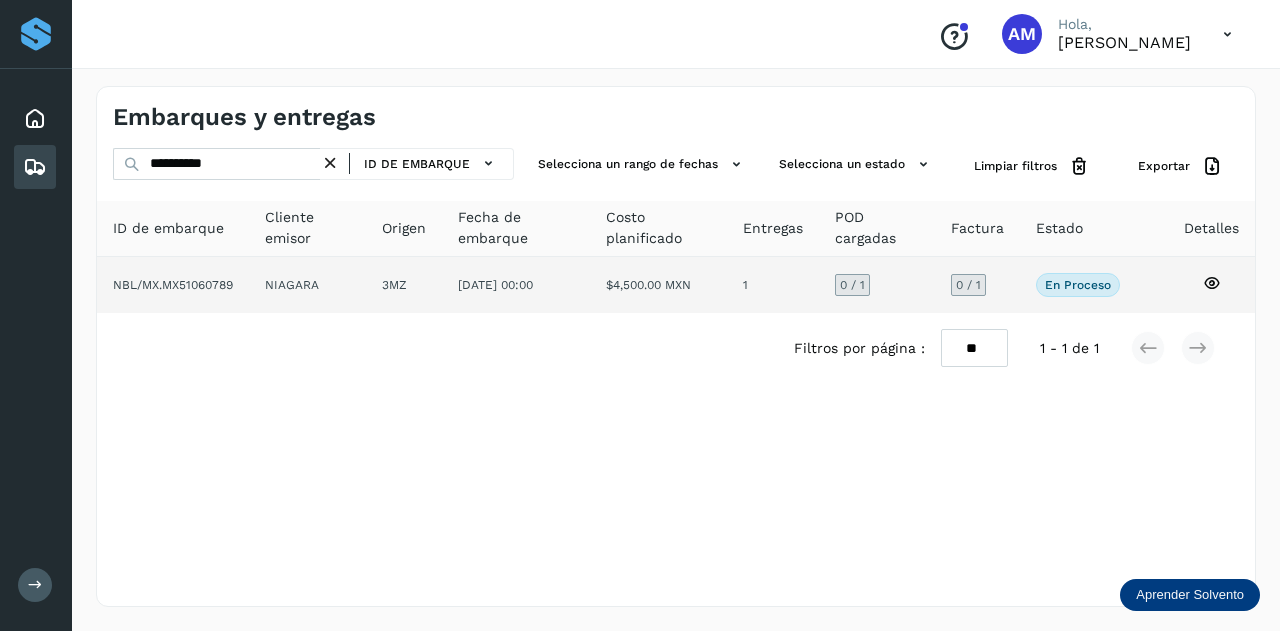 click on "NIAGARA" 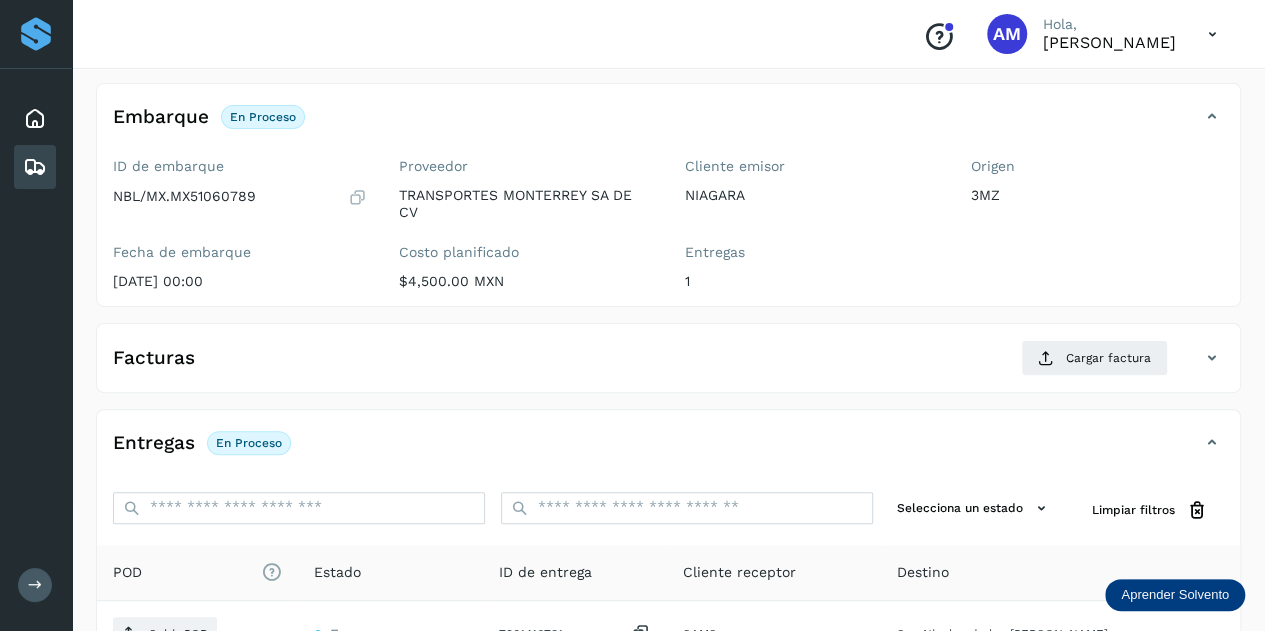 scroll, scrollTop: 200, scrollLeft: 0, axis: vertical 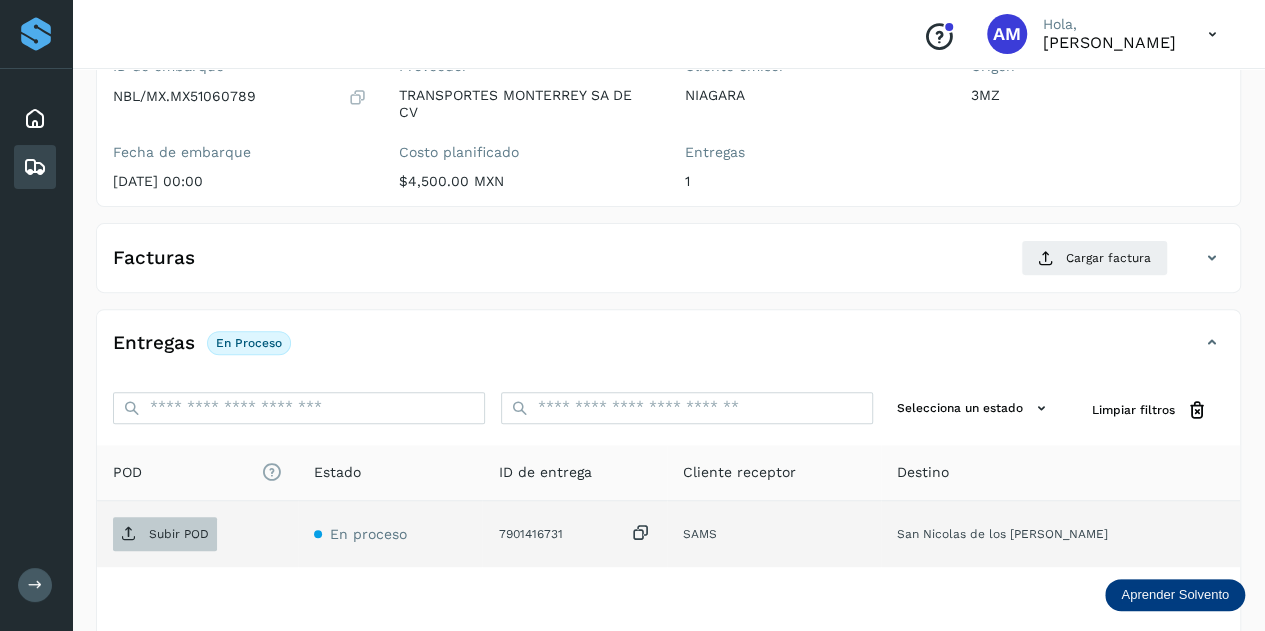click on "Subir POD" at bounding box center (179, 534) 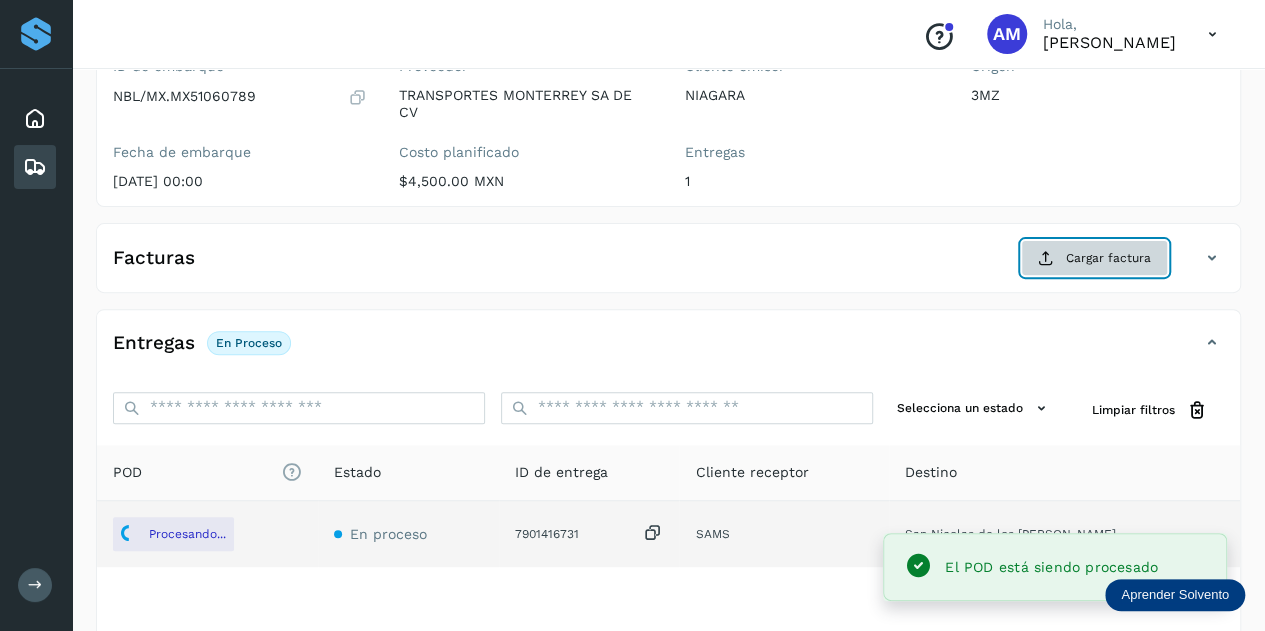 click on "Cargar factura" at bounding box center (1094, 258) 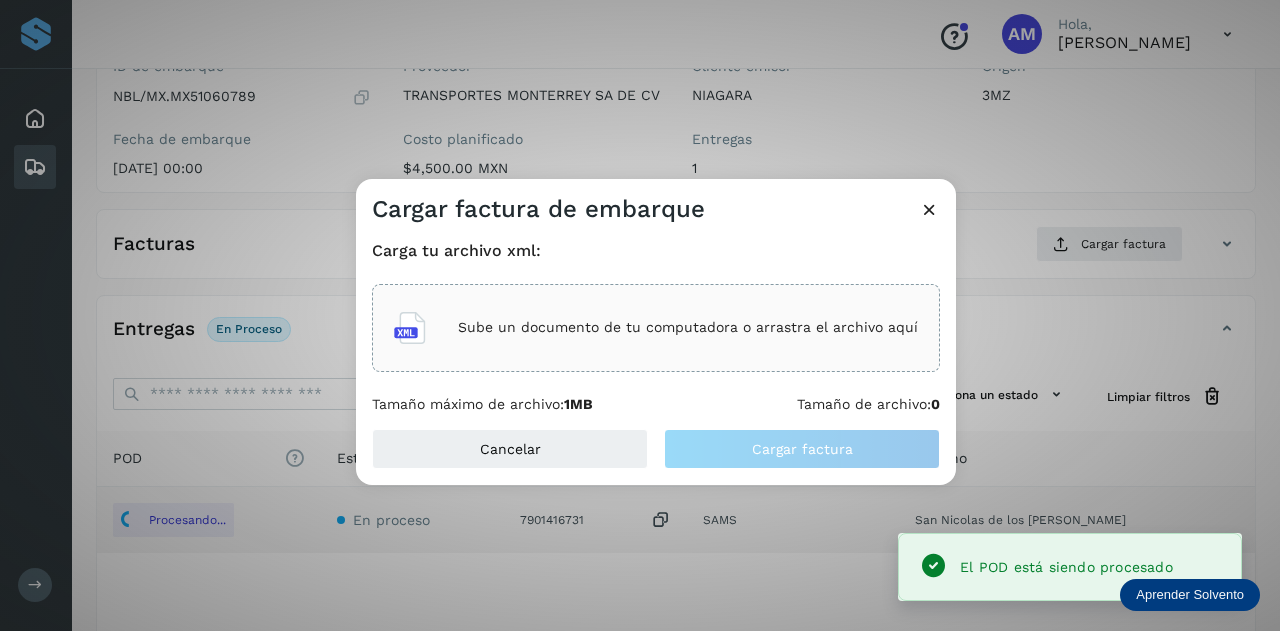click on "Sube un documento de tu computadora o arrastra el archivo aquí" 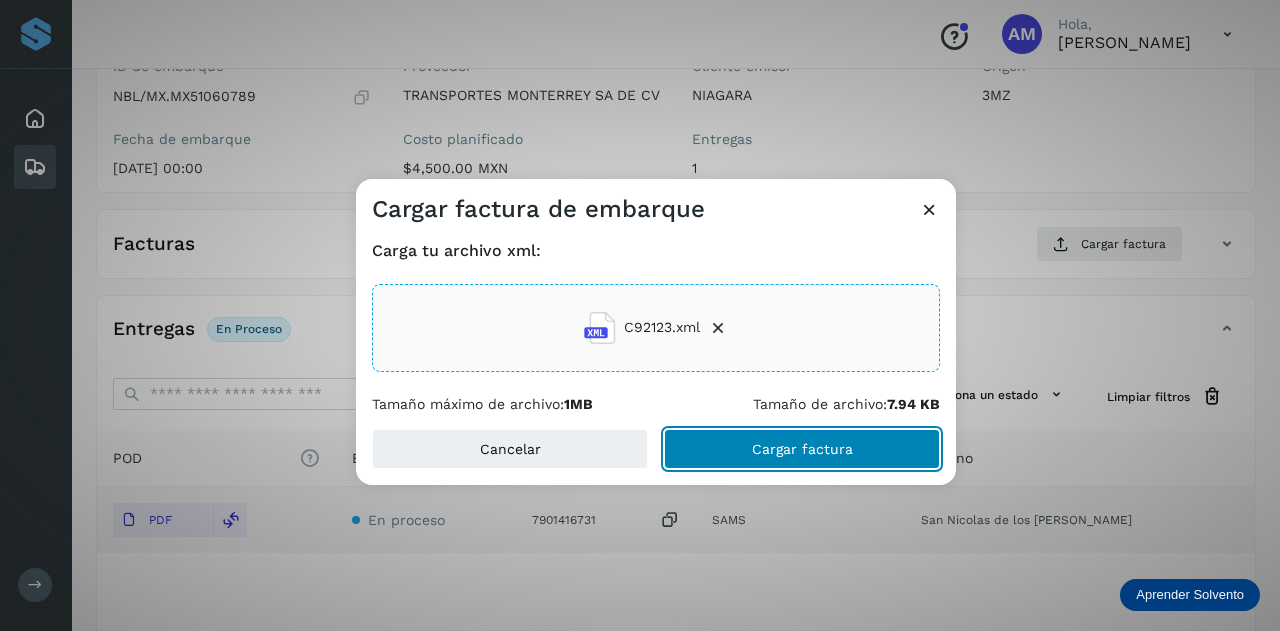 click on "Cargar factura" 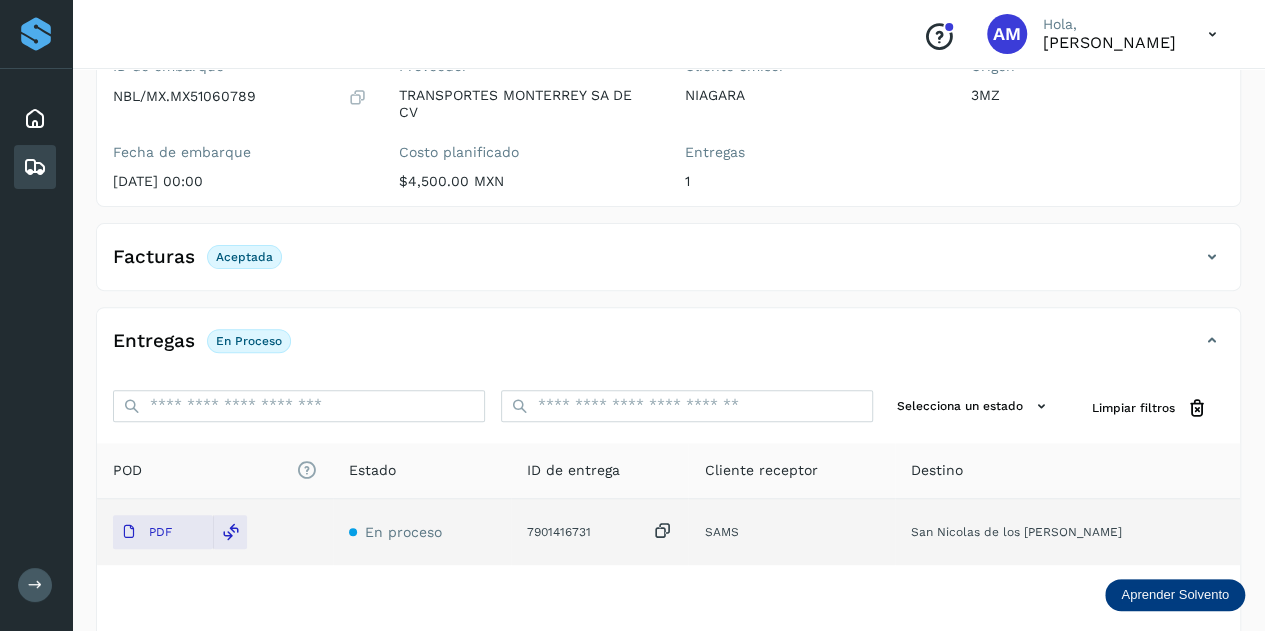scroll, scrollTop: 0, scrollLeft: 0, axis: both 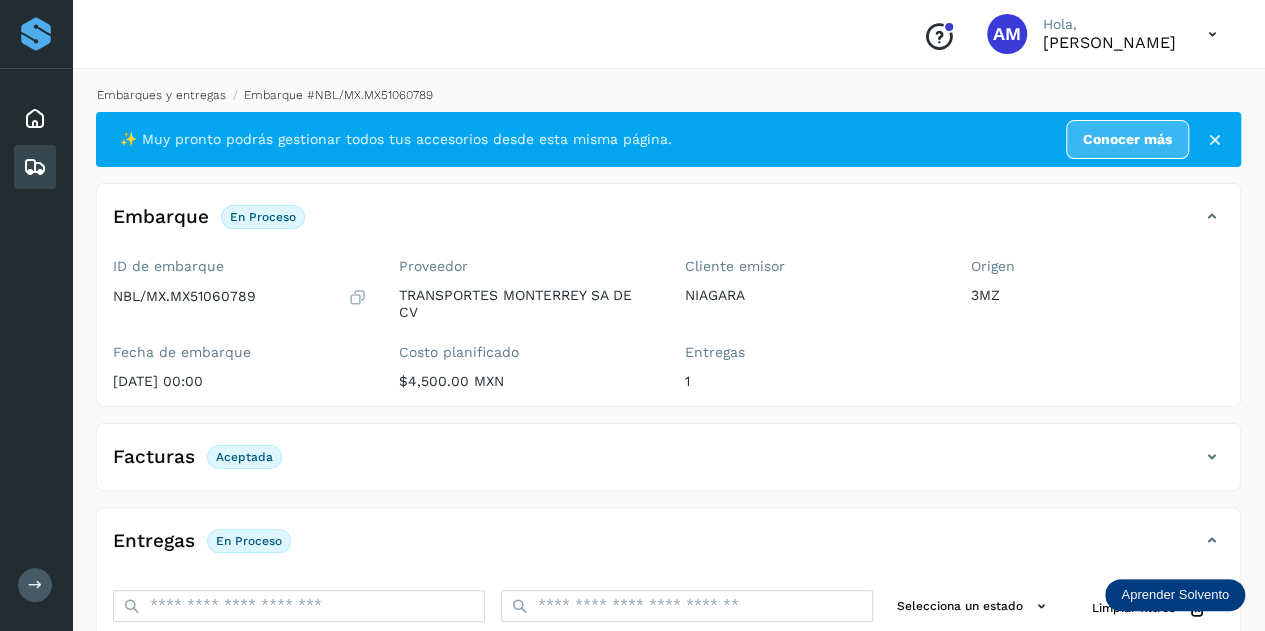 click on "Embarques y entregas" at bounding box center (161, 95) 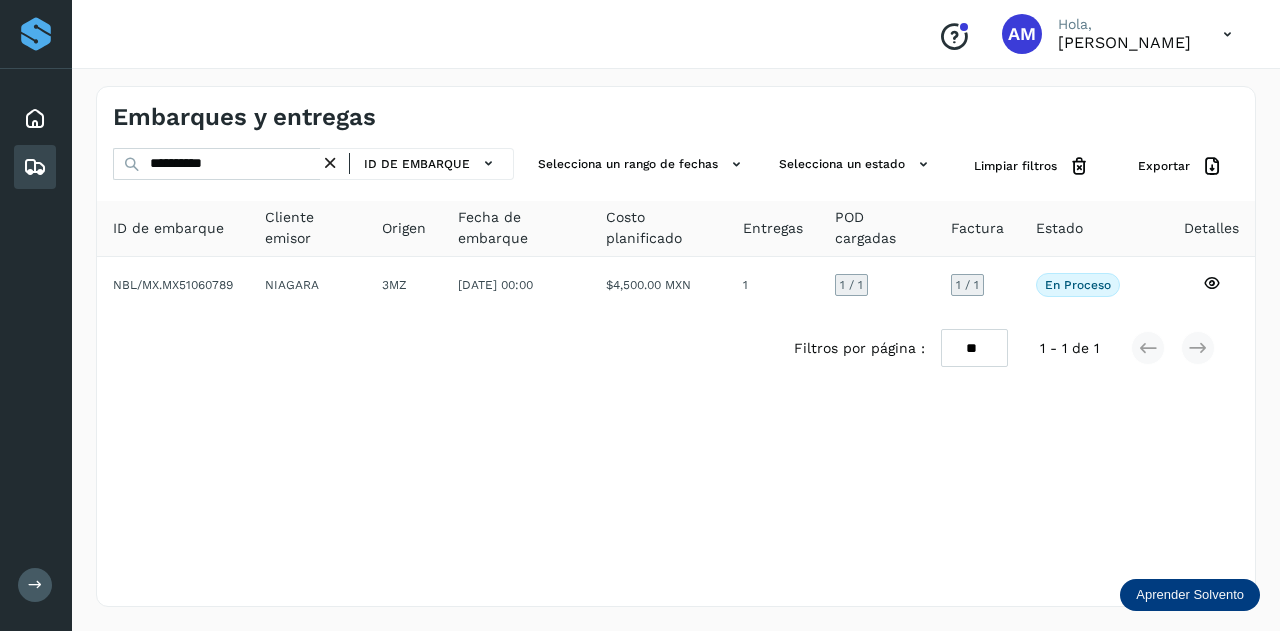 drag, startPoint x: 341, startPoint y: 159, endPoint x: 296, endPoint y: 157, distance: 45.044422 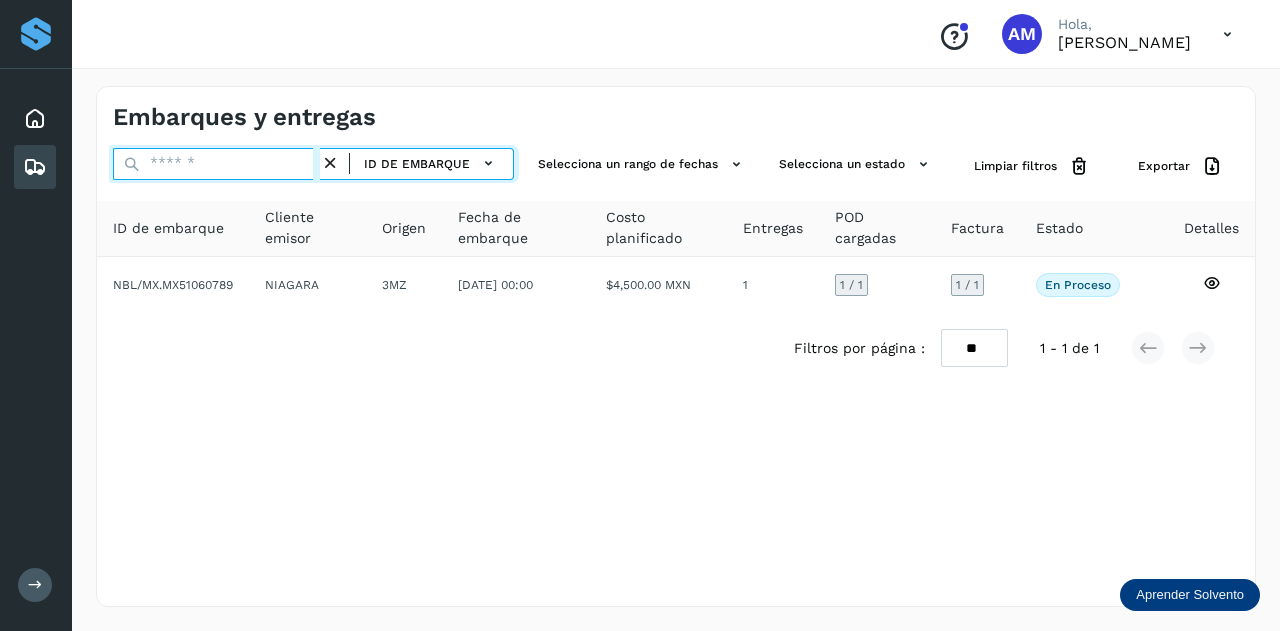 click at bounding box center (216, 164) 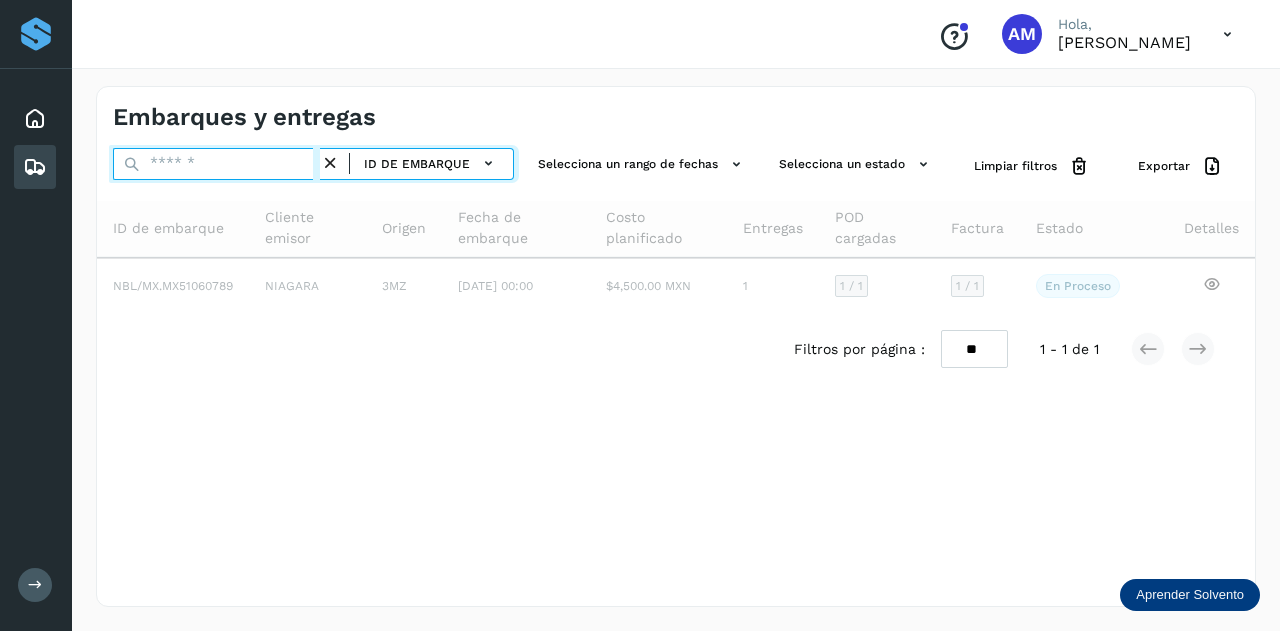 paste on "**********" 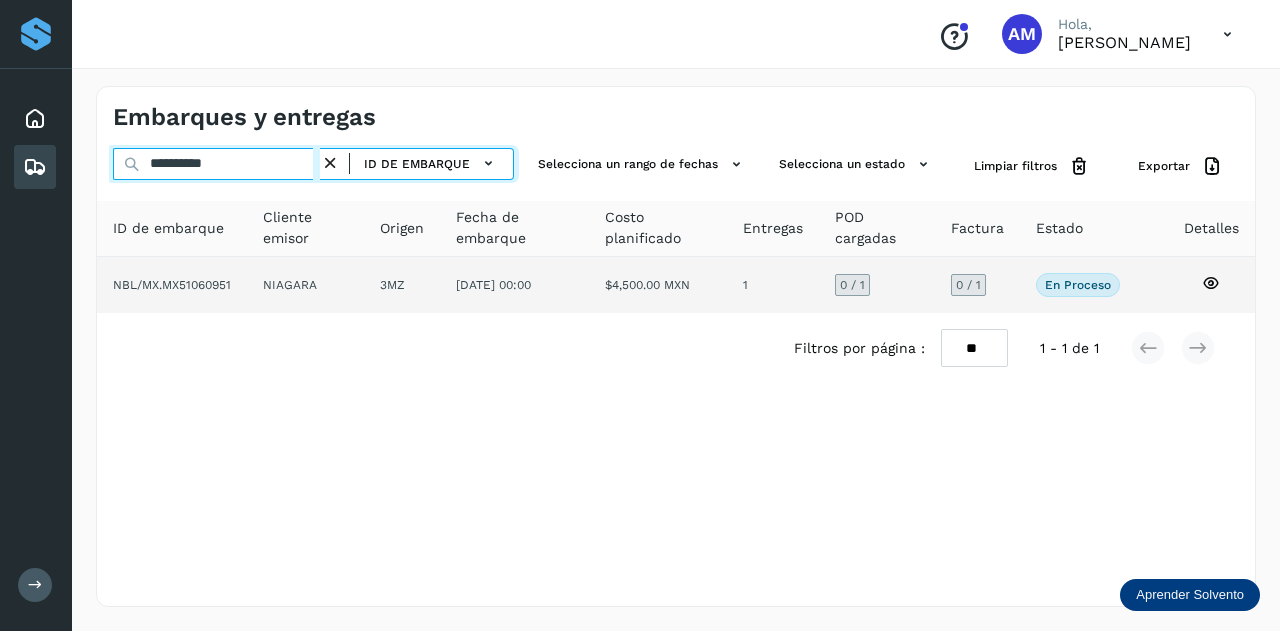 type on "**********" 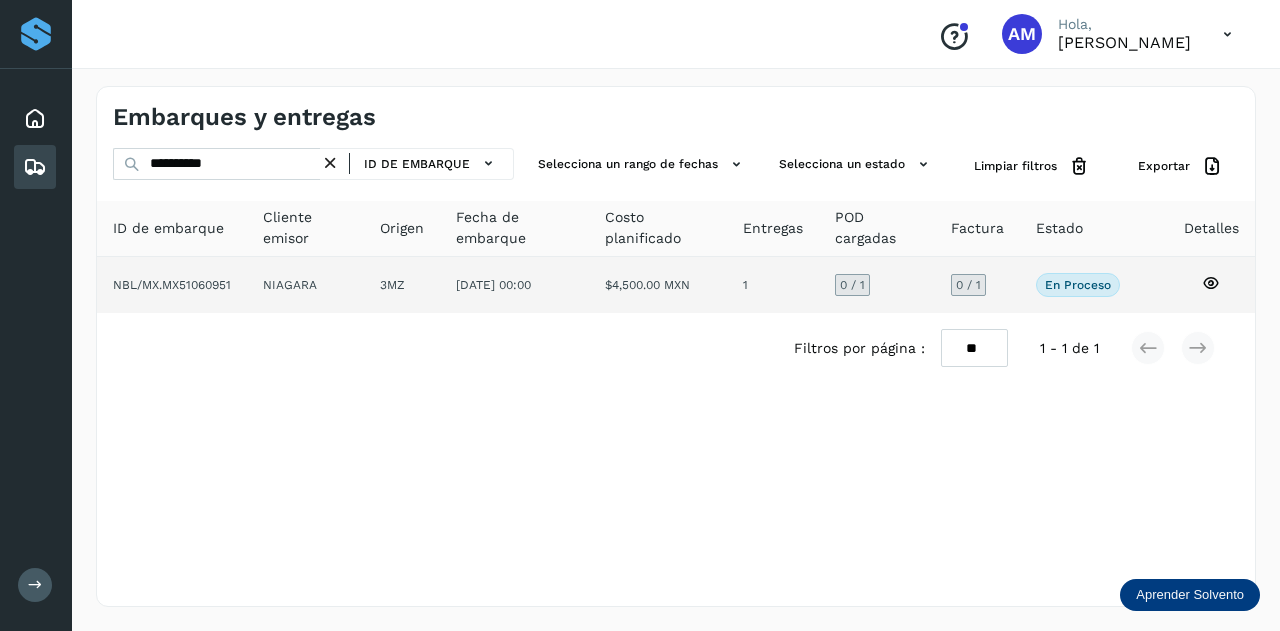 click on "NIAGARA" 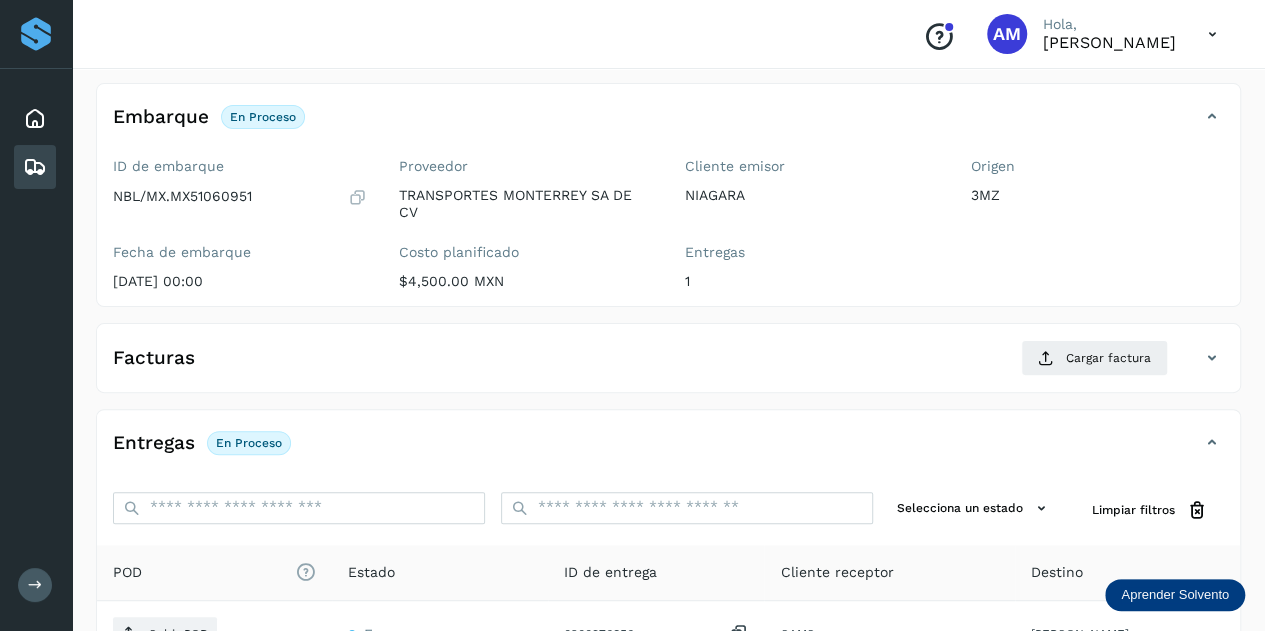 scroll, scrollTop: 200, scrollLeft: 0, axis: vertical 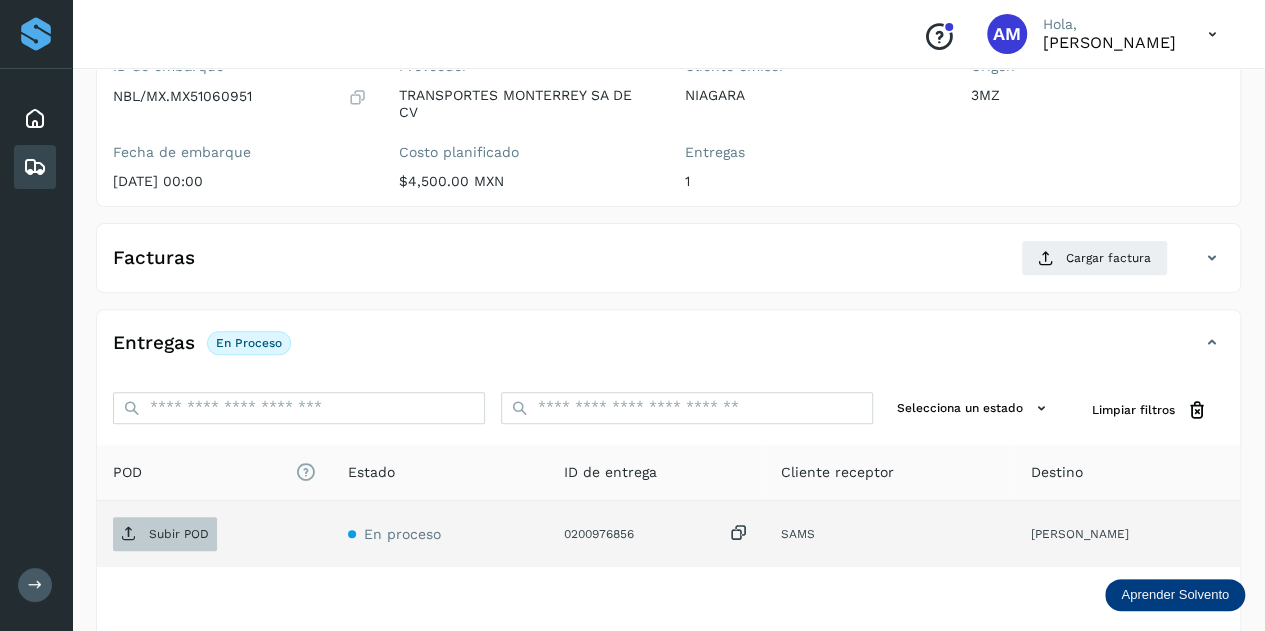 click on "Subir POD" at bounding box center (179, 534) 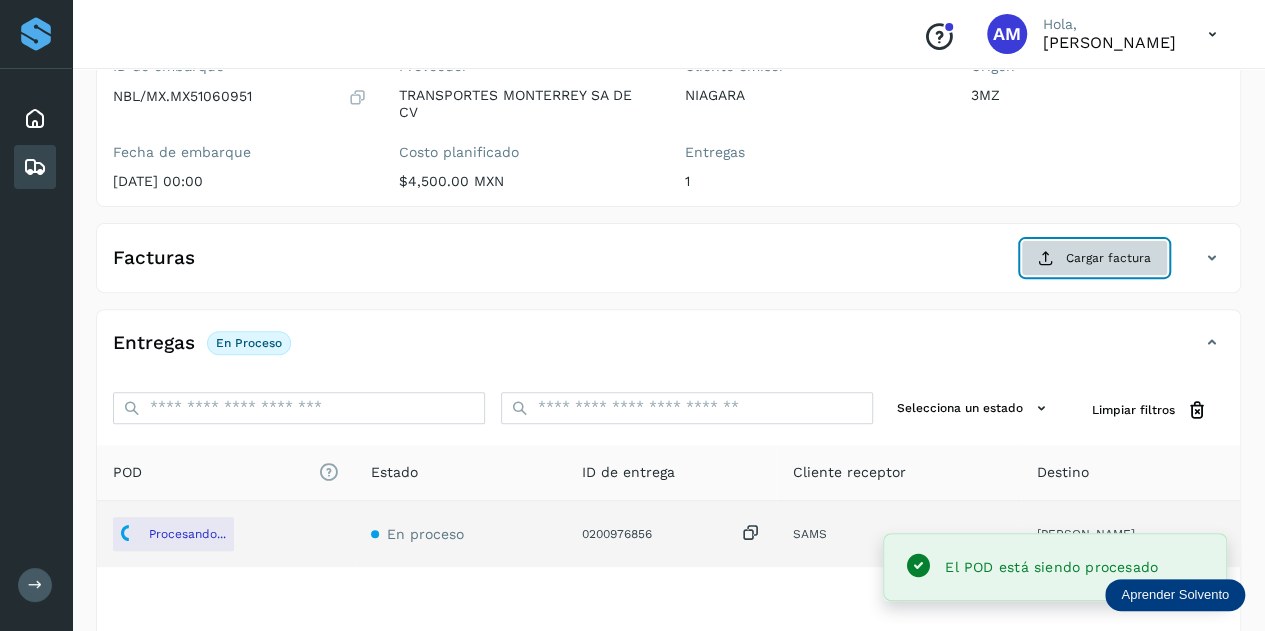 click on "Cargar factura" 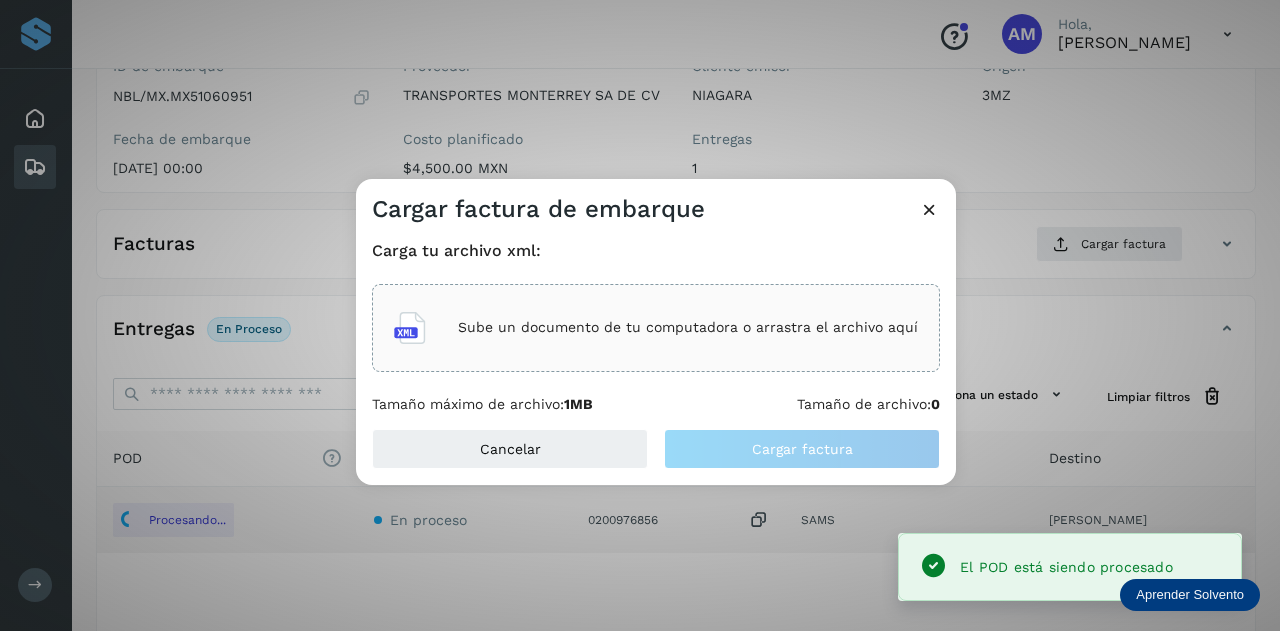 click on "Sube un documento de tu computadora o arrastra el archivo aquí" 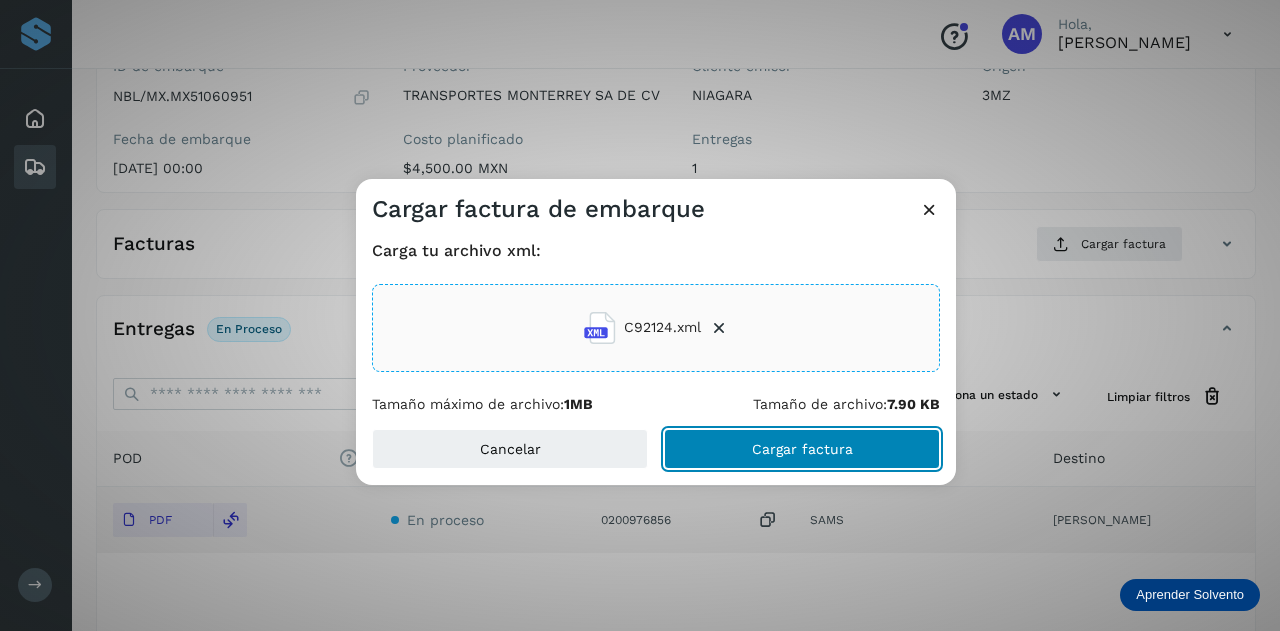 click on "Cargar factura" 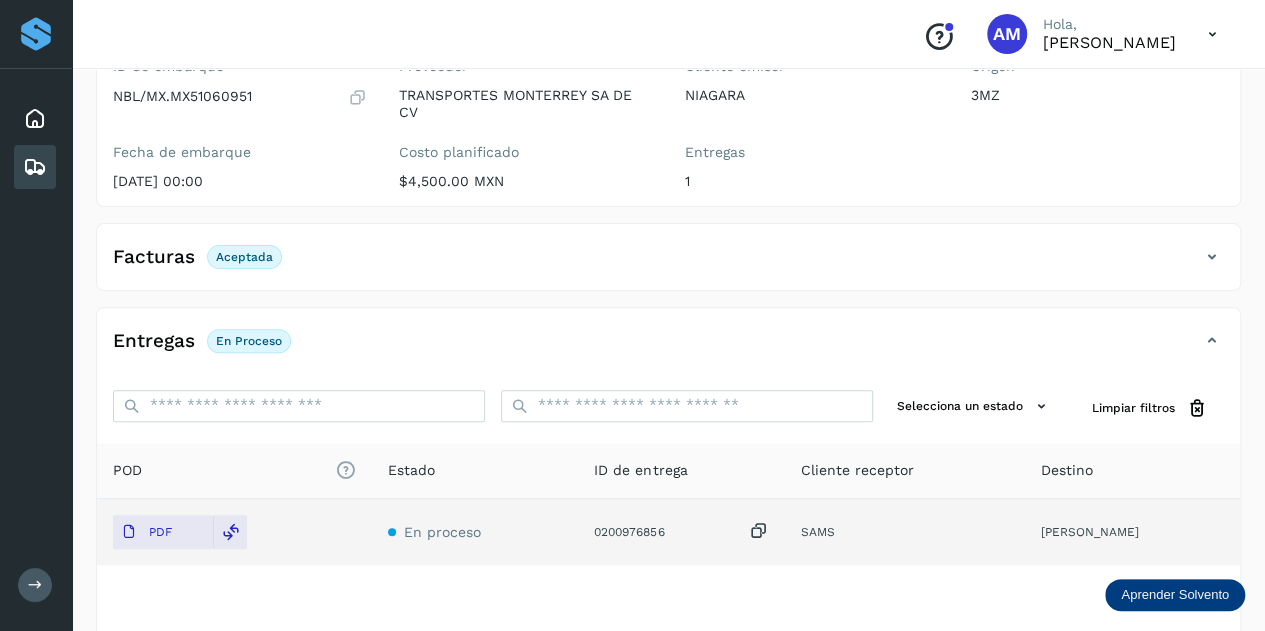 scroll, scrollTop: 0, scrollLeft: 0, axis: both 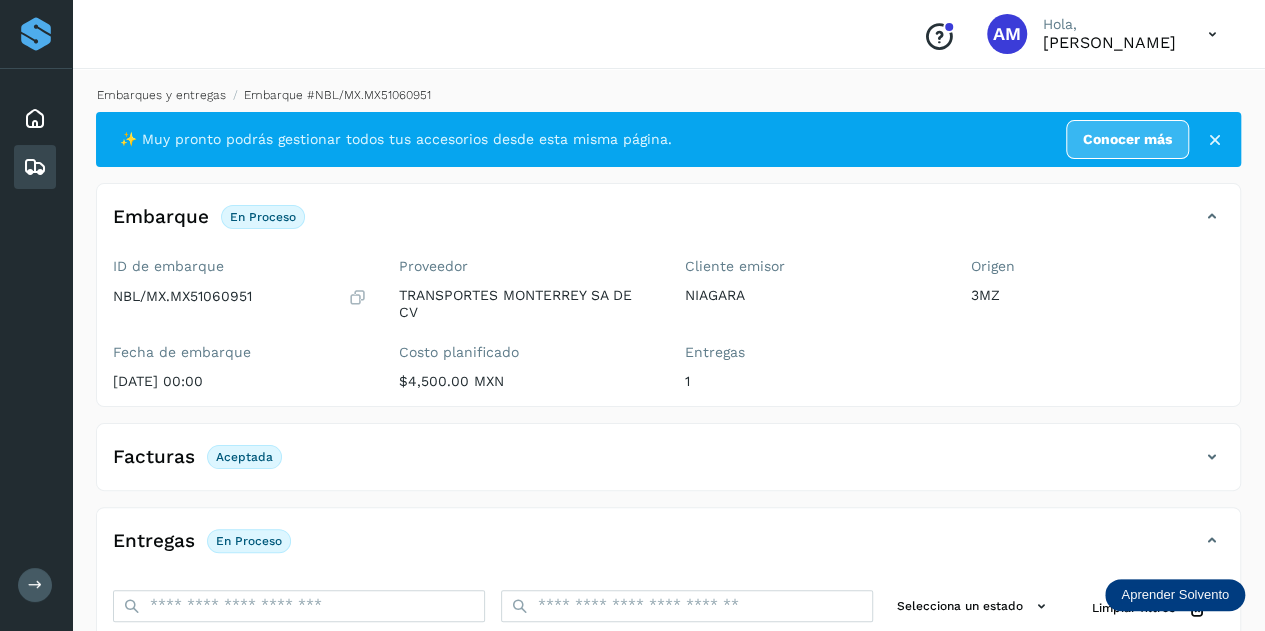 click on "Embarques y entregas" at bounding box center (161, 95) 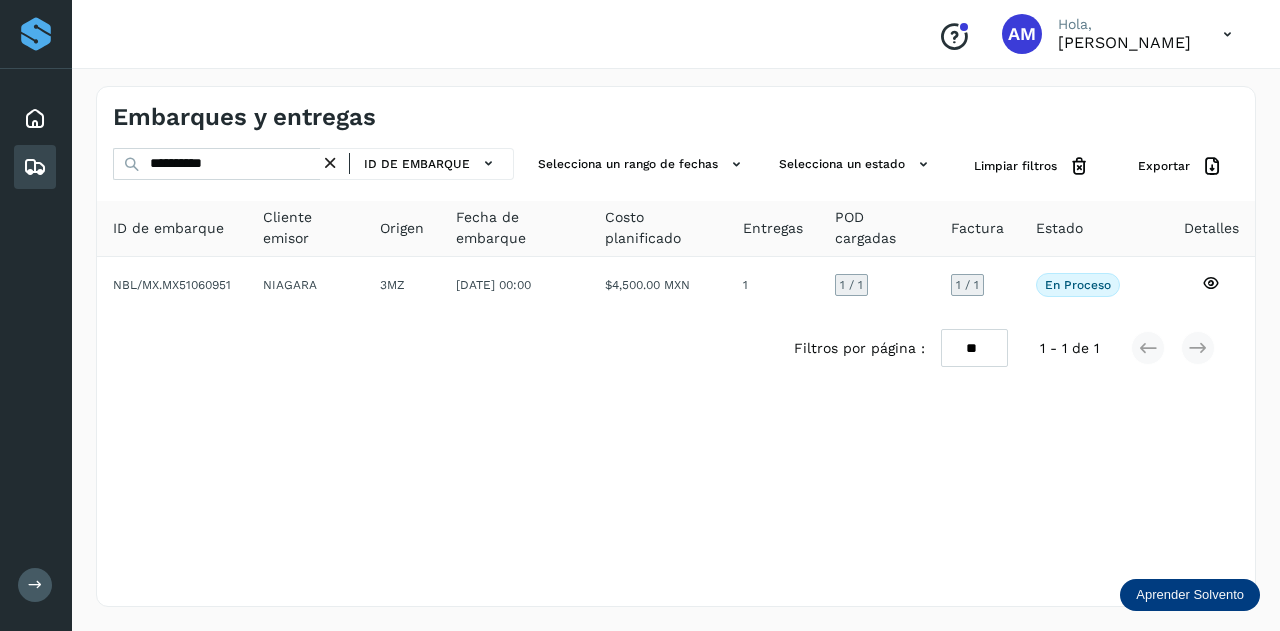 click at bounding box center (330, 163) 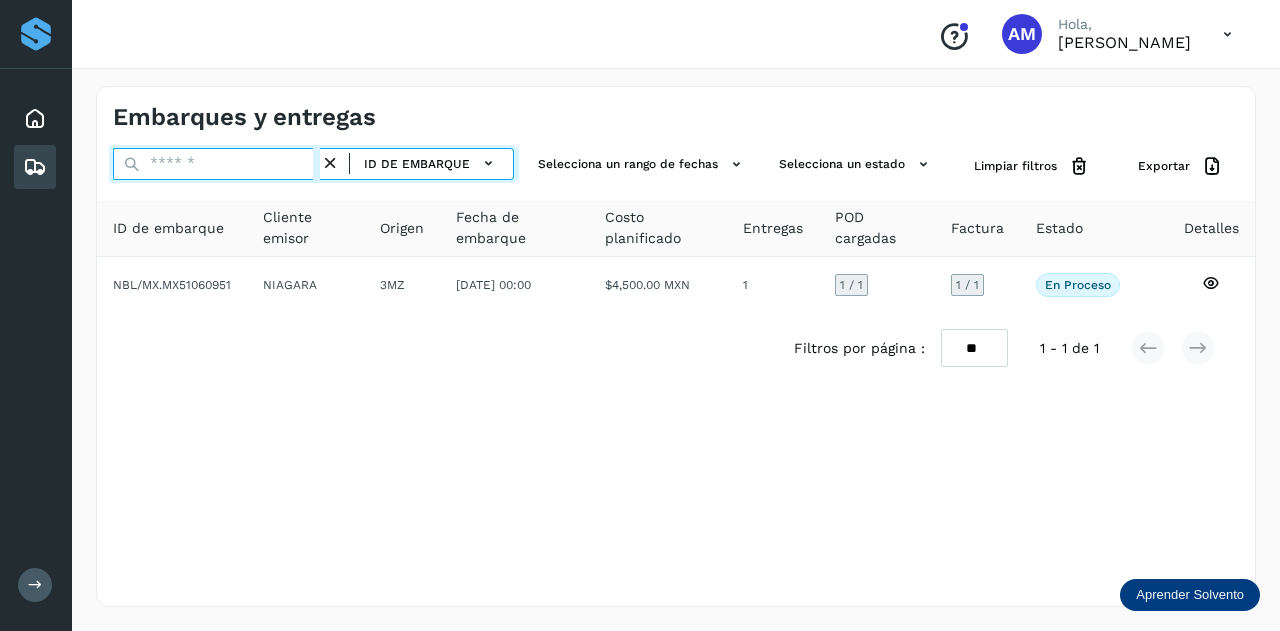 click at bounding box center (216, 164) 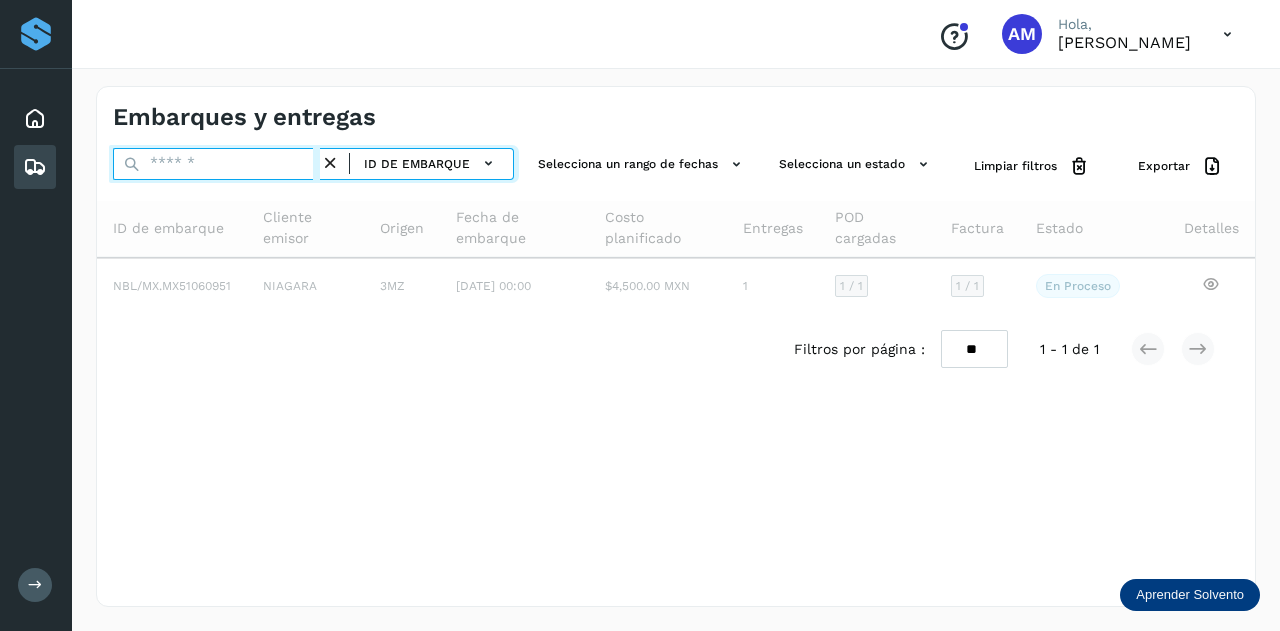 paste on "**********" 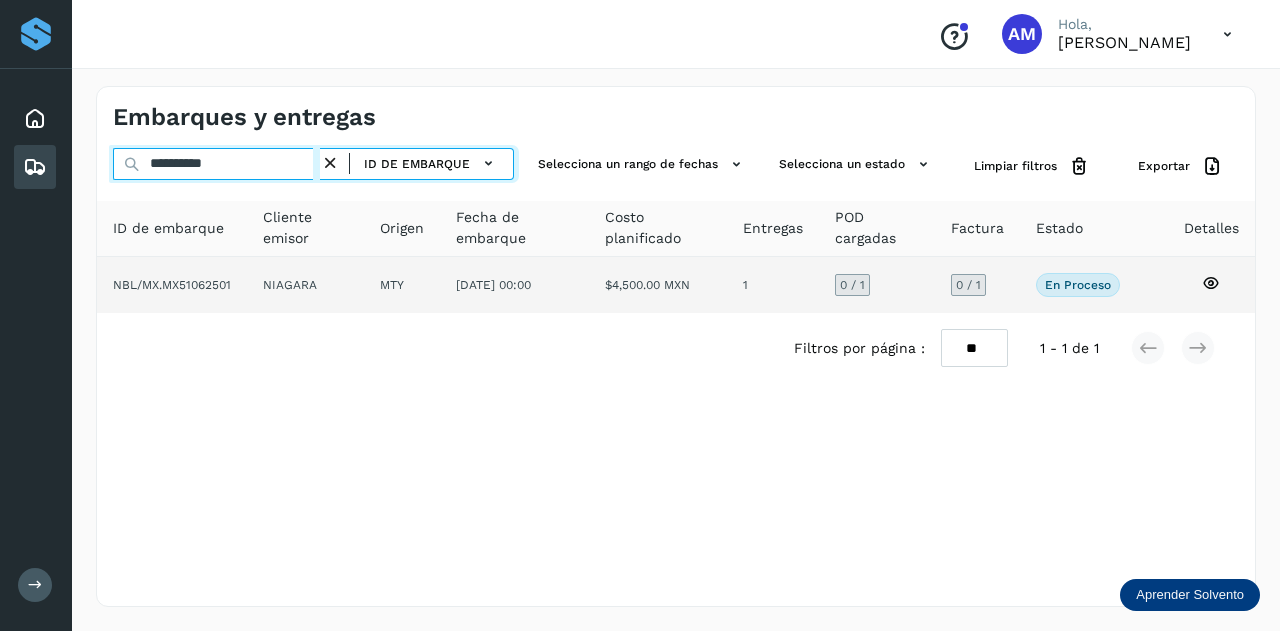 type on "**********" 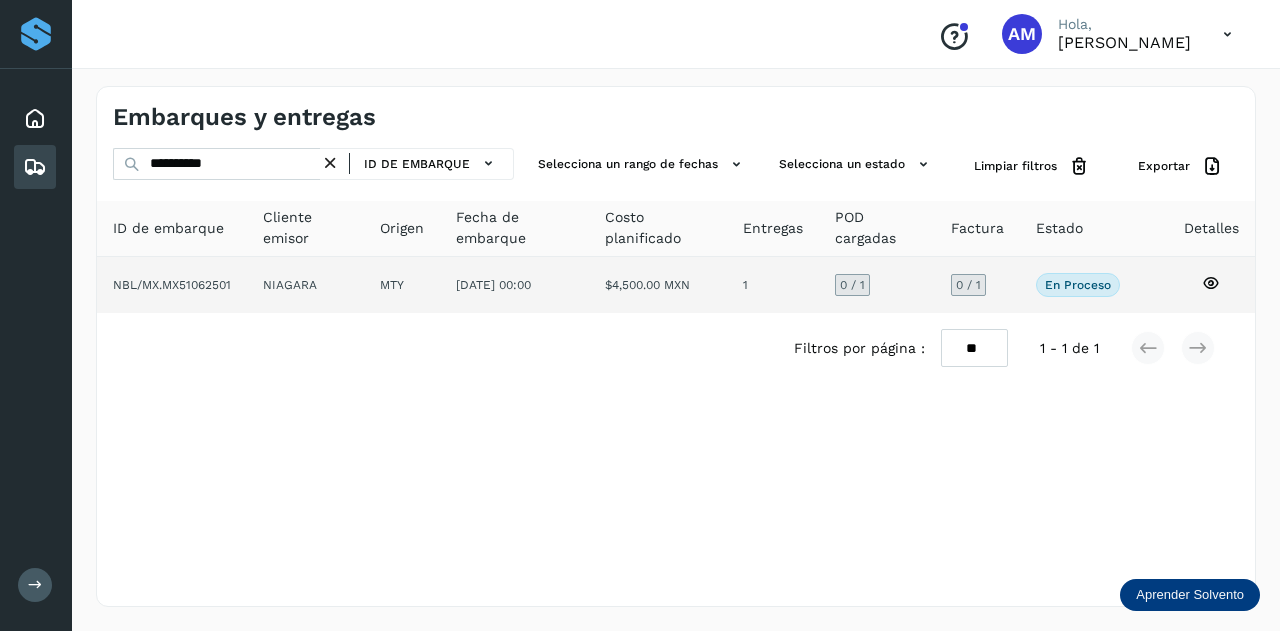 click on "MTY" 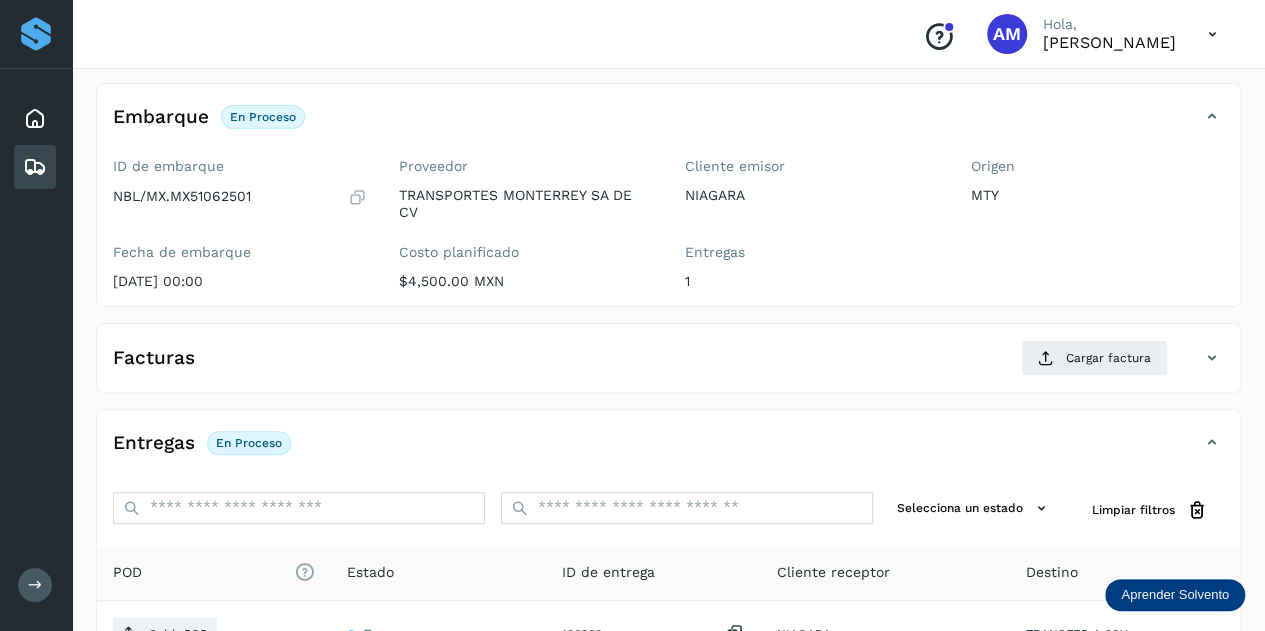 scroll, scrollTop: 300, scrollLeft: 0, axis: vertical 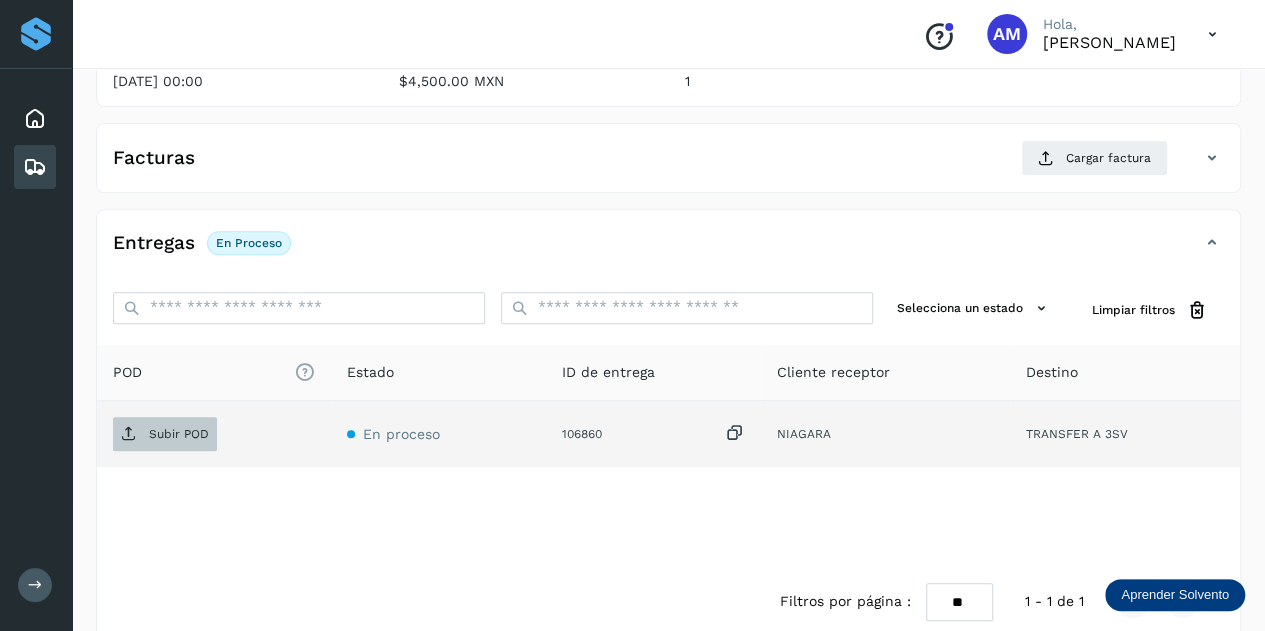 click on "Subir POD" at bounding box center (179, 434) 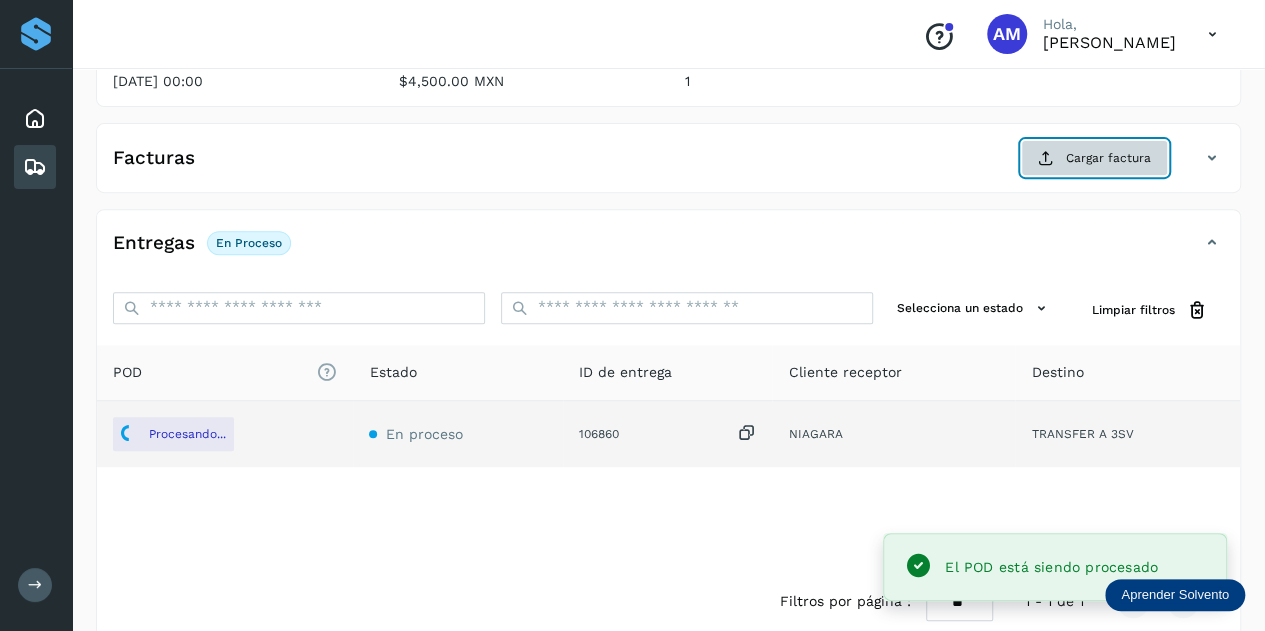 click at bounding box center (1046, 158) 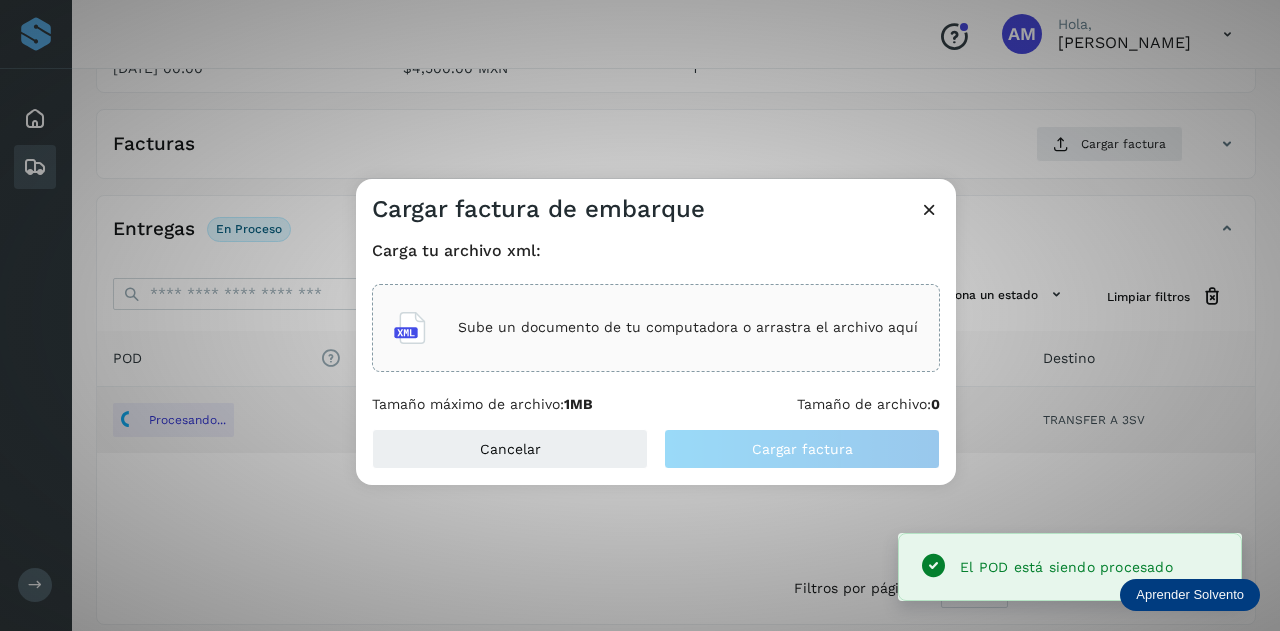 click on "Sube un documento de tu computadora o arrastra el archivo aquí" at bounding box center [656, 328] 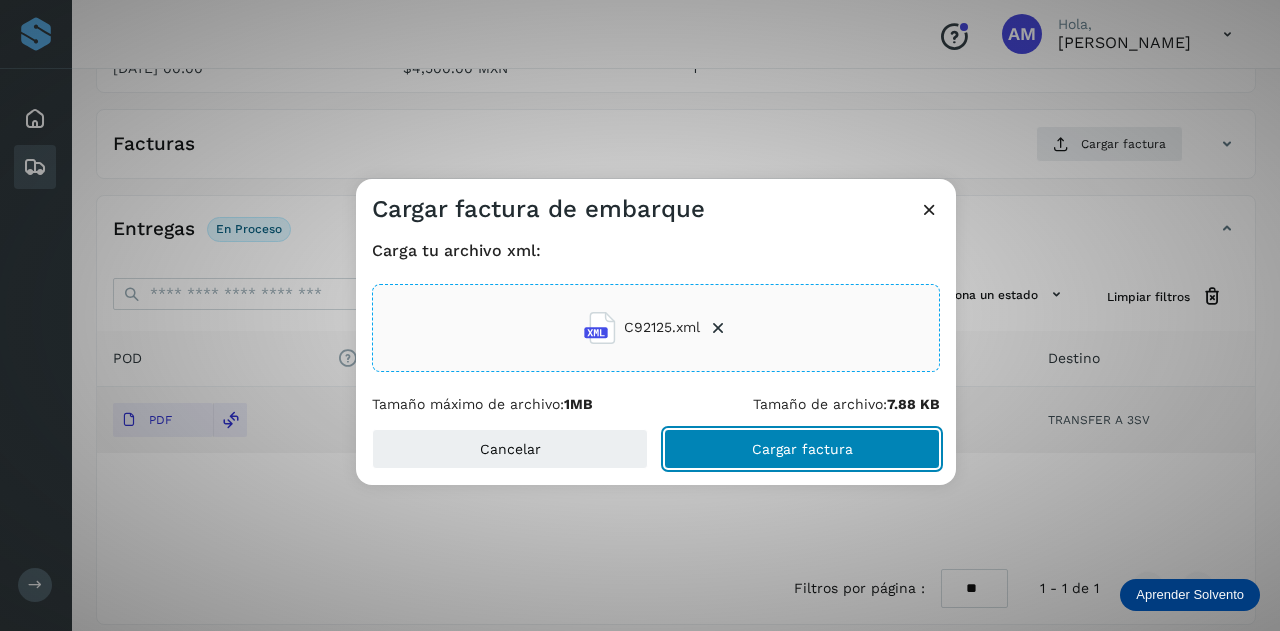 click on "Cargar factura" 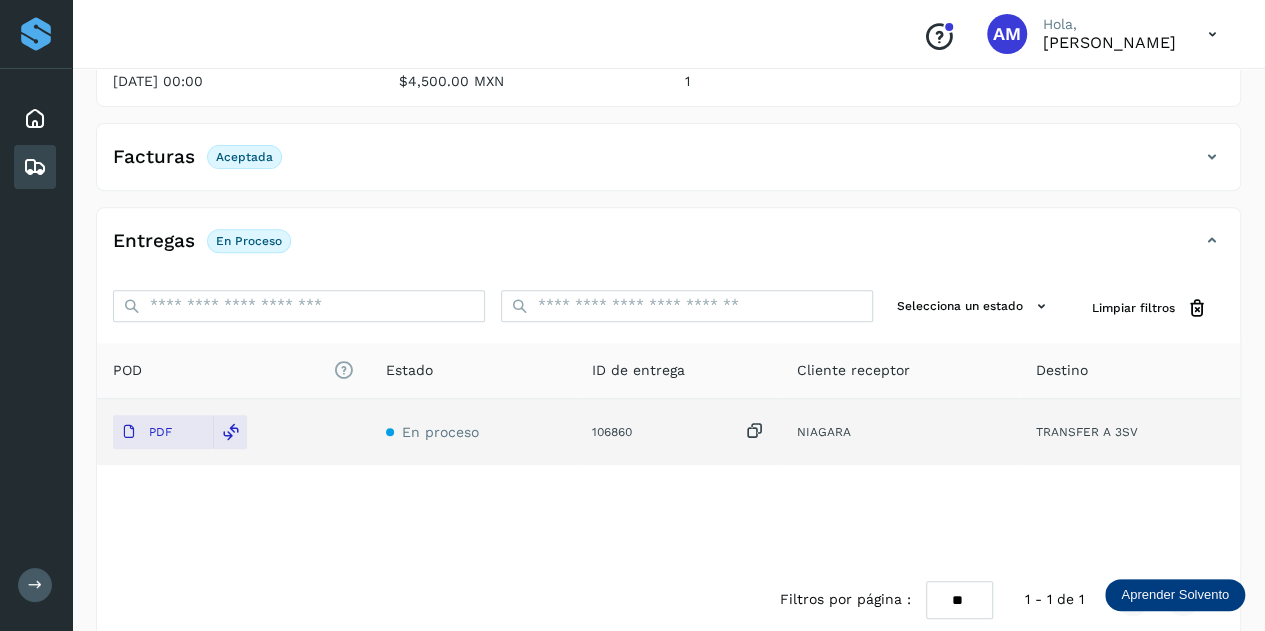 scroll, scrollTop: 0, scrollLeft: 0, axis: both 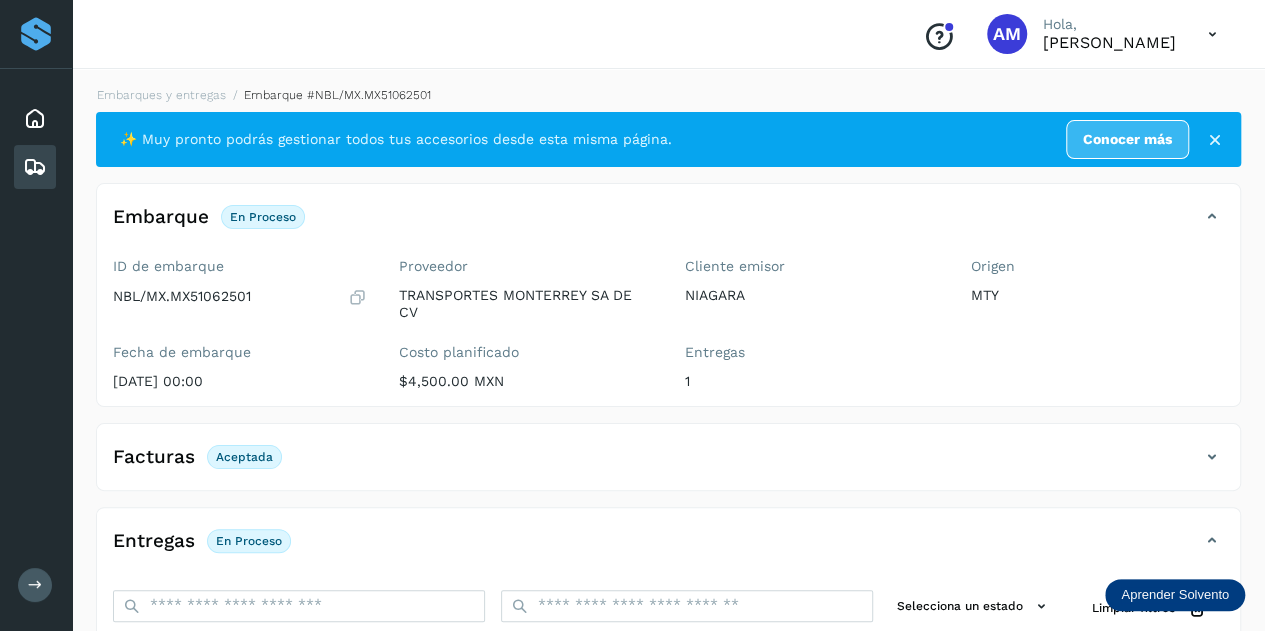 click on "Embarques y entregas Embarque #NBL/MX.MX51062501  ✨ Muy pronto podrás gestionar todos tus accesorios desde esta misma página. Conocer más Embarque En proceso
Verifica el estado de la factura o entregas asociadas a este embarque
ID de embarque NBL/MX.MX51062501 Fecha de embarque [DATE] 00:00 Proveedor TRANSPORTES [GEOGRAPHIC_DATA] SA DE CV Costo planificado  $4,500.00 MXN  Cliente emisor NIAGARA Entregas 1 Origen MTY Facturas Aceptada Estado Aceptada Entregas En proceso Selecciona un estado Limpiar filtros POD
El tamaño máximo de archivo es de 20 Mb.
Estado ID de entrega Cliente receptor Destino PDF En proceso 106860  NIAGARA TRANSFER A 3SV NIAGARA 106860 PDF Destino: TRANSFER A 3SV En proceso Filtros por página : ** ** ** 1 - 1 de 1" at bounding box center [668, 511] 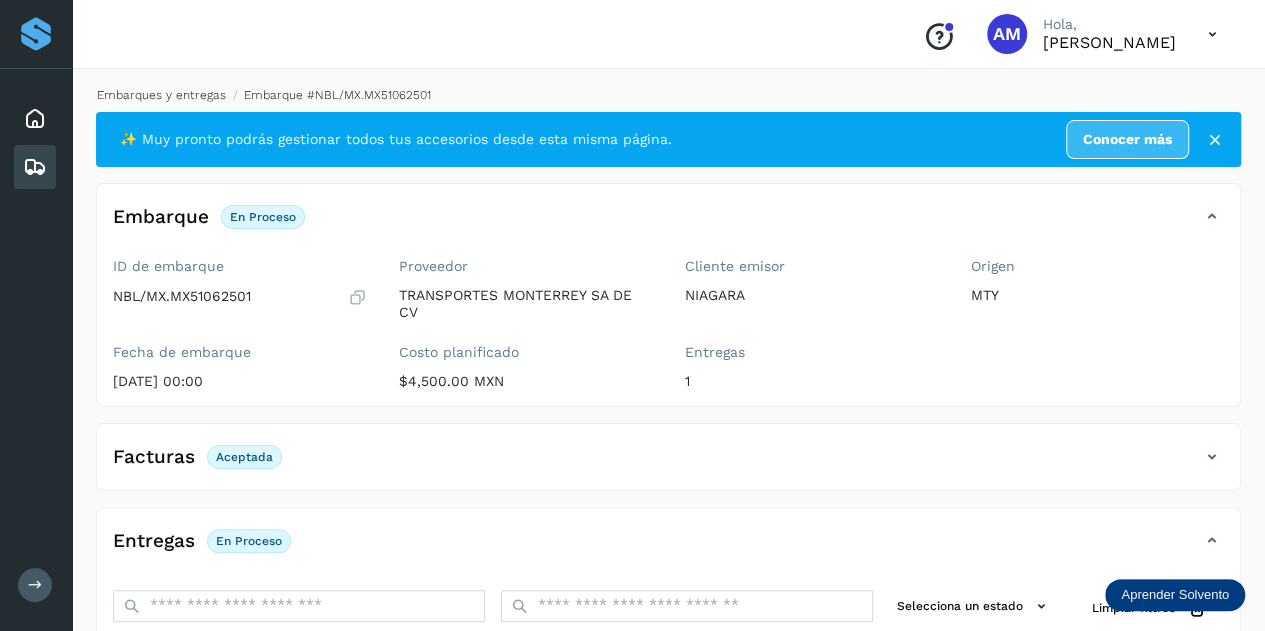 click on "Embarques y entregas" at bounding box center [161, 95] 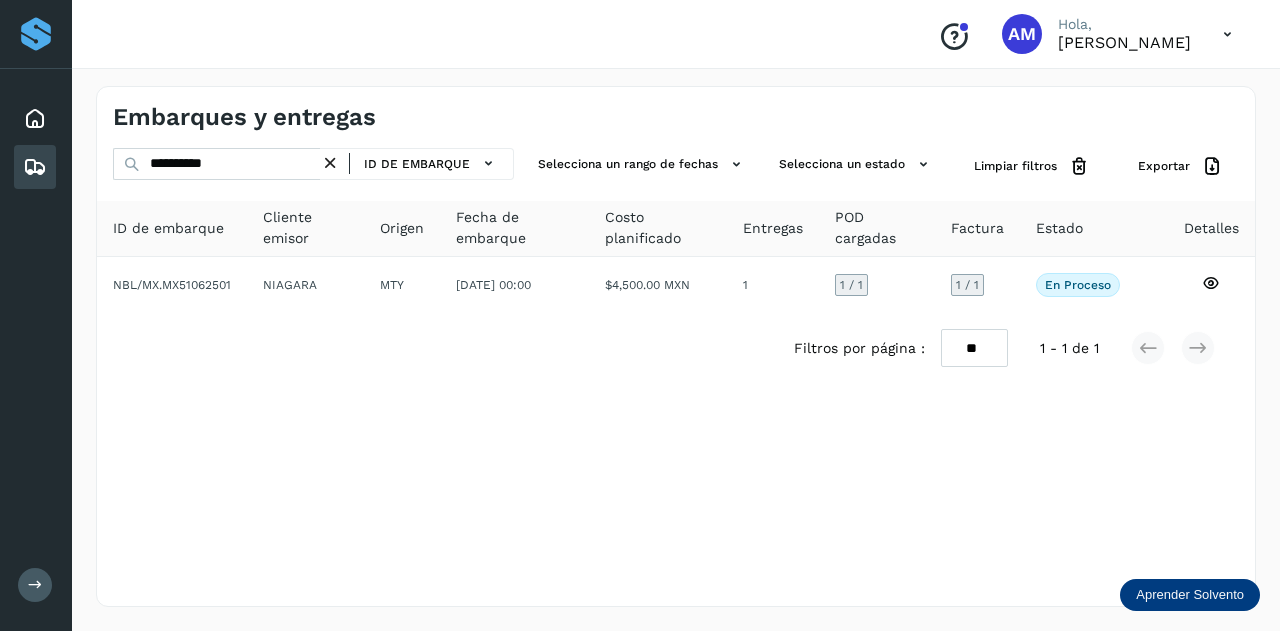 drag, startPoint x: 335, startPoint y: 162, endPoint x: 314, endPoint y: 164, distance: 21.095022 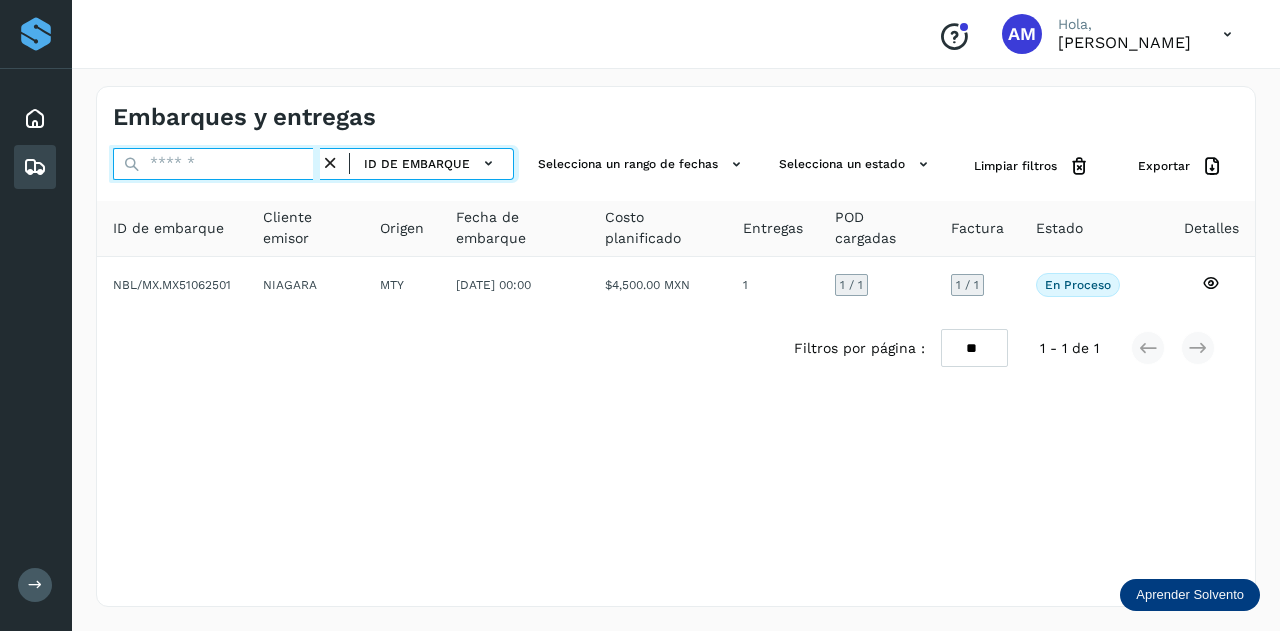 click at bounding box center (216, 164) 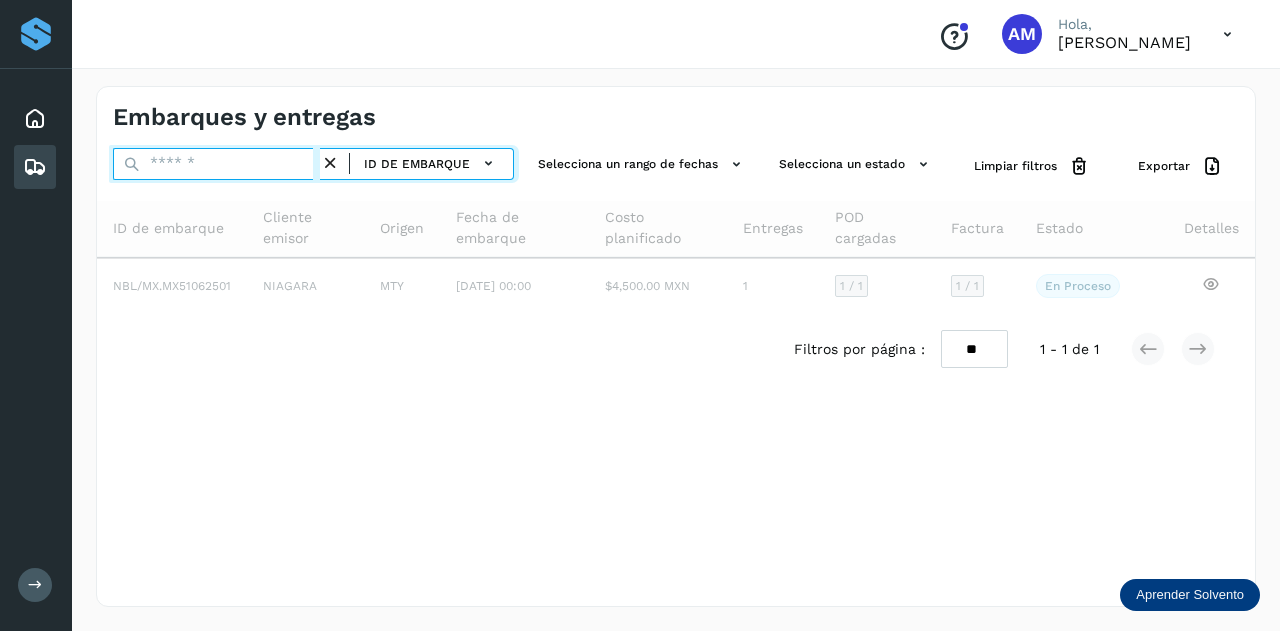 paste on "**********" 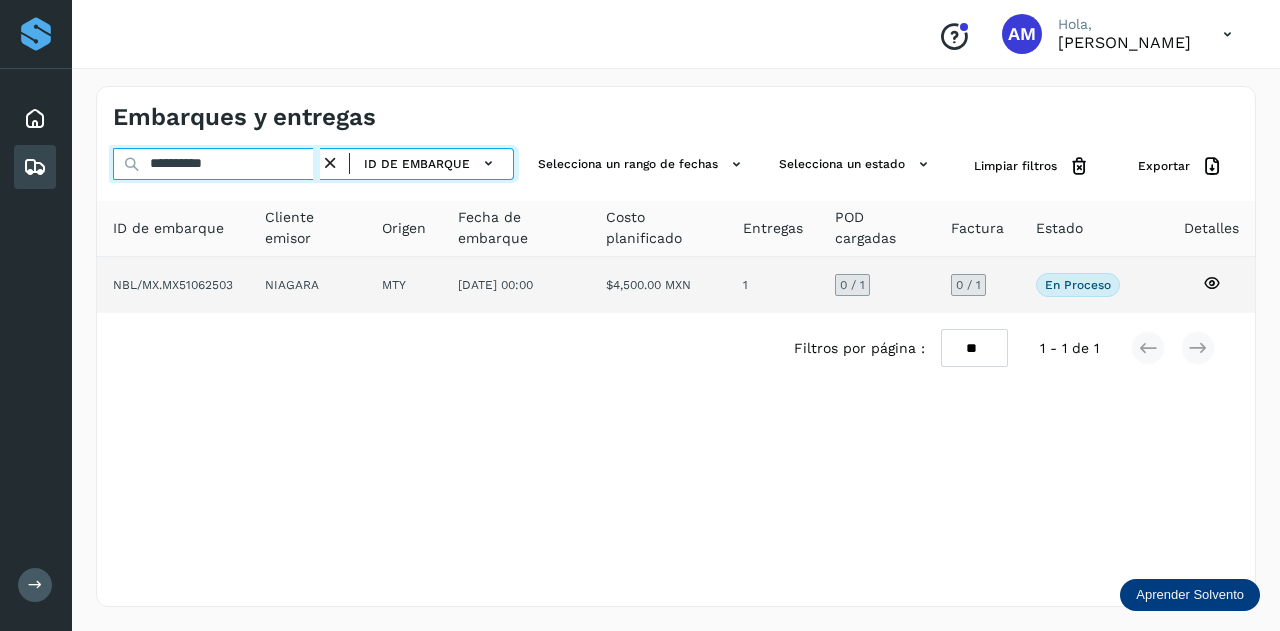type on "**********" 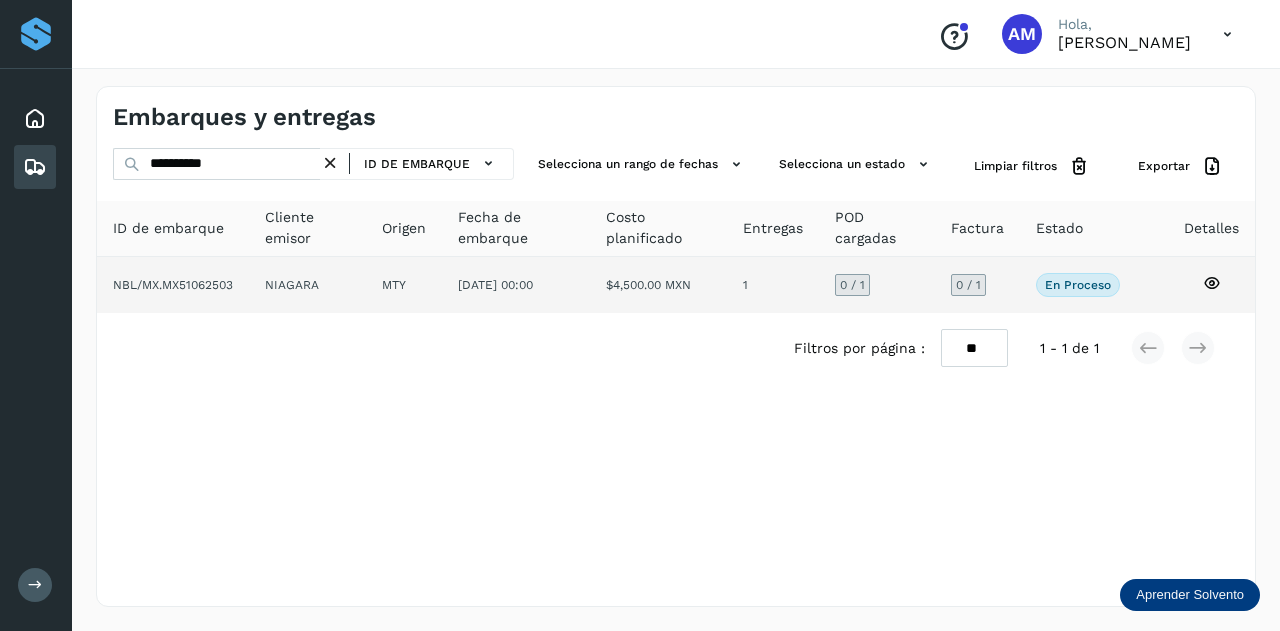 click on "MTY" 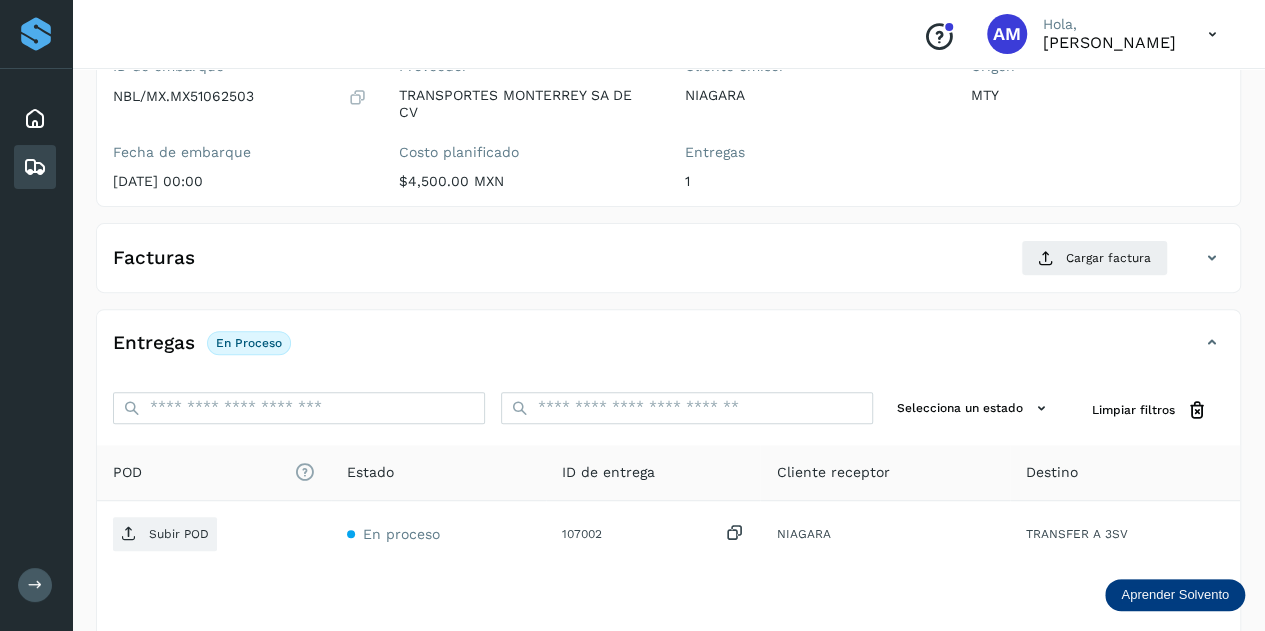scroll, scrollTop: 300, scrollLeft: 0, axis: vertical 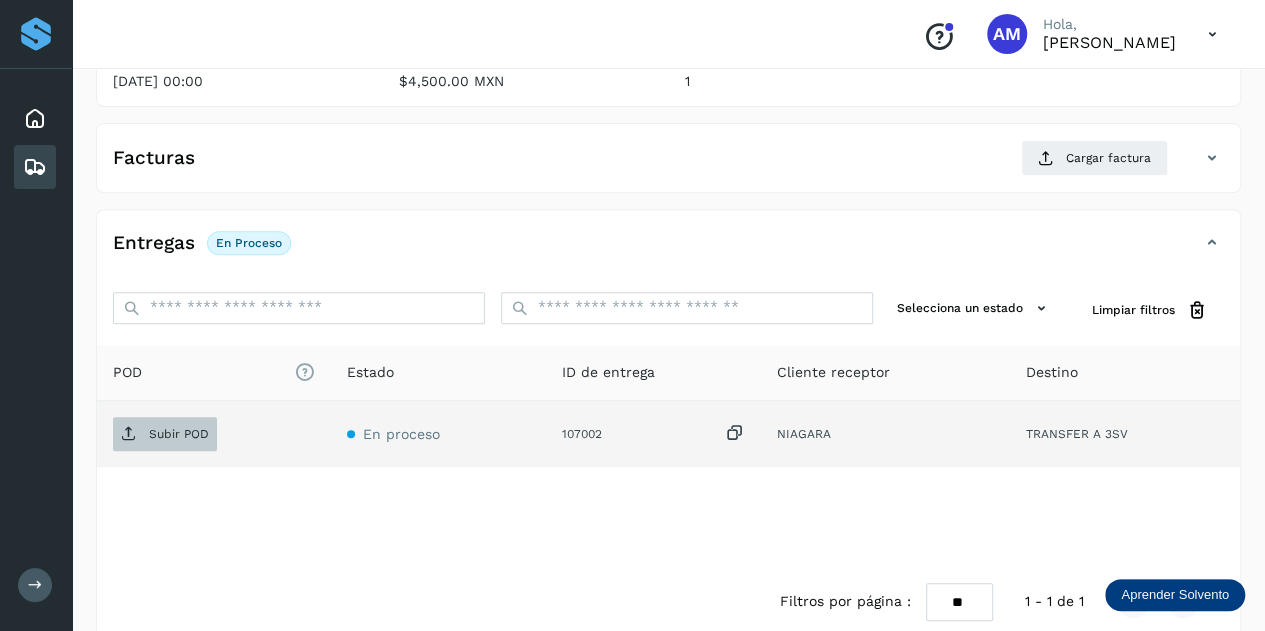 click on "Subir POD" at bounding box center (179, 434) 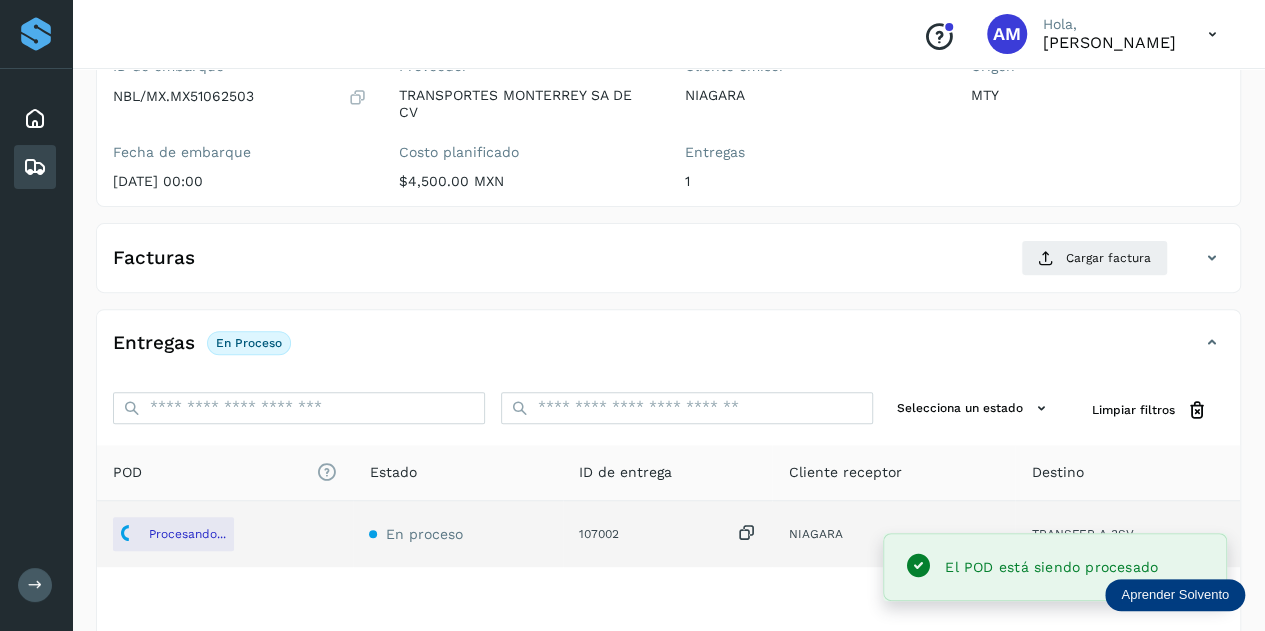 scroll, scrollTop: 100, scrollLeft: 0, axis: vertical 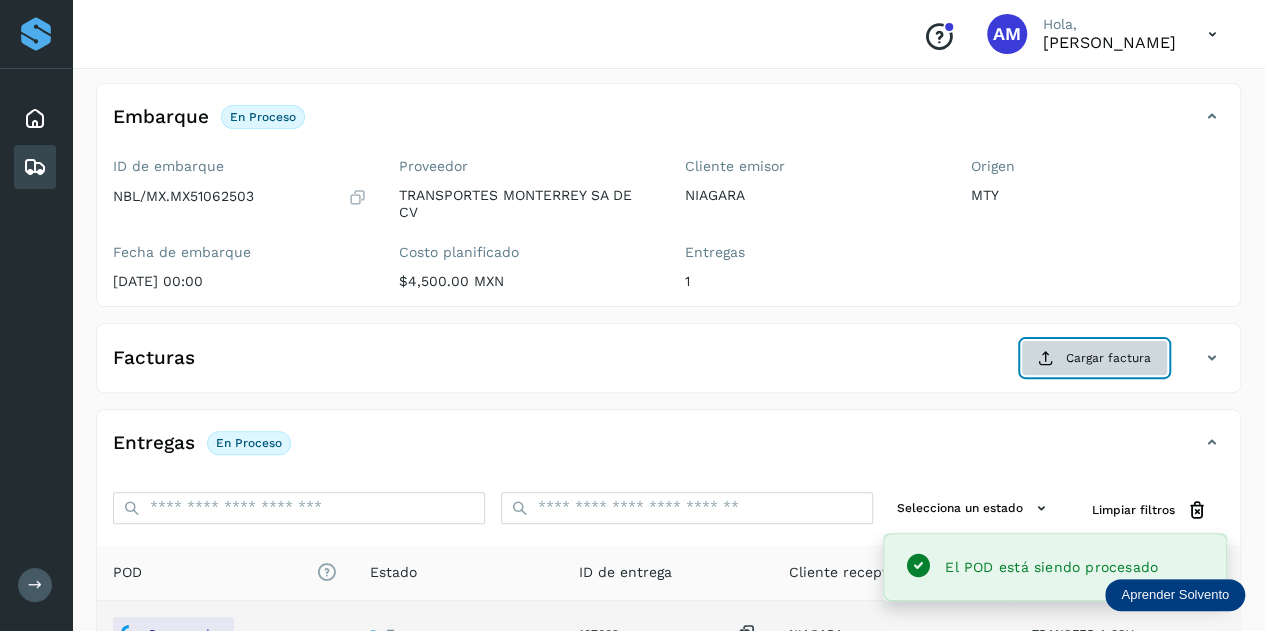 click on "Cargar factura" 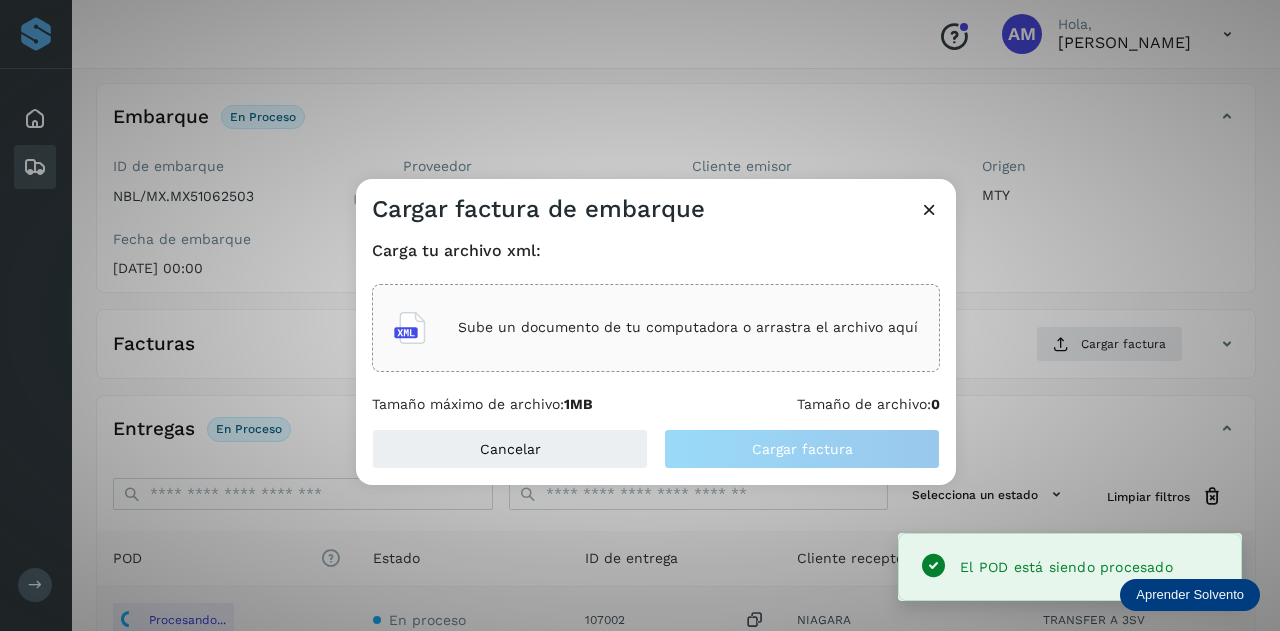 click on "Sube un documento de tu computadora o arrastra el archivo aquí" 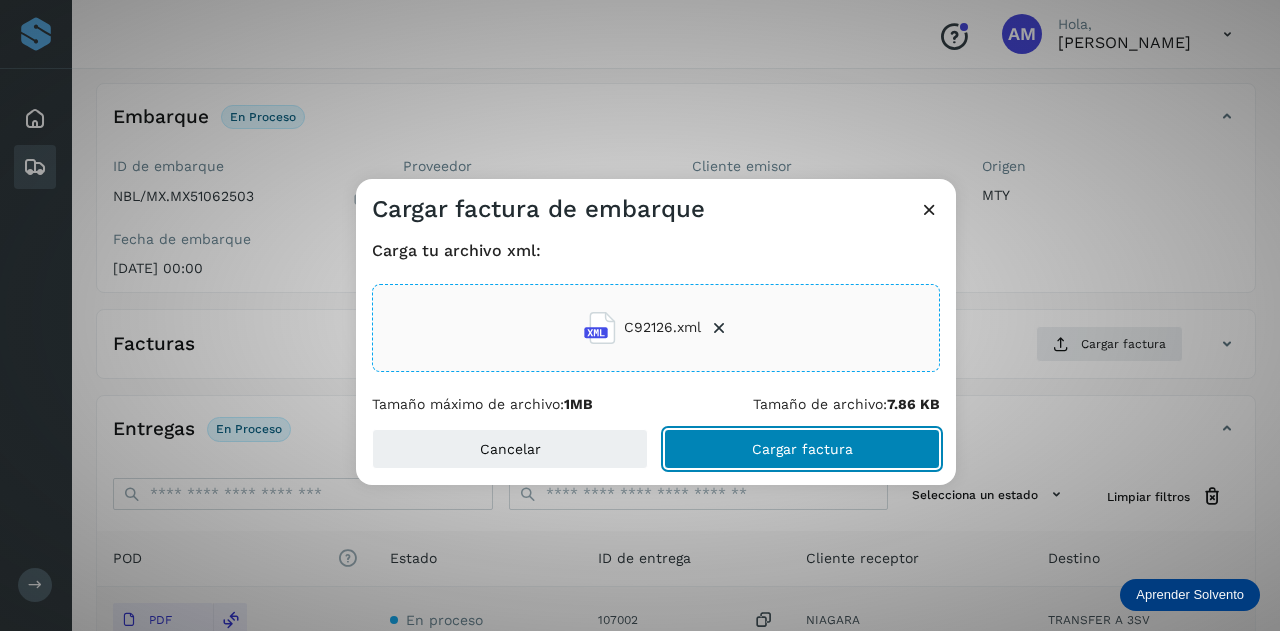 click on "Cargar factura" 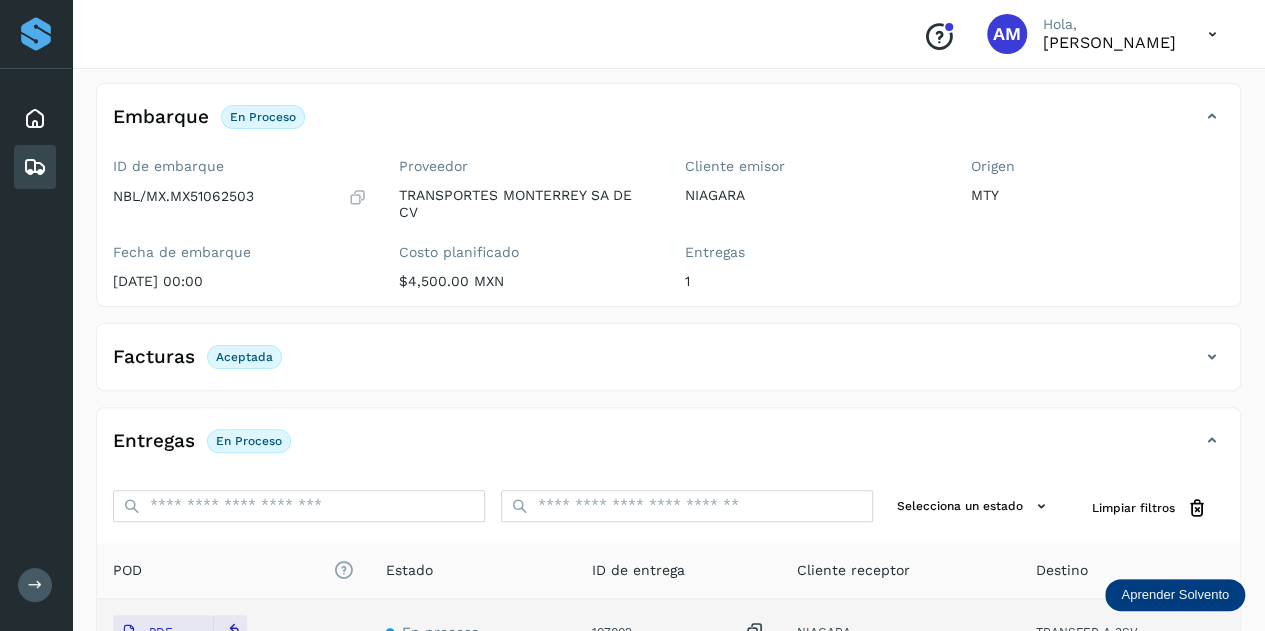 scroll, scrollTop: 0, scrollLeft: 0, axis: both 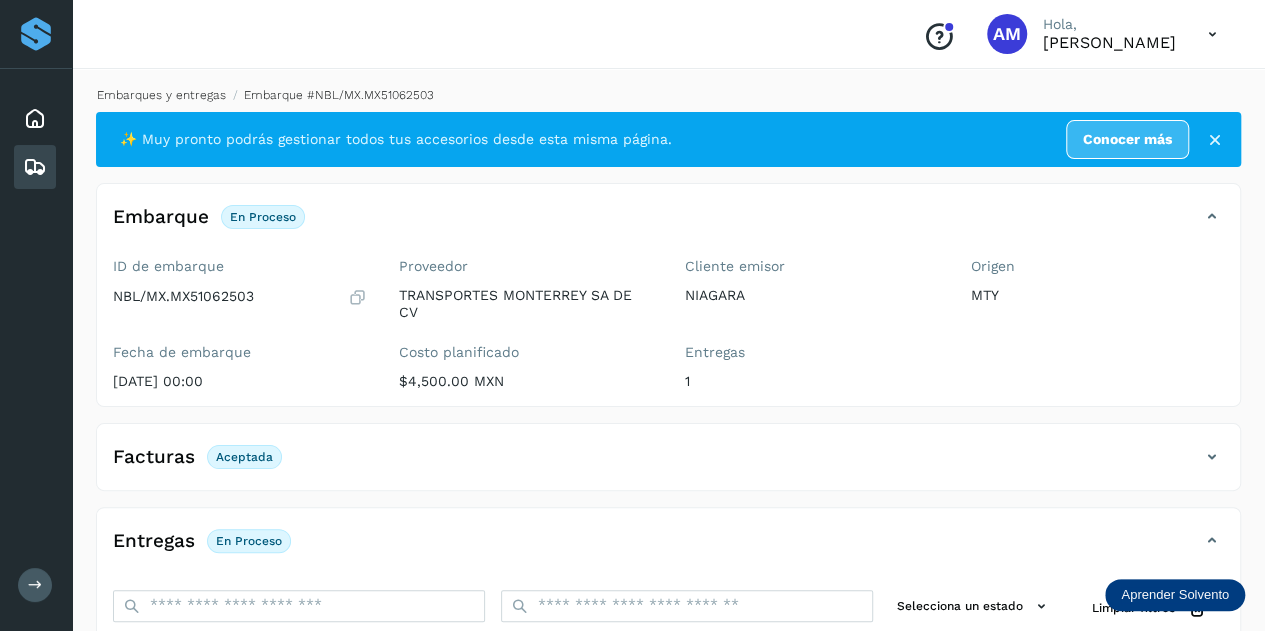 click on "Embarques y entregas" at bounding box center (161, 95) 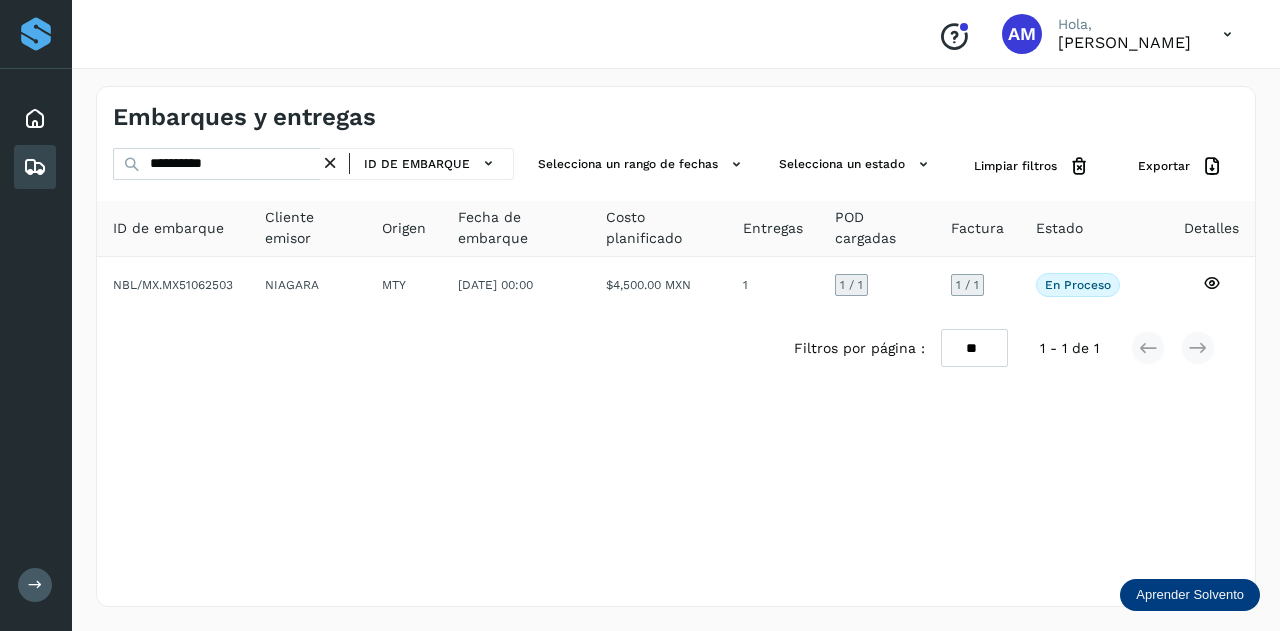 click at bounding box center [330, 163] 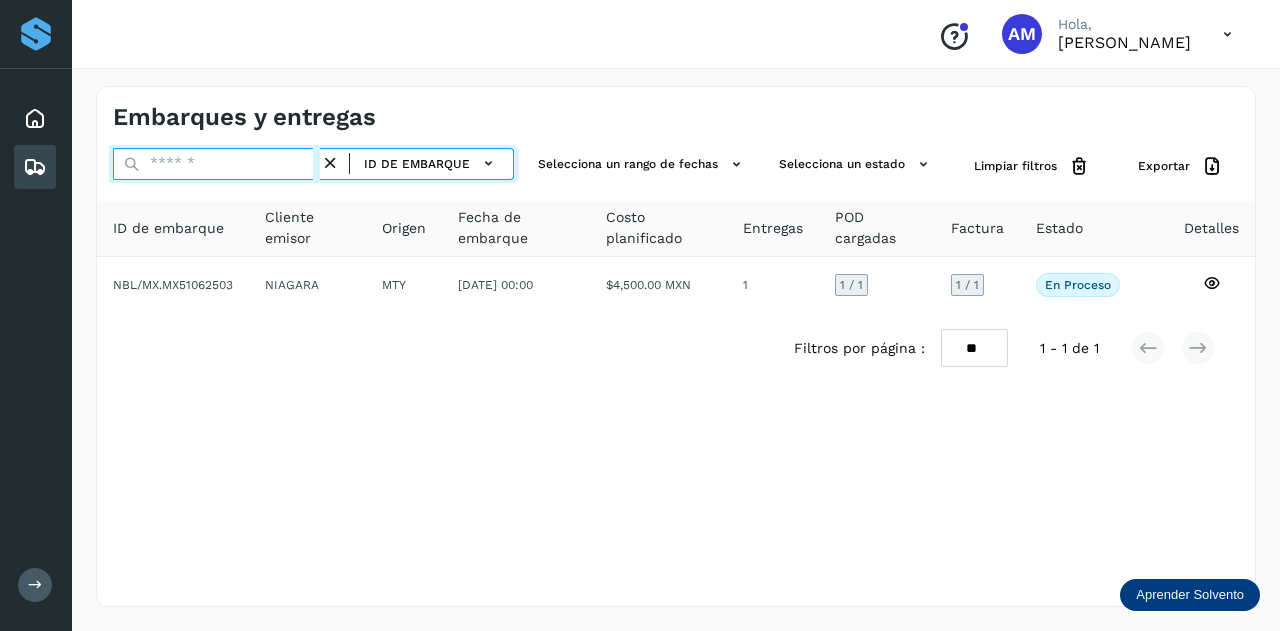 click at bounding box center [216, 164] 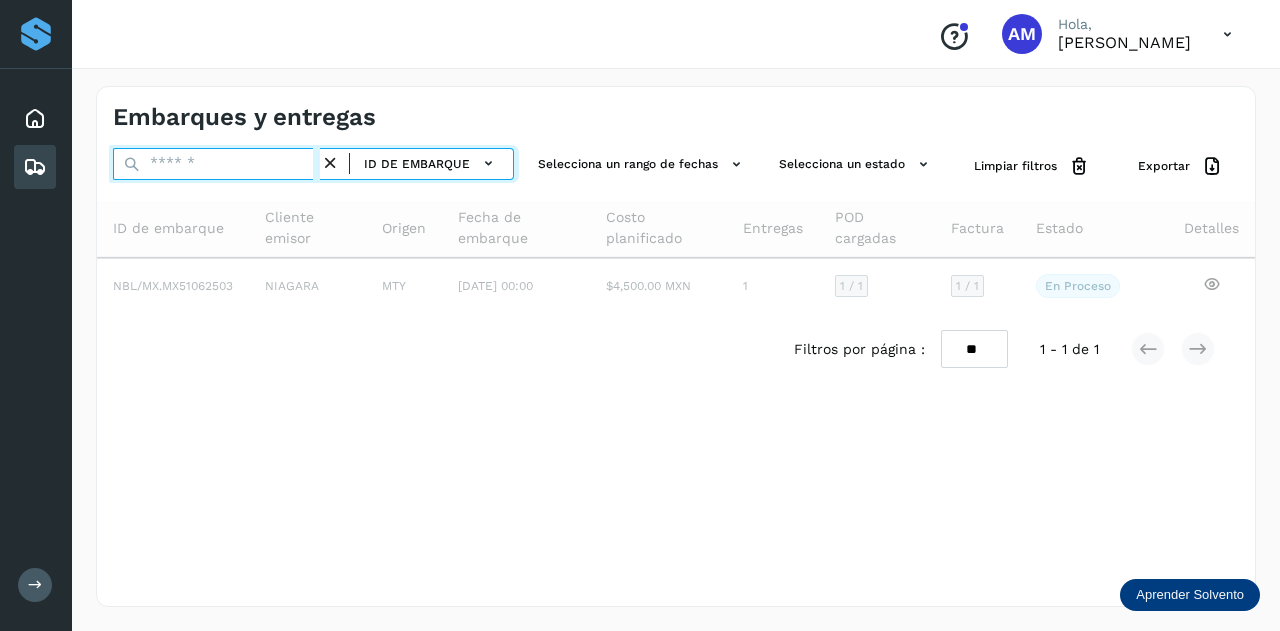 paste on "**********" 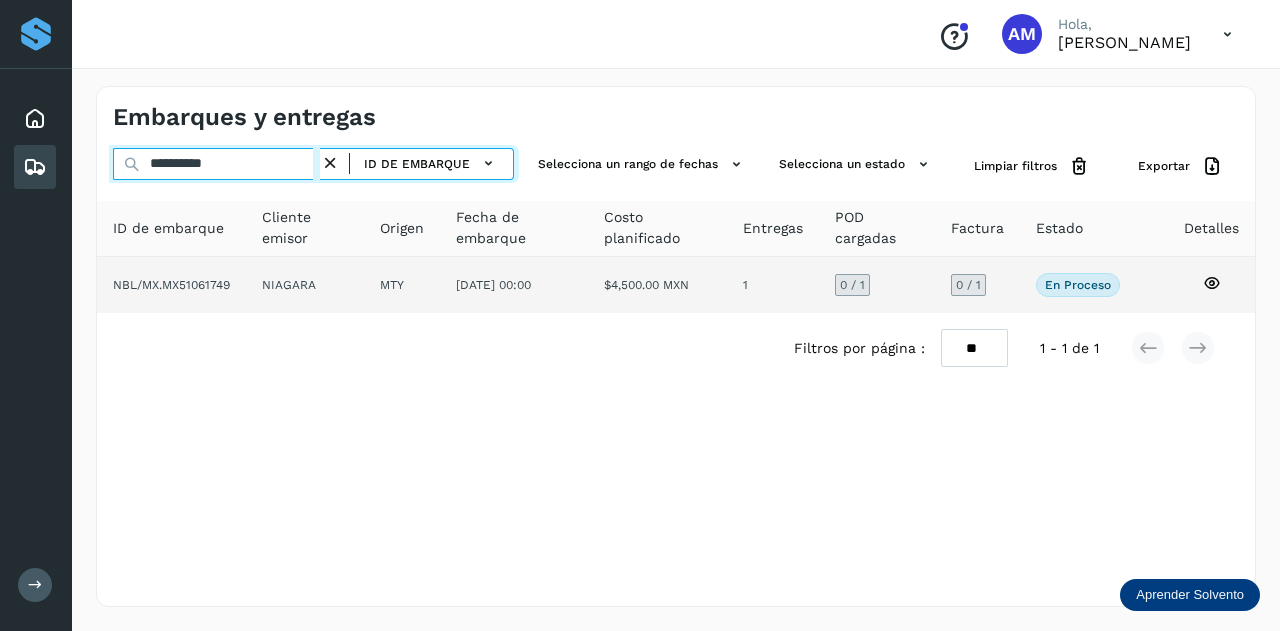 type on "**********" 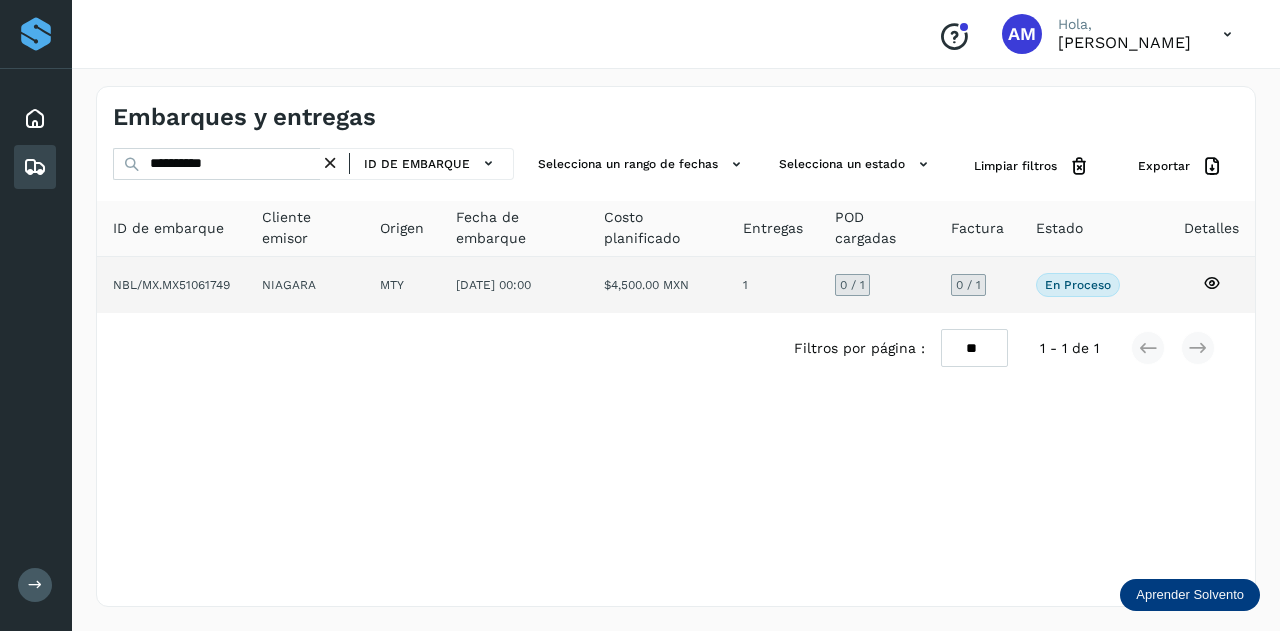 click on "MTY" 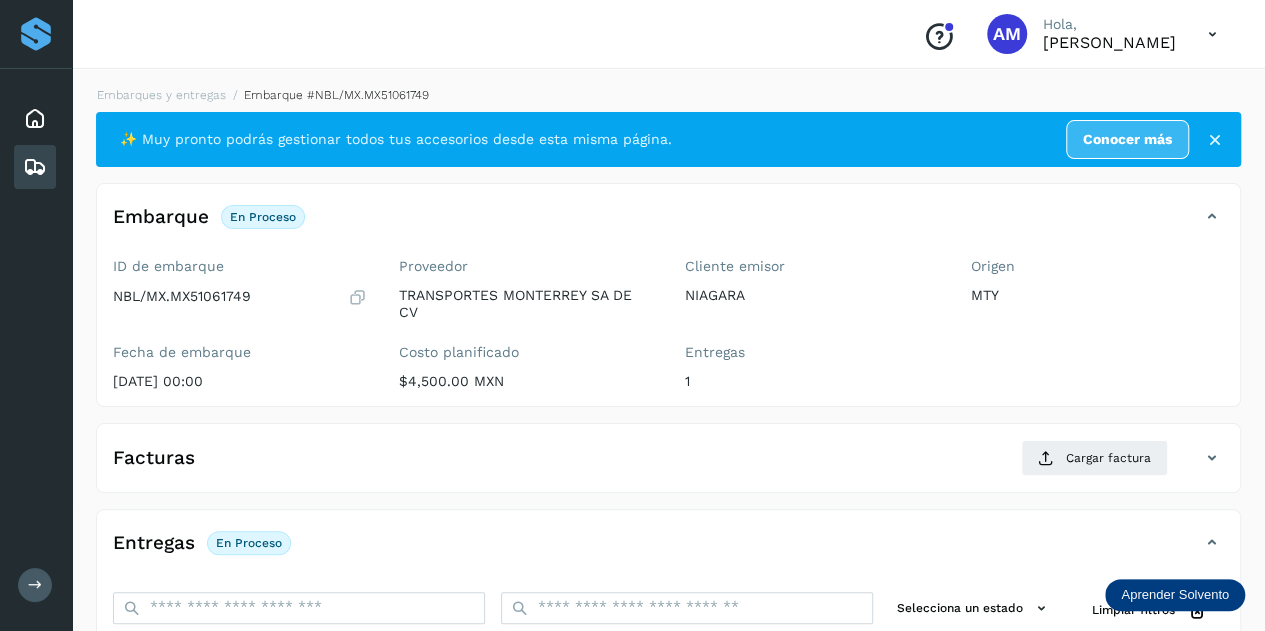 scroll, scrollTop: 200, scrollLeft: 0, axis: vertical 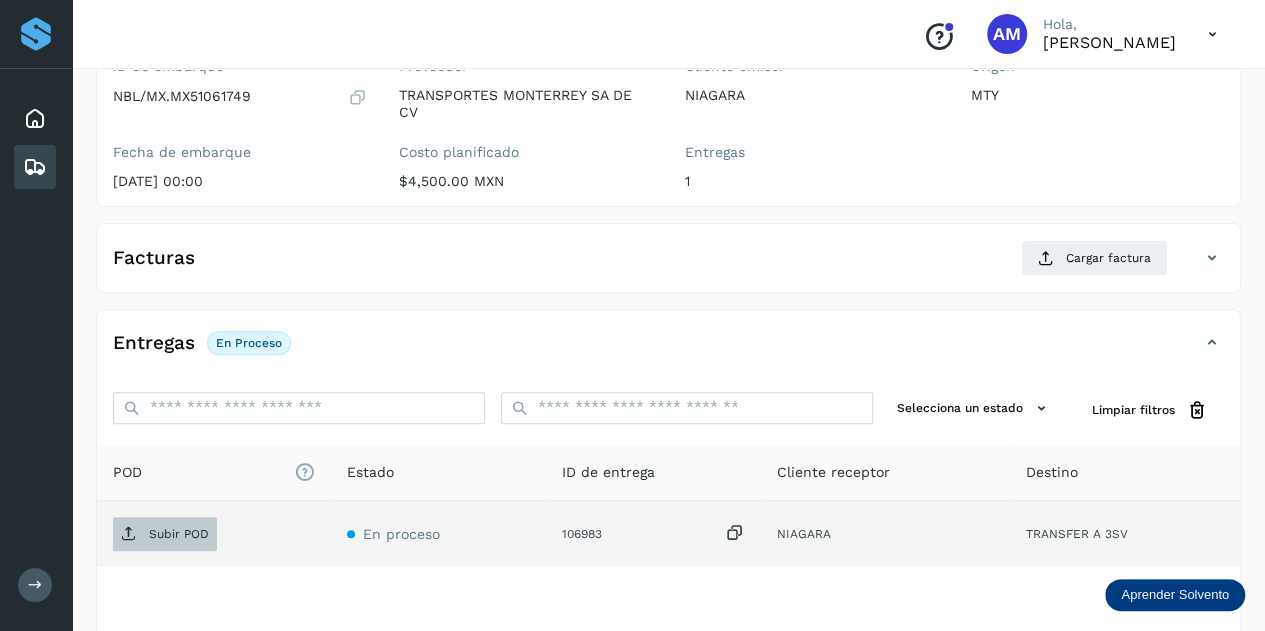 click on "Subir POD" at bounding box center (179, 534) 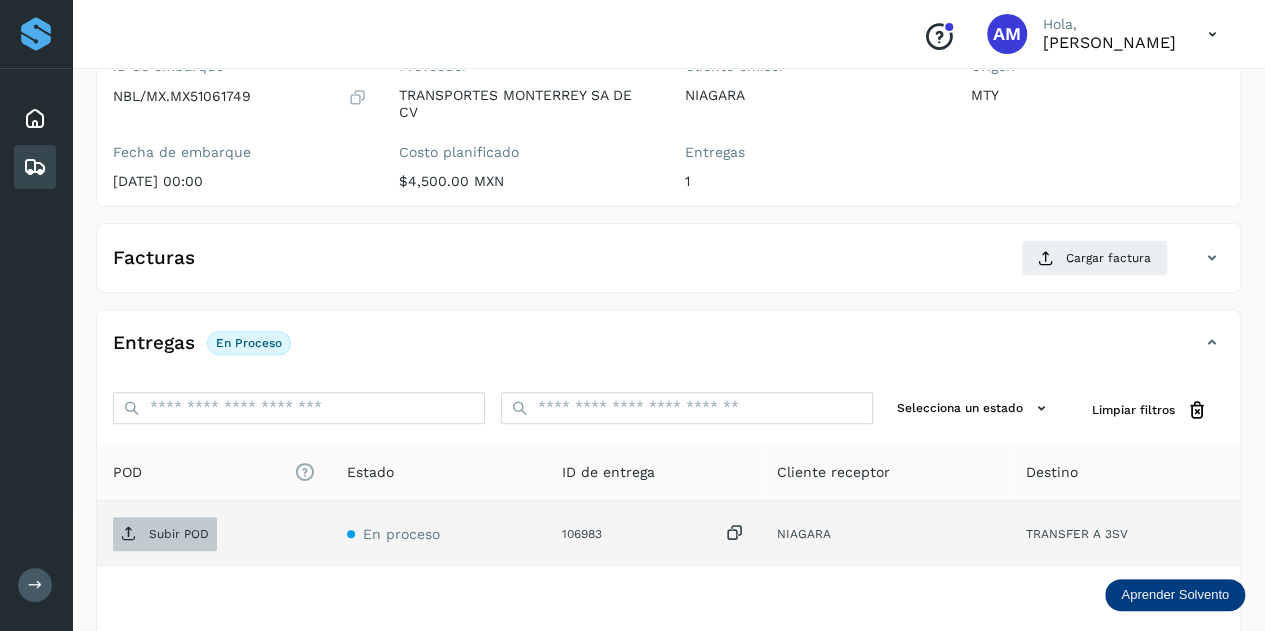 scroll, scrollTop: 300, scrollLeft: 0, axis: vertical 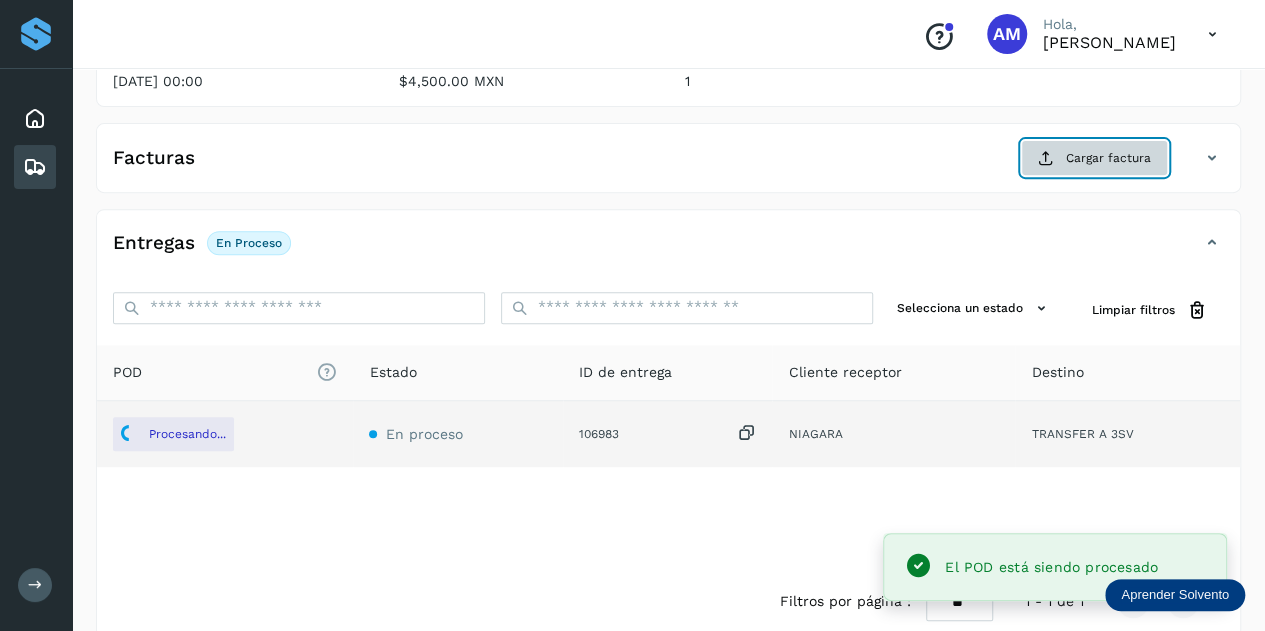 click at bounding box center [1046, 158] 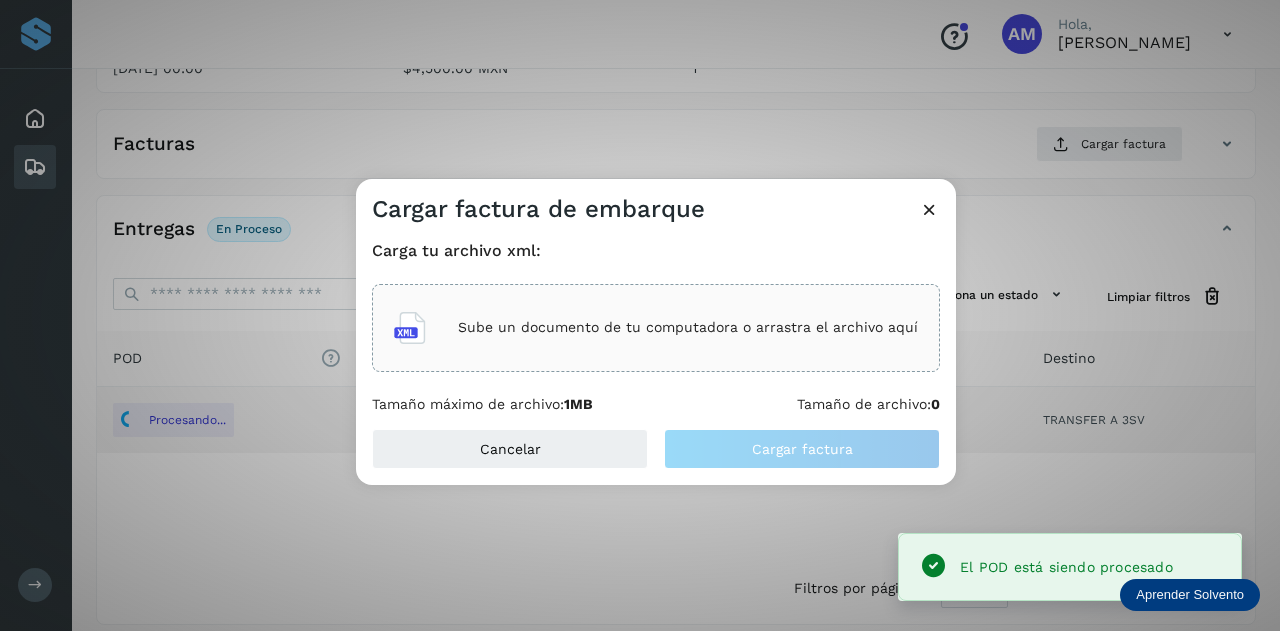 click on "Sube un documento de tu computadora o arrastra el archivo aquí" at bounding box center [656, 328] 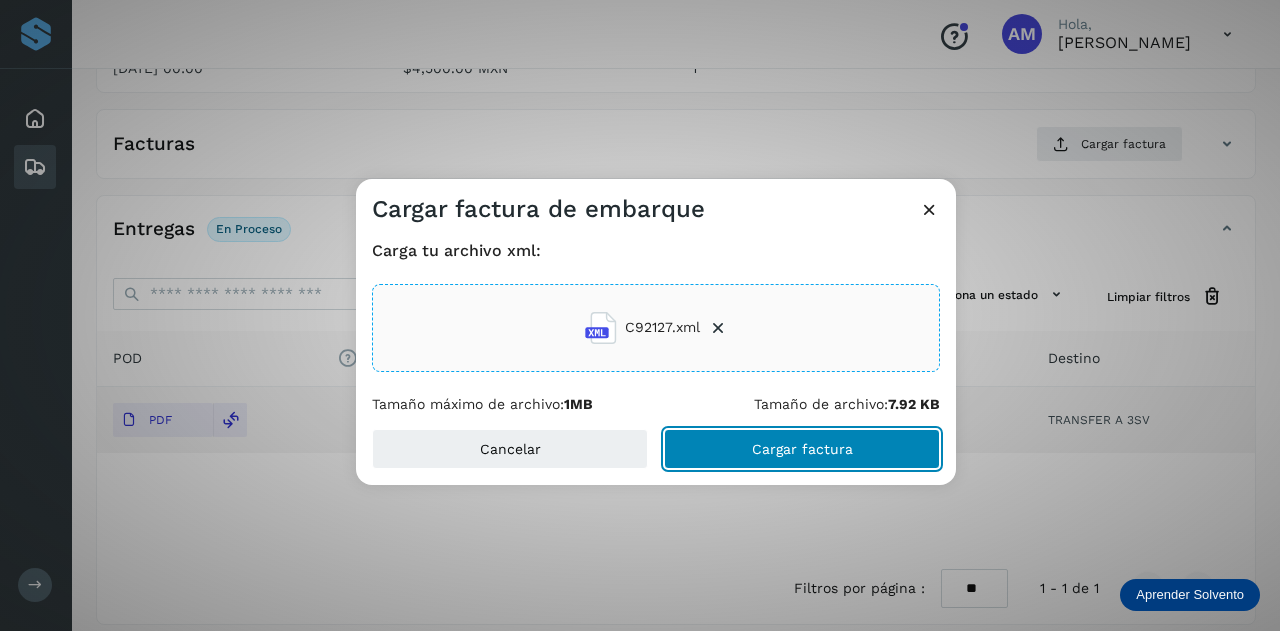 click on "Cargar factura" 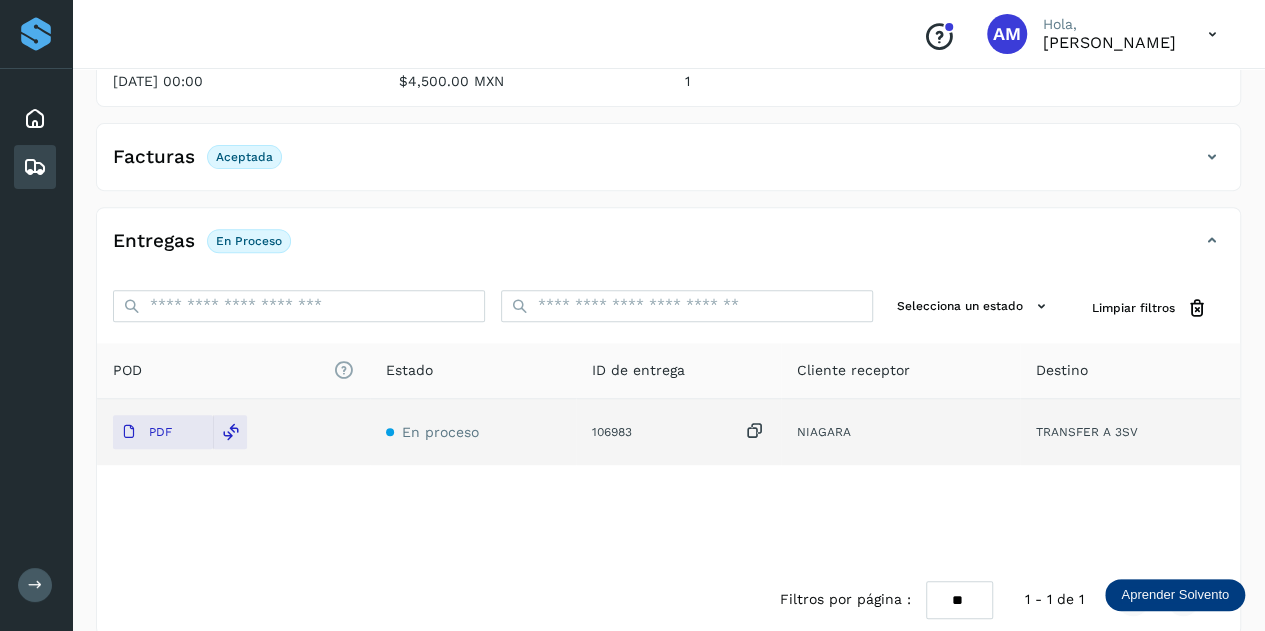 scroll, scrollTop: 0, scrollLeft: 0, axis: both 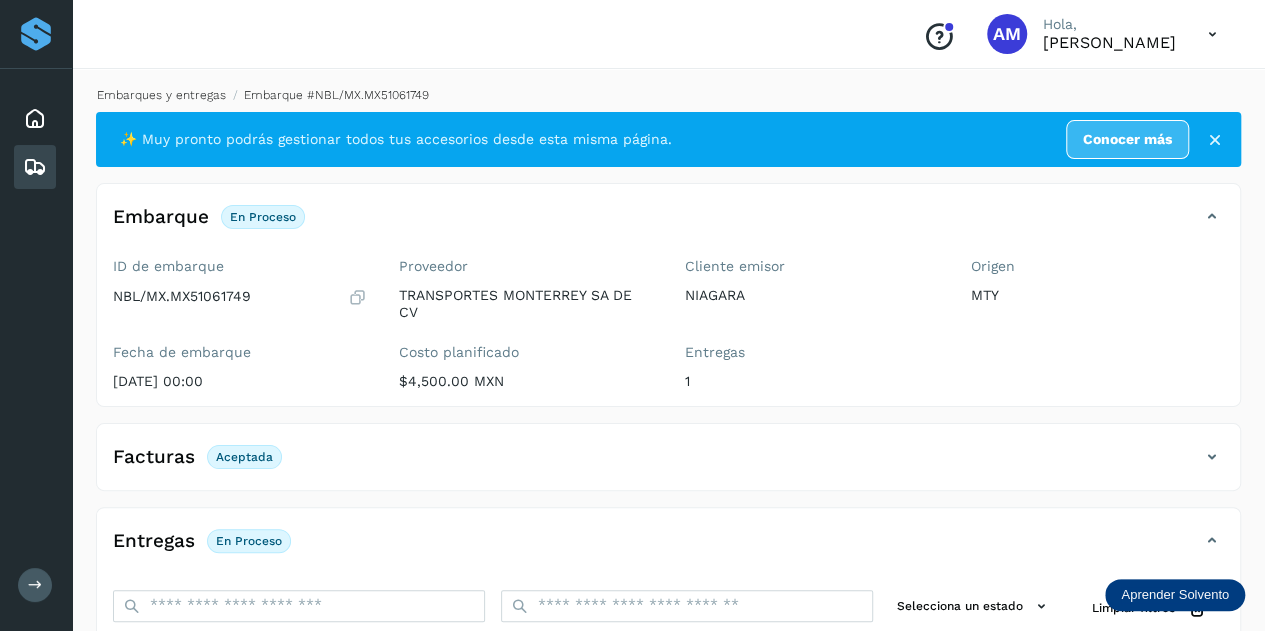click on "Embarques y entregas" at bounding box center [161, 95] 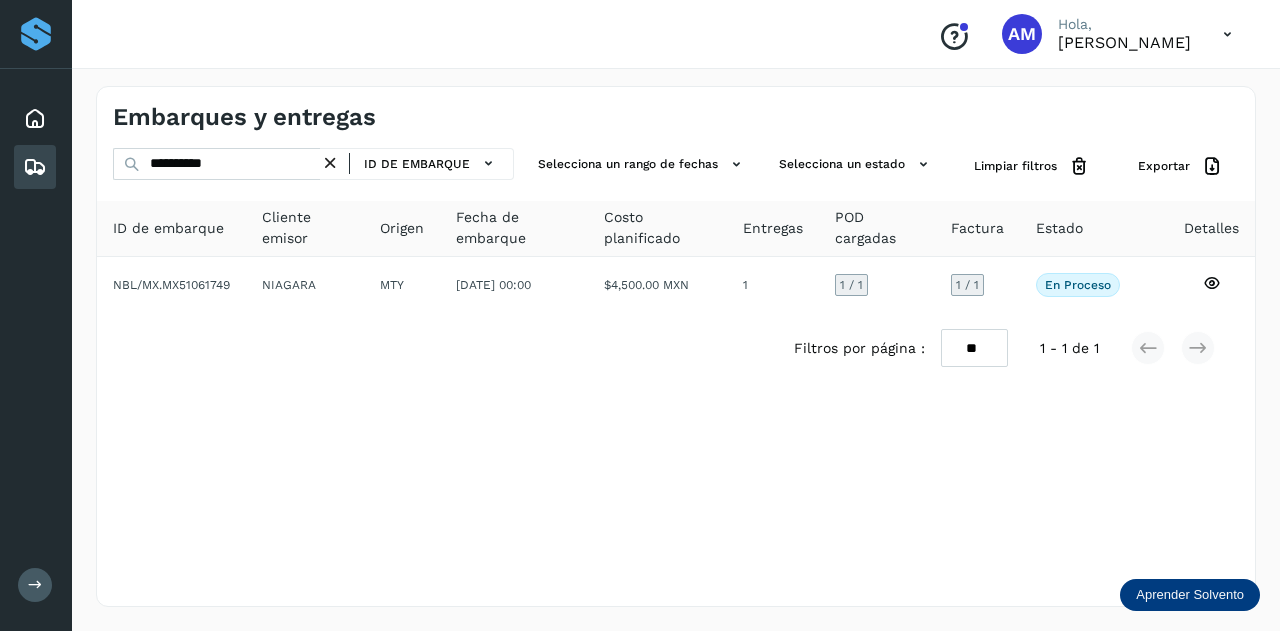 click at bounding box center [330, 163] 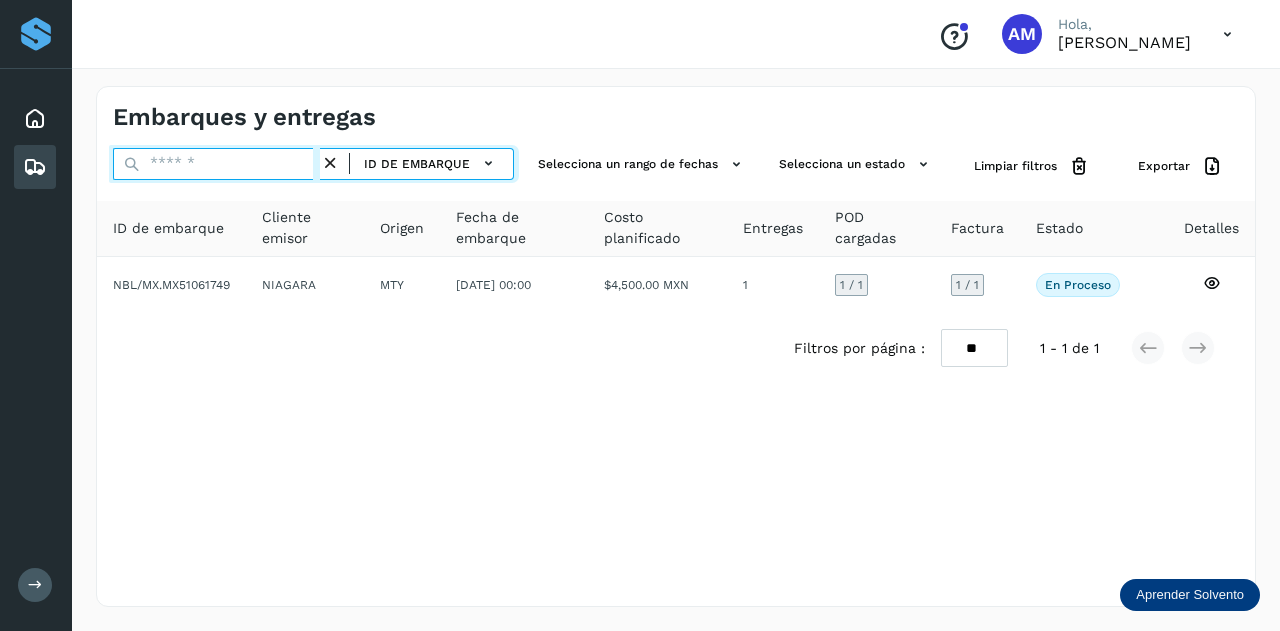 click at bounding box center (216, 164) 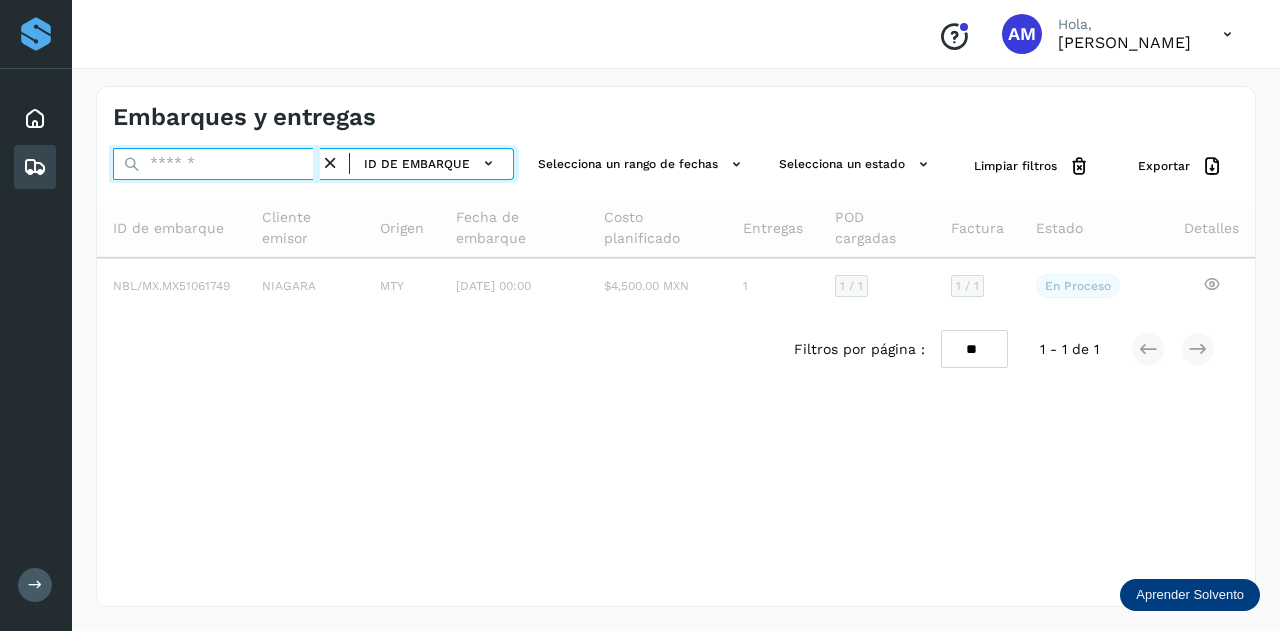 paste on "**********" 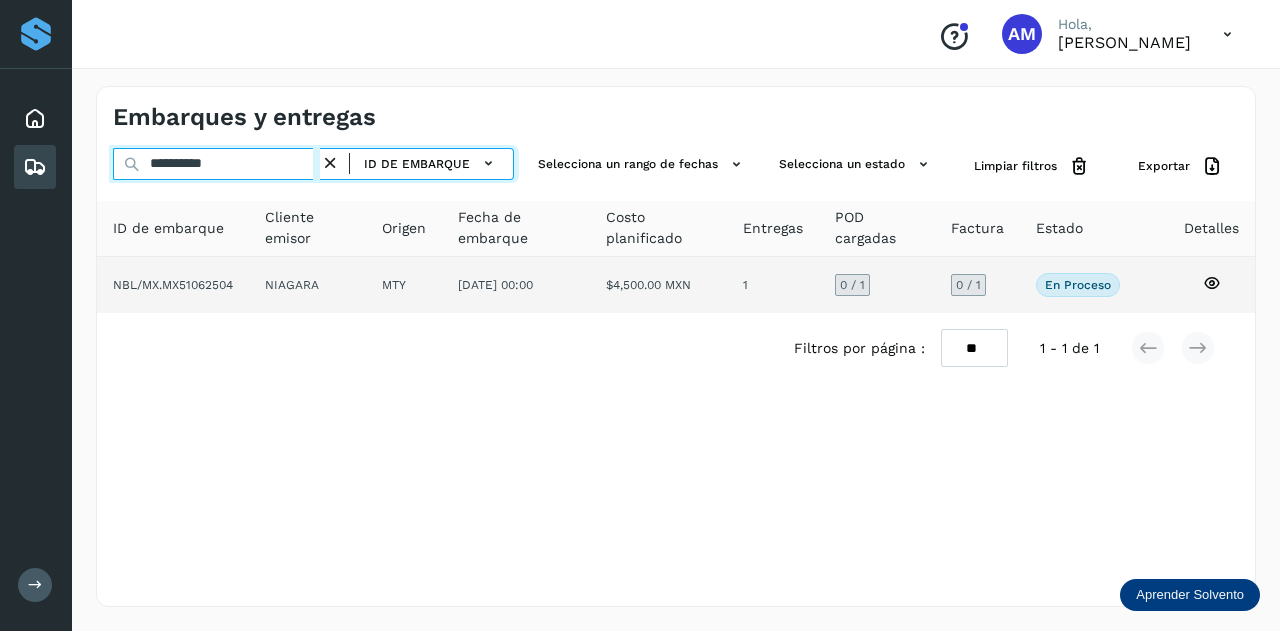 type on "**********" 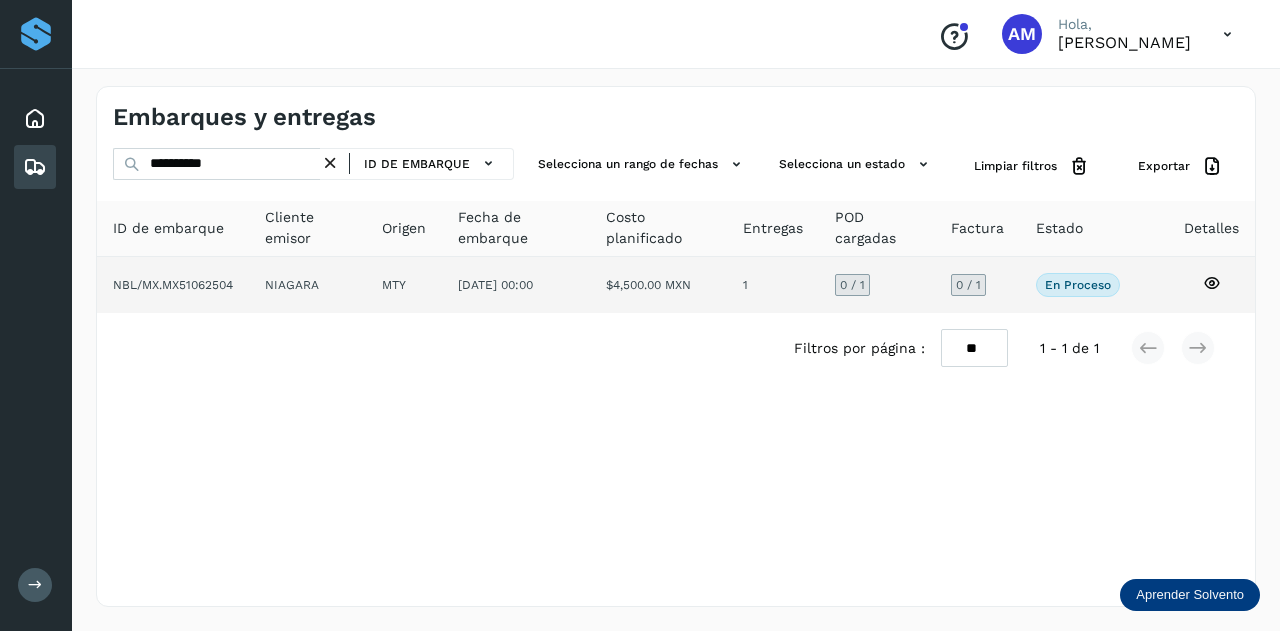 click on "[DATE] 00:00" 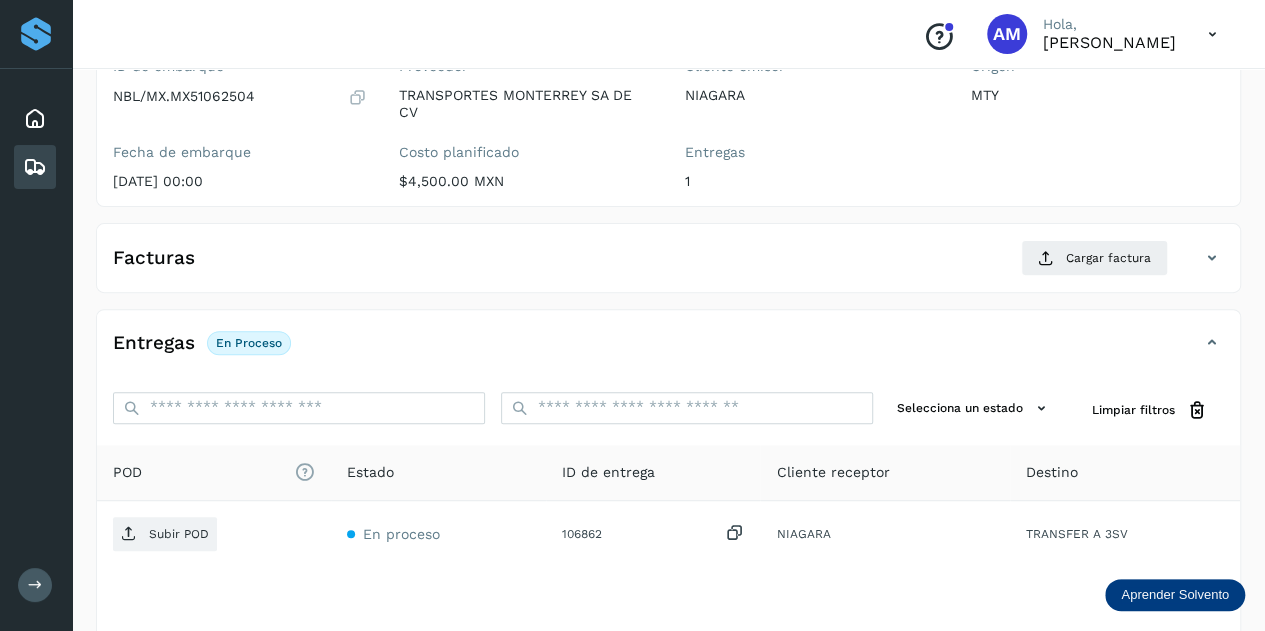 scroll, scrollTop: 300, scrollLeft: 0, axis: vertical 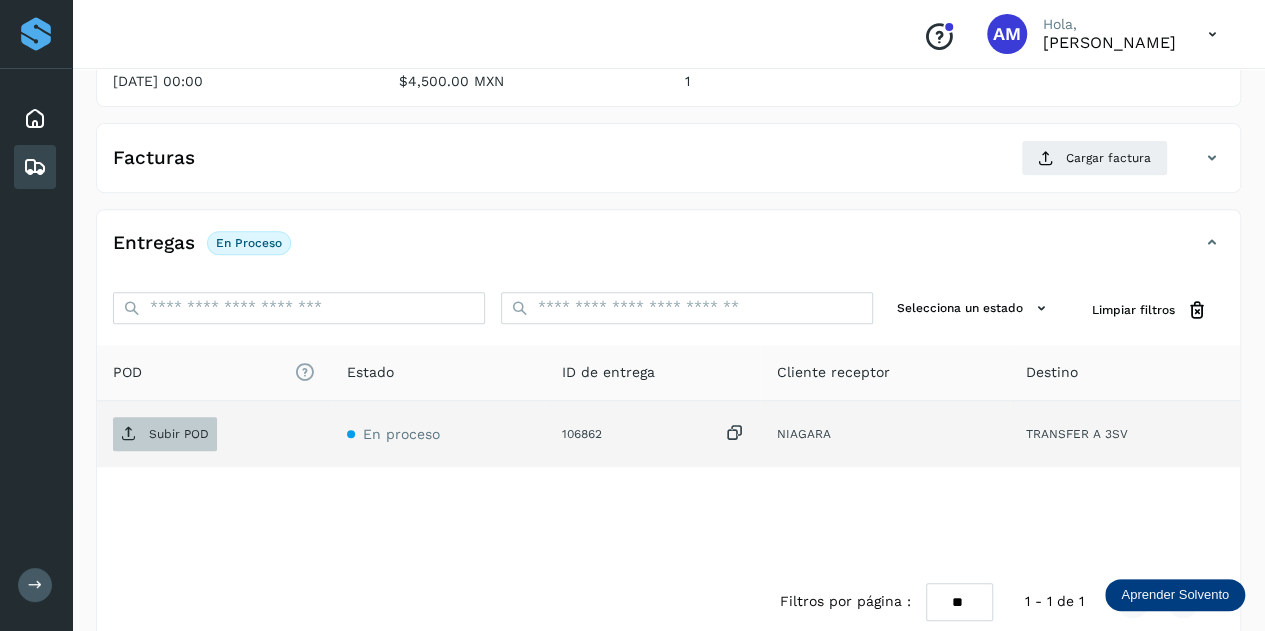 click on "Subir POD" at bounding box center [165, 434] 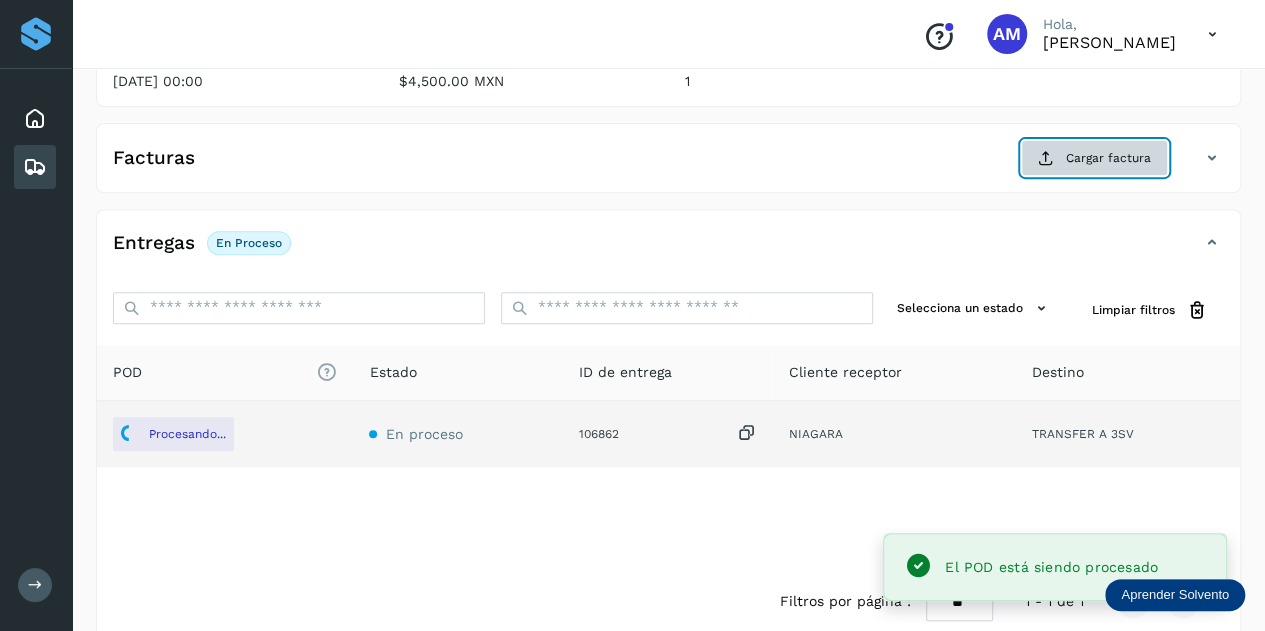 click on "Cargar factura" 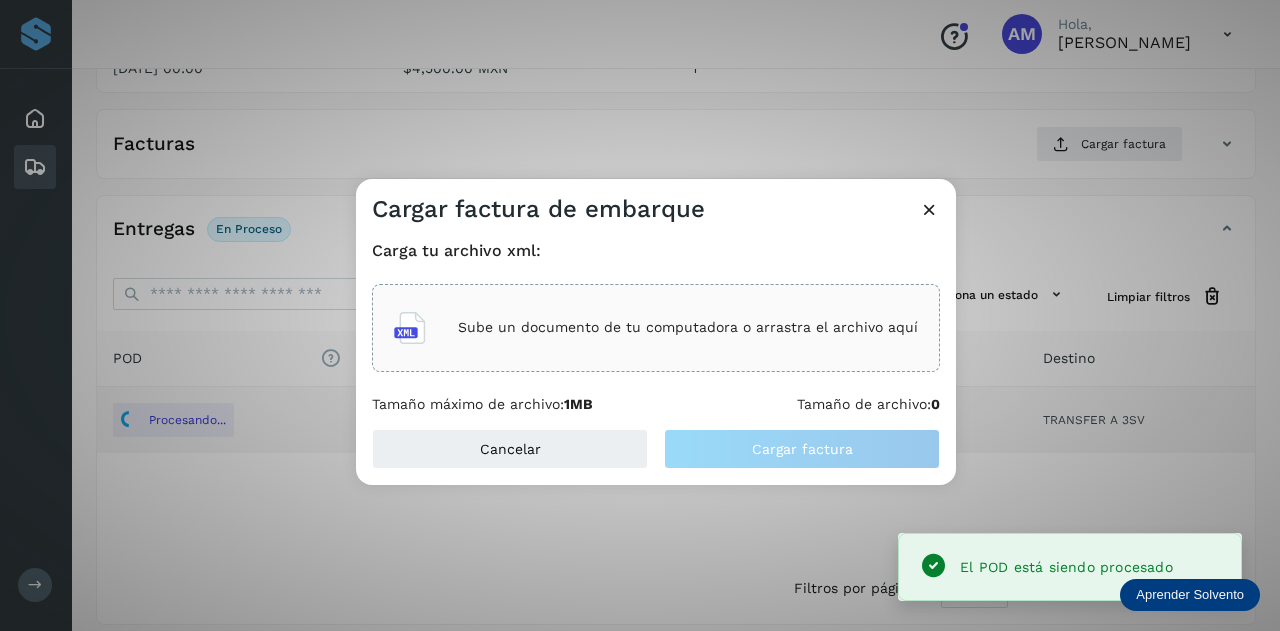 click on "Sube un documento de tu computadora o arrastra el archivo aquí" at bounding box center [688, 327] 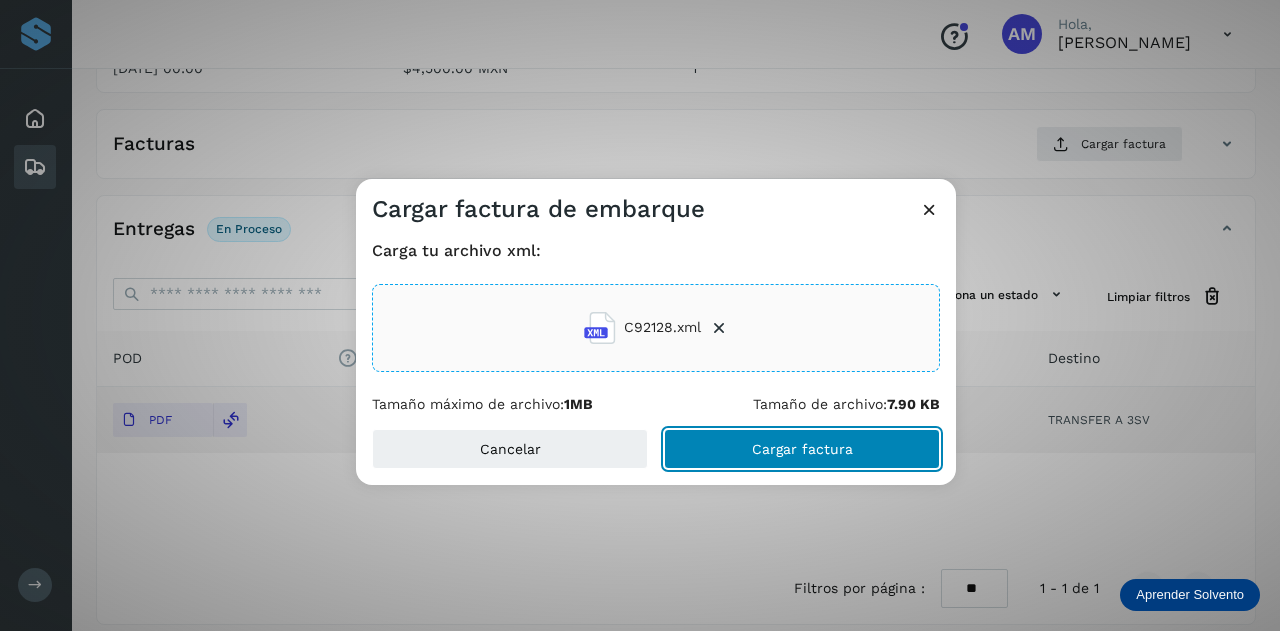 click on "Cargar factura" 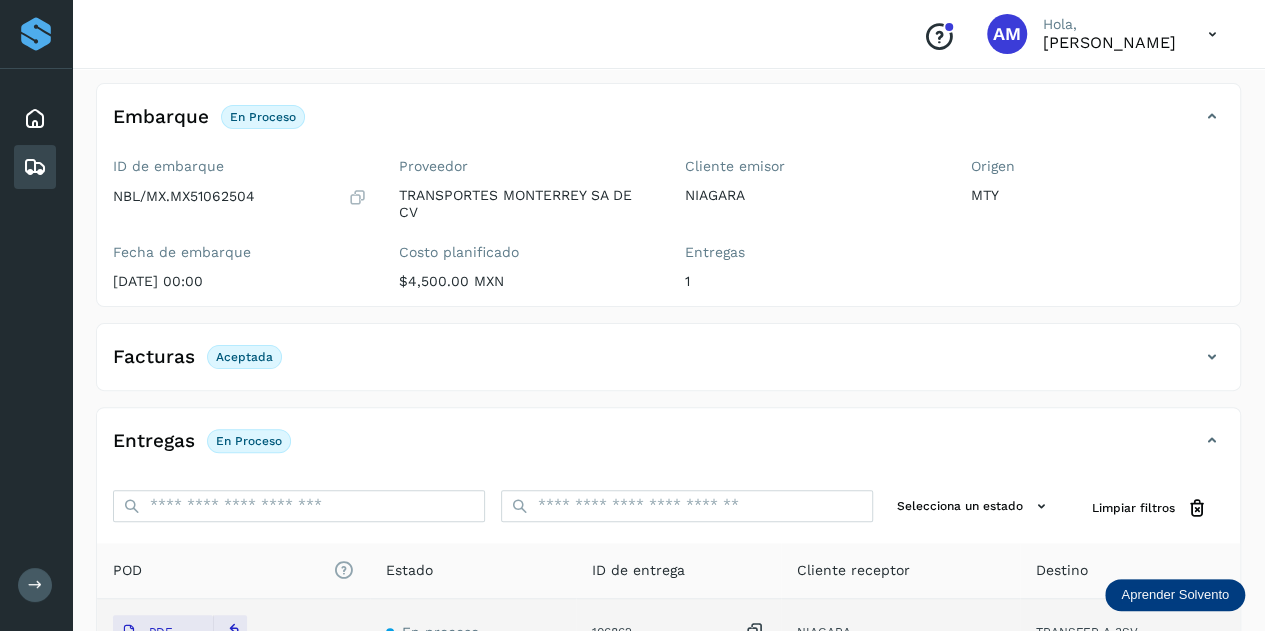 scroll, scrollTop: 0, scrollLeft: 0, axis: both 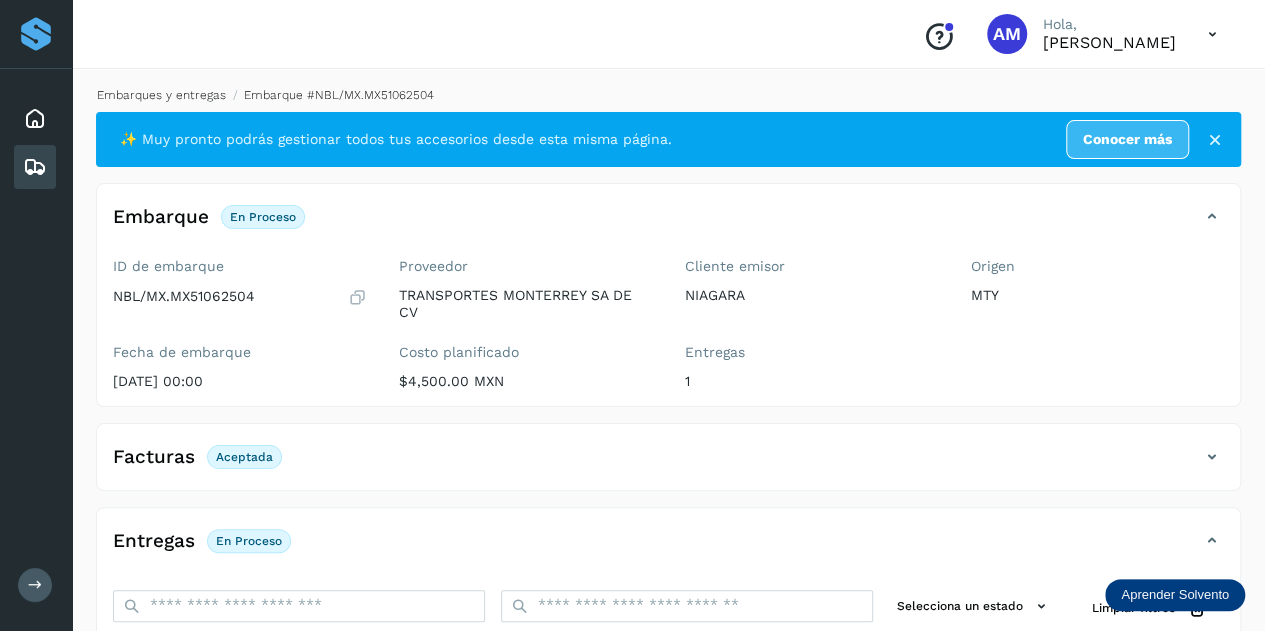 click on "Embarques y entregas" at bounding box center (161, 95) 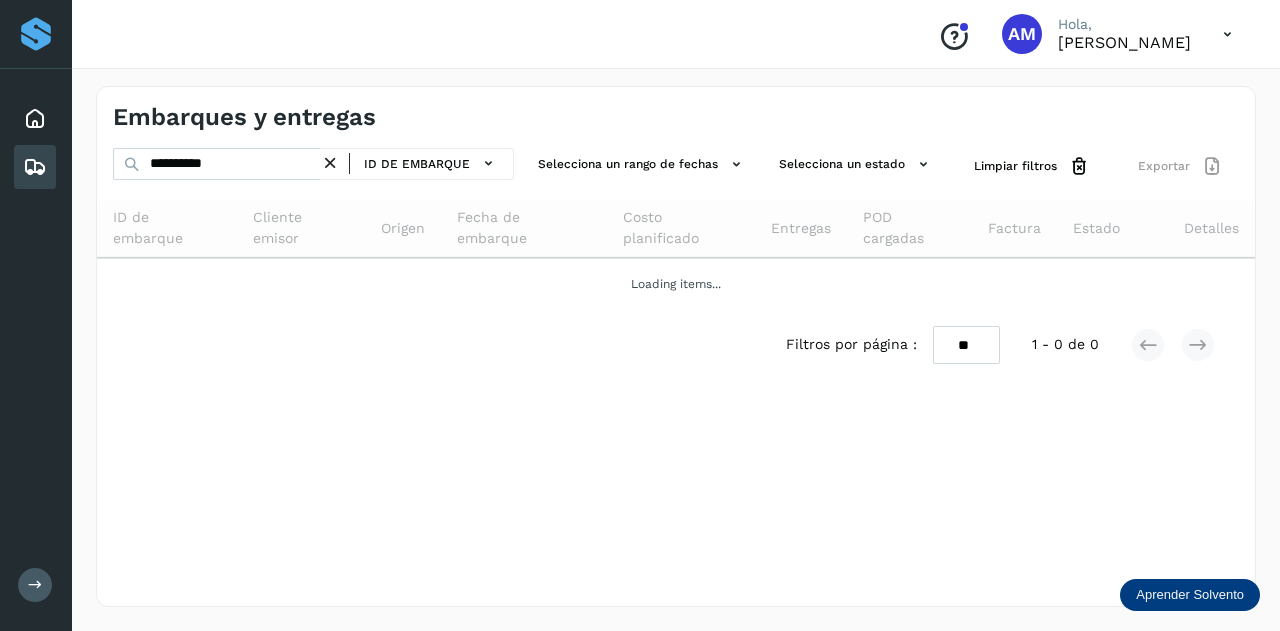 click at bounding box center [330, 163] 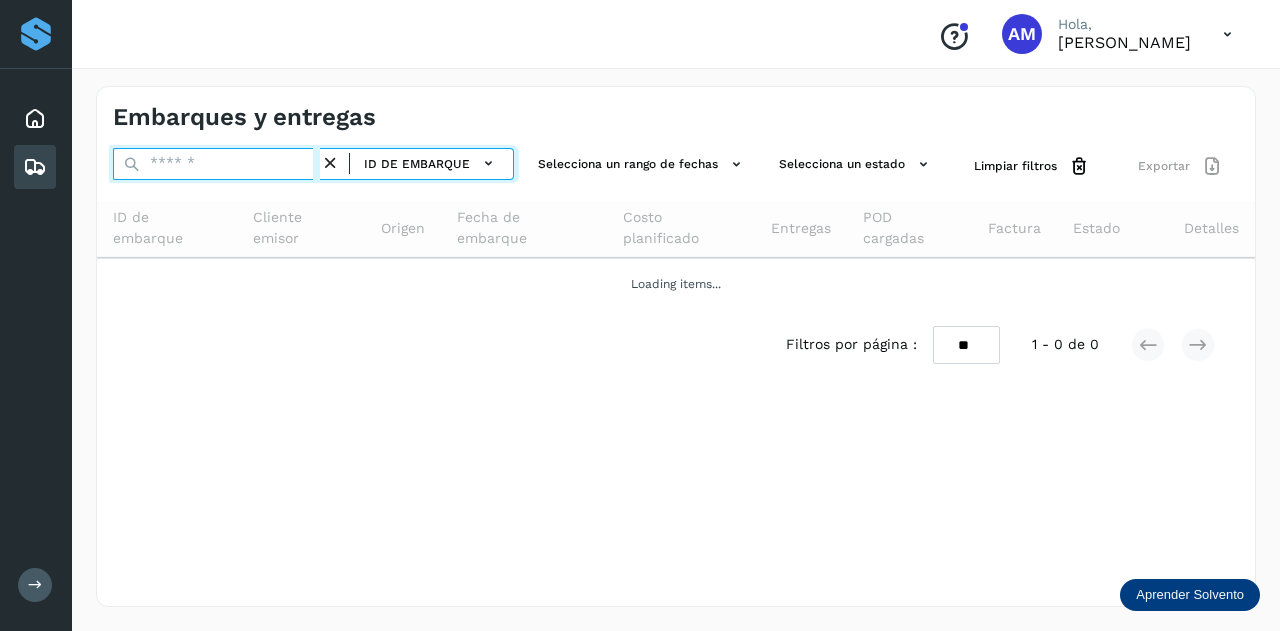 click at bounding box center [216, 164] 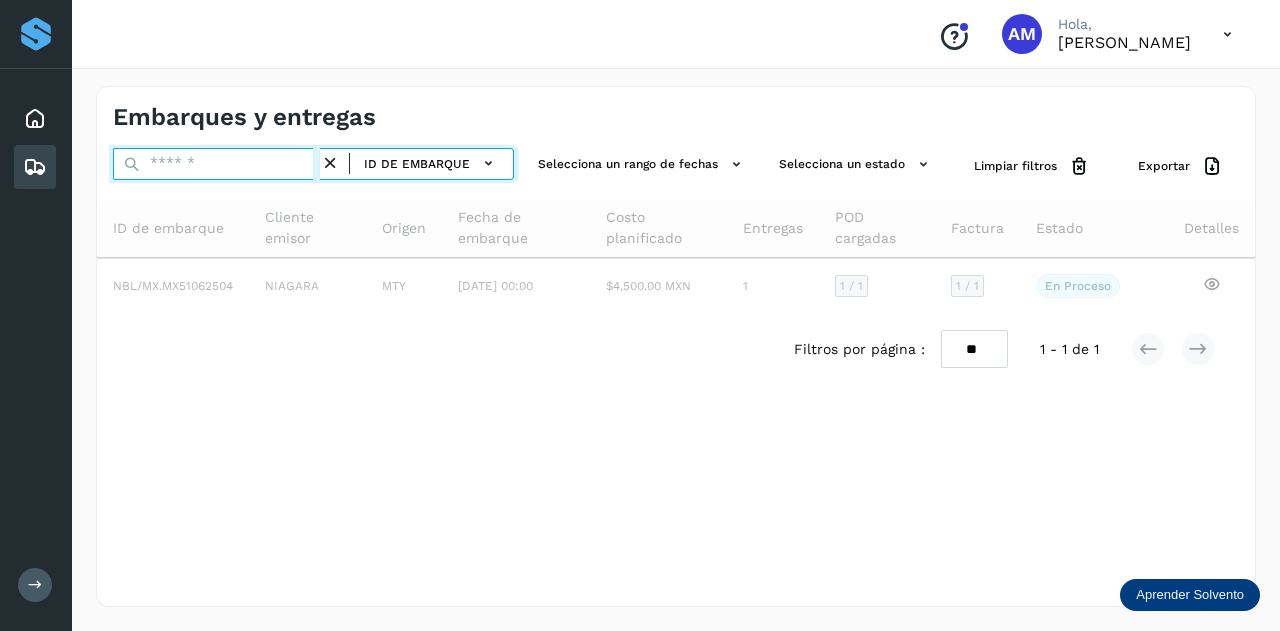 paste on "**********" 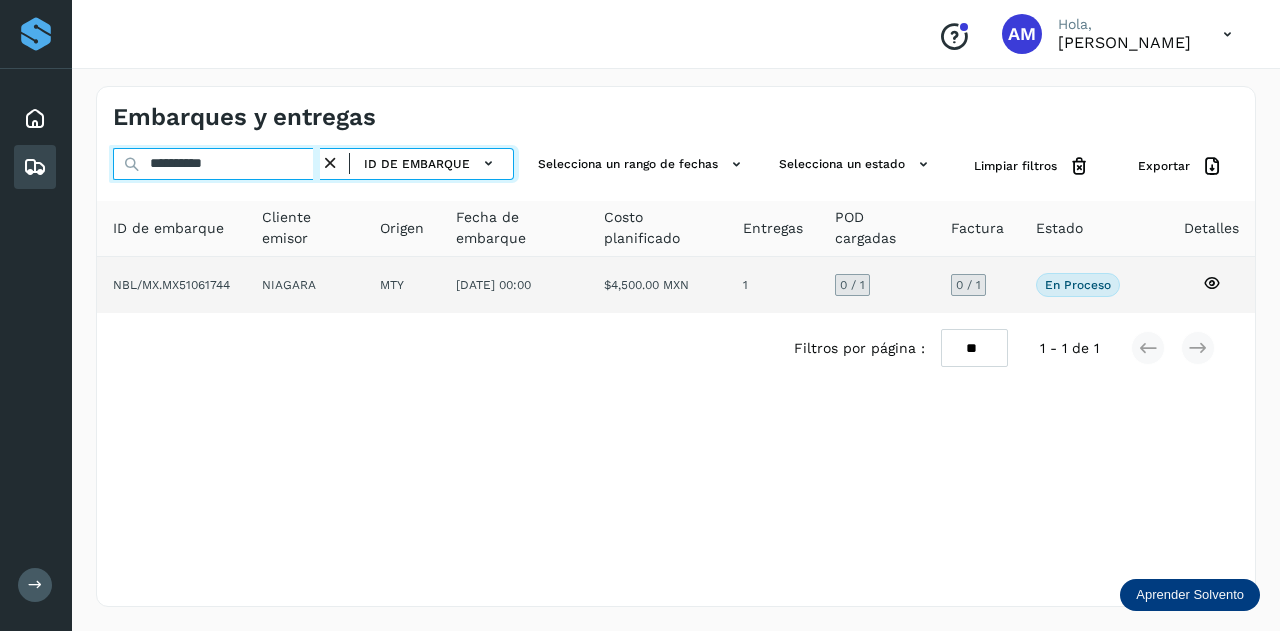 type on "**********" 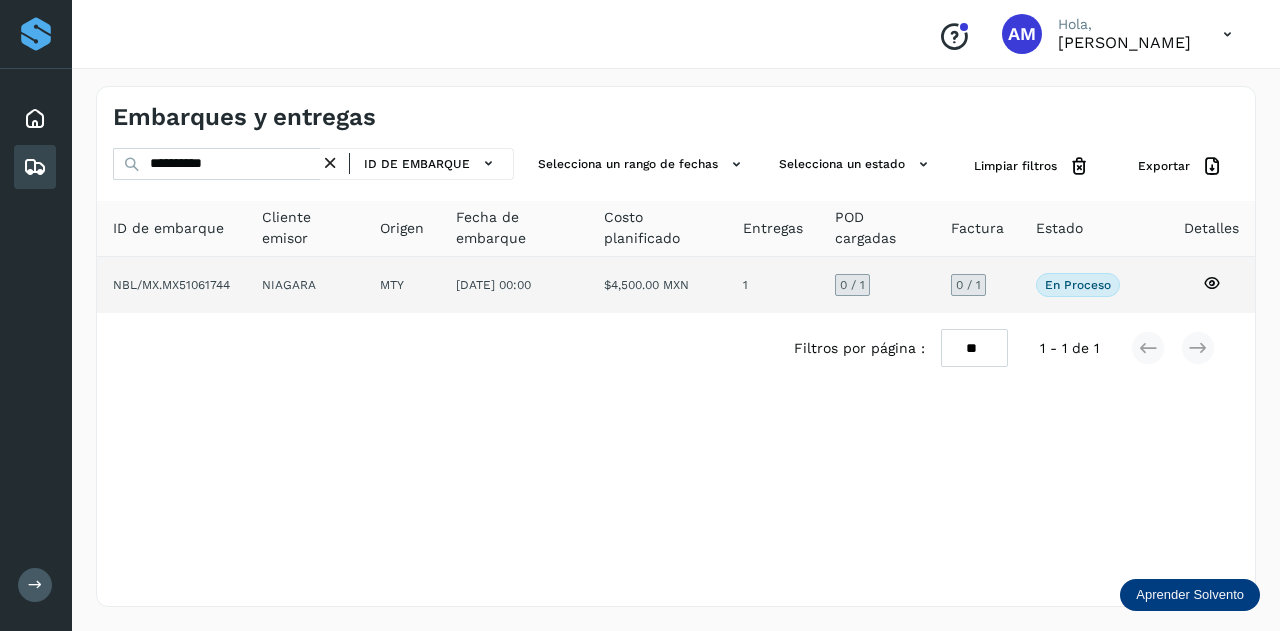 click on "MTY" 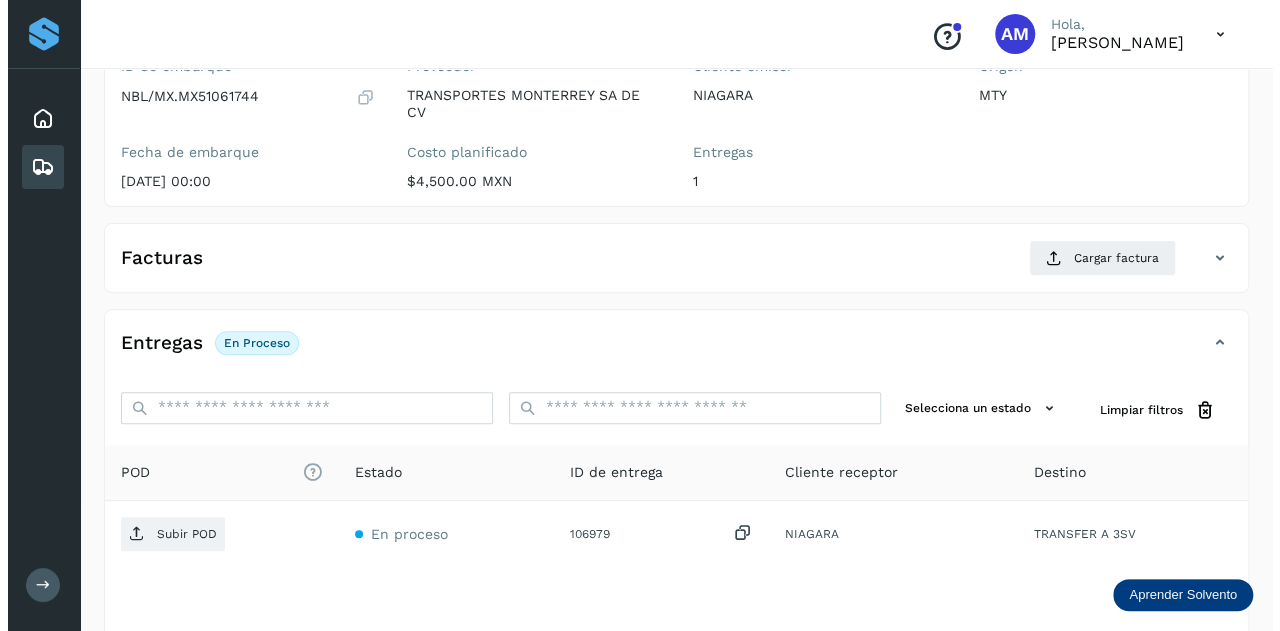 scroll, scrollTop: 327, scrollLeft: 0, axis: vertical 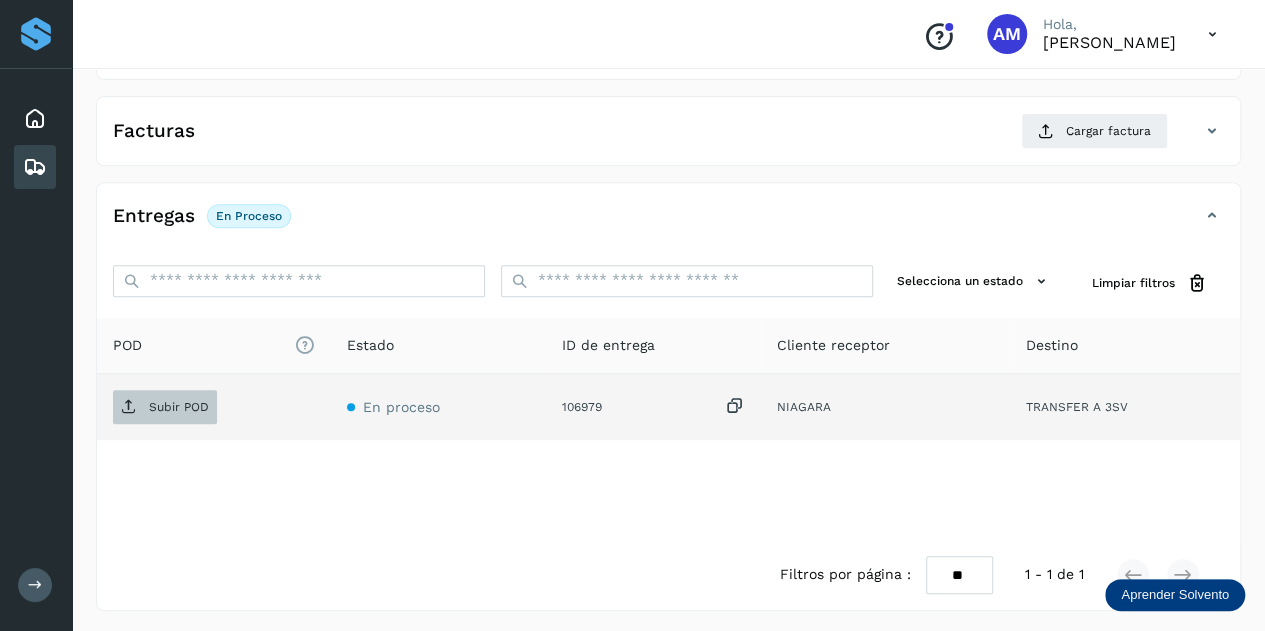click on "Subir POD" at bounding box center [165, 407] 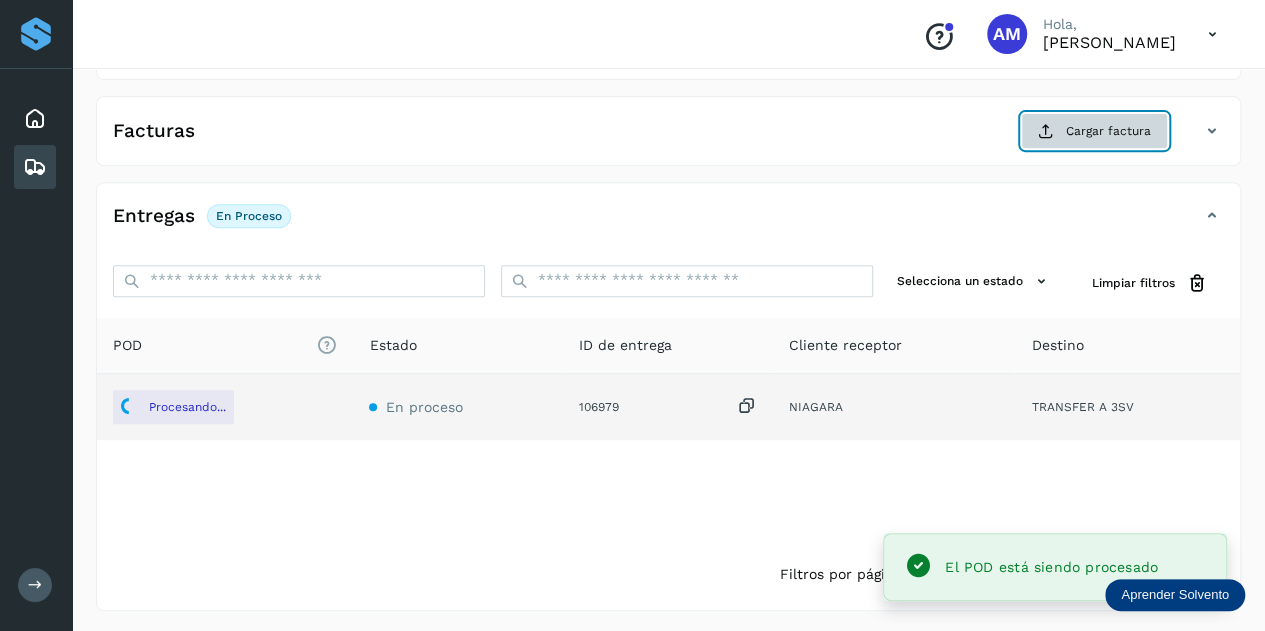 click on "Cargar factura" 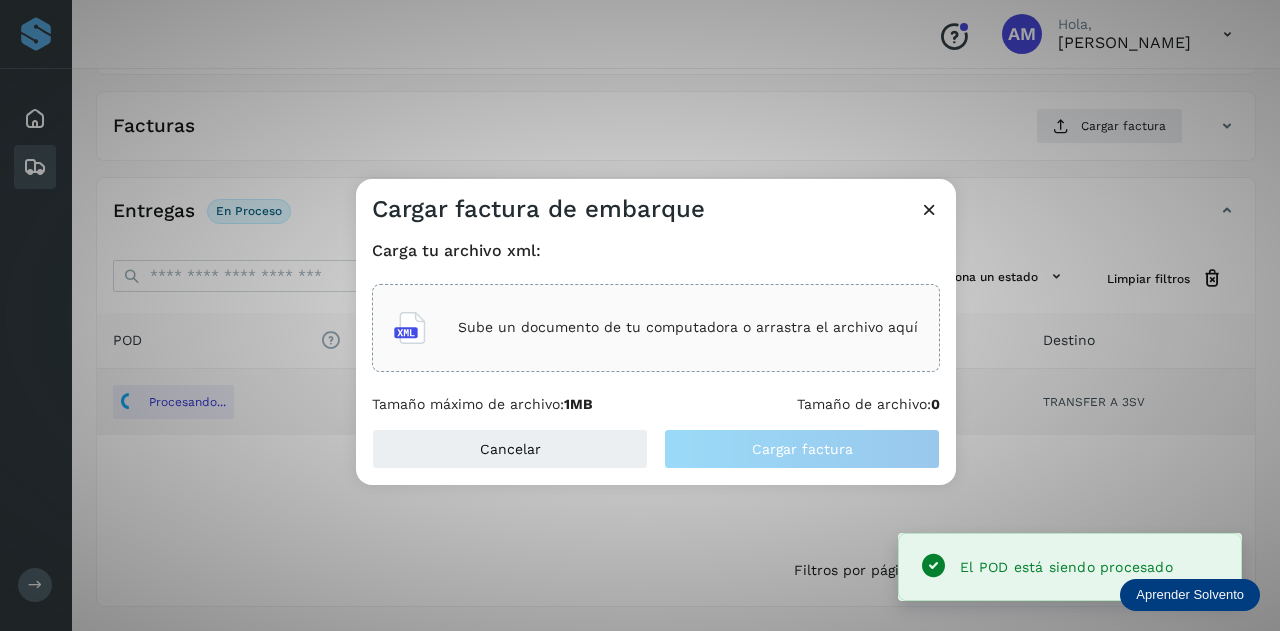 click on "Sube un documento de tu computadora o arrastra el archivo aquí" 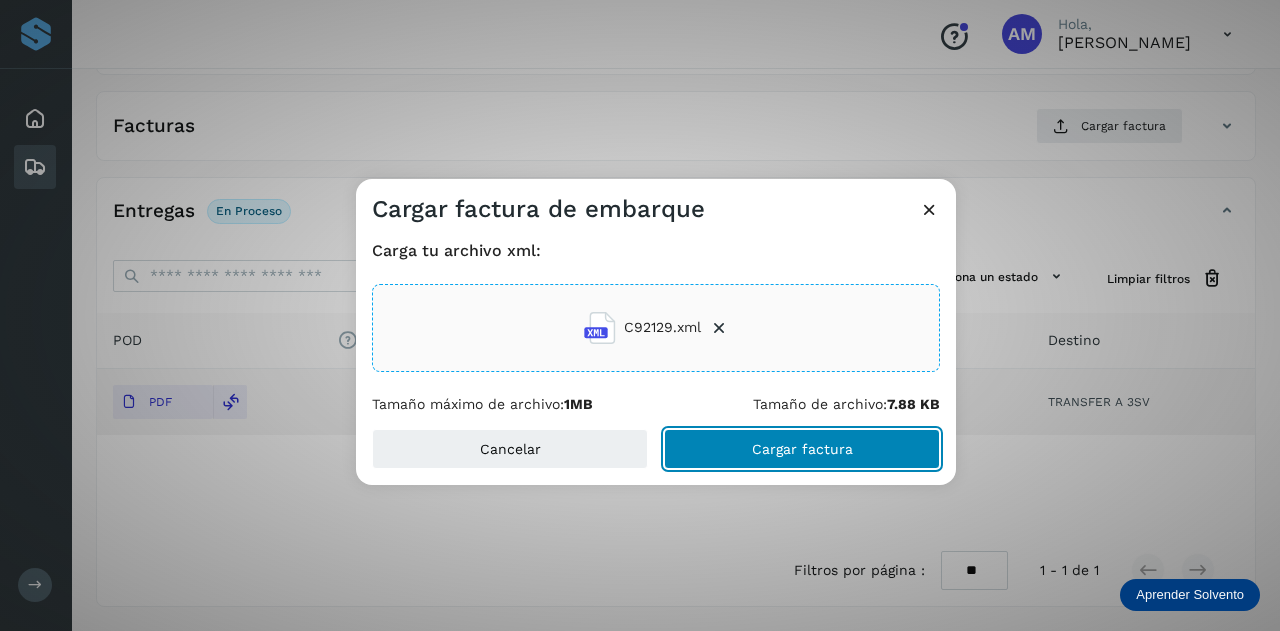 click on "Cargar factura" 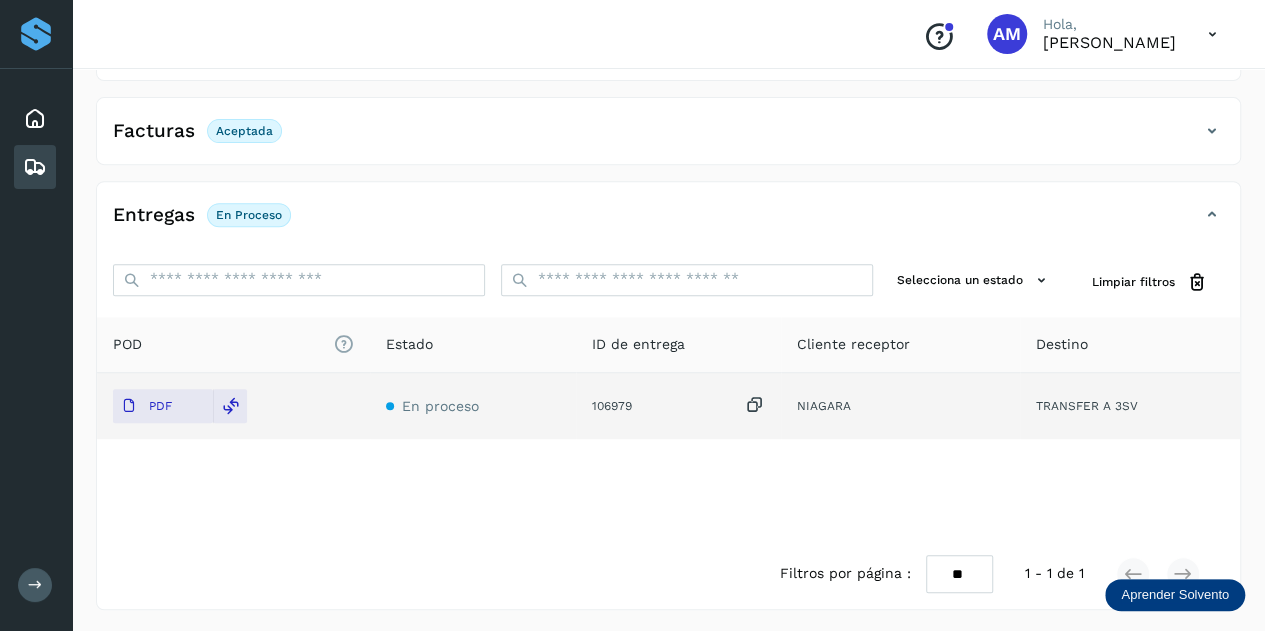 scroll, scrollTop: 0, scrollLeft: 0, axis: both 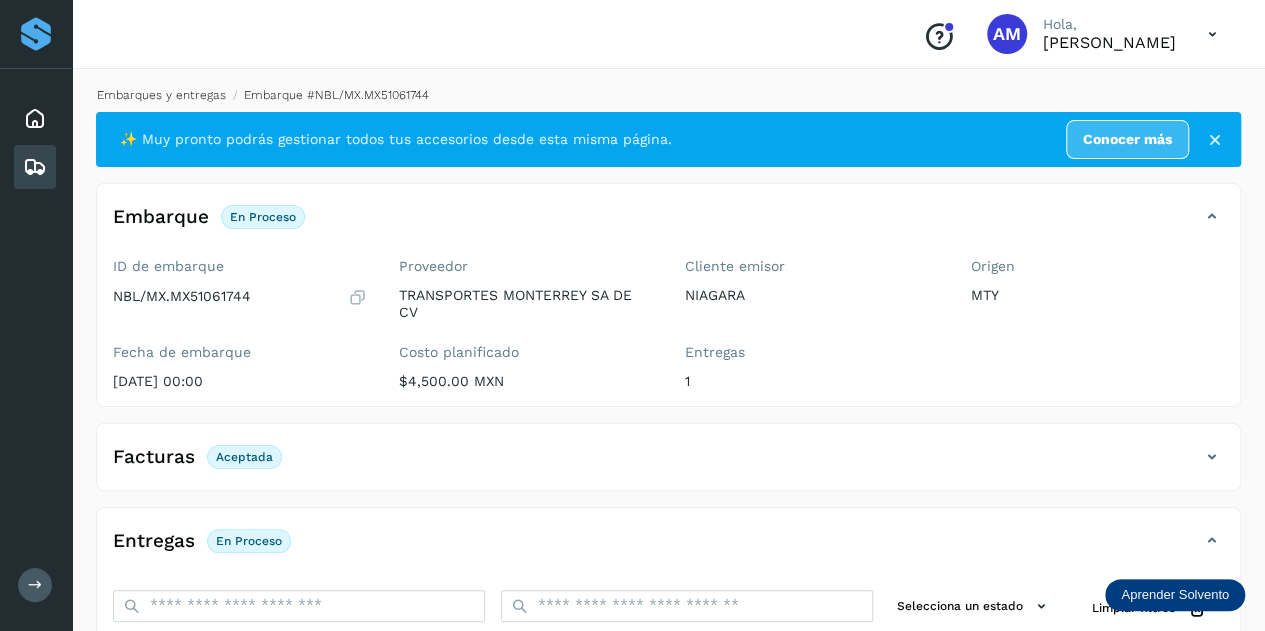 click on "Embarques y entregas" at bounding box center (161, 95) 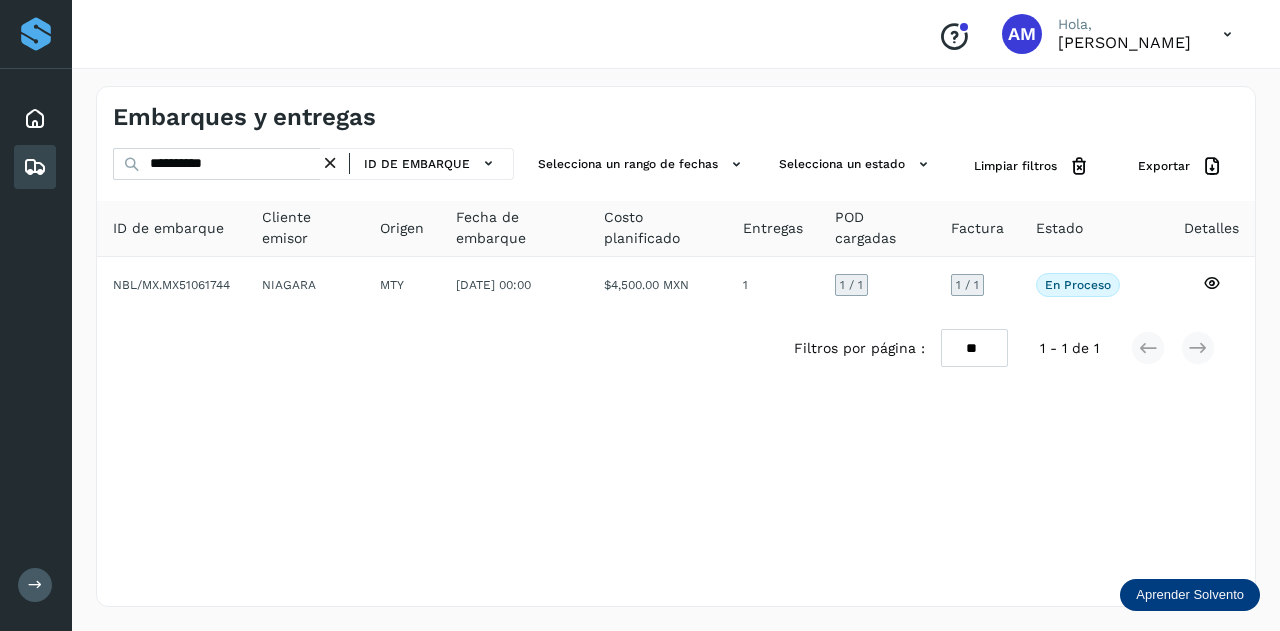 click at bounding box center (330, 163) 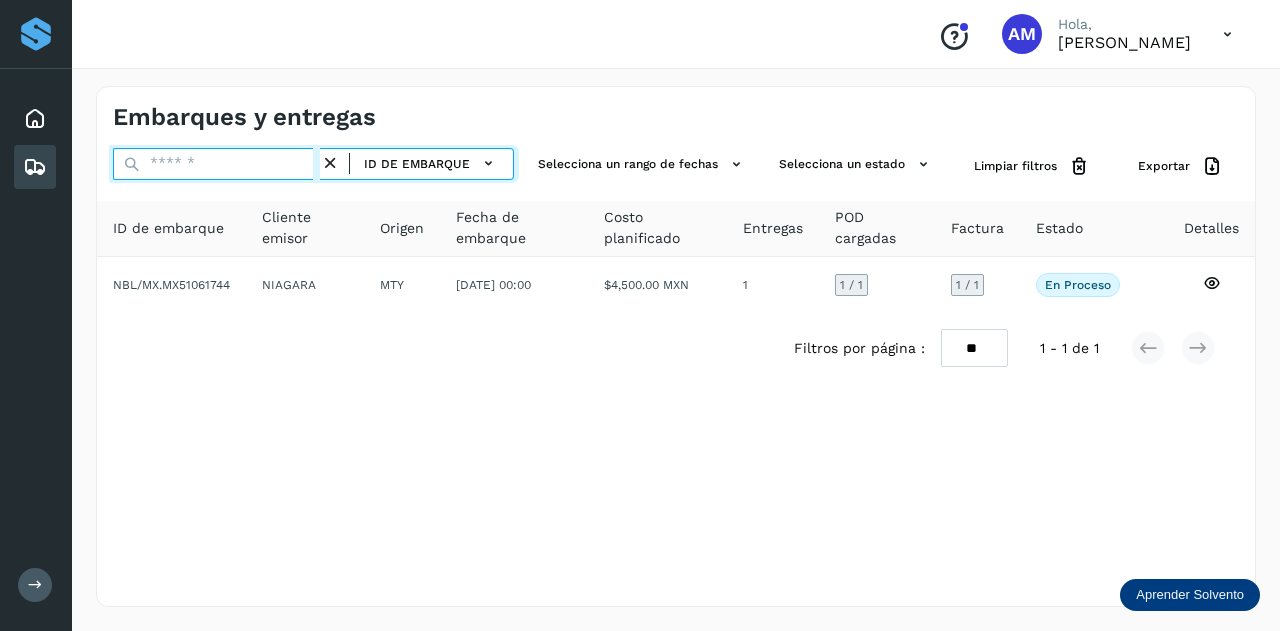 click at bounding box center [216, 164] 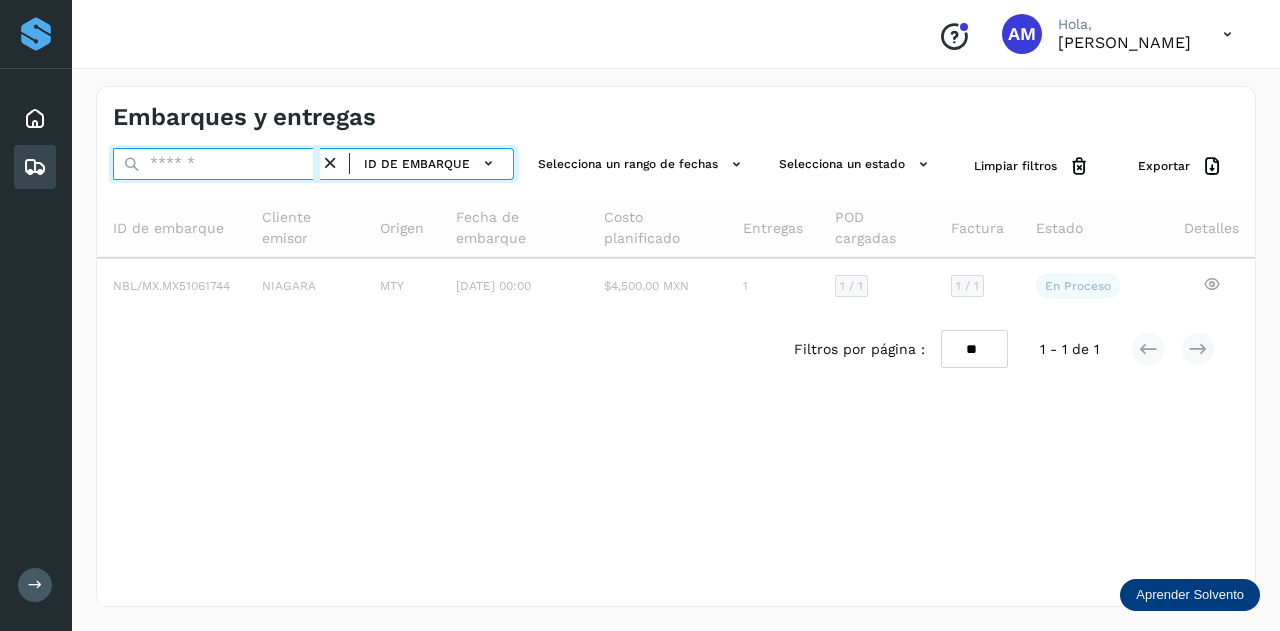 paste on "**********" 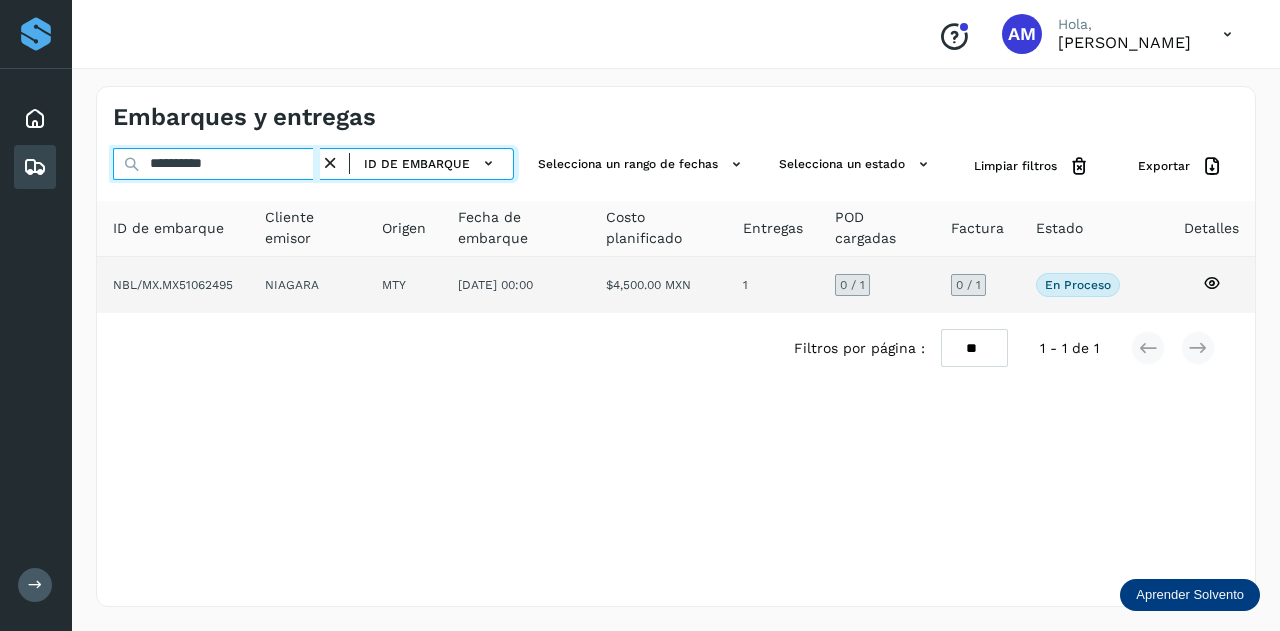 type on "**********" 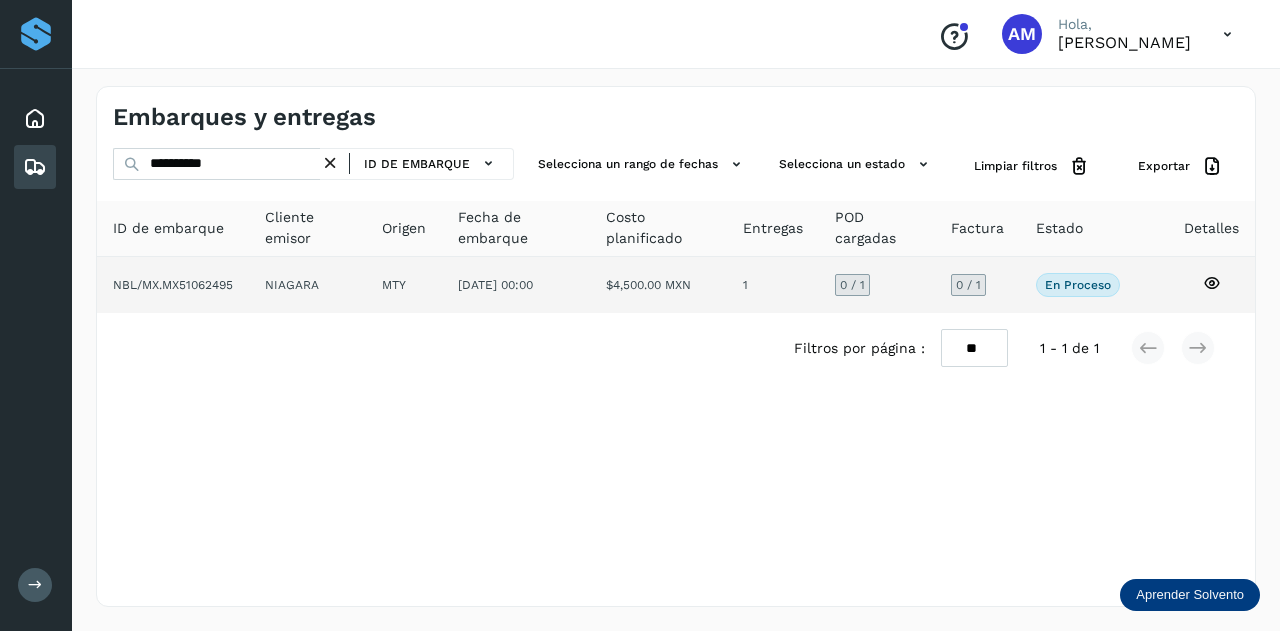 click on "NIAGARA" 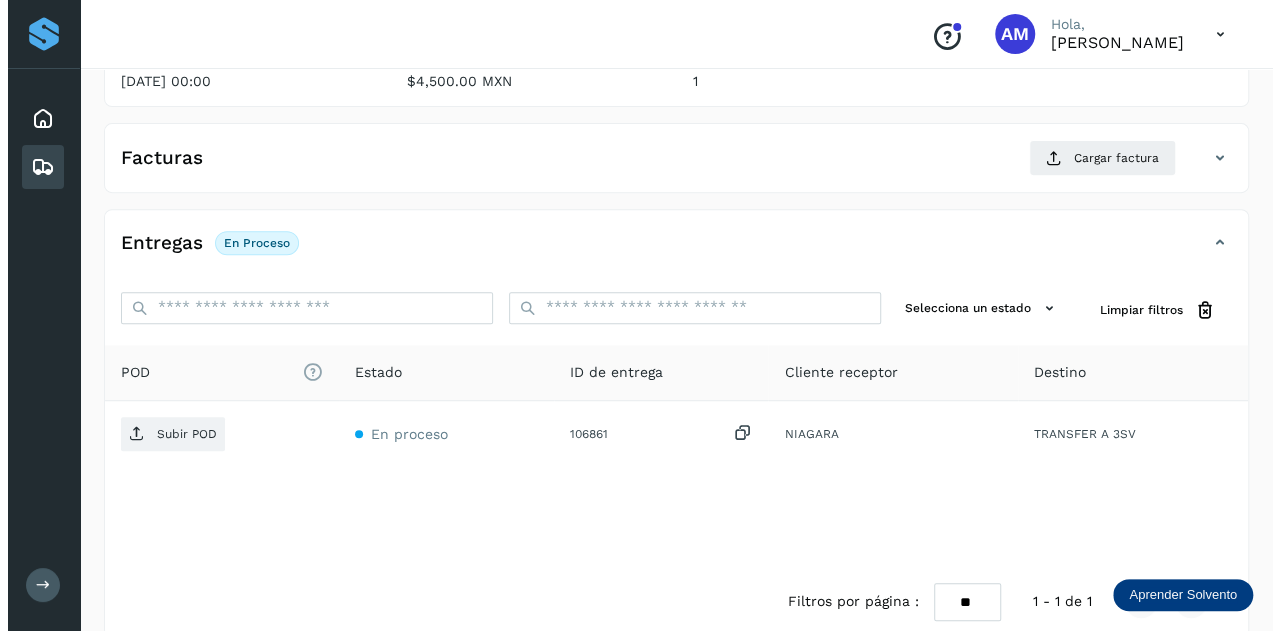scroll, scrollTop: 327, scrollLeft: 0, axis: vertical 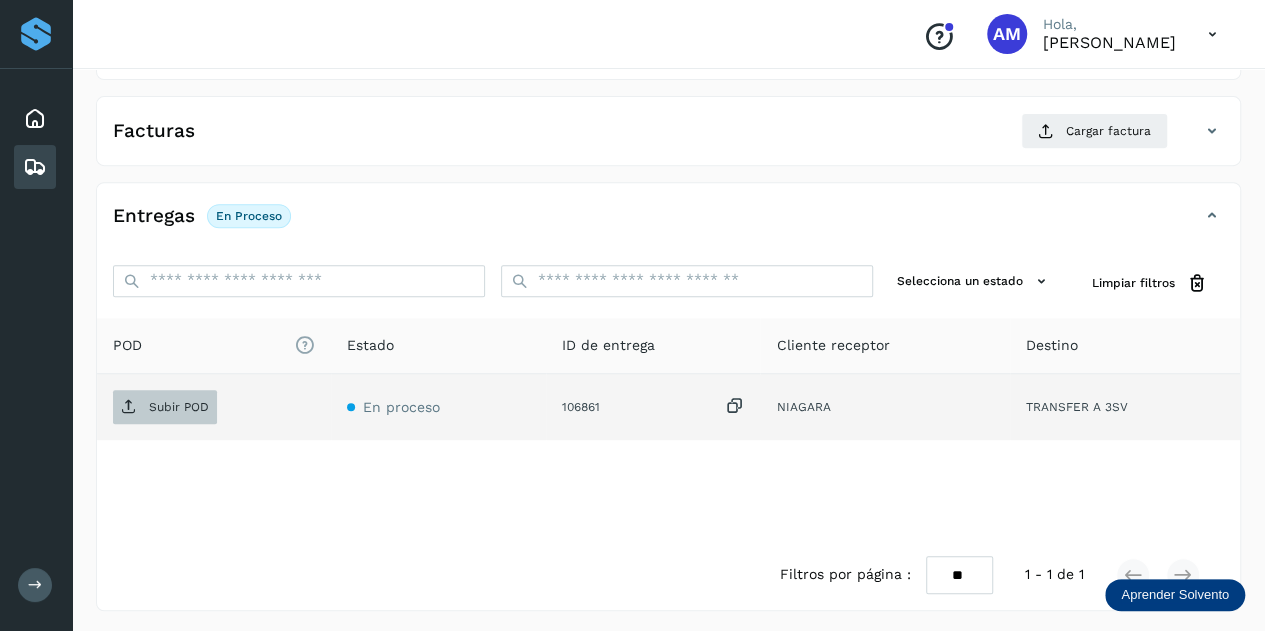 click on "Subir POD" at bounding box center [179, 407] 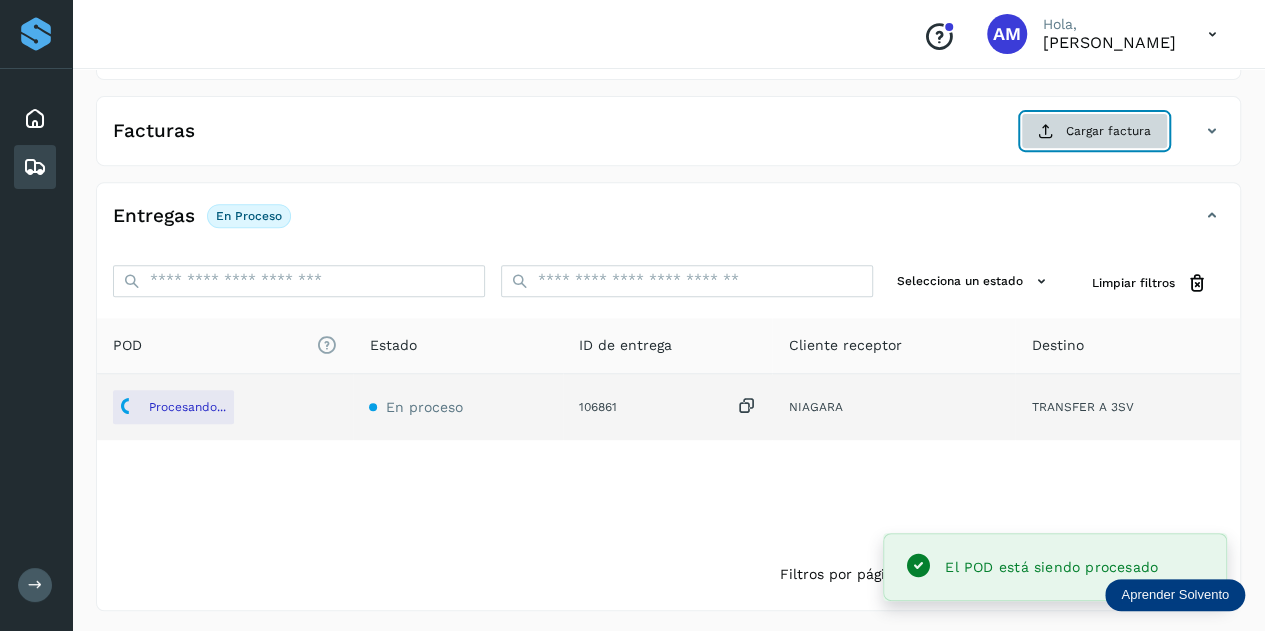 click on "Cargar factura" at bounding box center [1094, 131] 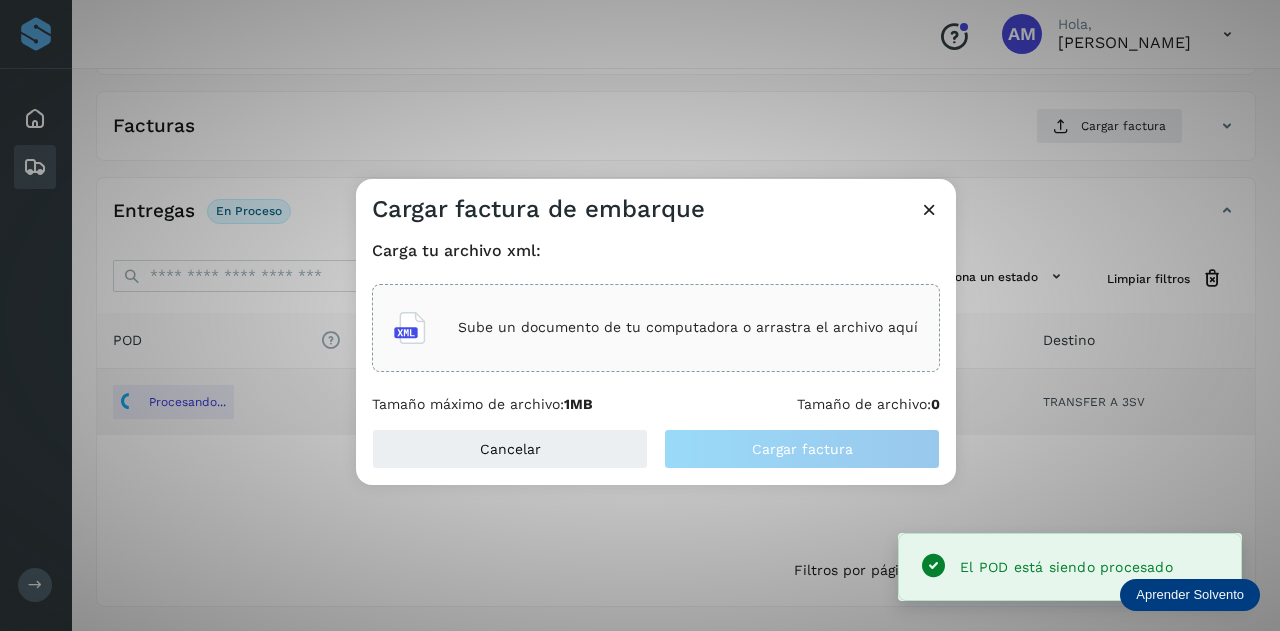 click on "Sube un documento de tu computadora o arrastra el archivo aquí" 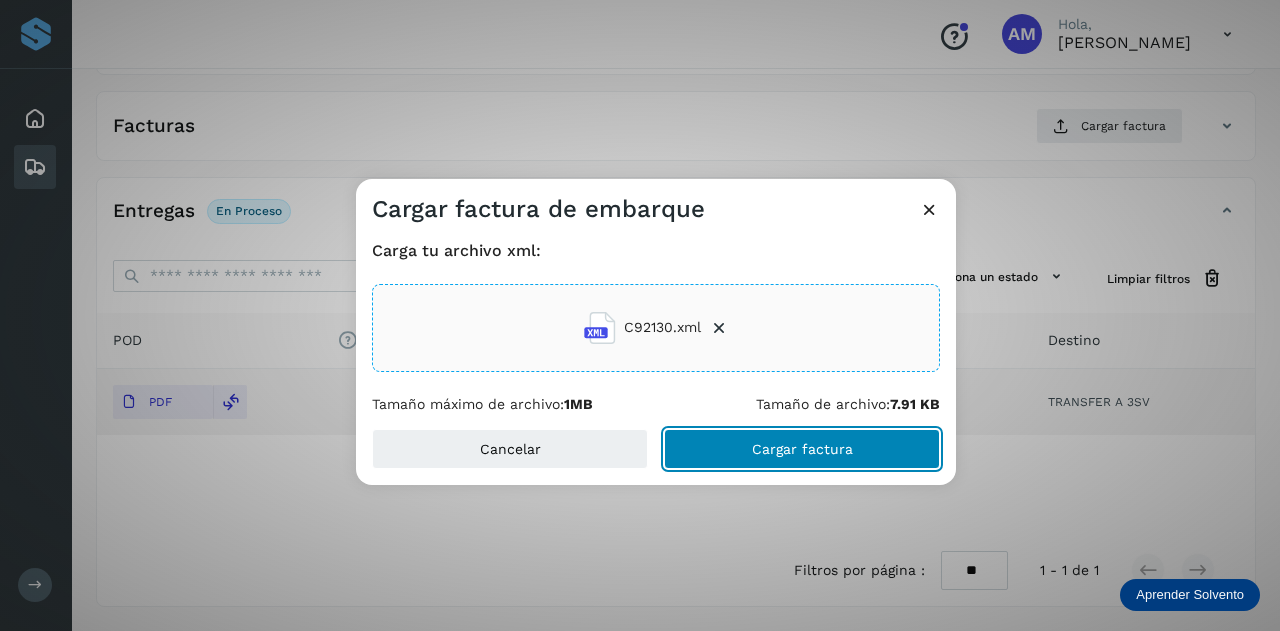 click on "Cargar factura" 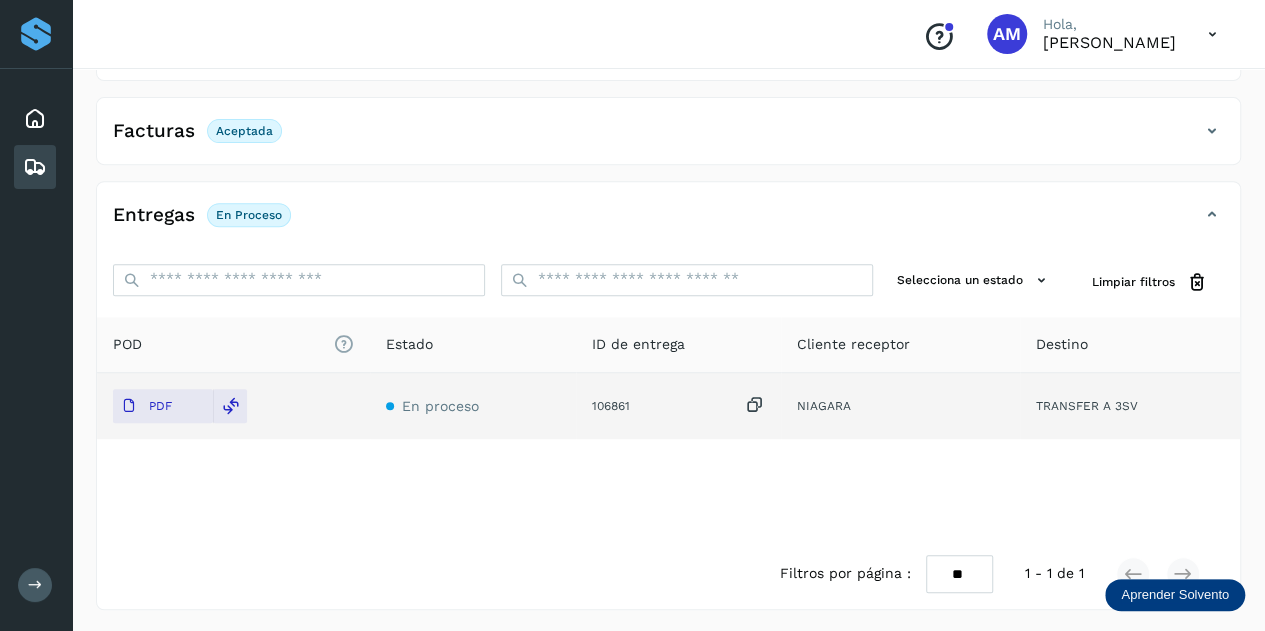 scroll, scrollTop: 0, scrollLeft: 0, axis: both 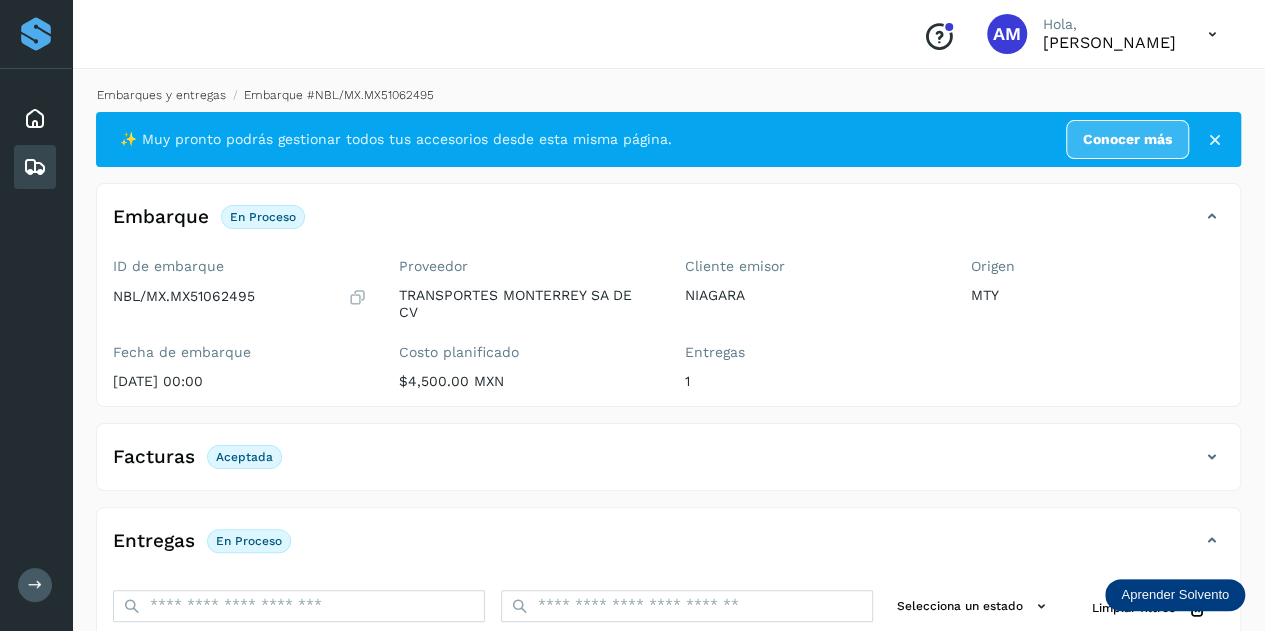 click on "Embarques y entregas" at bounding box center (161, 95) 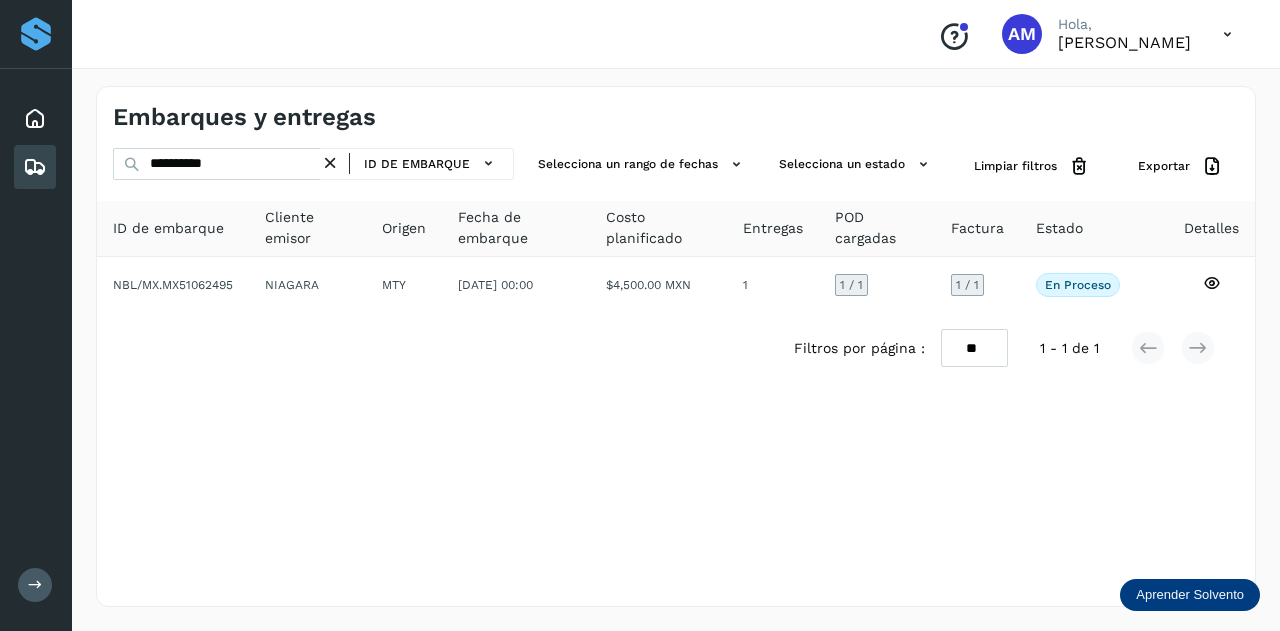click at bounding box center [330, 163] 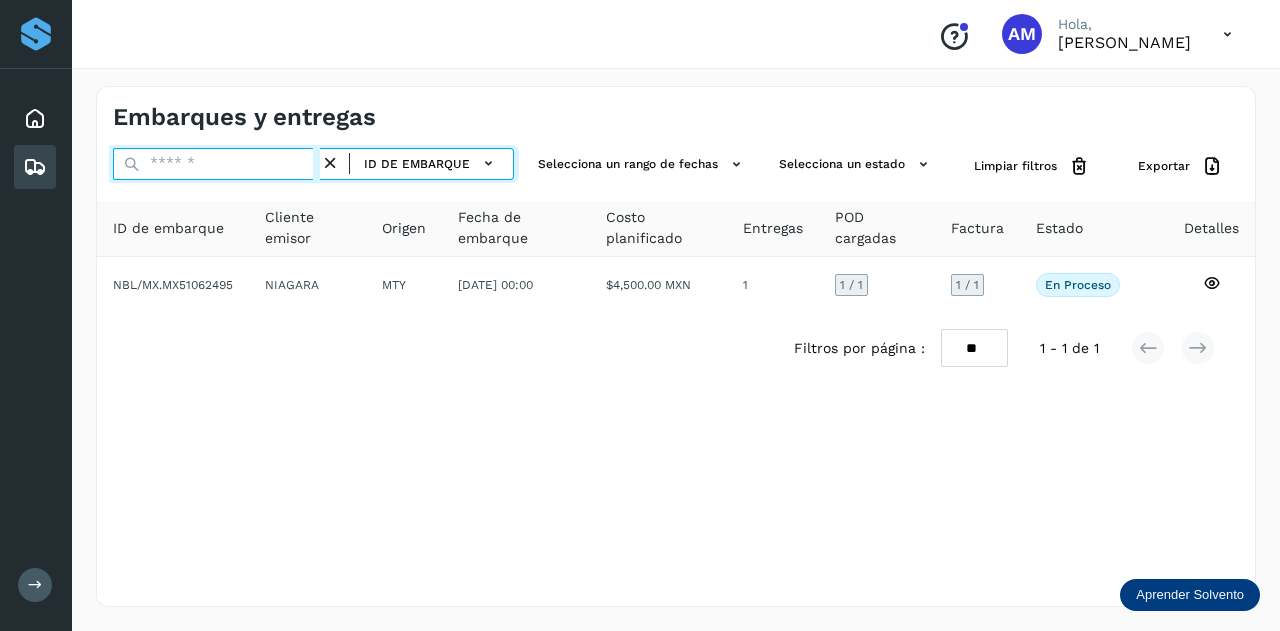 click at bounding box center [216, 164] 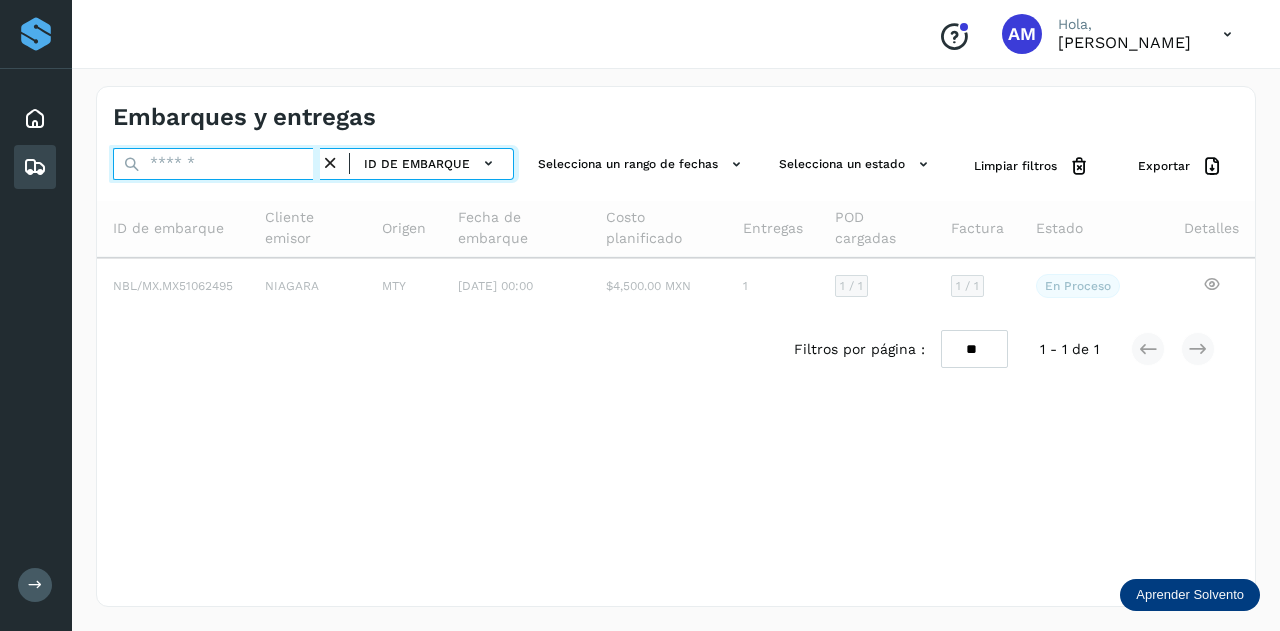paste on "**********" 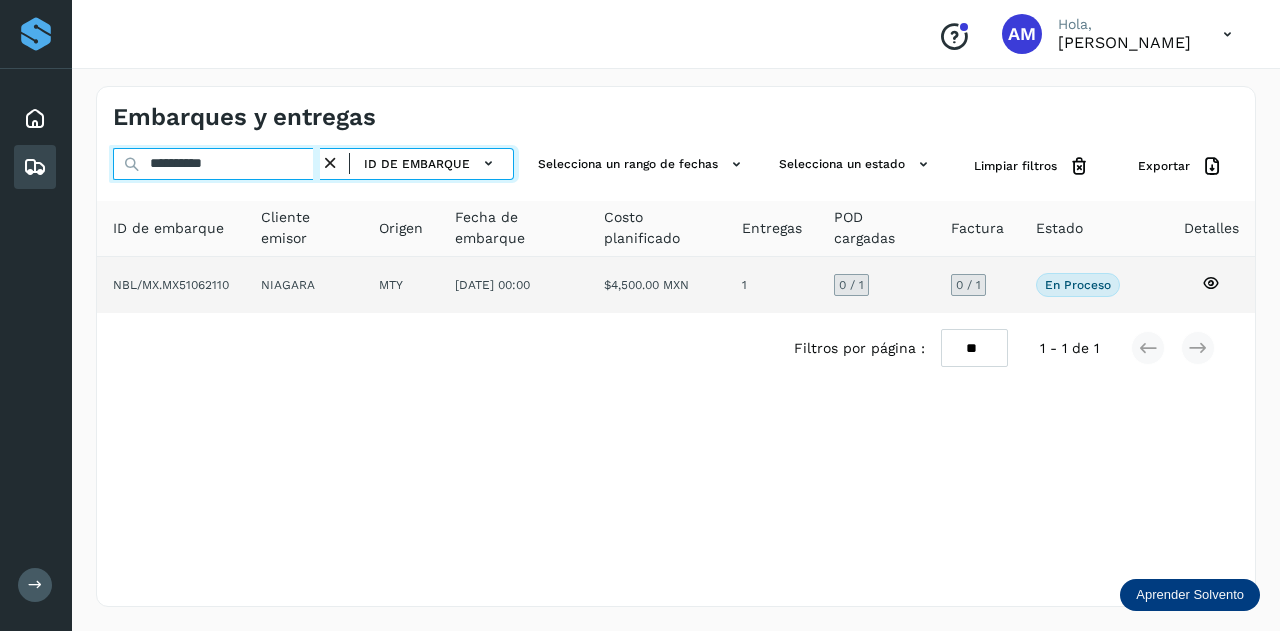 type on "**********" 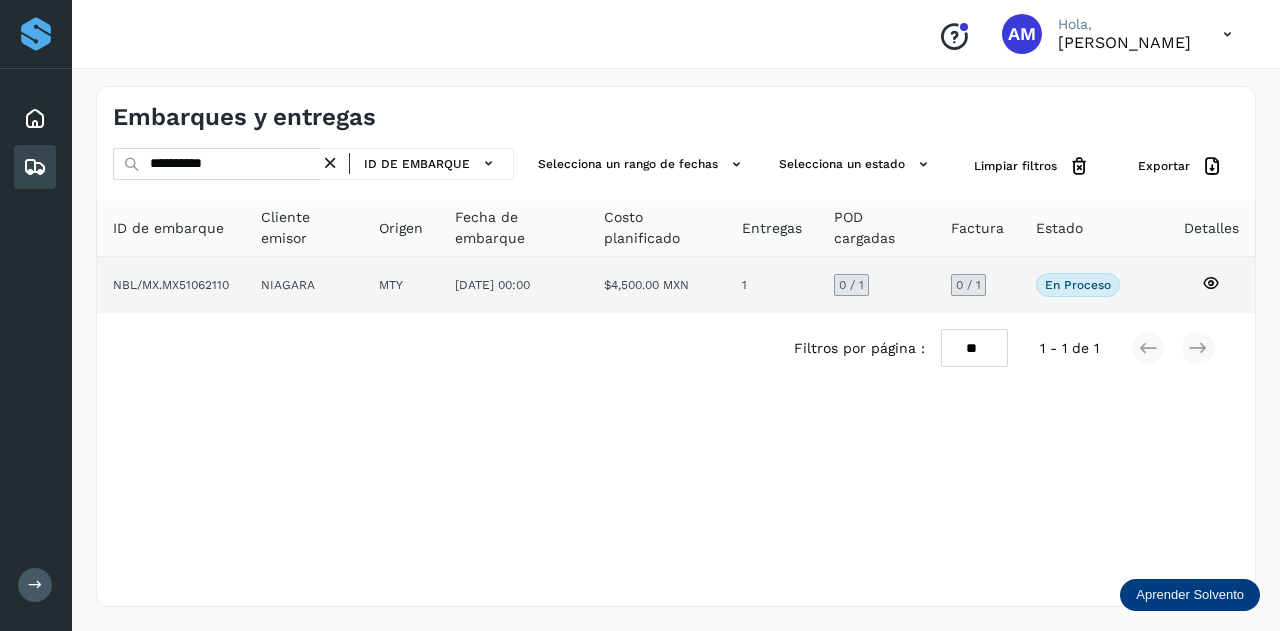 click on "NIAGARA" 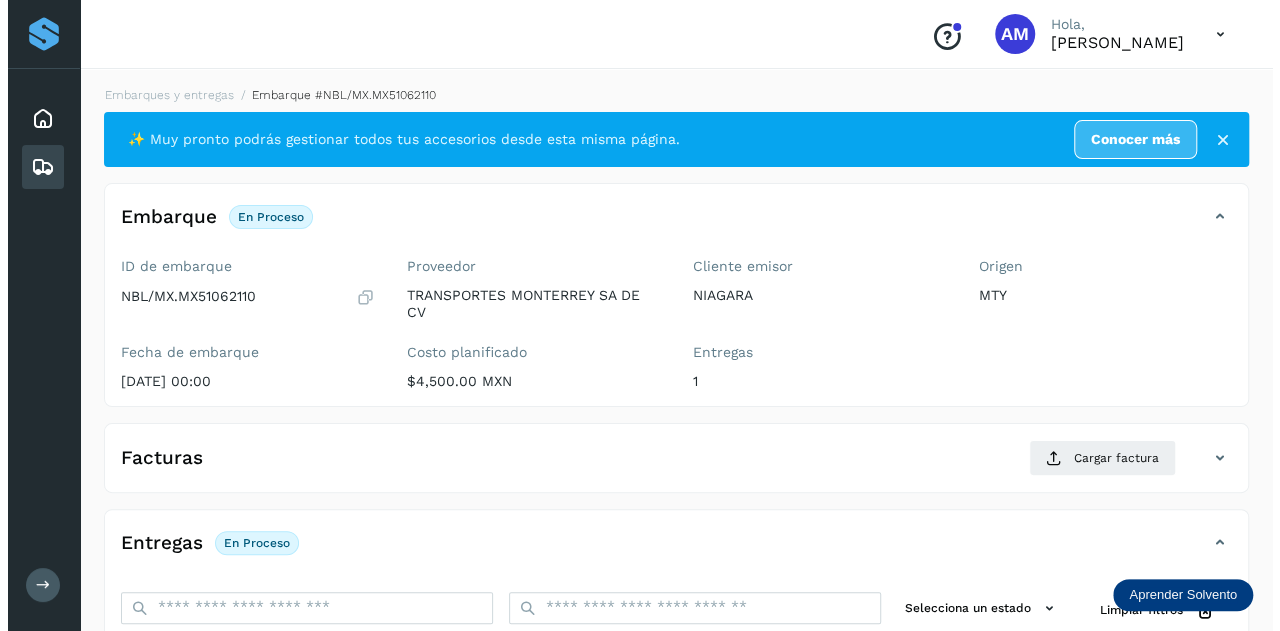 scroll, scrollTop: 327, scrollLeft: 0, axis: vertical 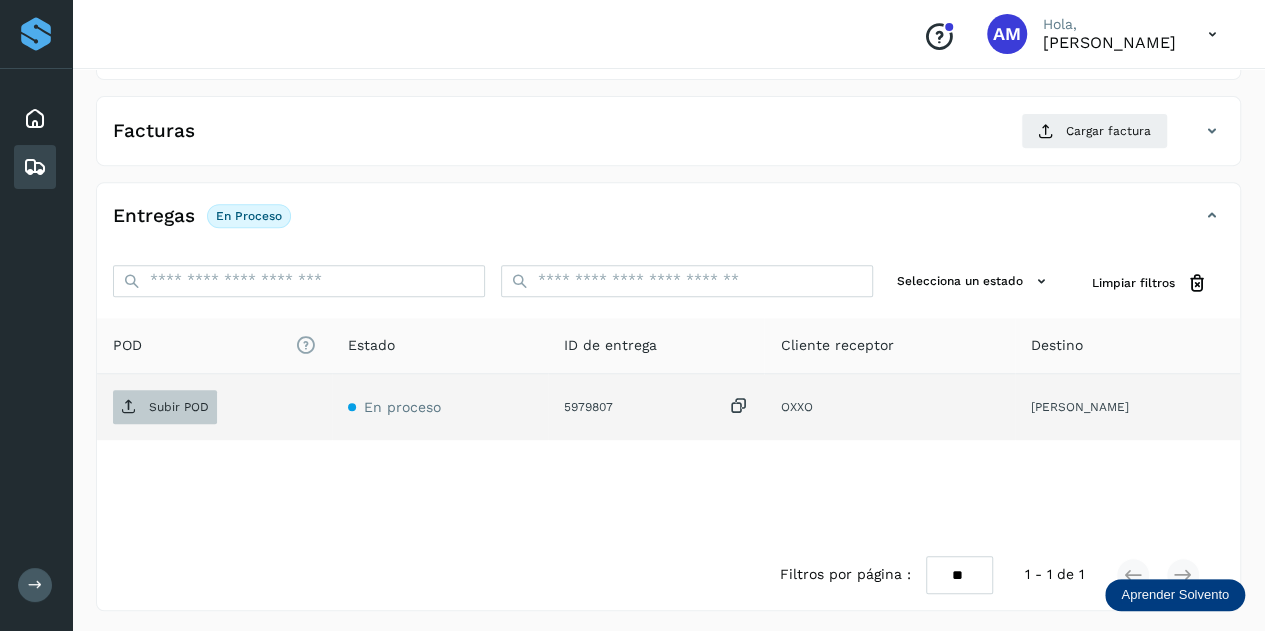 click on "Subir POD" at bounding box center [165, 407] 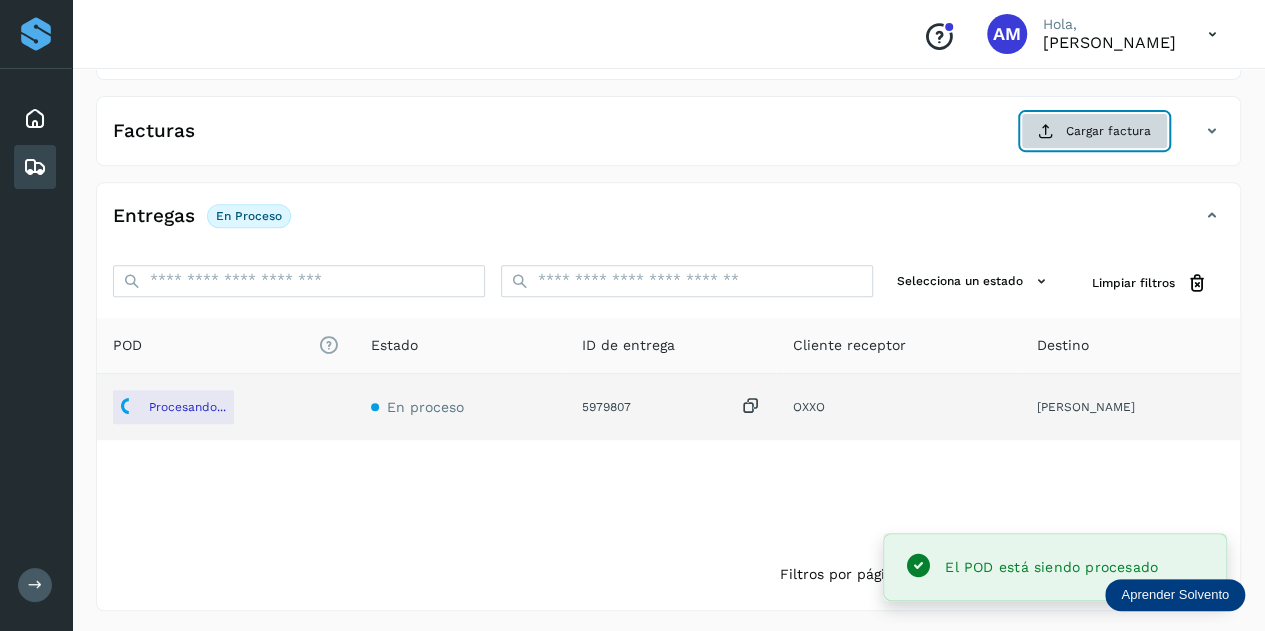click on "Cargar factura" 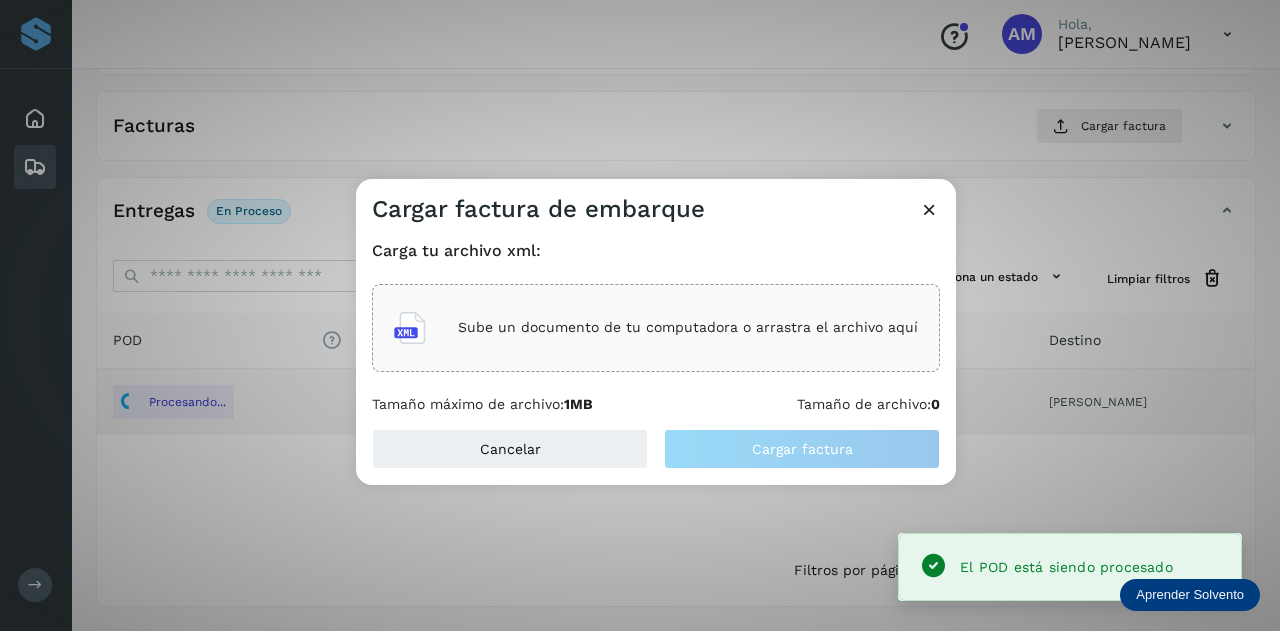 click on "Sube un documento de tu computadora o arrastra el archivo aquí" at bounding box center [656, 328] 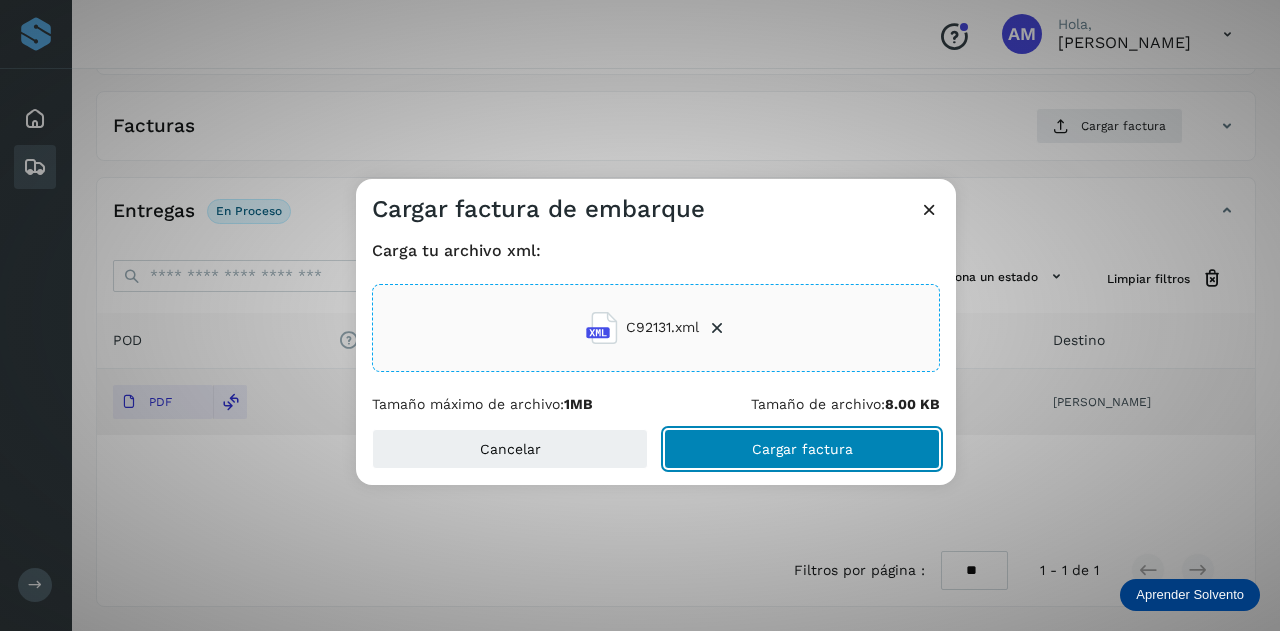 click on "Cargar factura" 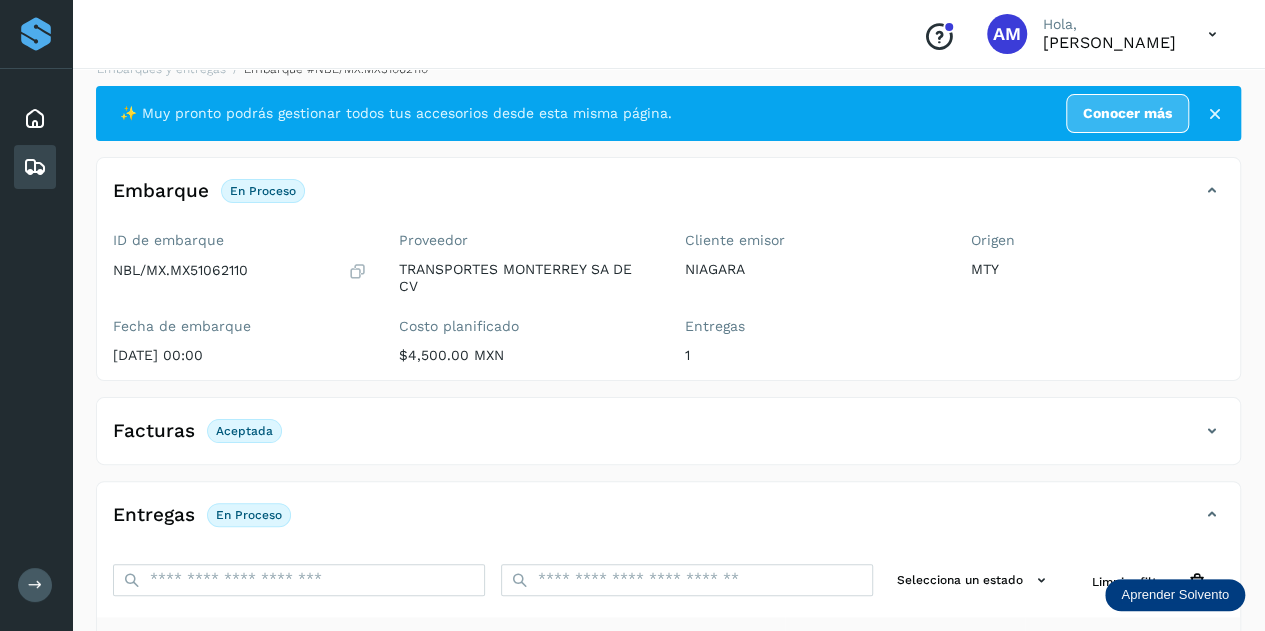 scroll, scrollTop: 0, scrollLeft: 0, axis: both 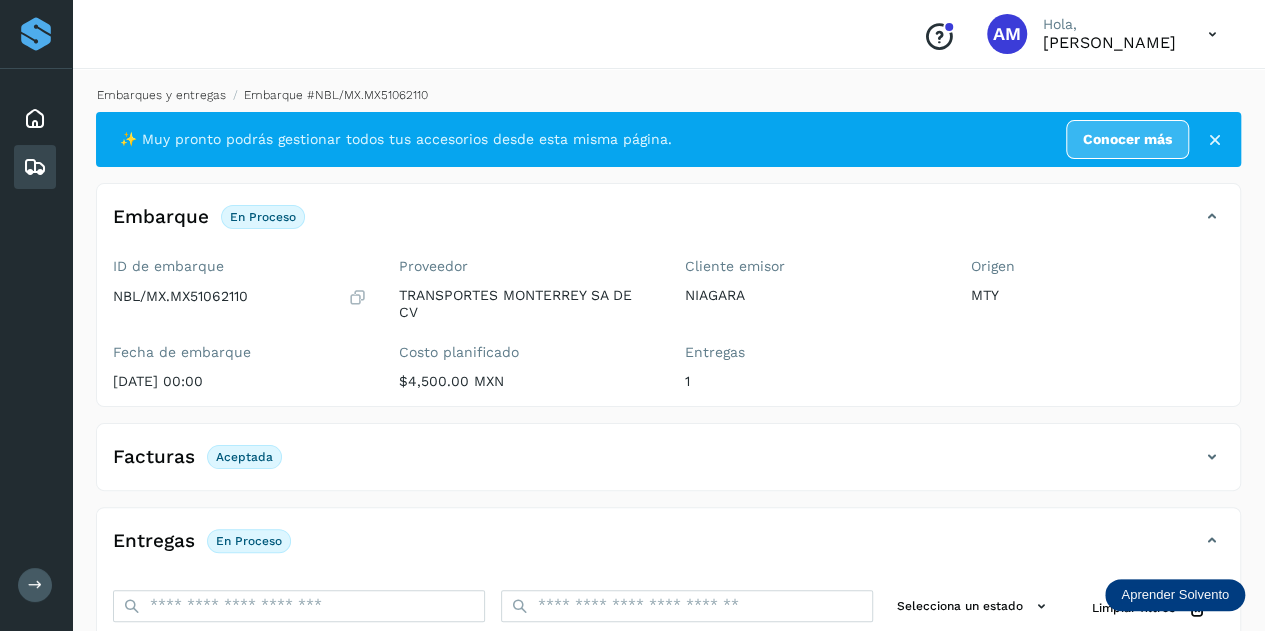 click on "Embarques y entregas" at bounding box center [161, 95] 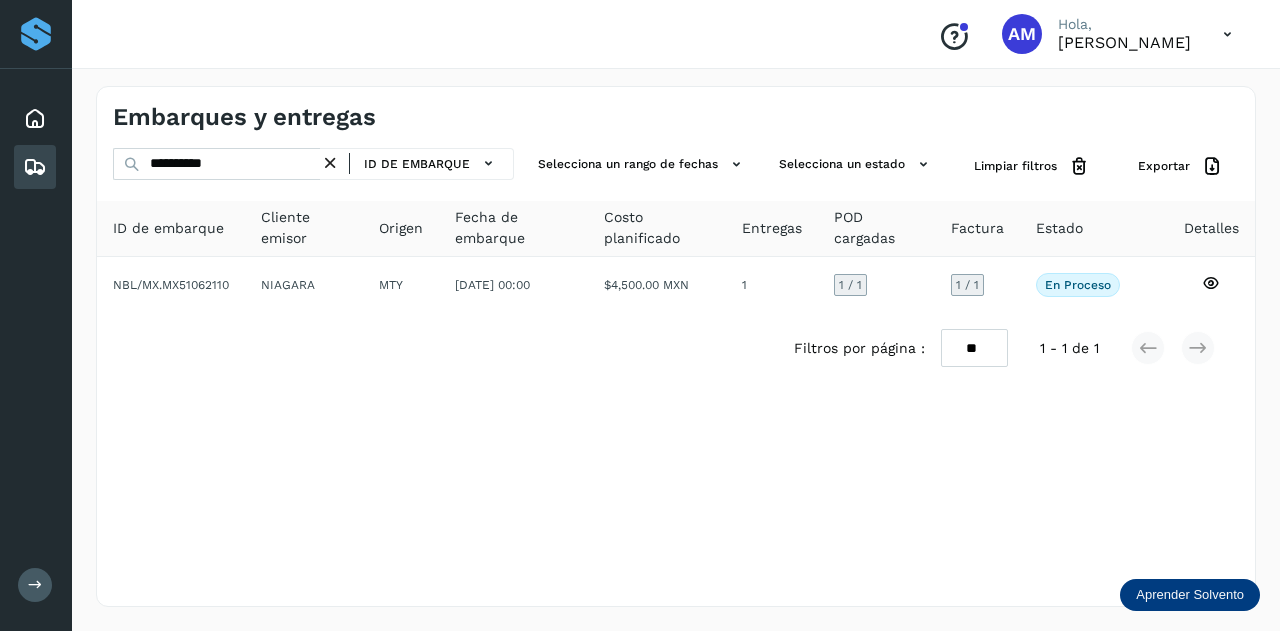 click at bounding box center [330, 163] 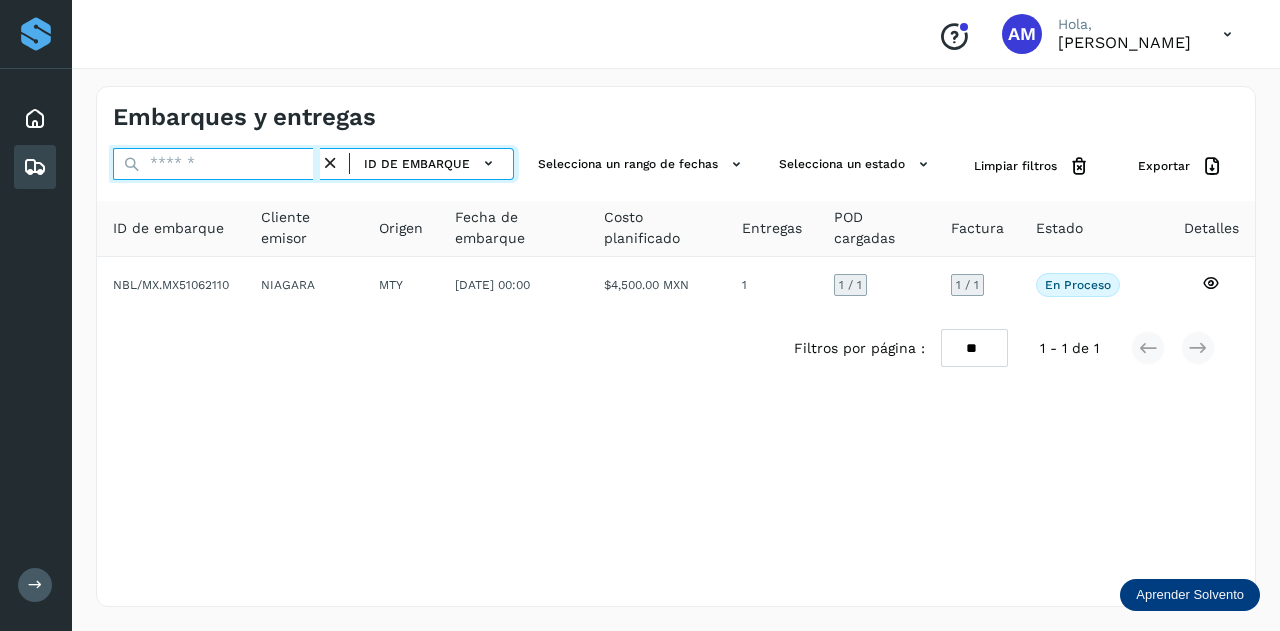 click at bounding box center [216, 164] 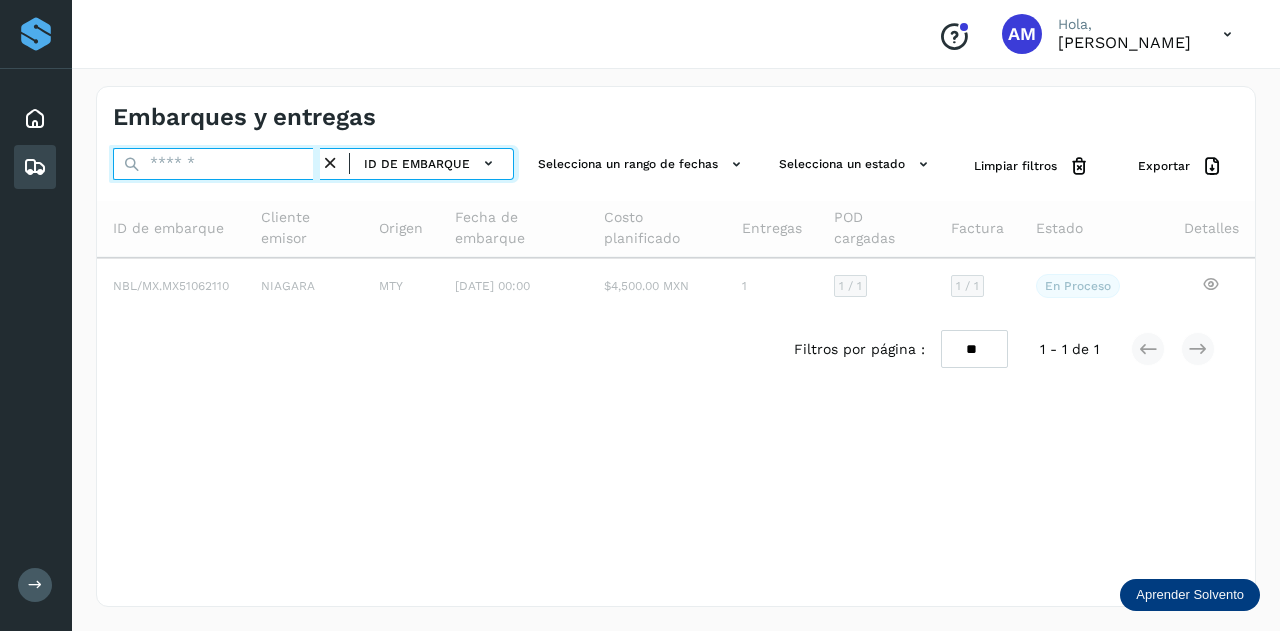 paste on "**********" 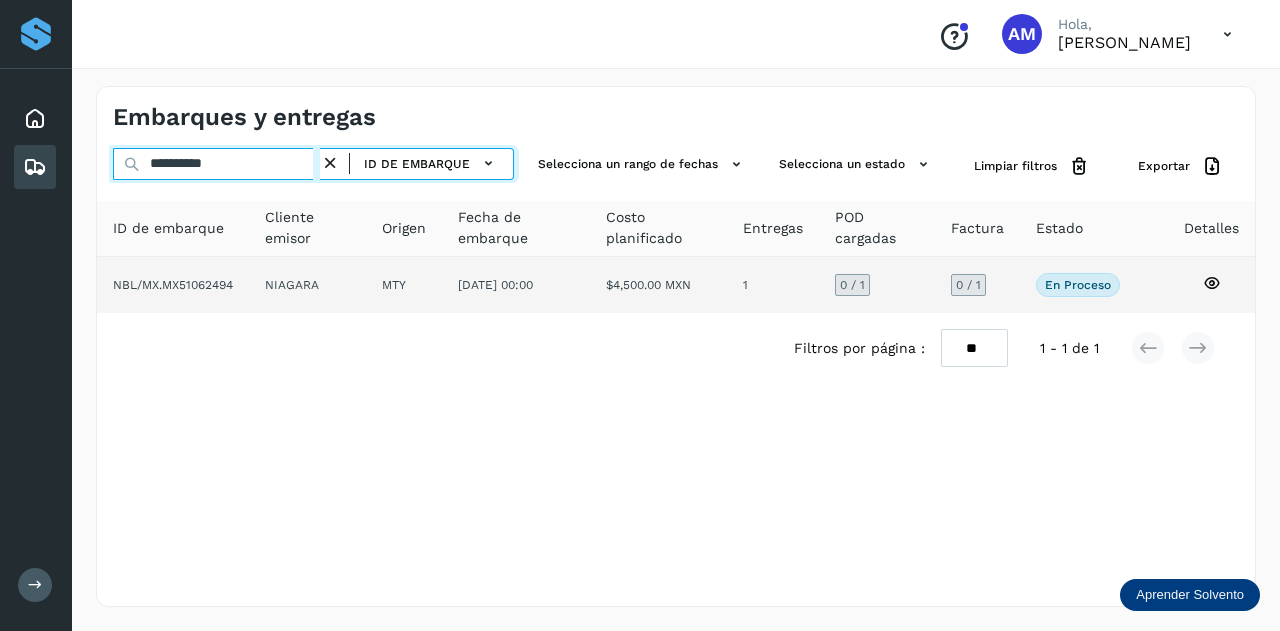 type on "**********" 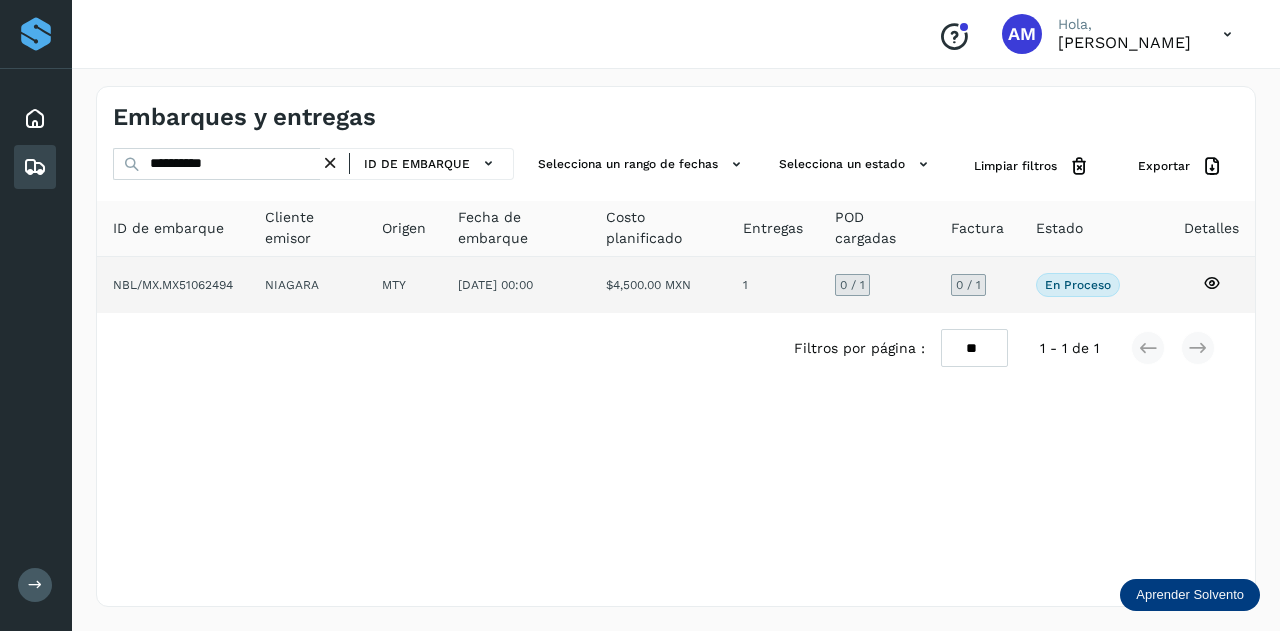 click on "NIAGARA" 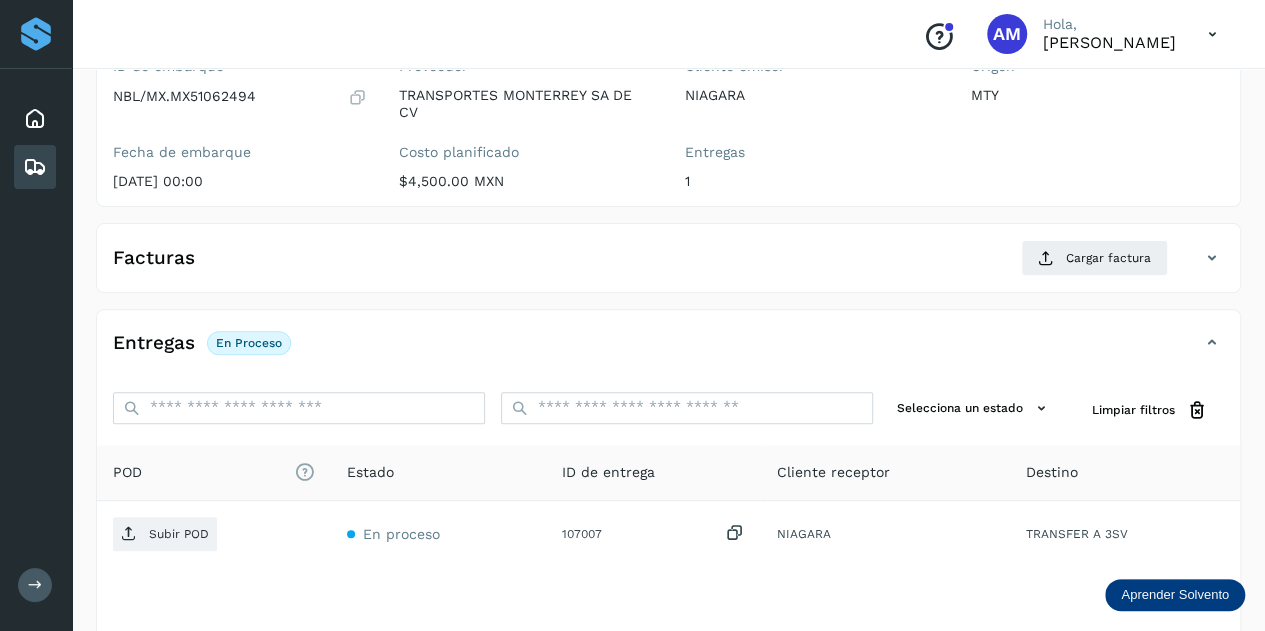 scroll, scrollTop: 300, scrollLeft: 0, axis: vertical 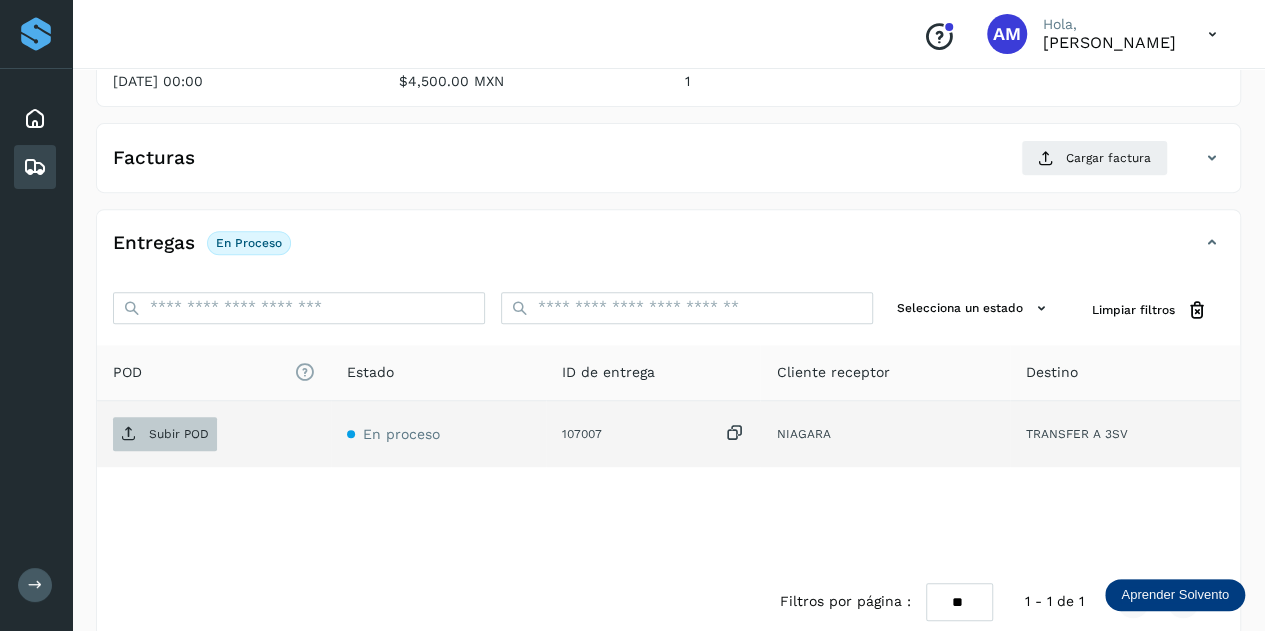 click on "Subir POD" at bounding box center [179, 434] 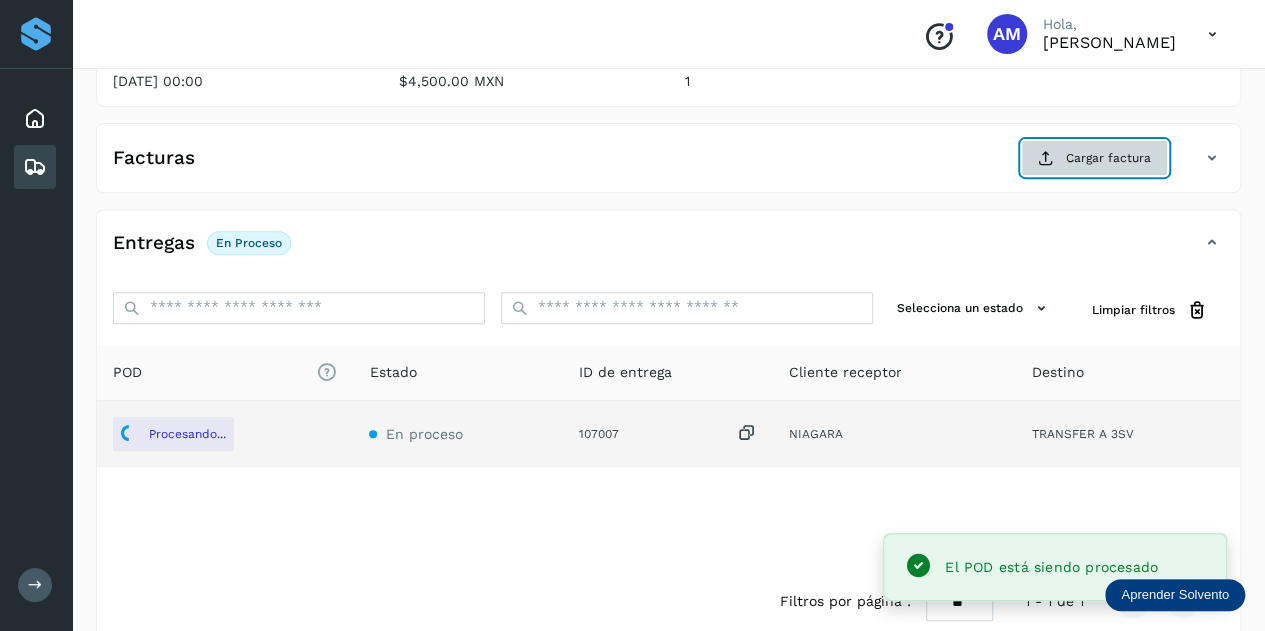 click on "Cargar factura" 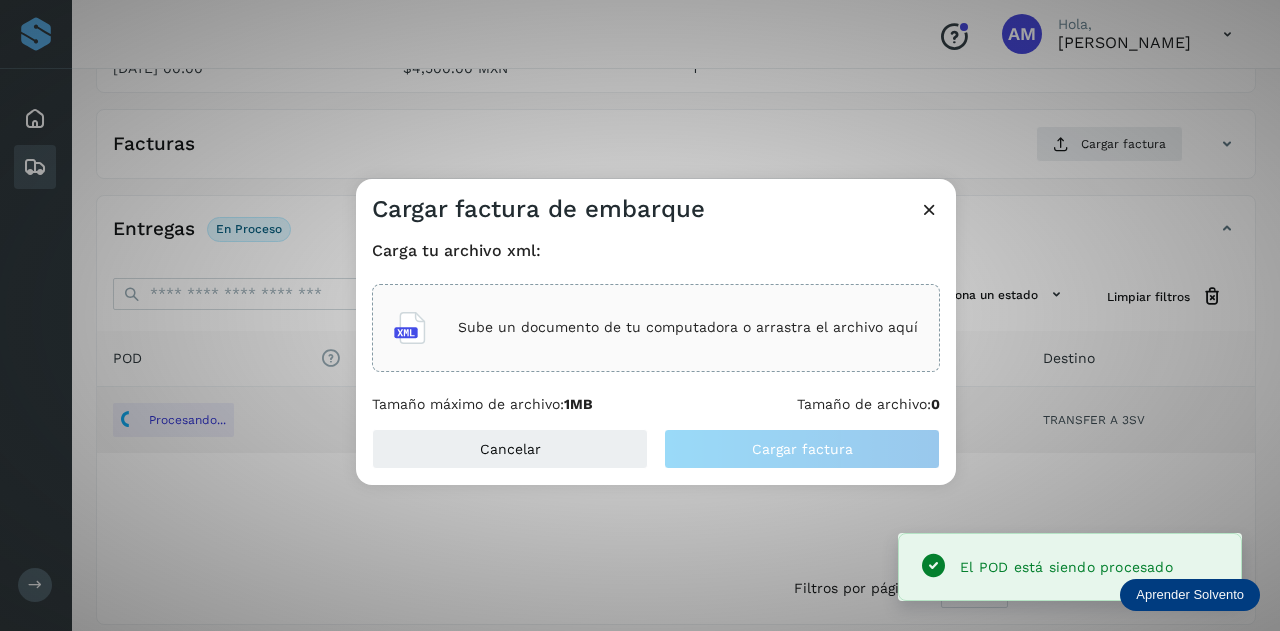 click on "Sube un documento de tu computadora o arrastra el archivo aquí" at bounding box center (656, 328) 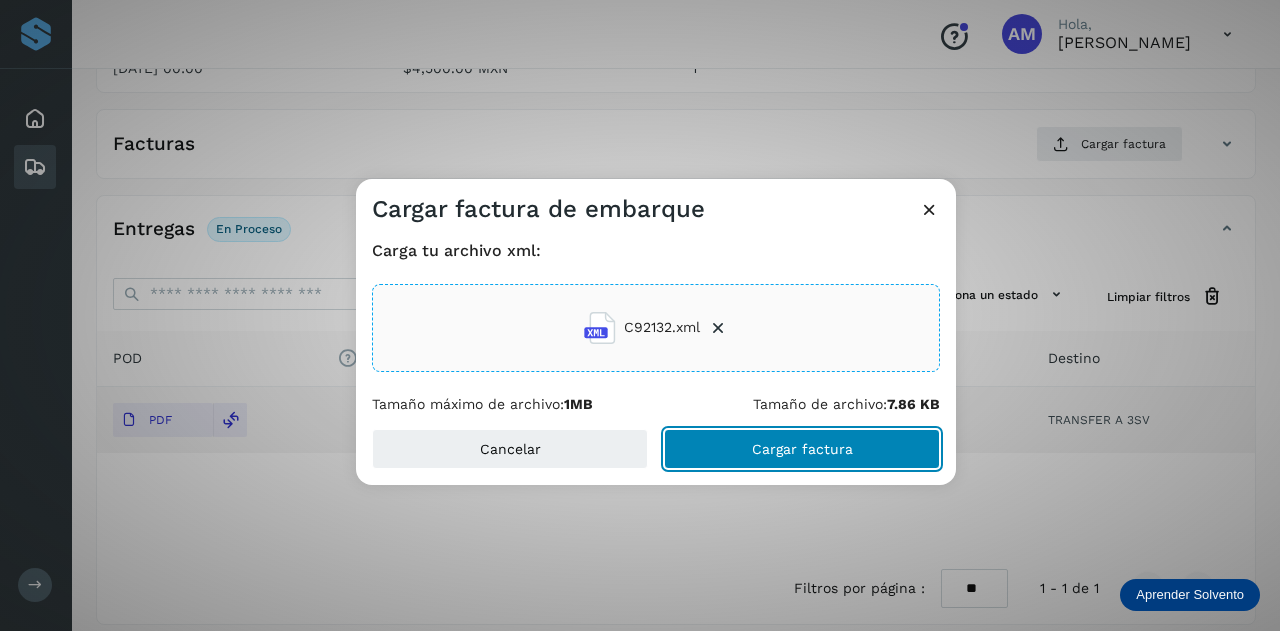 click on "Cargar factura" 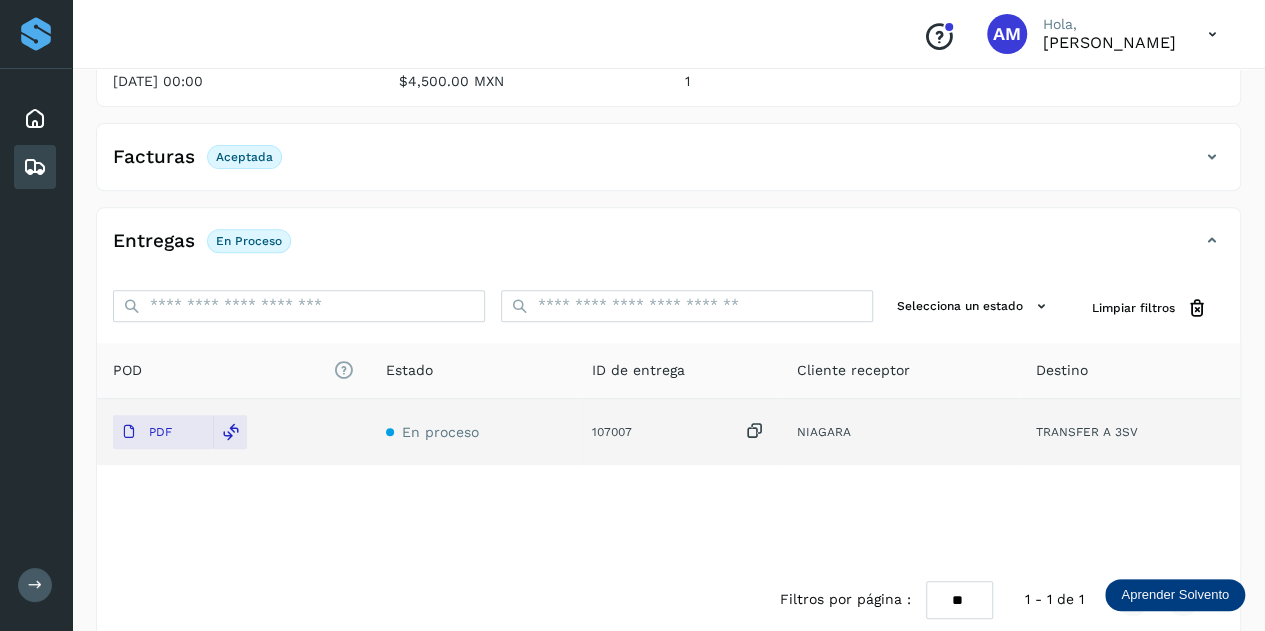 scroll, scrollTop: 0, scrollLeft: 0, axis: both 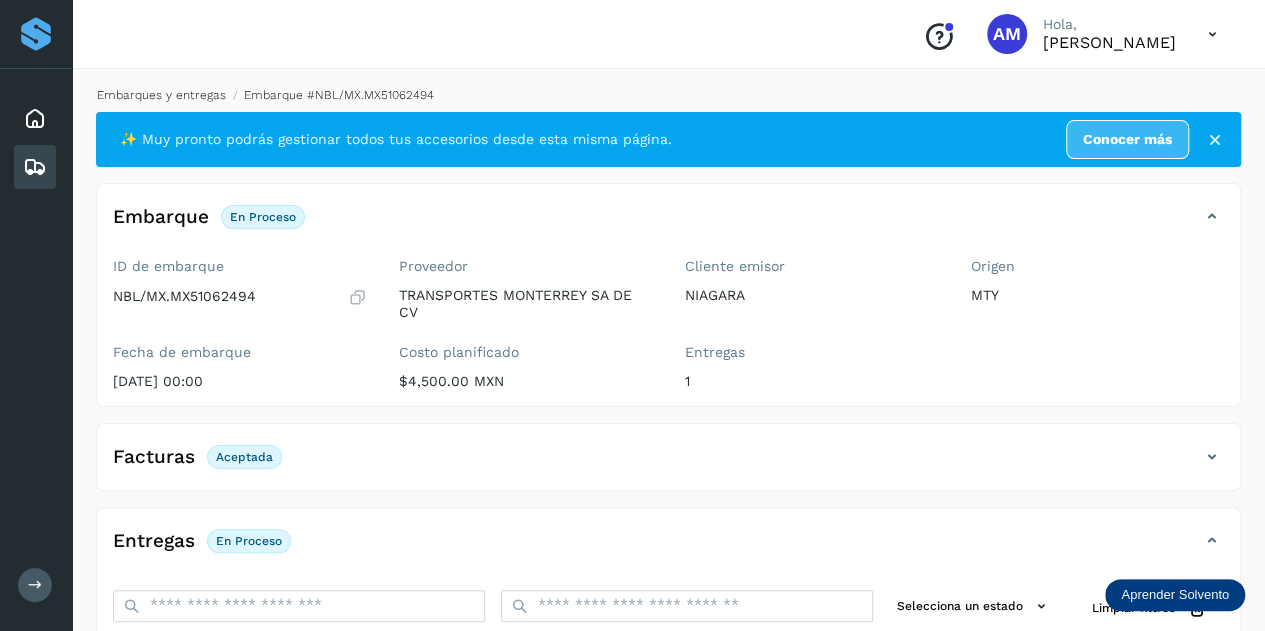 click on "Embarques y entregas" at bounding box center [161, 95] 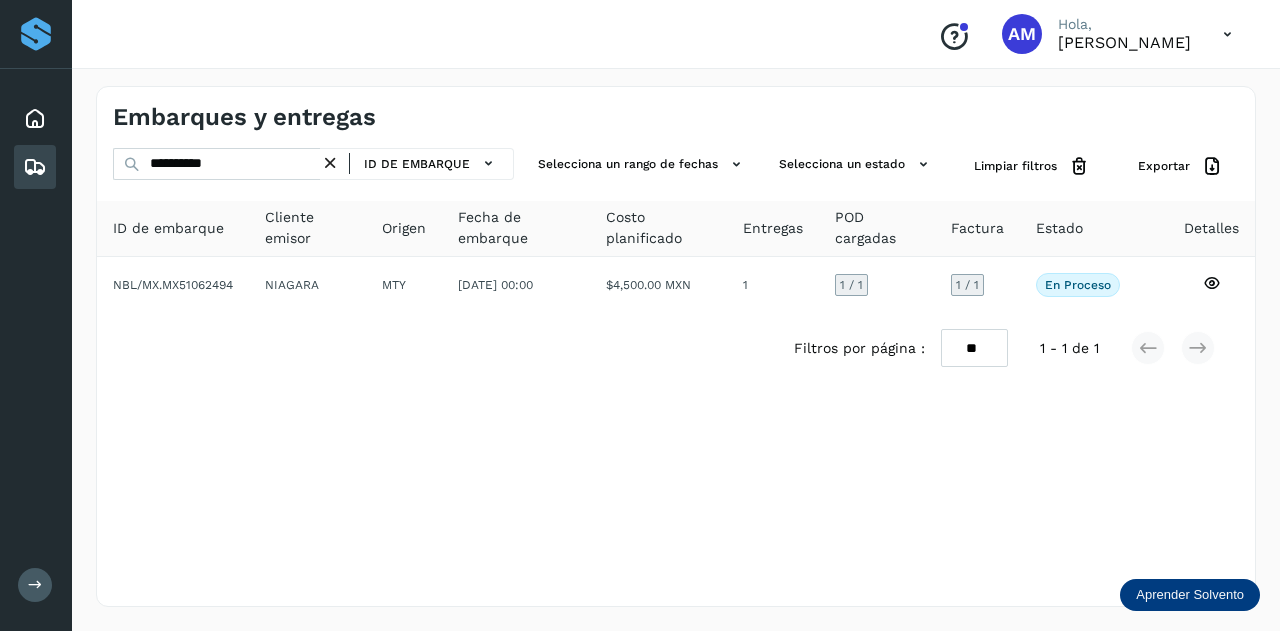 click at bounding box center [330, 163] 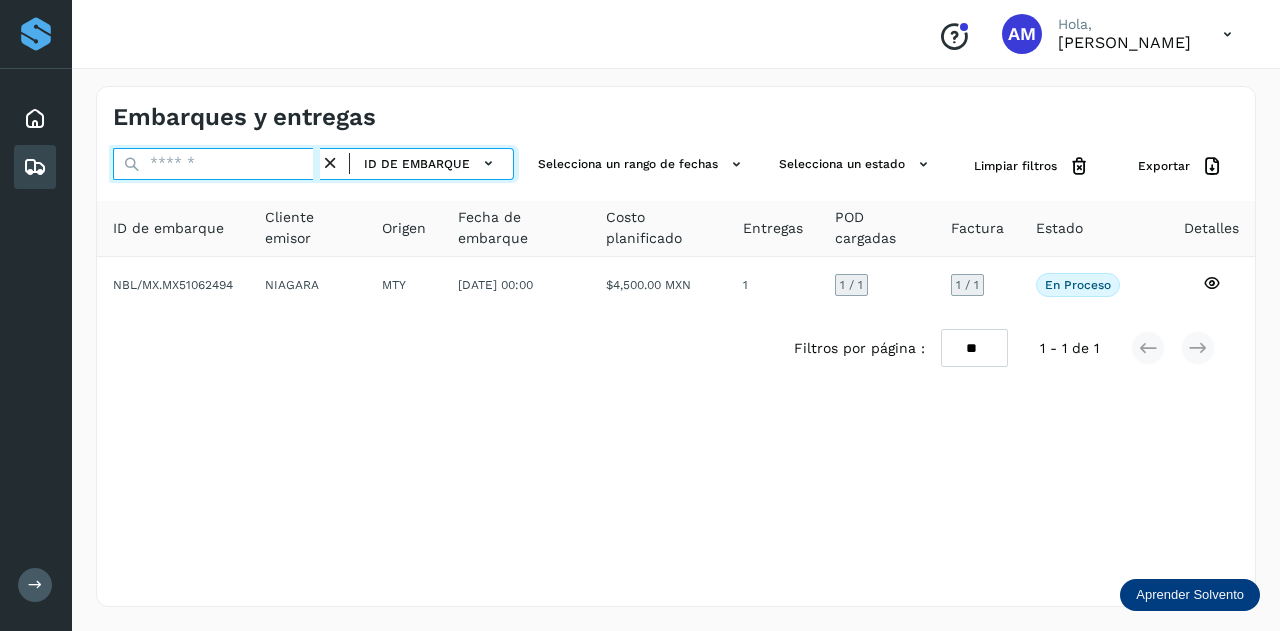 click at bounding box center [216, 164] 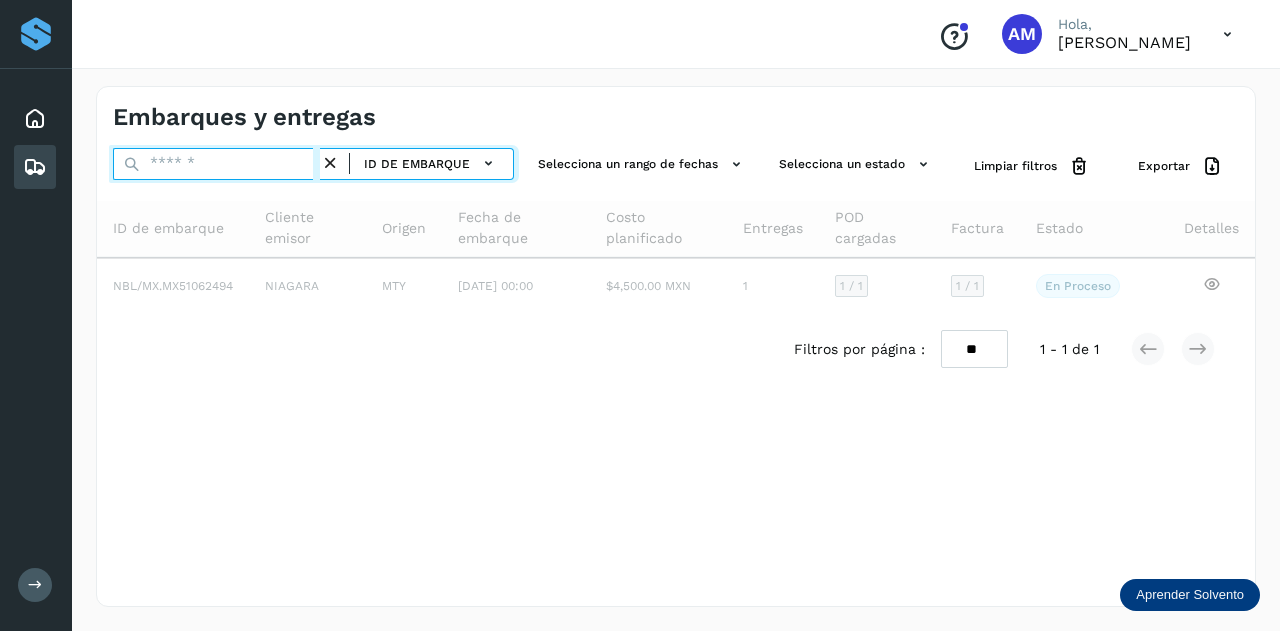 paste on "**********" 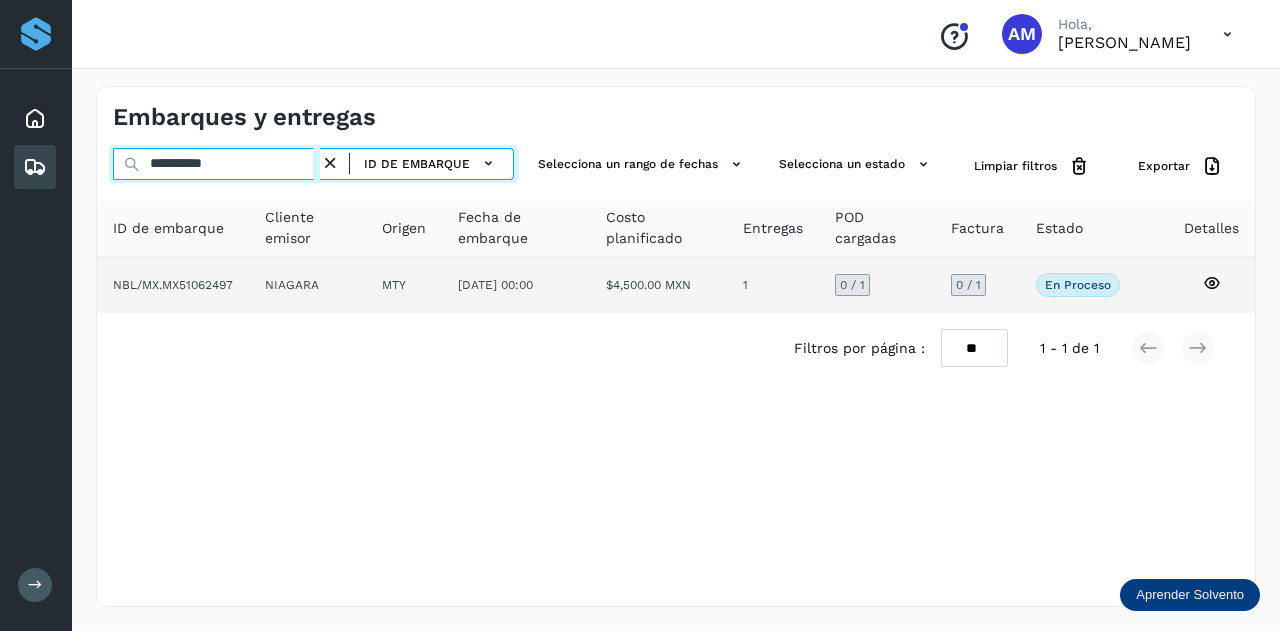 type on "**********" 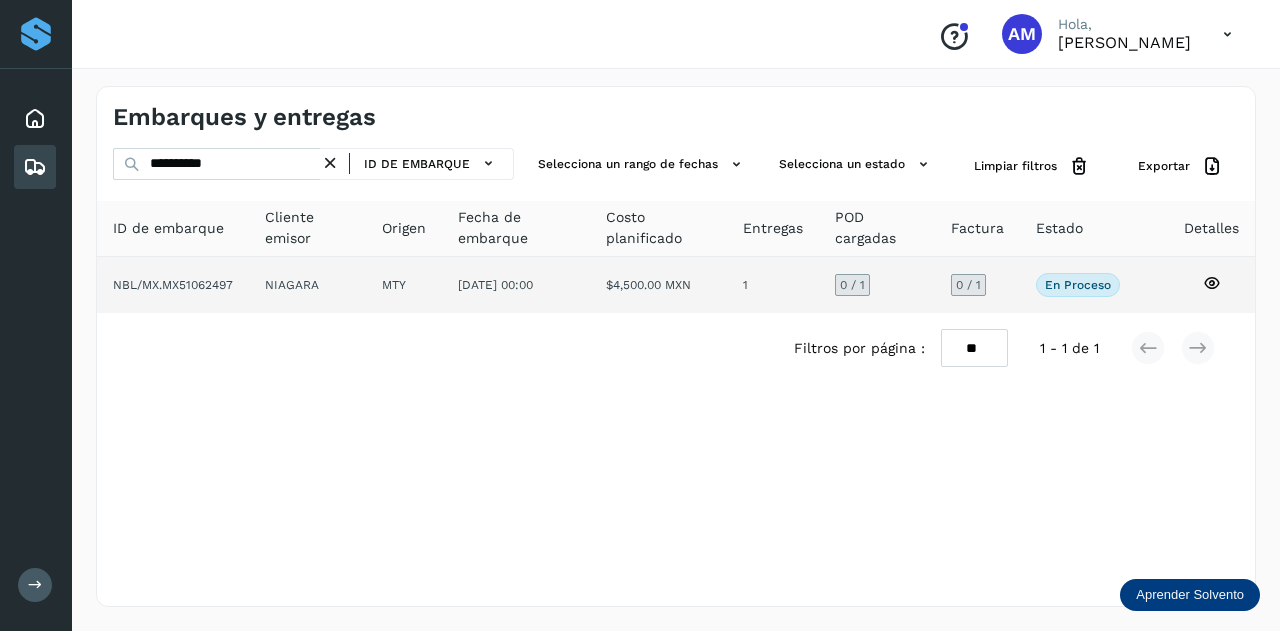 click on "MTY" 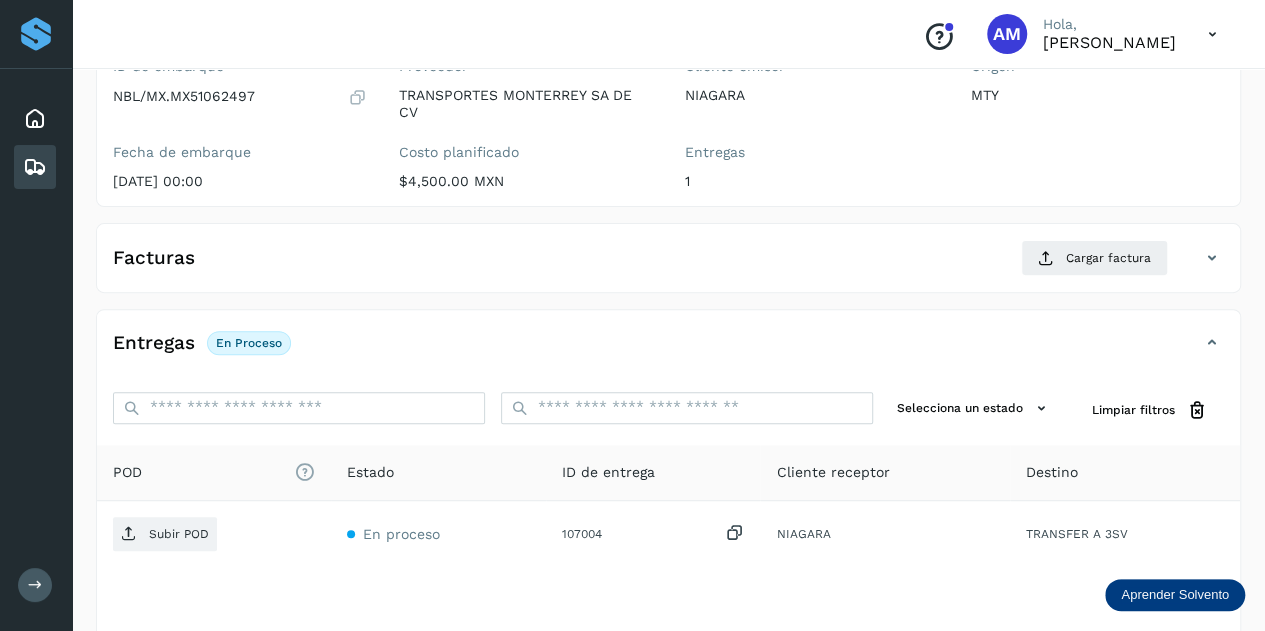 scroll, scrollTop: 300, scrollLeft: 0, axis: vertical 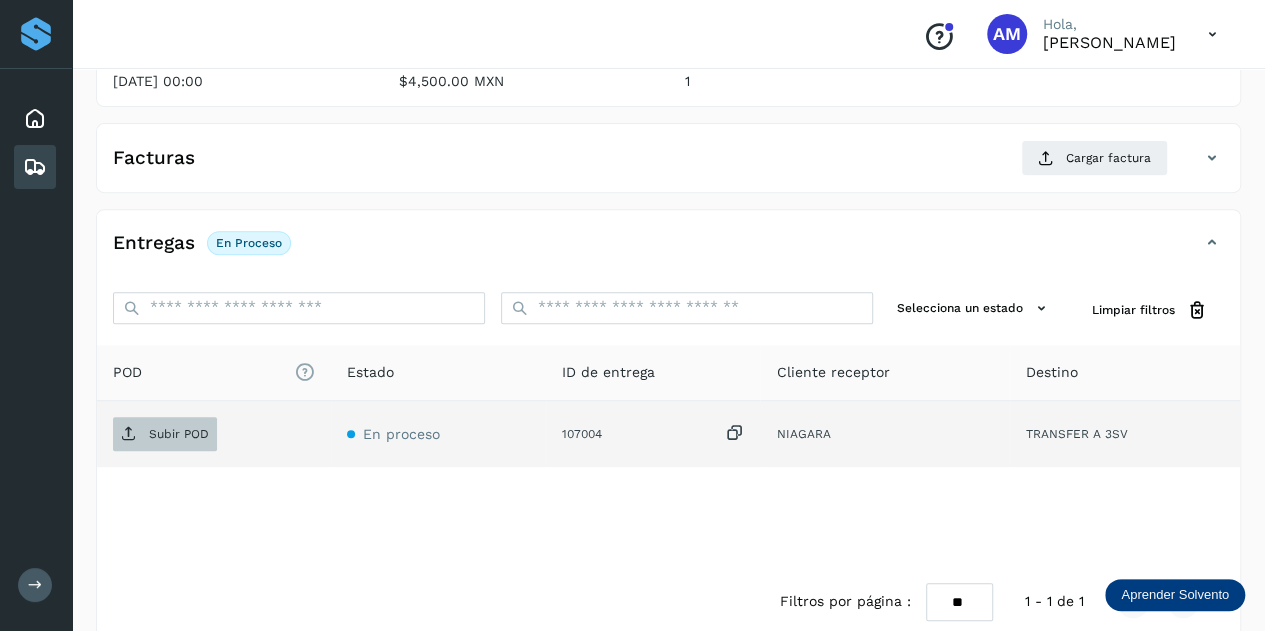 click on "Subir POD" at bounding box center [165, 434] 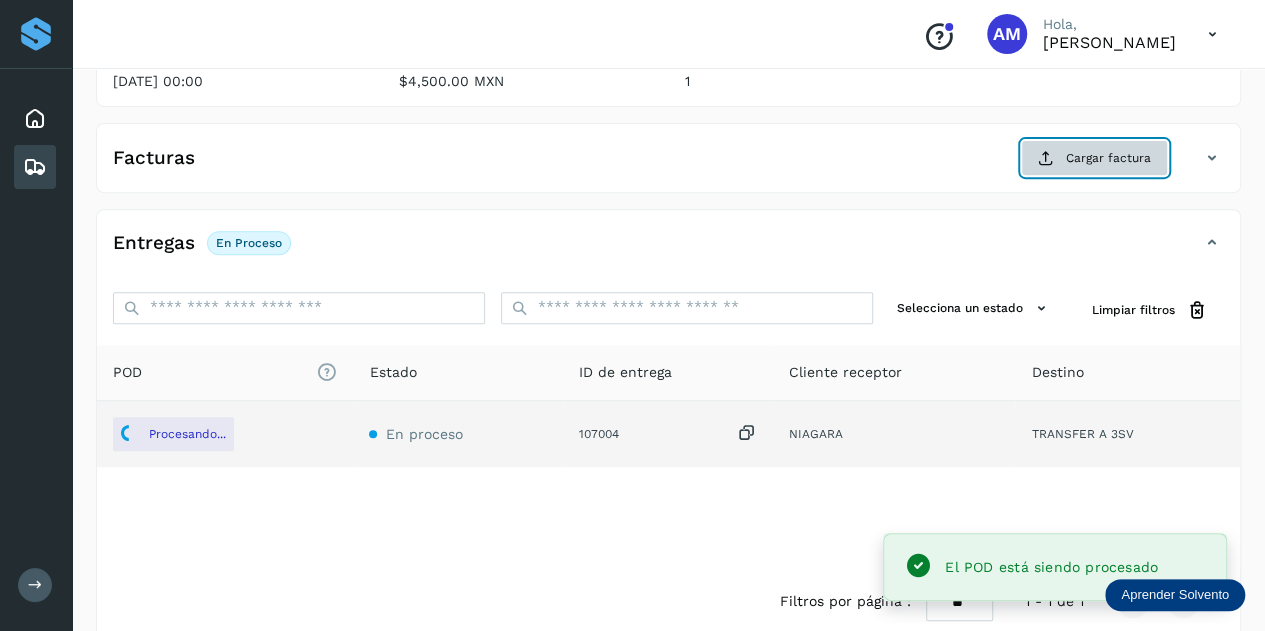 click on "Cargar factura" 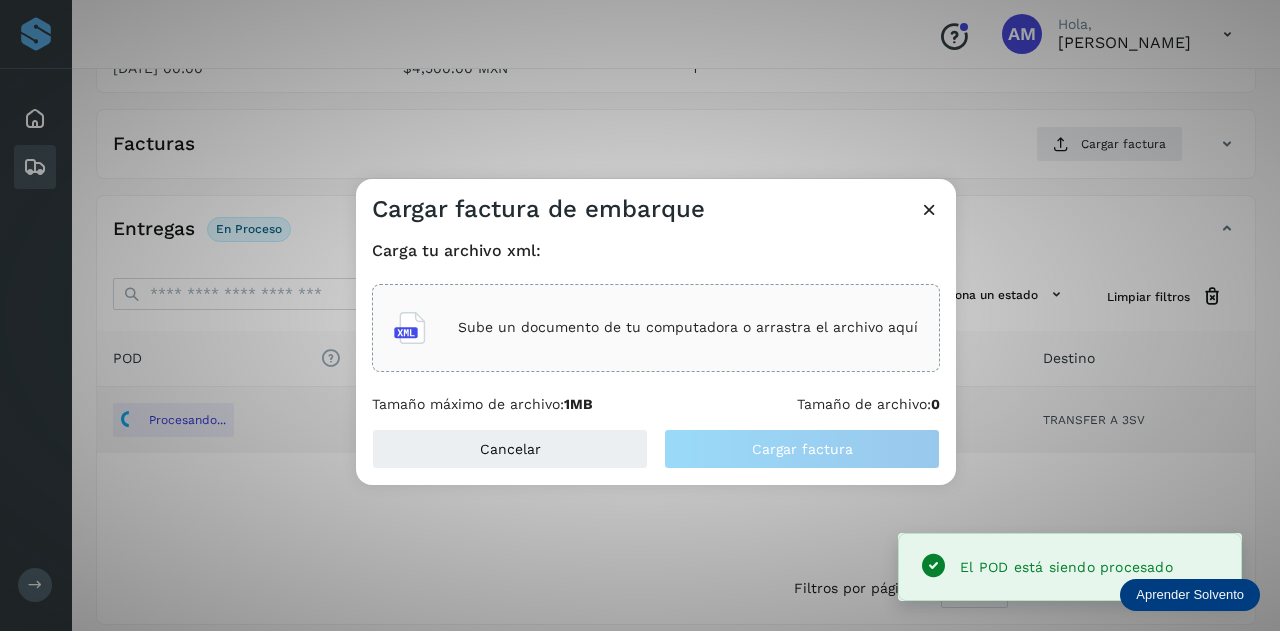 click on "Sube un documento de tu computadora o arrastra el archivo aquí" 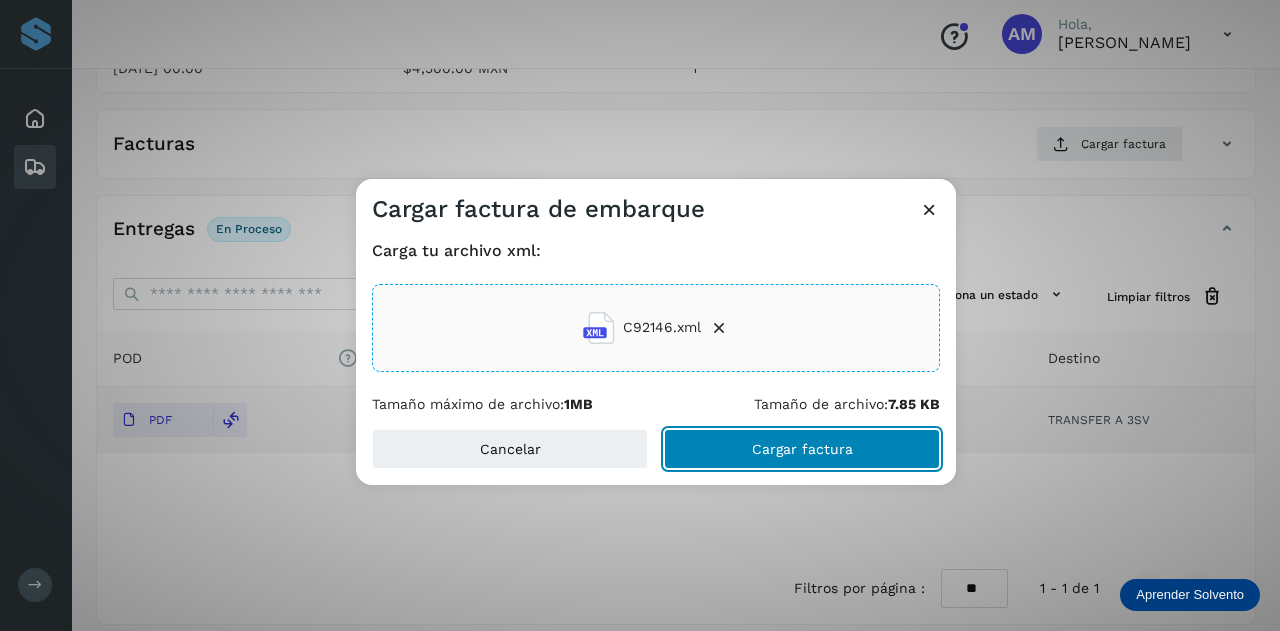 click on "Cargar factura" 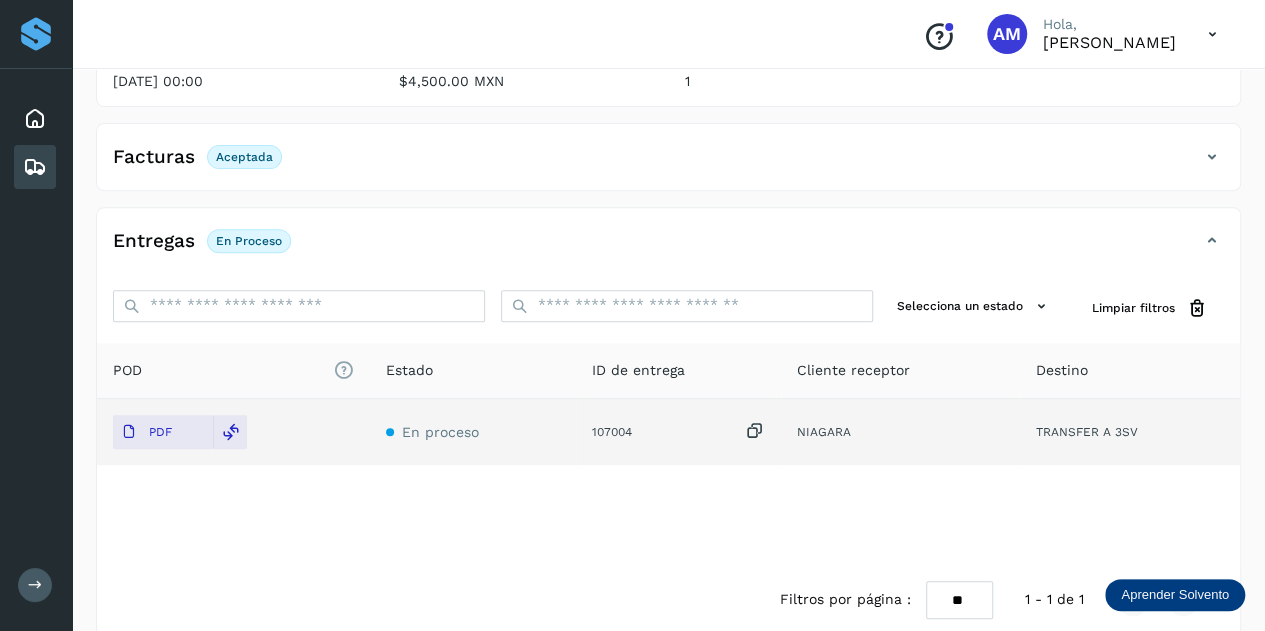 scroll, scrollTop: 0, scrollLeft: 0, axis: both 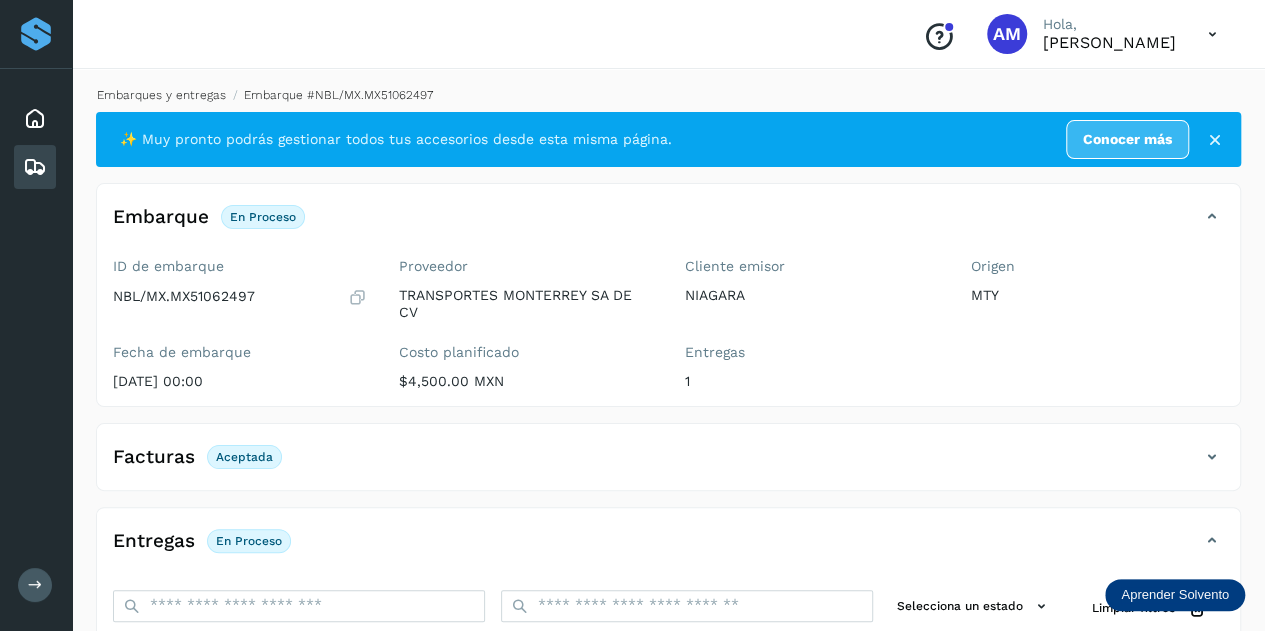 click on "Embarques y entregas" at bounding box center (161, 95) 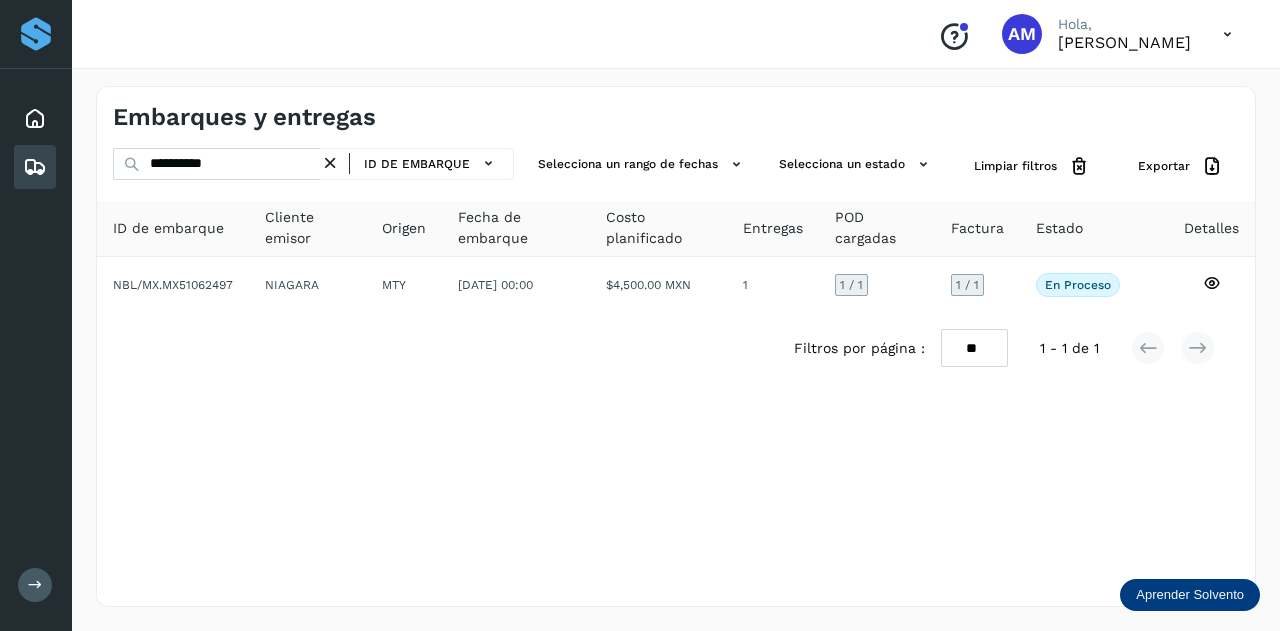 click at bounding box center [330, 163] 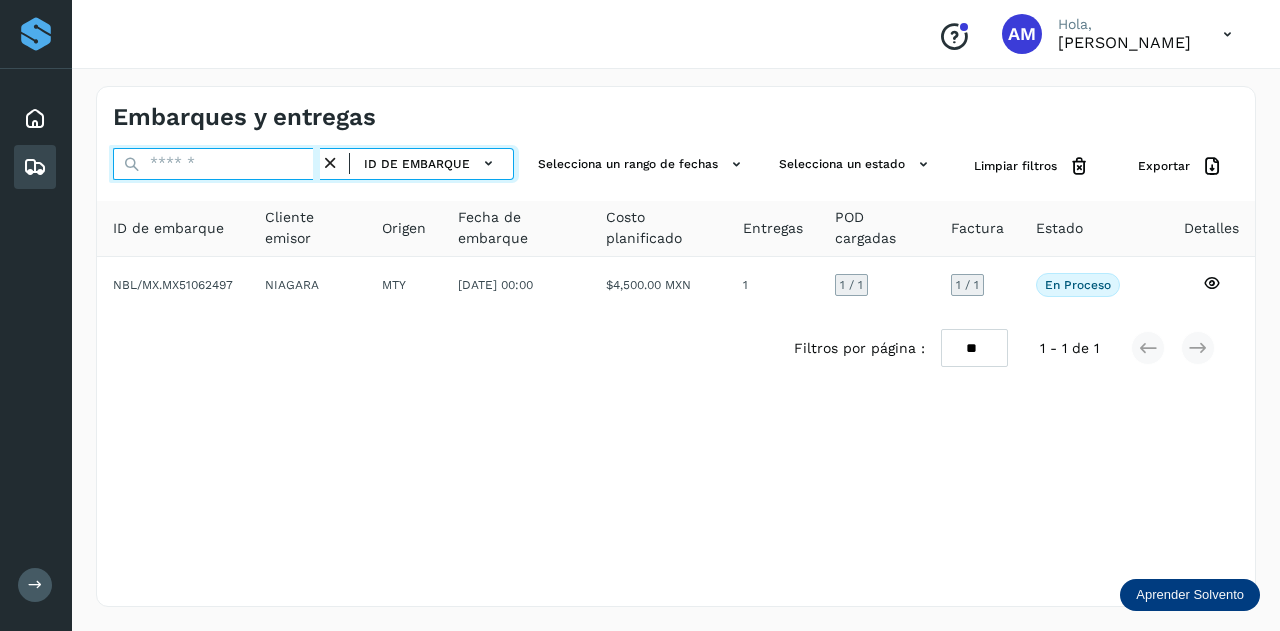 click at bounding box center [216, 164] 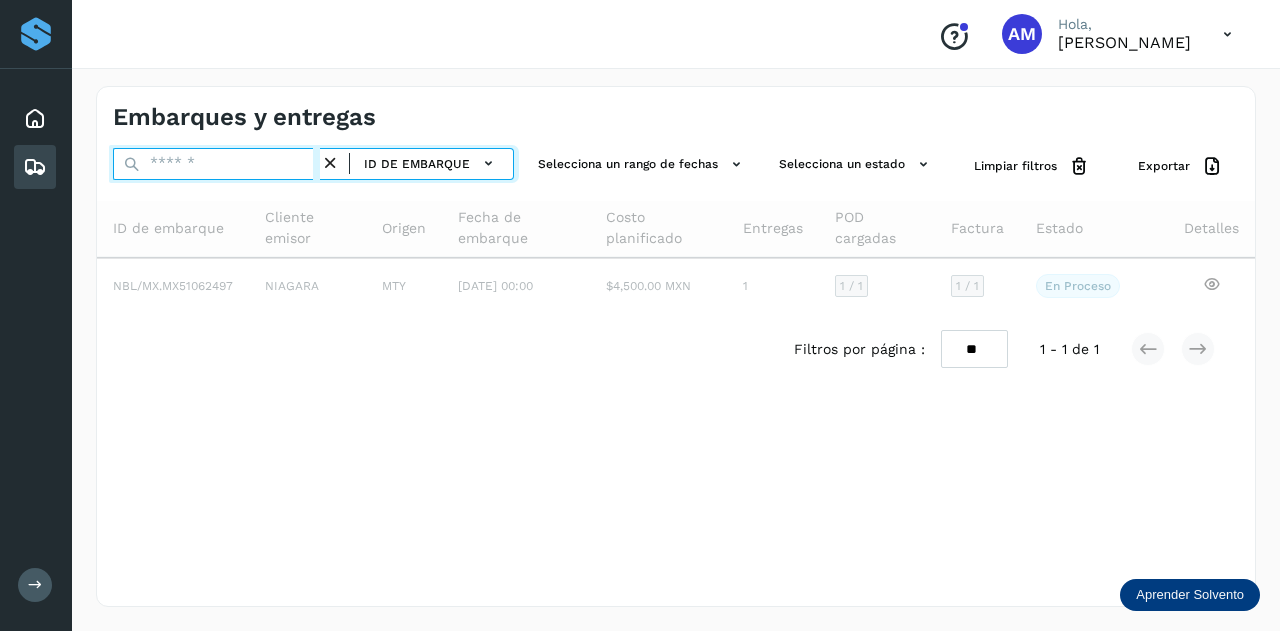 paste on "**********" 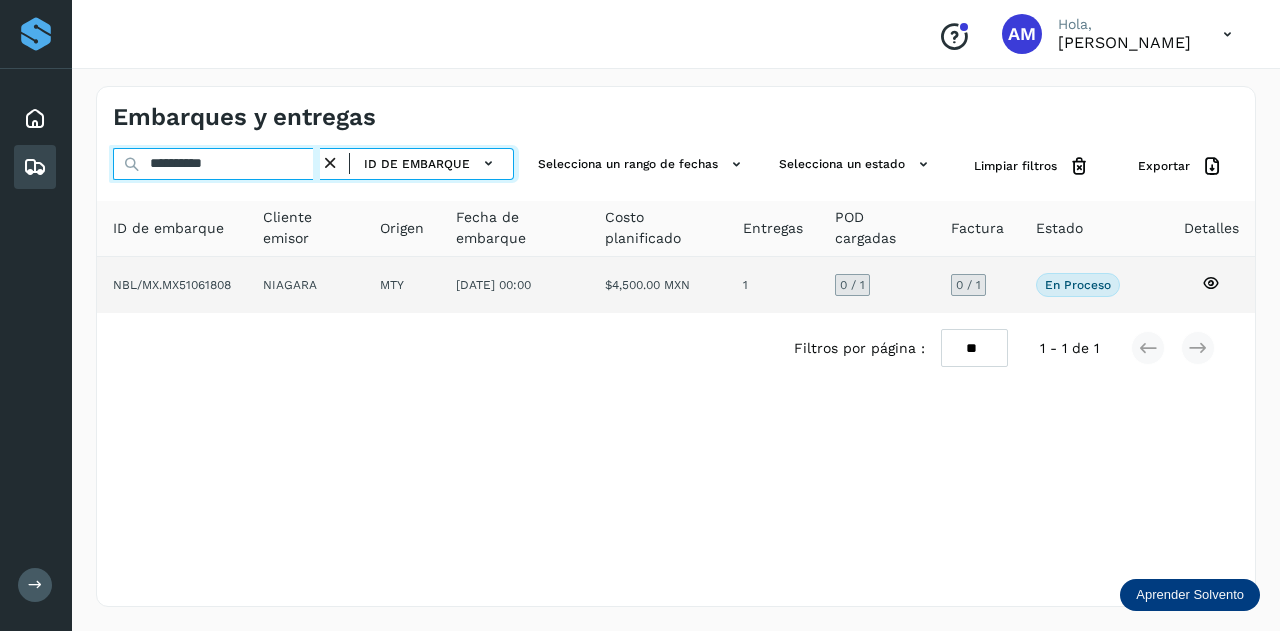 type on "**********" 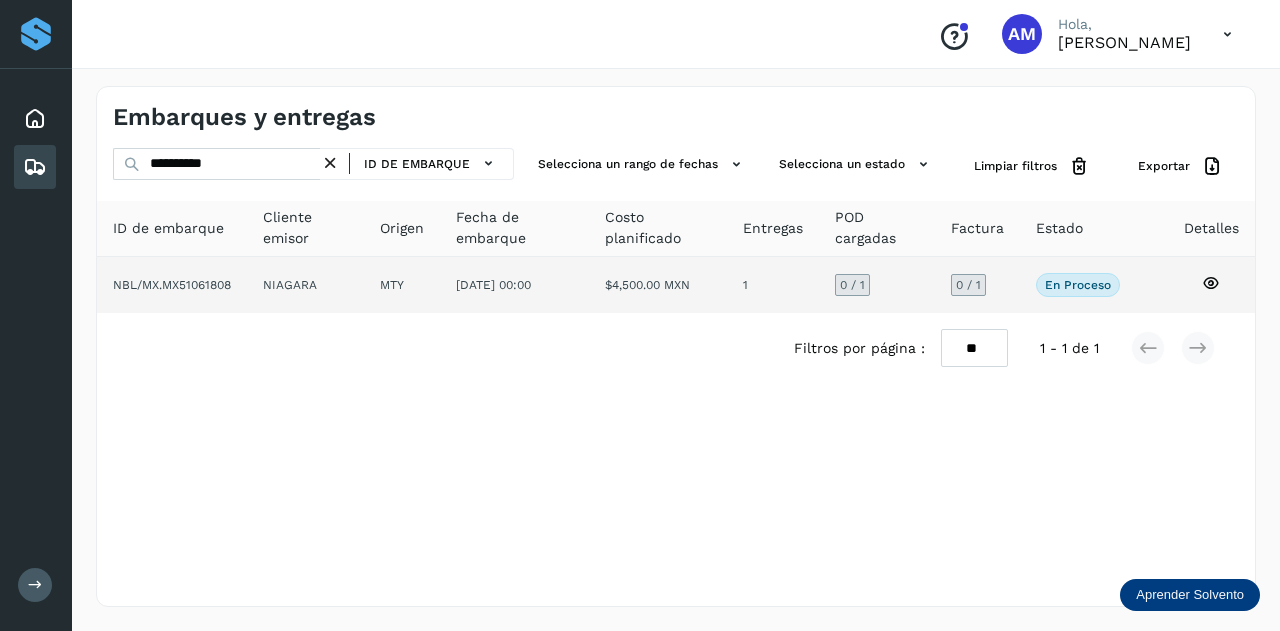 click on "NIAGARA" 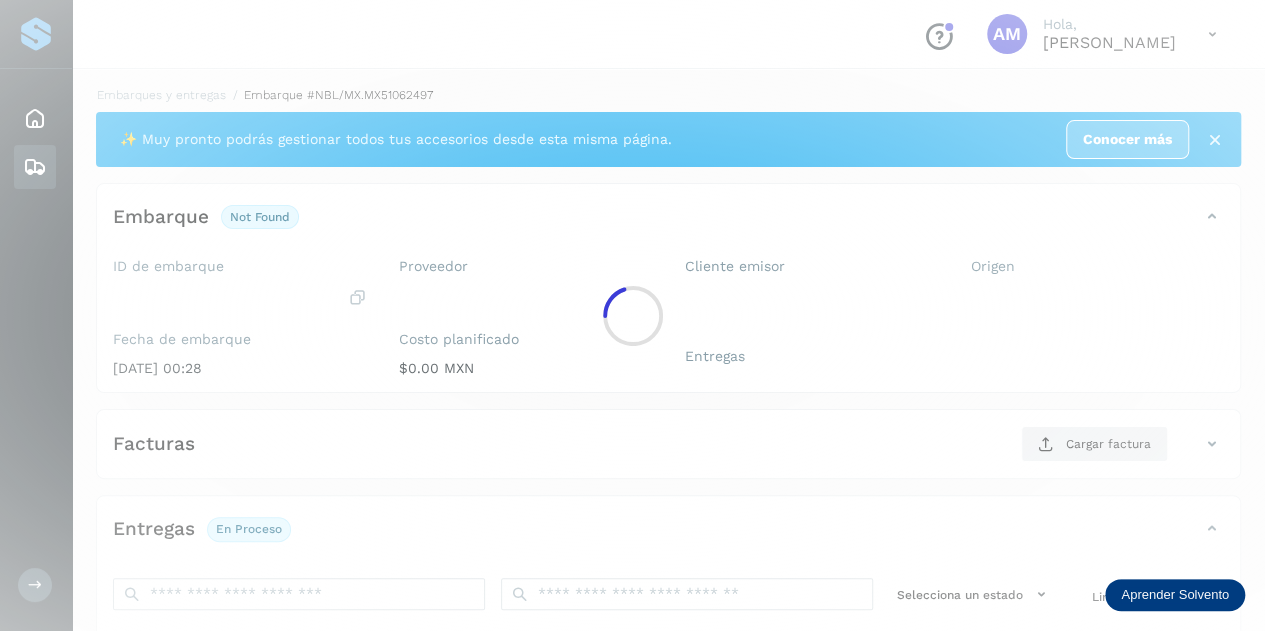 scroll, scrollTop: 200, scrollLeft: 0, axis: vertical 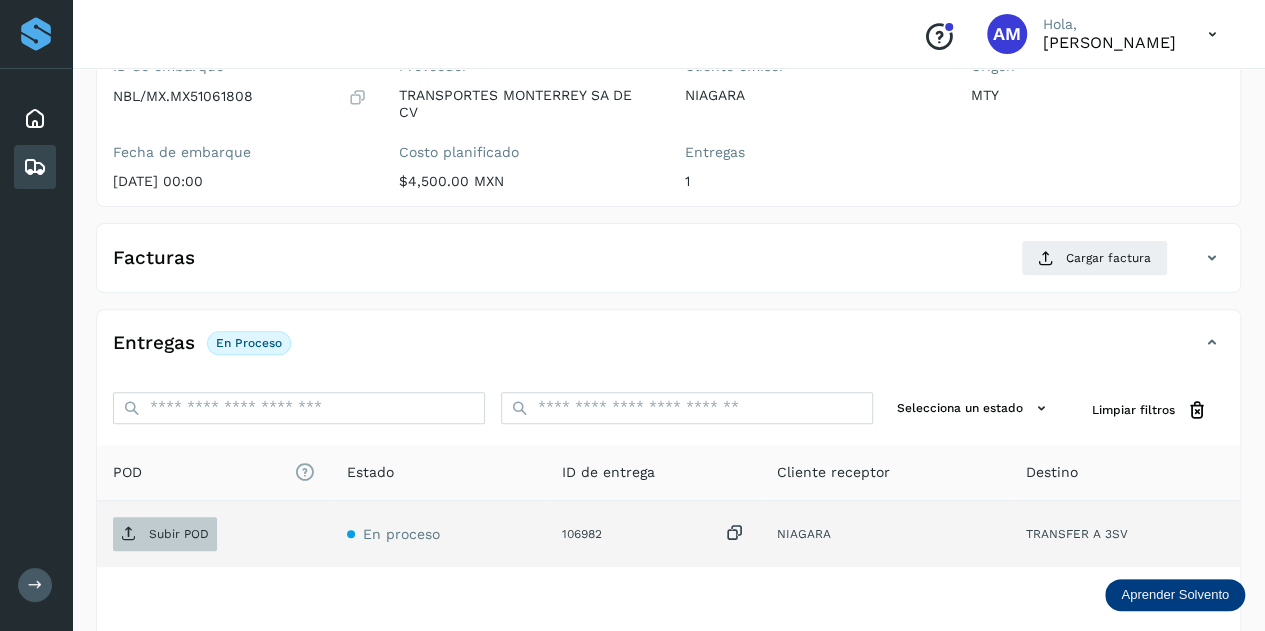 click on "Subir POD" at bounding box center (165, 534) 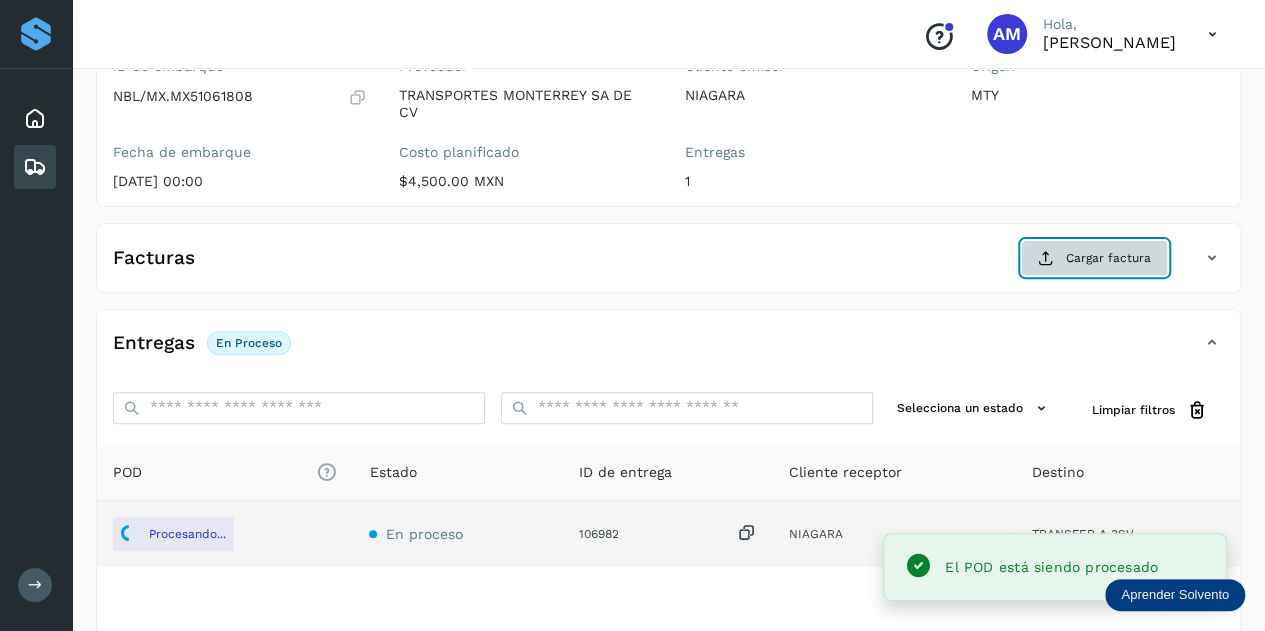 click on "Cargar factura" 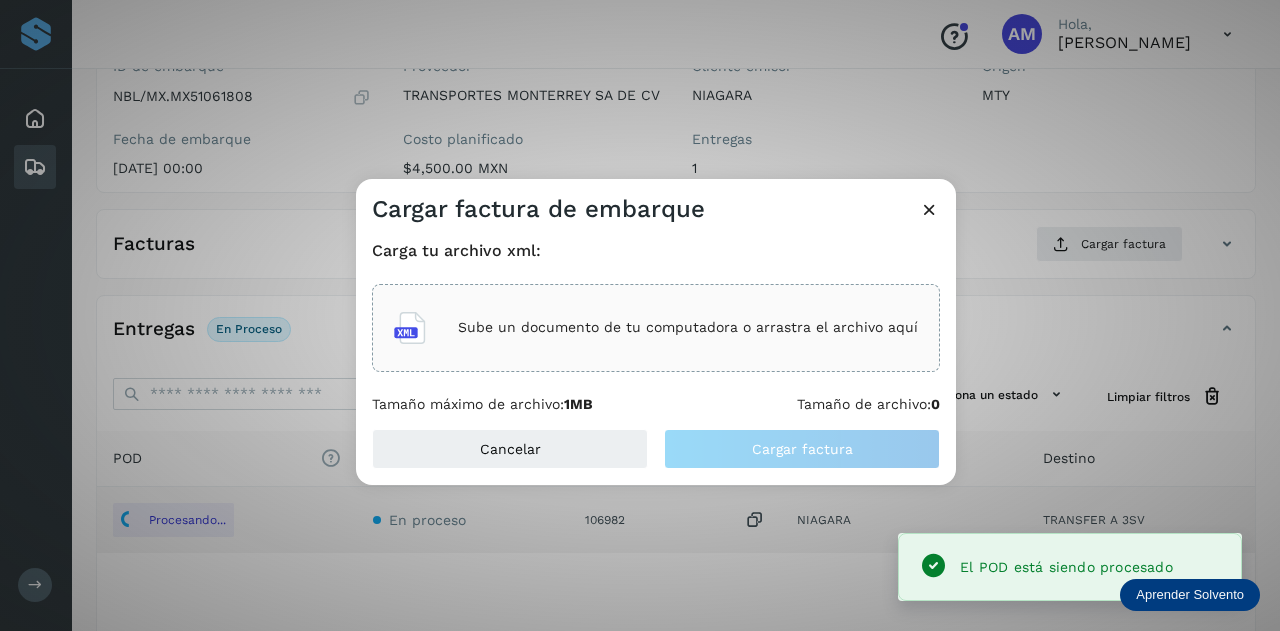 click on "Sube un documento de tu computadora o arrastra el archivo aquí" 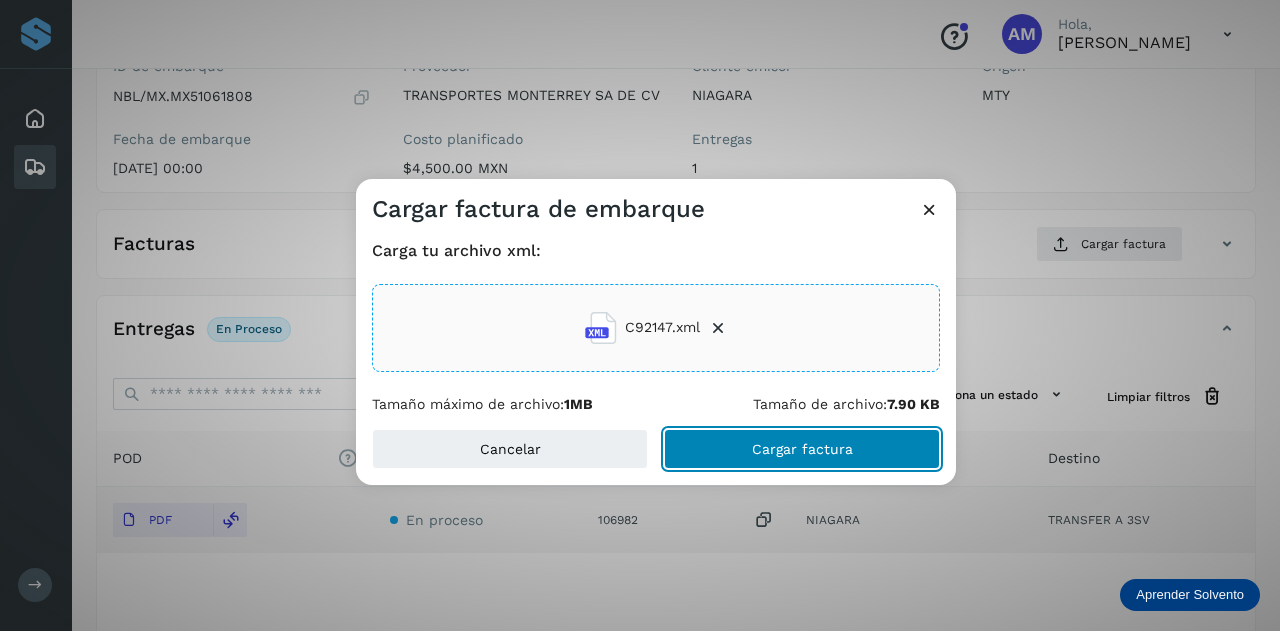 click on "Cargar factura" 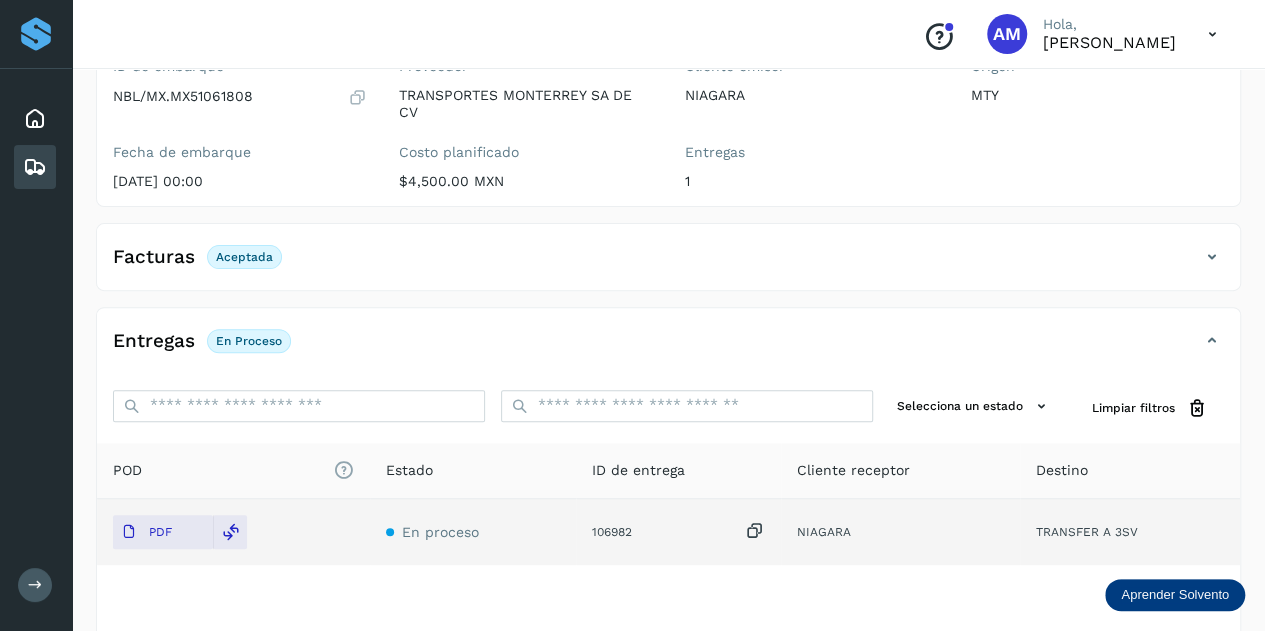 scroll, scrollTop: 0, scrollLeft: 0, axis: both 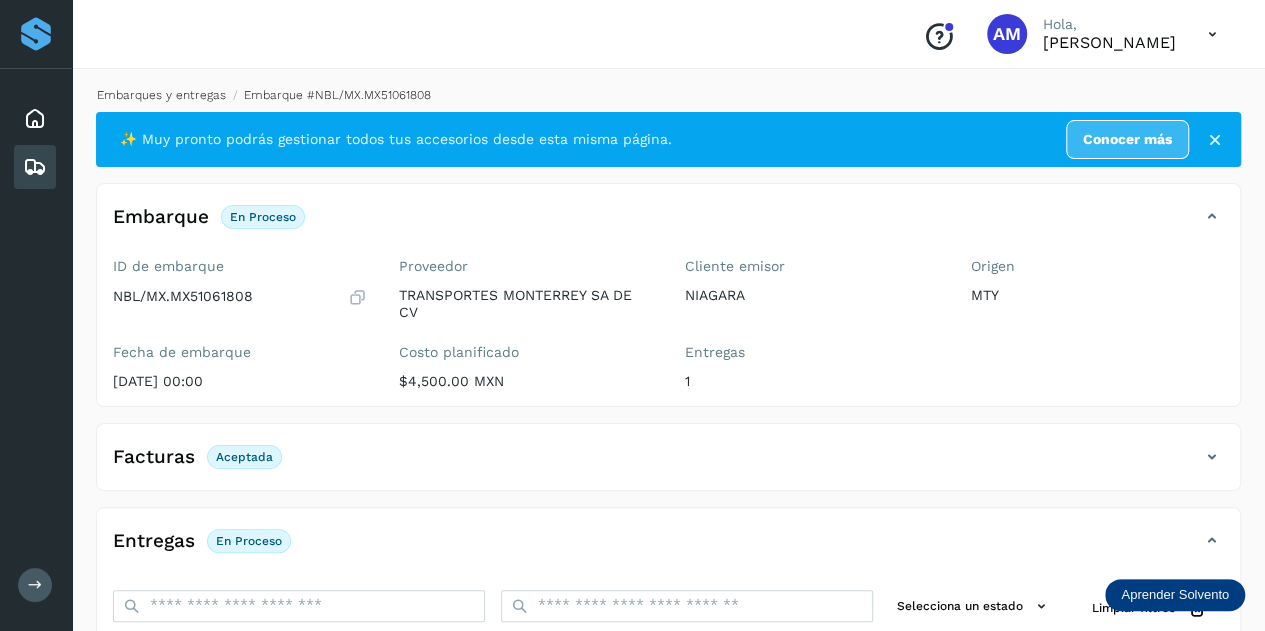 click on "Embarques y entregas" at bounding box center [161, 95] 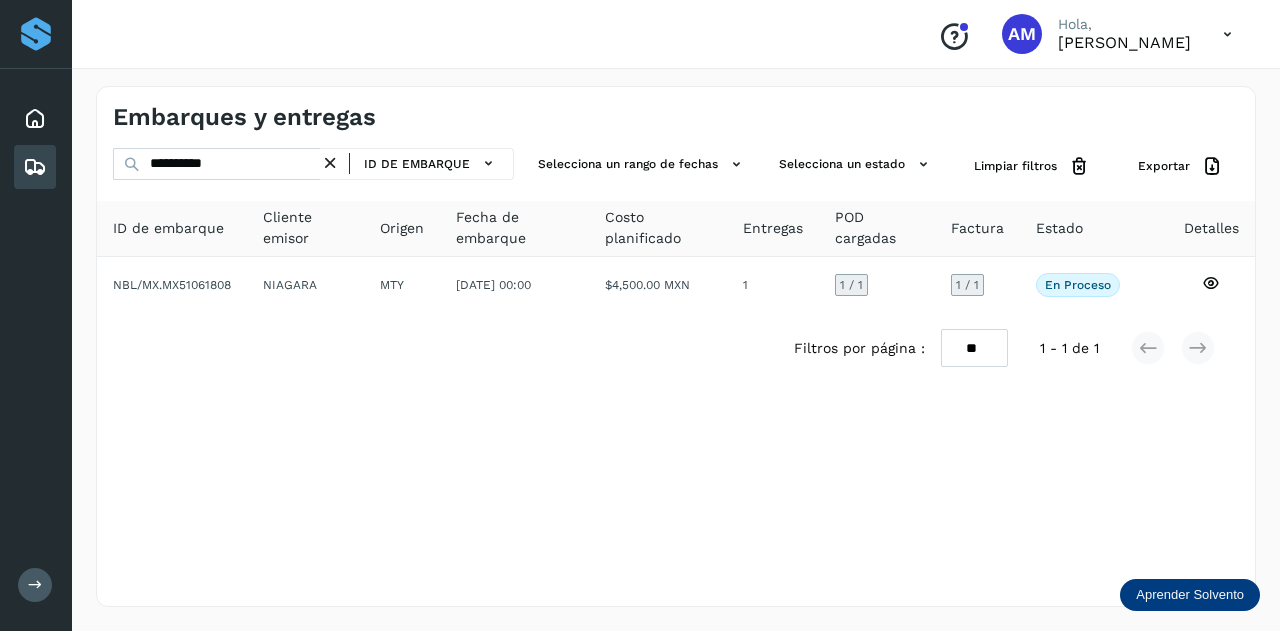click at bounding box center (330, 163) 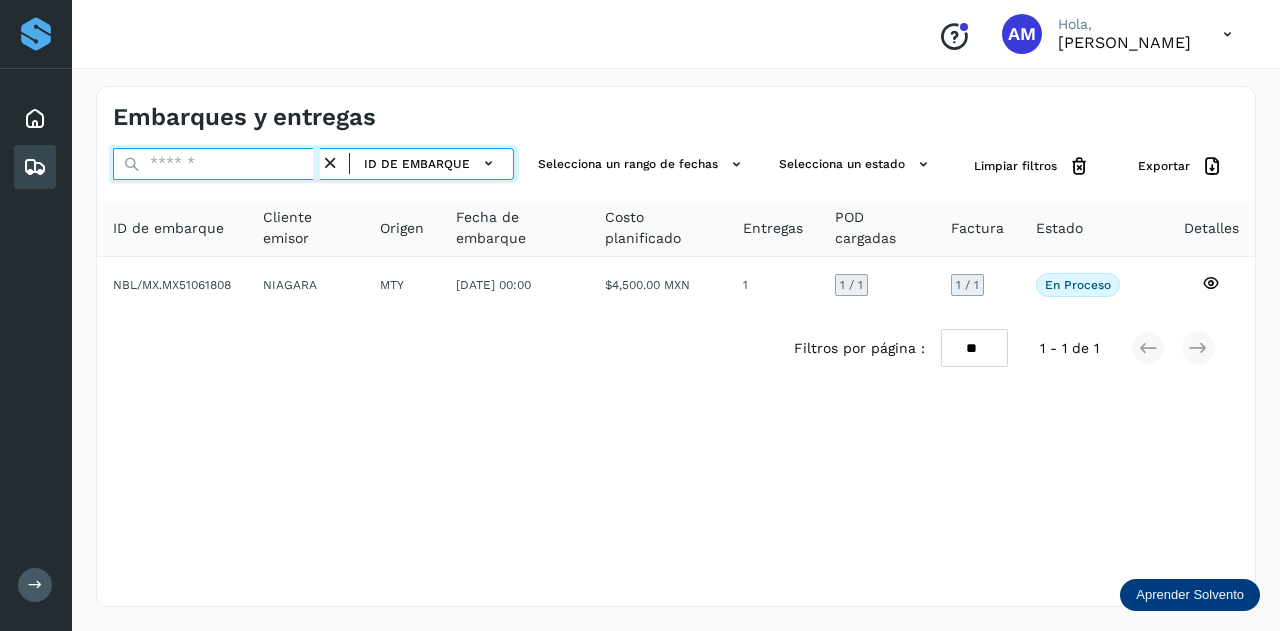 click at bounding box center [216, 164] 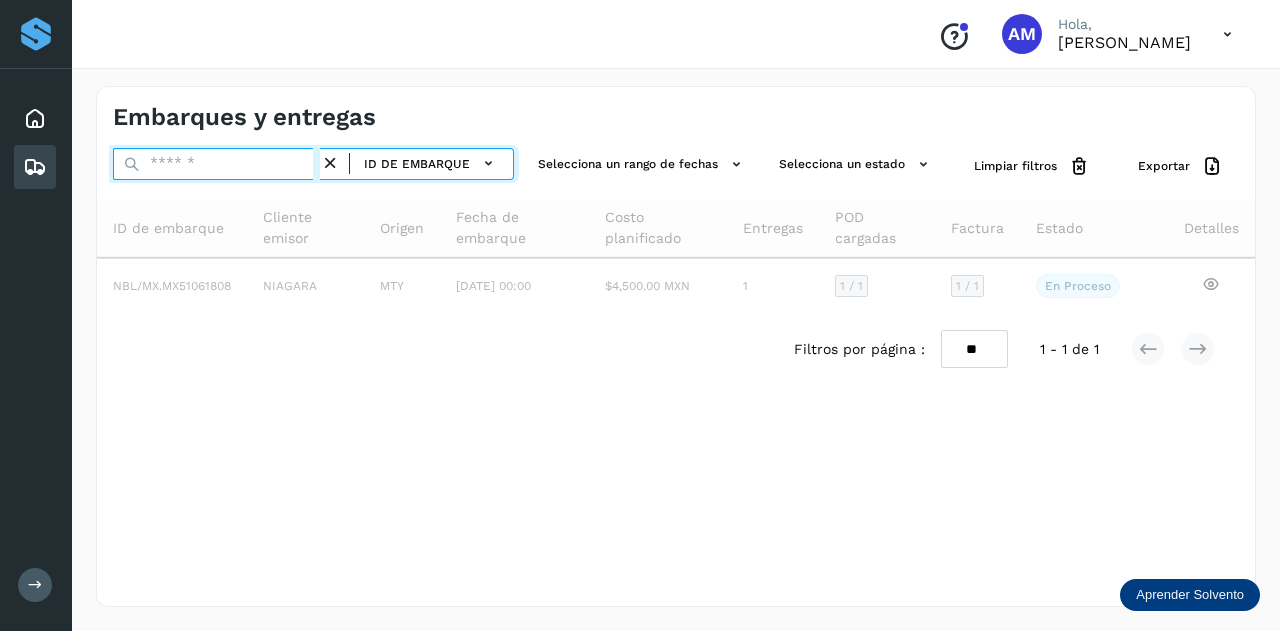 paste on "**********" 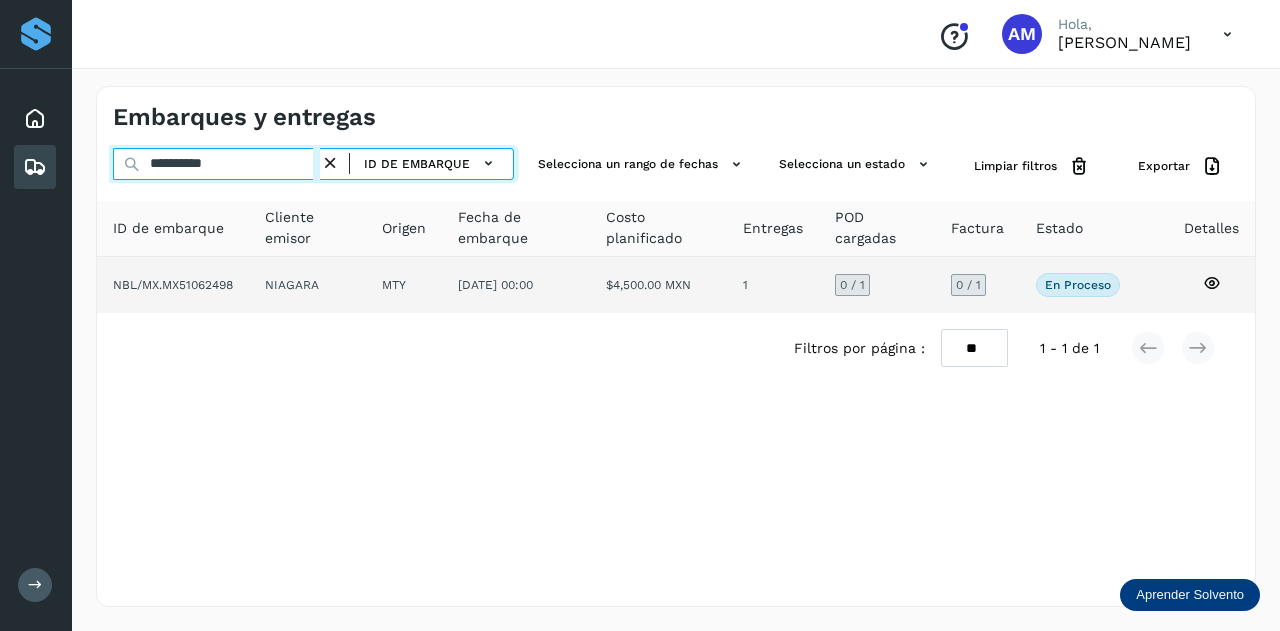 type on "**********" 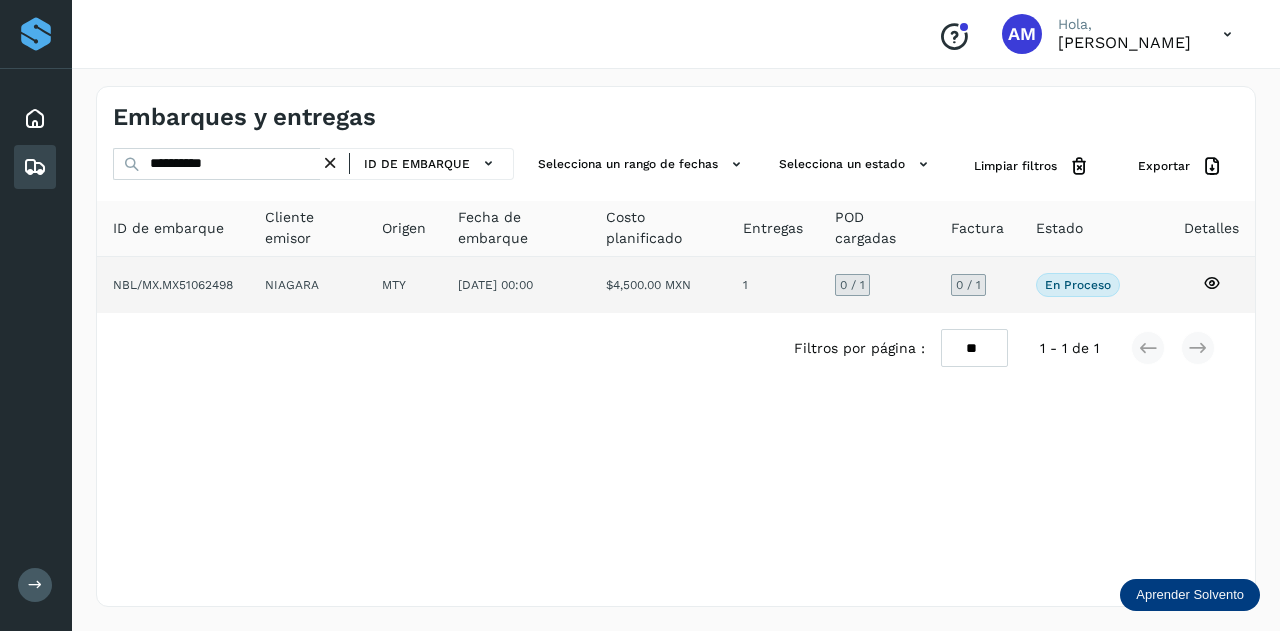 click on "MTY" 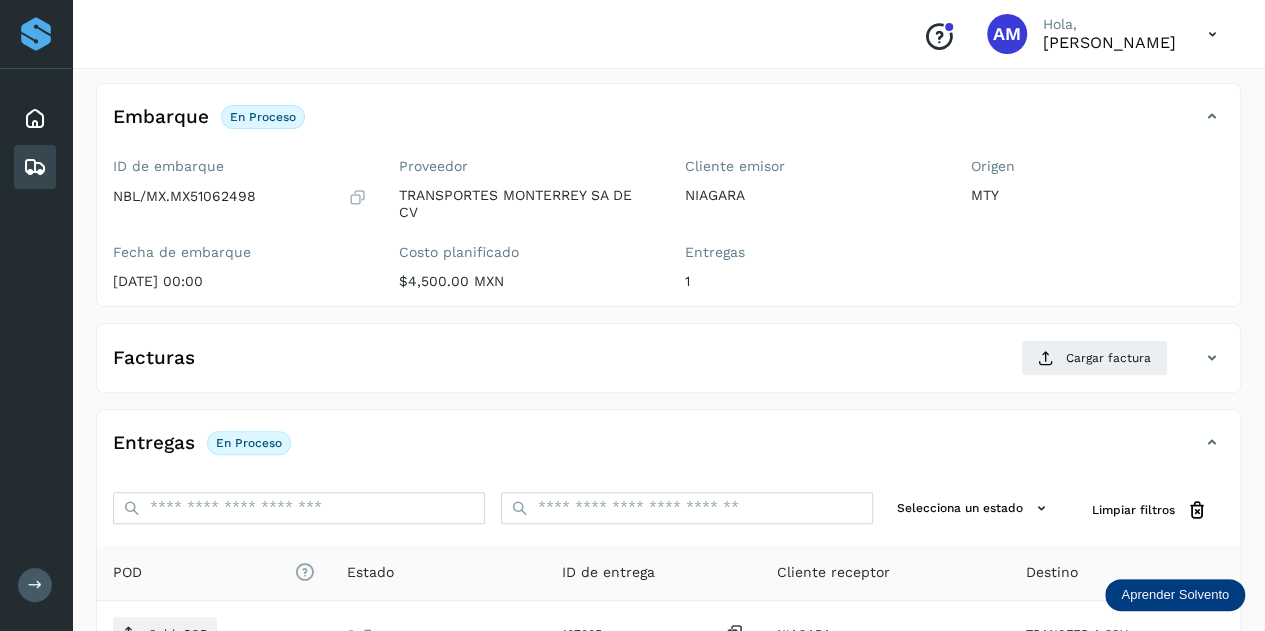 scroll, scrollTop: 200, scrollLeft: 0, axis: vertical 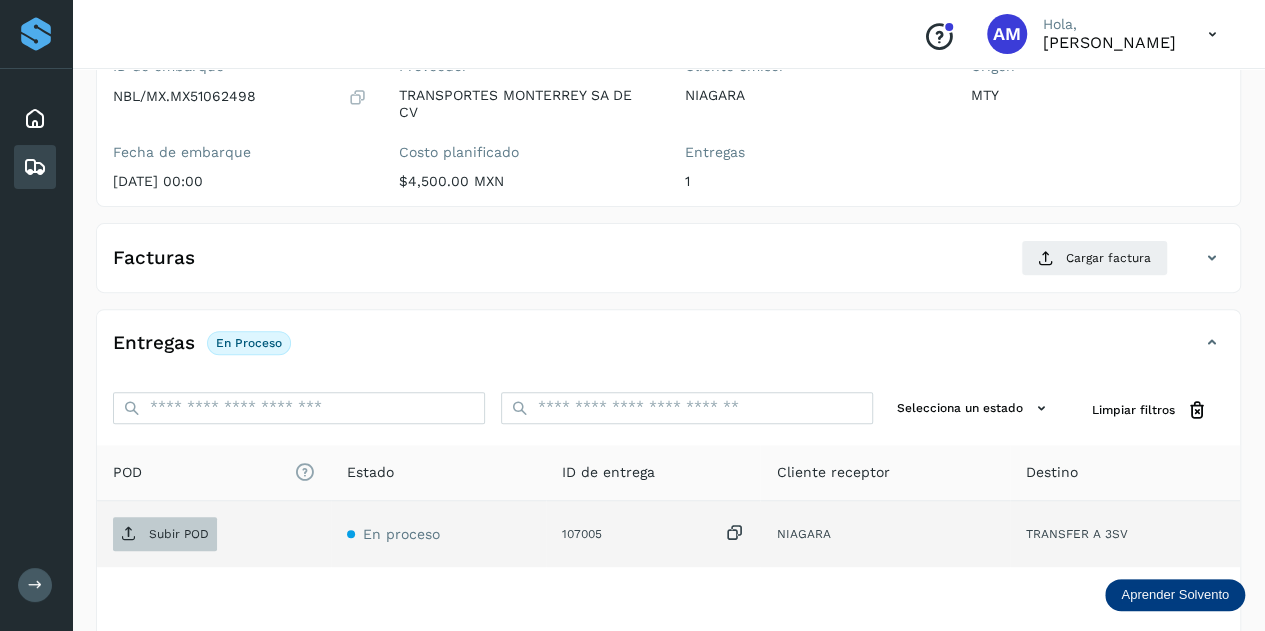 click on "Subir POD" at bounding box center [179, 534] 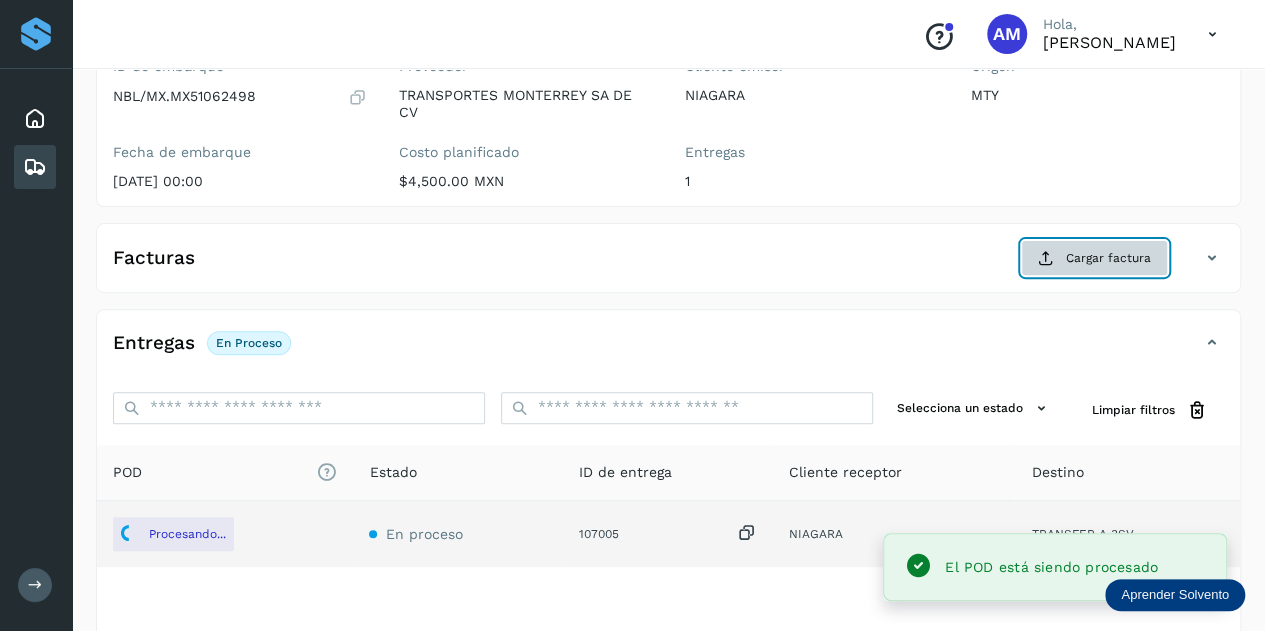 click on "Cargar factura" 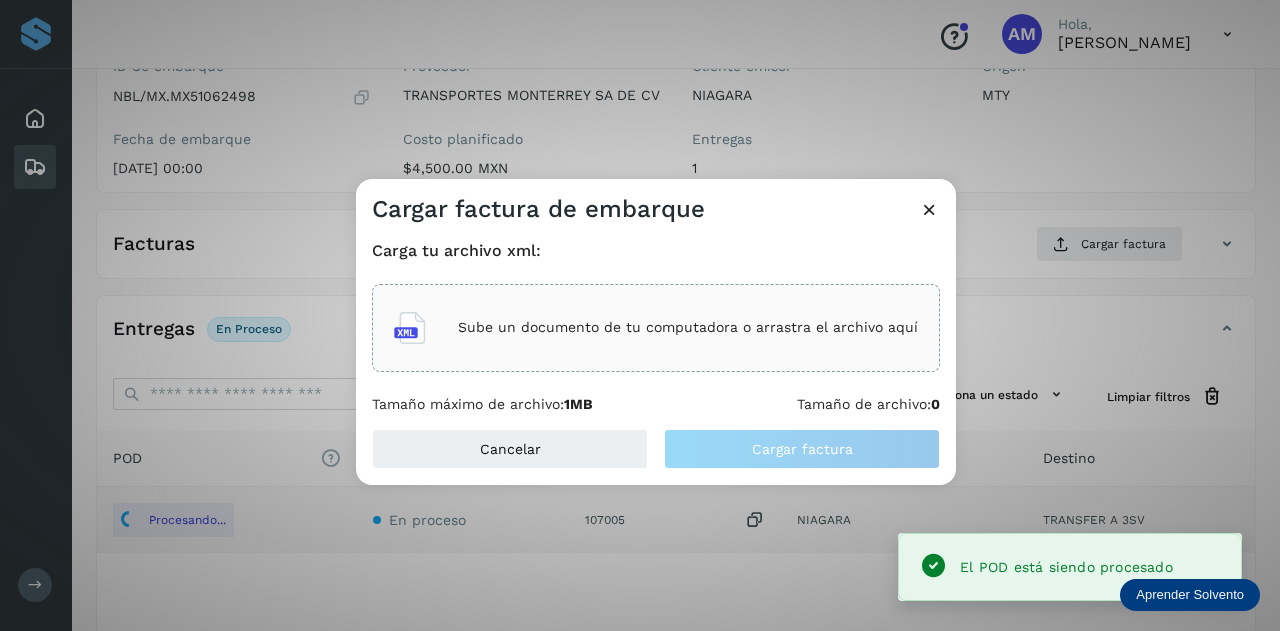 click on "Sube un documento de tu computadora o arrastra el archivo aquí" 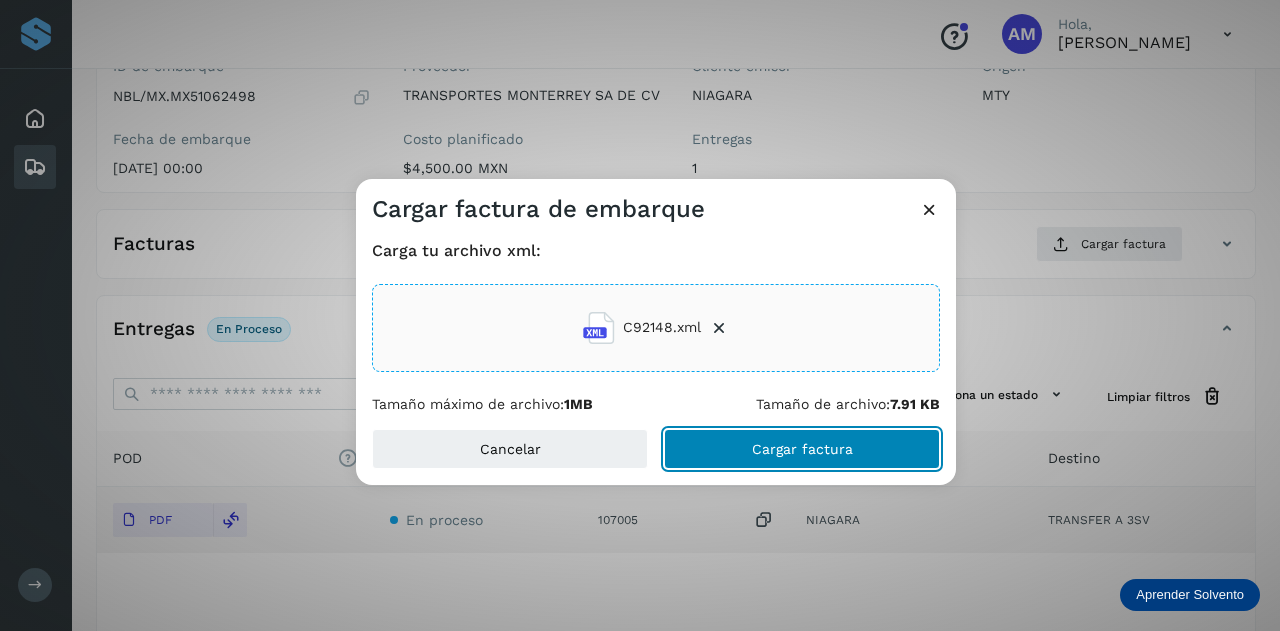 click on "Cargar factura" 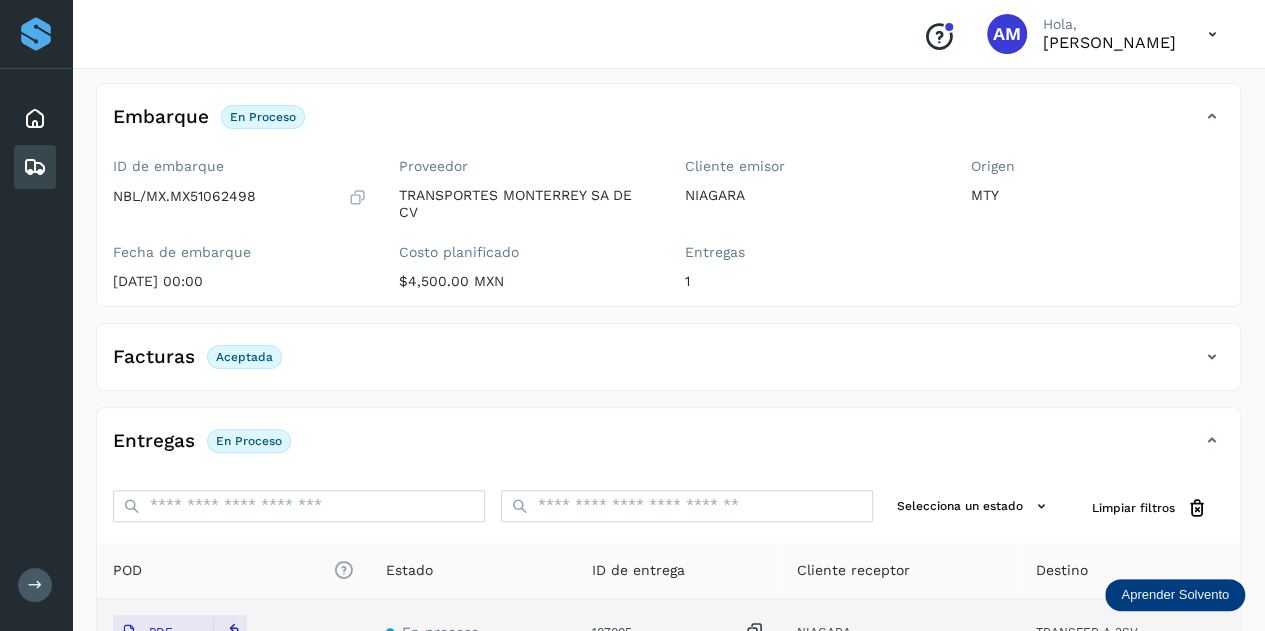 scroll, scrollTop: 0, scrollLeft: 0, axis: both 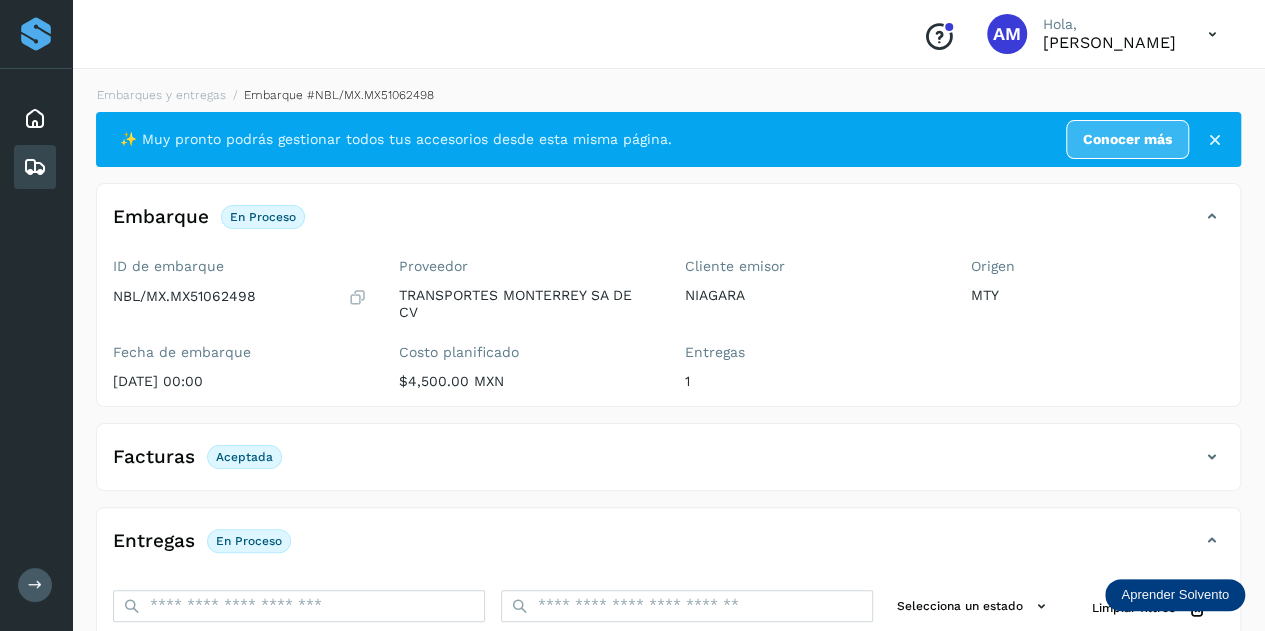 click on "Embarque #NBL/MX.MX51062498" 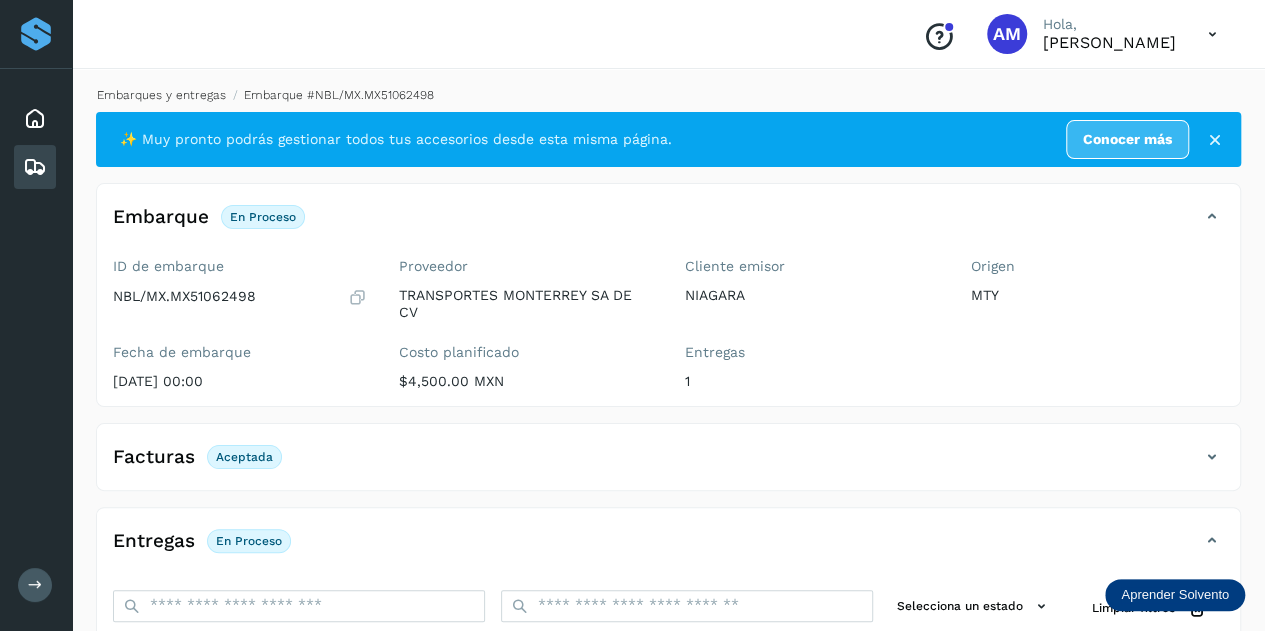 click on "Embarques y entregas" at bounding box center [161, 95] 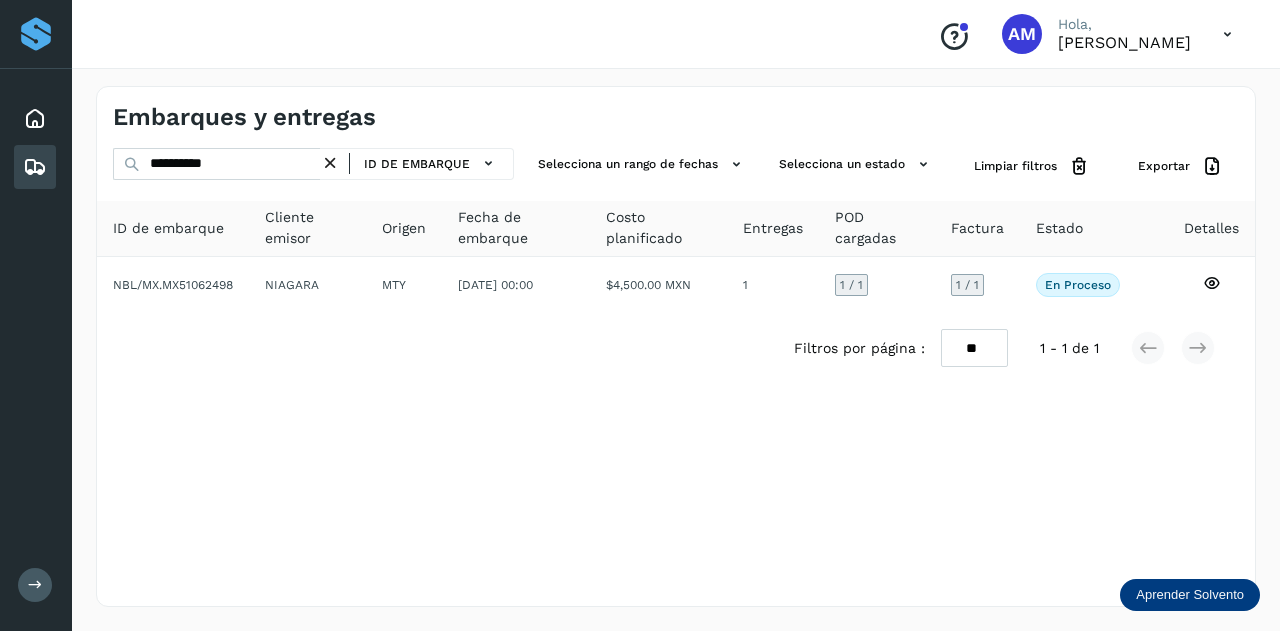 drag, startPoint x: 332, startPoint y: 159, endPoint x: 315, endPoint y: 162, distance: 17.262676 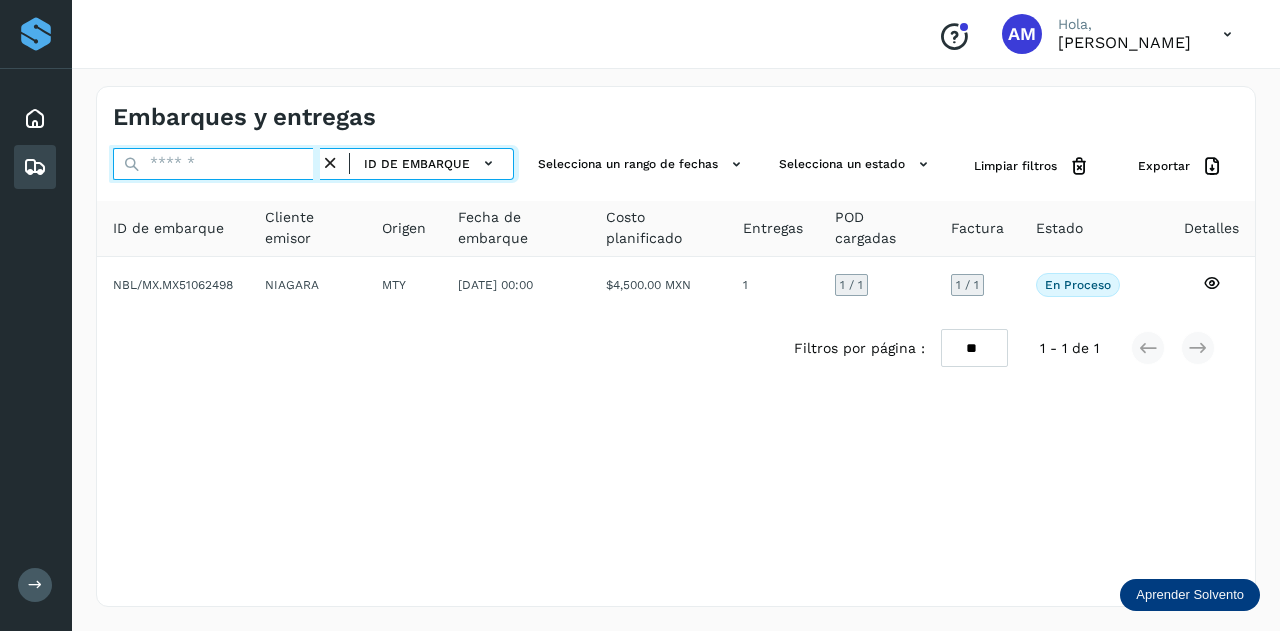 click at bounding box center (216, 164) 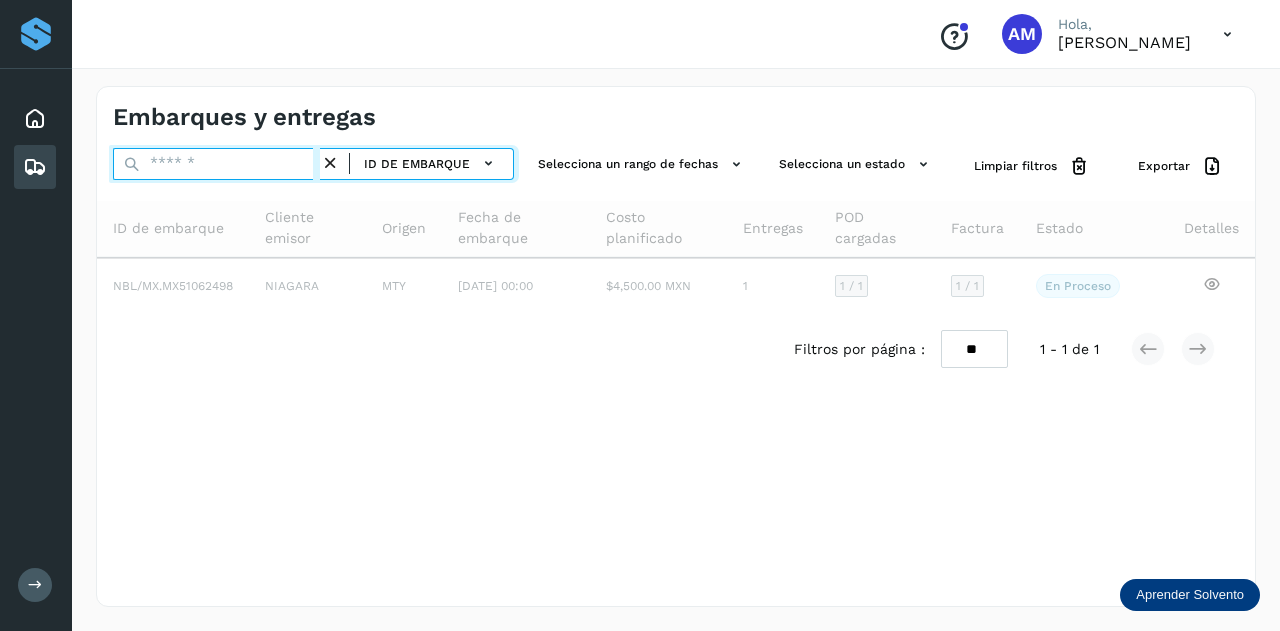 paste on "**********" 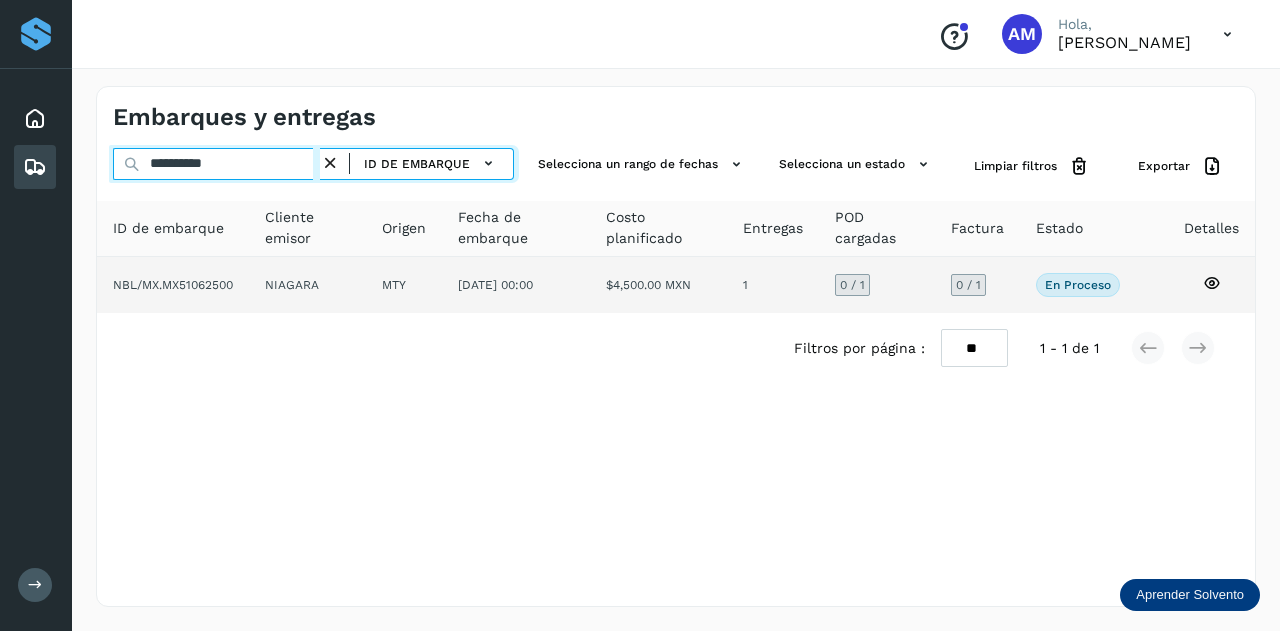 type on "**********" 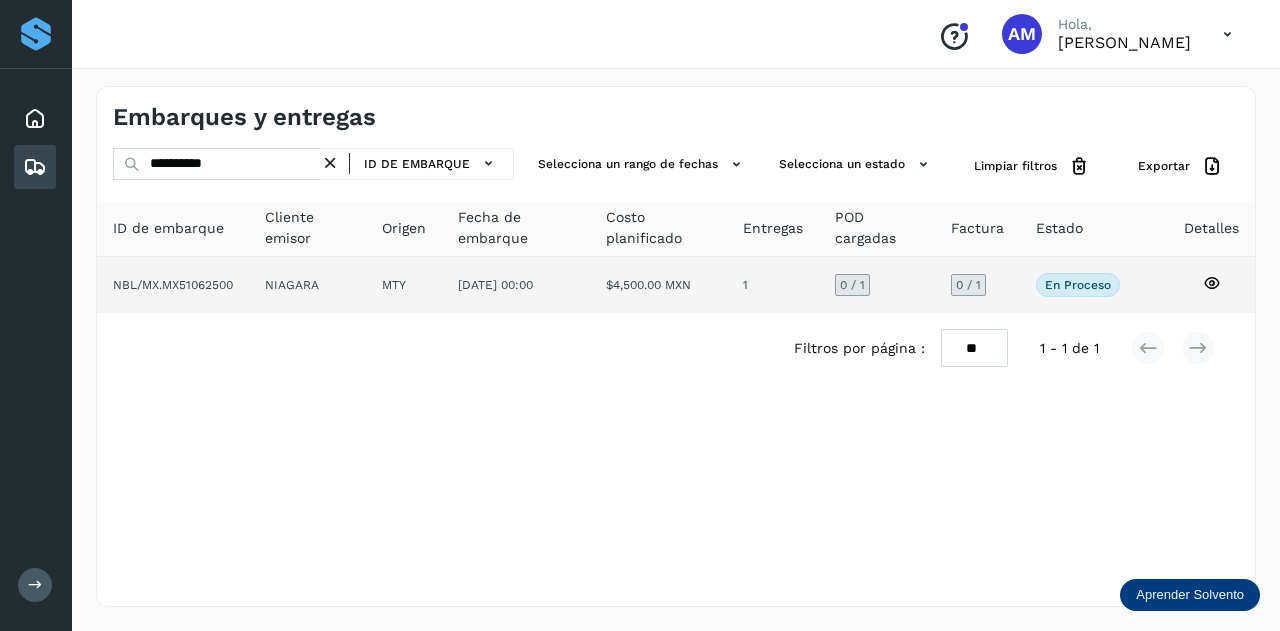 click on "NIAGARA" 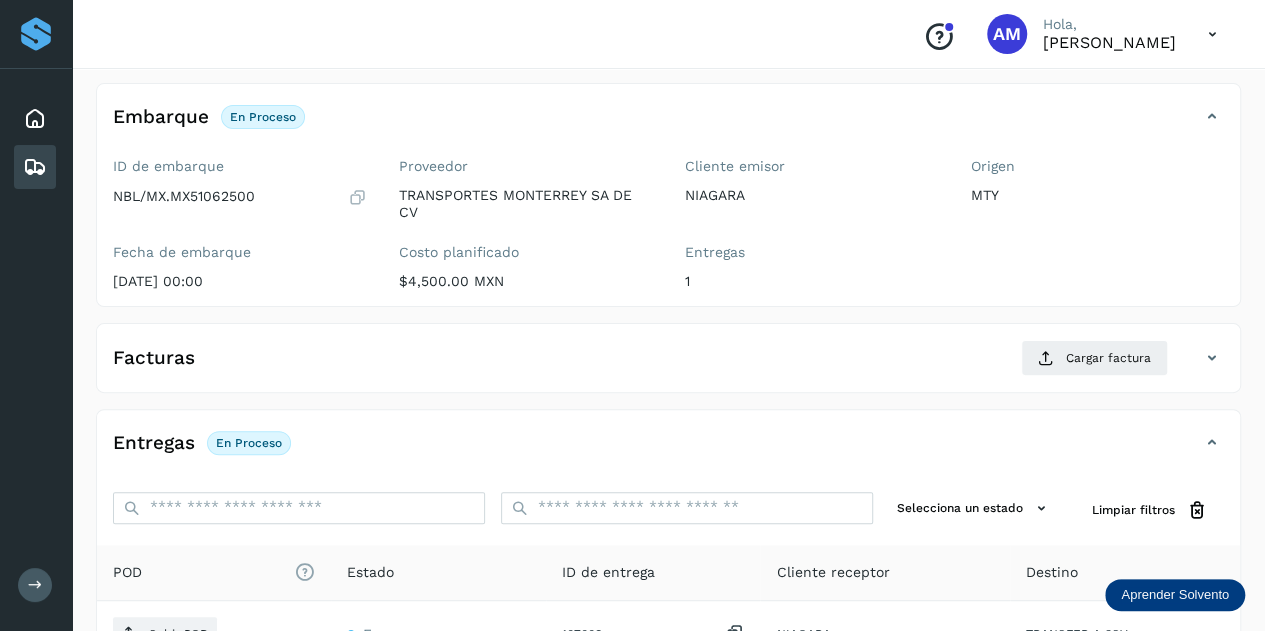 scroll, scrollTop: 200, scrollLeft: 0, axis: vertical 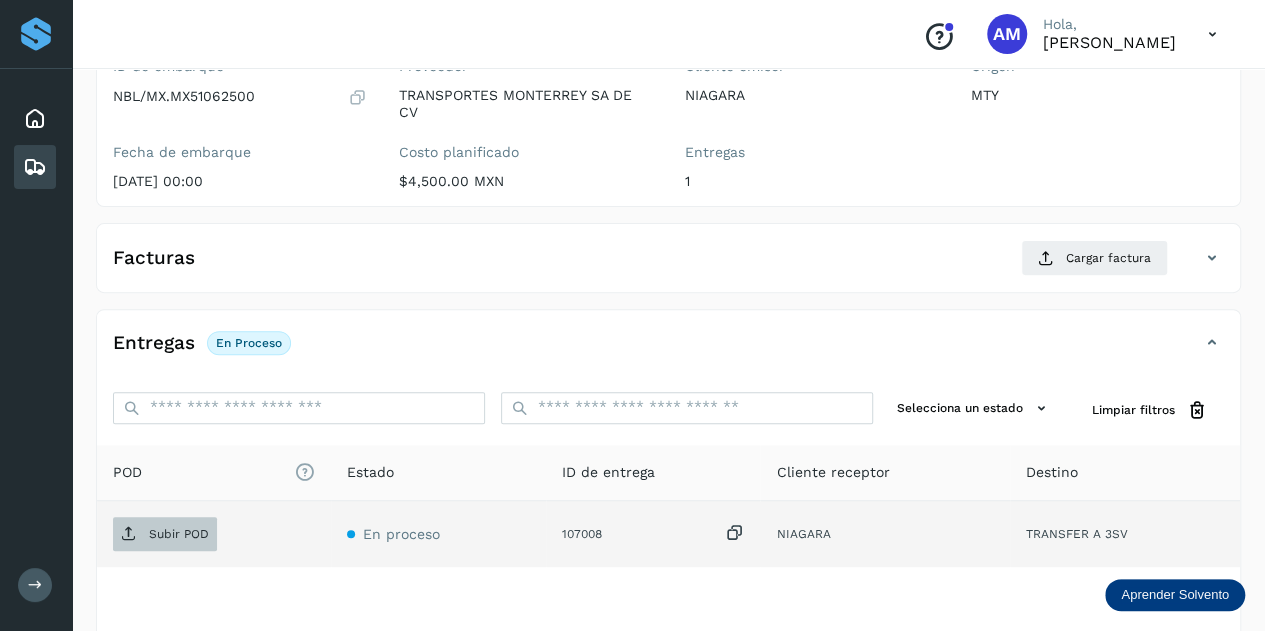 click on "Subir POD" at bounding box center [179, 534] 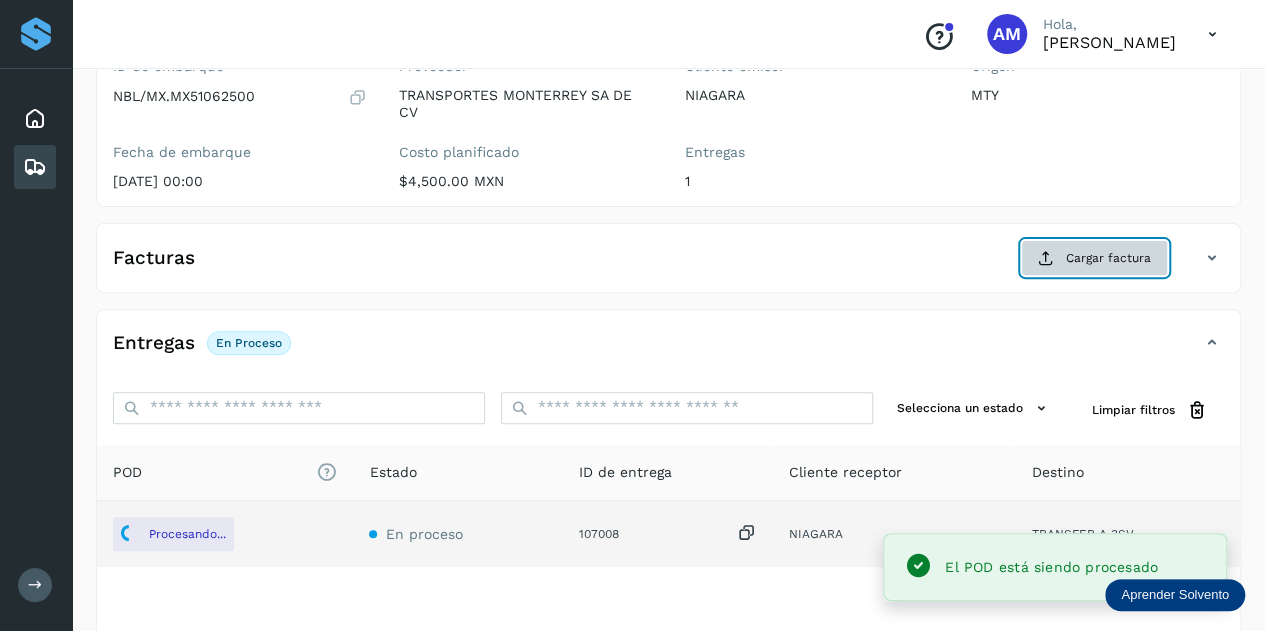 click on "Cargar factura" at bounding box center [1094, 258] 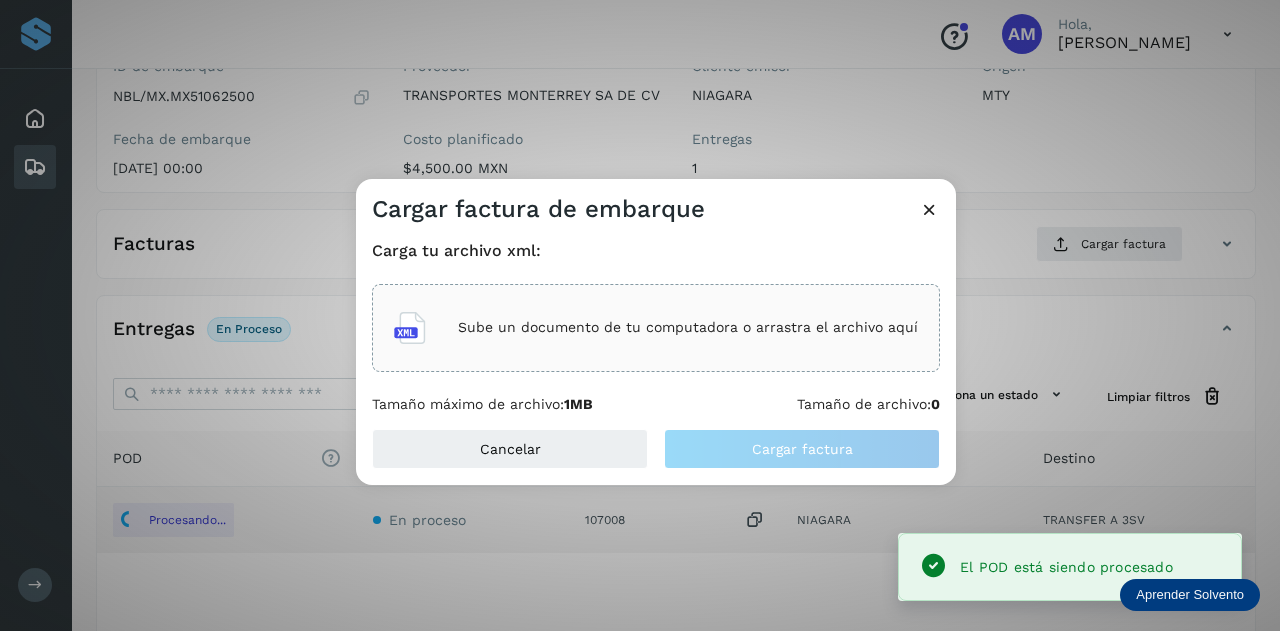 click on "Sube un documento de tu computadora o arrastra el archivo aquí" 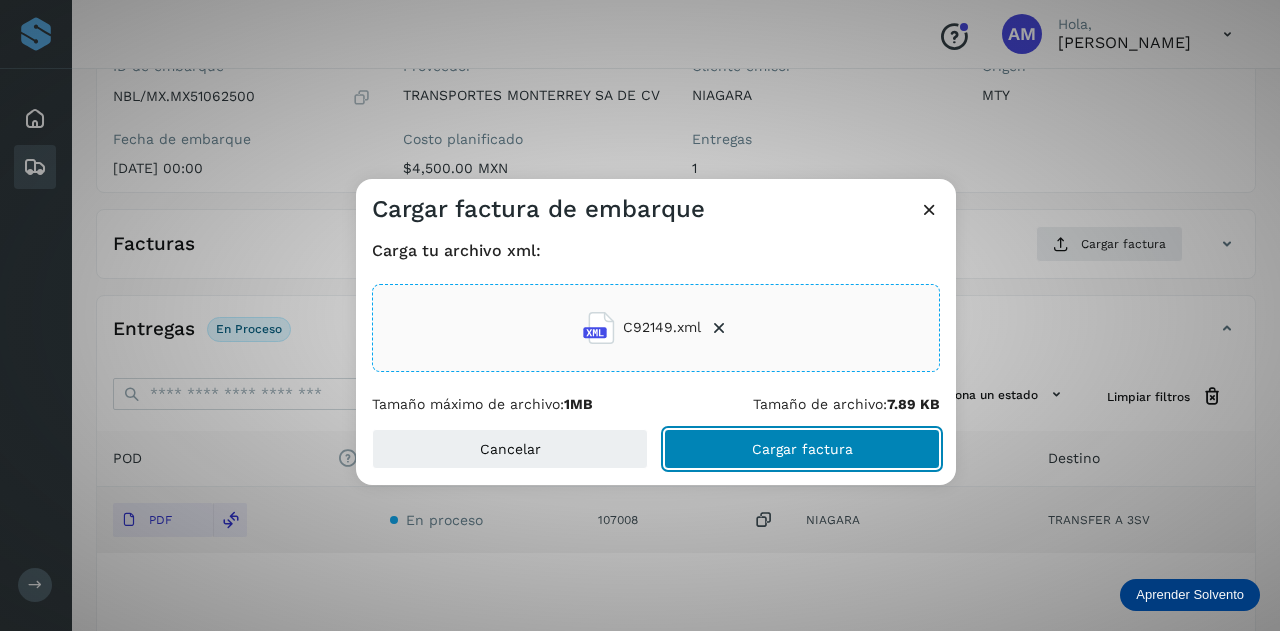 click on "Cargar factura" 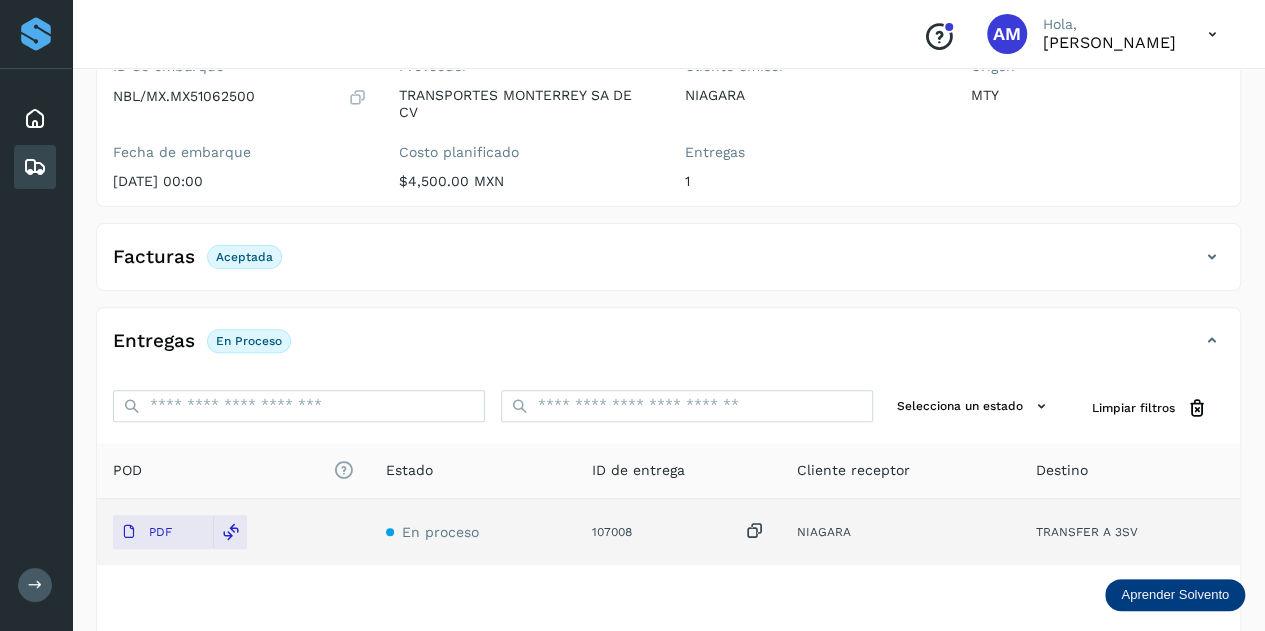 scroll, scrollTop: 0, scrollLeft: 0, axis: both 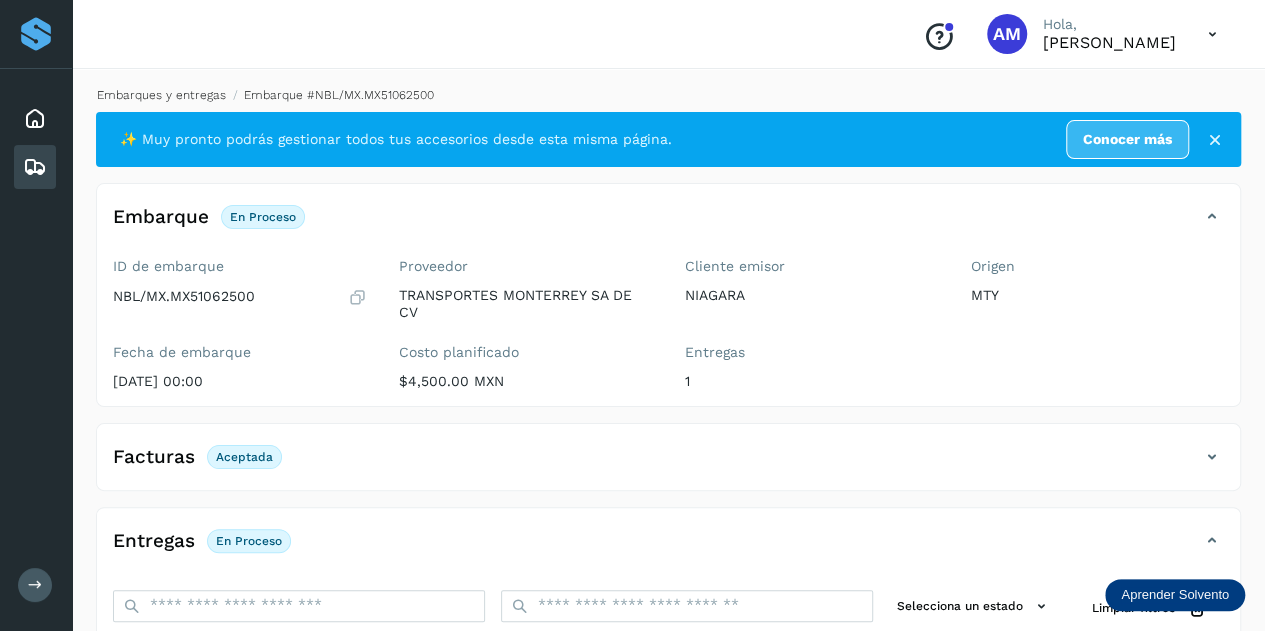click on "Embarques y entregas" at bounding box center (161, 95) 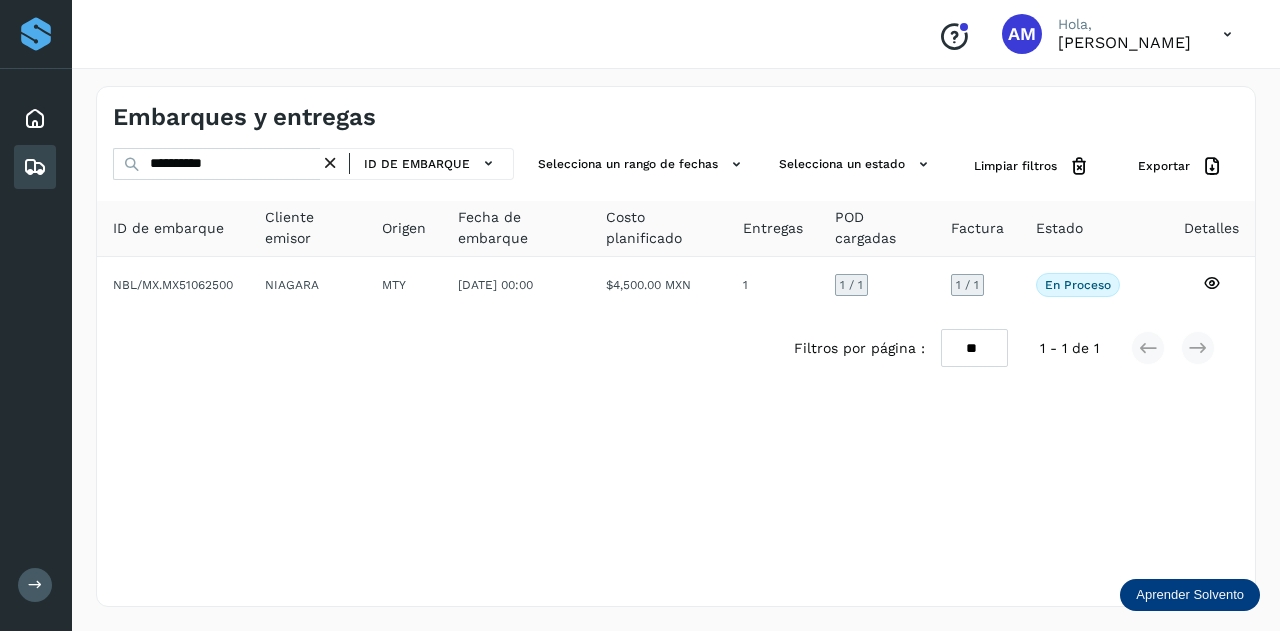 click at bounding box center [330, 163] 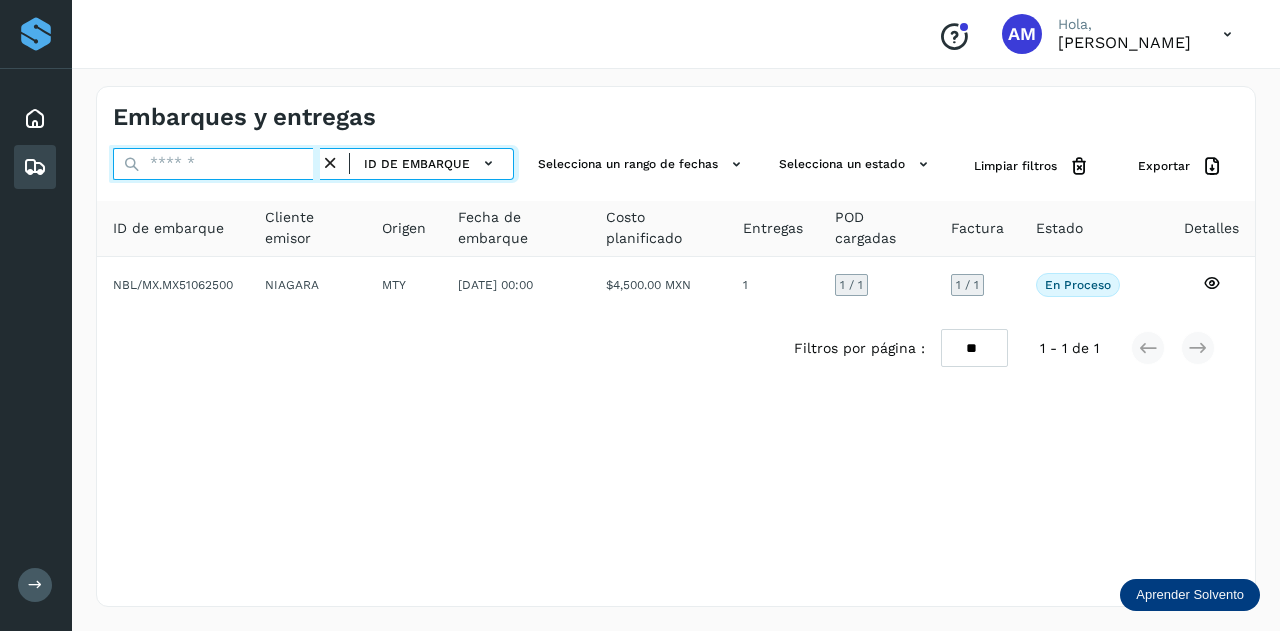 click at bounding box center [216, 164] 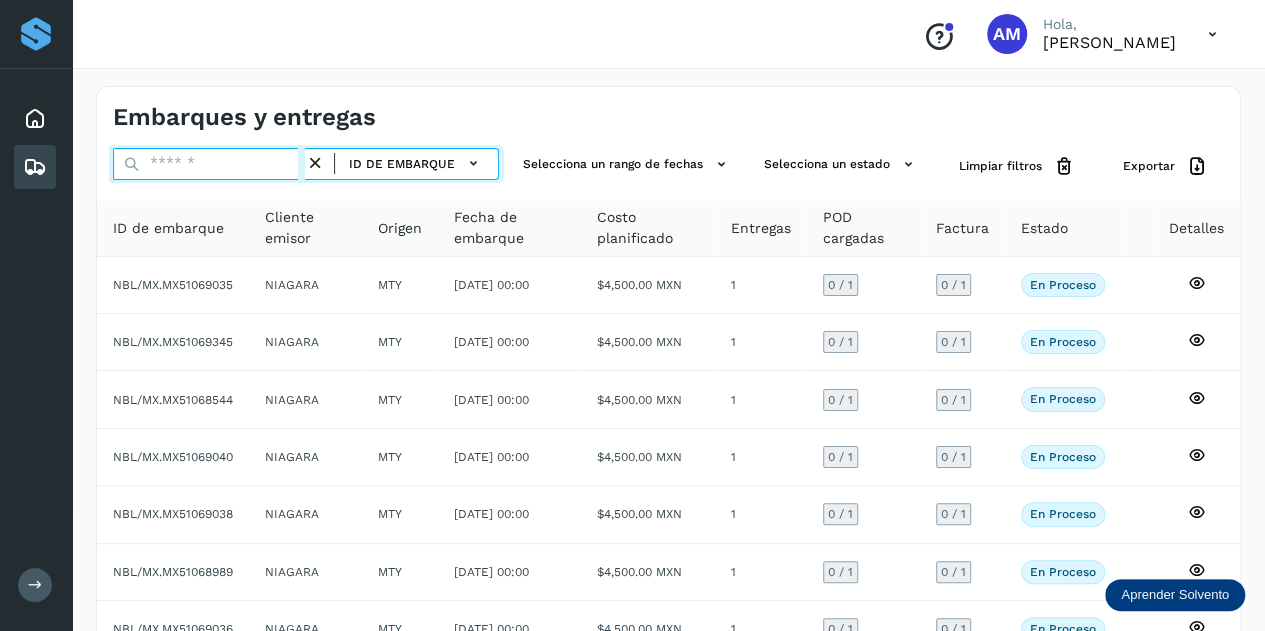 paste on "**********" 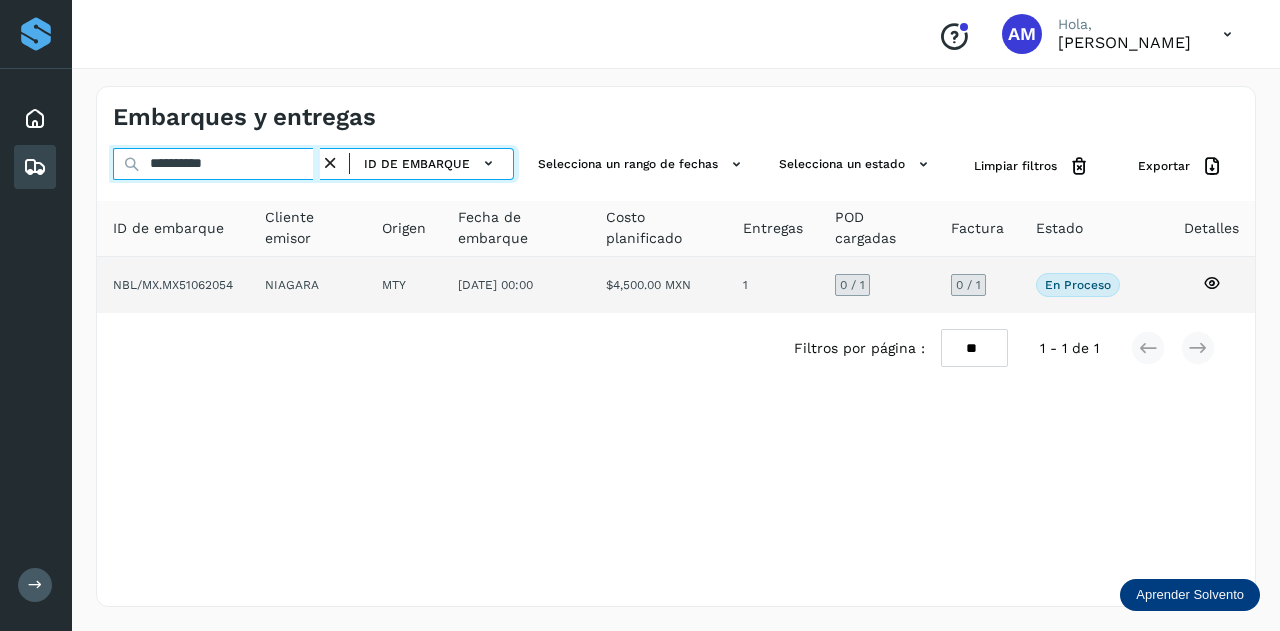 type on "**********" 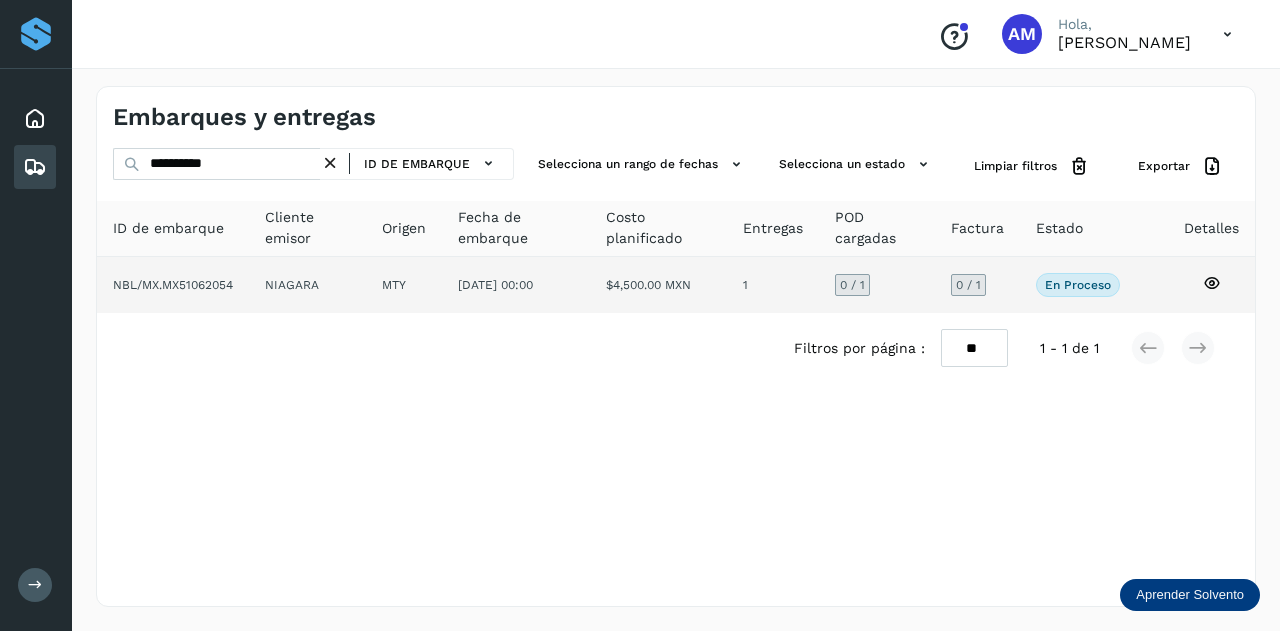 click on "NIAGARA" 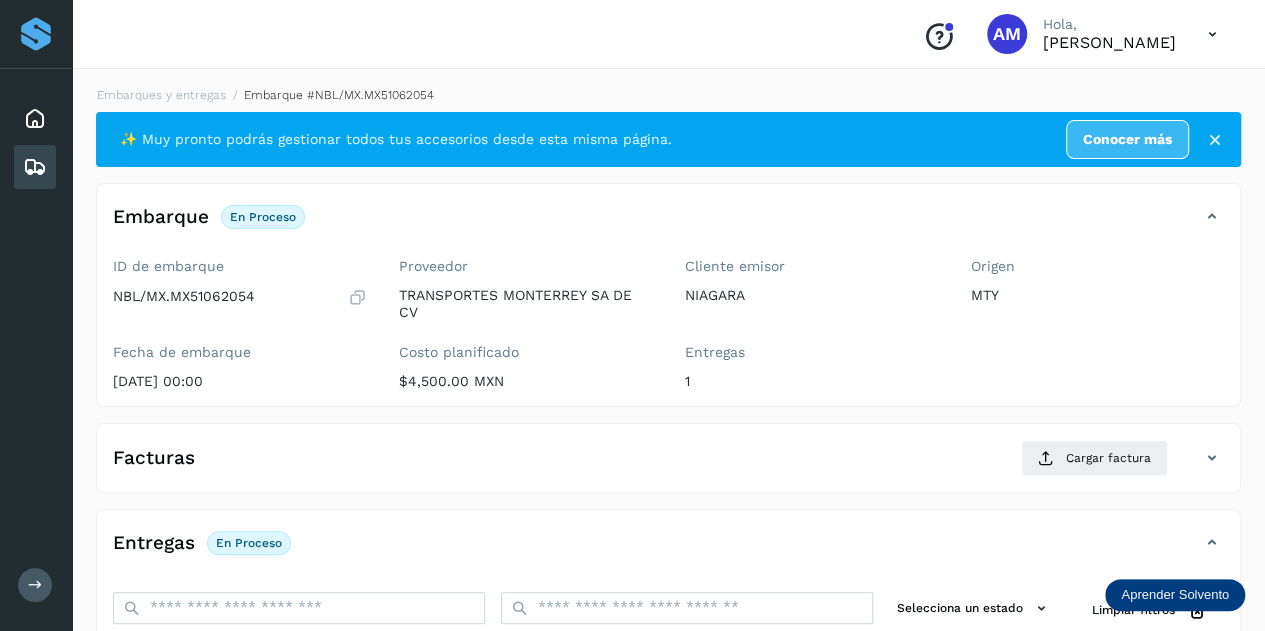 scroll, scrollTop: 200, scrollLeft: 0, axis: vertical 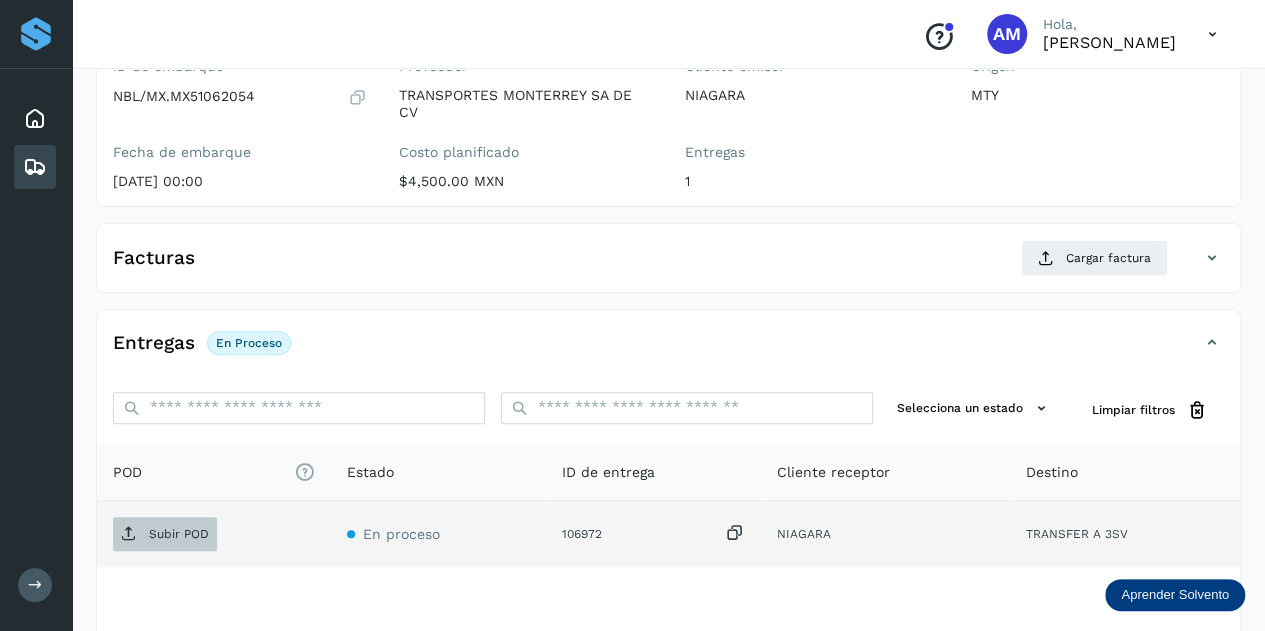 click on "Subir POD" at bounding box center (165, 534) 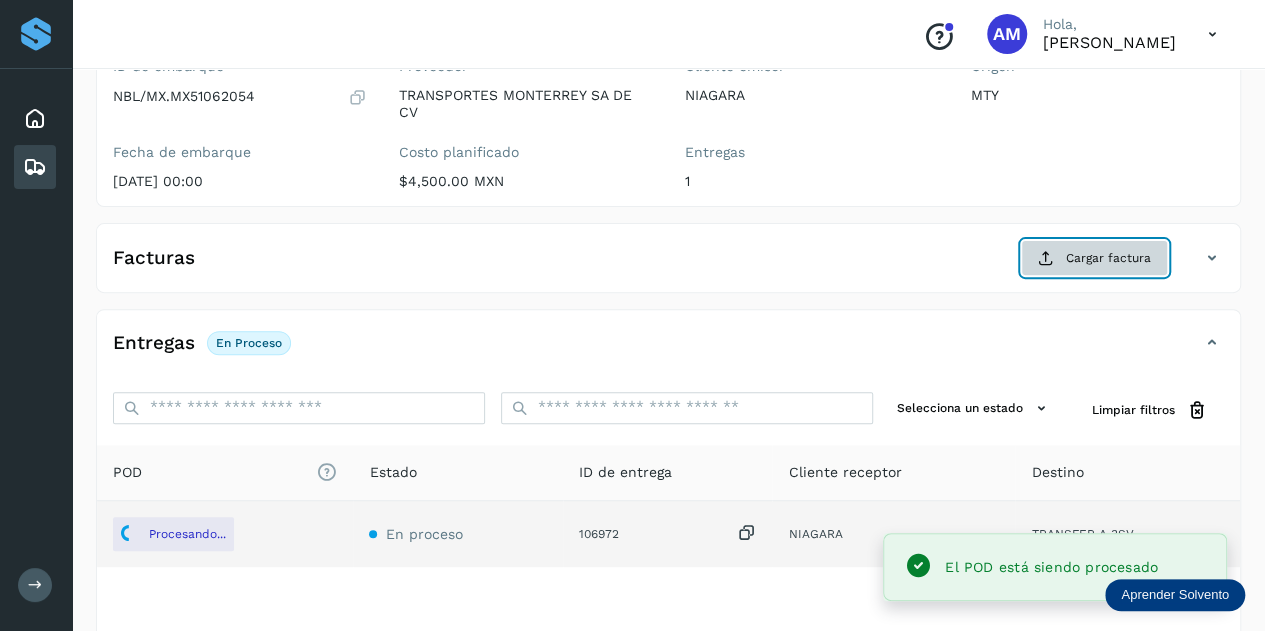 click on "Cargar factura" 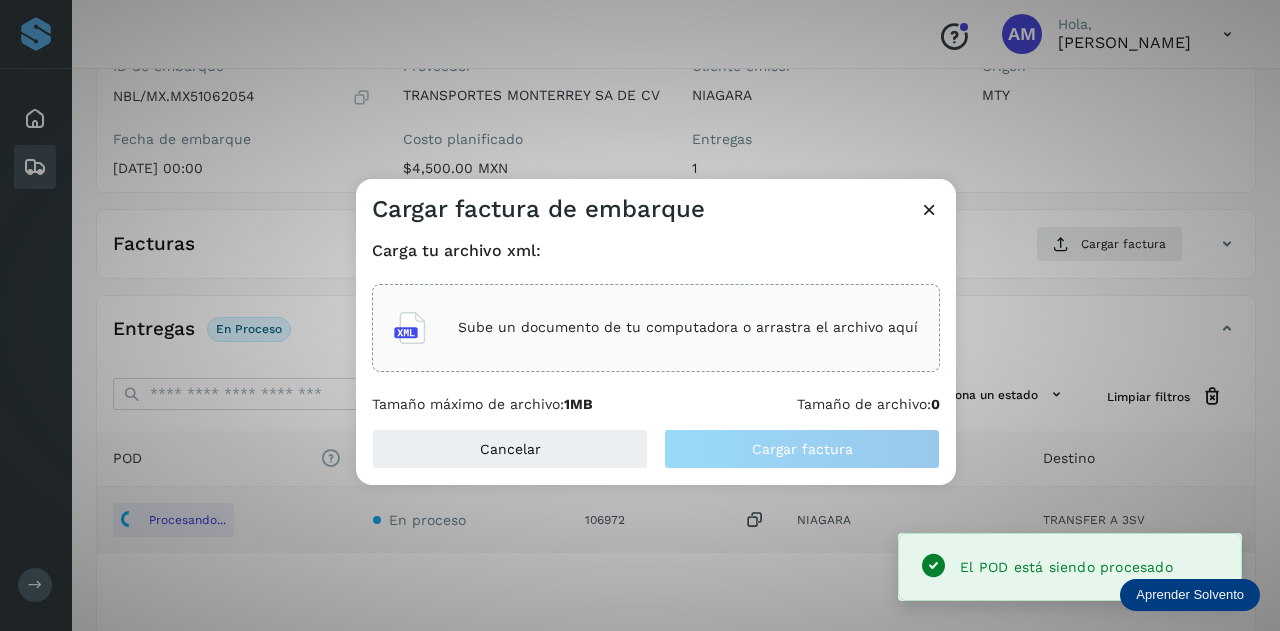 click on "Sube un documento de tu computadora o arrastra el archivo aquí" 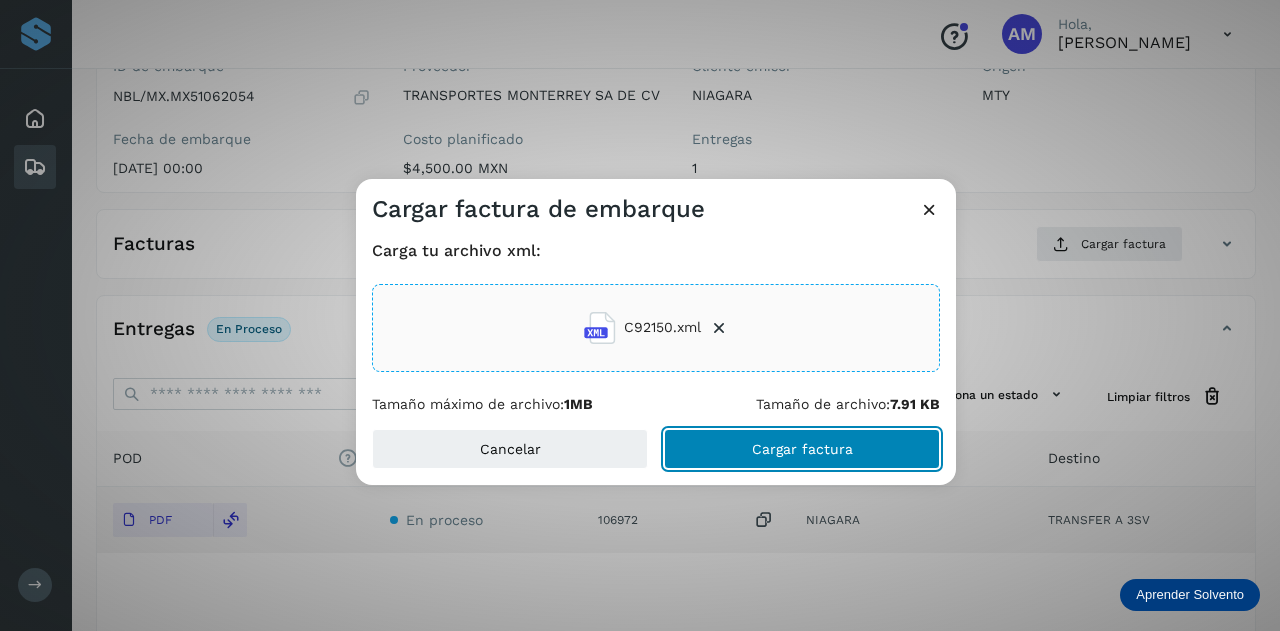 click on "Cargar factura" 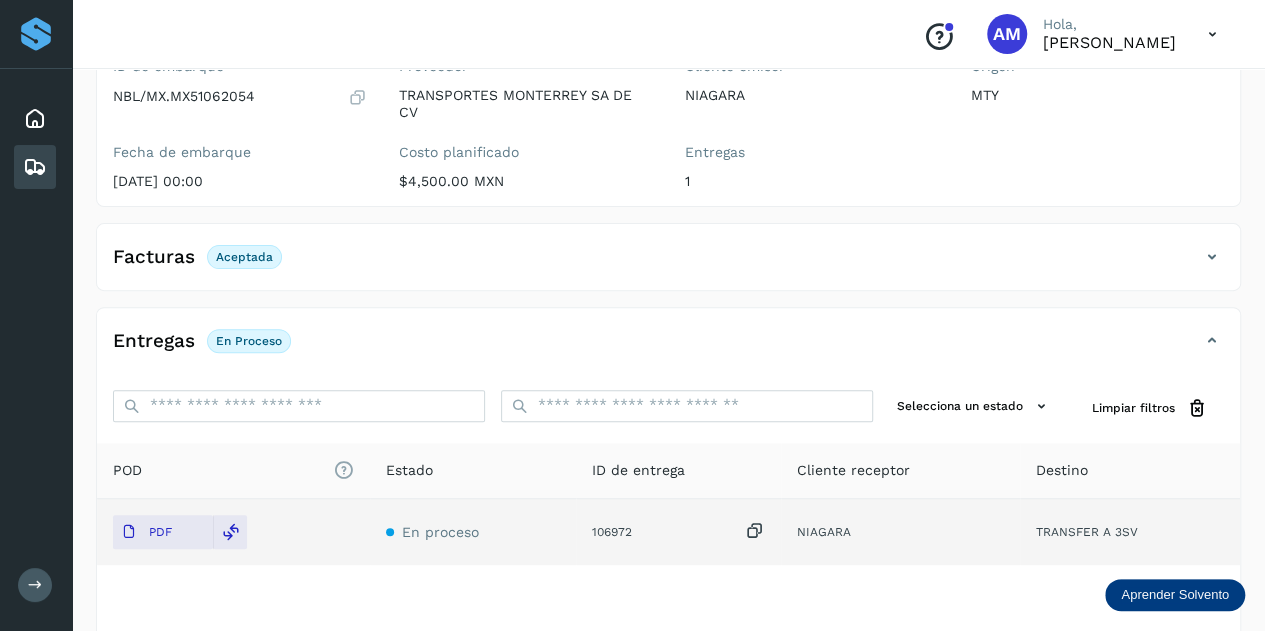 scroll, scrollTop: 0, scrollLeft: 0, axis: both 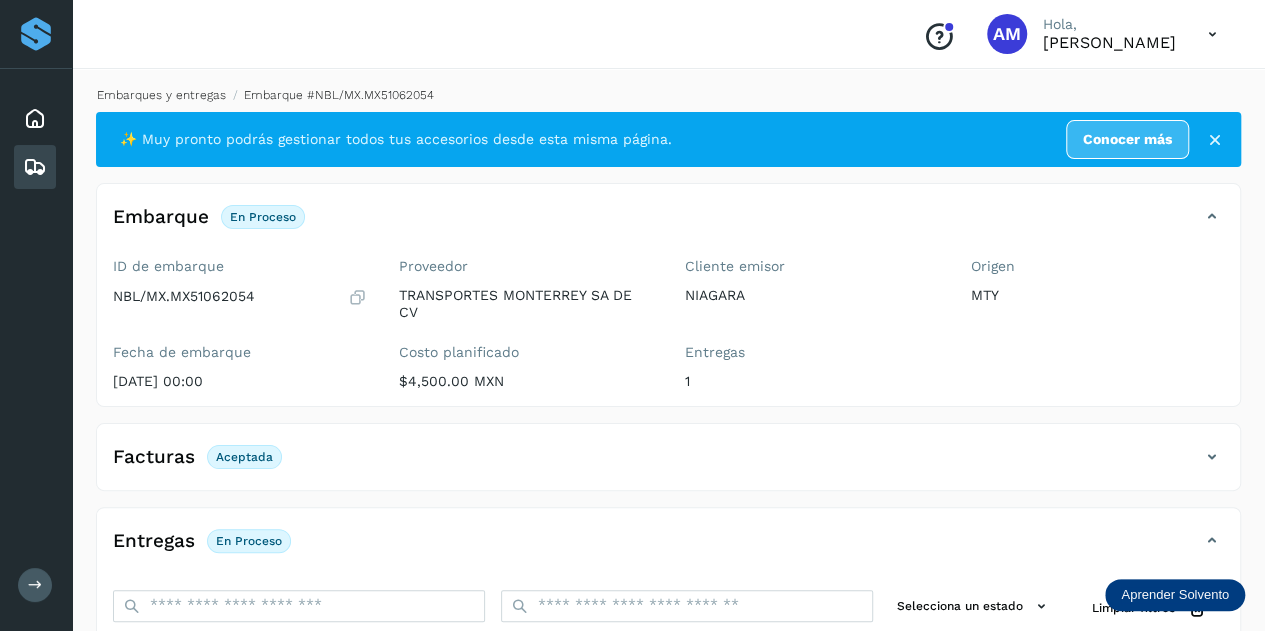 click on "Embarques y entregas" at bounding box center [161, 95] 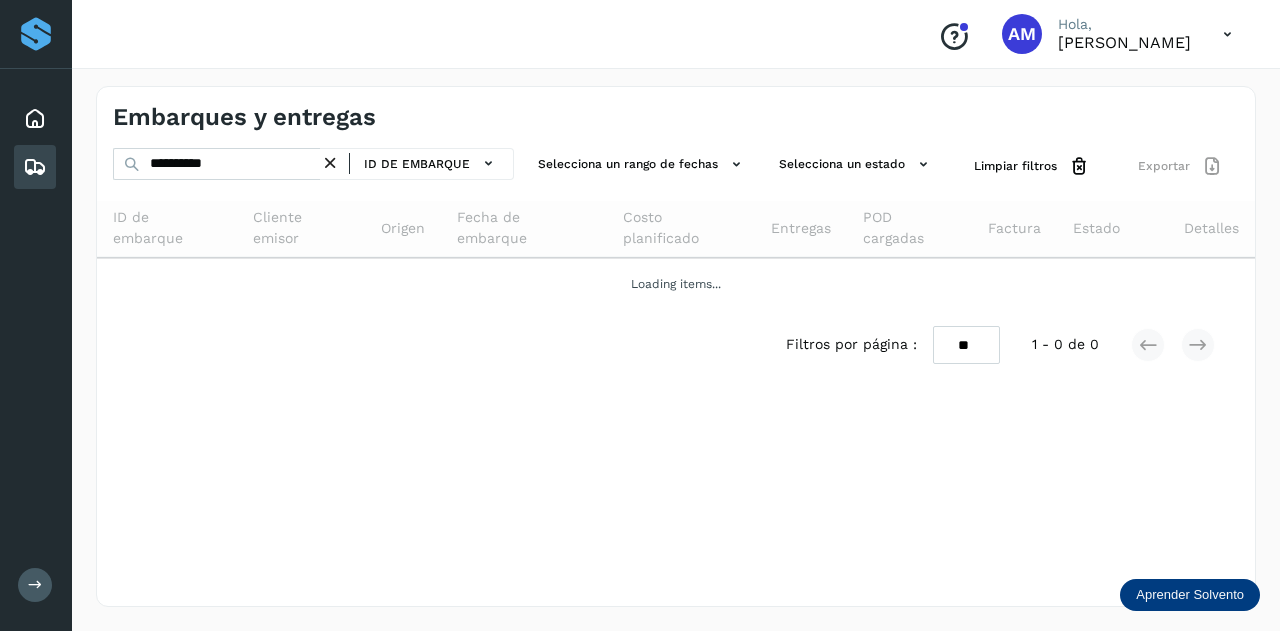 click at bounding box center (330, 163) 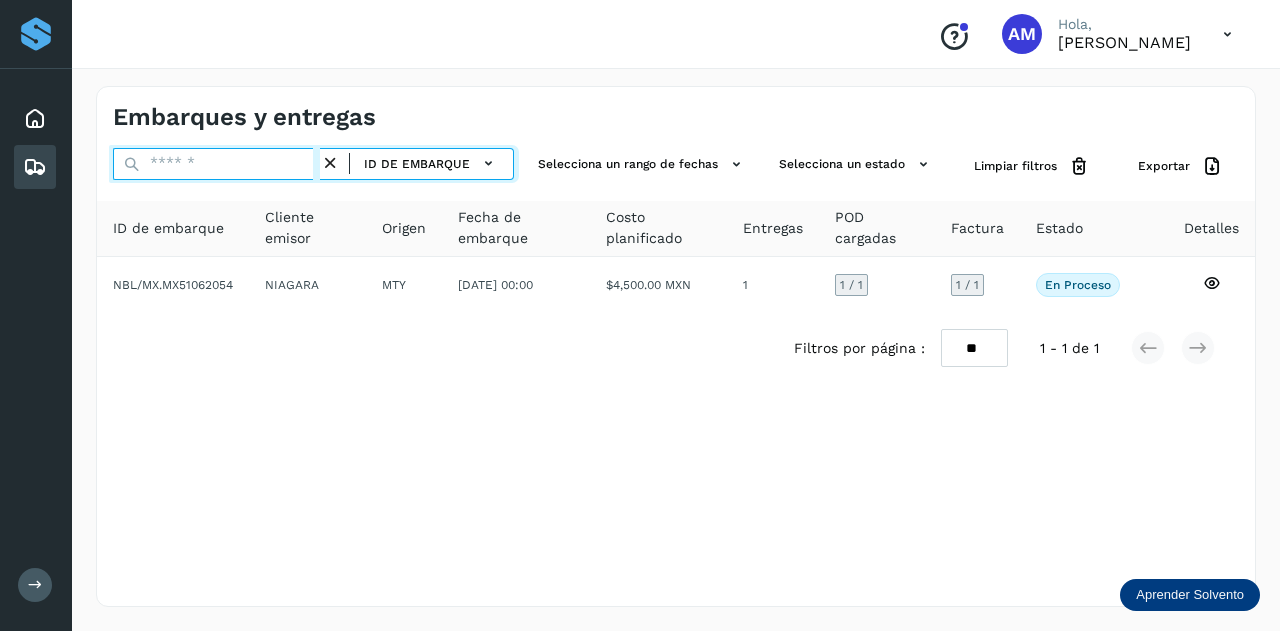 click at bounding box center (216, 164) 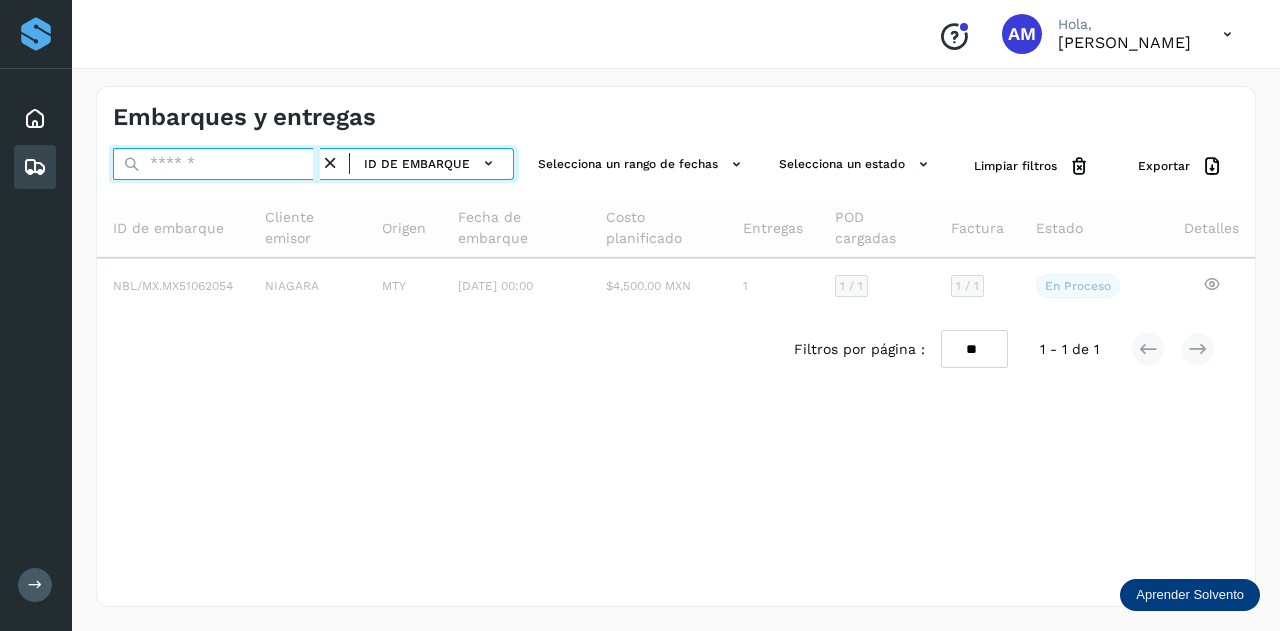 paste on "**********" 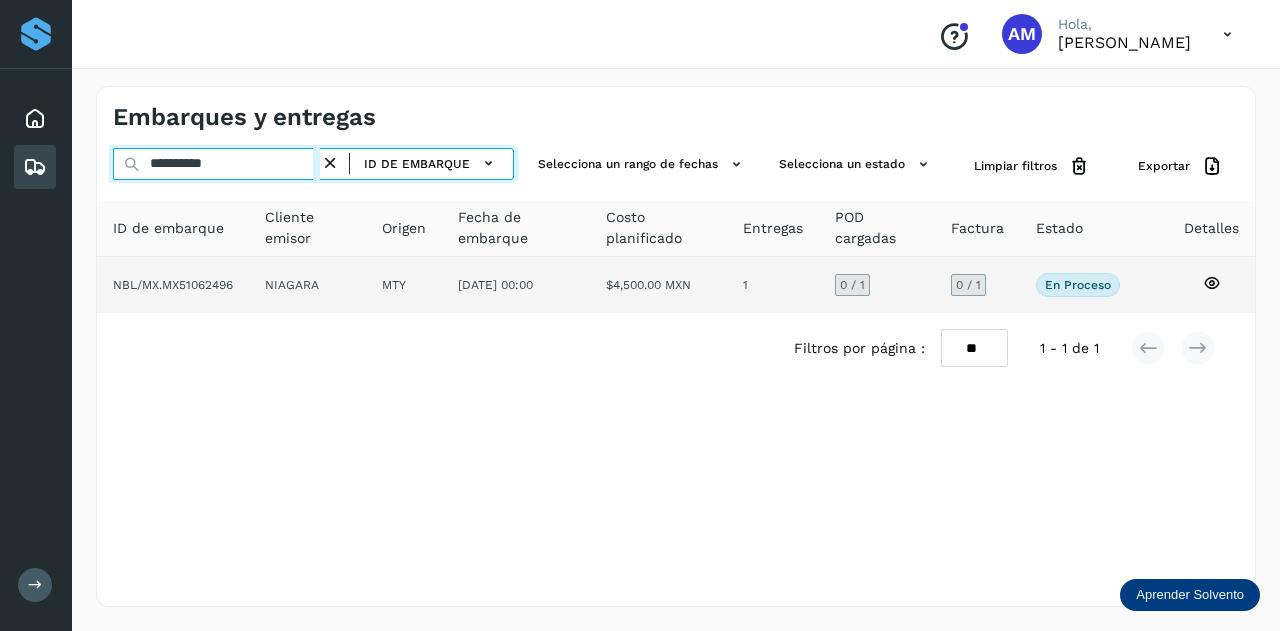 type on "**********" 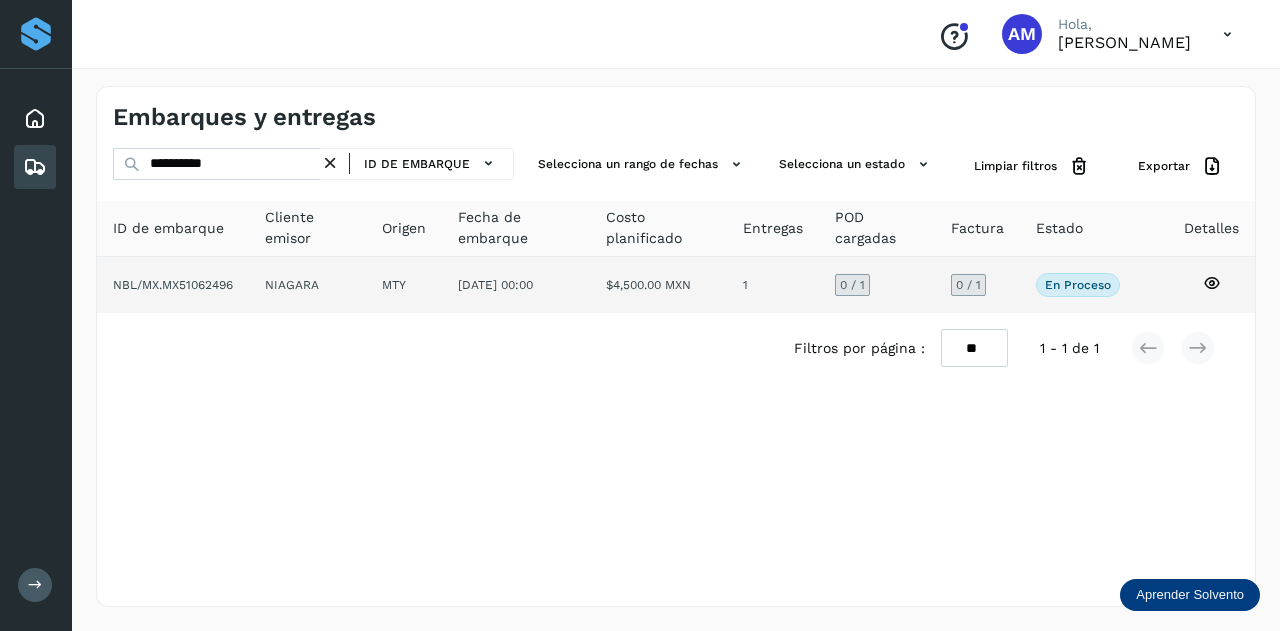 click on "NIAGARA" 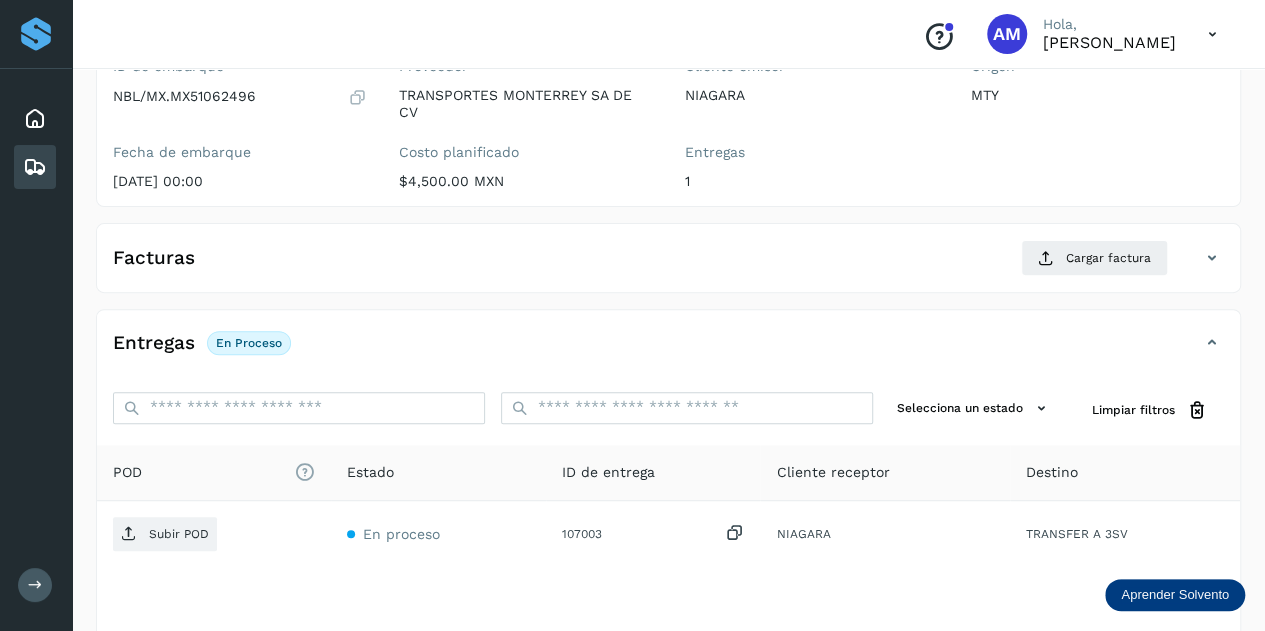 scroll, scrollTop: 300, scrollLeft: 0, axis: vertical 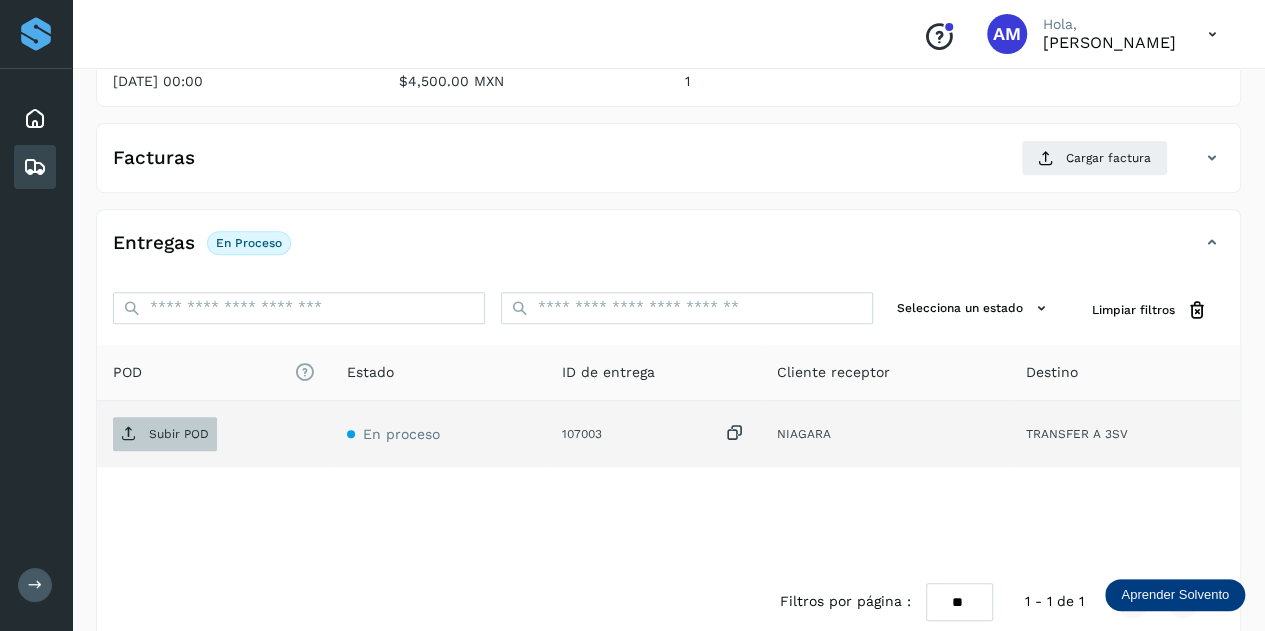 click on "Subir POD" at bounding box center (179, 434) 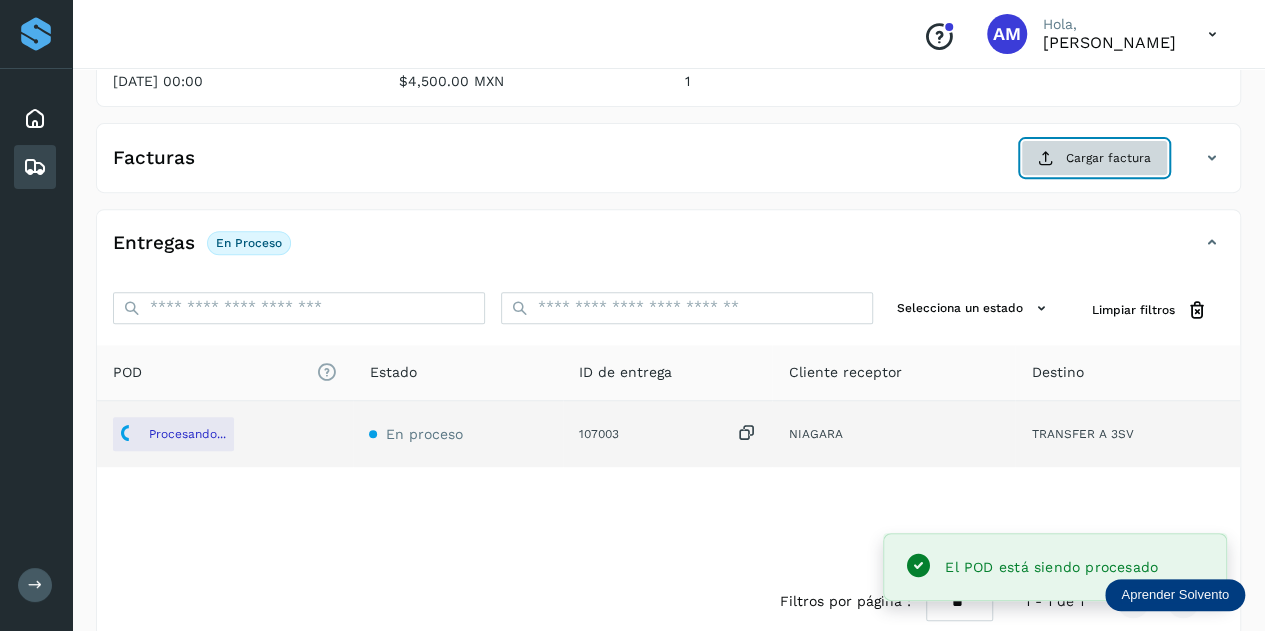 click on "Cargar factura" 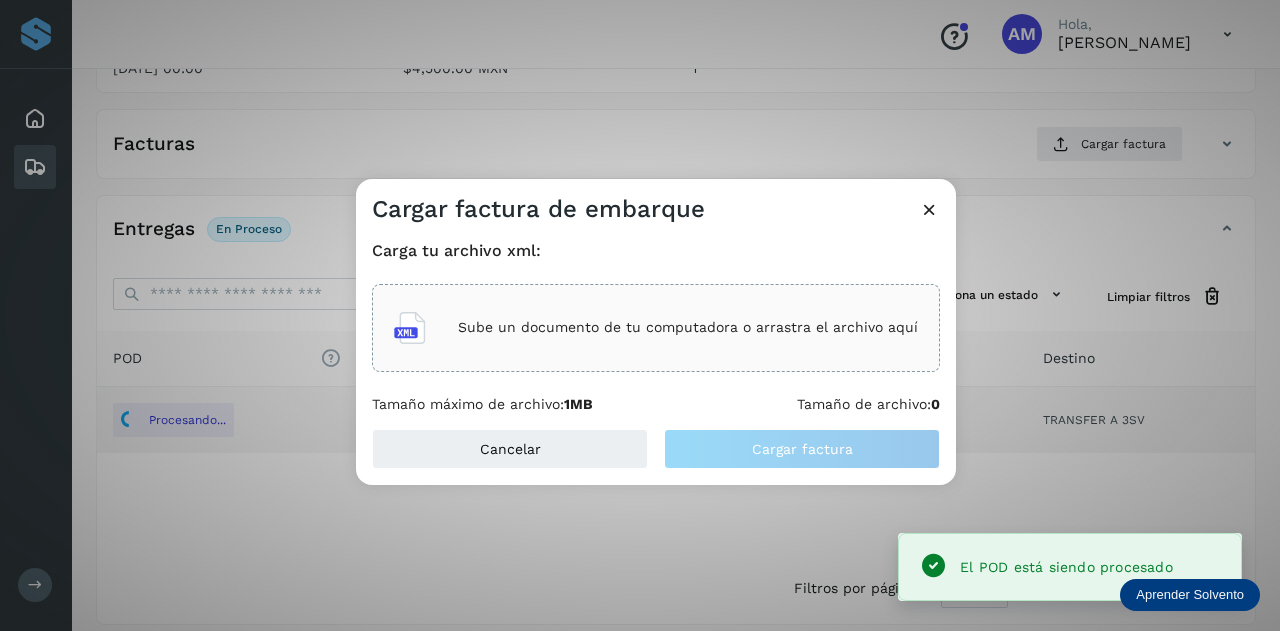 click on "Sube un documento de tu computadora o arrastra el archivo aquí" 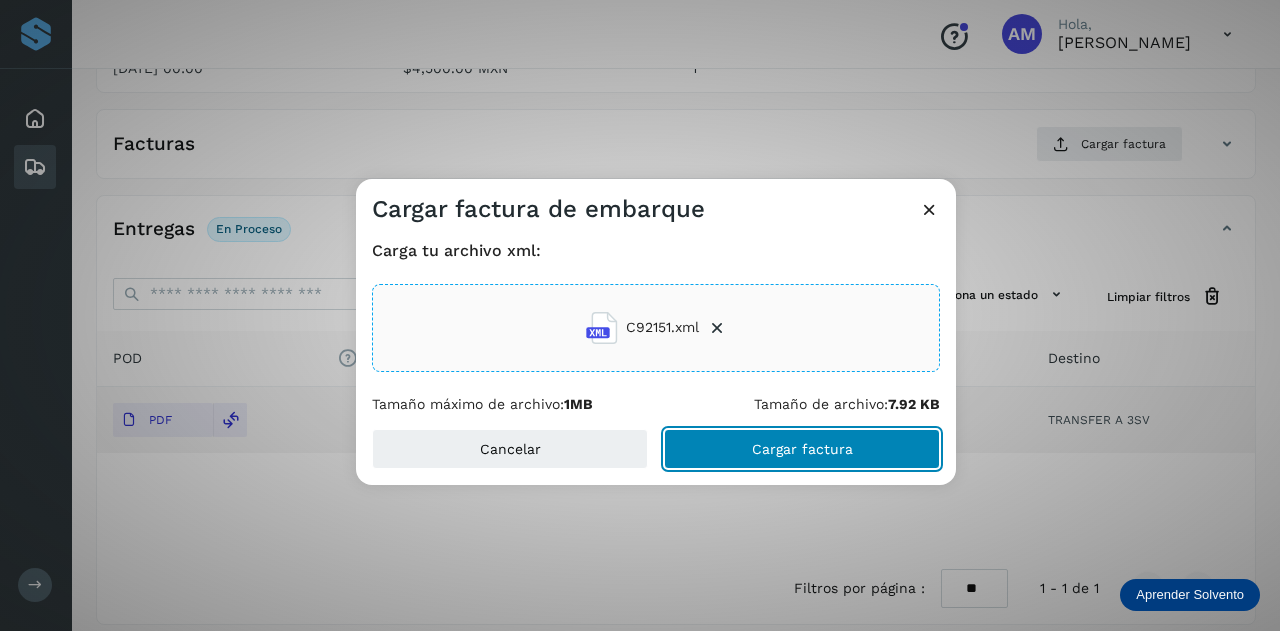 click on "Cargar factura" 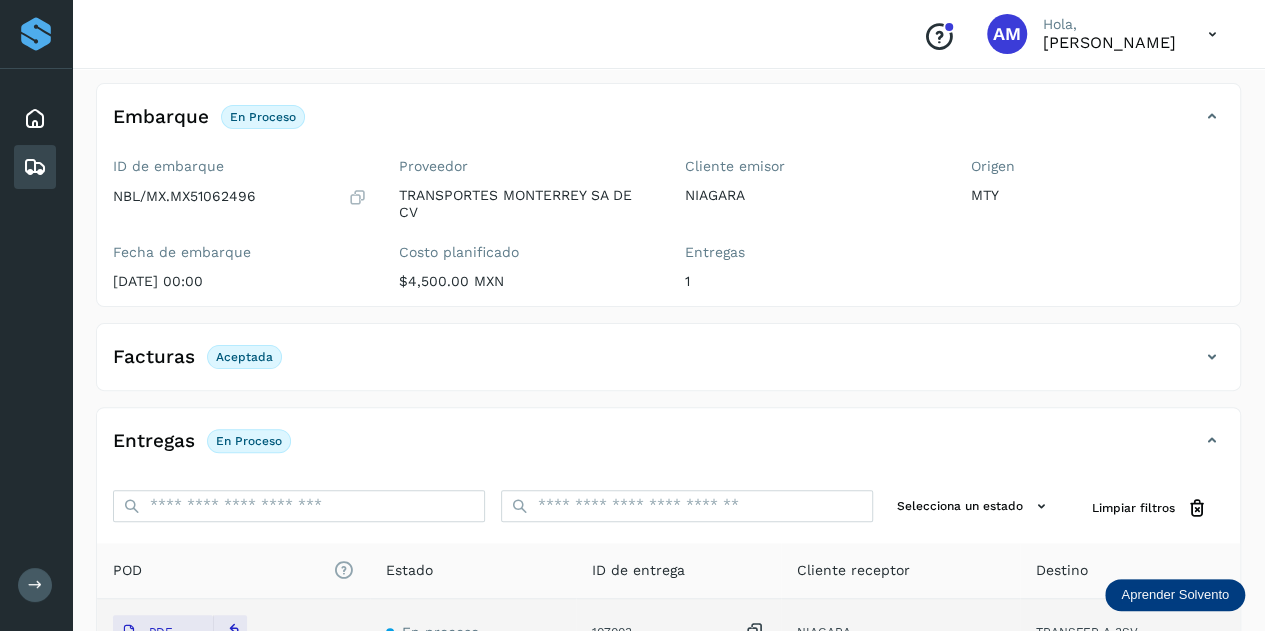 scroll, scrollTop: 0, scrollLeft: 0, axis: both 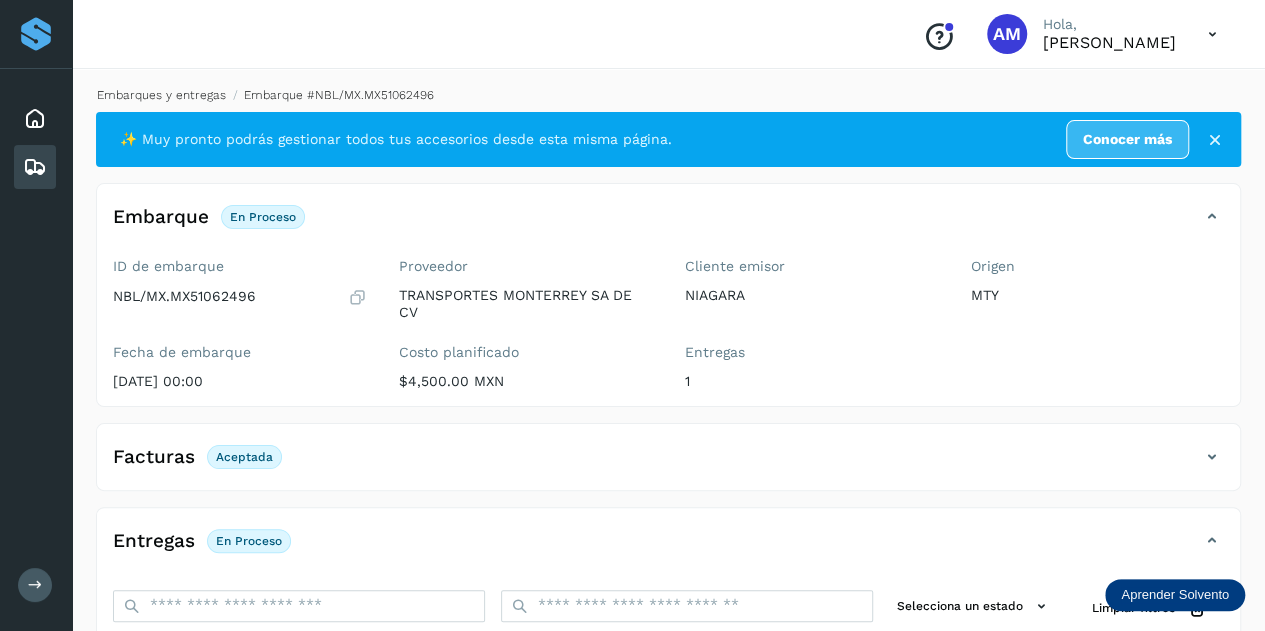 click on "Embarques y entregas" at bounding box center [161, 95] 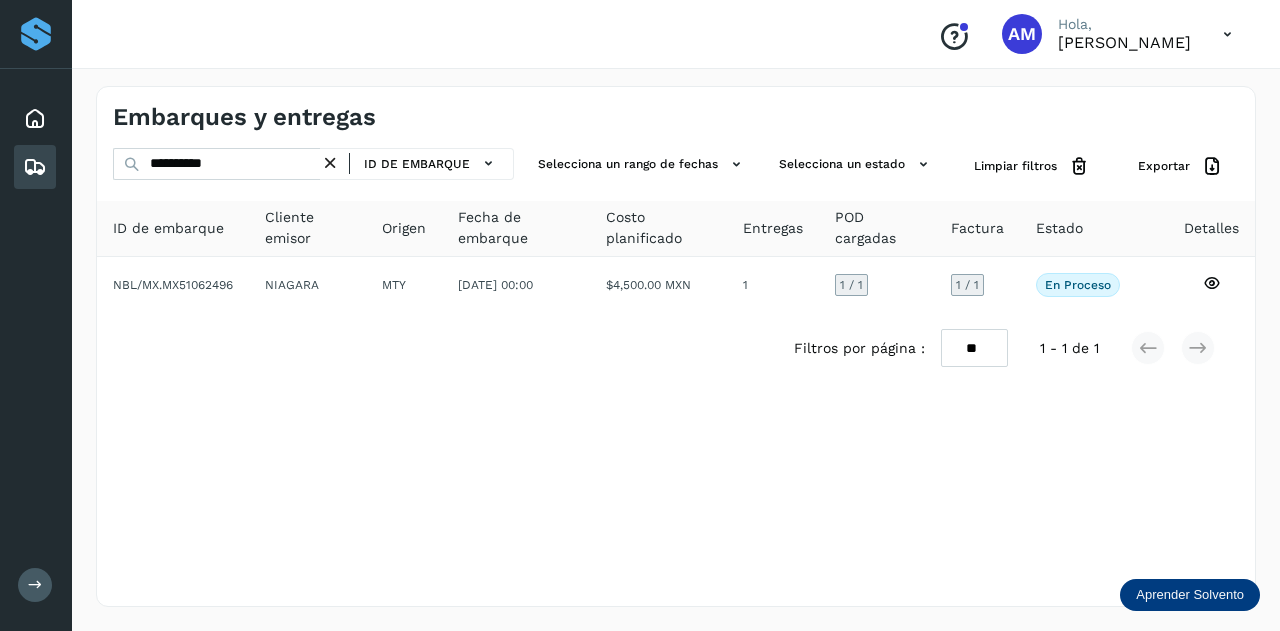 click at bounding box center [330, 163] 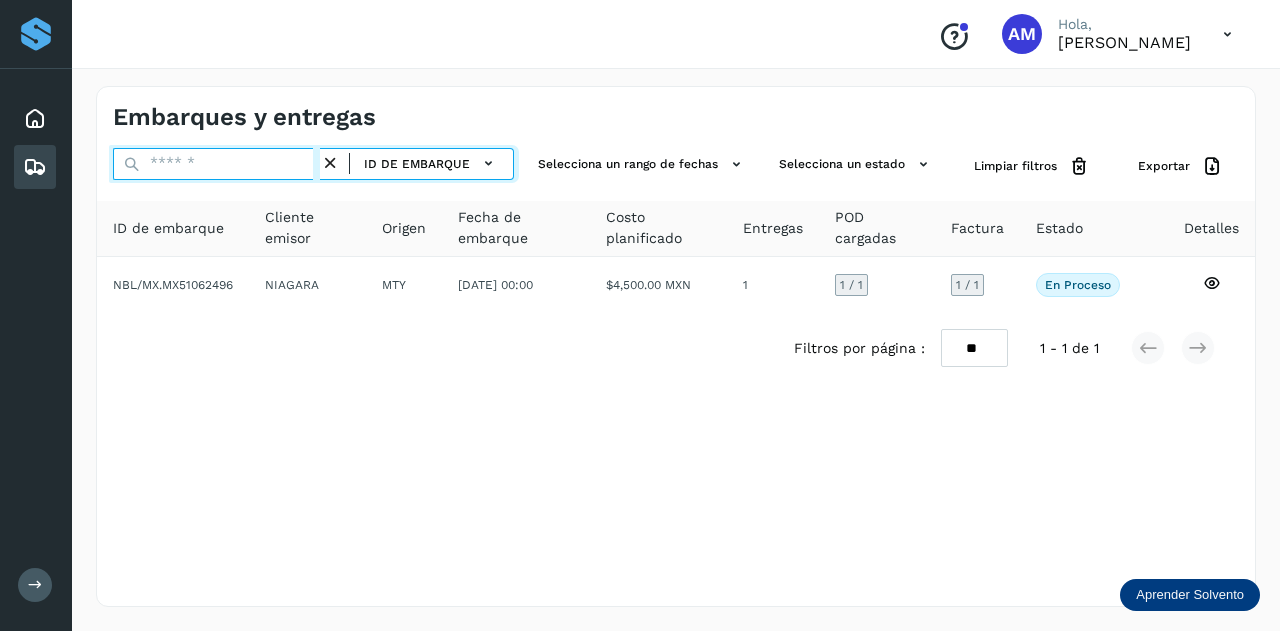 click at bounding box center [216, 164] 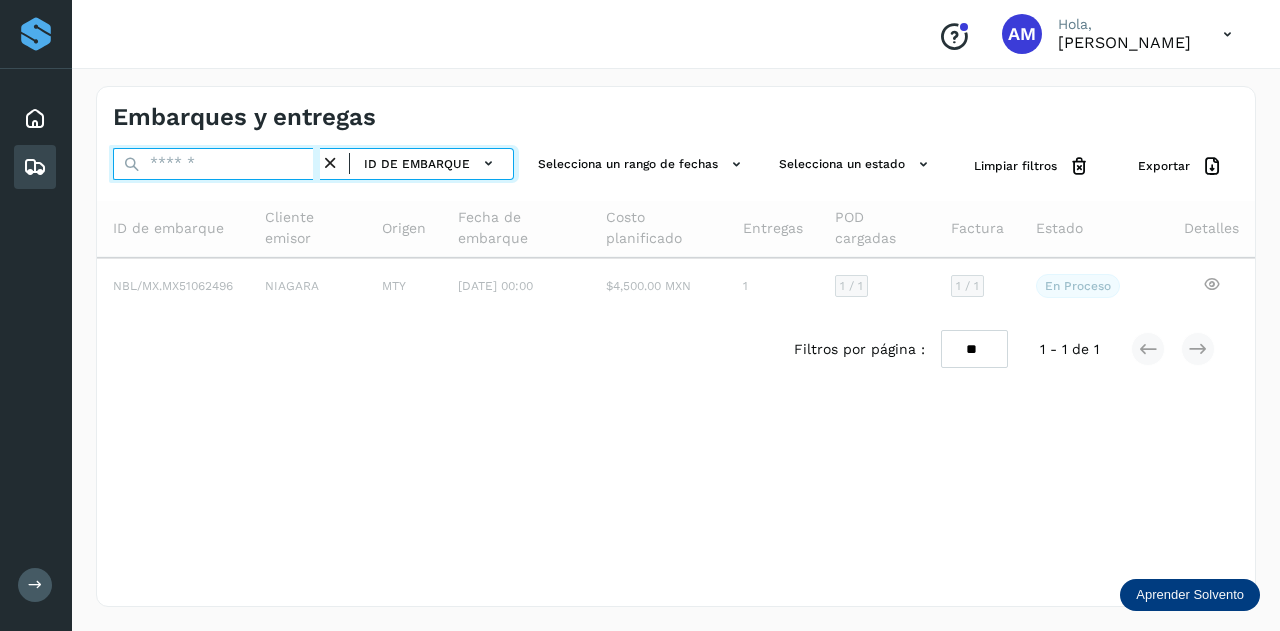 paste on "**********" 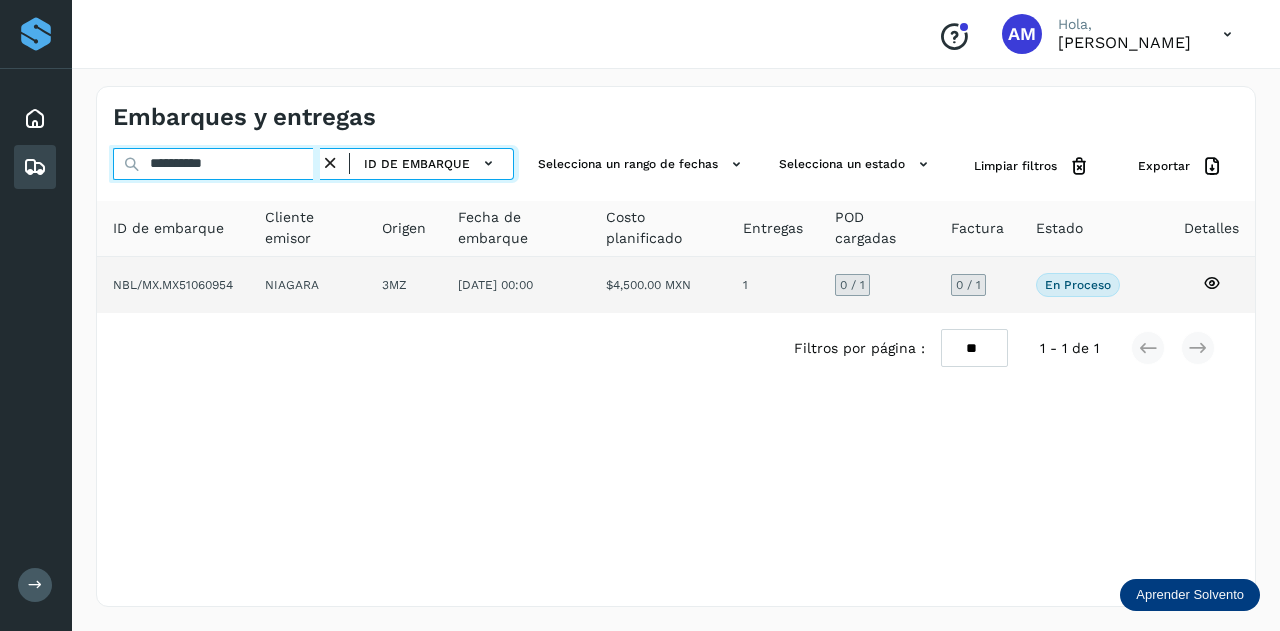 type on "**********" 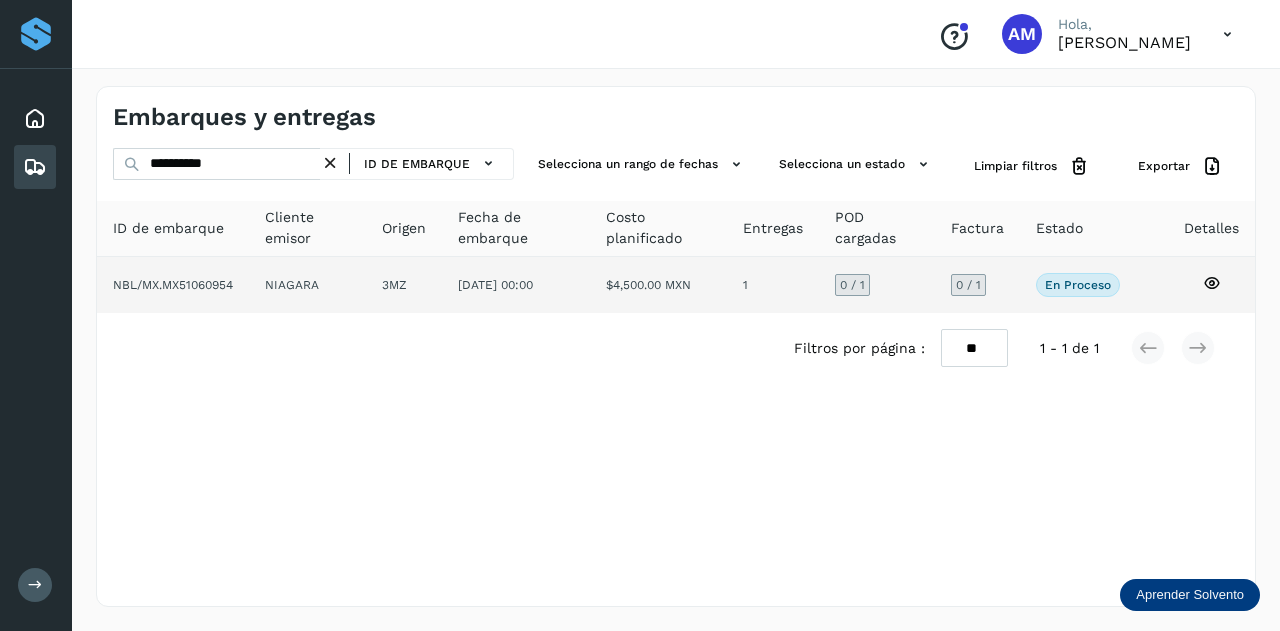 click on "NIAGARA" 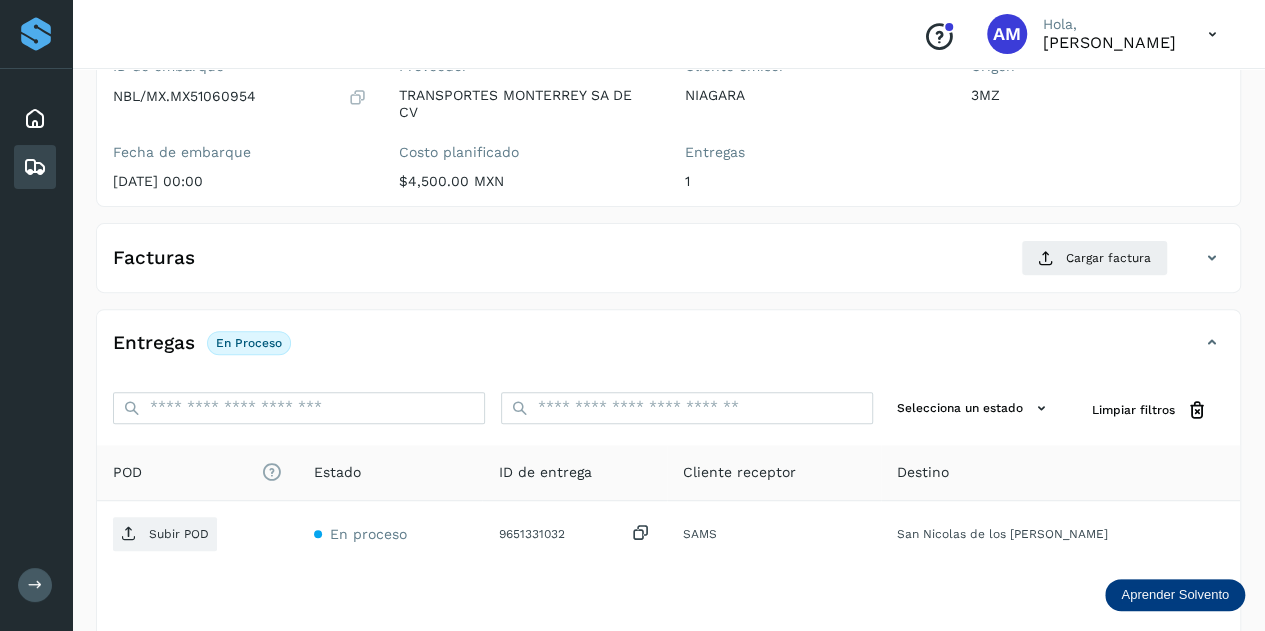 scroll, scrollTop: 300, scrollLeft: 0, axis: vertical 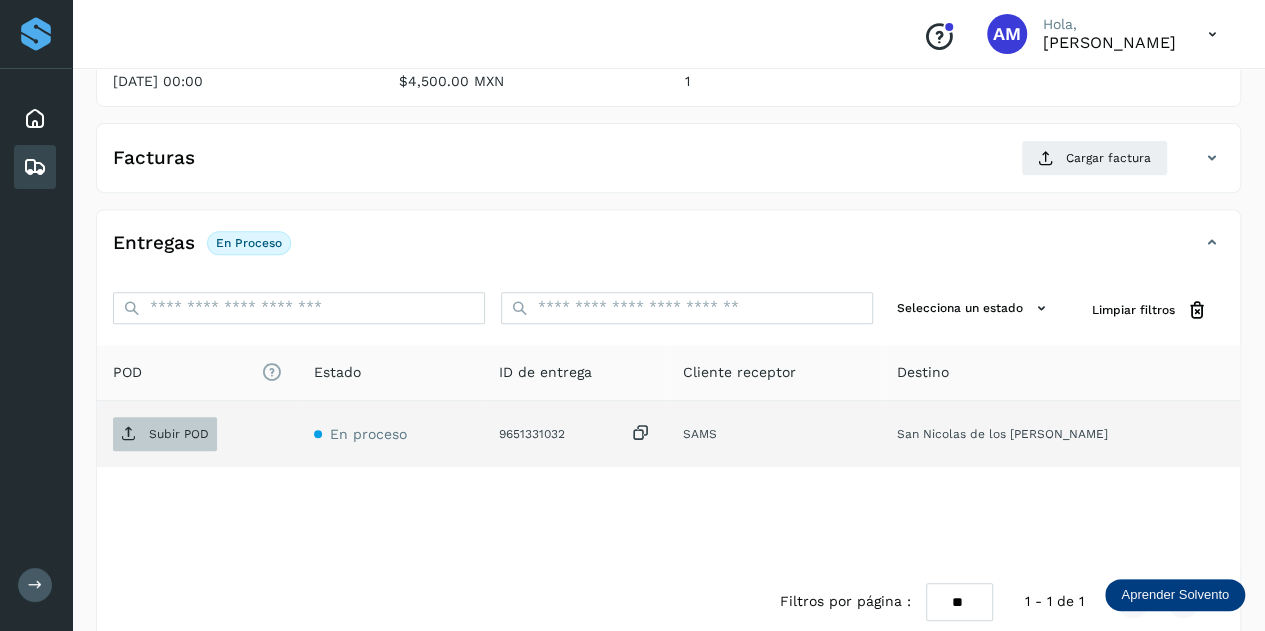 click on "Subir POD" at bounding box center (179, 434) 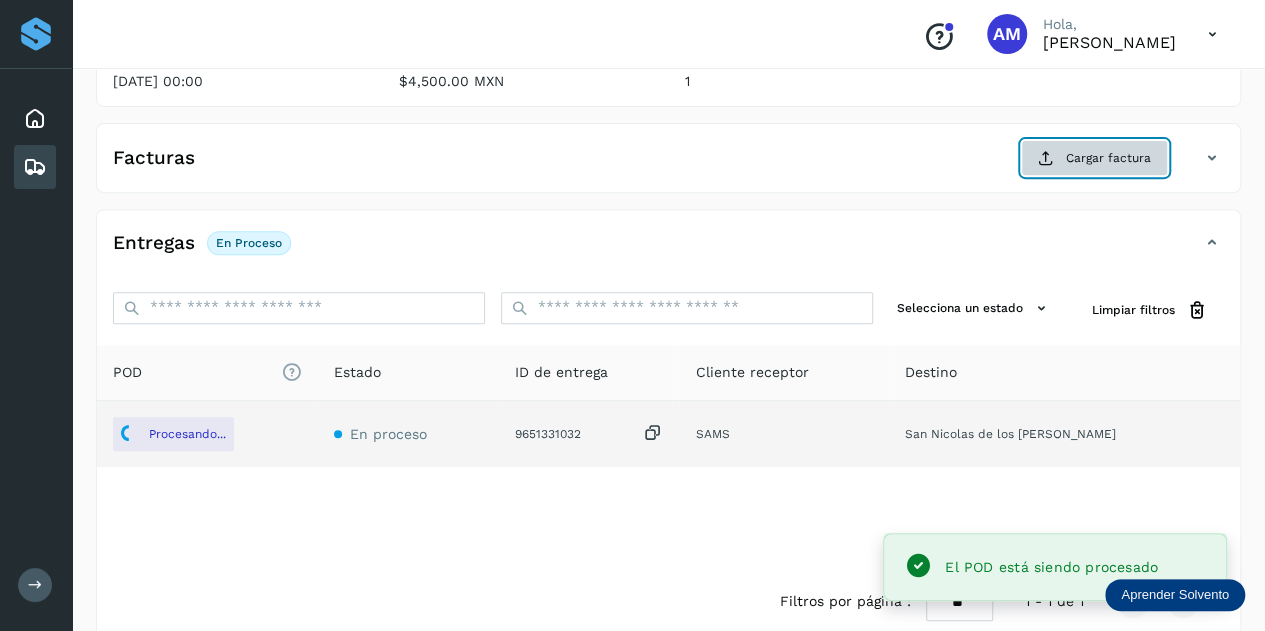 click on "Cargar factura" 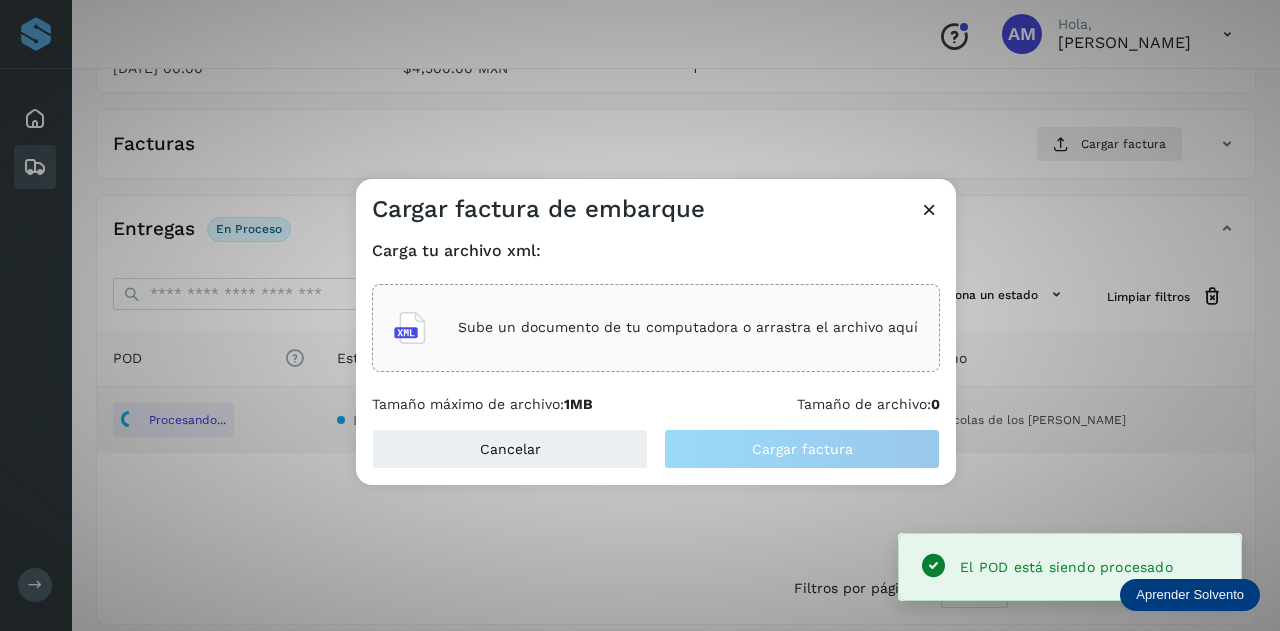 click on "Sube un documento de tu computadora o arrastra el archivo aquí" 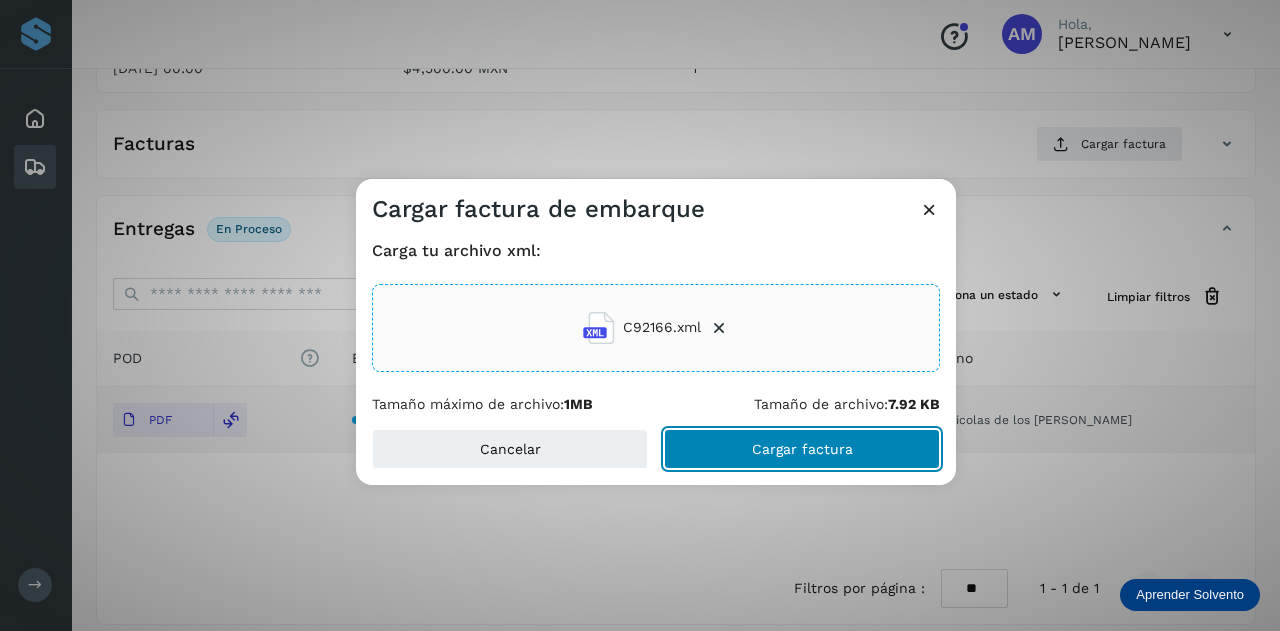 click on "Cargar factura" 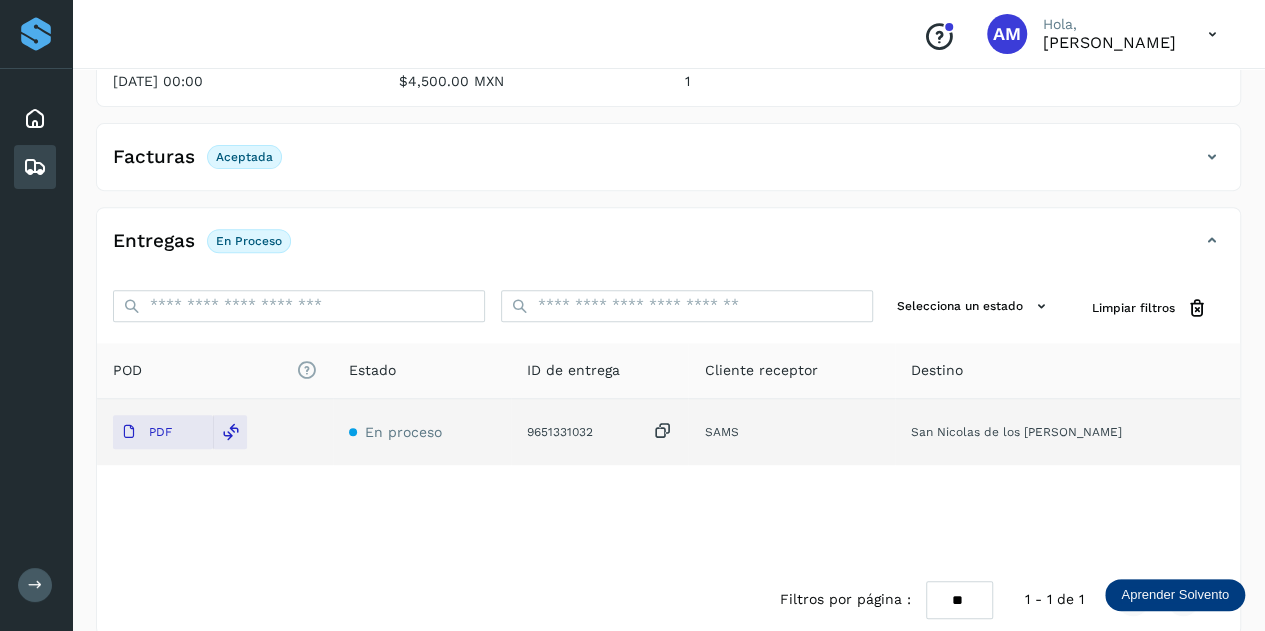 scroll, scrollTop: 0, scrollLeft: 0, axis: both 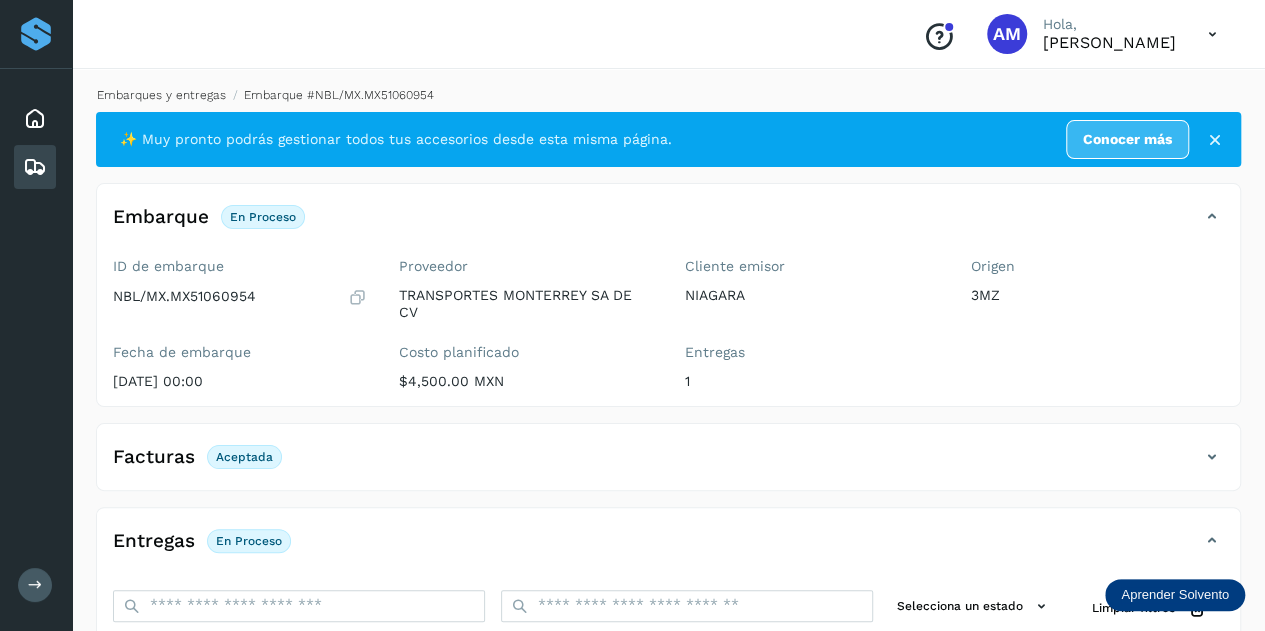 click on "Embarques y entregas" at bounding box center (161, 95) 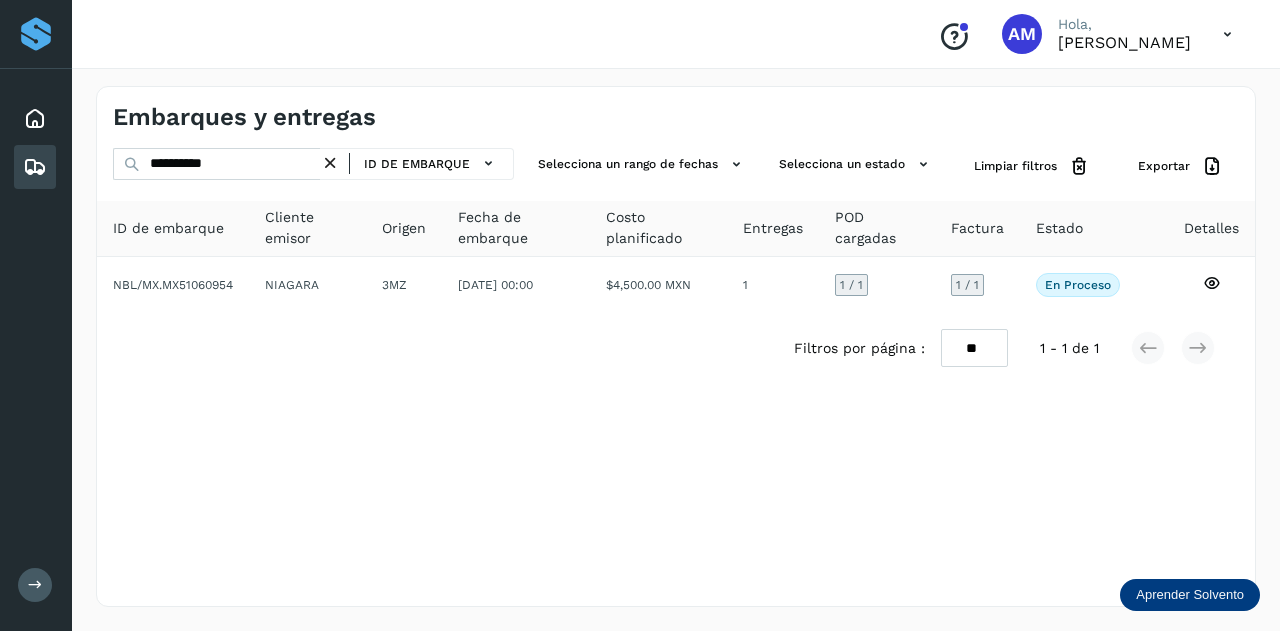 click at bounding box center (330, 163) 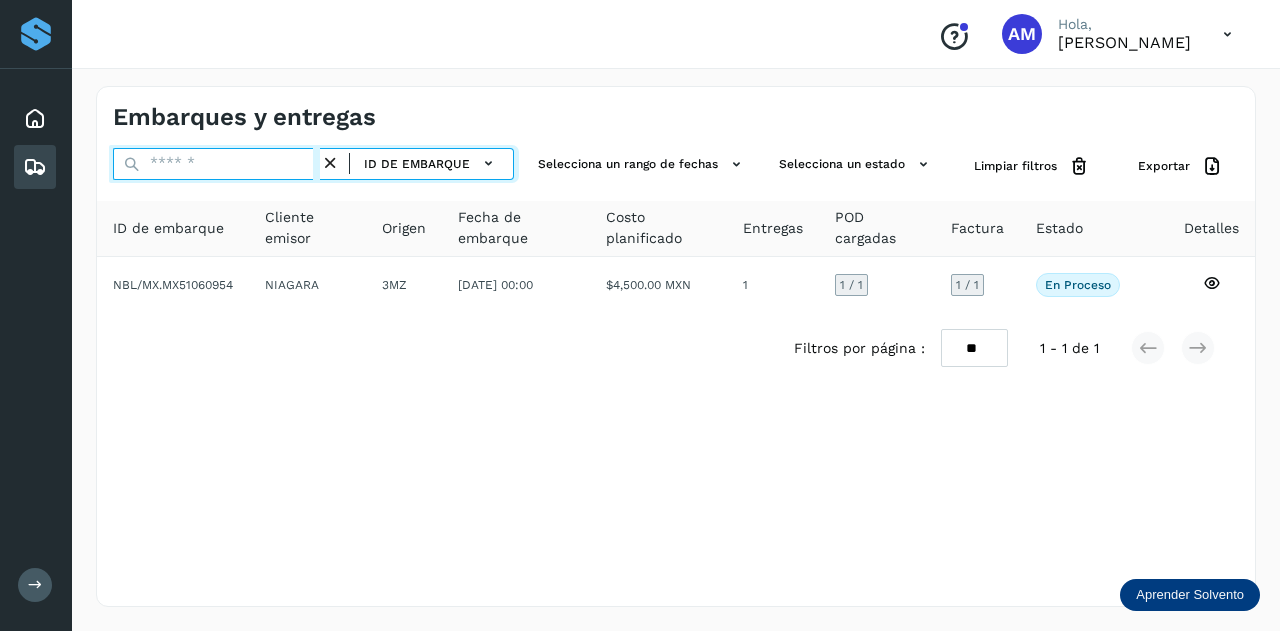 click at bounding box center (216, 164) 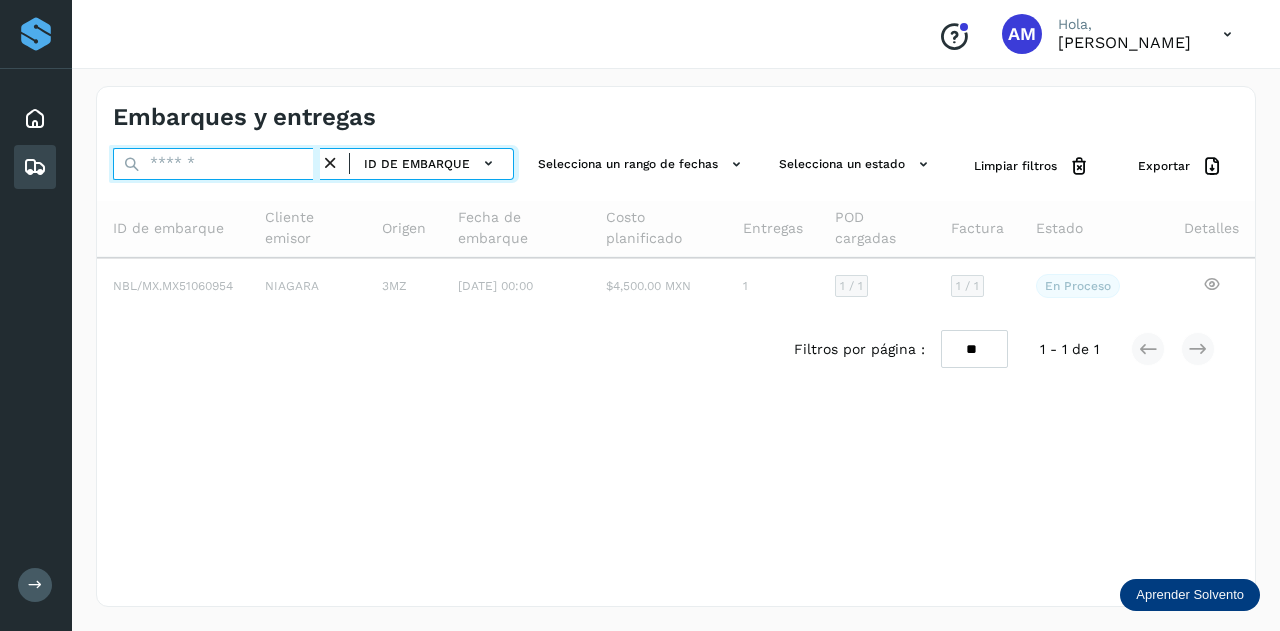 paste on "**********" 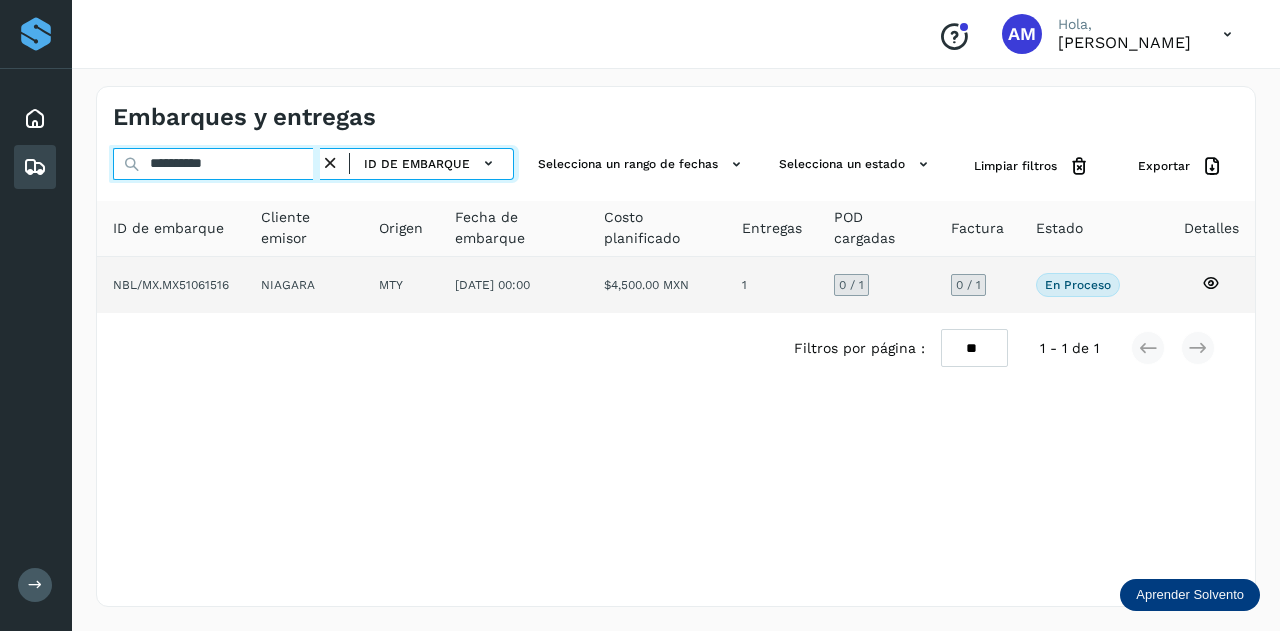 type on "**********" 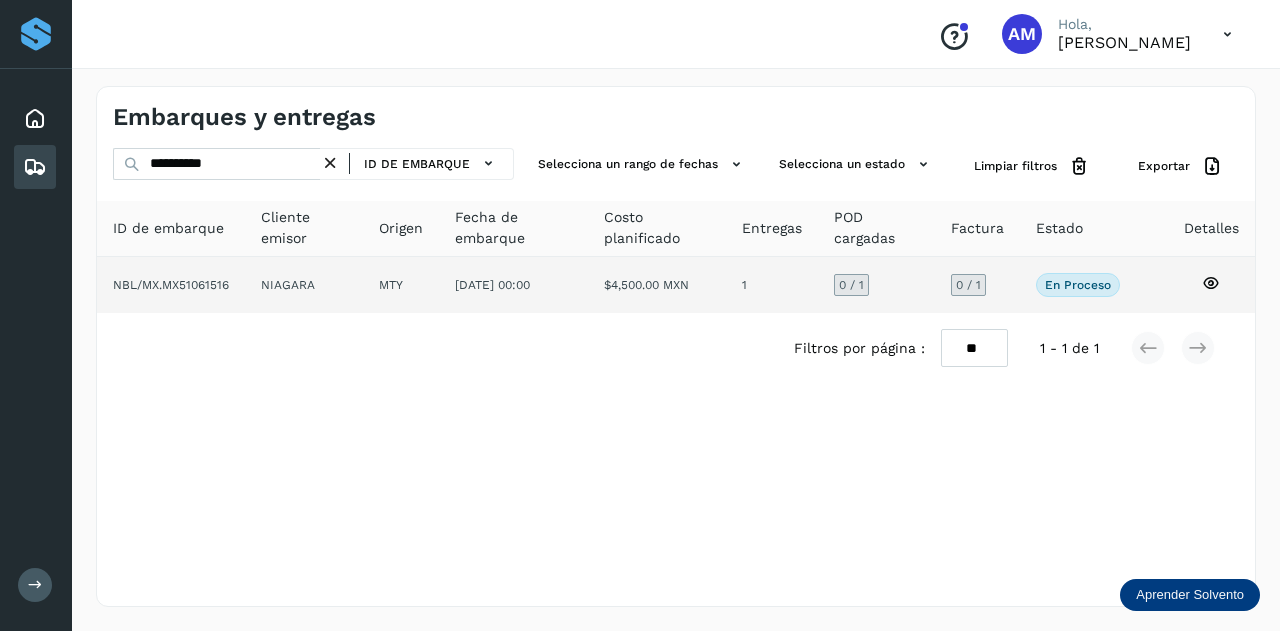 click on "MTY" 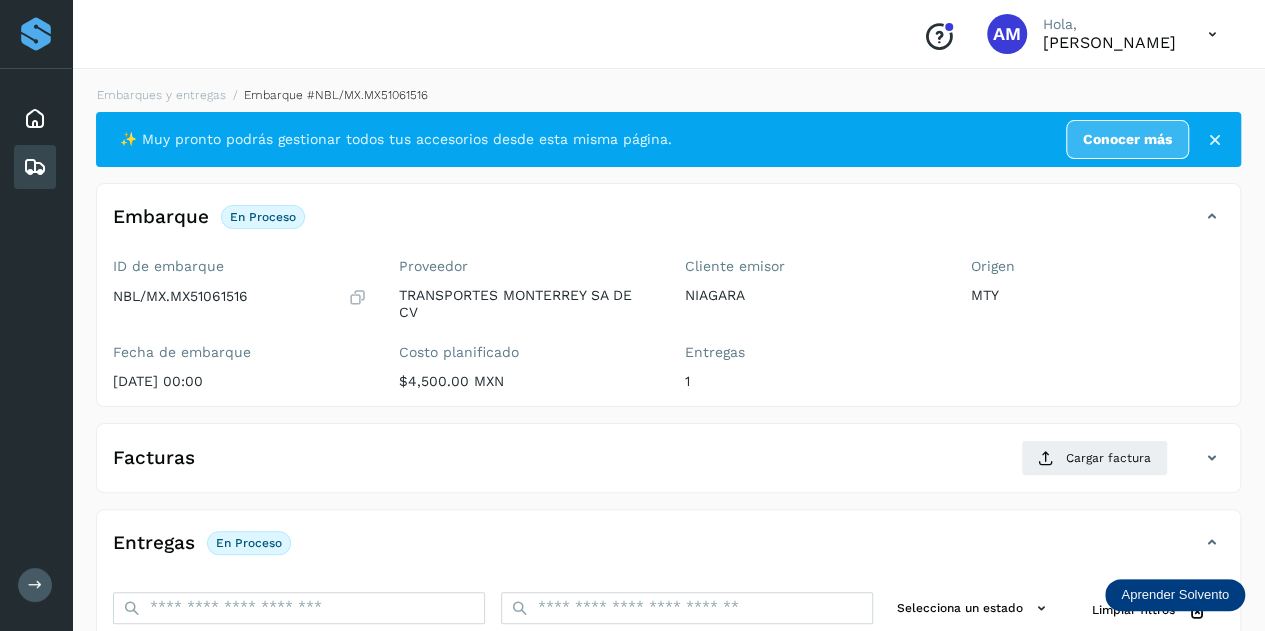 scroll, scrollTop: 200, scrollLeft: 0, axis: vertical 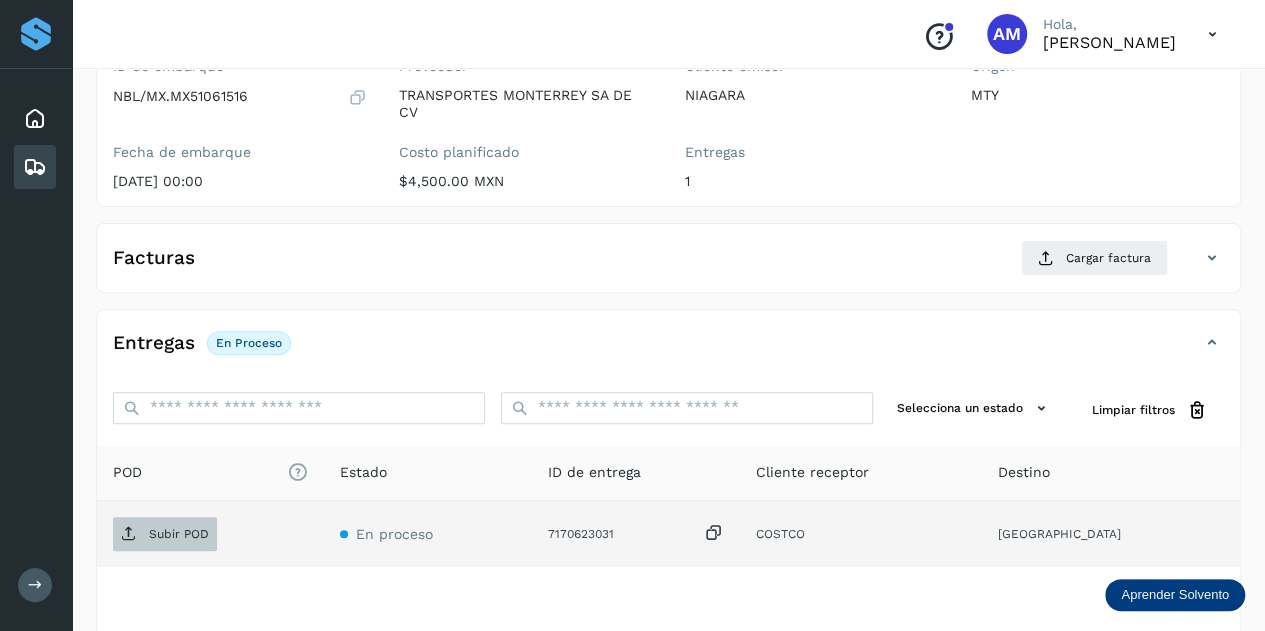 click on "Subir POD" at bounding box center [179, 534] 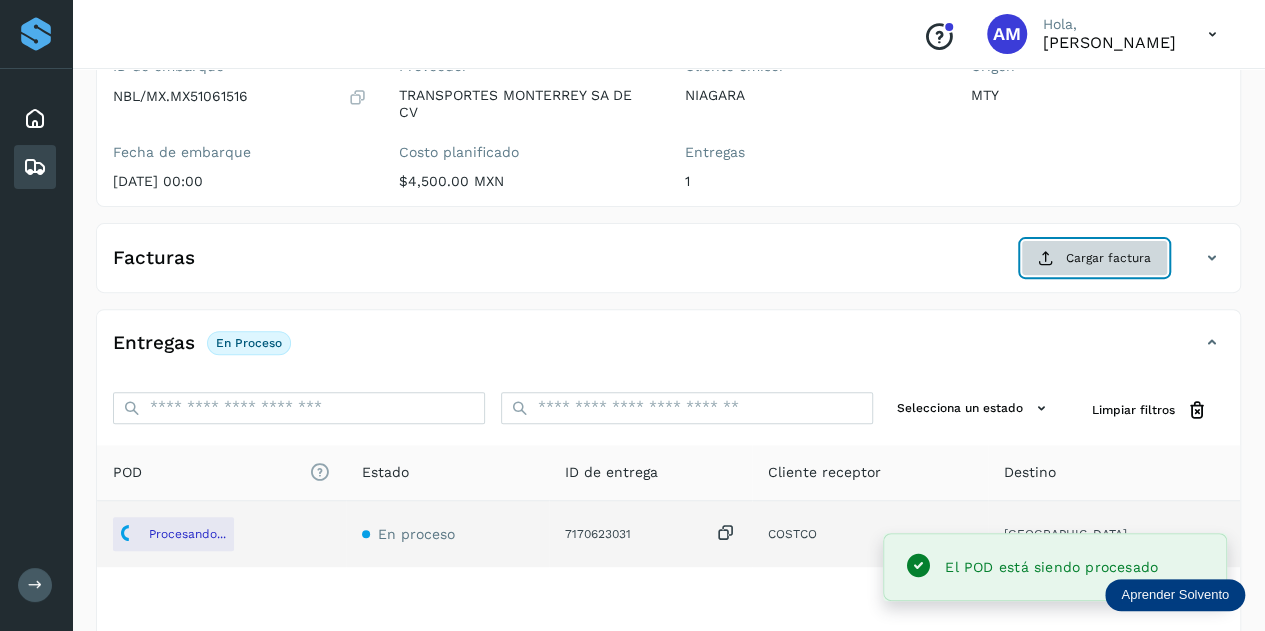 click on "Cargar factura" 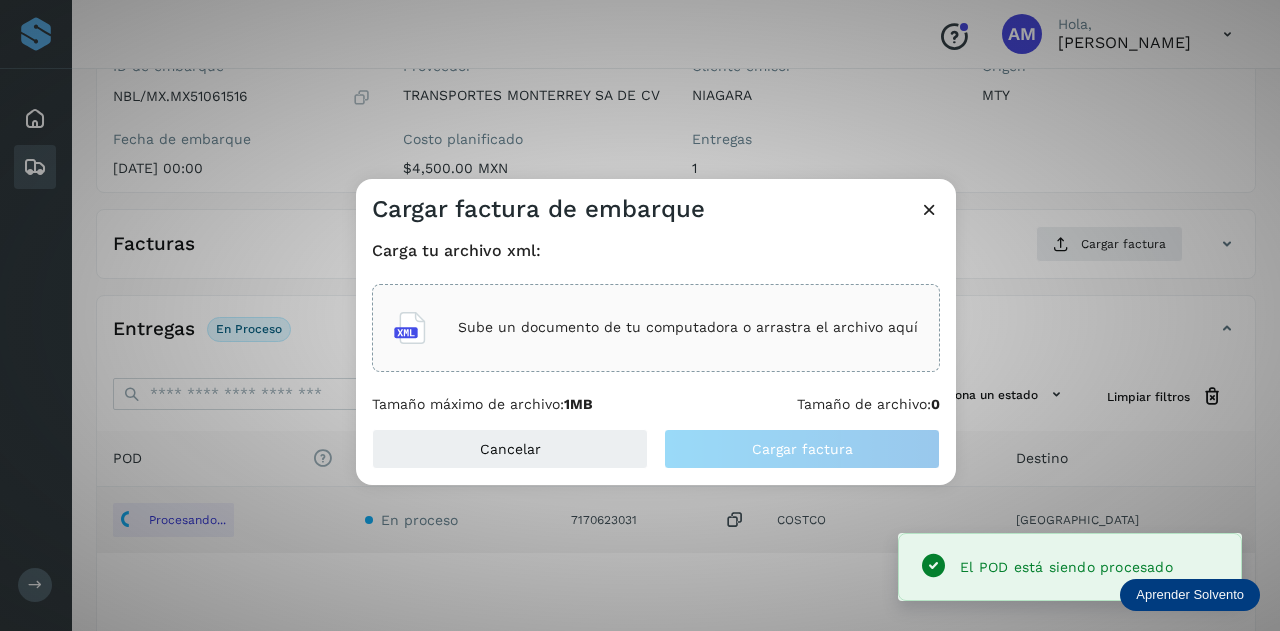 click on "Sube un documento de tu computadora o arrastra el archivo aquí" 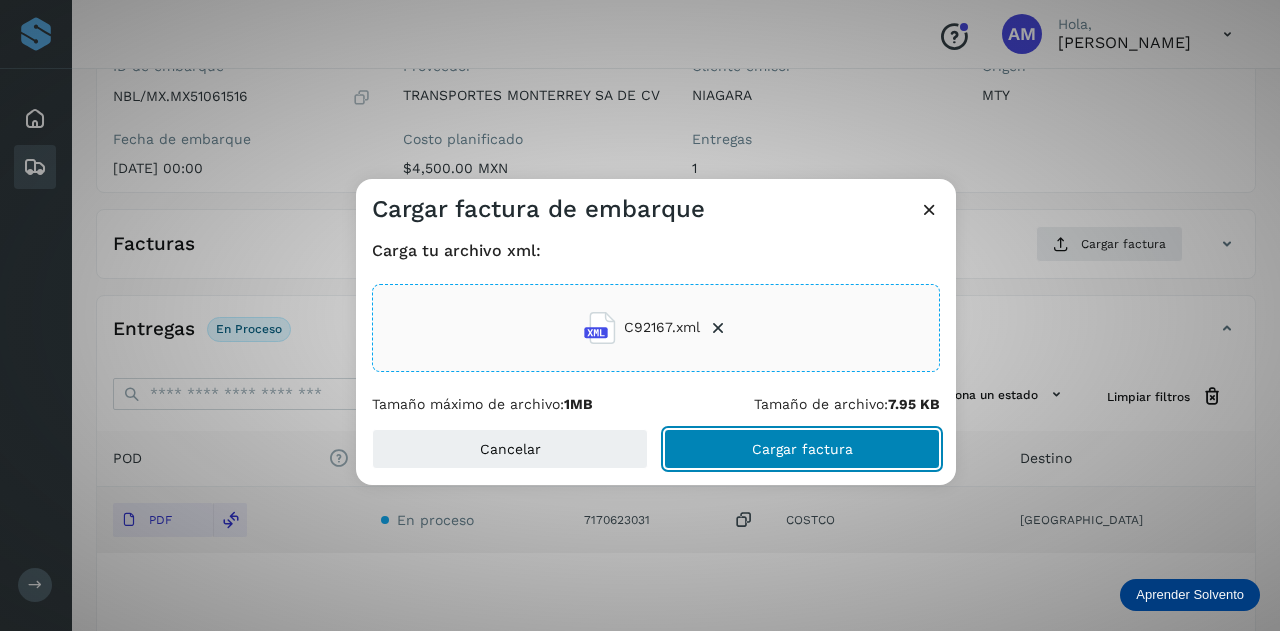 click on "Cargar factura" 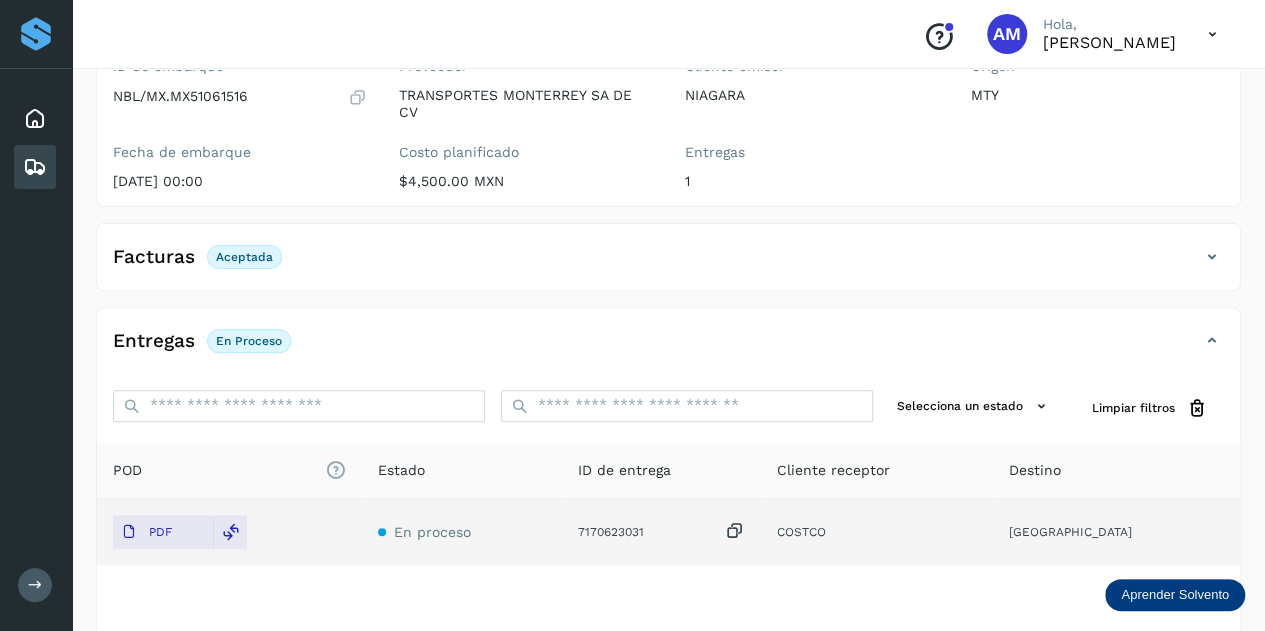 scroll, scrollTop: 0, scrollLeft: 0, axis: both 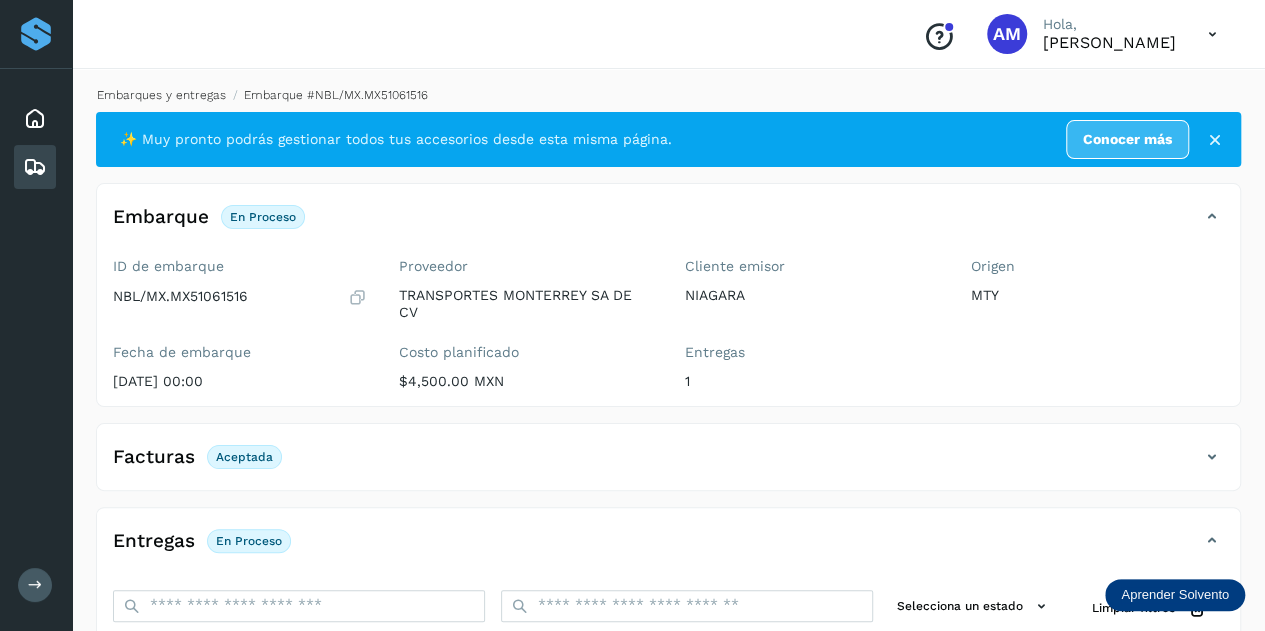 click on "Embarques y entregas" at bounding box center (161, 95) 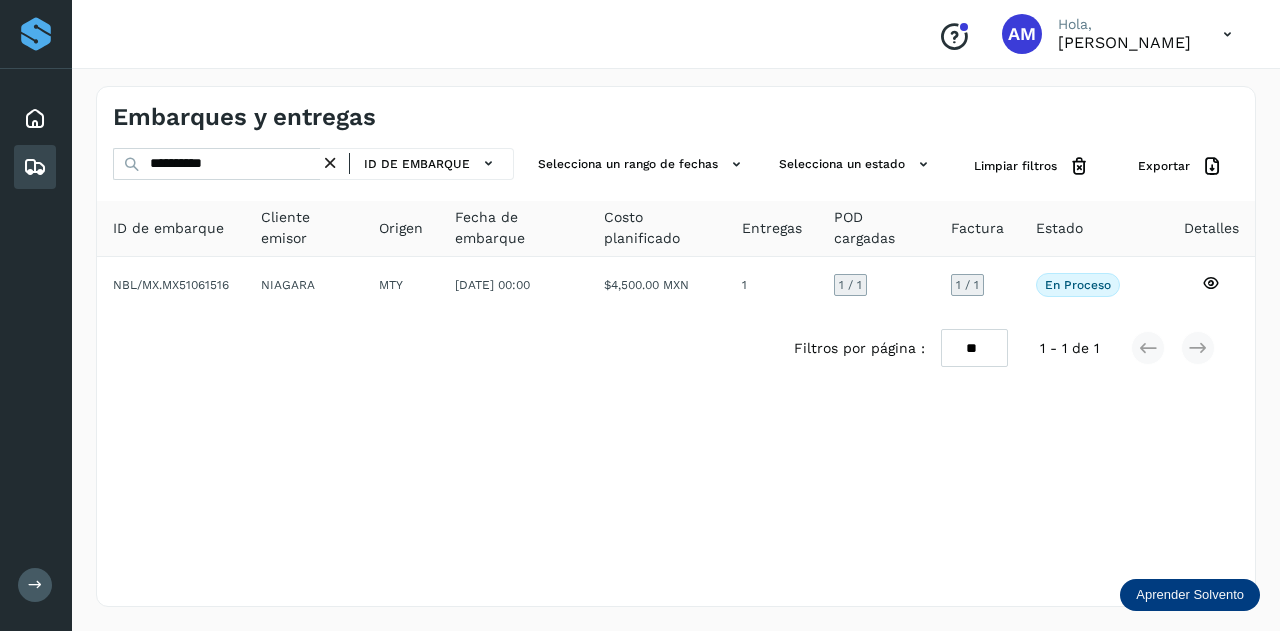 drag, startPoint x: 334, startPoint y: 157, endPoint x: 299, endPoint y: 161, distance: 35.22783 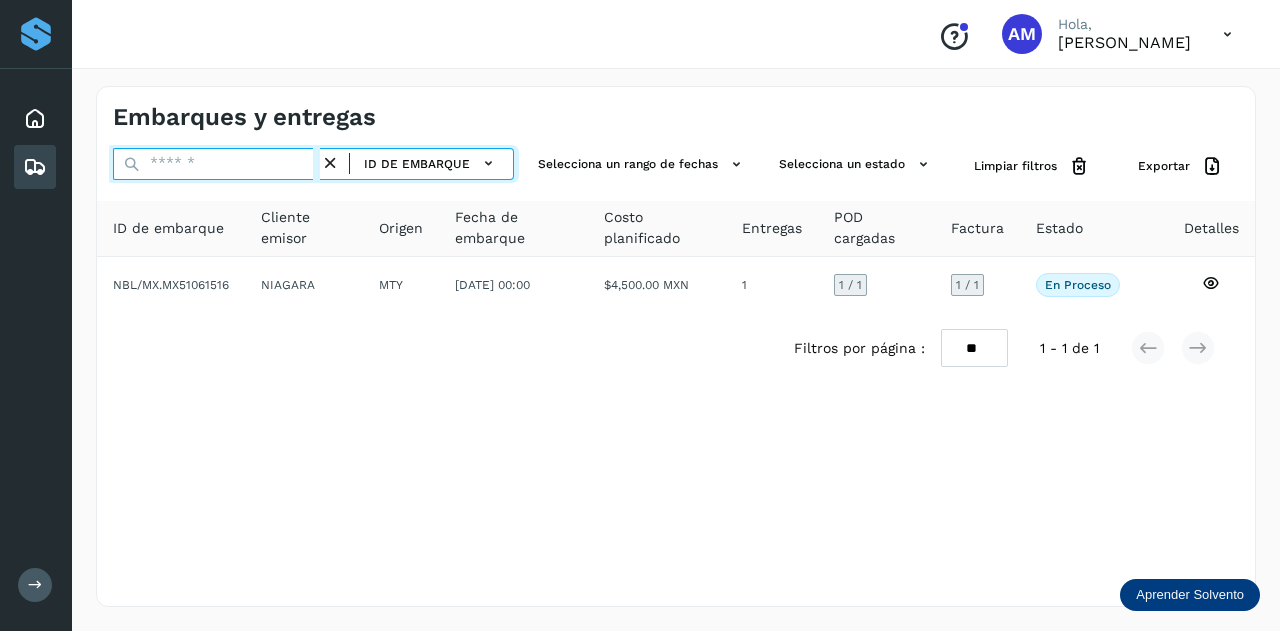 click at bounding box center [216, 164] 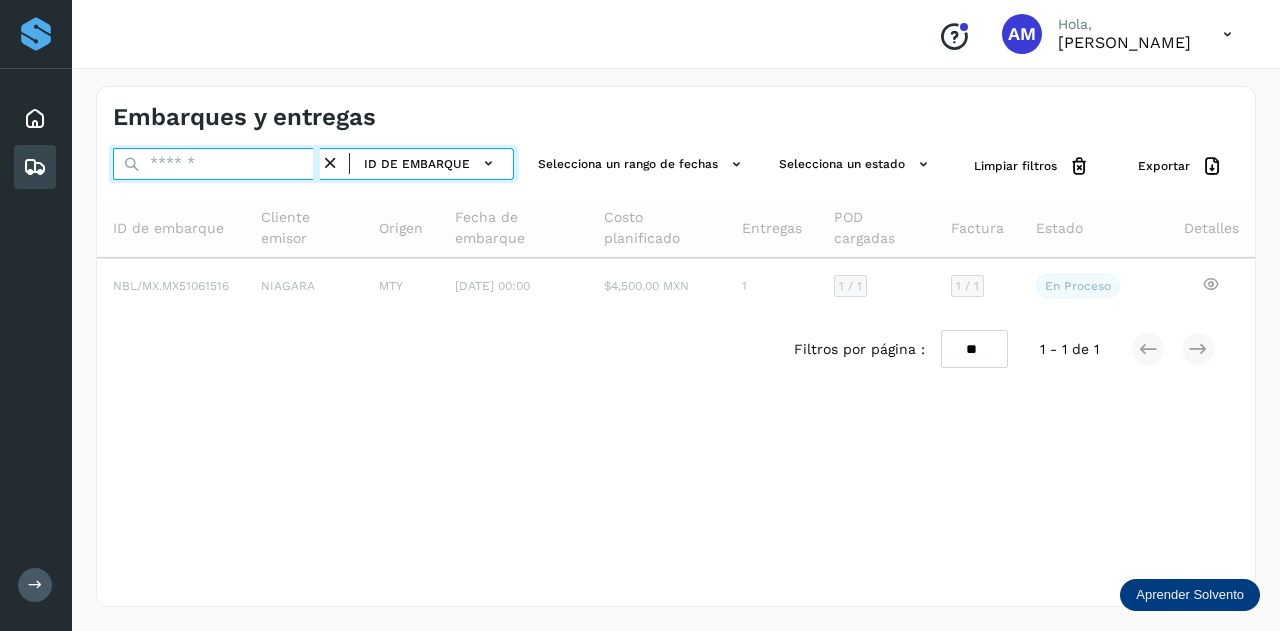 paste on "**********" 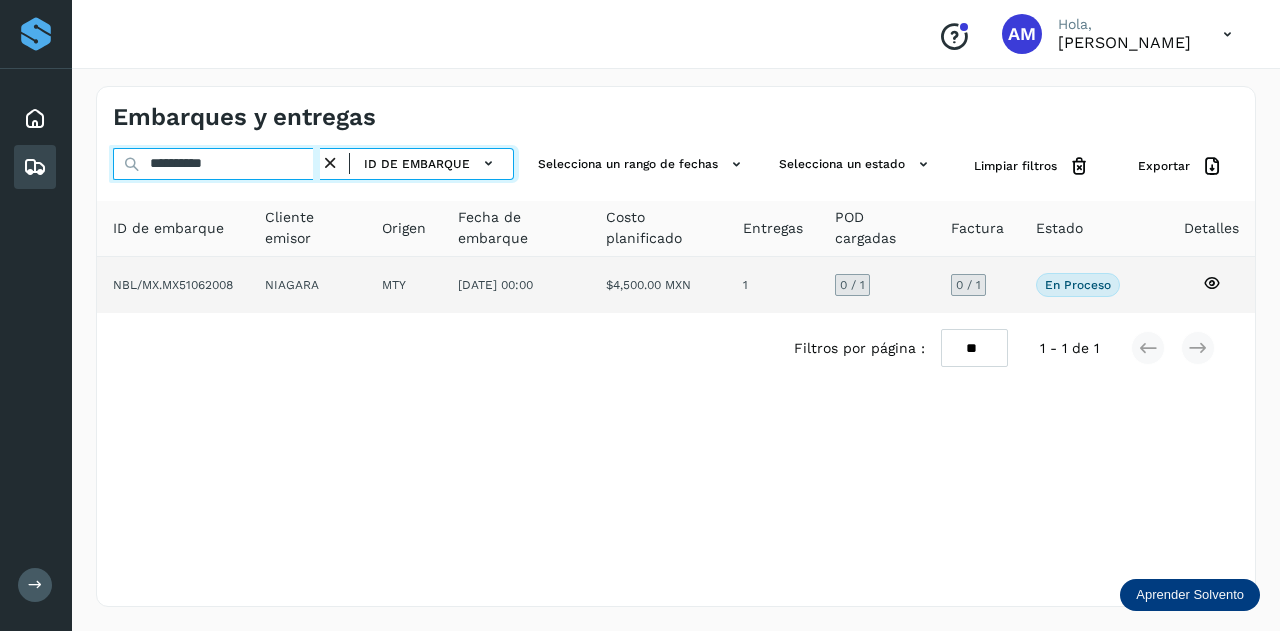 type on "**********" 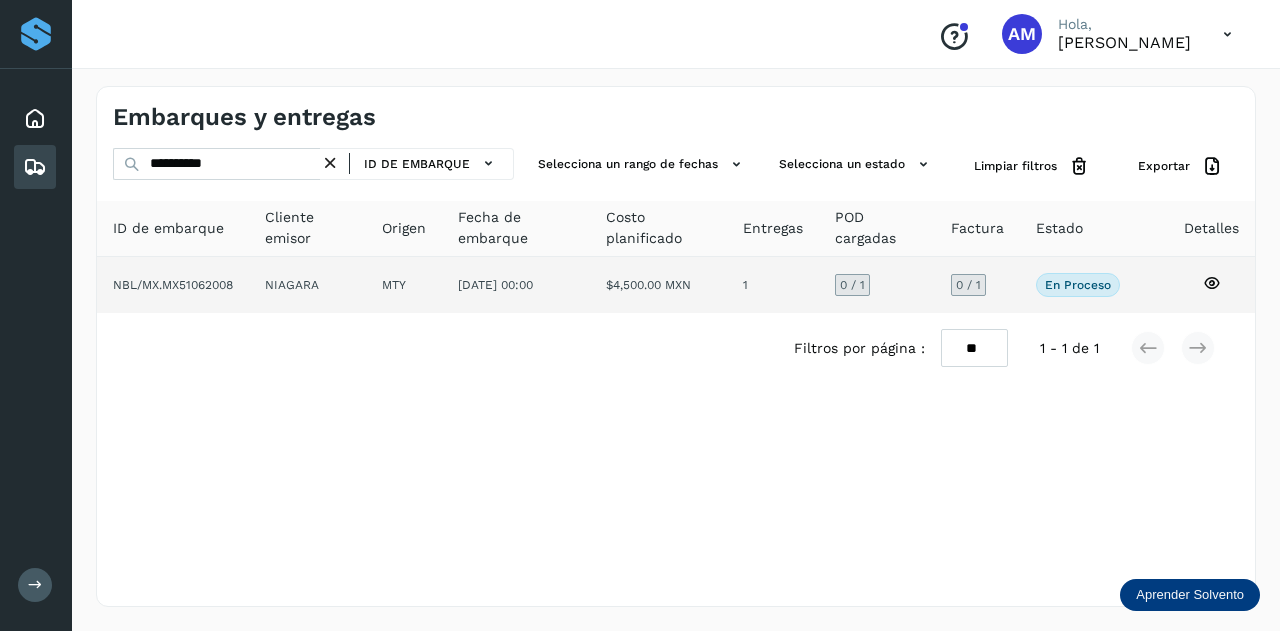 click on "MTY" 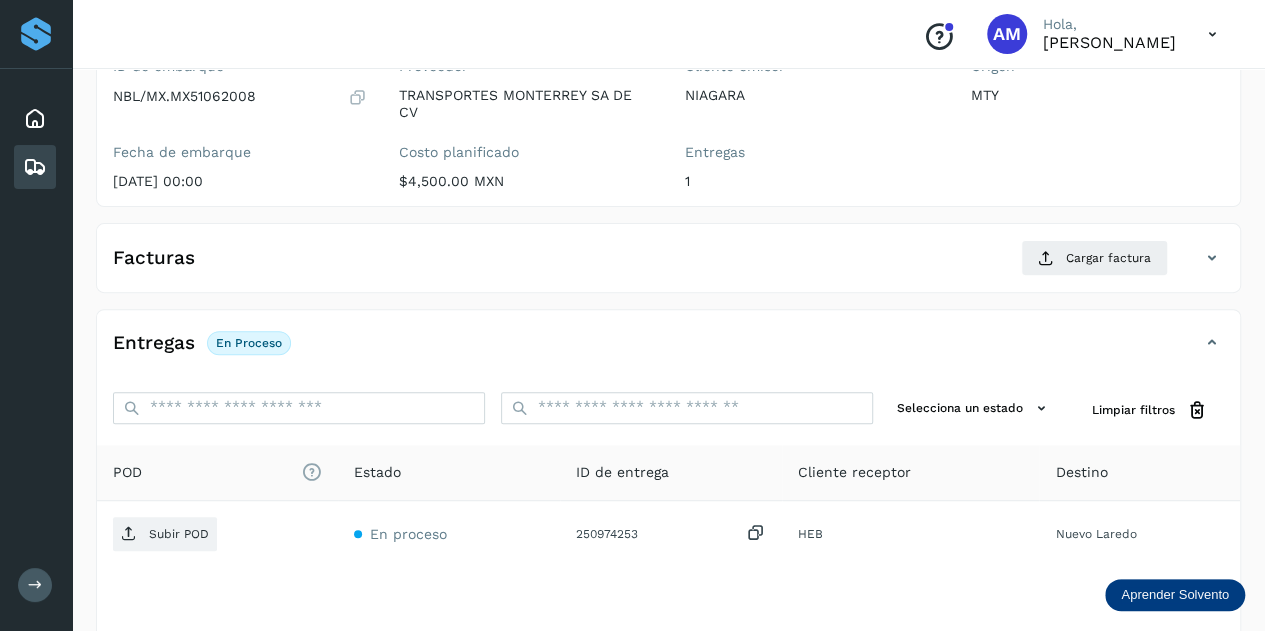 scroll, scrollTop: 300, scrollLeft: 0, axis: vertical 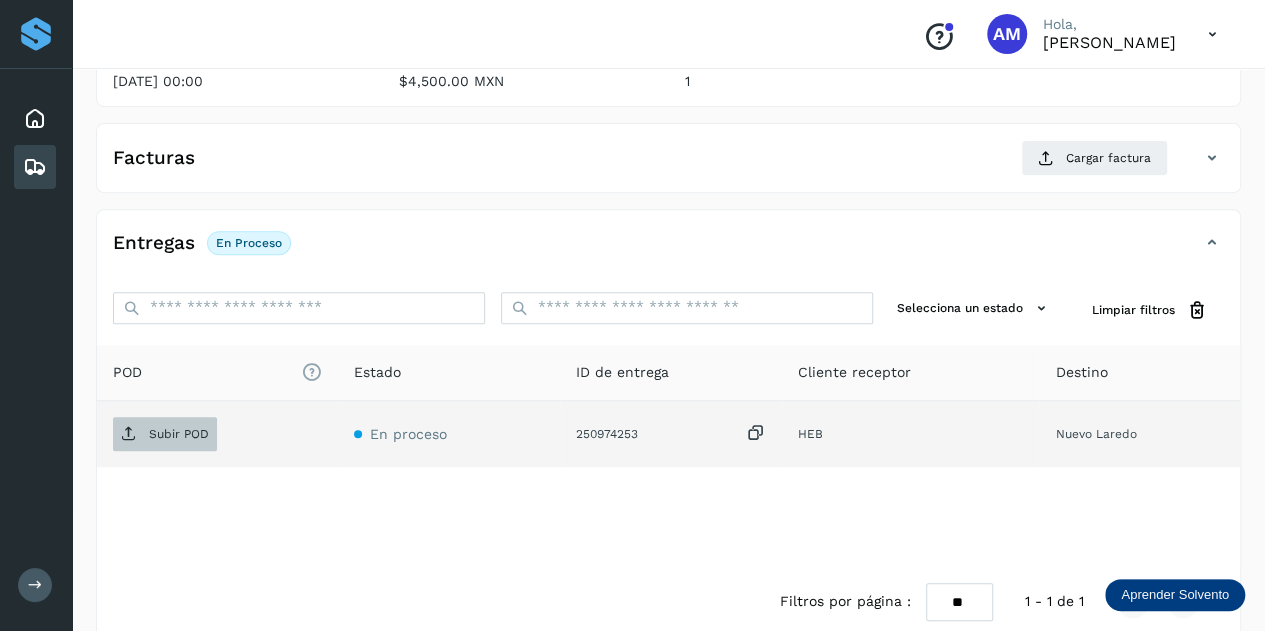 click on "Subir POD" at bounding box center [179, 434] 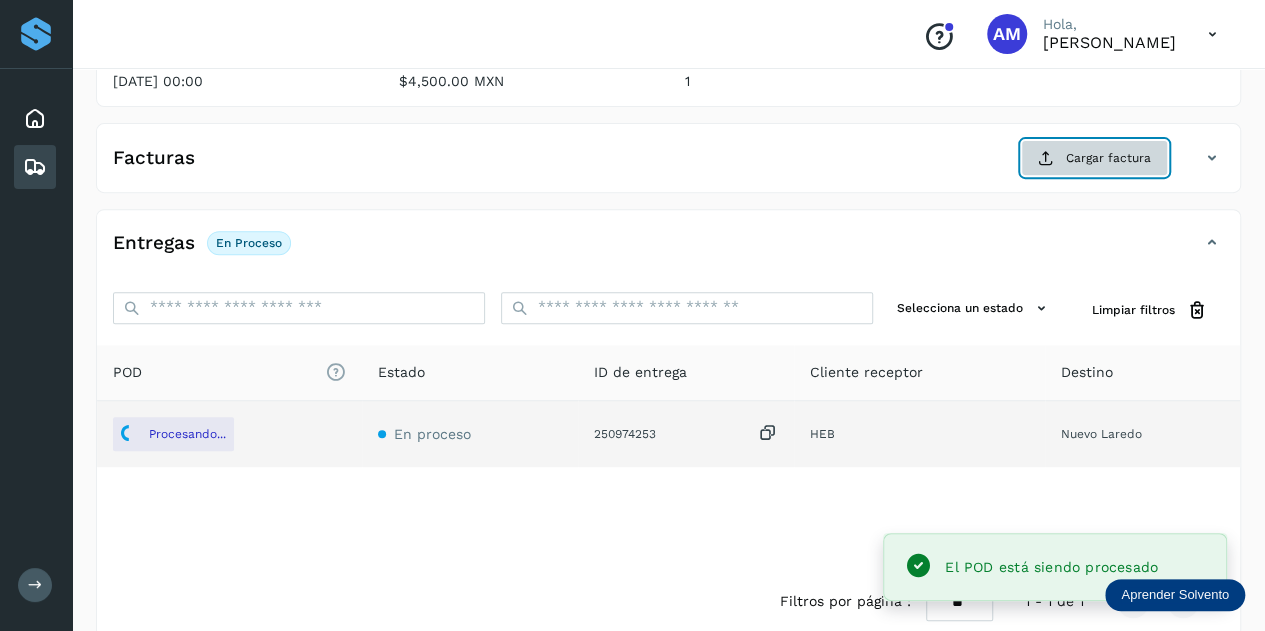 click on "Cargar factura" 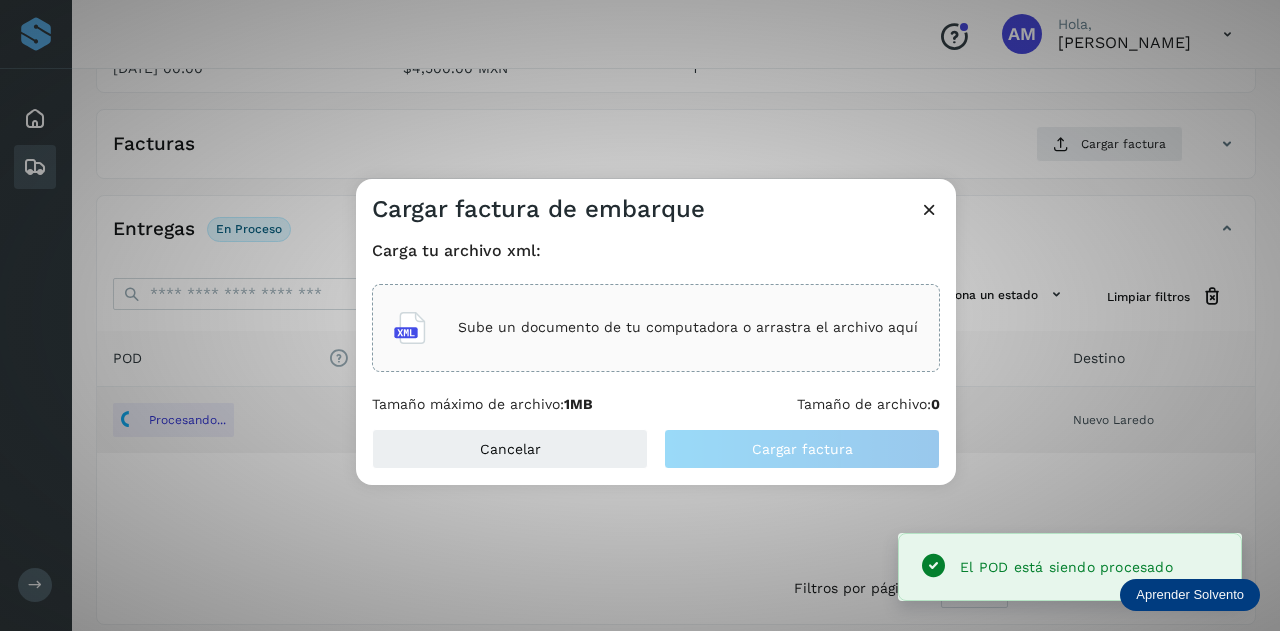 click on "Sube un documento de tu computadora o arrastra el archivo aquí" 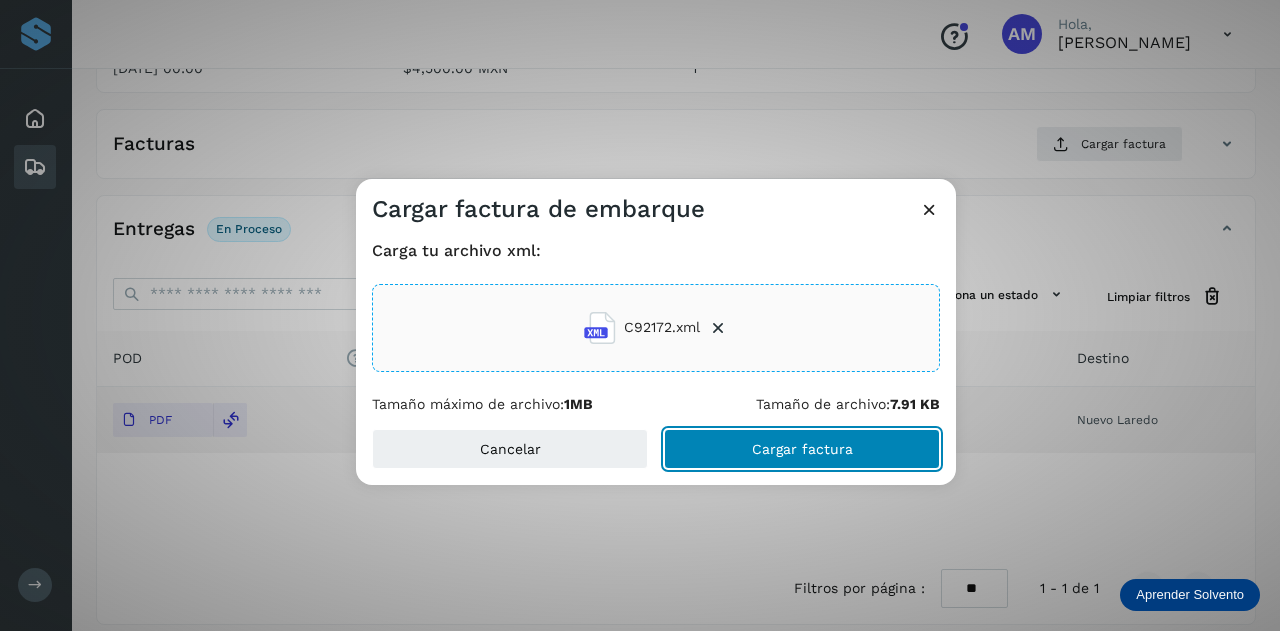 click on "Cargar factura" 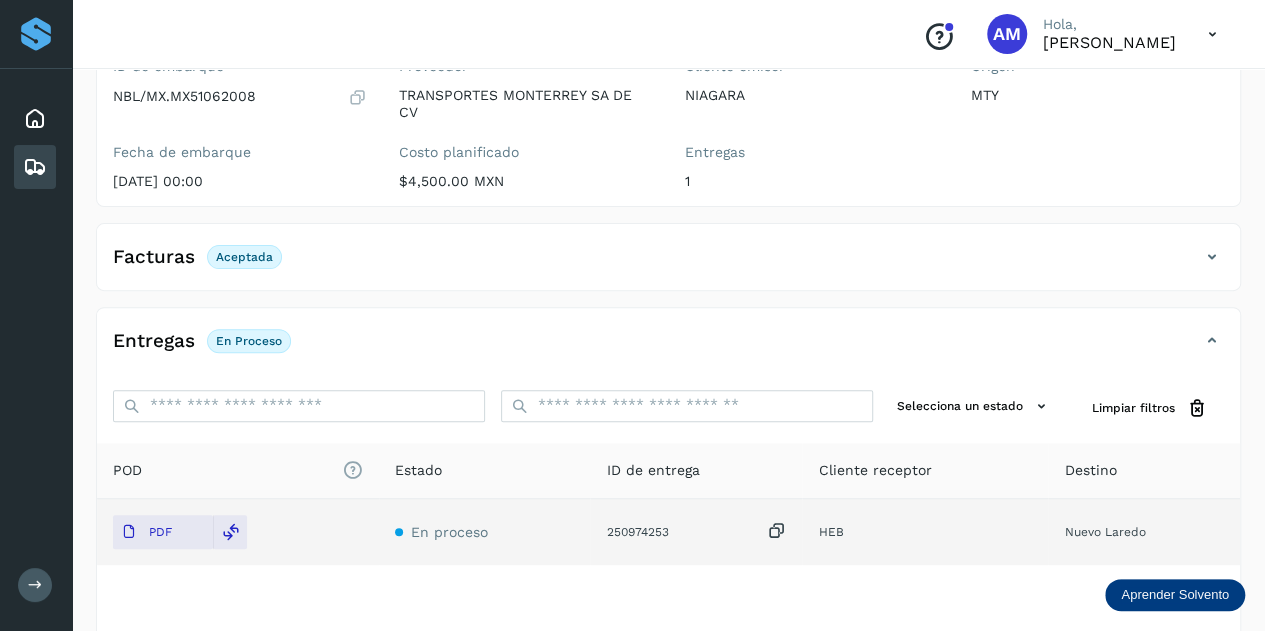 scroll, scrollTop: 0, scrollLeft: 0, axis: both 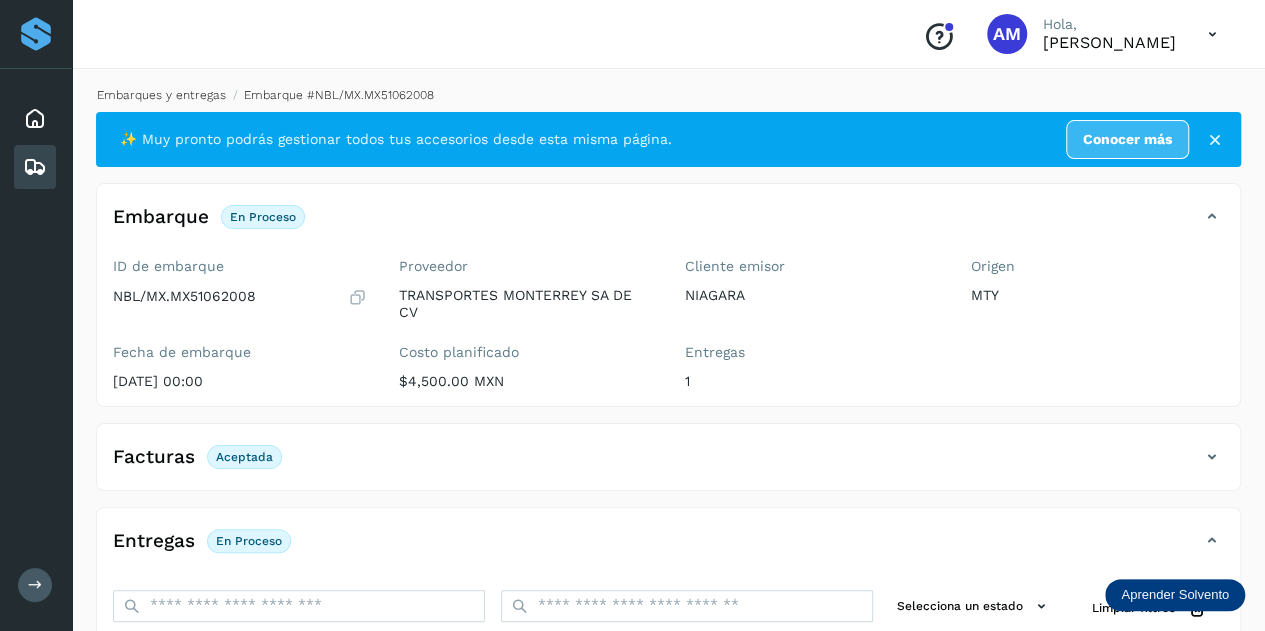 click on "Embarques y entregas" at bounding box center [161, 95] 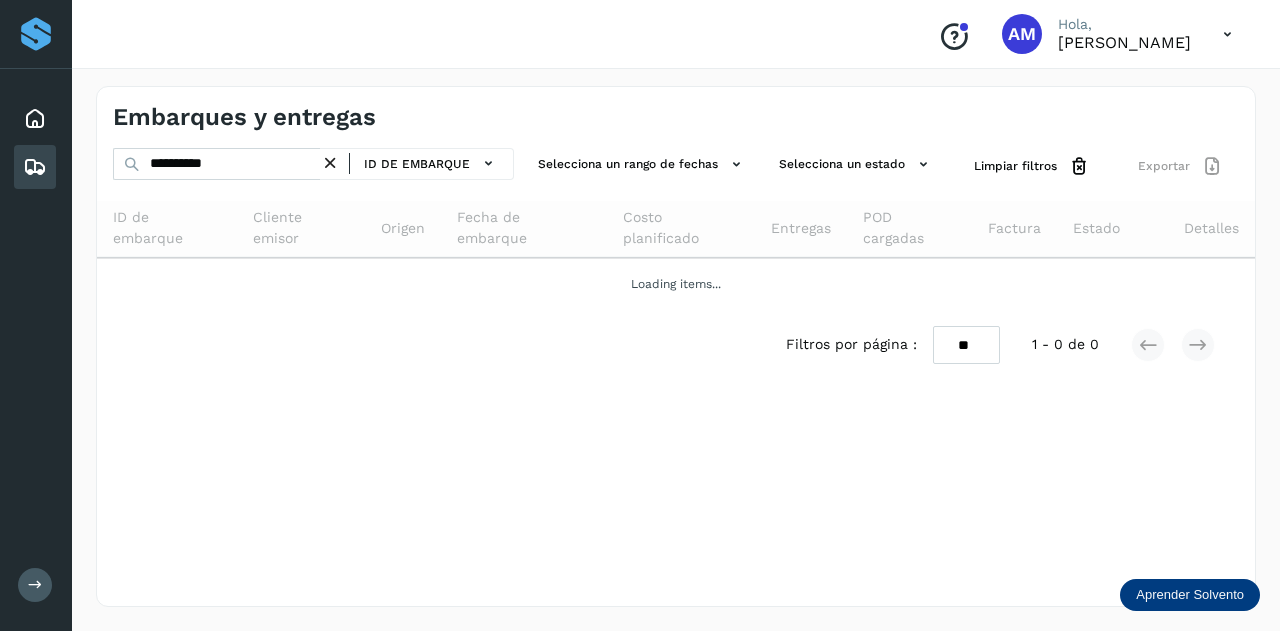 click at bounding box center [330, 163] 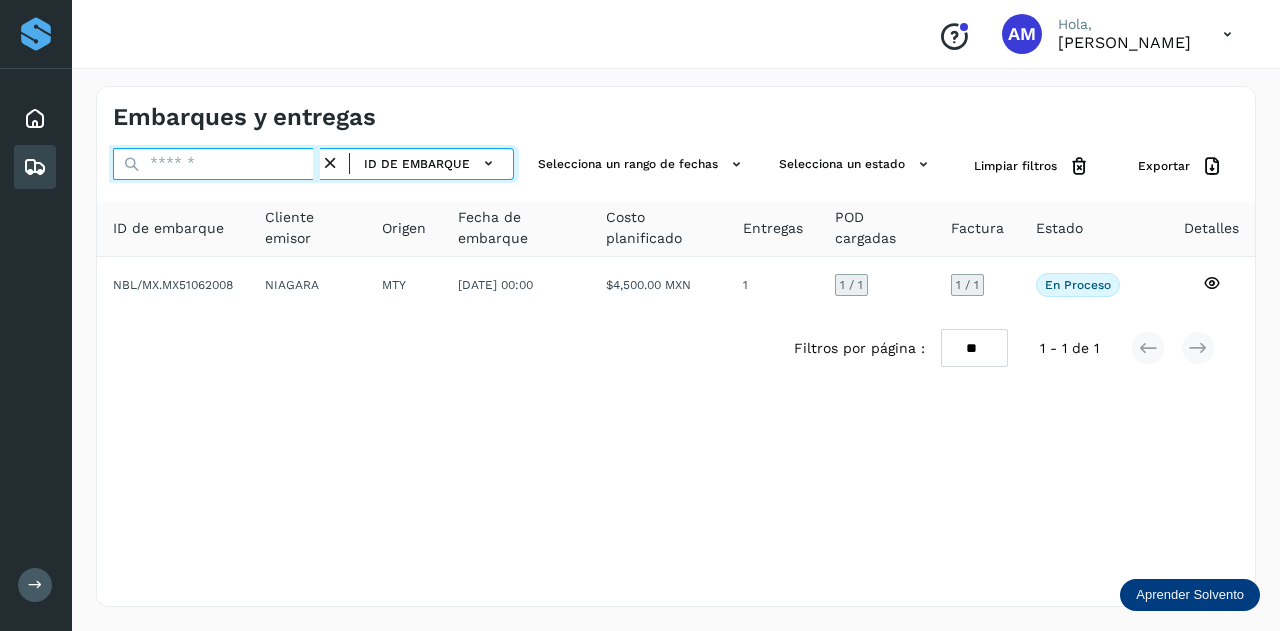 click at bounding box center (216, 164) 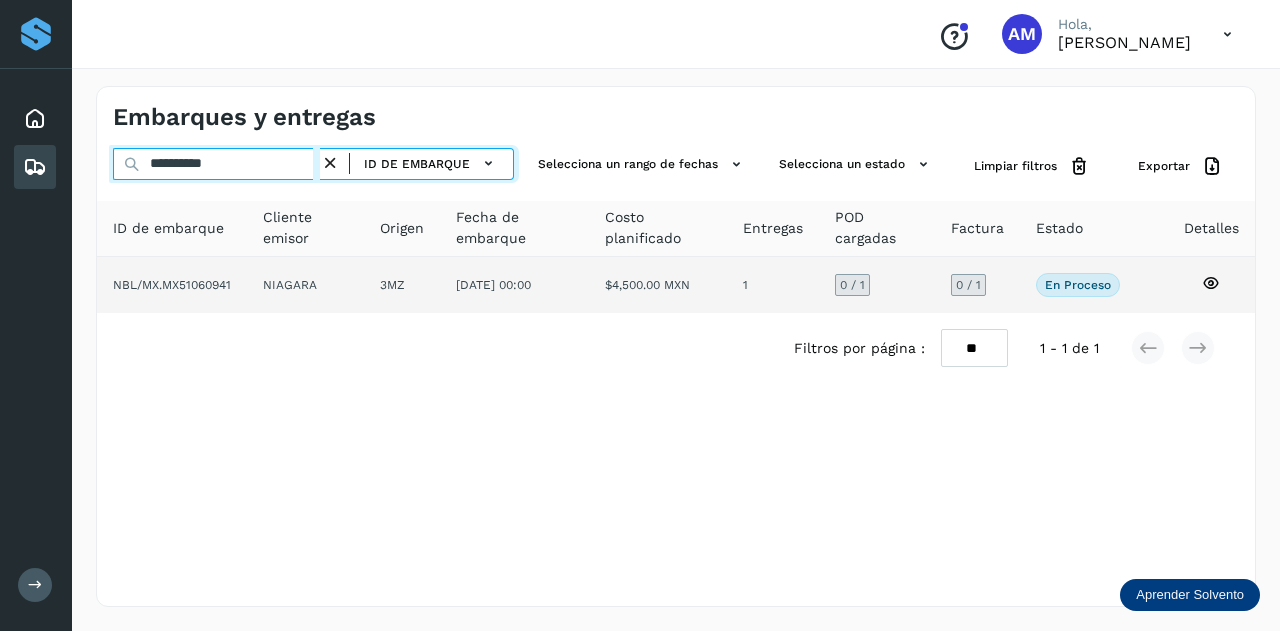 type on "**********" 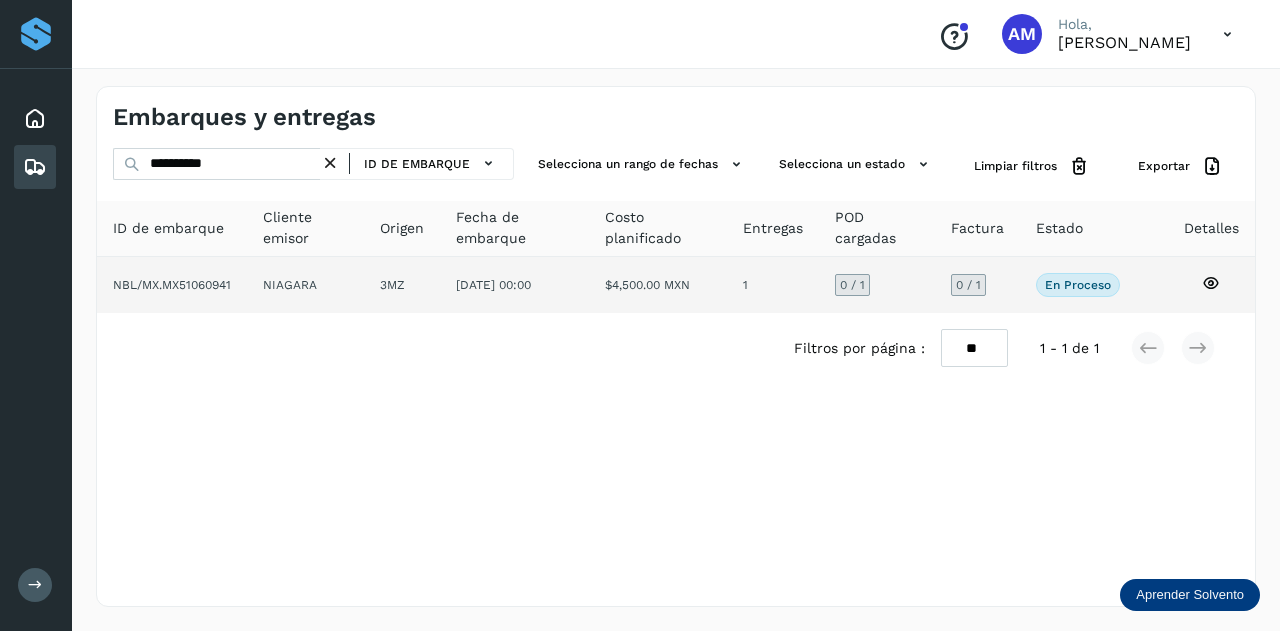 click on "NIAGARA" 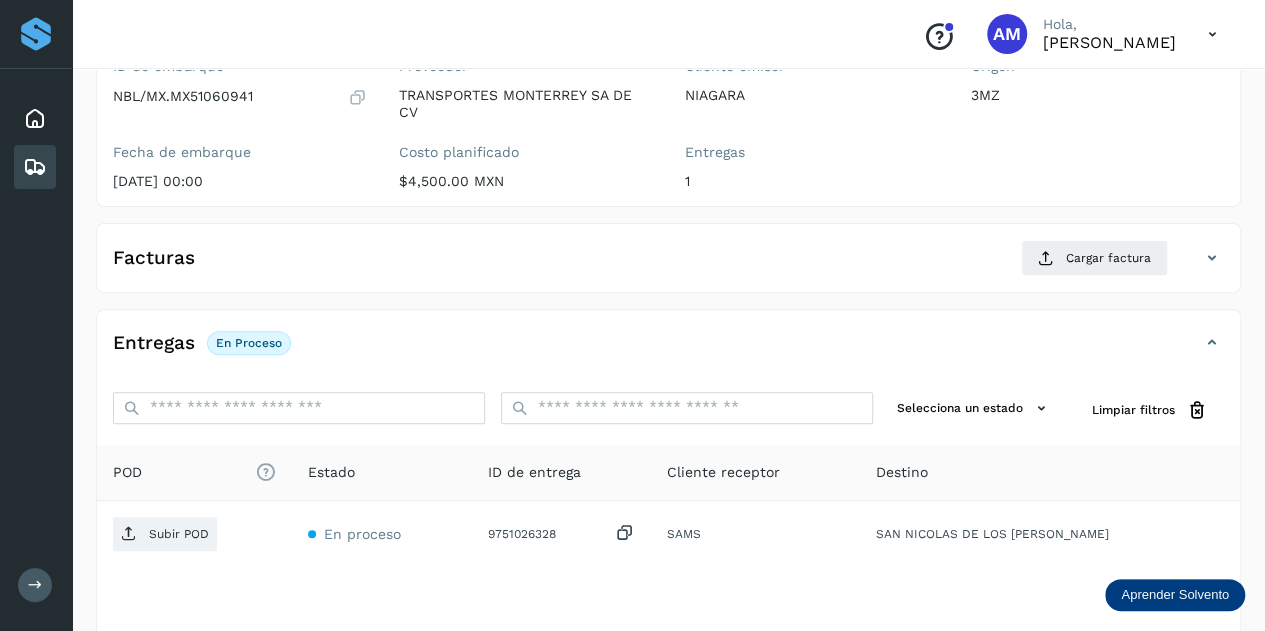 scroll, scrollTop: 300, scrollLeft: 0, axis: vertical 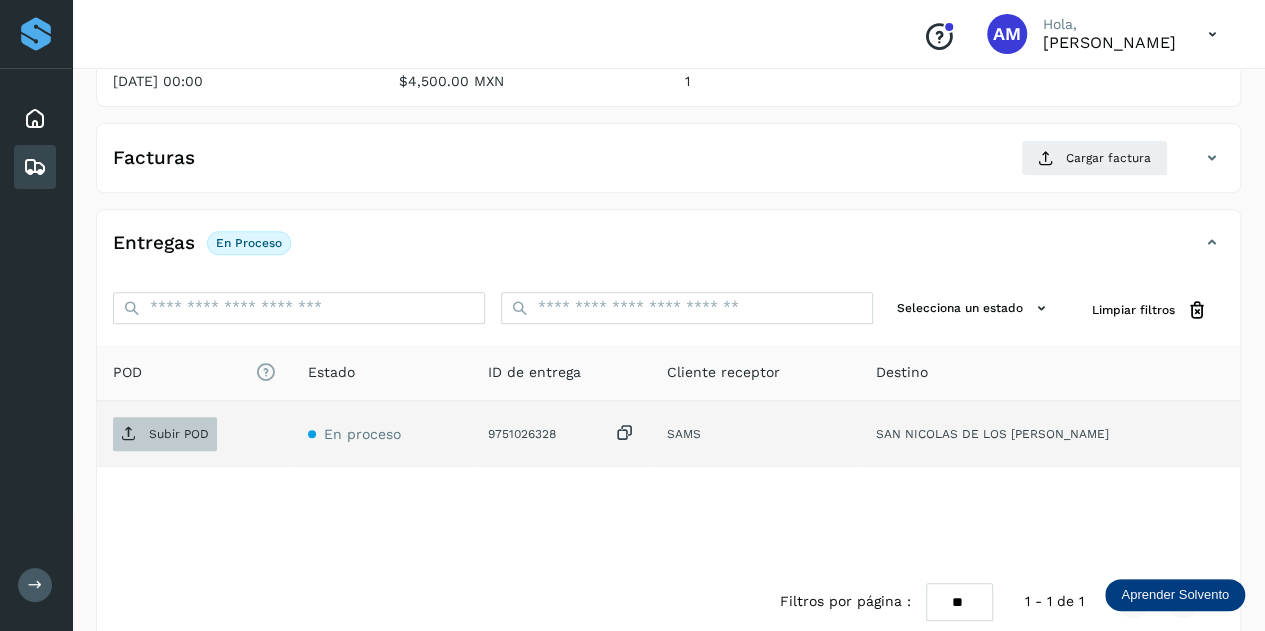 click on "Subir POD" at bounding box center (179, 434) 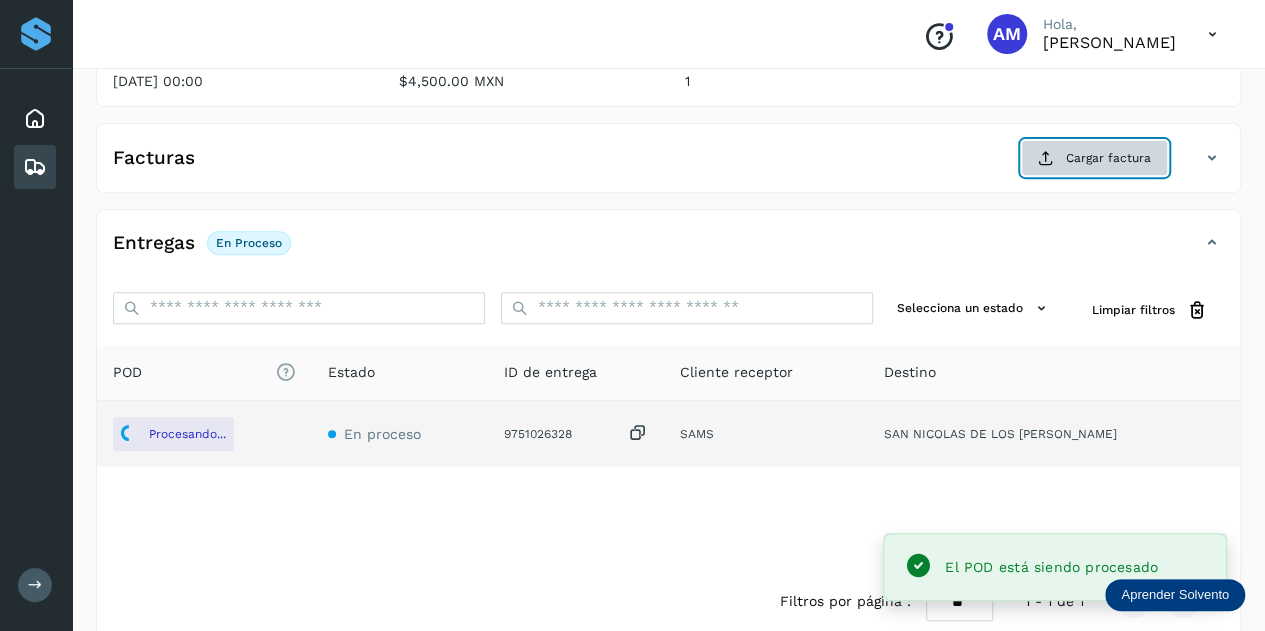 click on "Cargar factura" 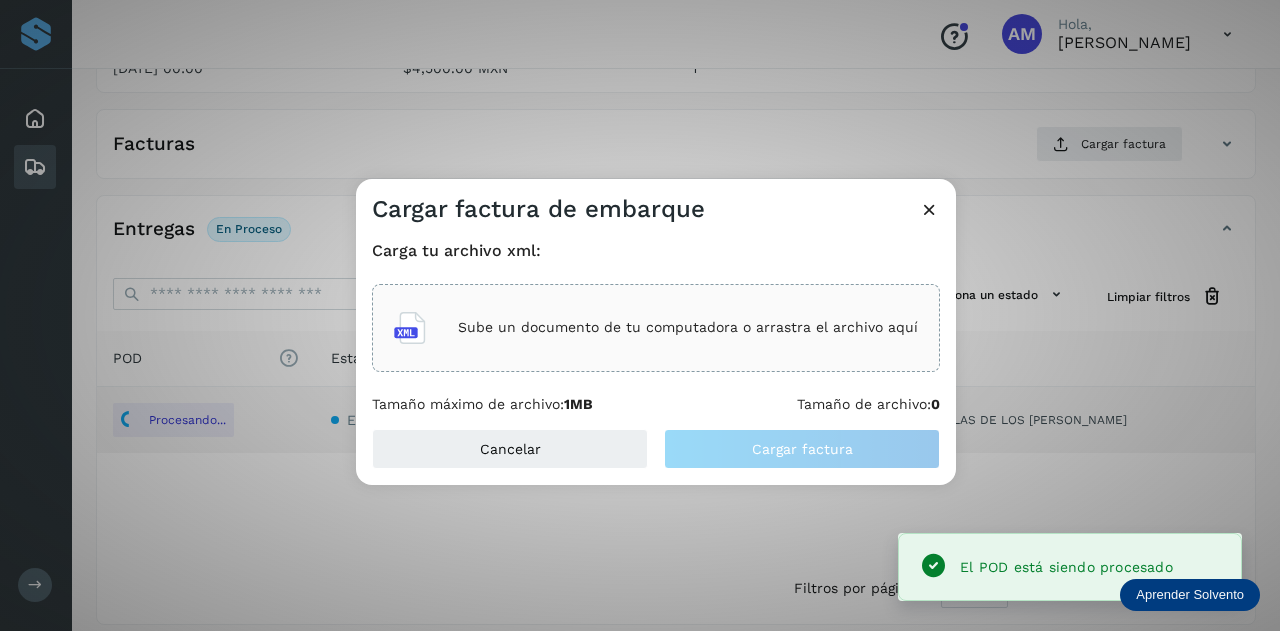 click on "Sube un documento de tu computadora o arrastra el archivo aquí" 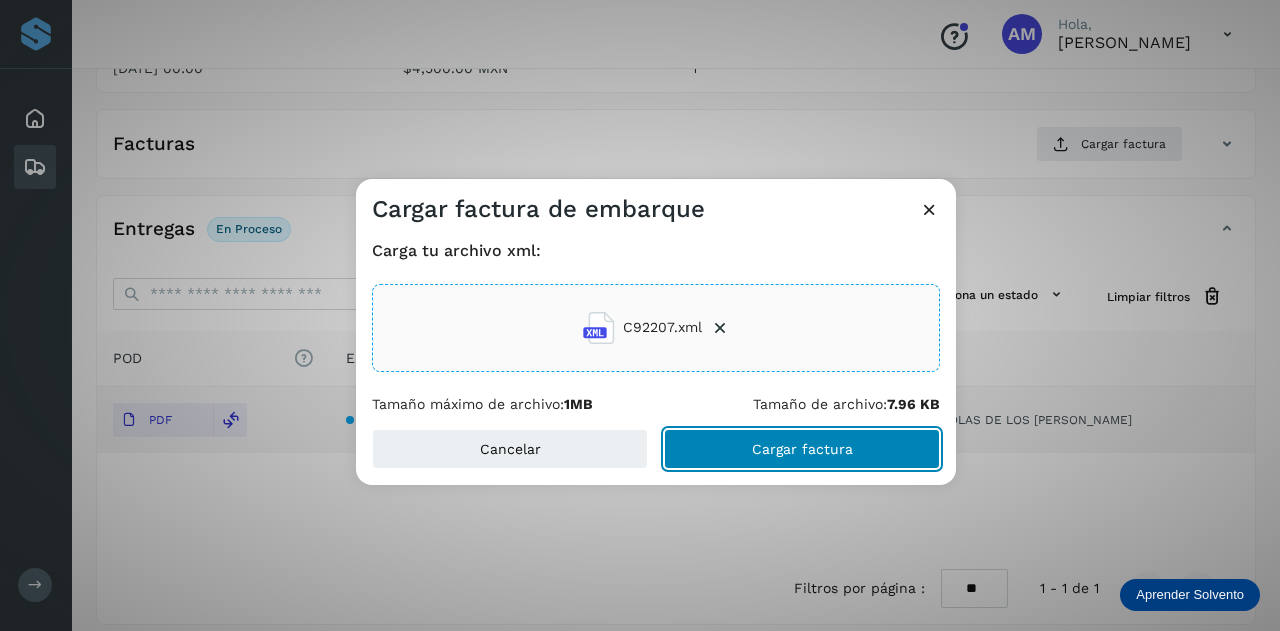 click on "Cargar factura" 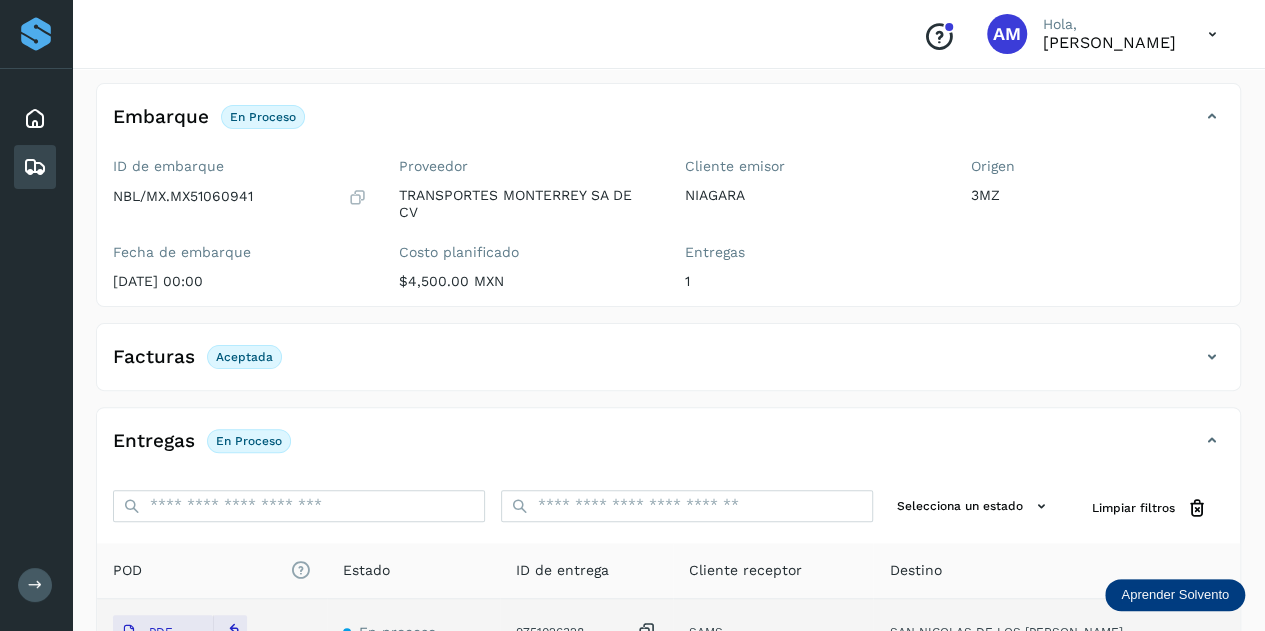 scroll, scrollTop: 0, scrollLeft: 0, axis: both 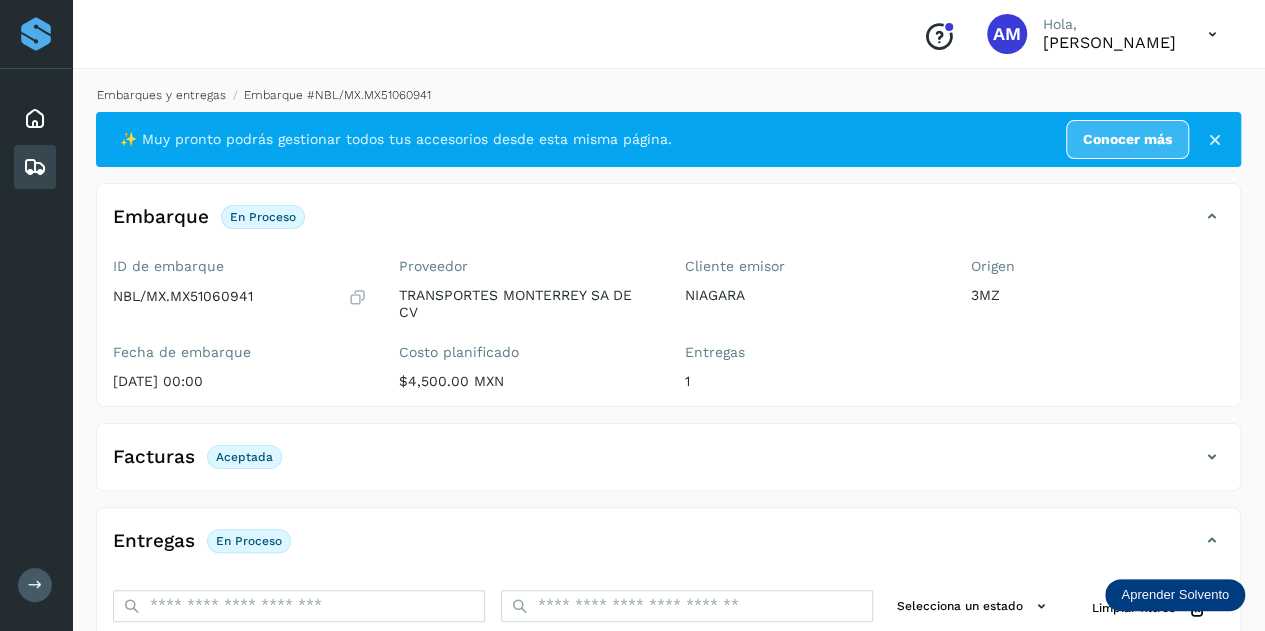 click on "Embarques y entregas" at bounding box center (161, 95) 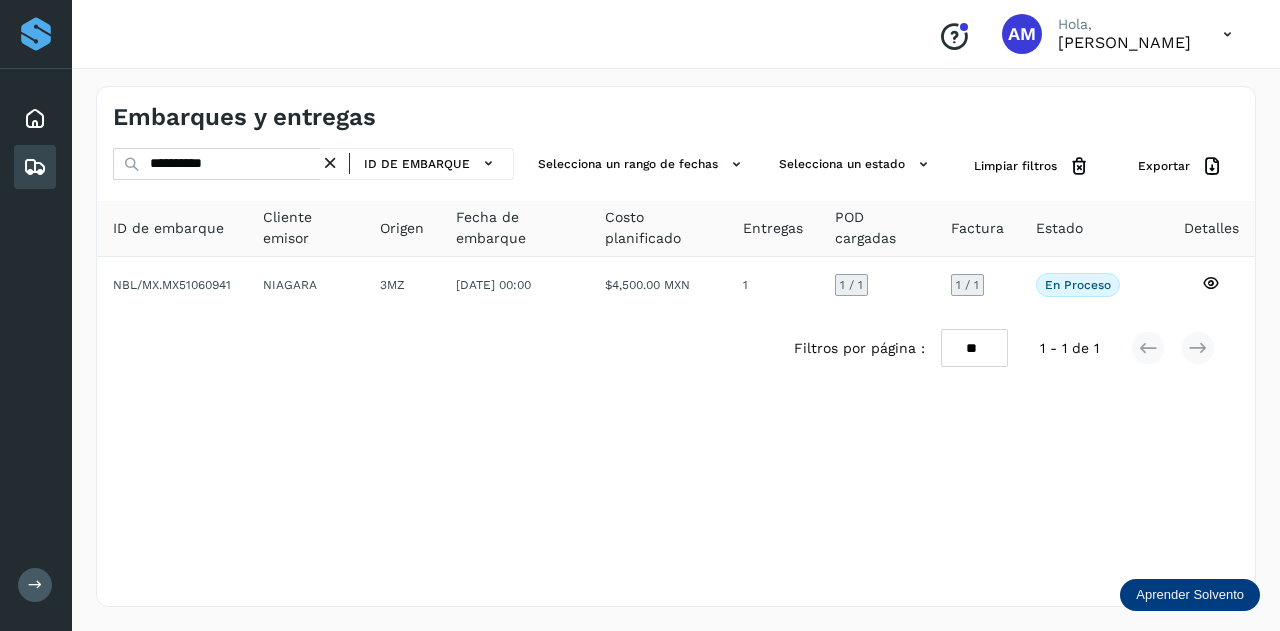 click at bounding box center (330, 163) 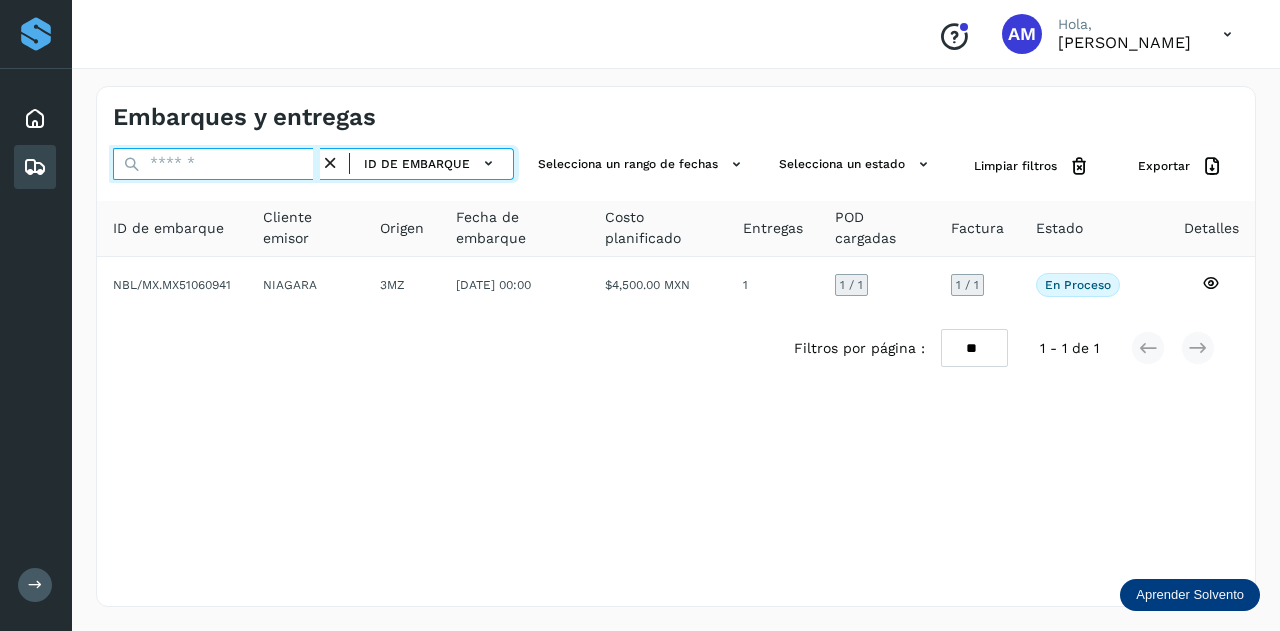 click at bounding box center (216, 164) 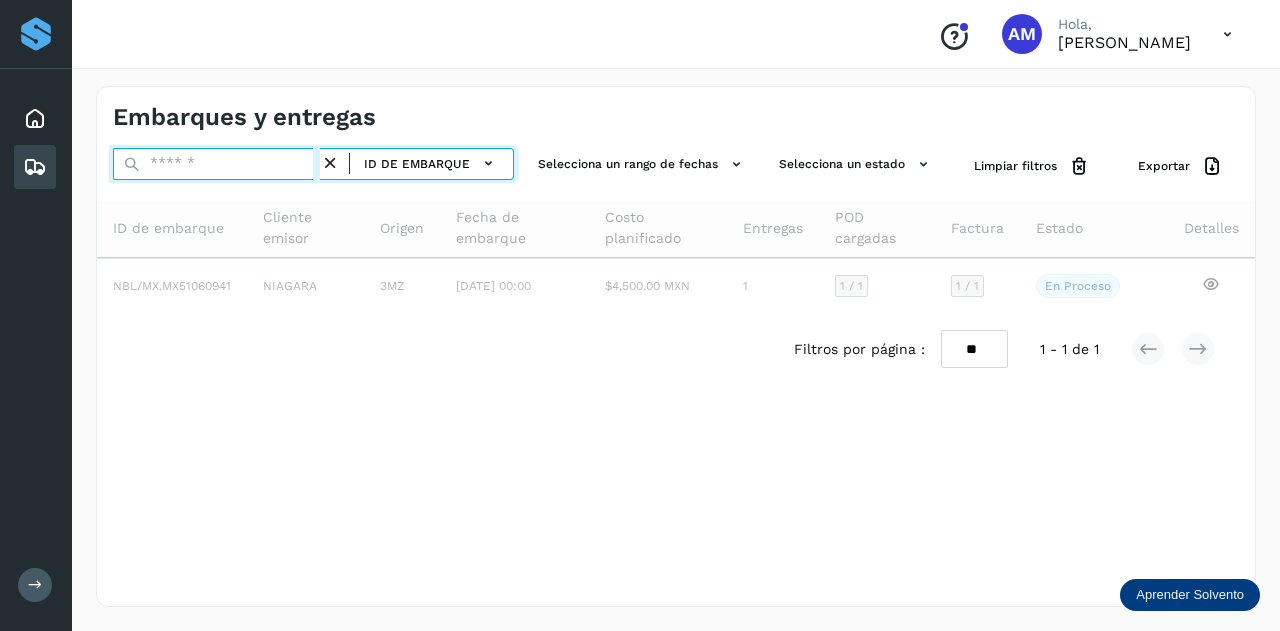 paste on "**********" 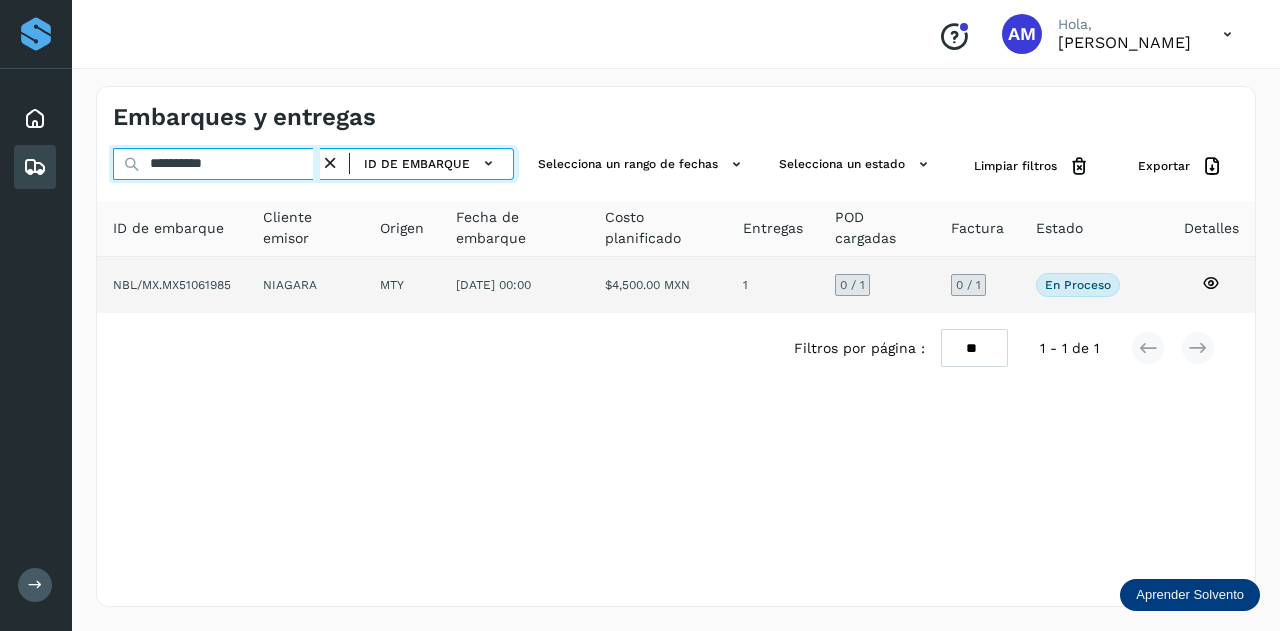 type on "**********" 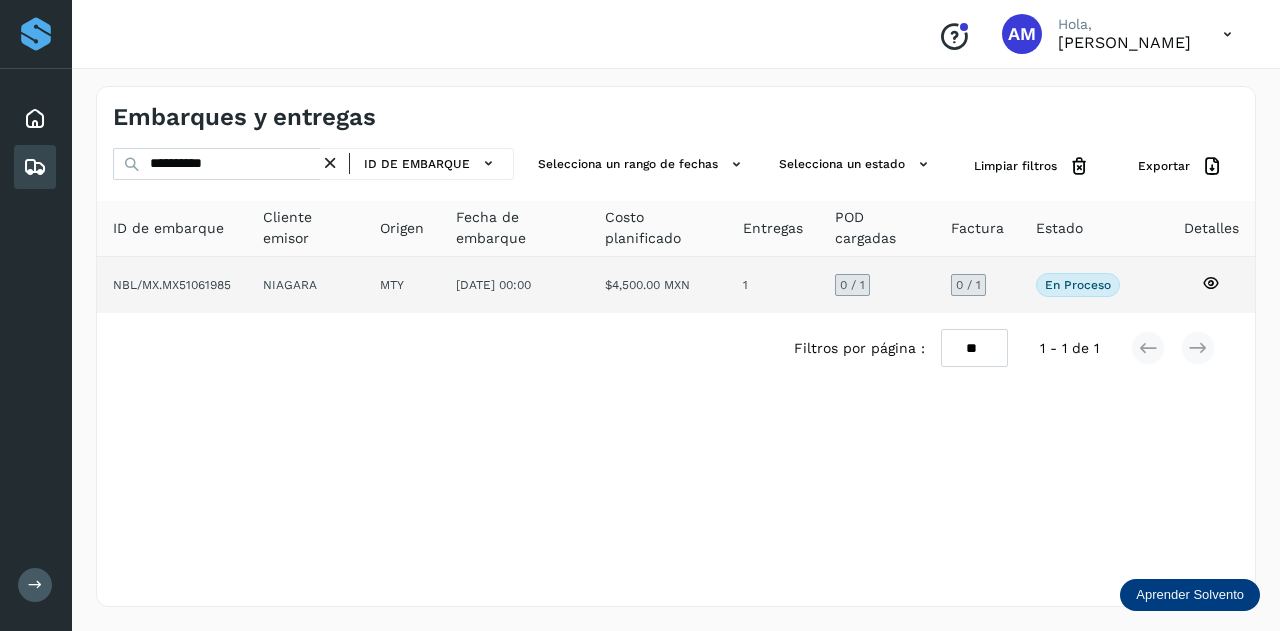 click on "NIAGARA" 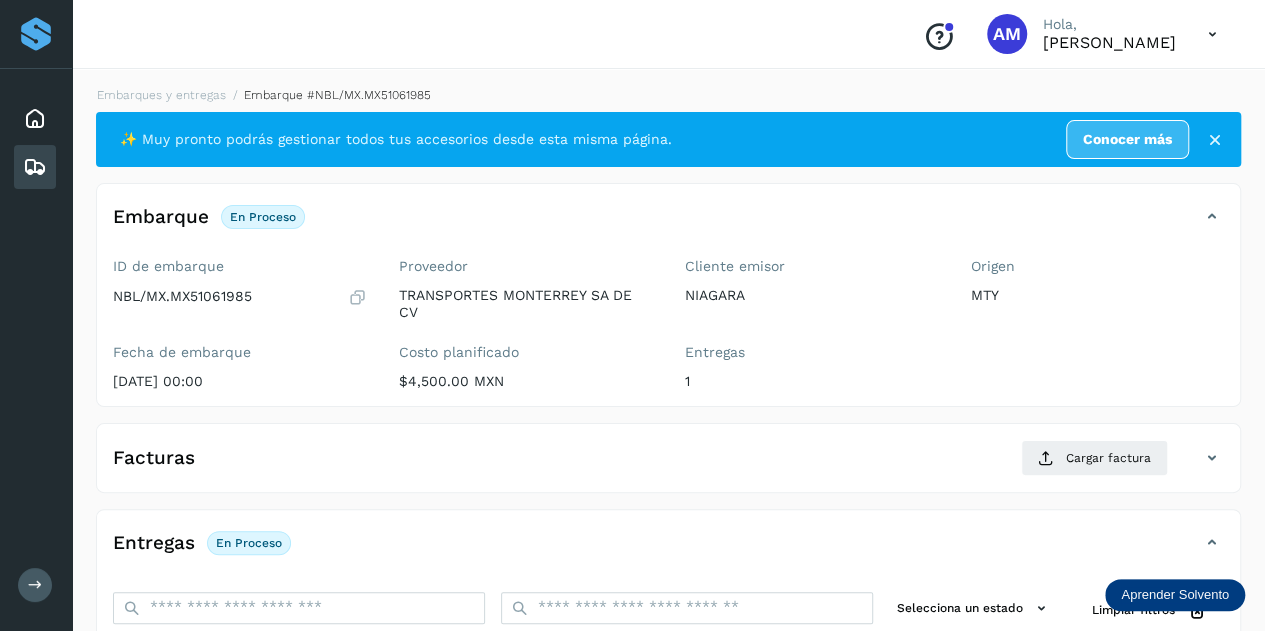 scroll, scrollTop: 200, scrollLeft: 0, axis: vertical 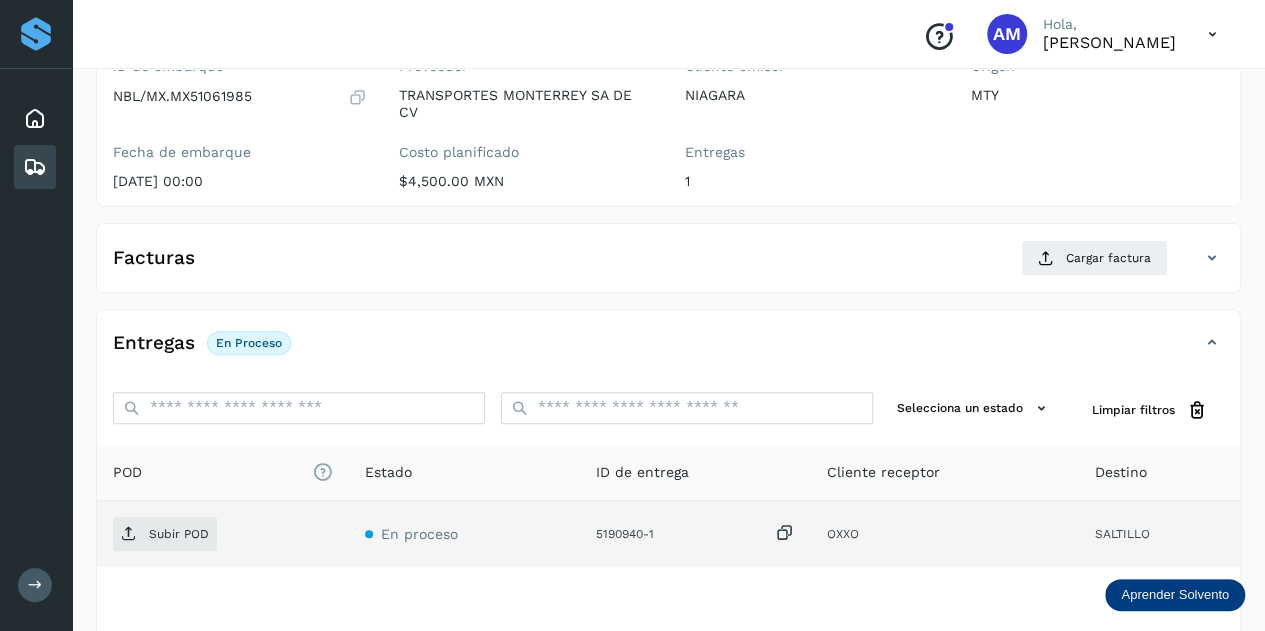 click on "Subir POD" 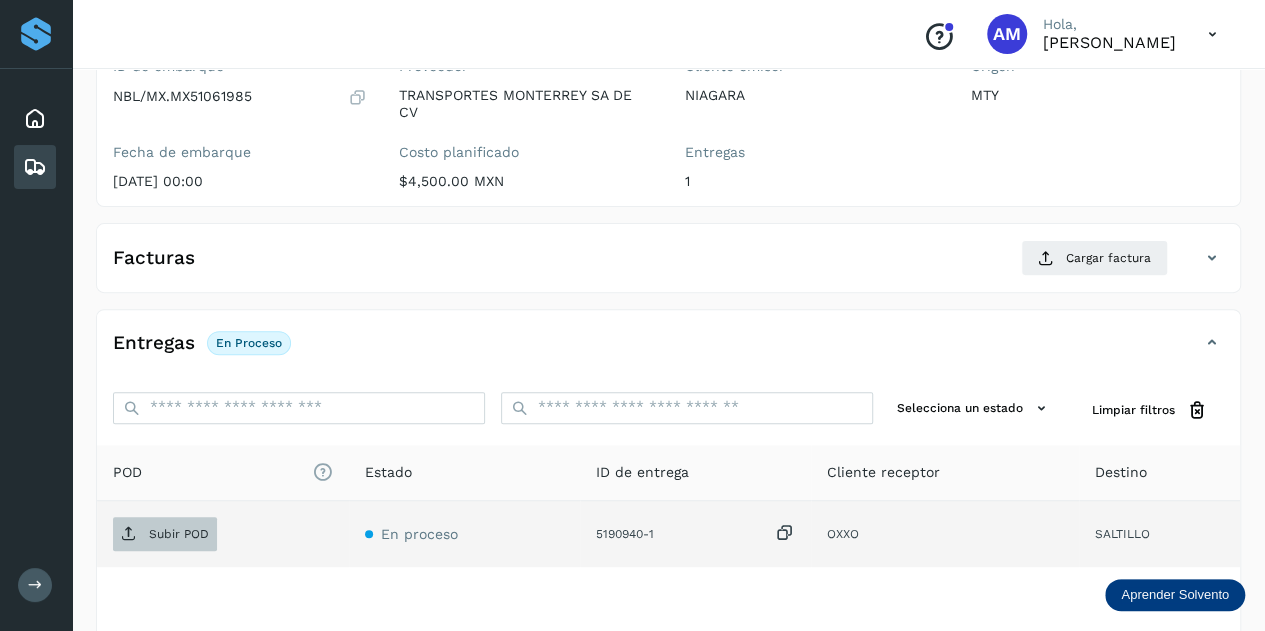 click on "Subir POD" at bounding box center (179, 534) 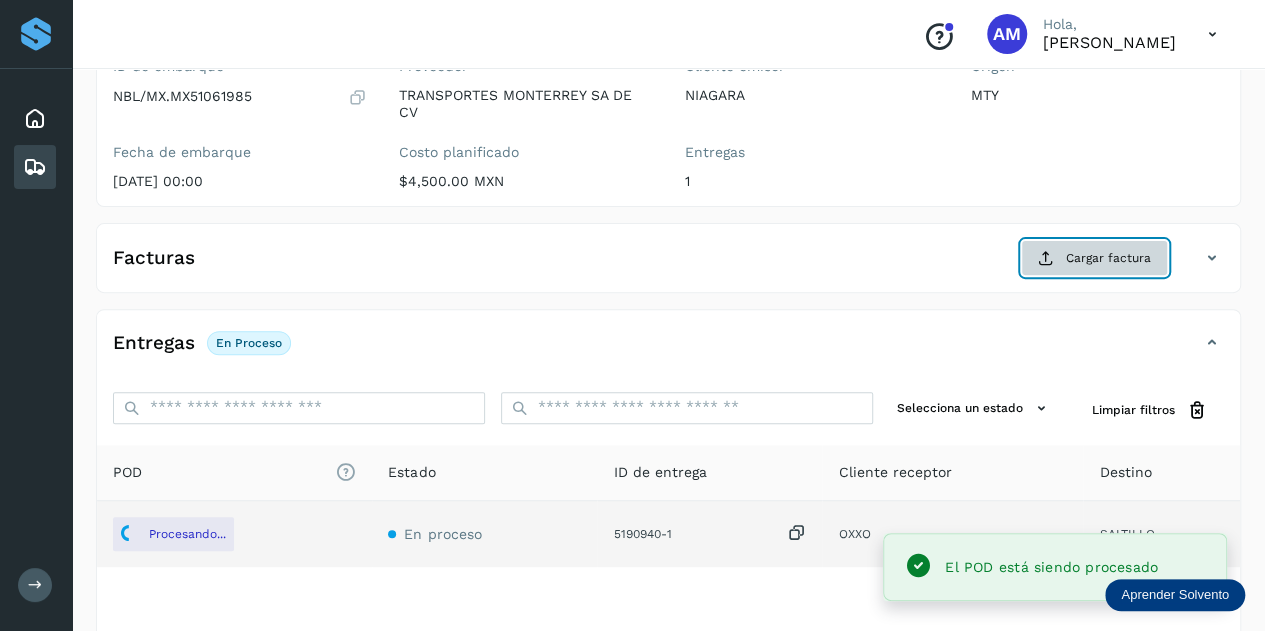 click on "Cargar factura" 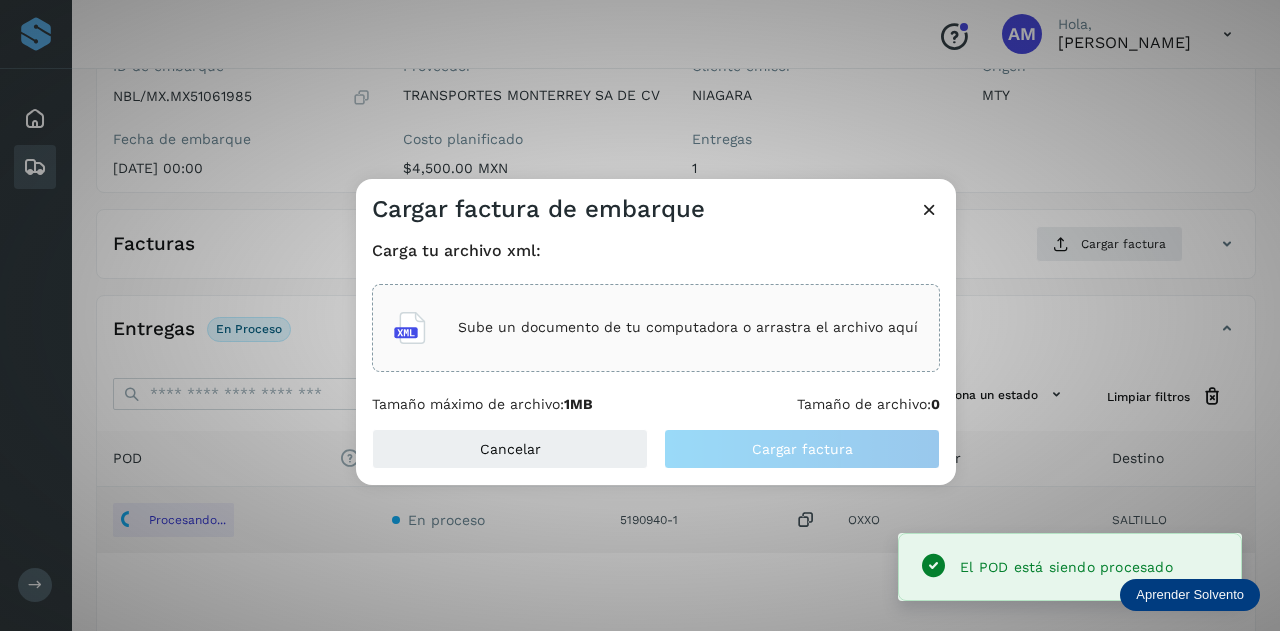 click on "Sube un documento de tu computadora o arrastra el archivo aquí" at bounding box center [656, 328] 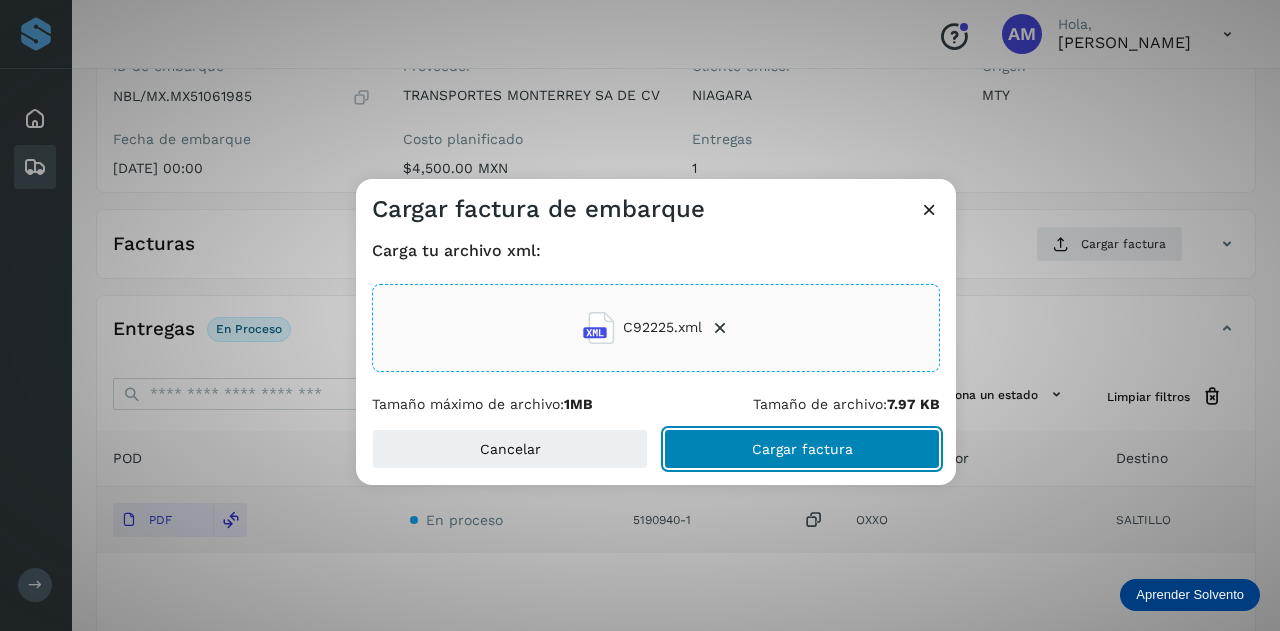 click on "Cargar factura" 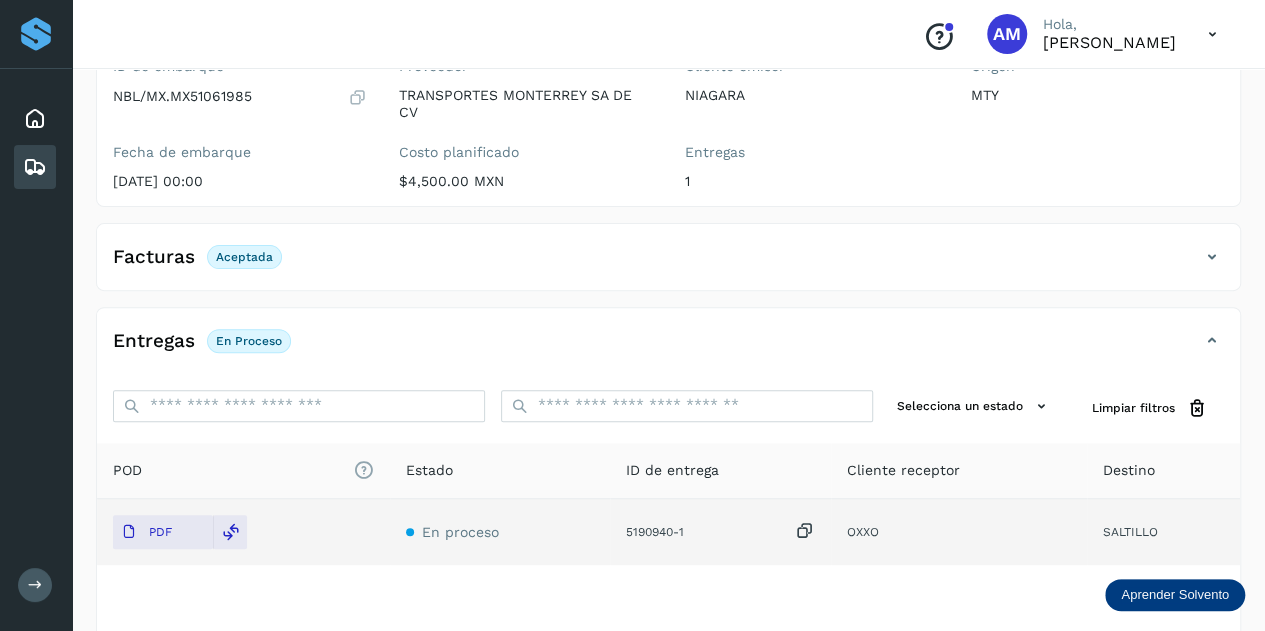 scroll, scrollTop: 0, scrollLeft: 0, axis: both 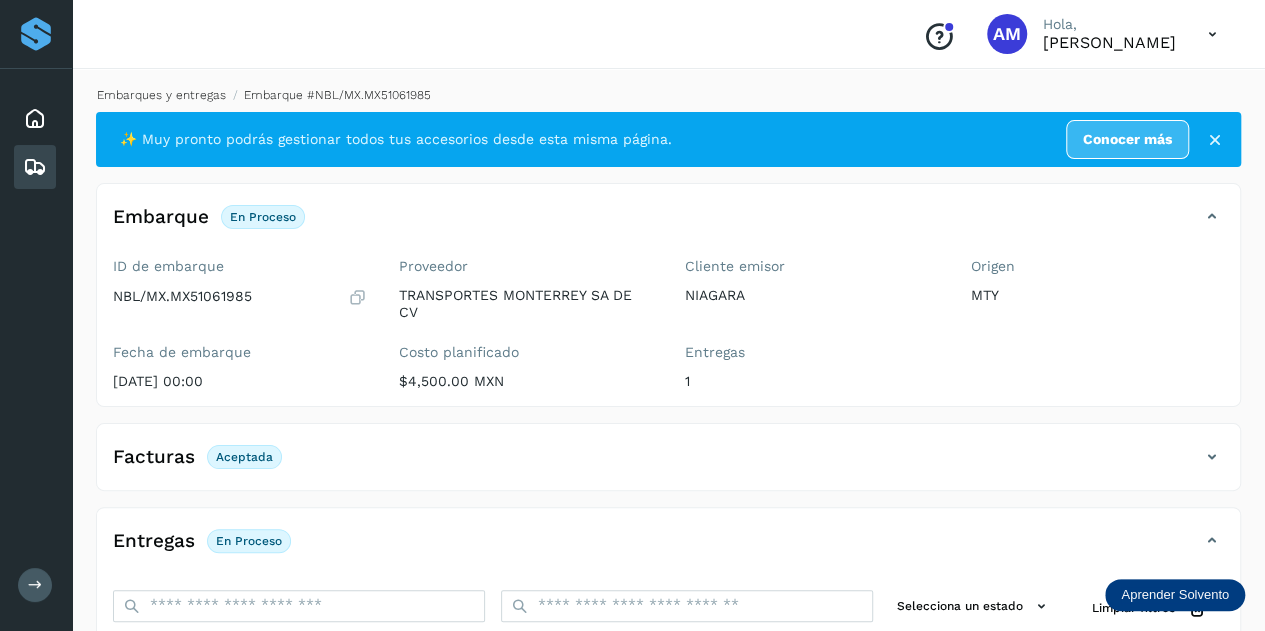 click on "Embarques y entregas" at bounding box center (161, 95) 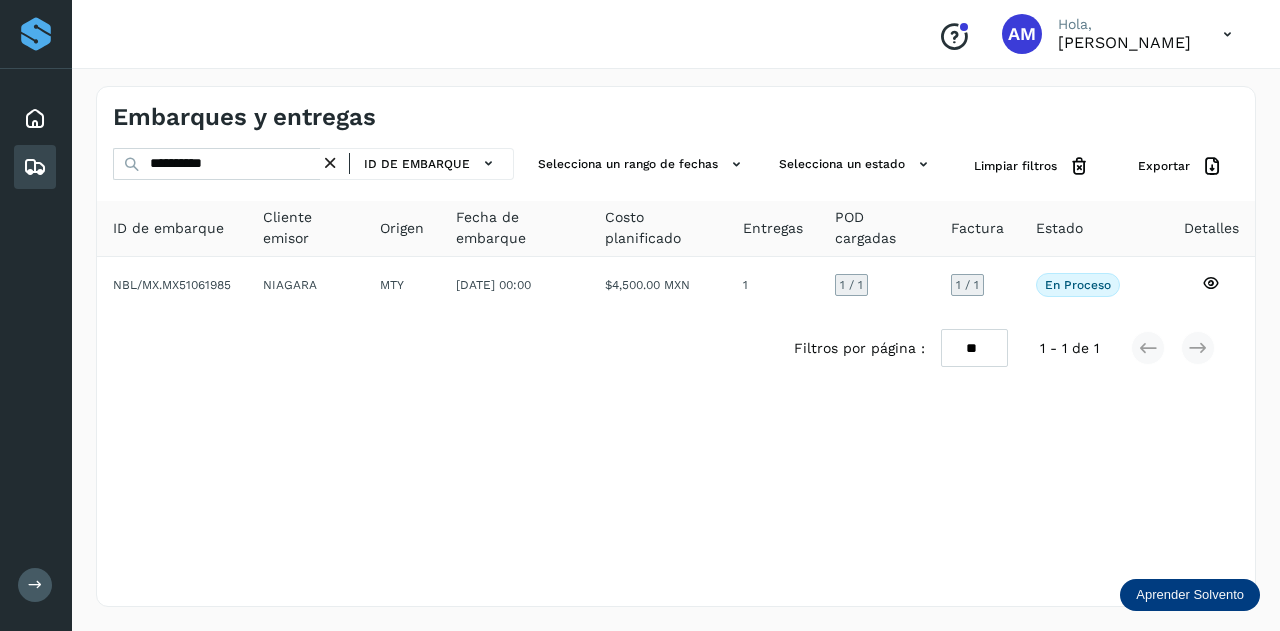 click at bounding box center [330, 163] 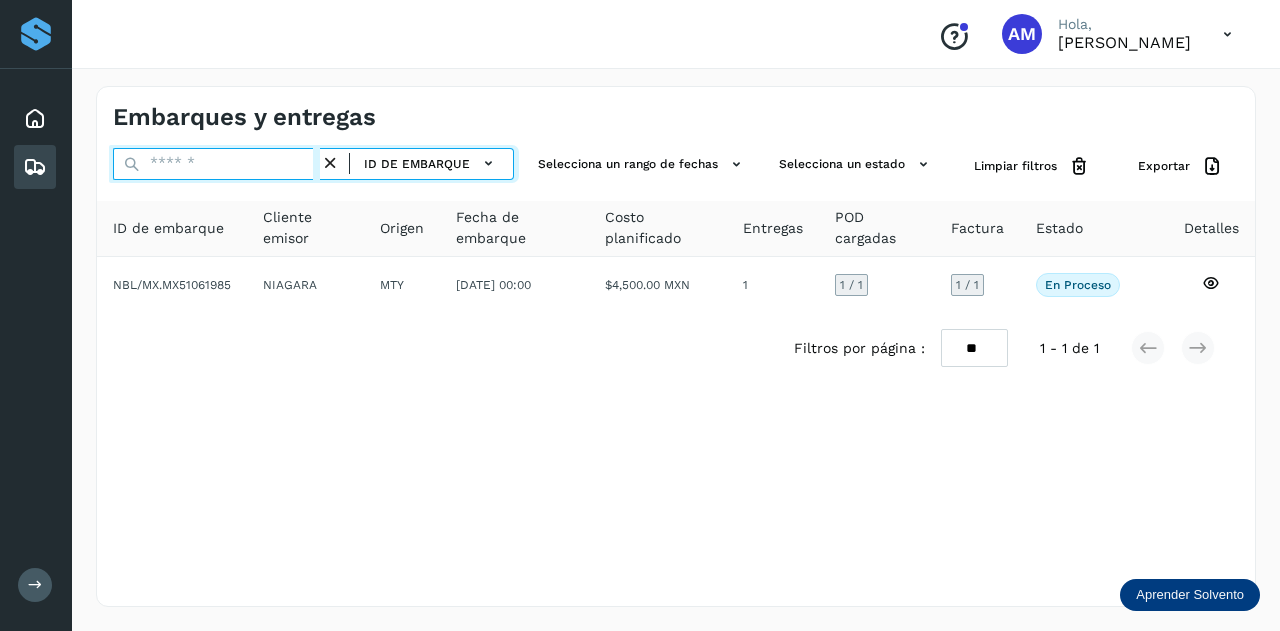 click at bounding box center [216, 164] 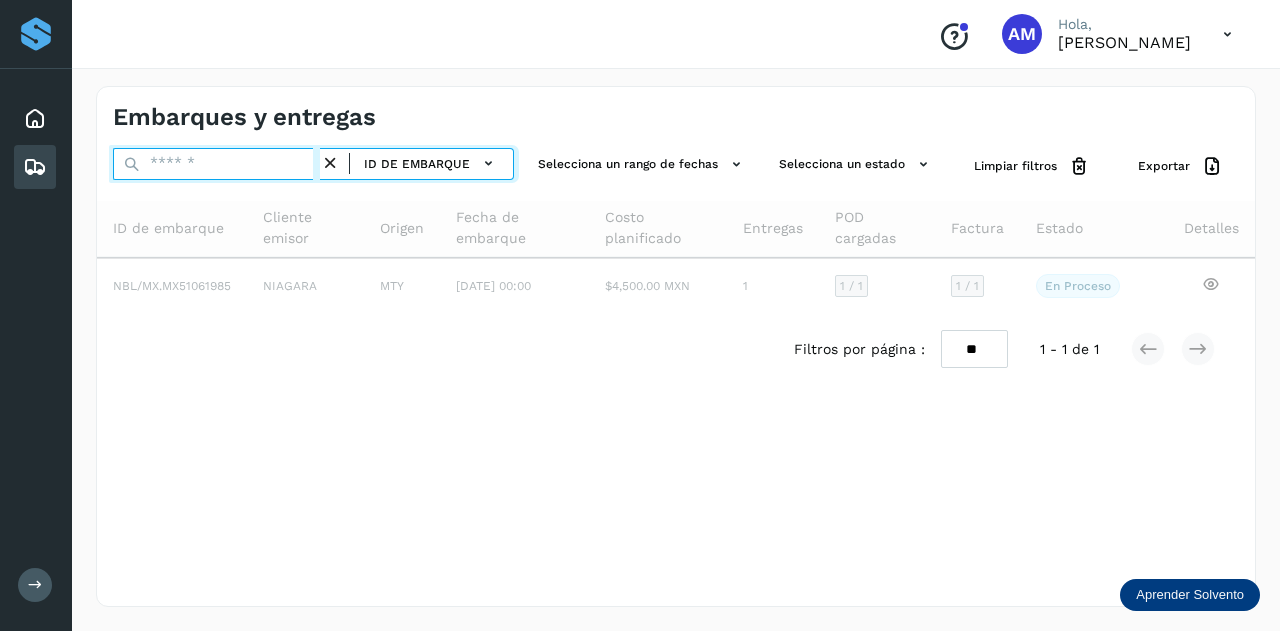 paste on "**********" 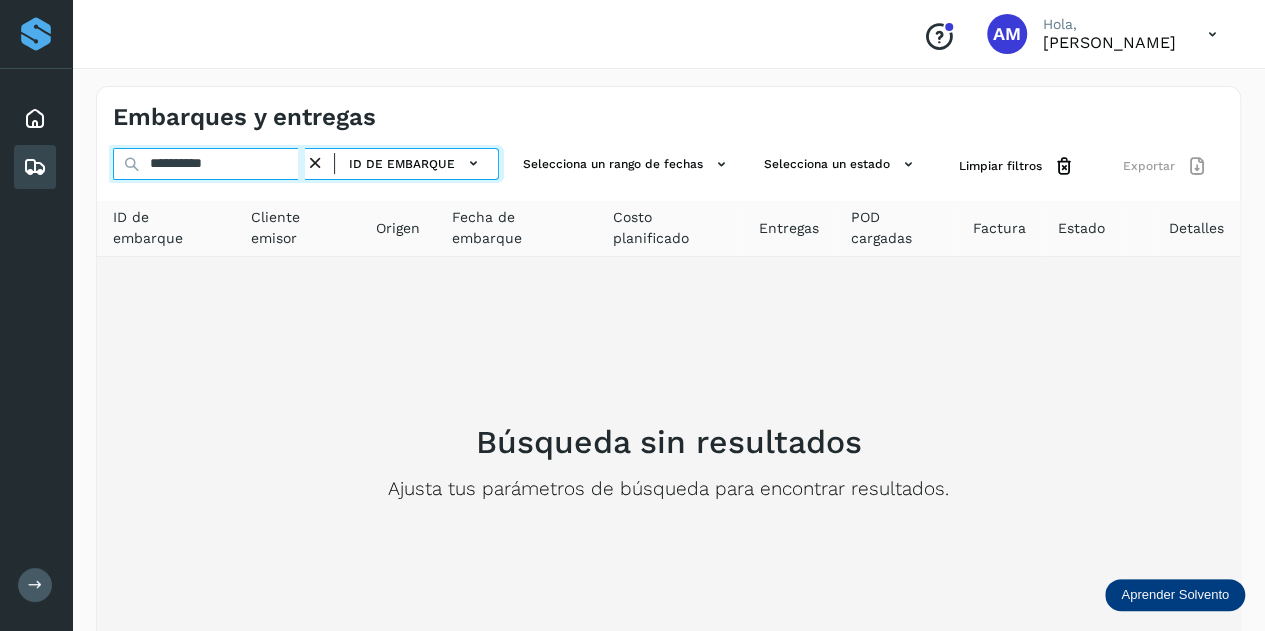 type on "**********" 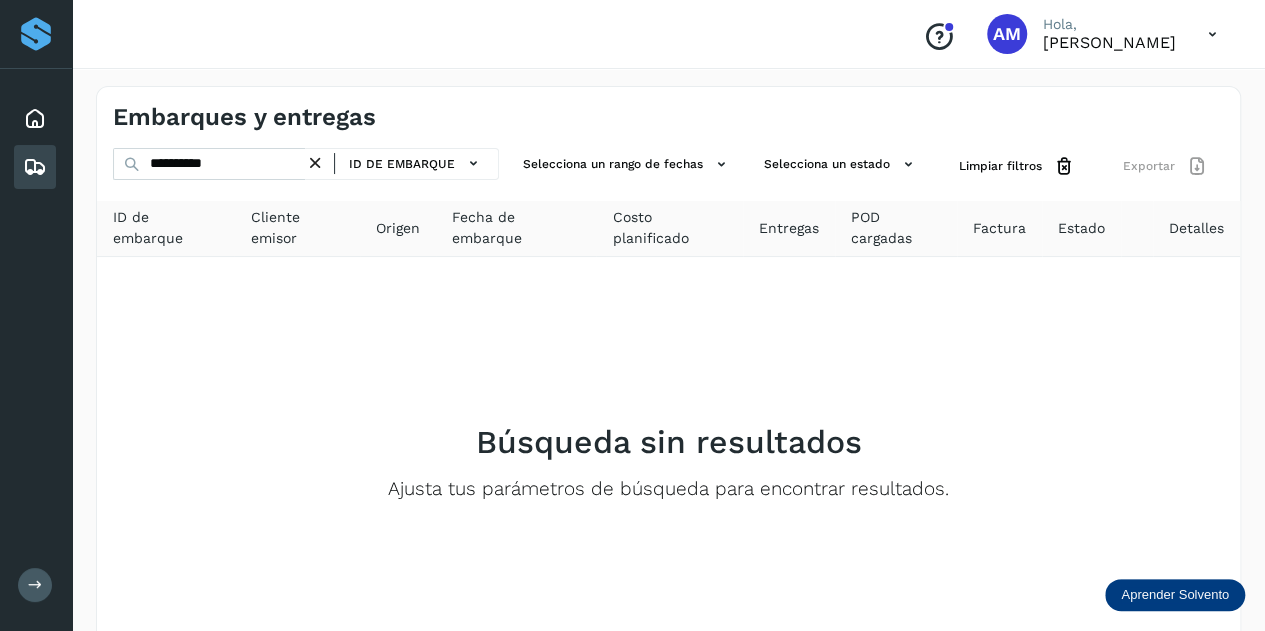 click at bounding box center (315, 163) 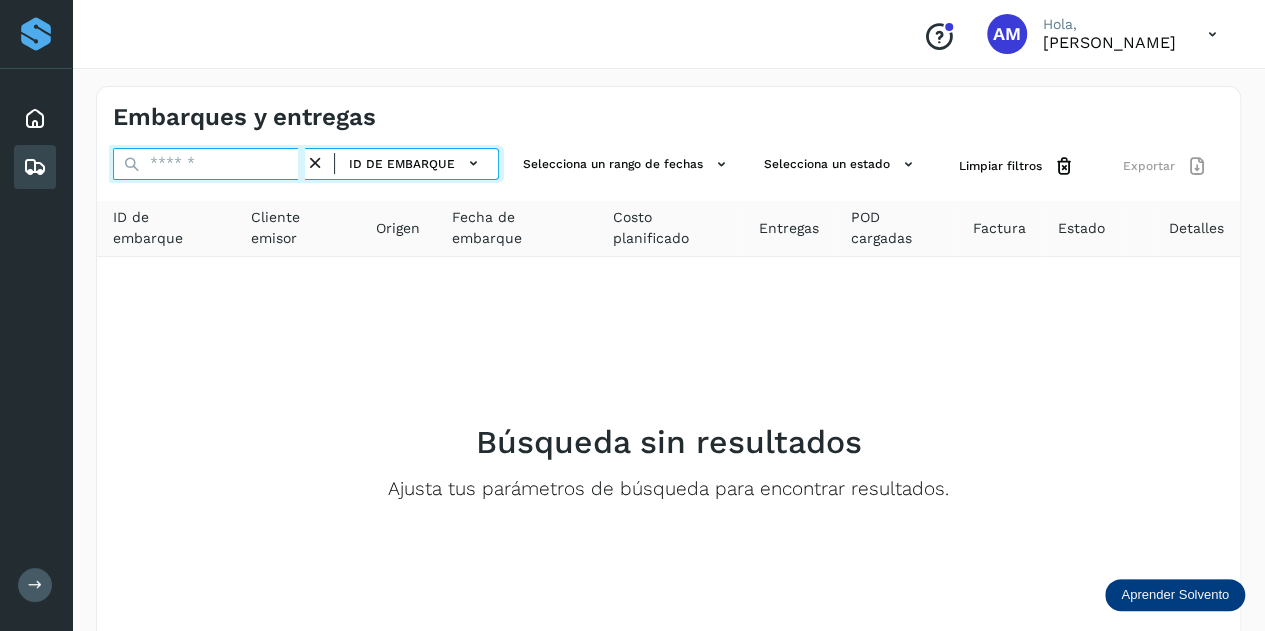 click at bounding box center [209, 164] 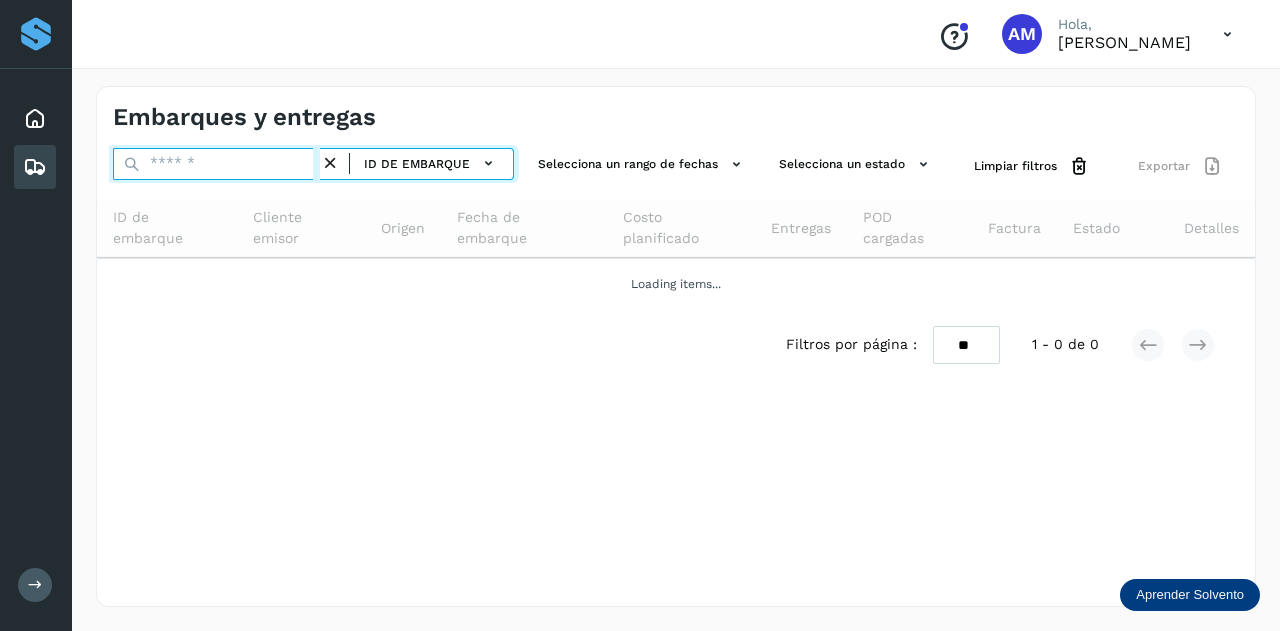 paste on "**********" 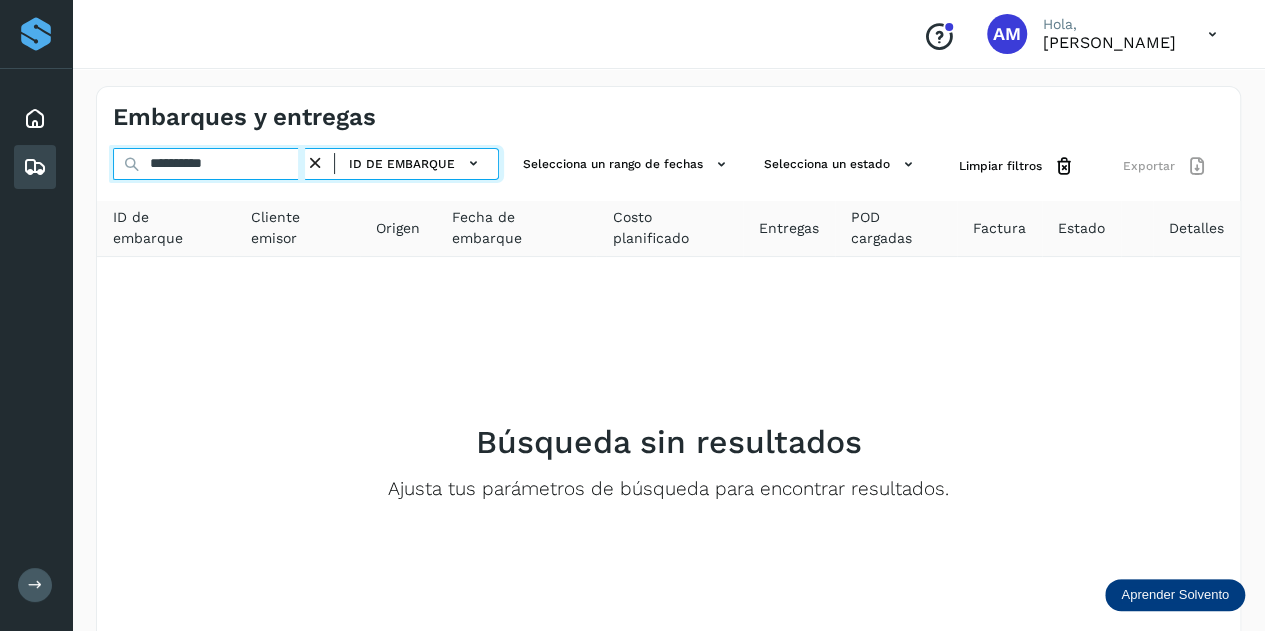 type on "**********" 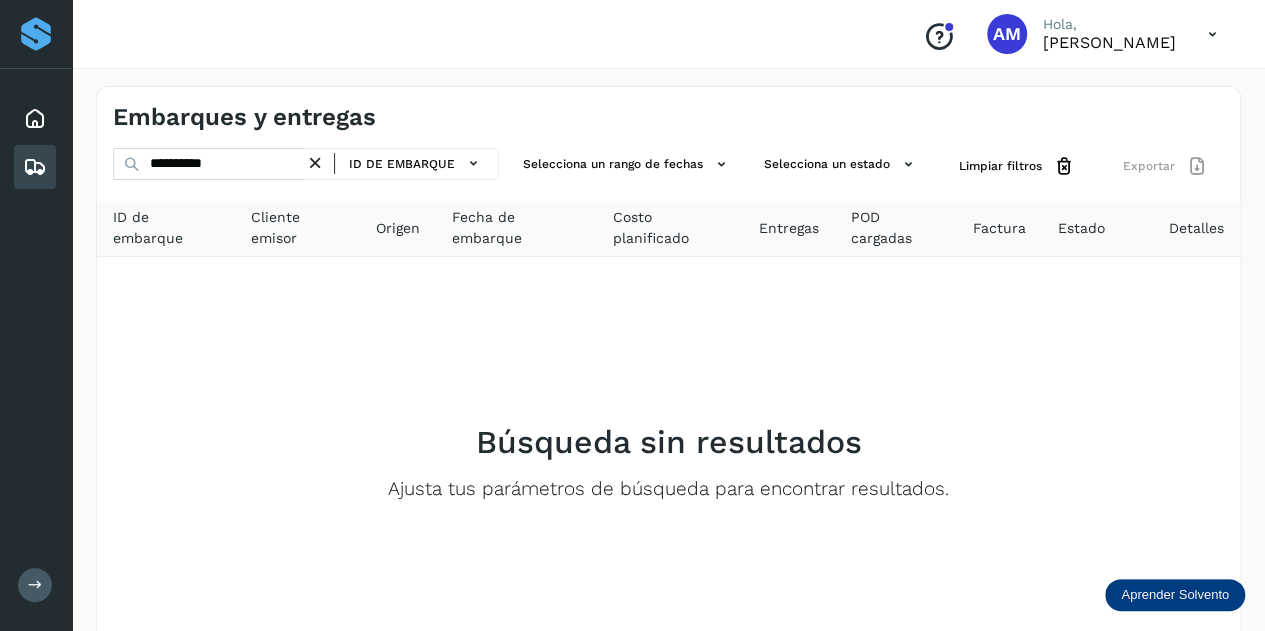 click at bounding box center [315, 163] 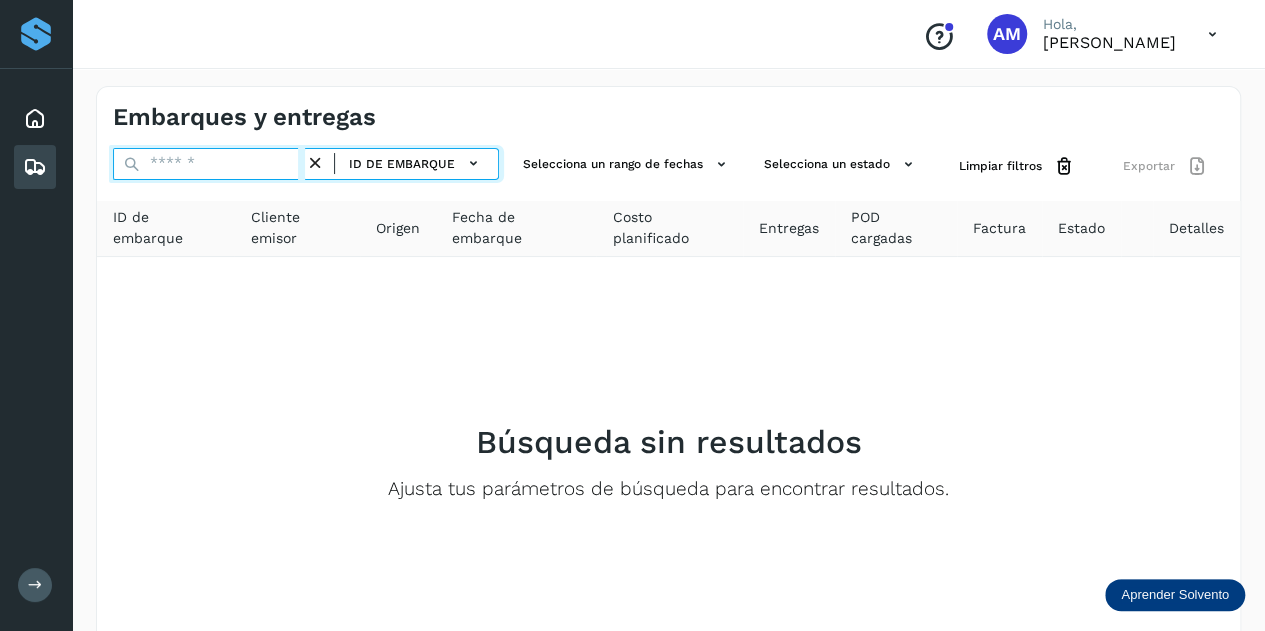 click at bounding box center [209, 164] 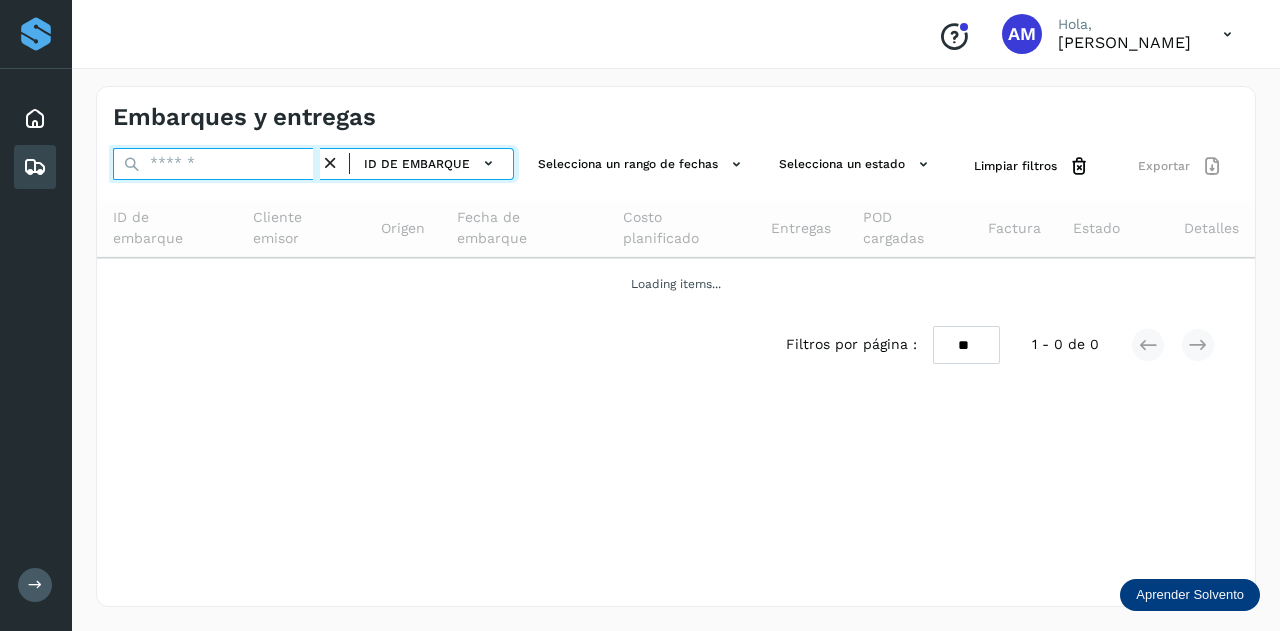 paste on "**********" 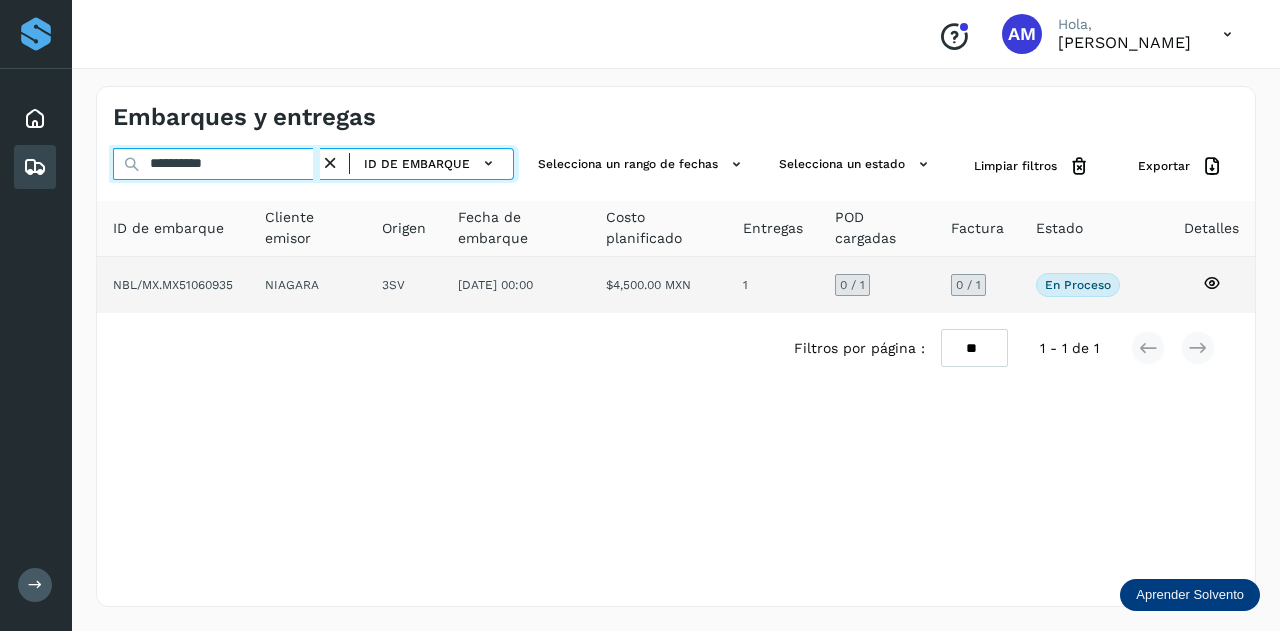 type on "**********" 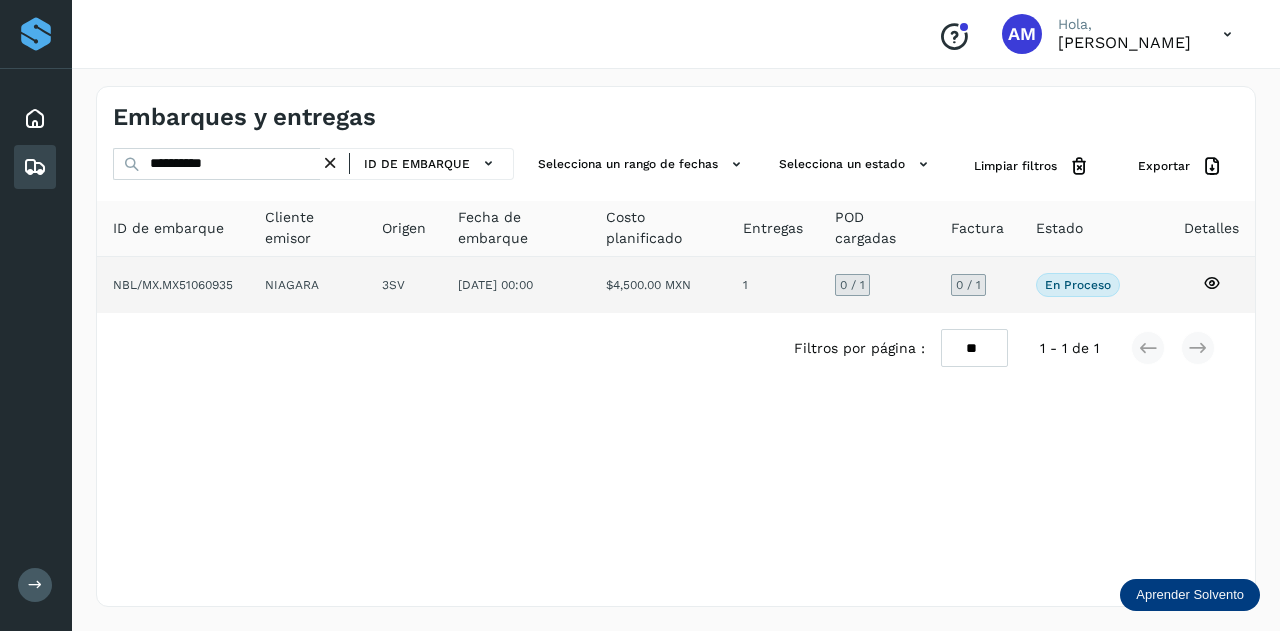 click on "NIAGARA" 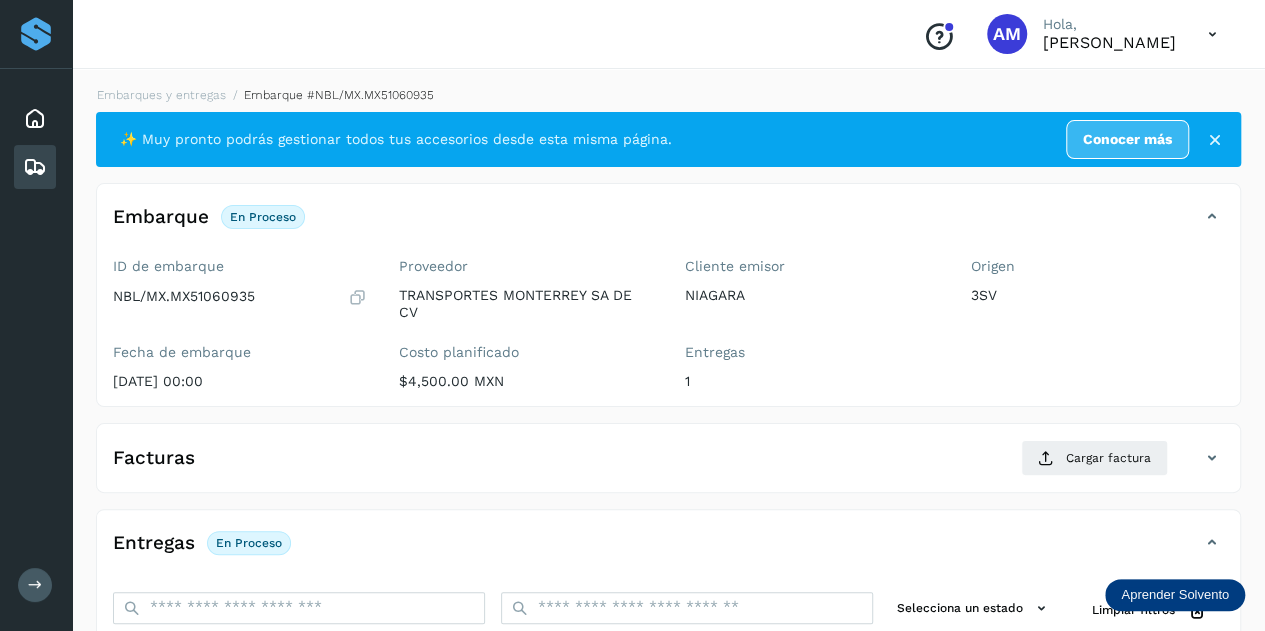 scroll, scrollTop: 300, scrollLeft: 0, axis: vertical 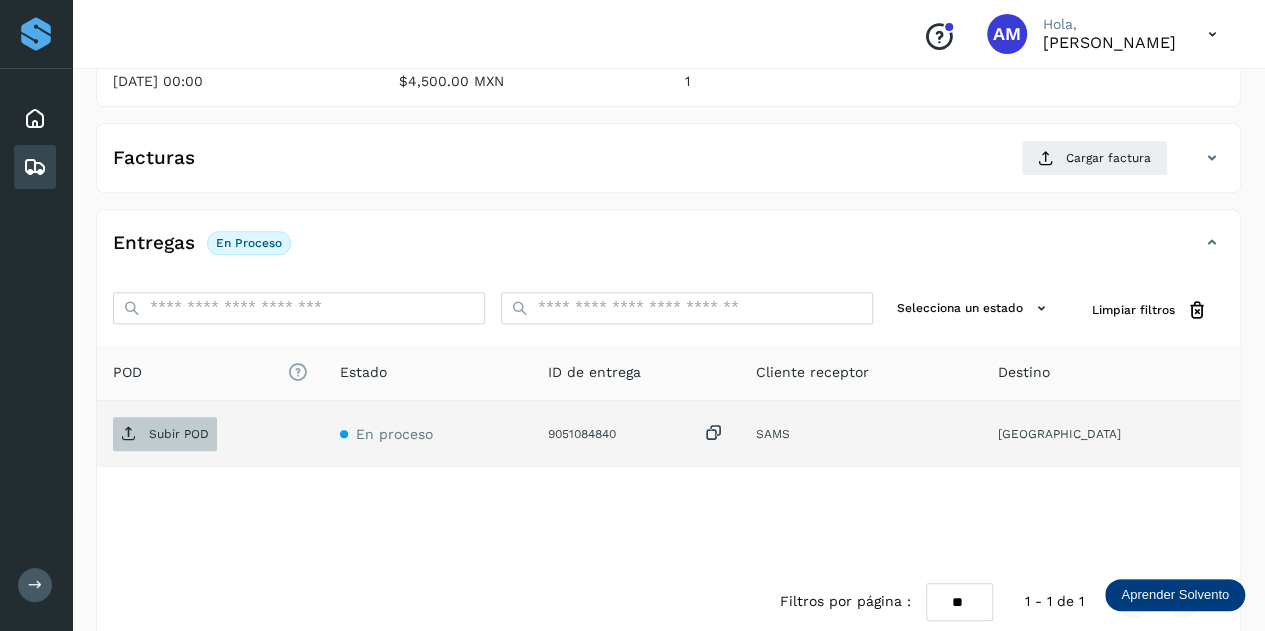 click on "Subir POD" at bounding box center [179, 434] 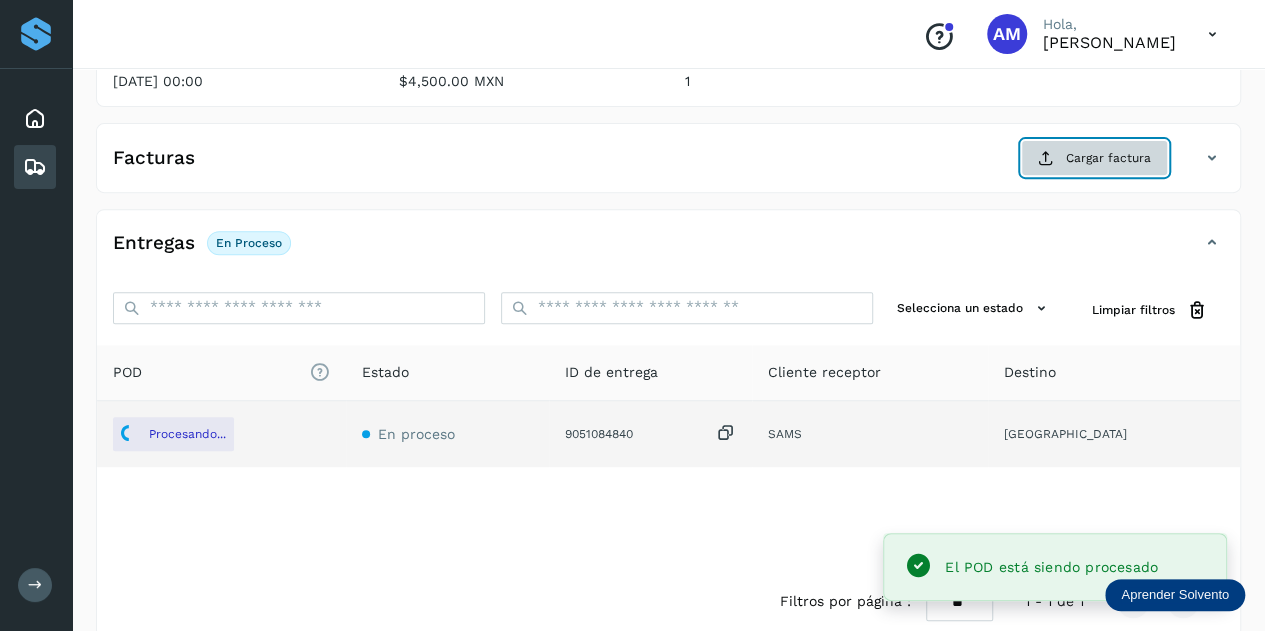 click on "Cargar factura" 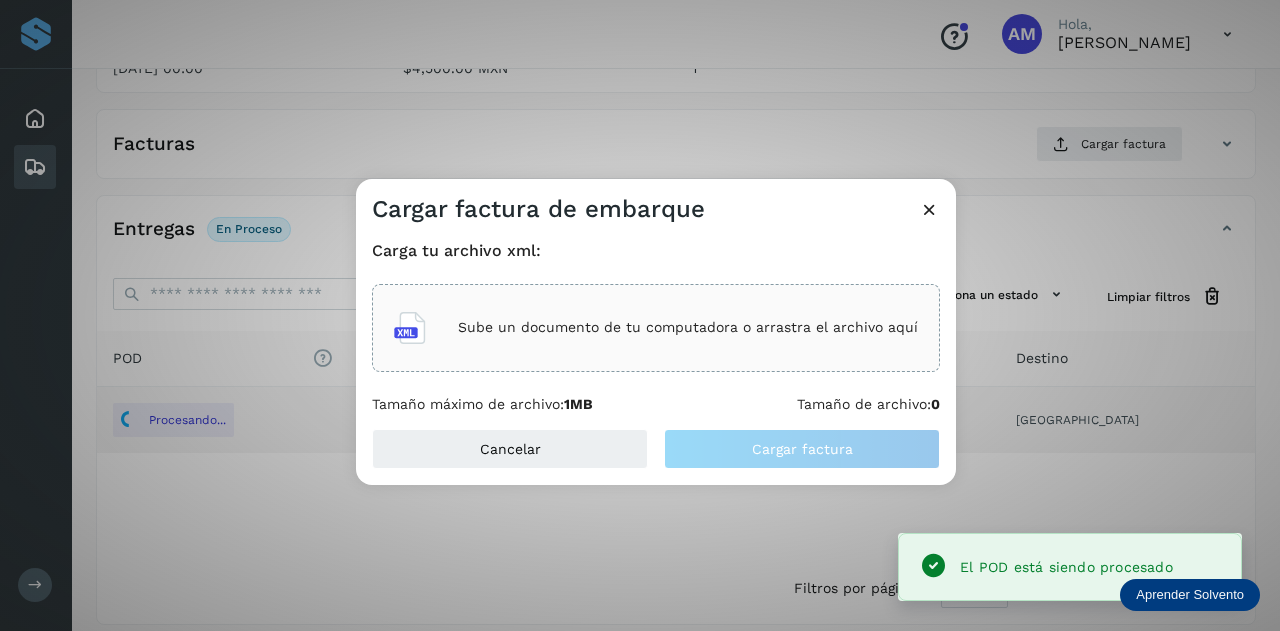 click on "Sube un documento de tu computadora o arrastra el archivo aquí" at bounding box center (688, 327) 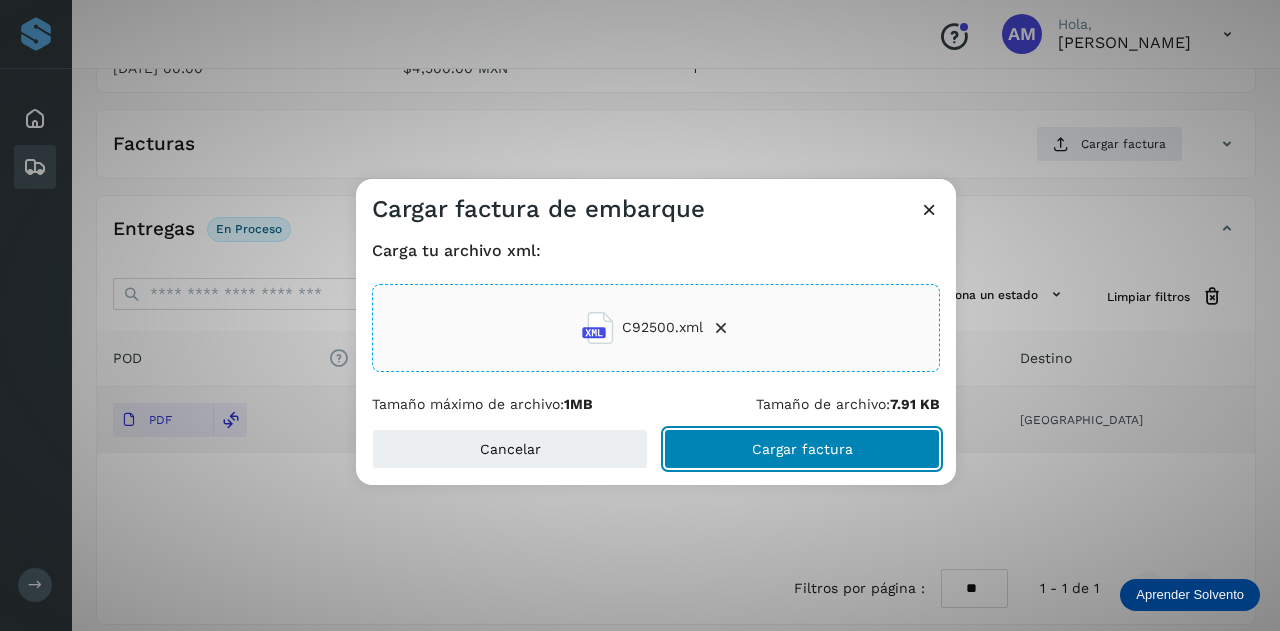 click on "Cargar factura" 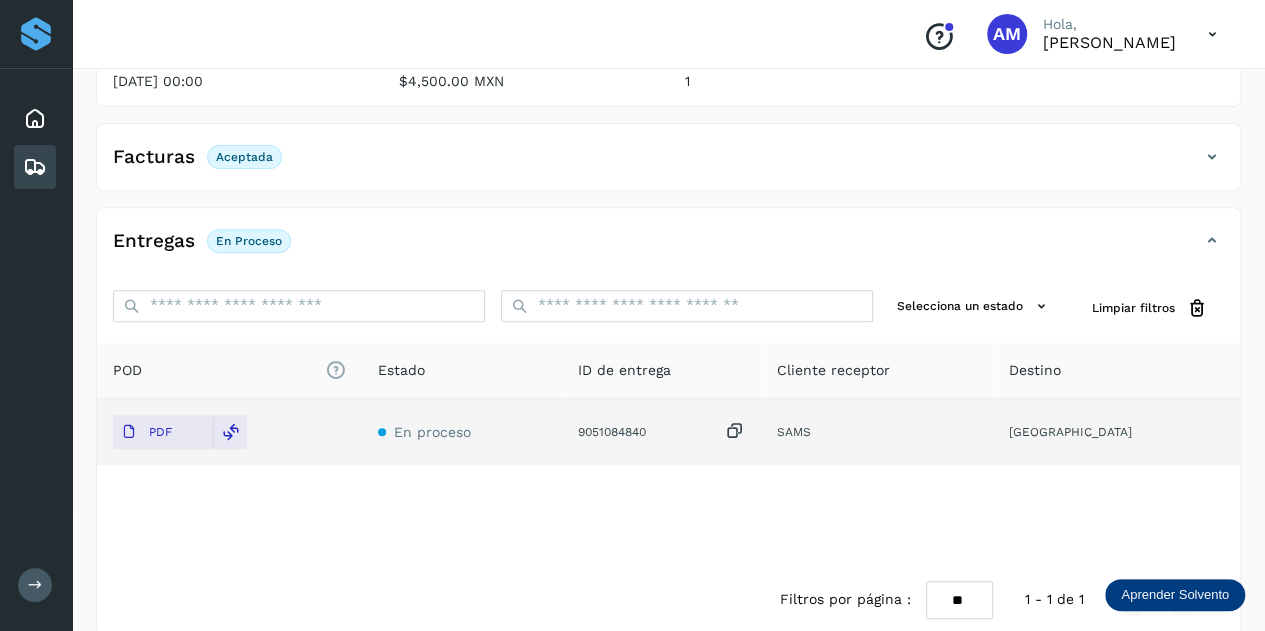 scroll, scrollTop: 0, scrollLeft: 0, axis: both 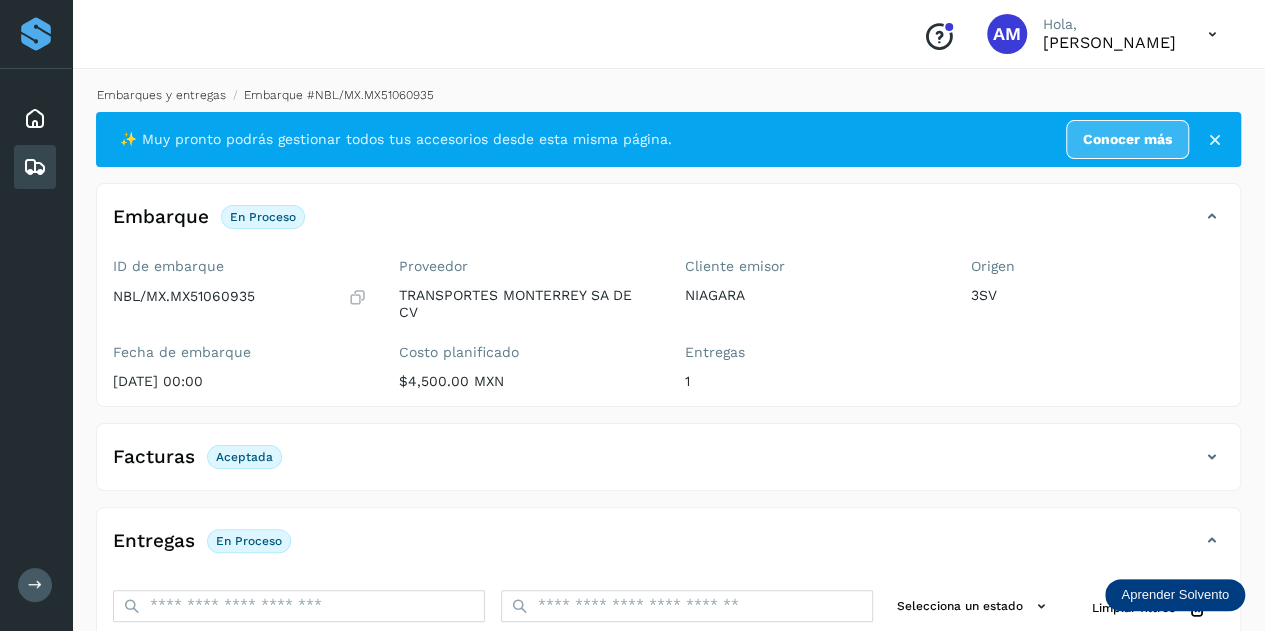 click on "Embarques y entregas" at bounding box center (161, 95) 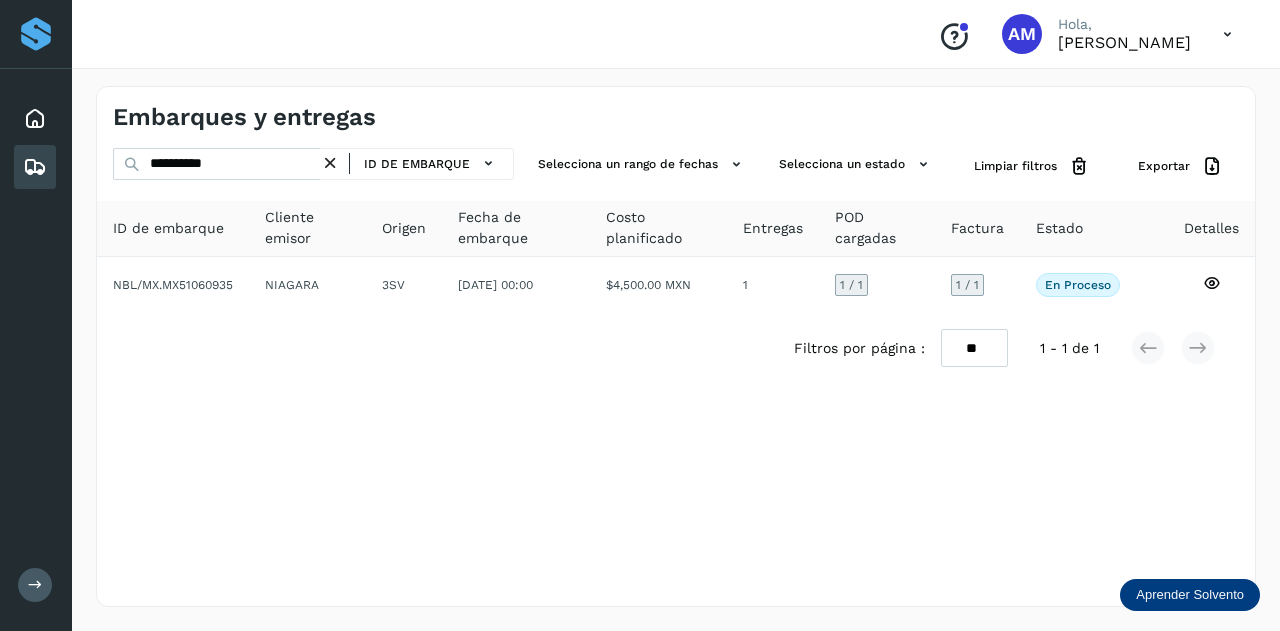 click at bounding box center [330, 163] 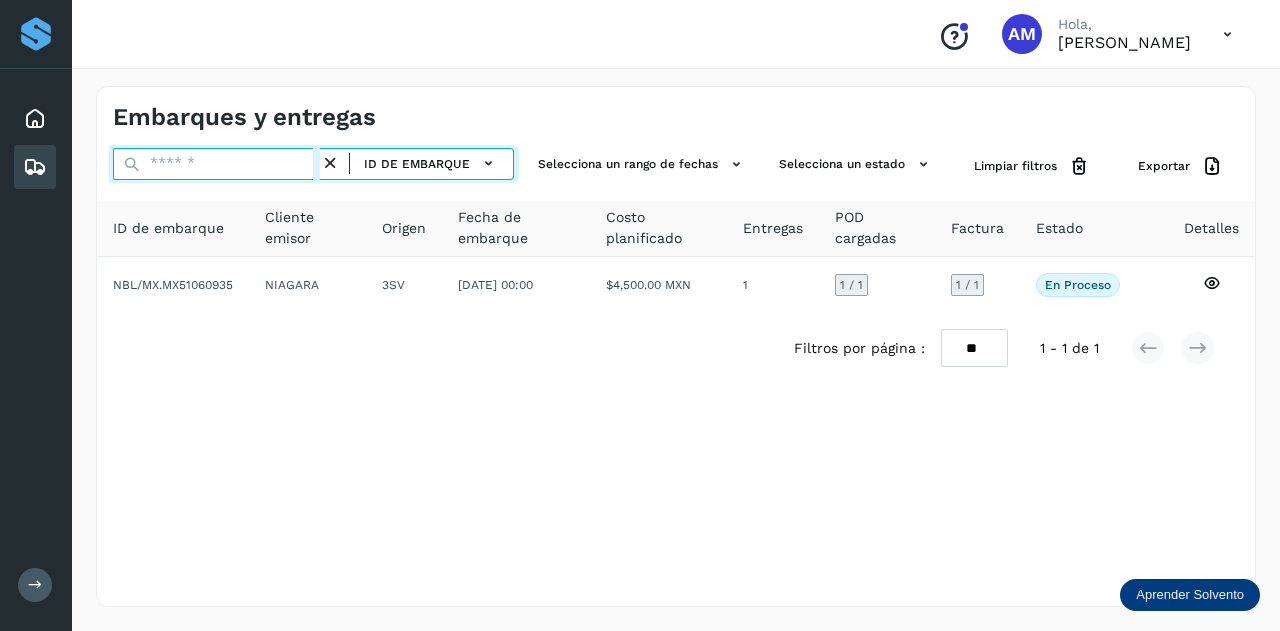 click at bounding box center [216, 164] 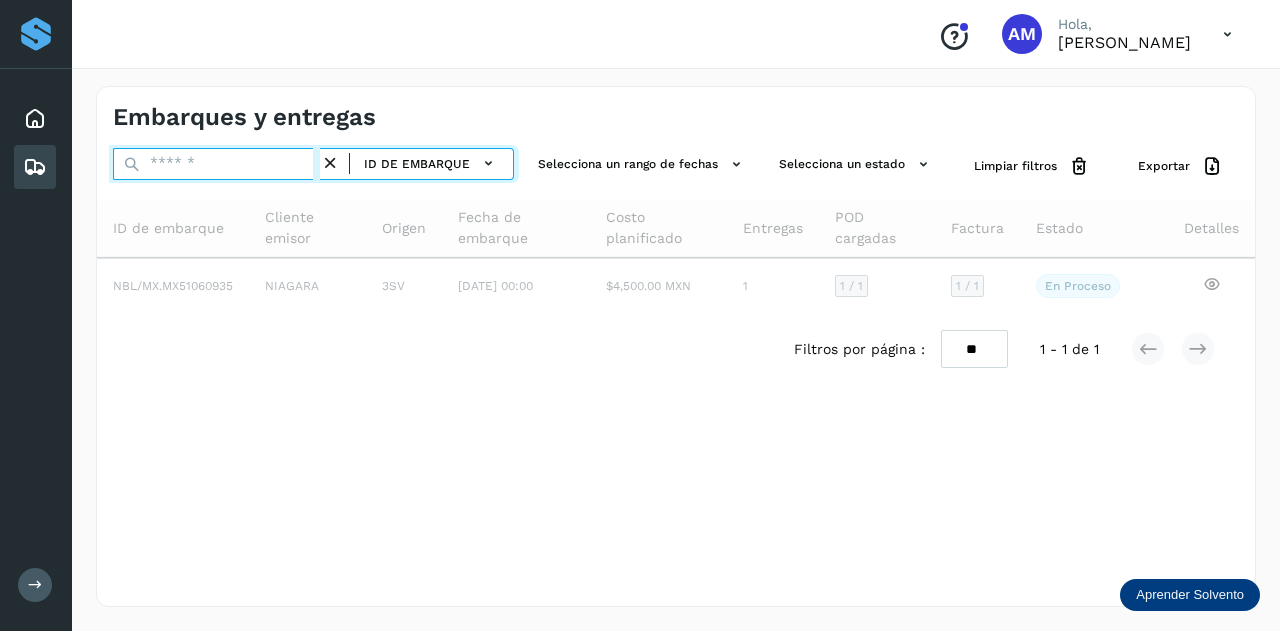 paste on "**********" 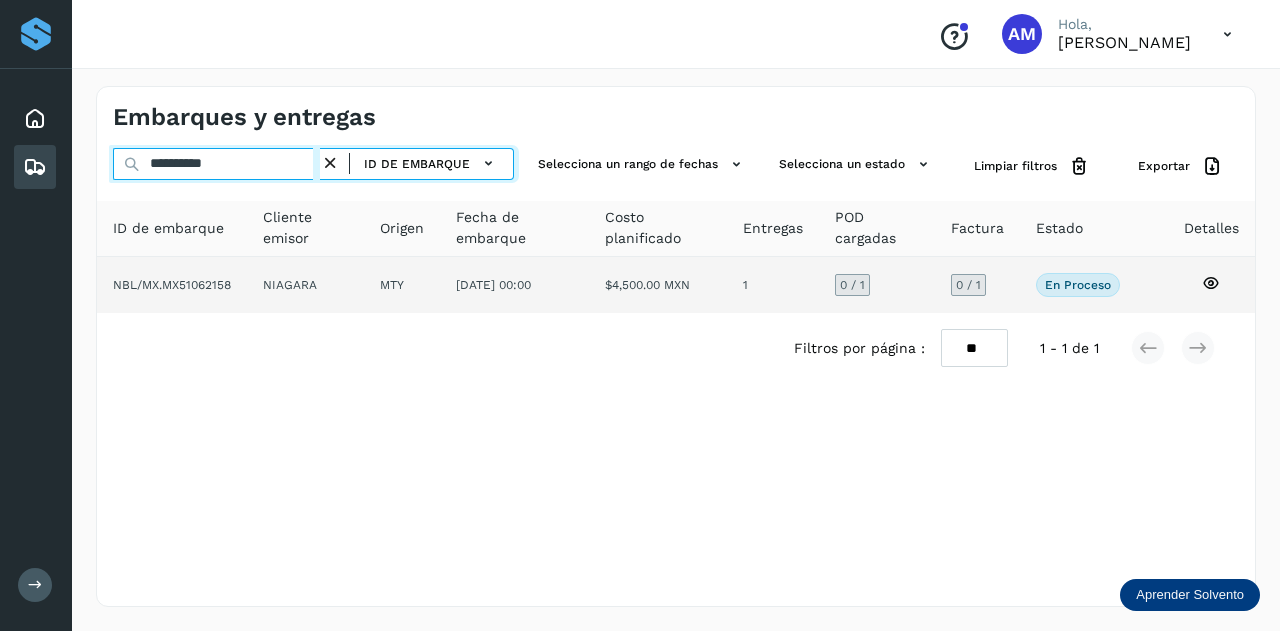type on "**********" 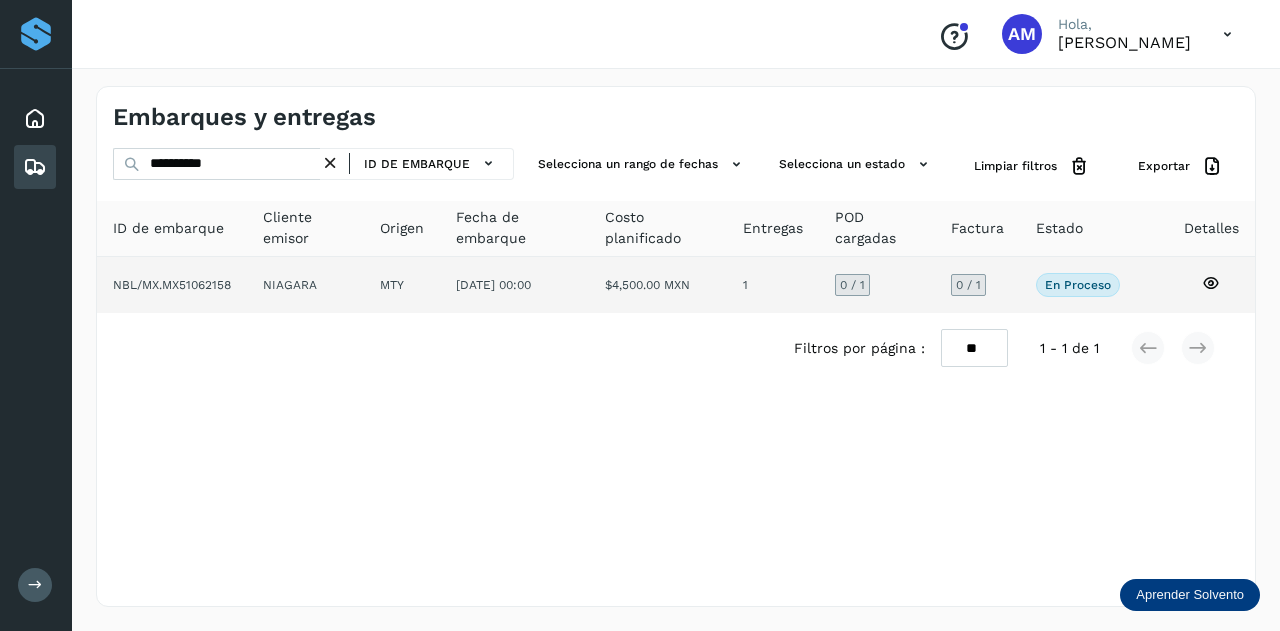 click on "NIAGARA" 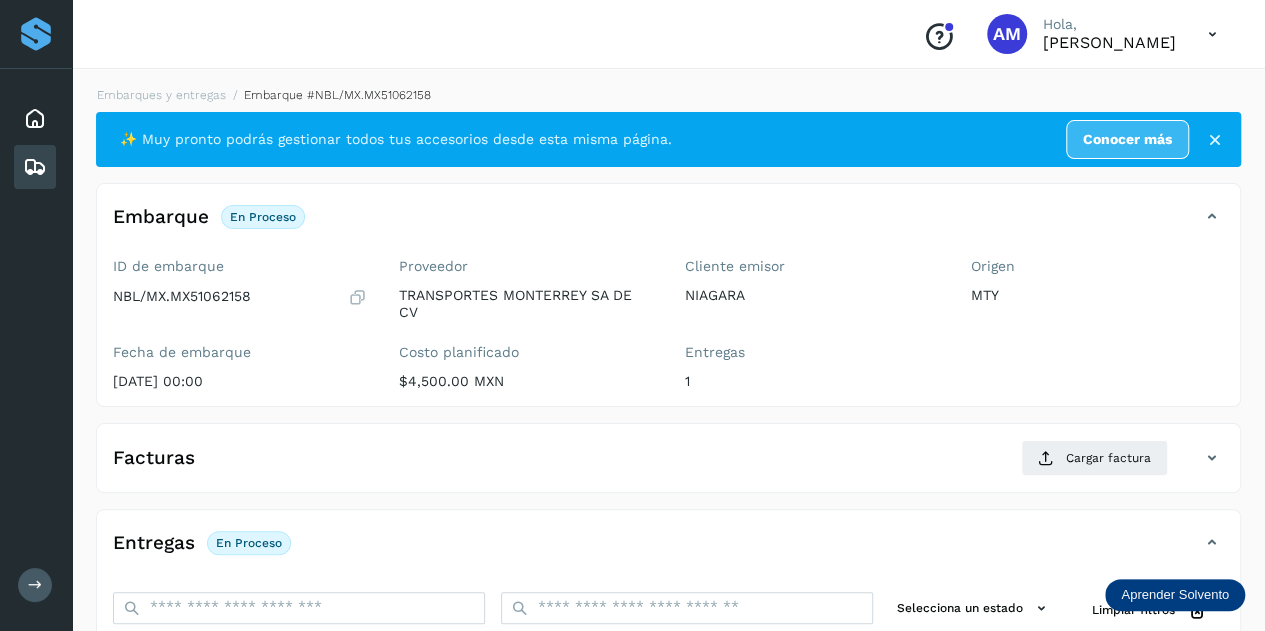 scroll, scrollTop: 300, scrollLeft: 0, axis: vertical 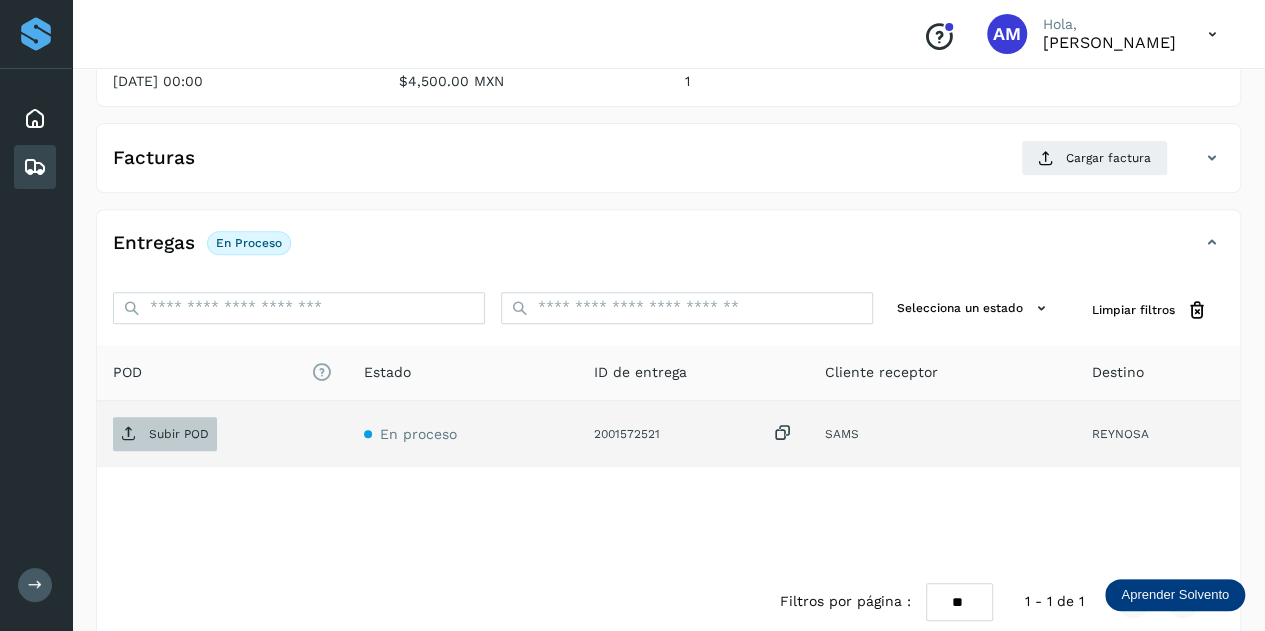 click on "Subir POD" at bounding box center [179, 434] 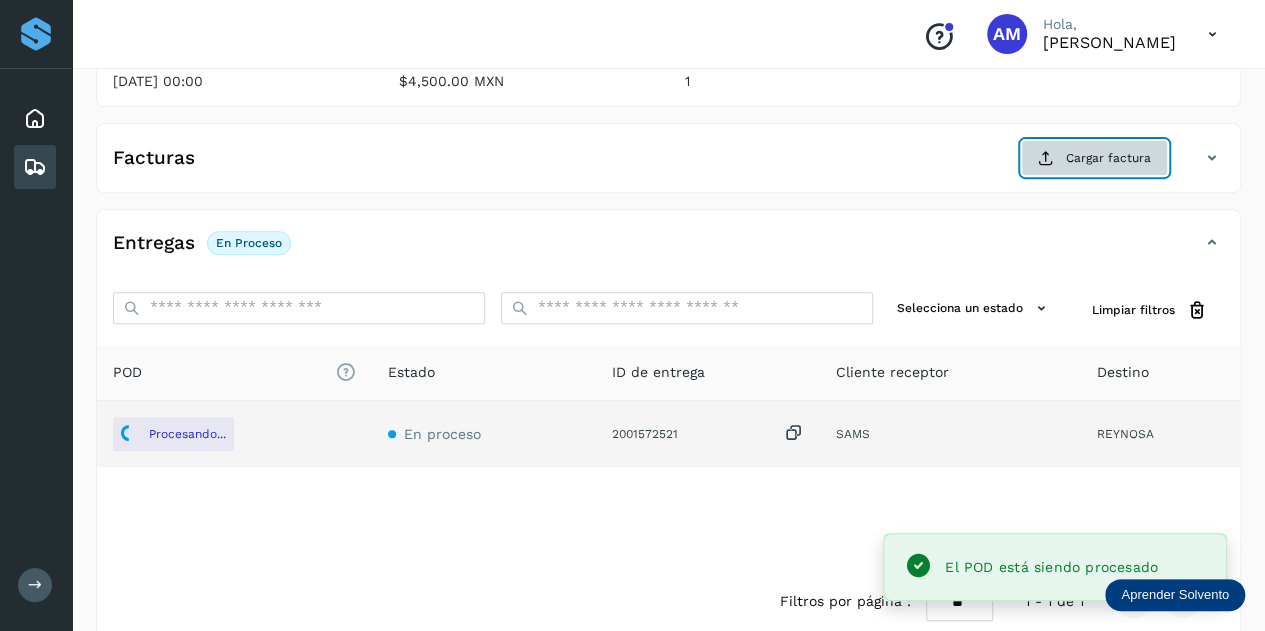 click on "Cargar factura" 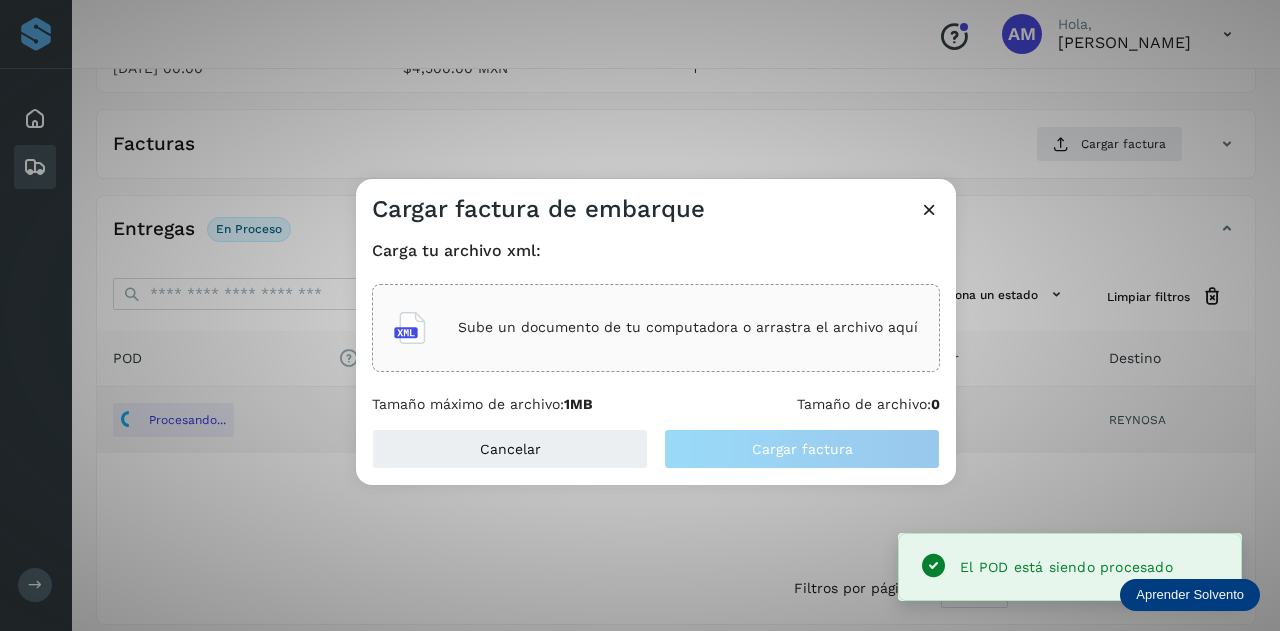 click on "Sube un documento de tu computadora o arrastra el archivo aquí" 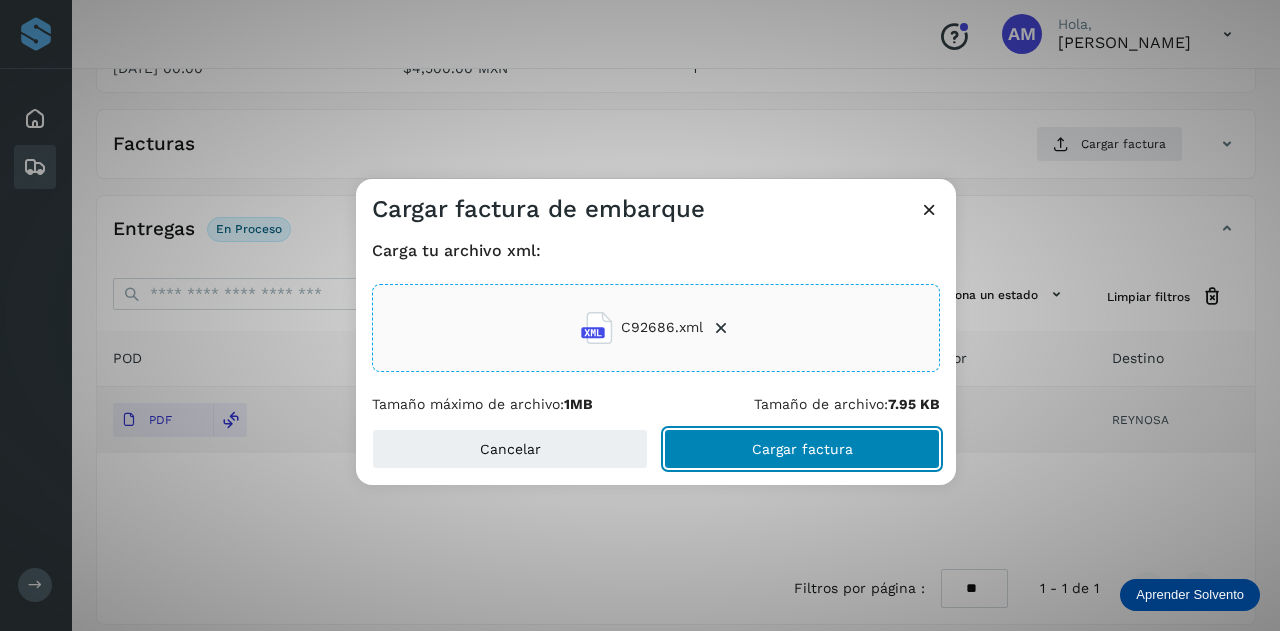 click on "Cargar factura" 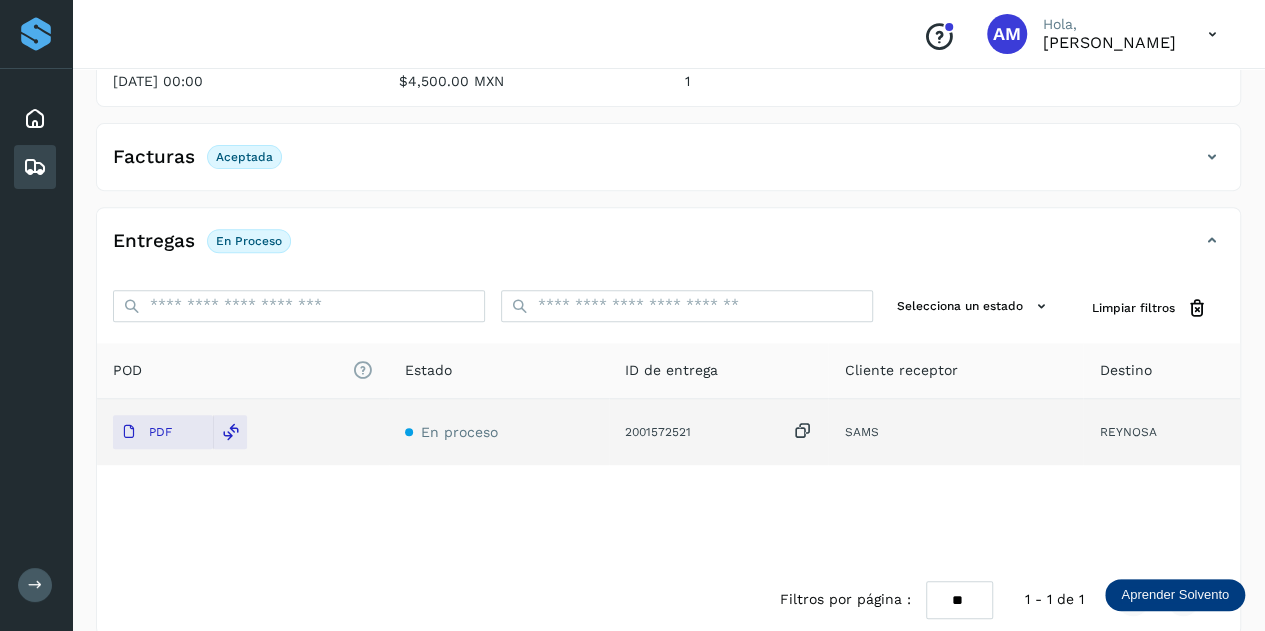 scroll, scrollTop: 0, scrollLeft: 0, axis: both 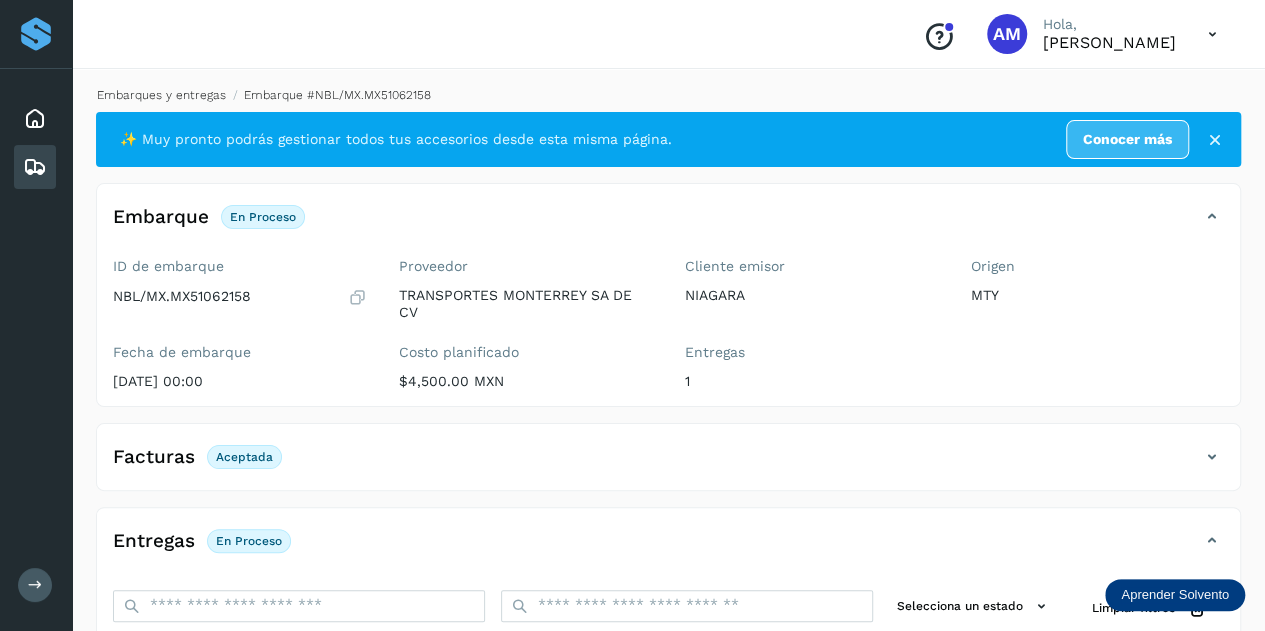 click on "Embarques y entregas" at bounding box center [161, 95] 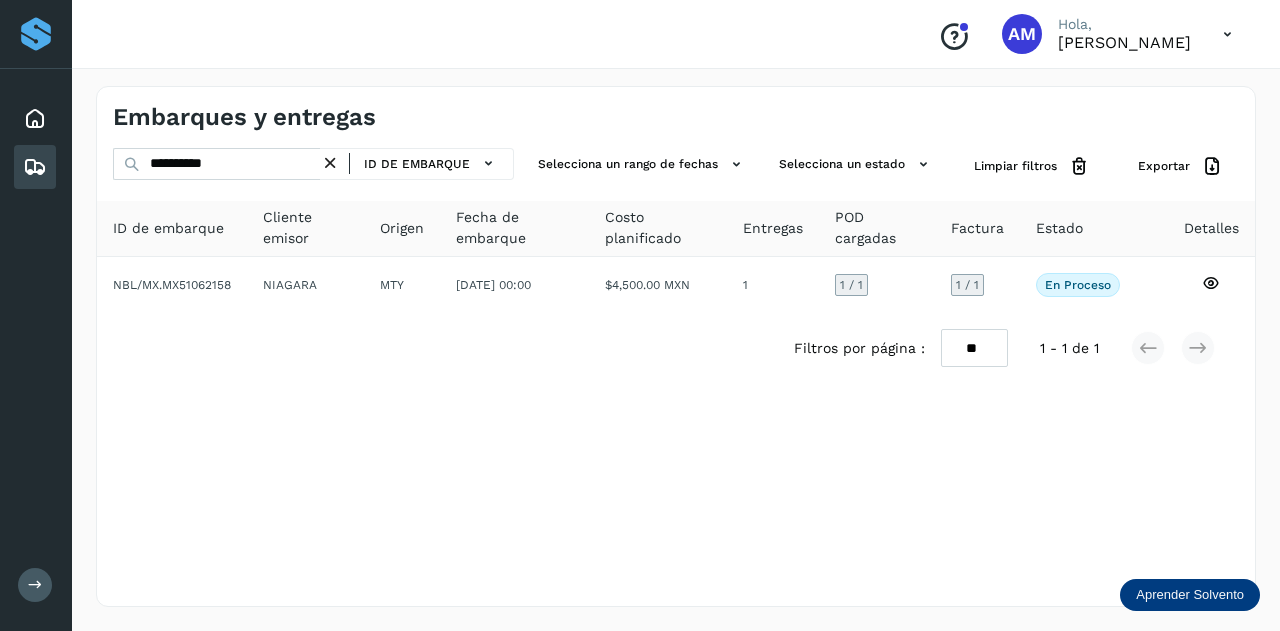 drag, startPoint x: 333, startPoint y: 159, endPoint x: 297, endPoint y: 163, distance: 36.221542 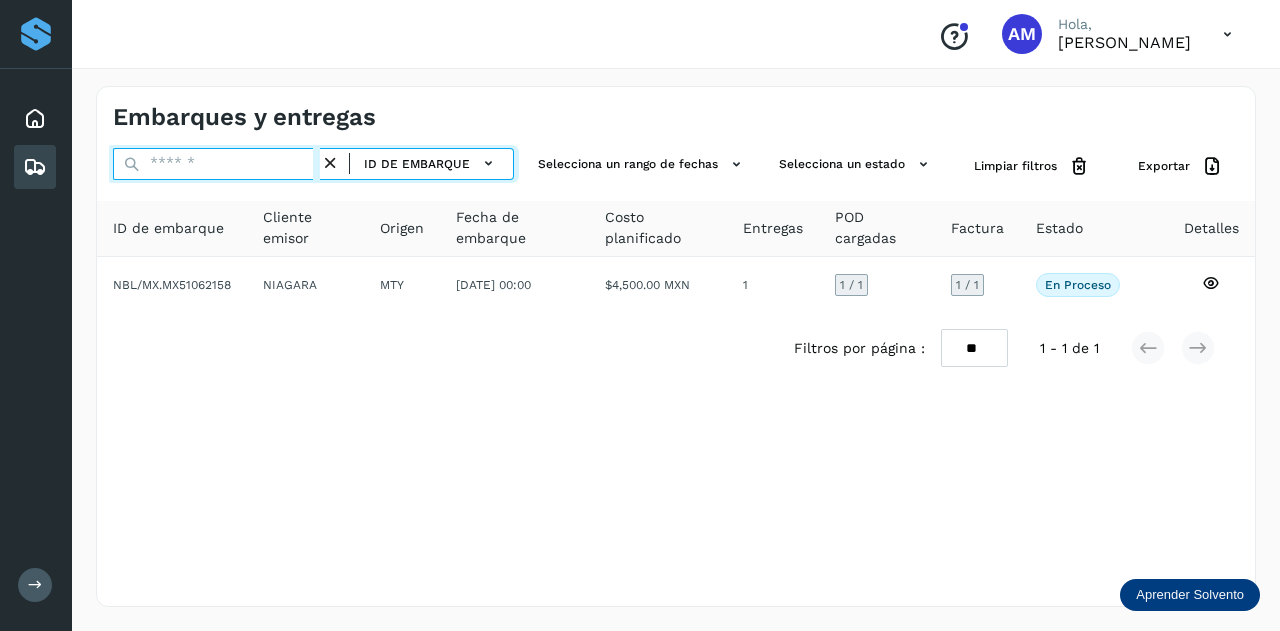 click at bounding box center [216, 164] 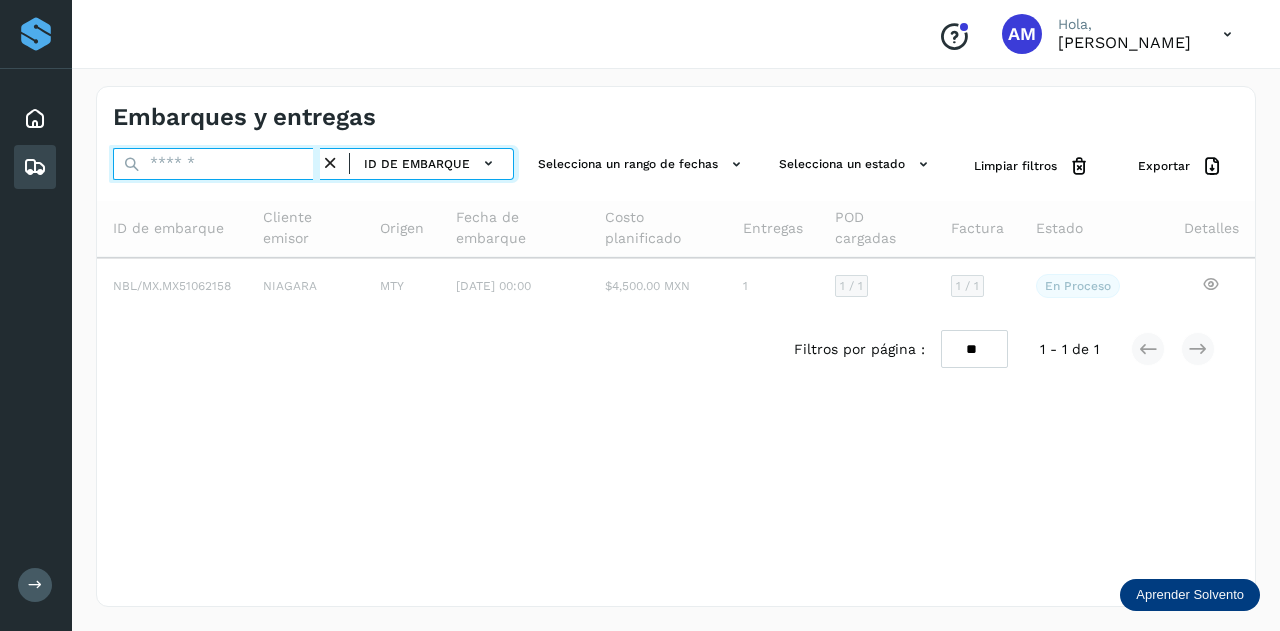 paste on "**********" 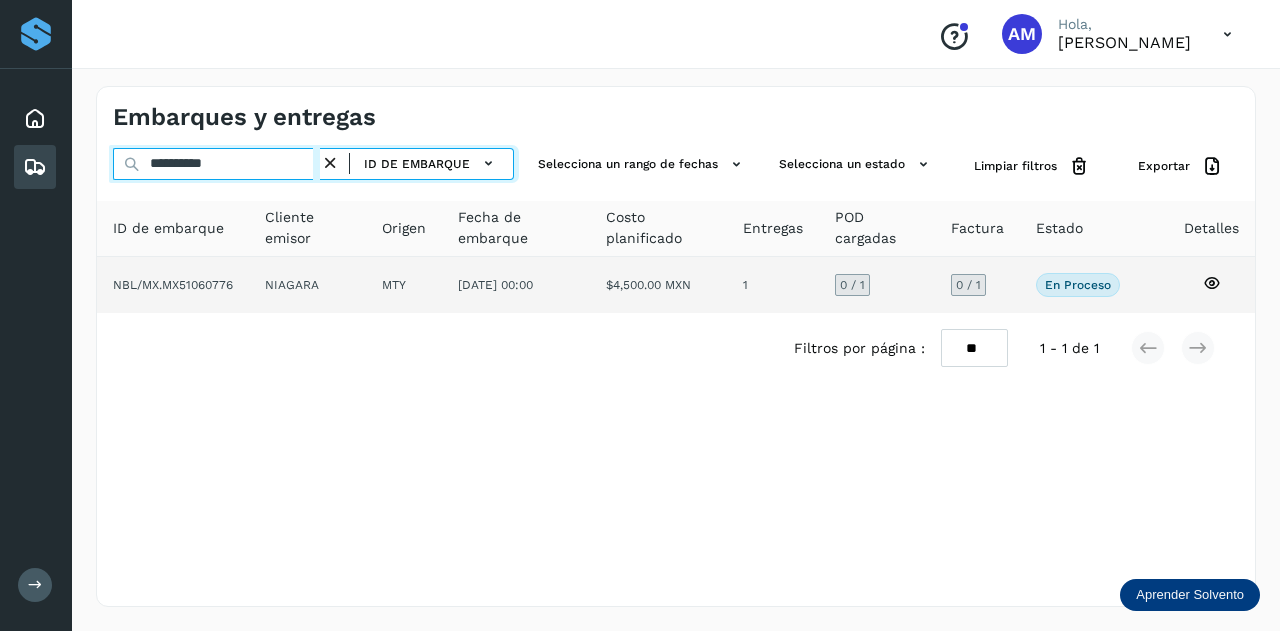 type on "**********" 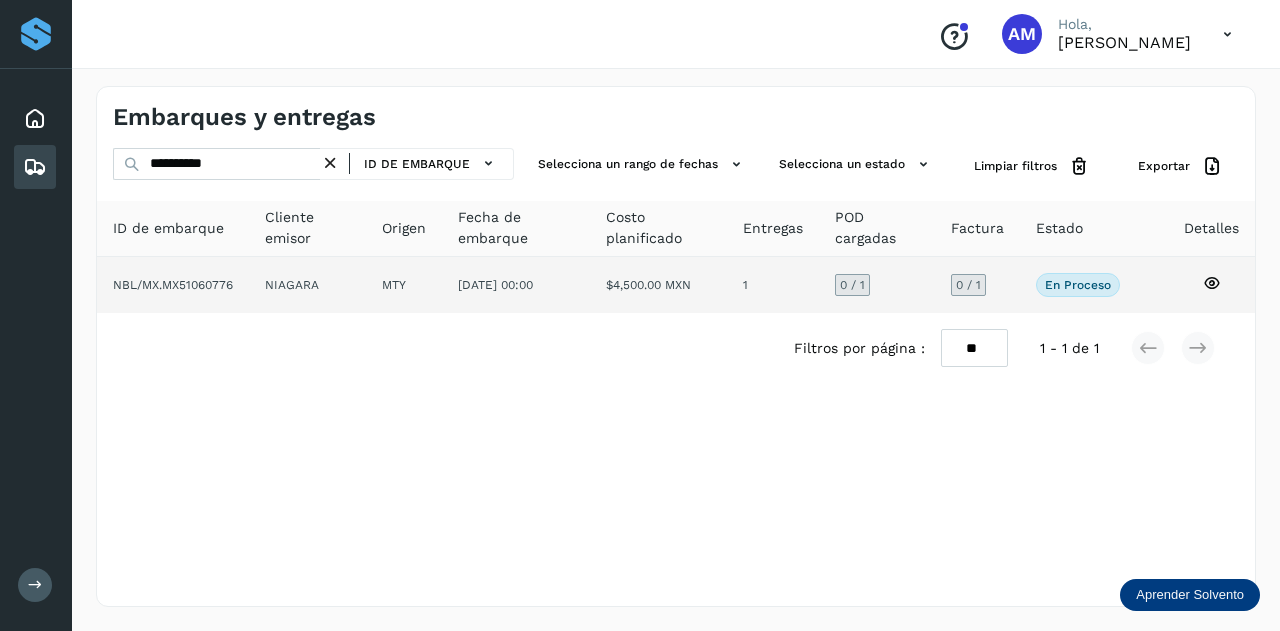 click on "NIAGARA" 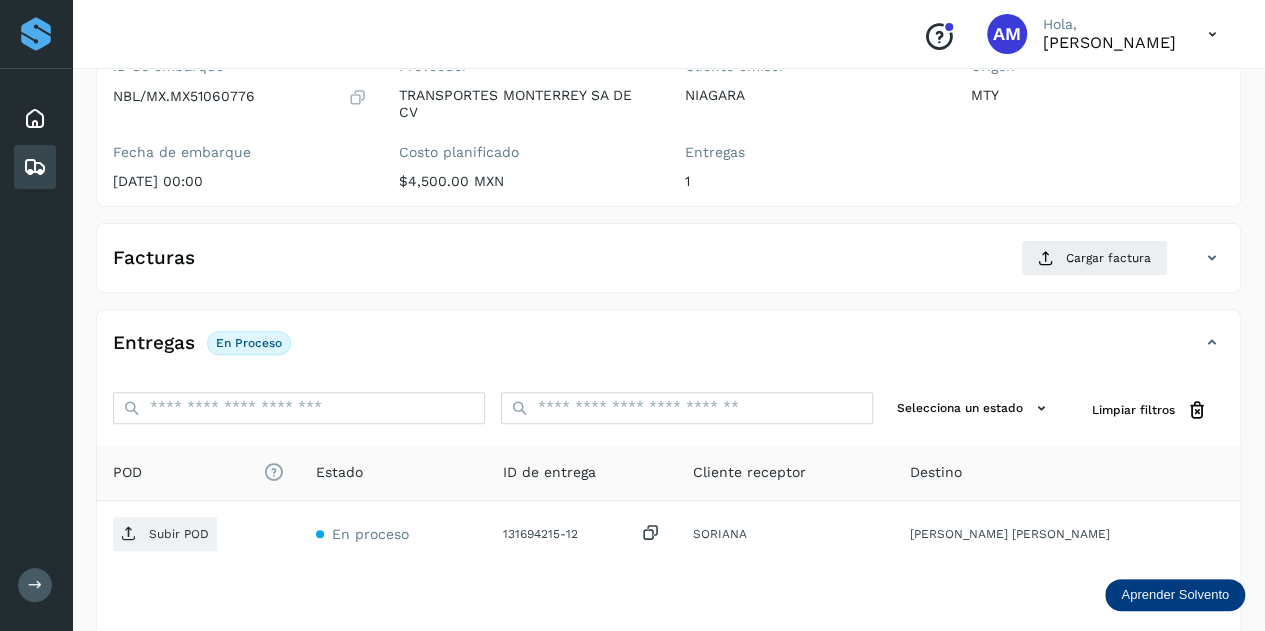 scroll, scrollTop: 327, scrollLeft: 0, axis: vertical 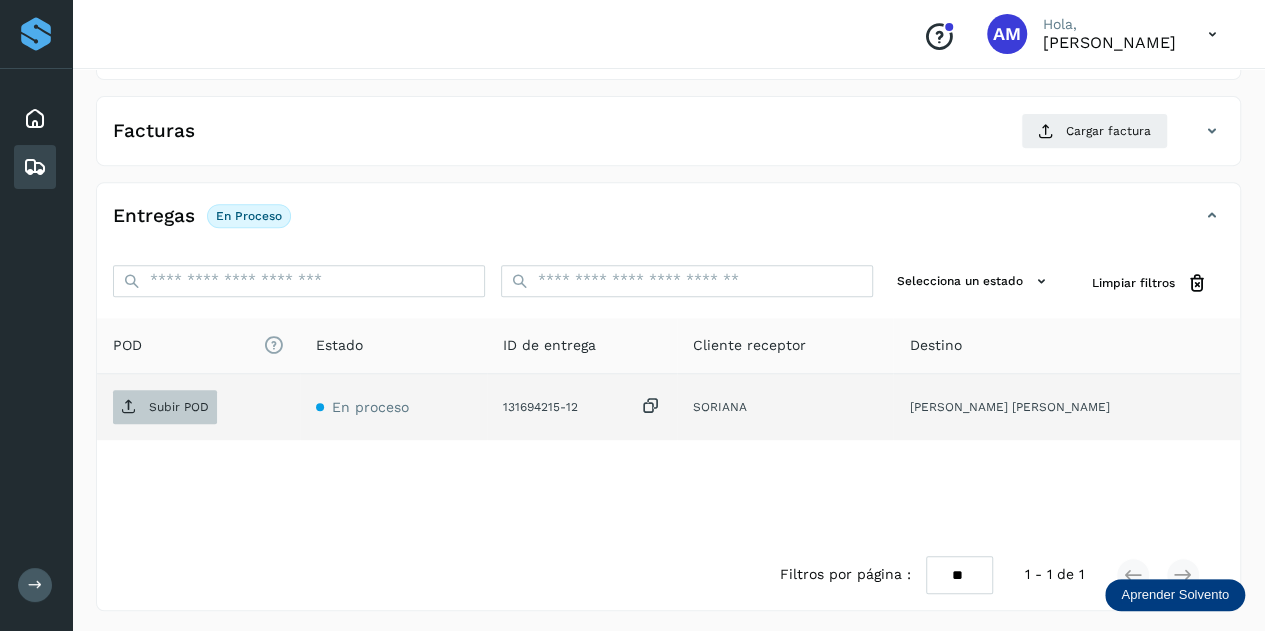 click on "Subir POD" at bounding box center (165, 407) 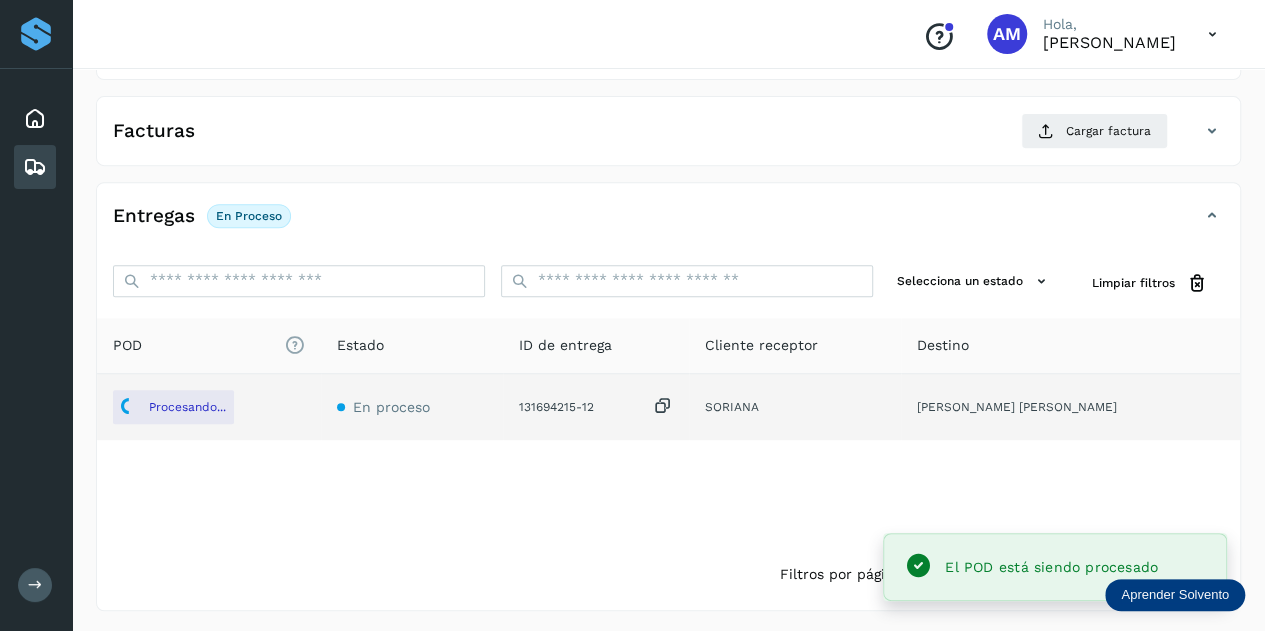 click on "Facturas Cargar factura" at bounding box center [668, 139] 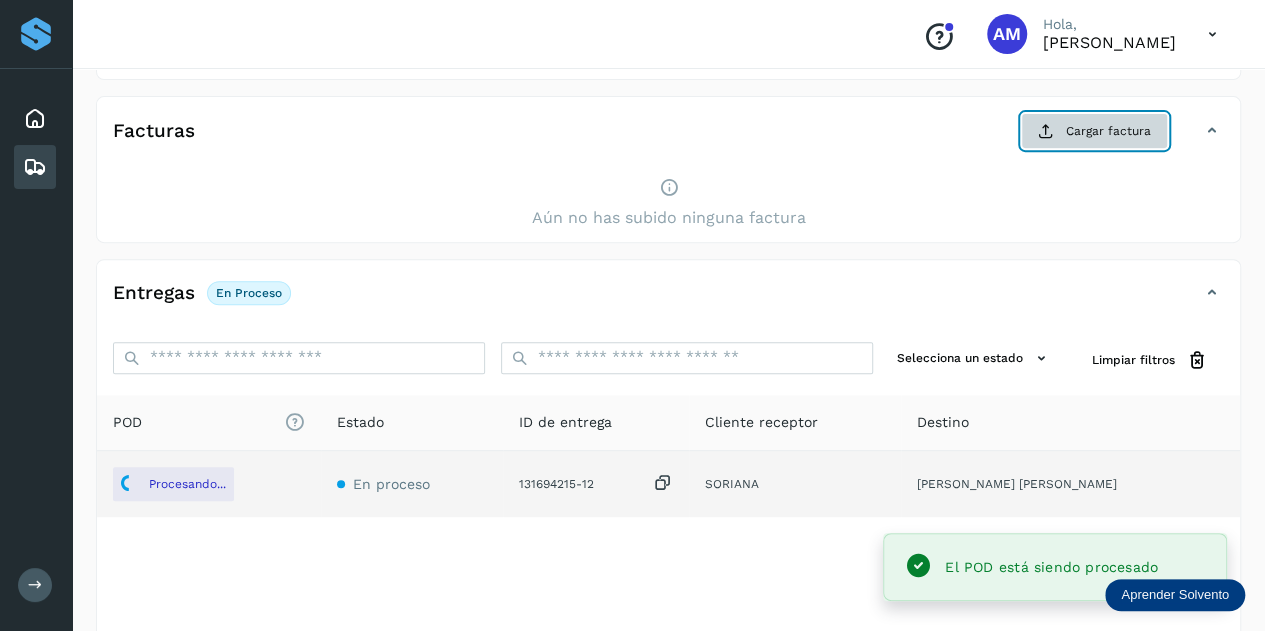 click on "Cargar factura" 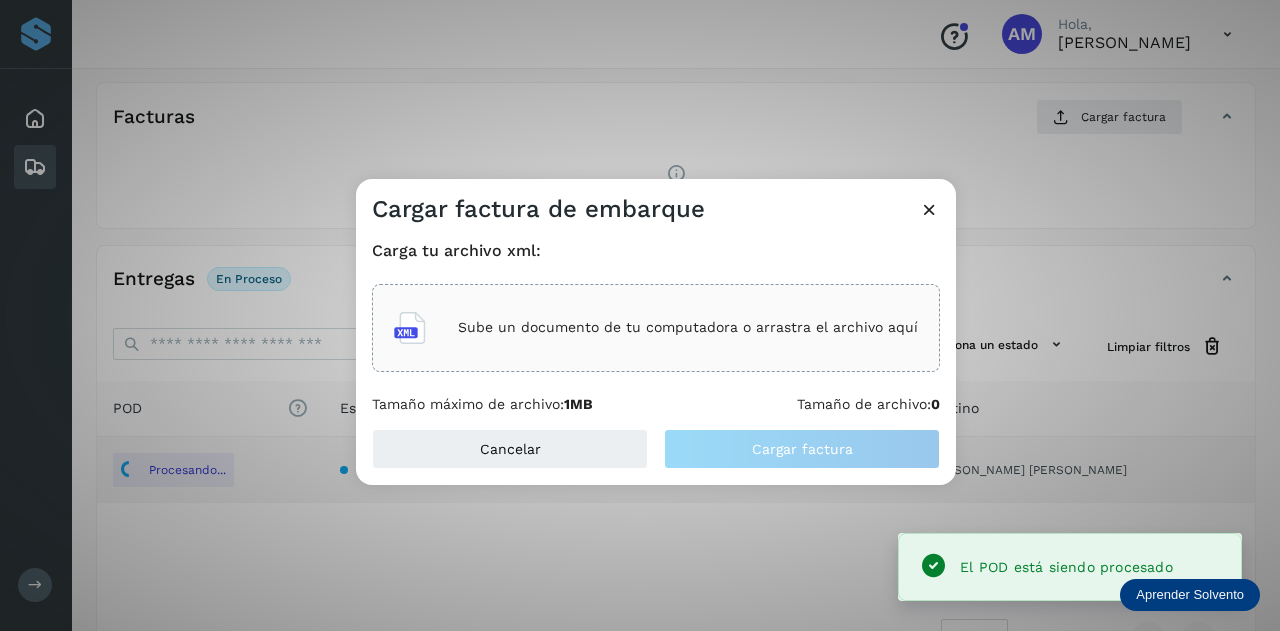 click on "Sube un documento de tu computadora o arrastra el archivo aquí" at bounding box center [656, 328] 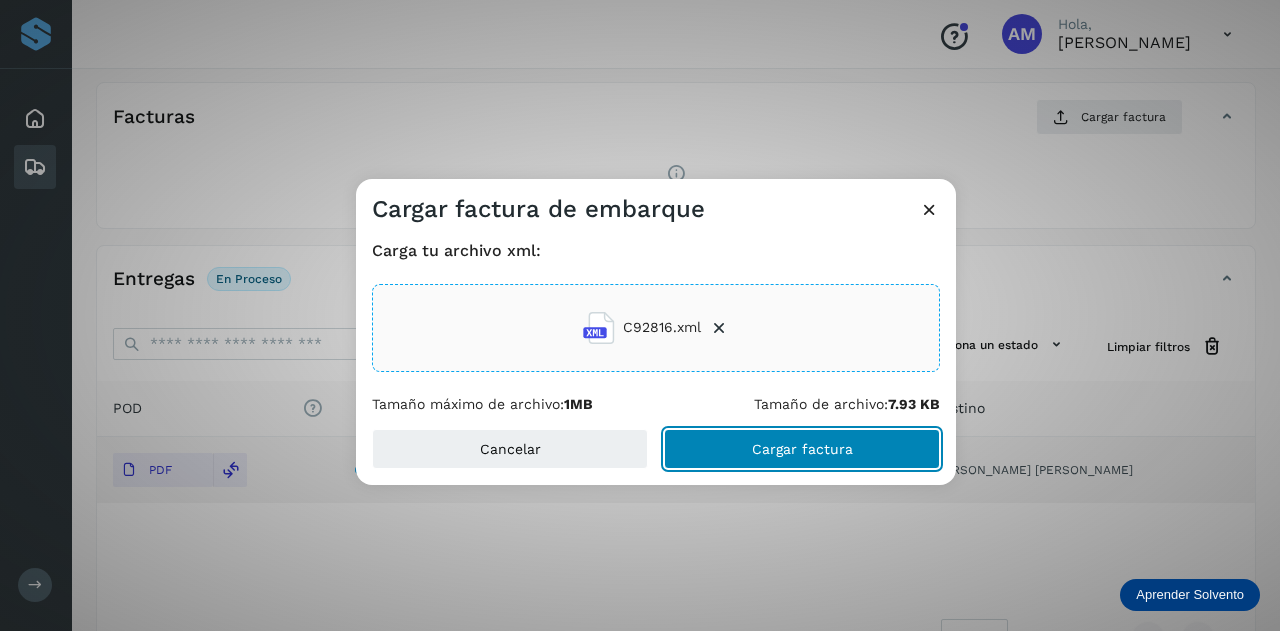 click on "Cargar factura" 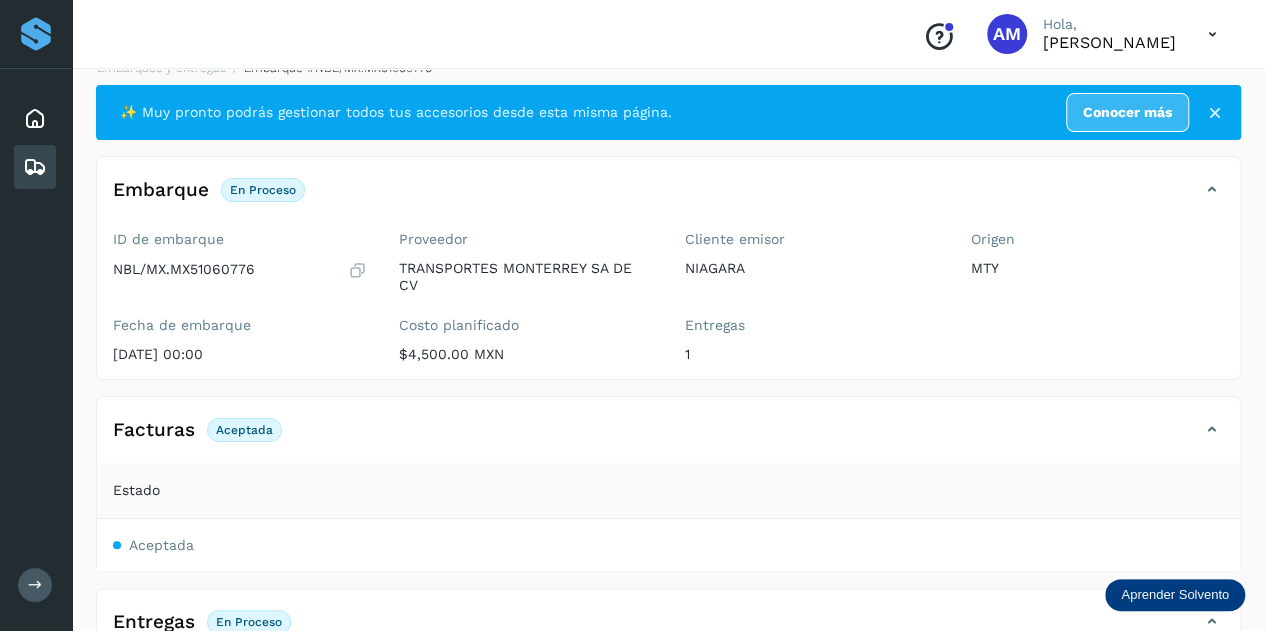 scroll, scrollTop: 0, scrollLeft: 0, axis: both 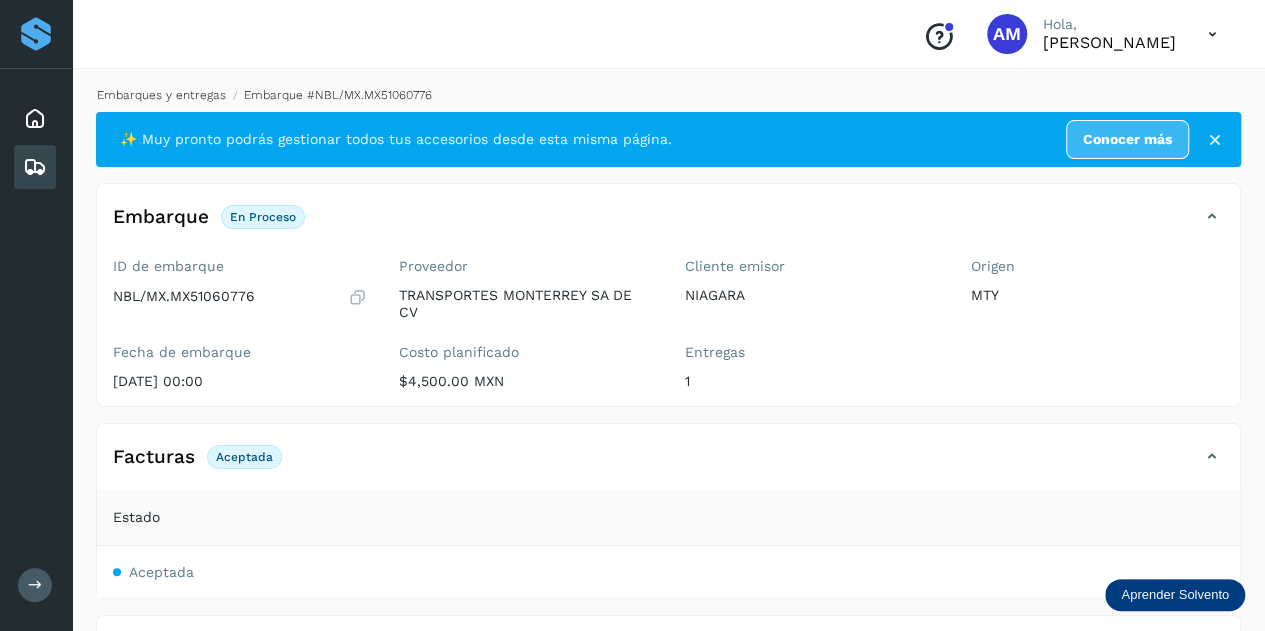 click on "Embarques y entregas" at bounding box center (161, 95) 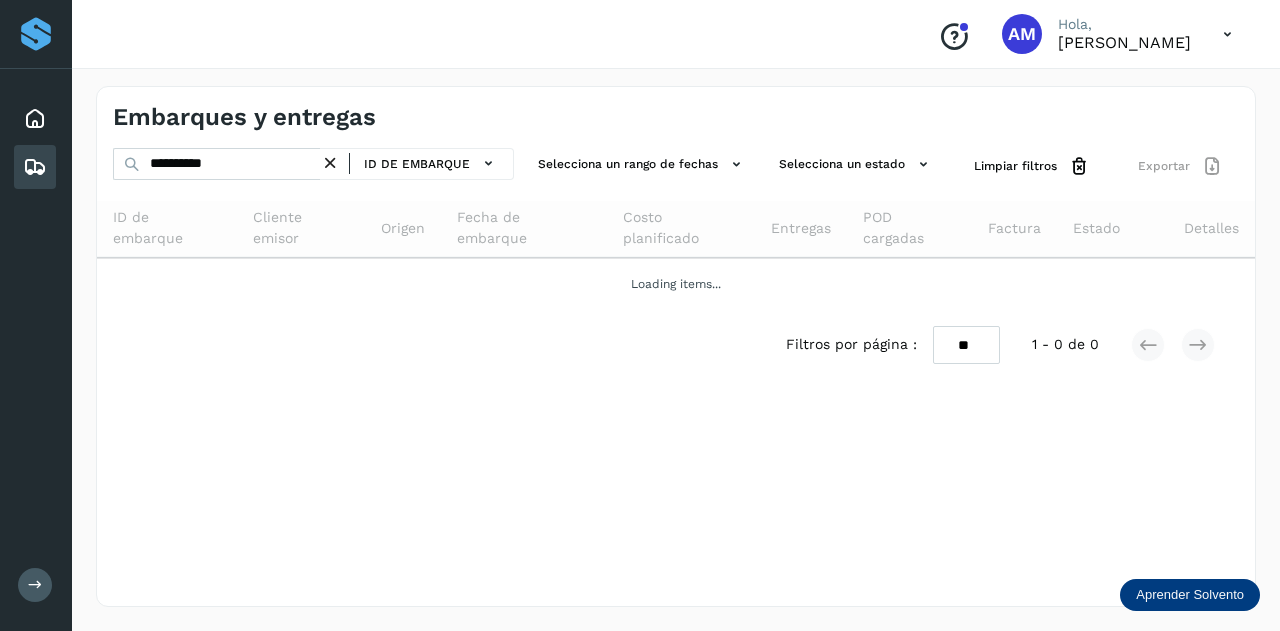 click at bounding box center [330, 163] 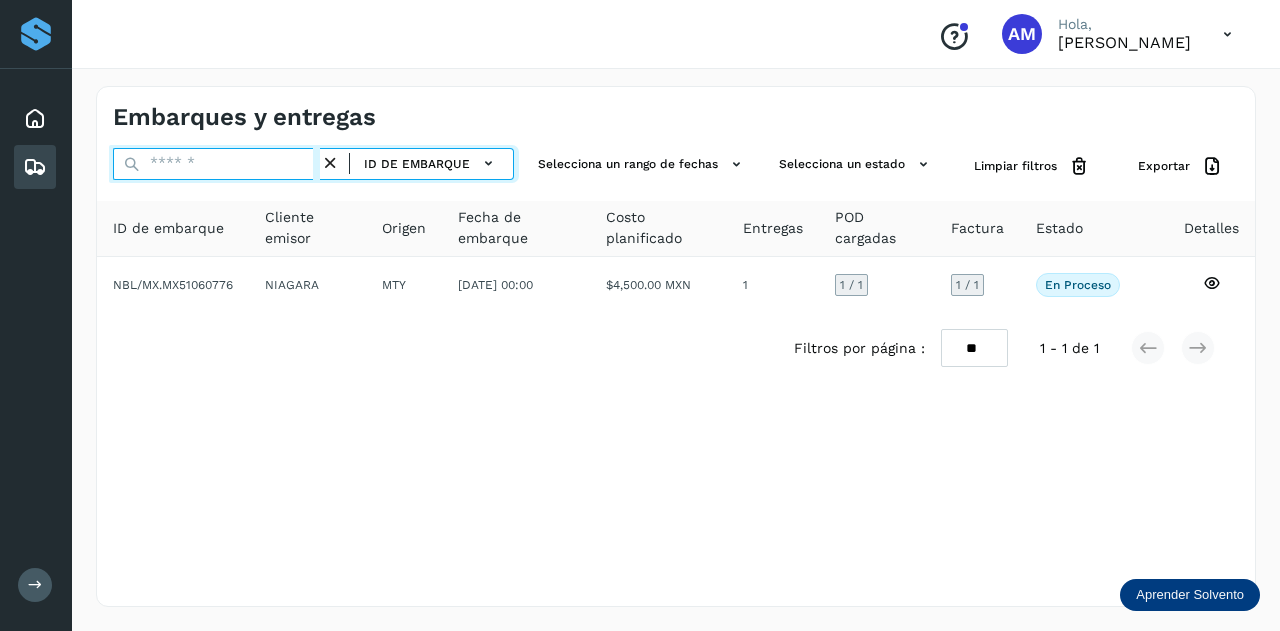 click at bounding box center (216, 164) 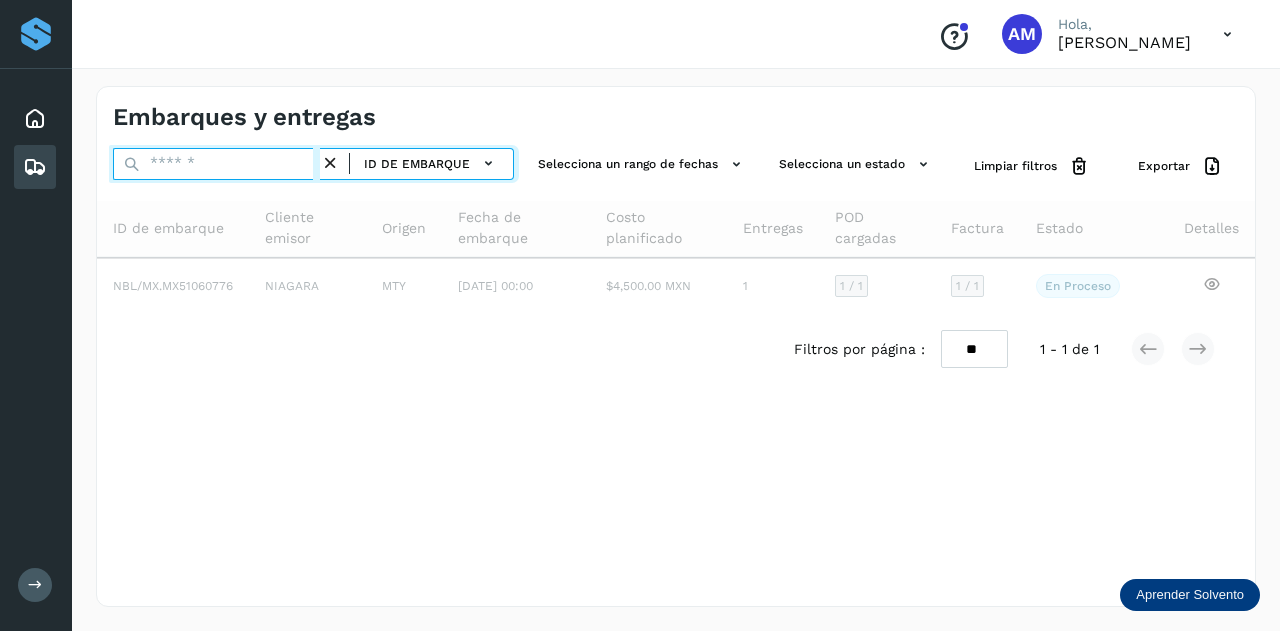 paste on "**********" 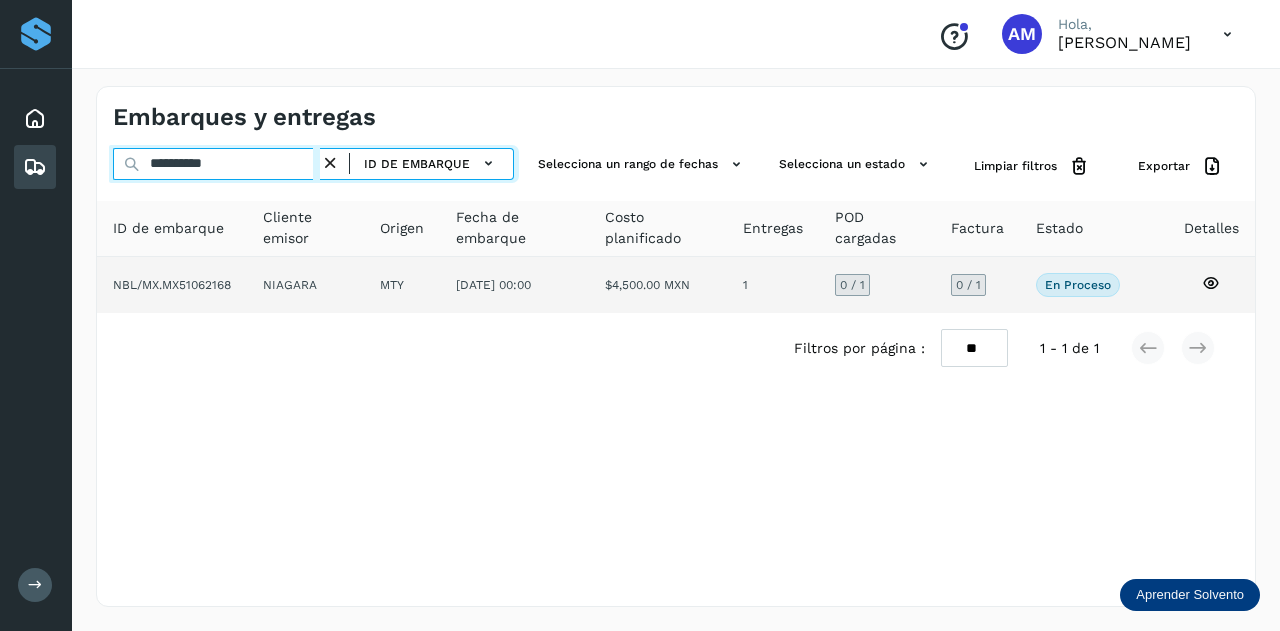 type on "**********" 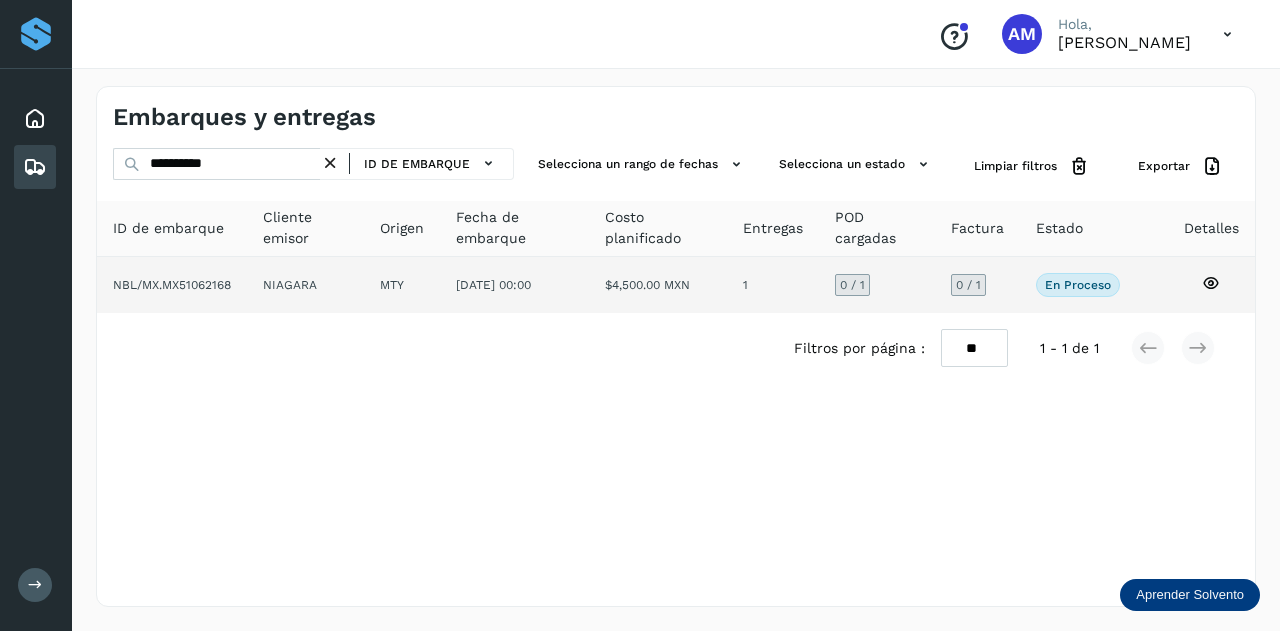 click on "NIAGARA" 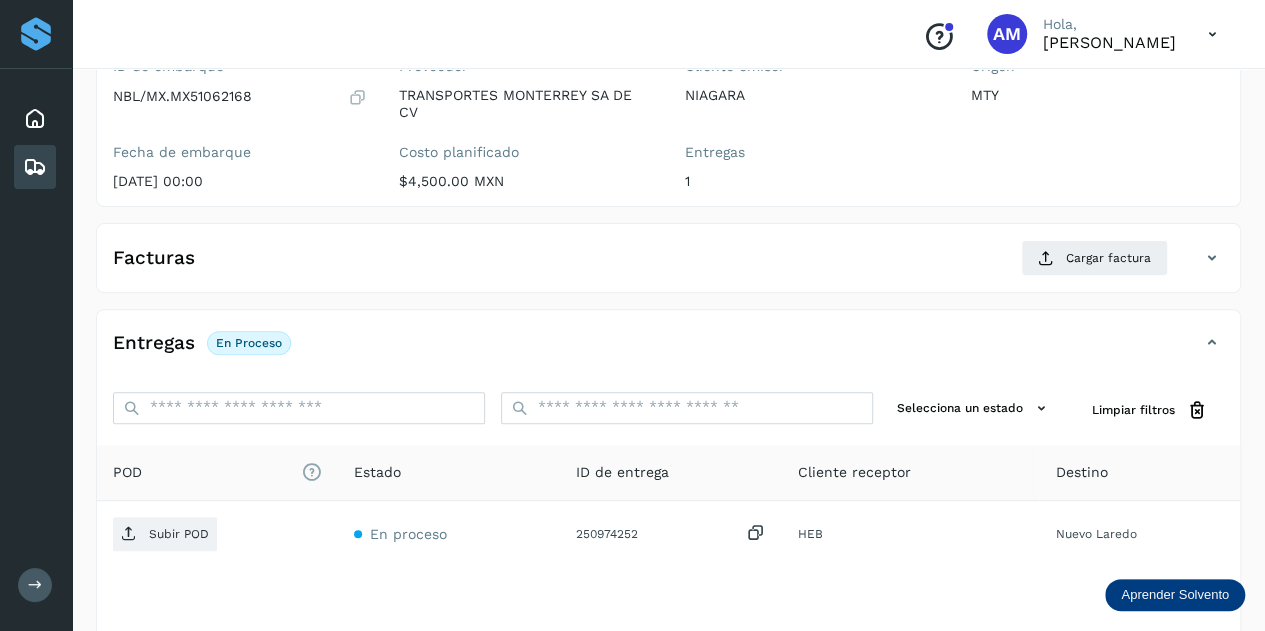 scroll, scrollTop: 300, scrollLeft: 0, axis: vertical 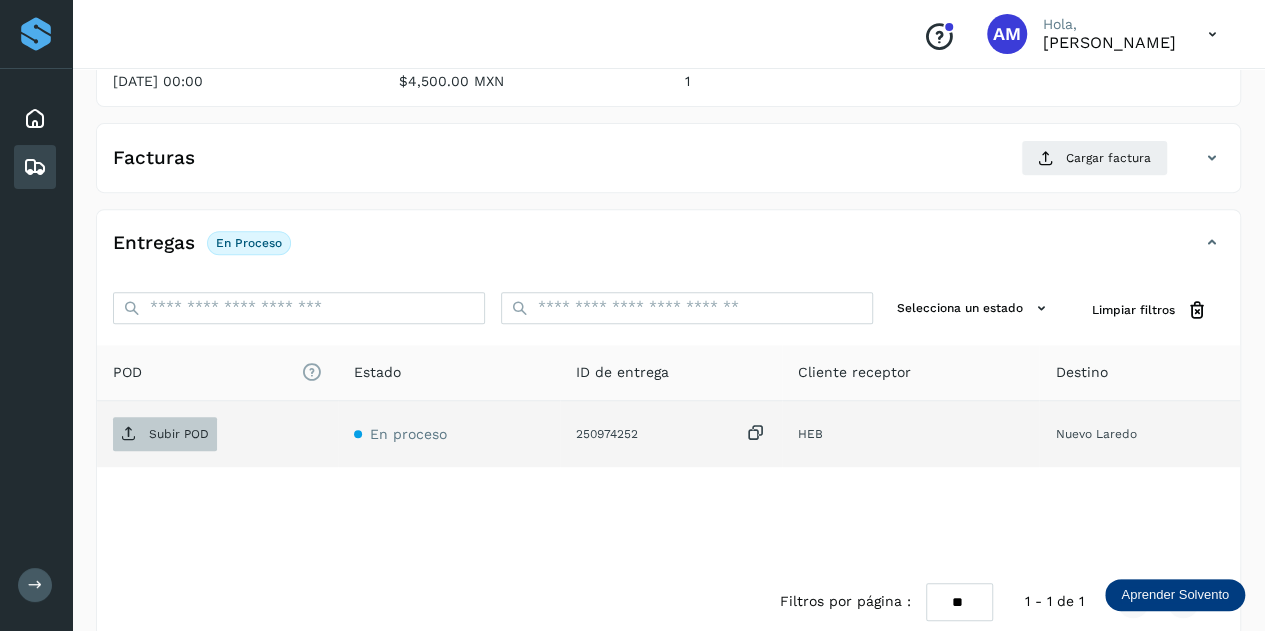 click on "Subir POD" at bounding box center [165, 434] 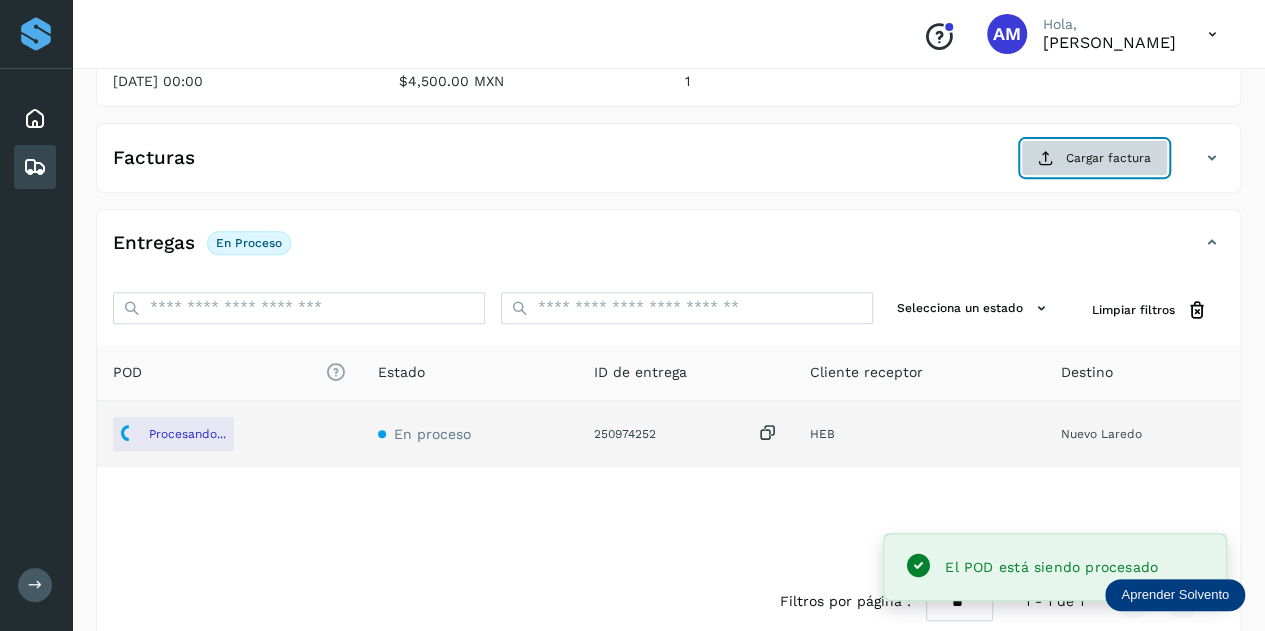 click on "Cargar factura" 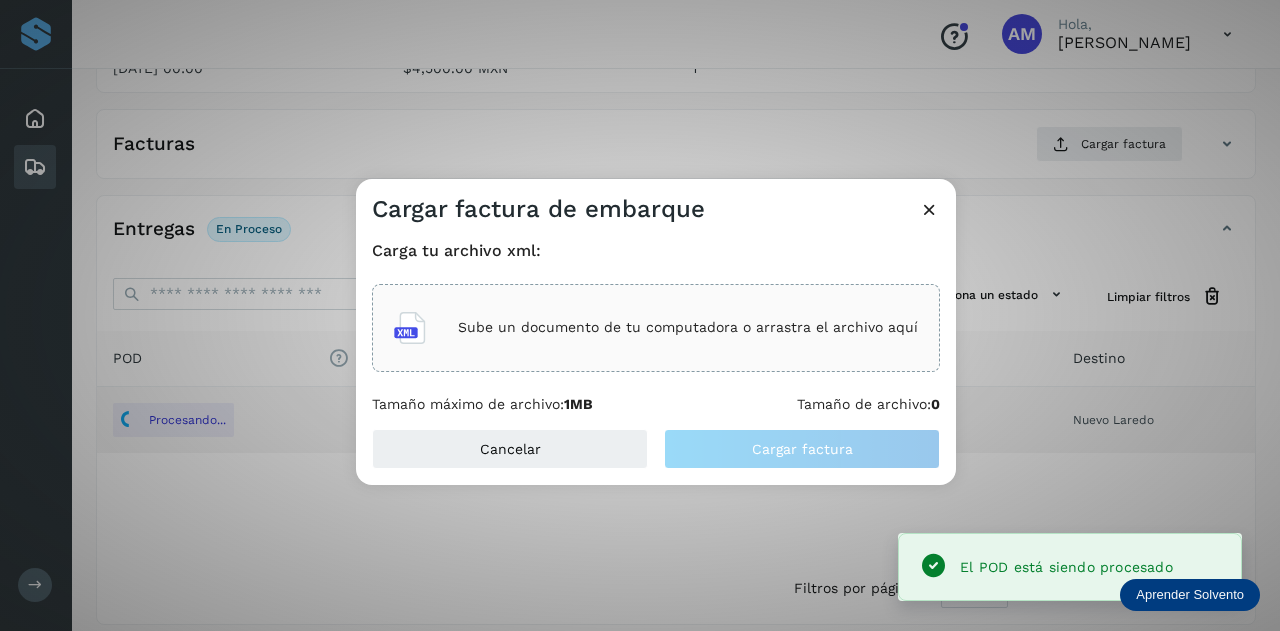 click on "Sube un documento de tu computadora o arrastra el archivo aquí" at bounding box center [688, 327] 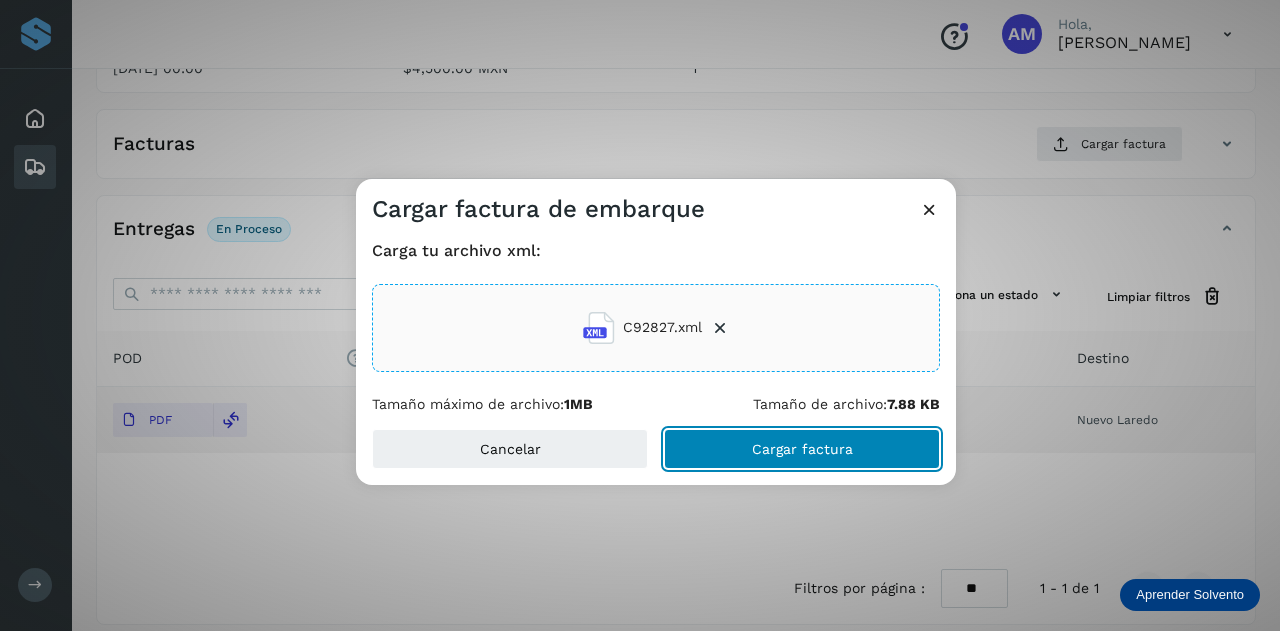 click on "Cargar factura" 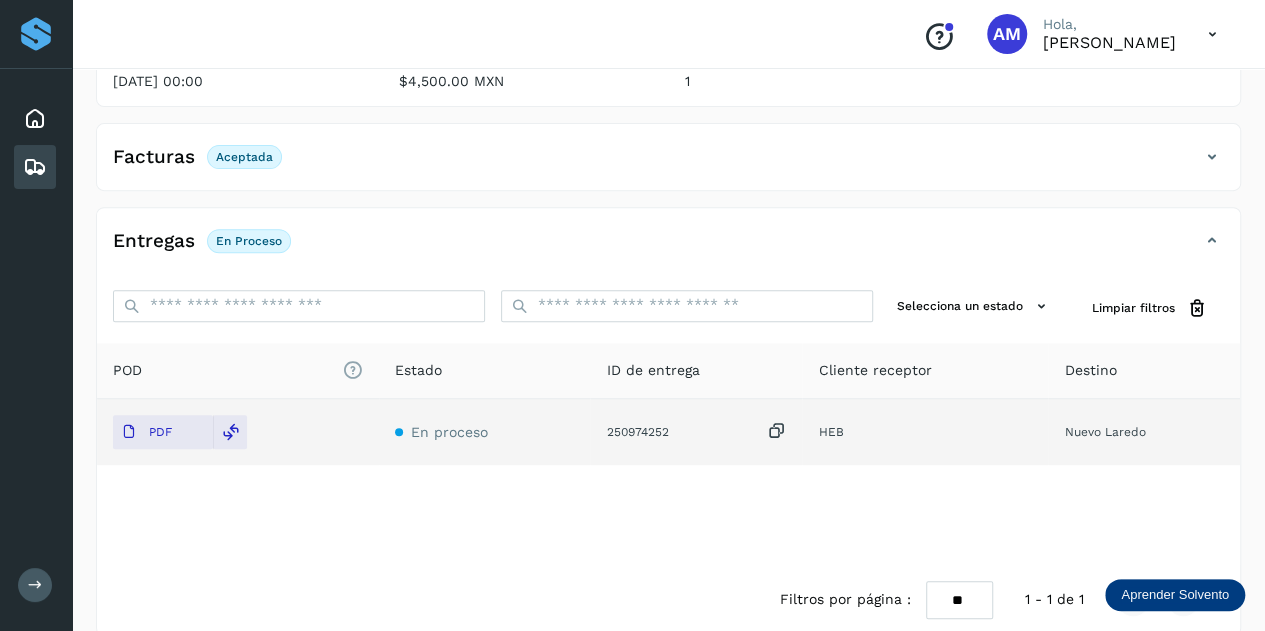 scroll, scrollTop: 0, scrollLeft: 0, axis: both 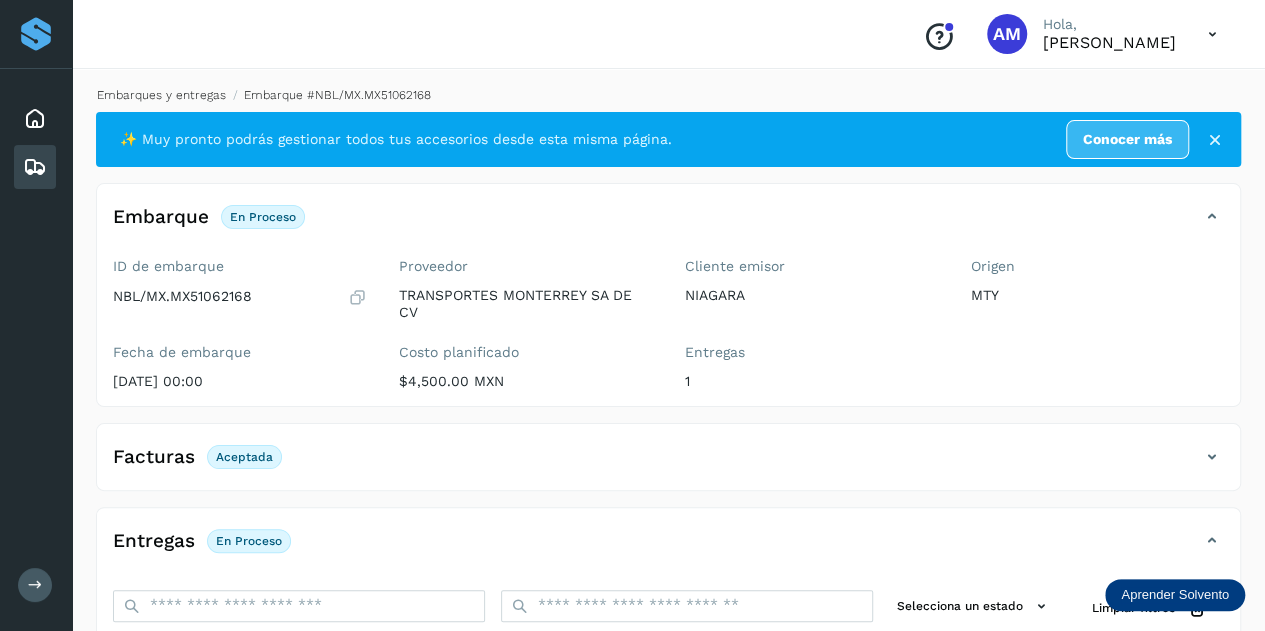 click on "Embarques y entregas" at bounding box center [161, 95] 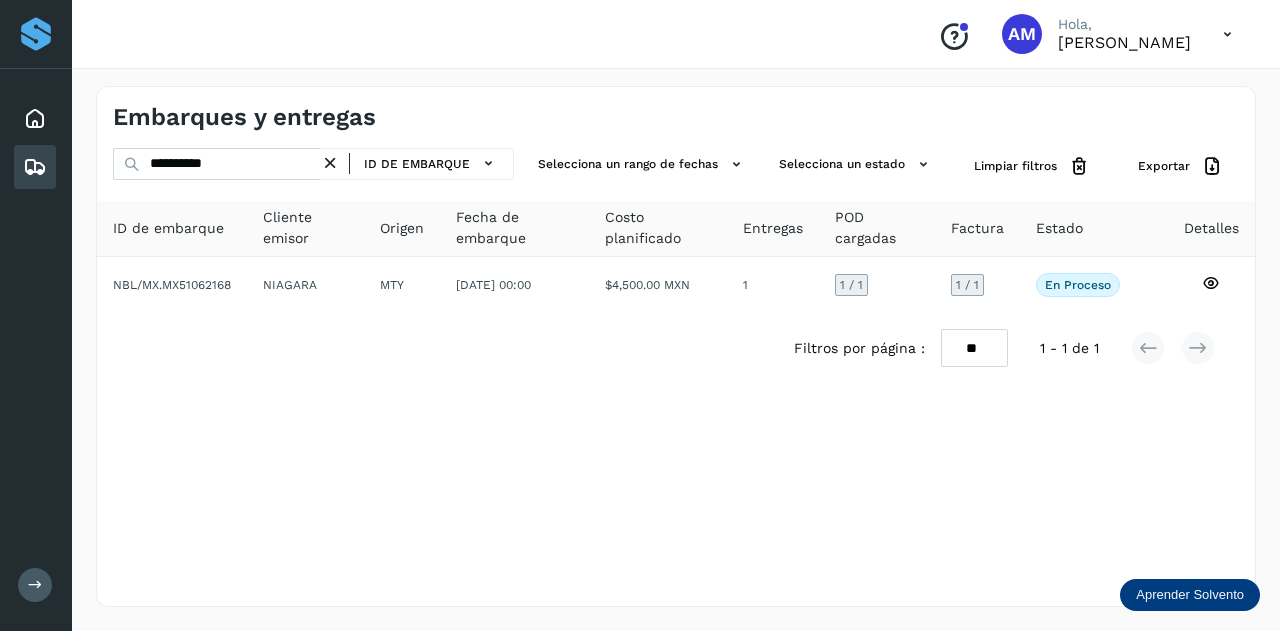 click at bounding box center (330, 163) 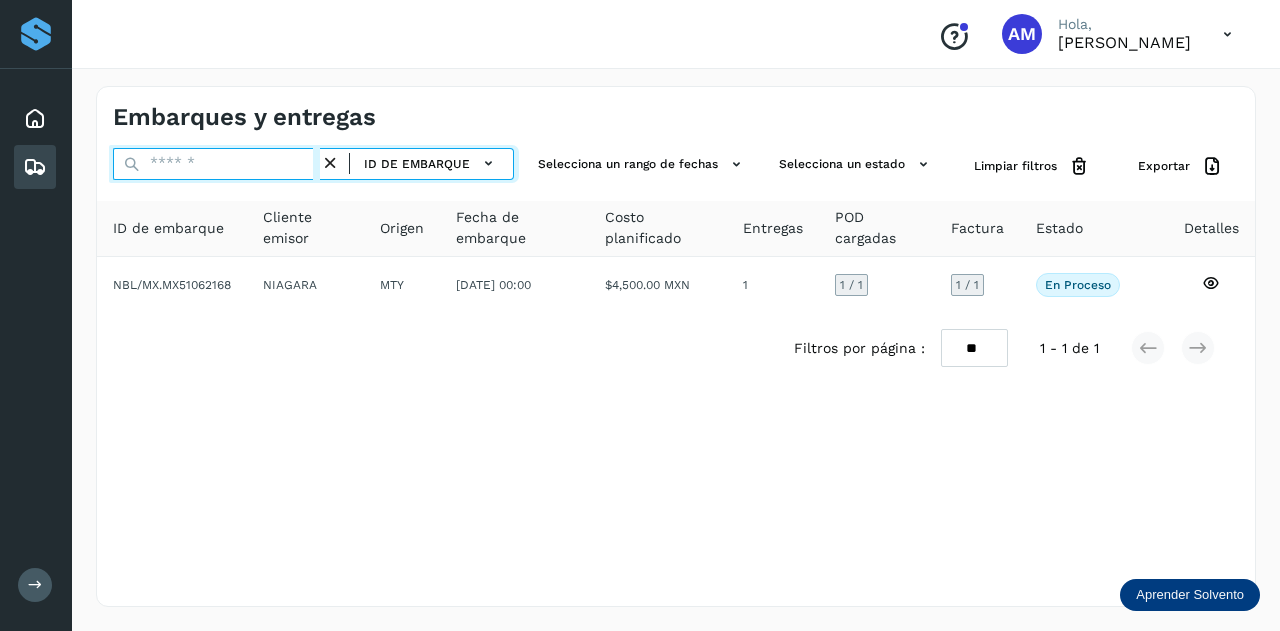 click at bounding box center (216, 164) 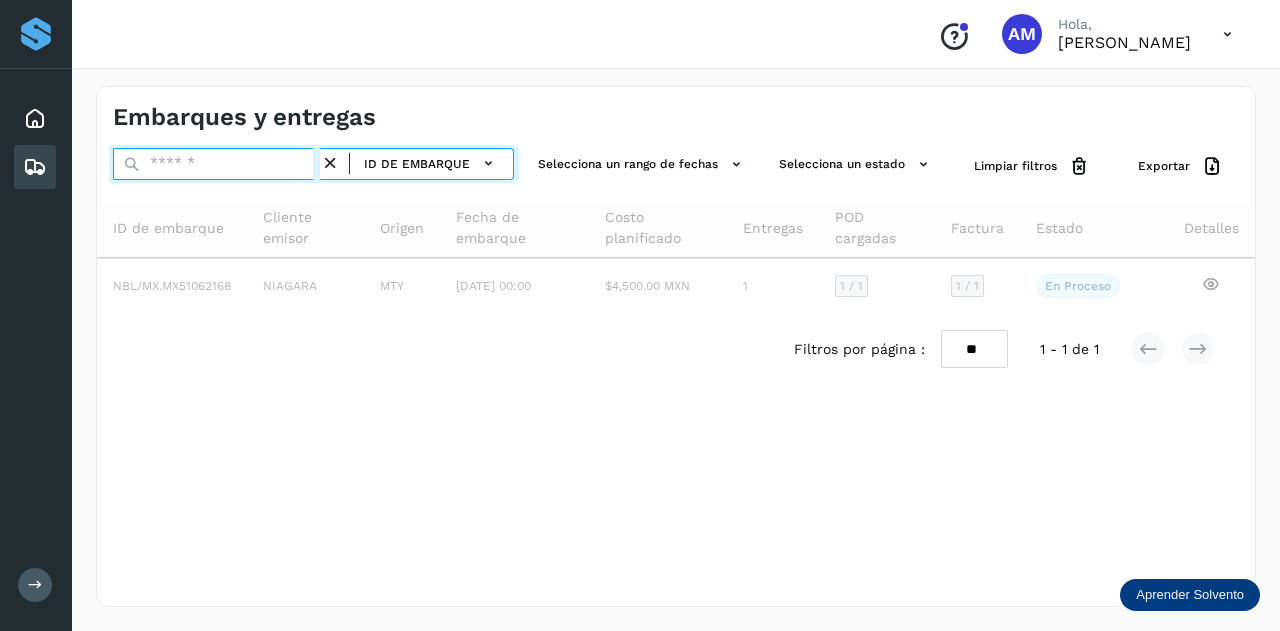 paste on "**********" 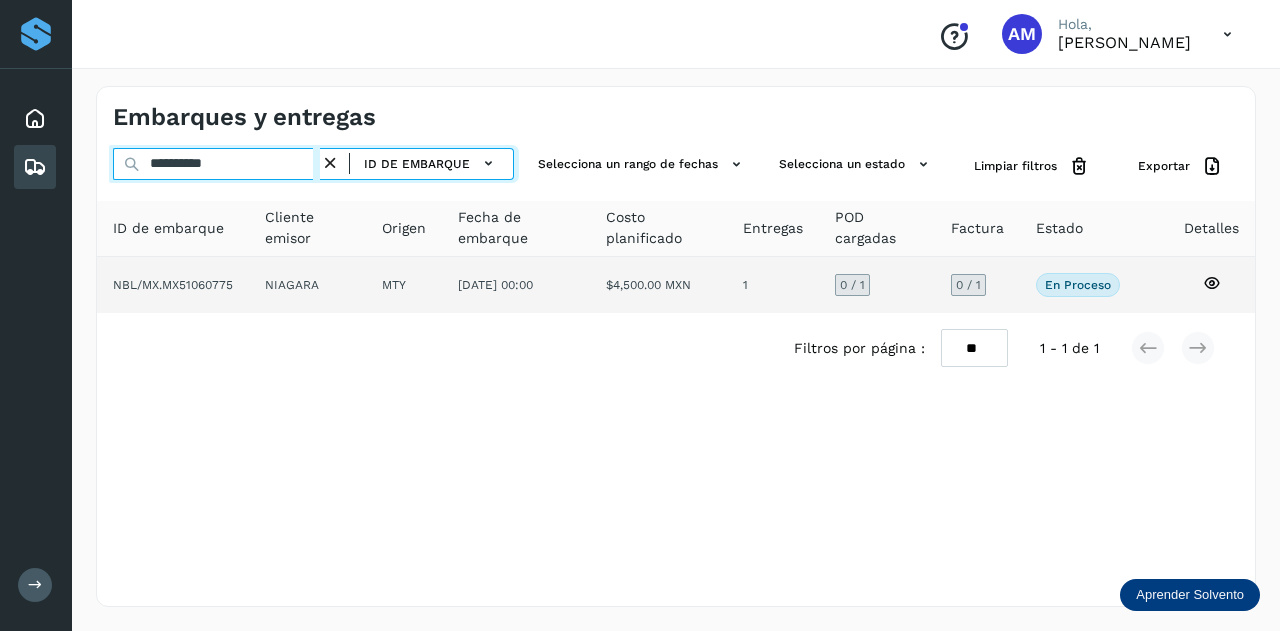 type on "**********" 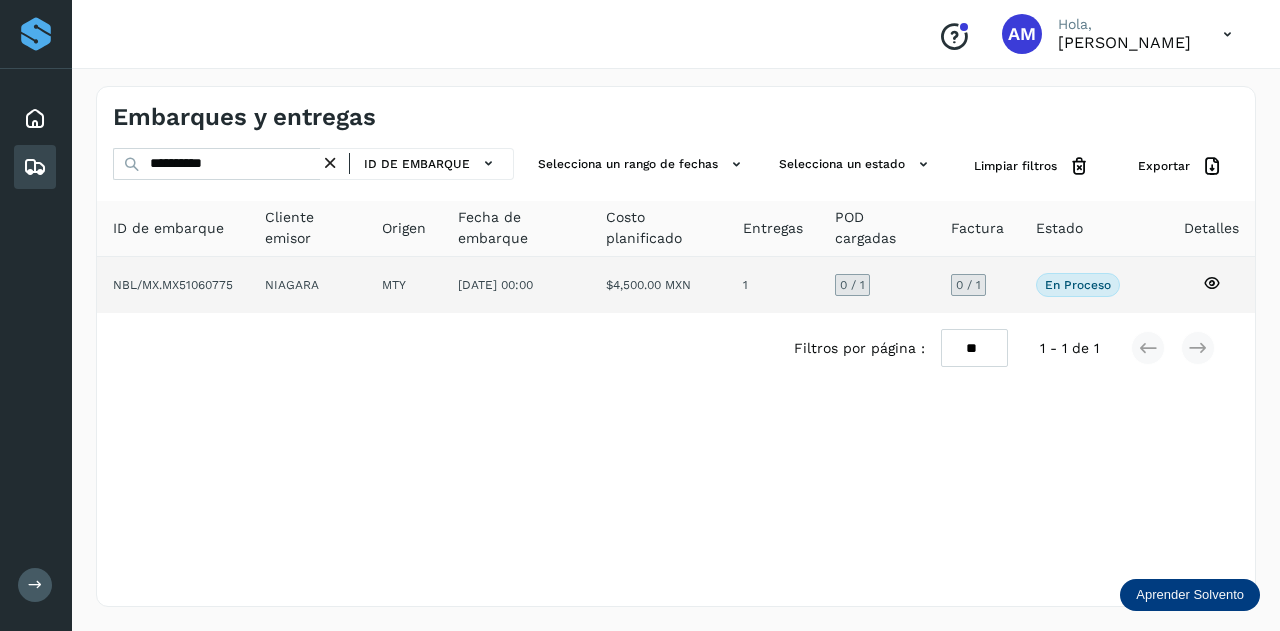 click on "NIAGARA" 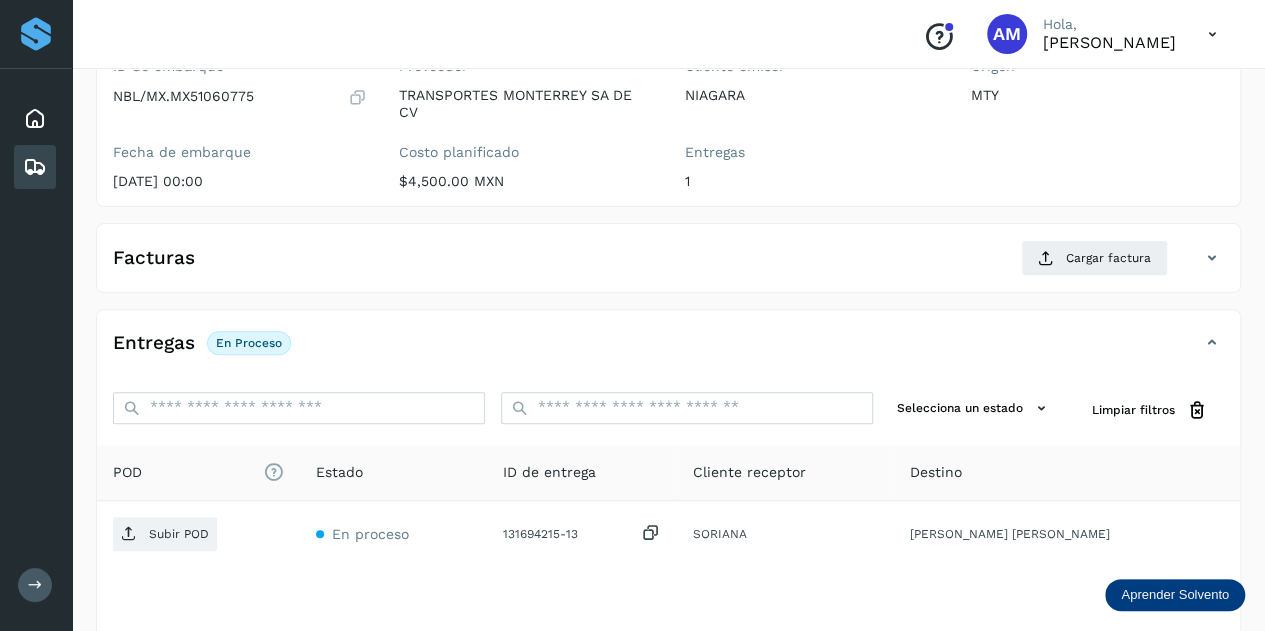 scroll, scrollTop: 300, scrollLeft: 0, axis: vertical 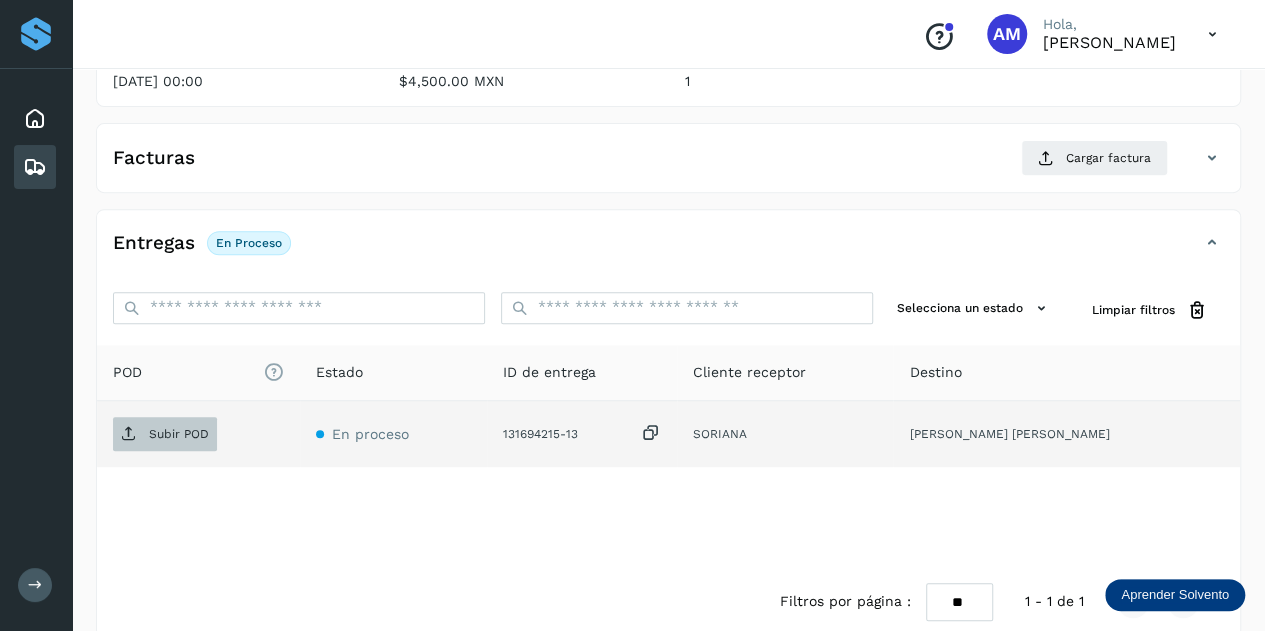 click on "Subir POD" at bounding box center [179, 434] 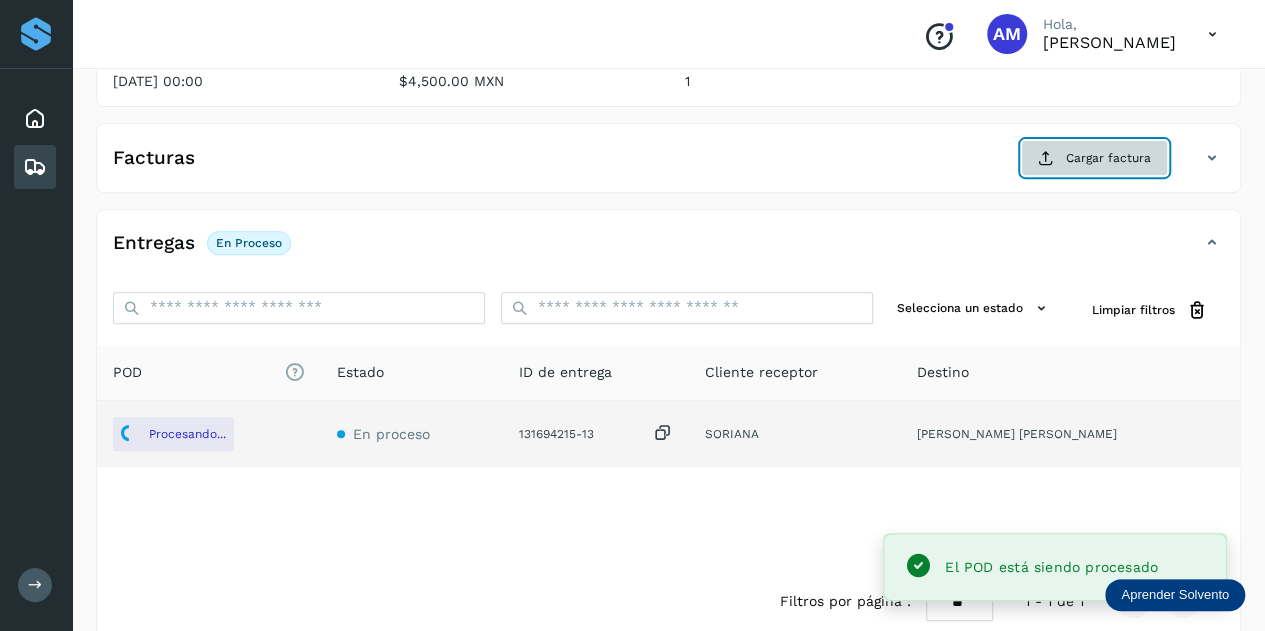 click on "Cargar factura" at bounding box center (1094, 158) 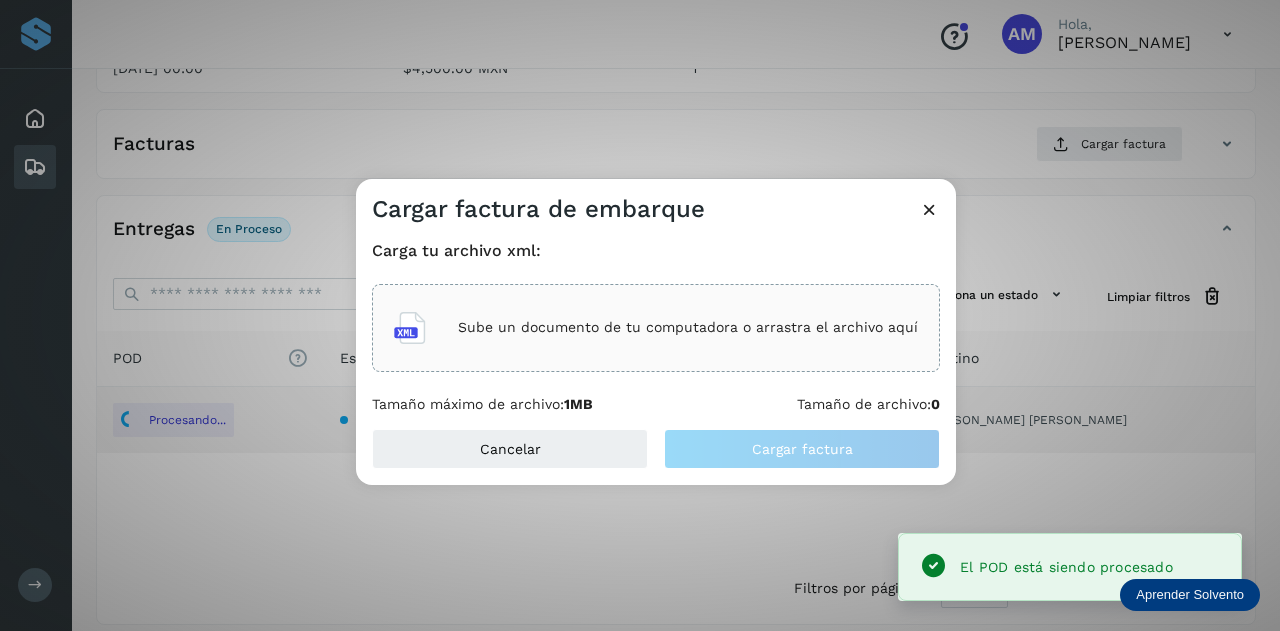 click on "Sube un documento de tu computadora o arrastra el archivo aquí" 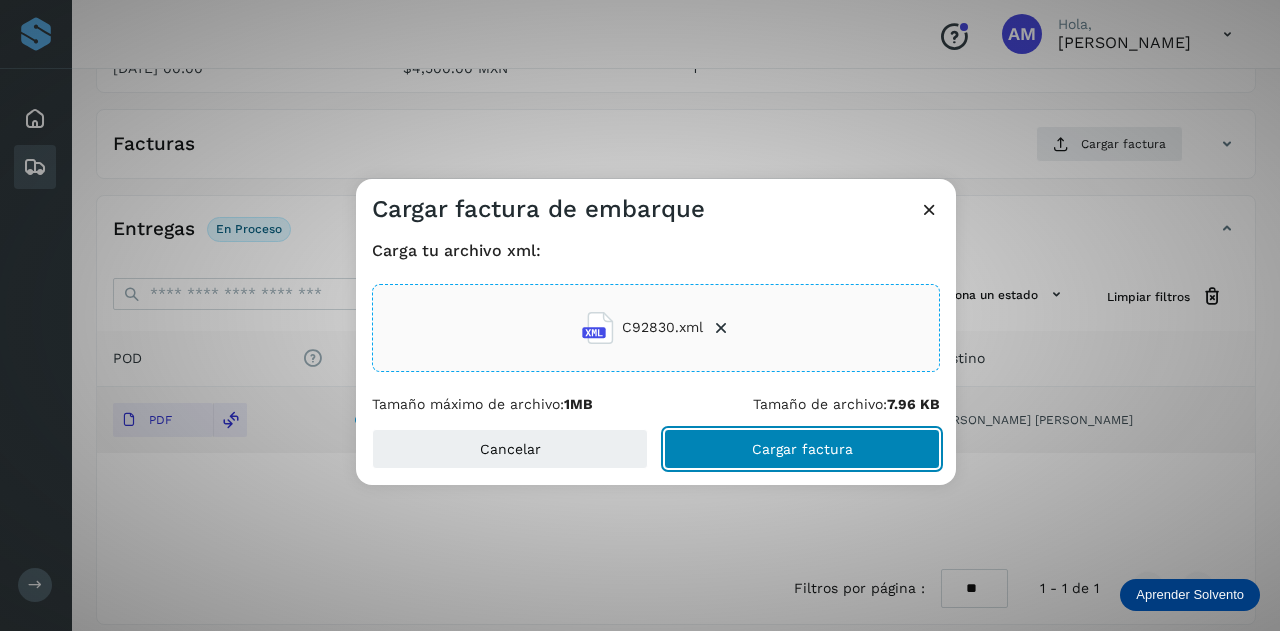 click on "Cargar factura" 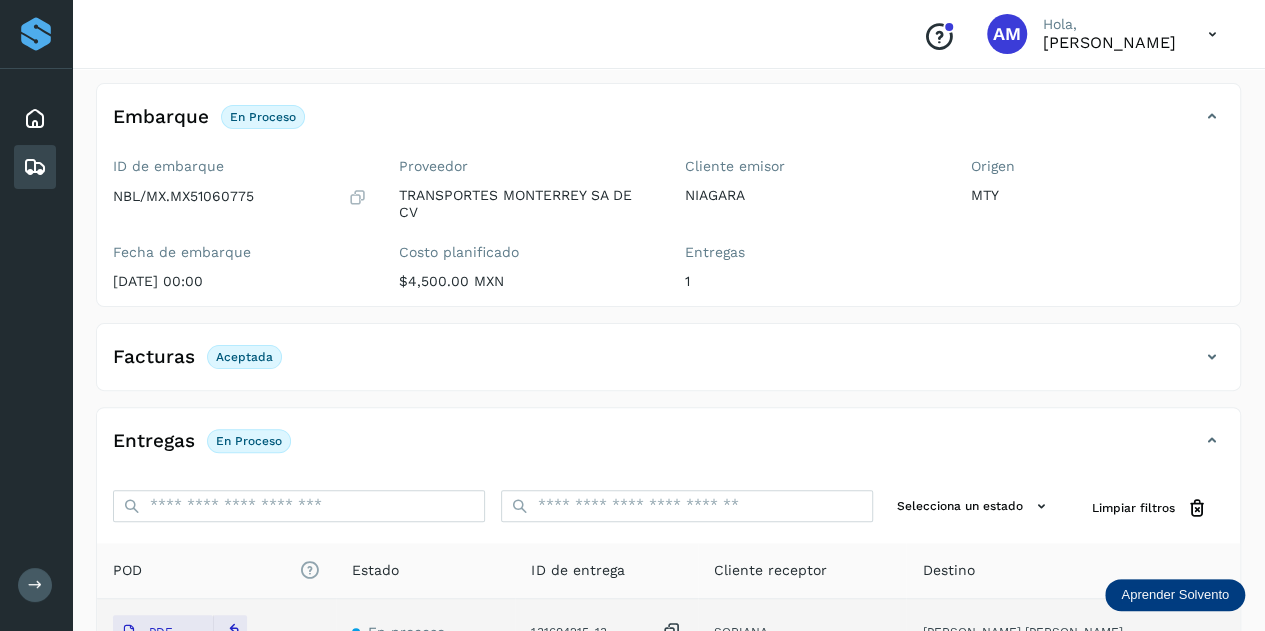 scroll, scrollTop: 0, scrollLeft: 0, axis: both 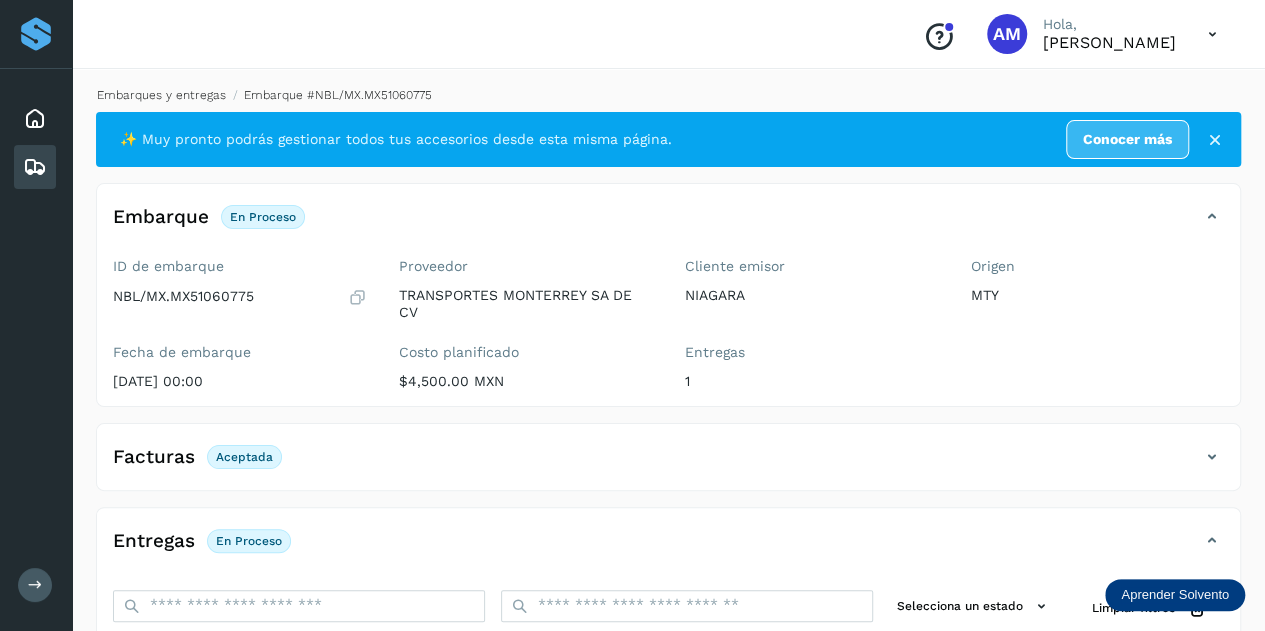 click on "Embarques y entregas" at bounding box center [161, 95] 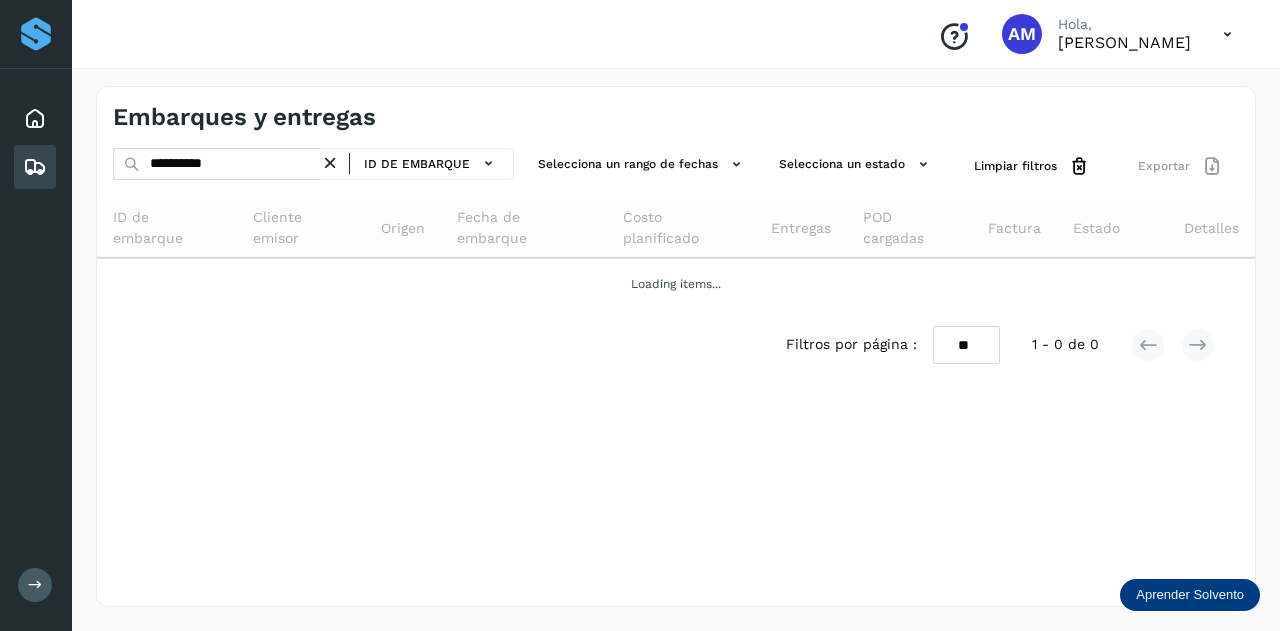 click at bounding box center [330, 163] 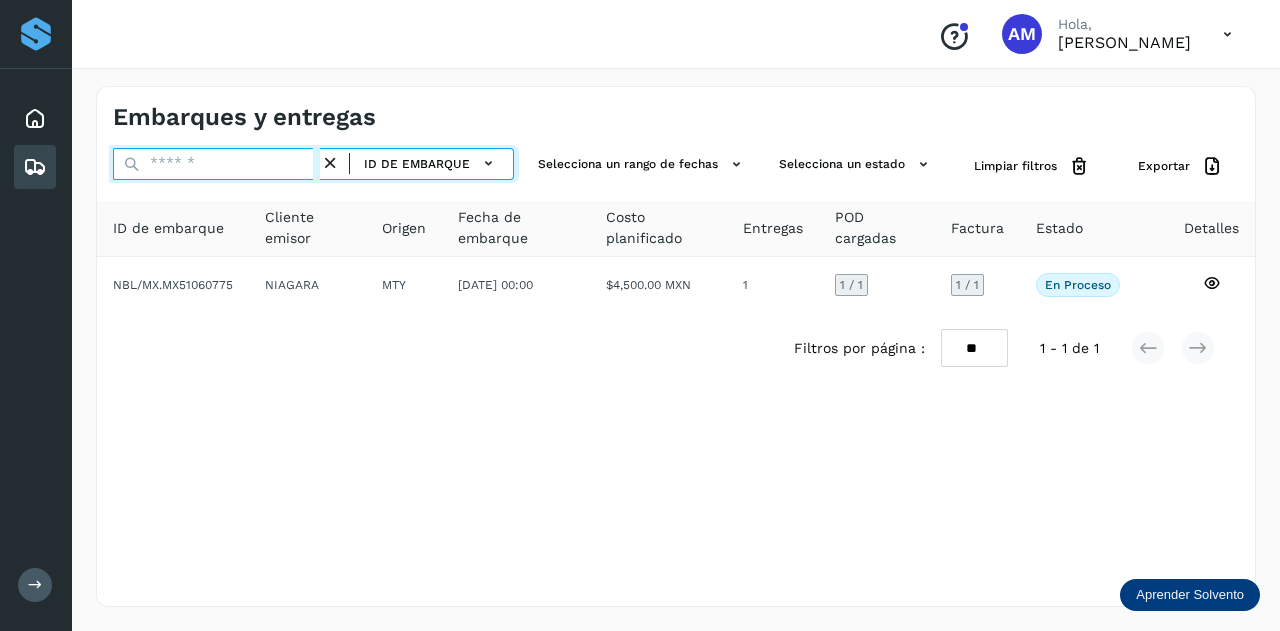 click at bounding box center (216, 164) 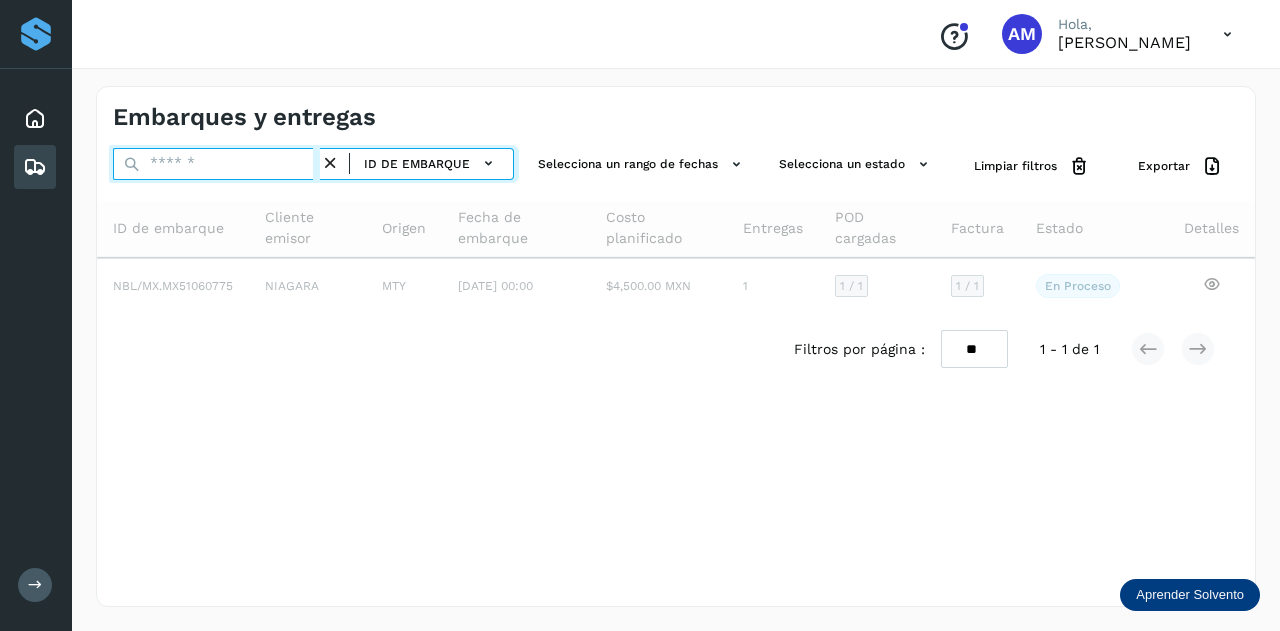 paste on "**********" 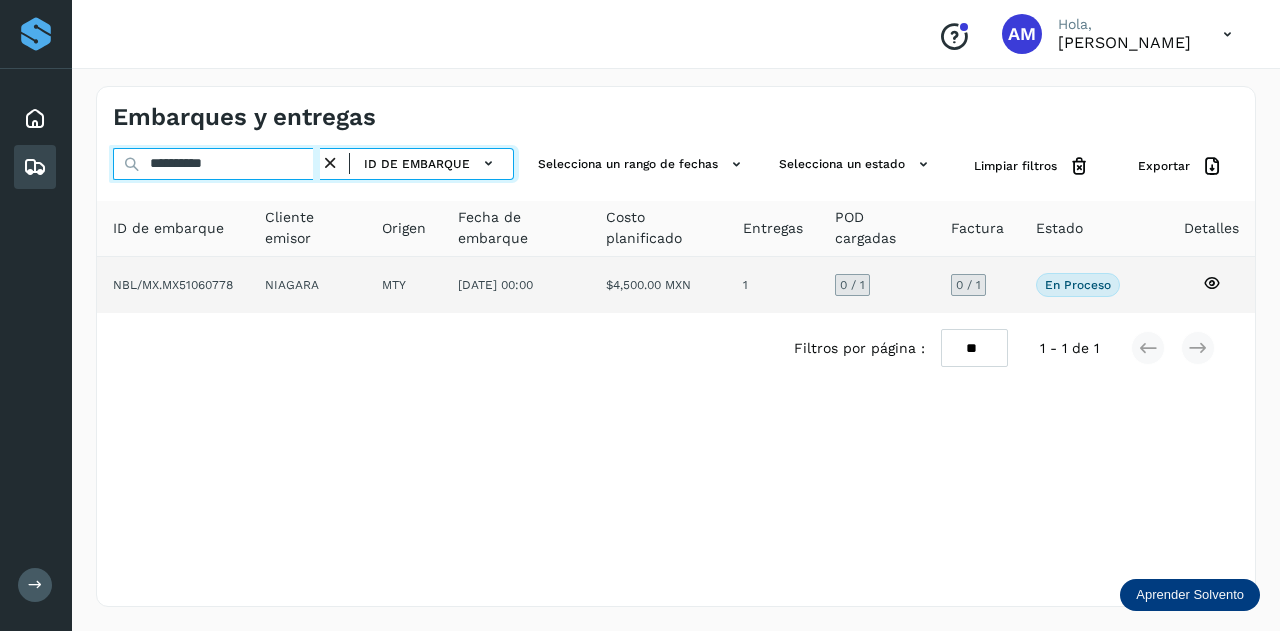 type on "**********" 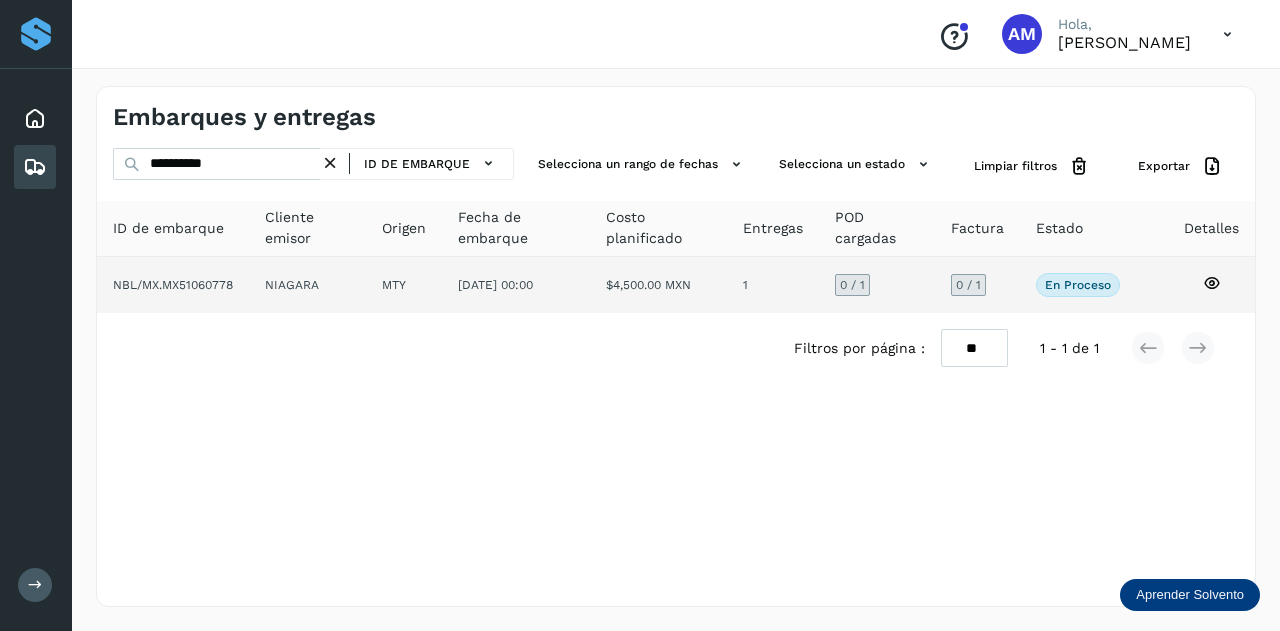 click on "NIAGARA" 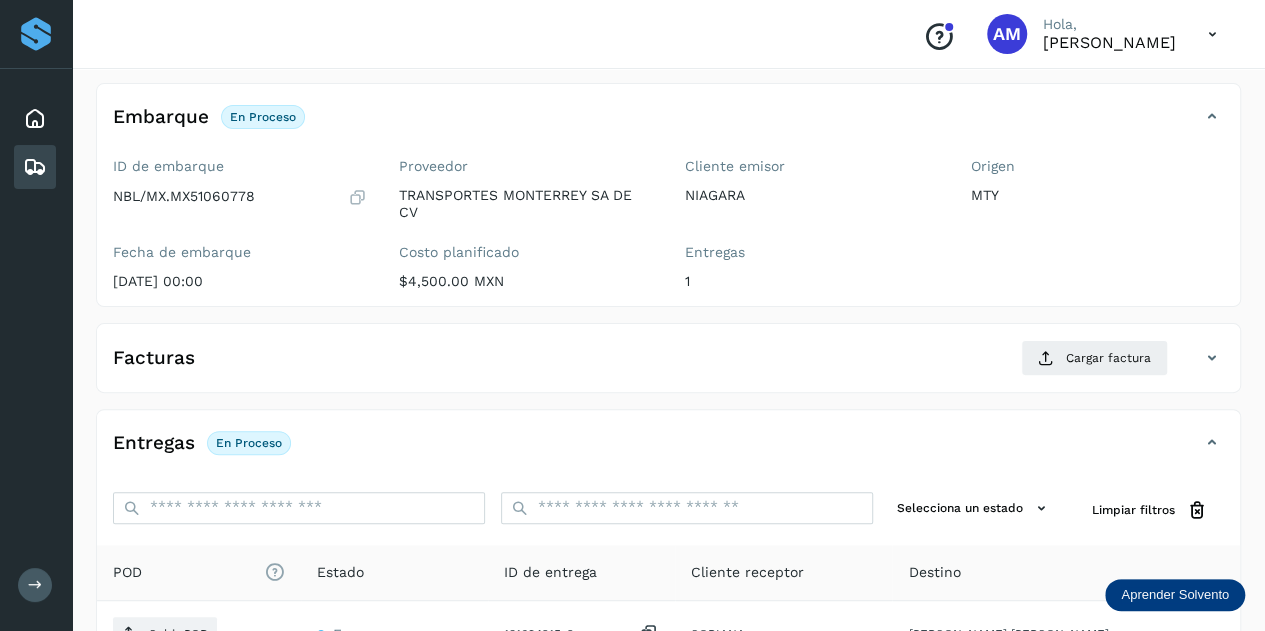 scroll, scrollTop: 200, scrollLeft: 0, axis: vertical 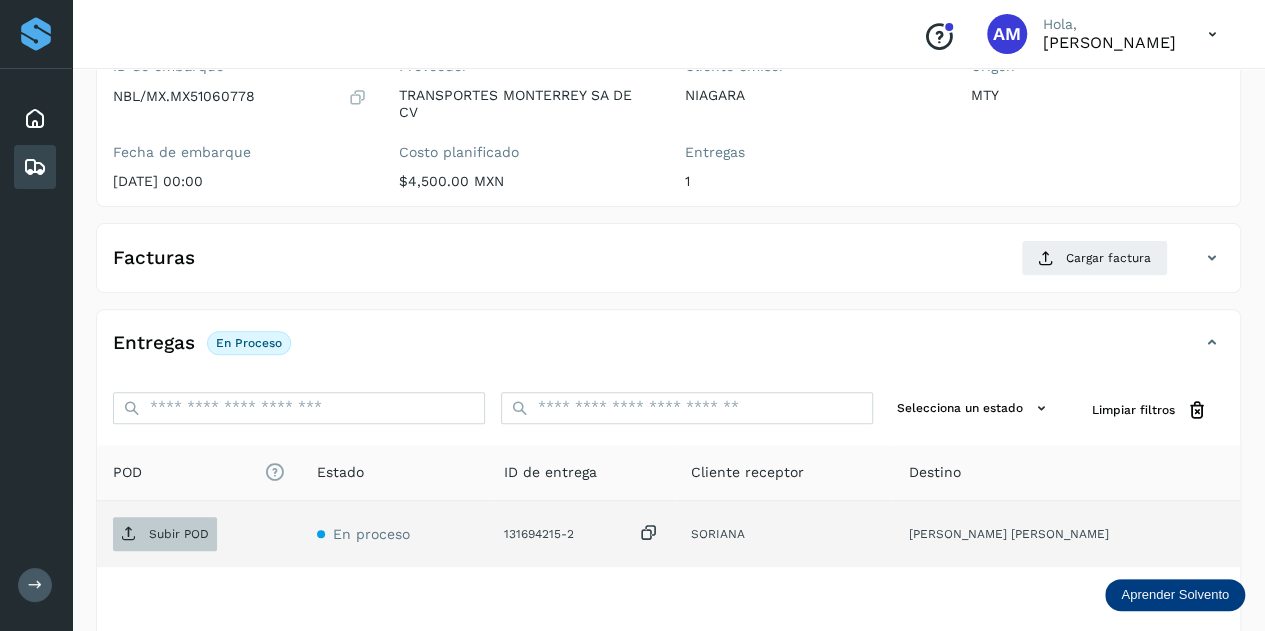 click on "Subir POD" at bounding box center [165, 534] 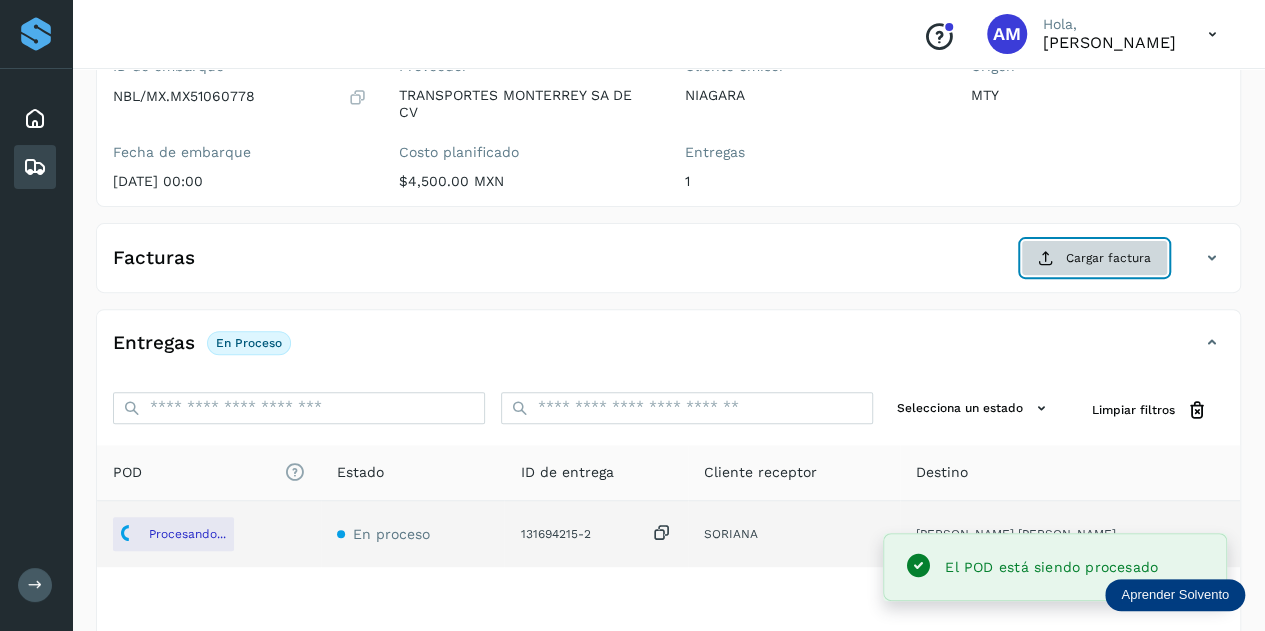 click on "Cargar factura" at bounding box center [1094, 258] 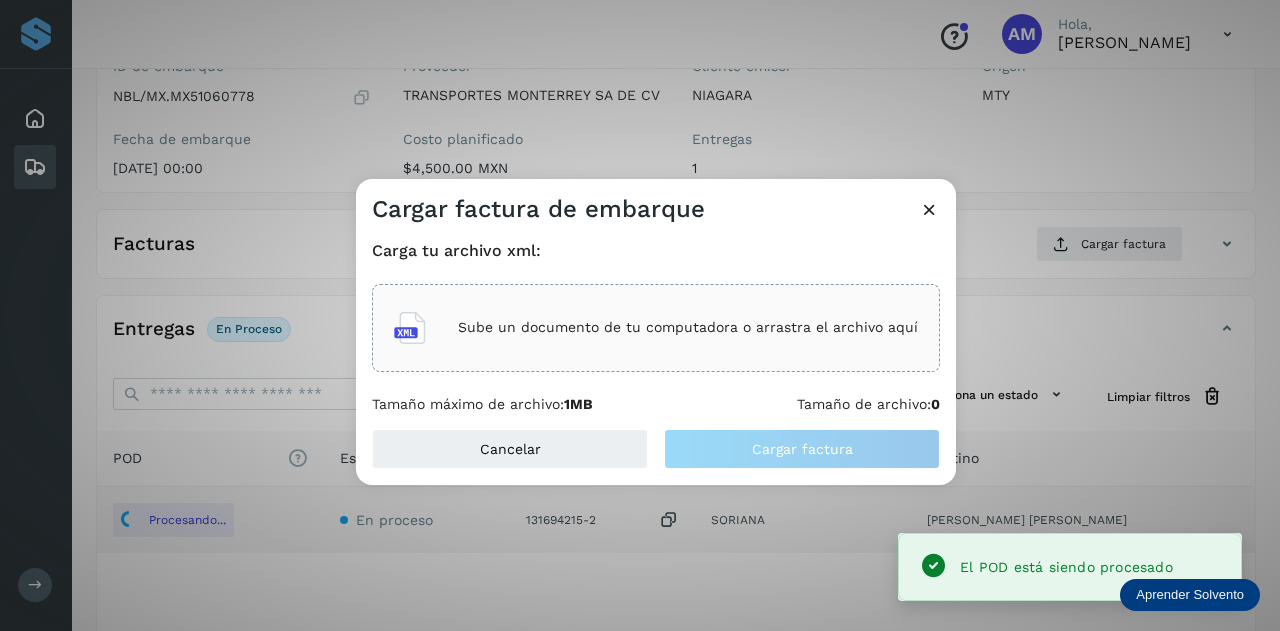 click on "Sube un documento de tu computadora o arrastra el archivo aquí" at bounding box center (688, 327) 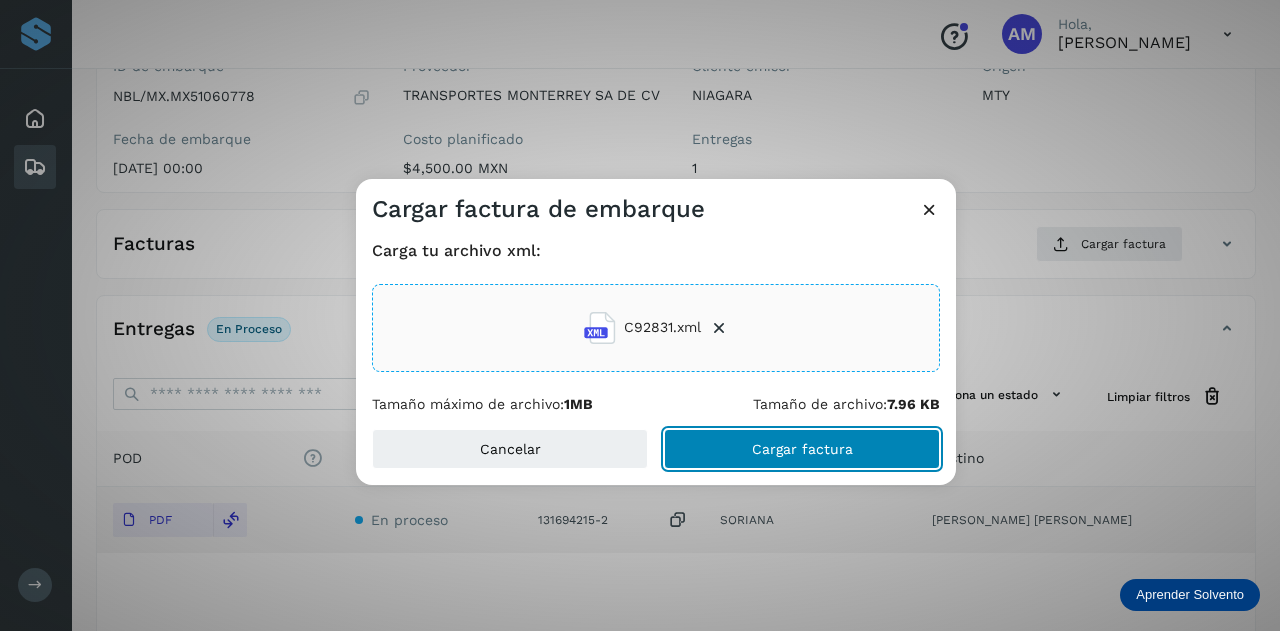 click on "Cargar factura" 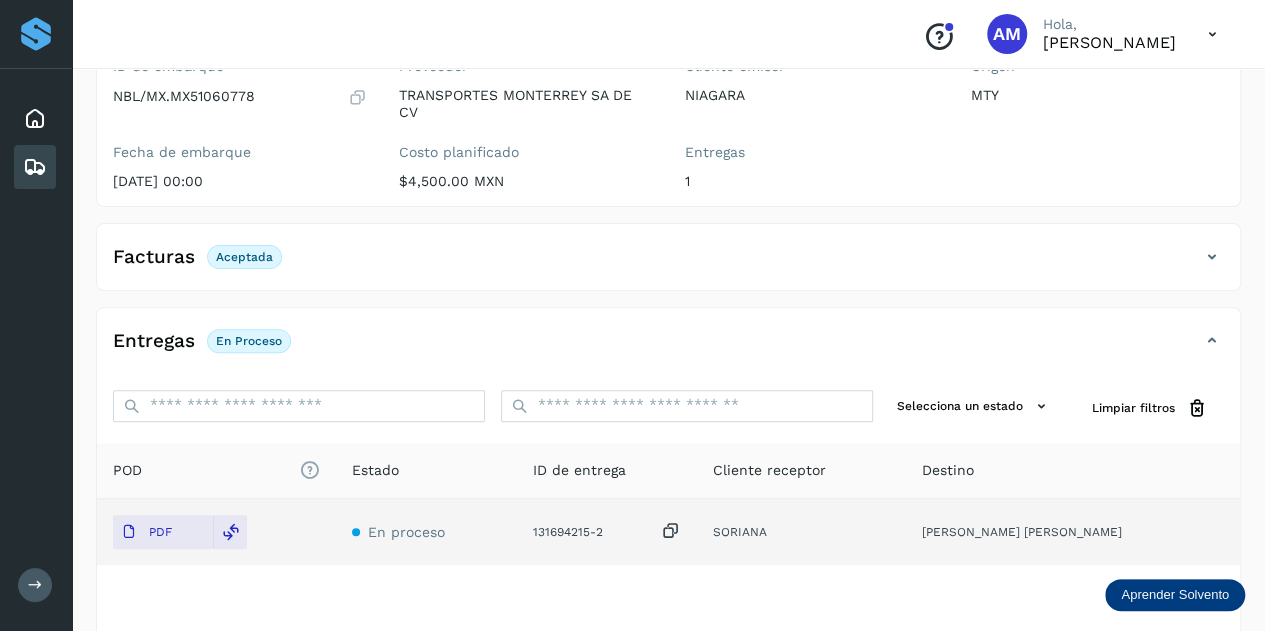 scroll, scrollTop: 0, scrollLeft: 0, axis: both 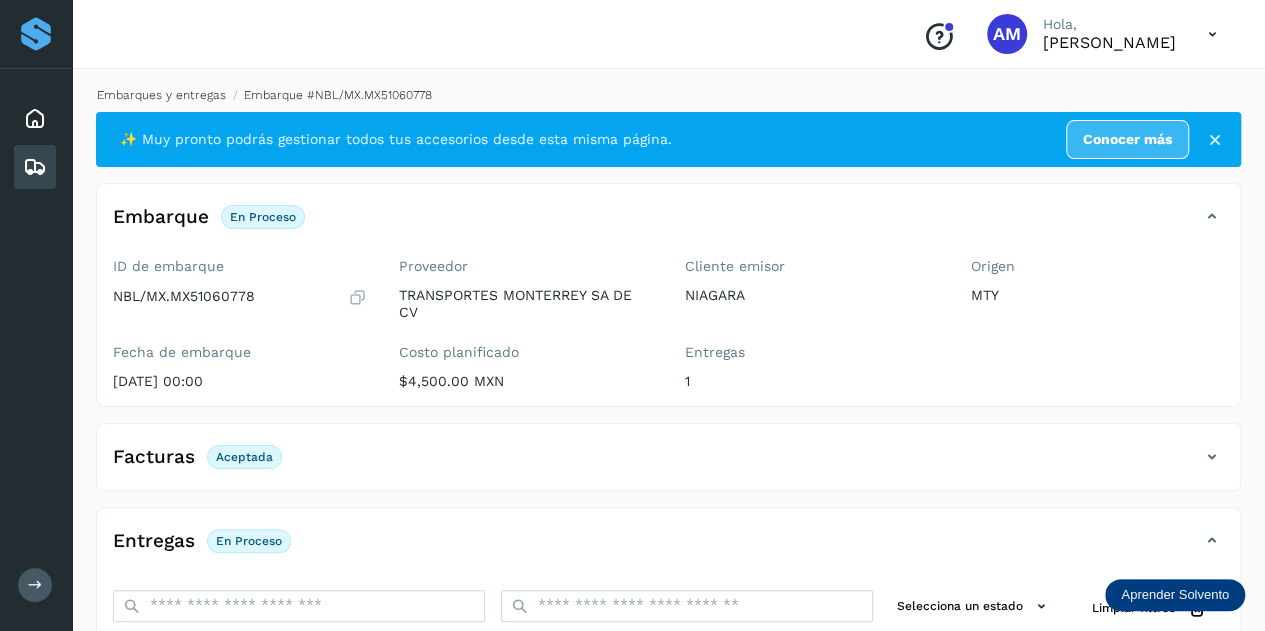click on "Embarques y entregas" at bounding box center [161, 95] 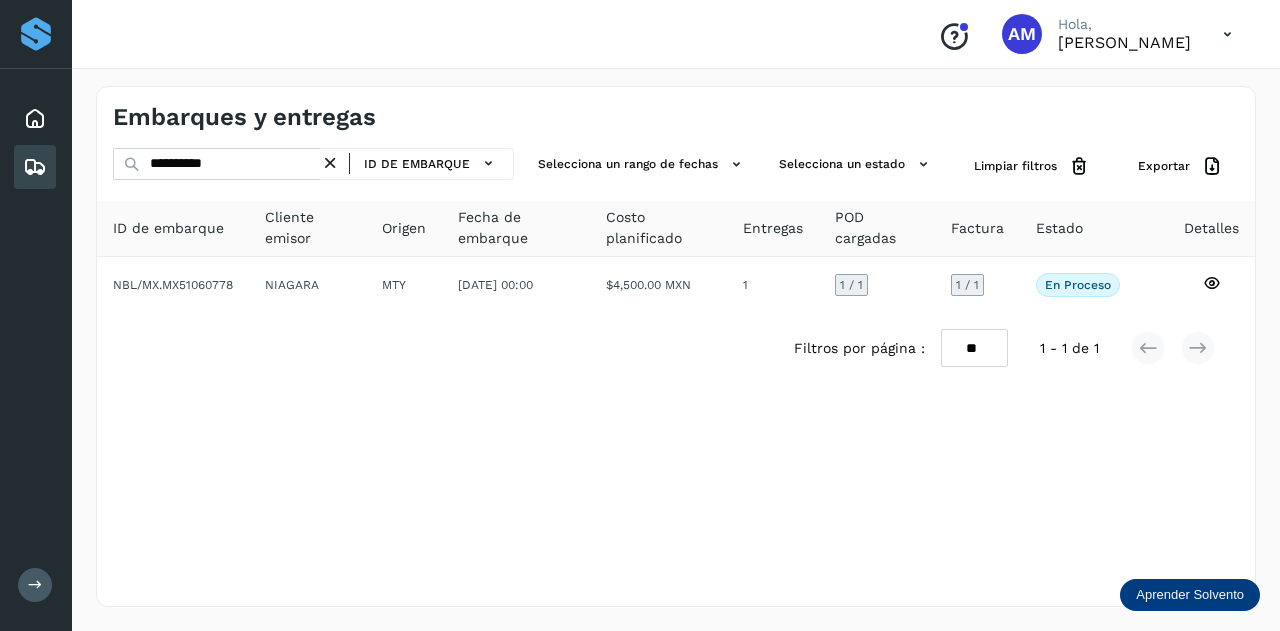 click at bounding box center (330, 163) 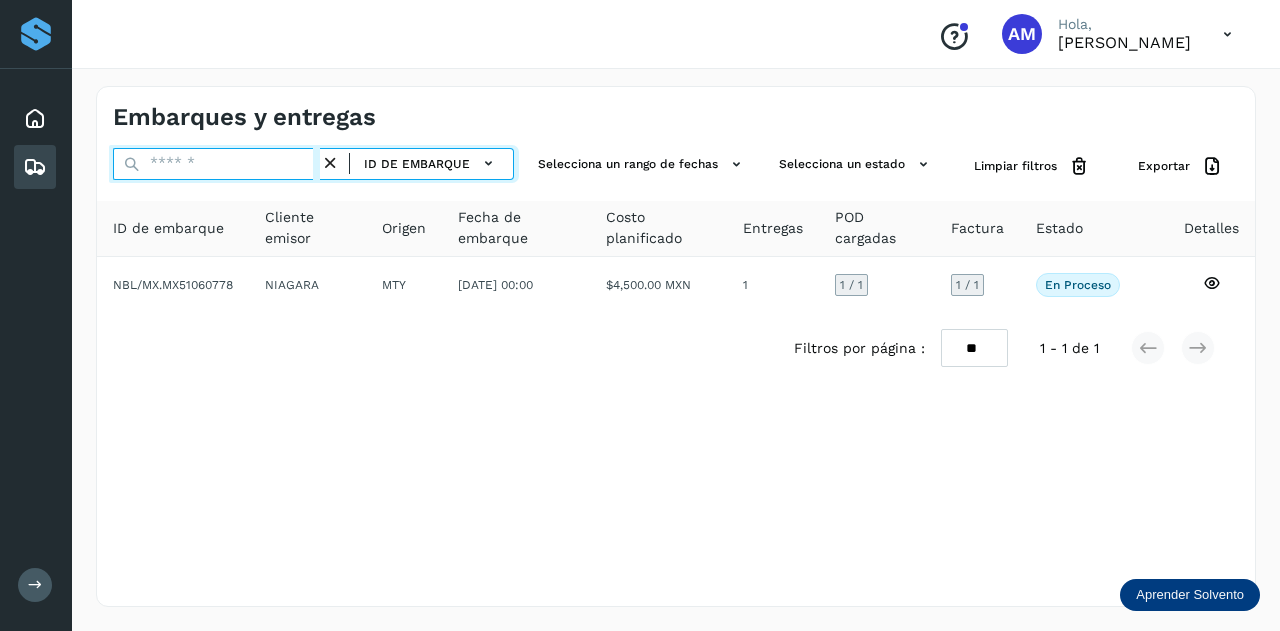 click at bounding box center (216, 164) 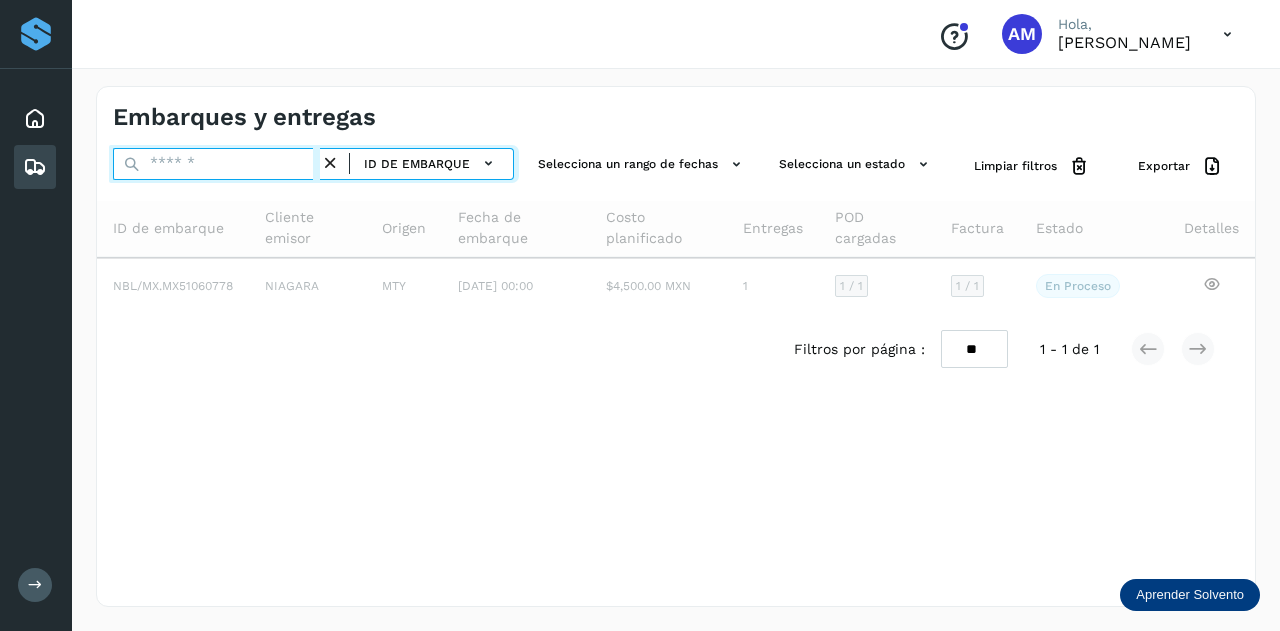 paste on "*******" 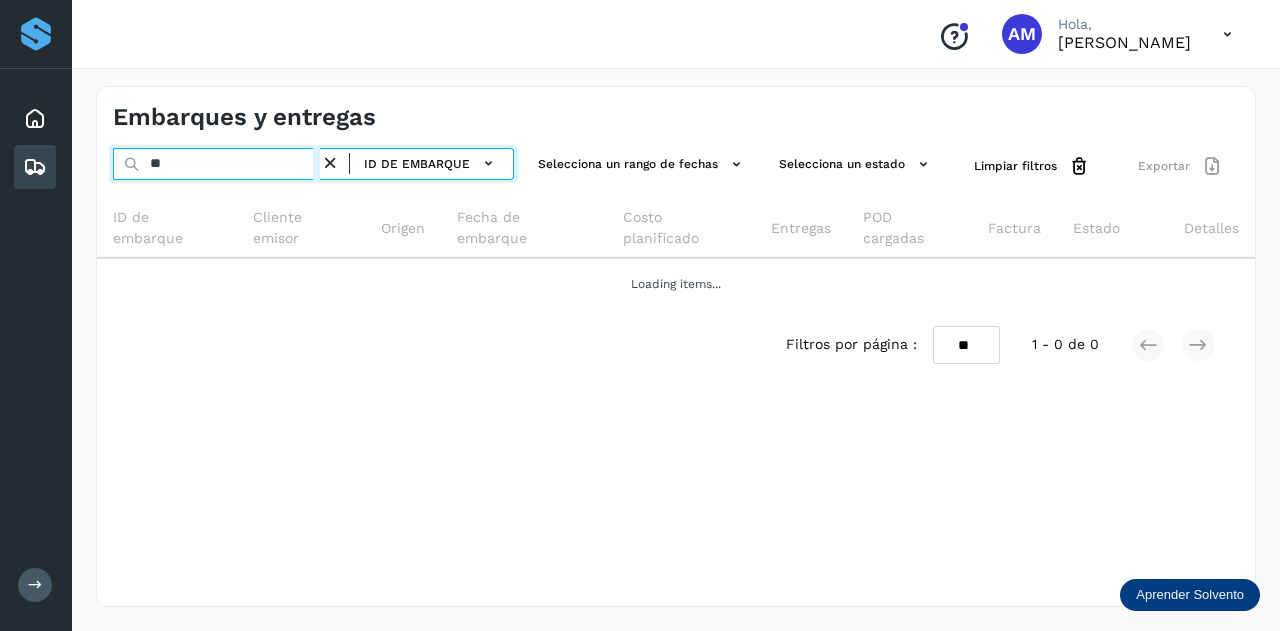 type on "*" 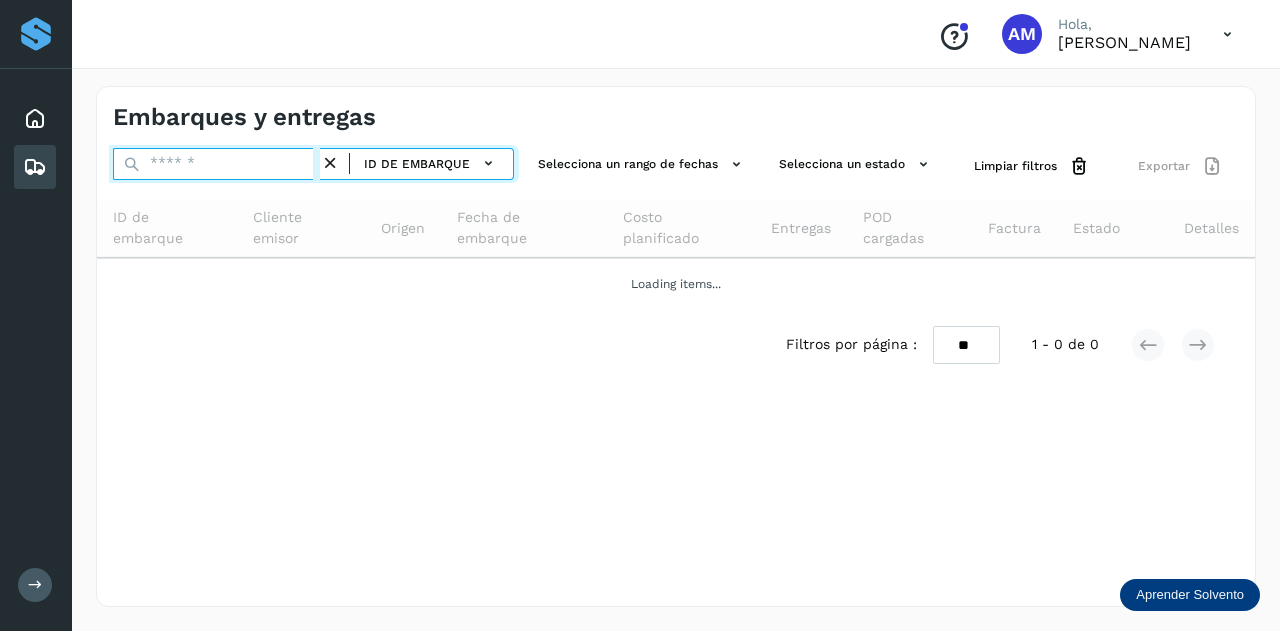 paste on "**********" 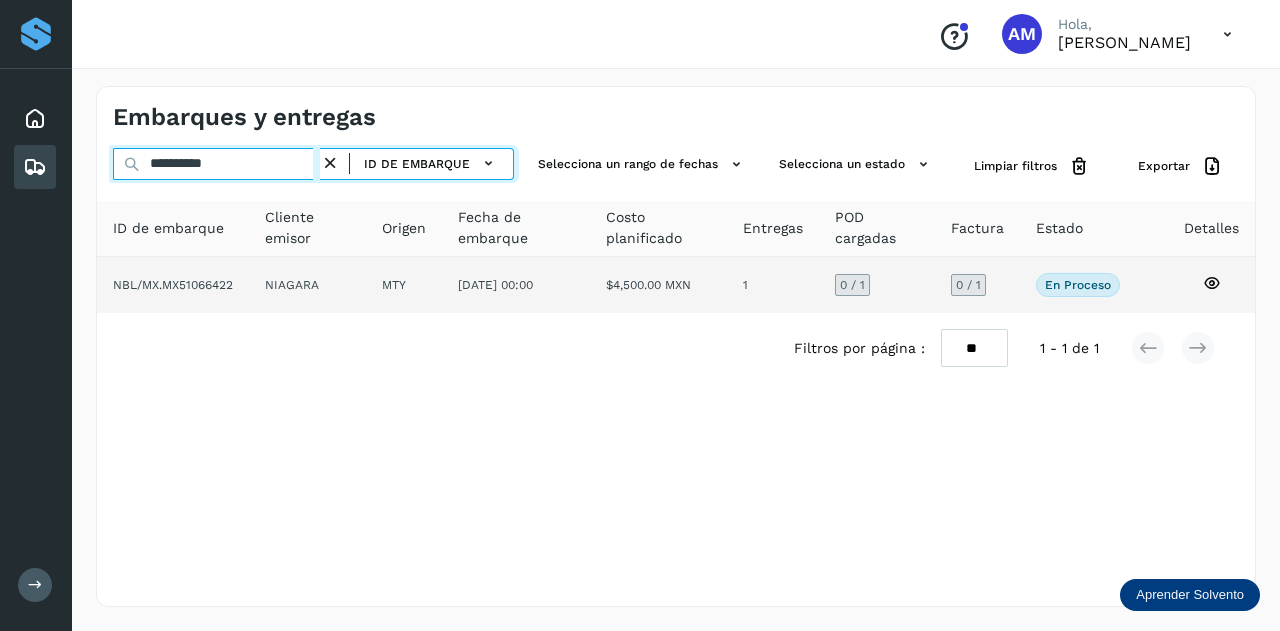 type on "**********" 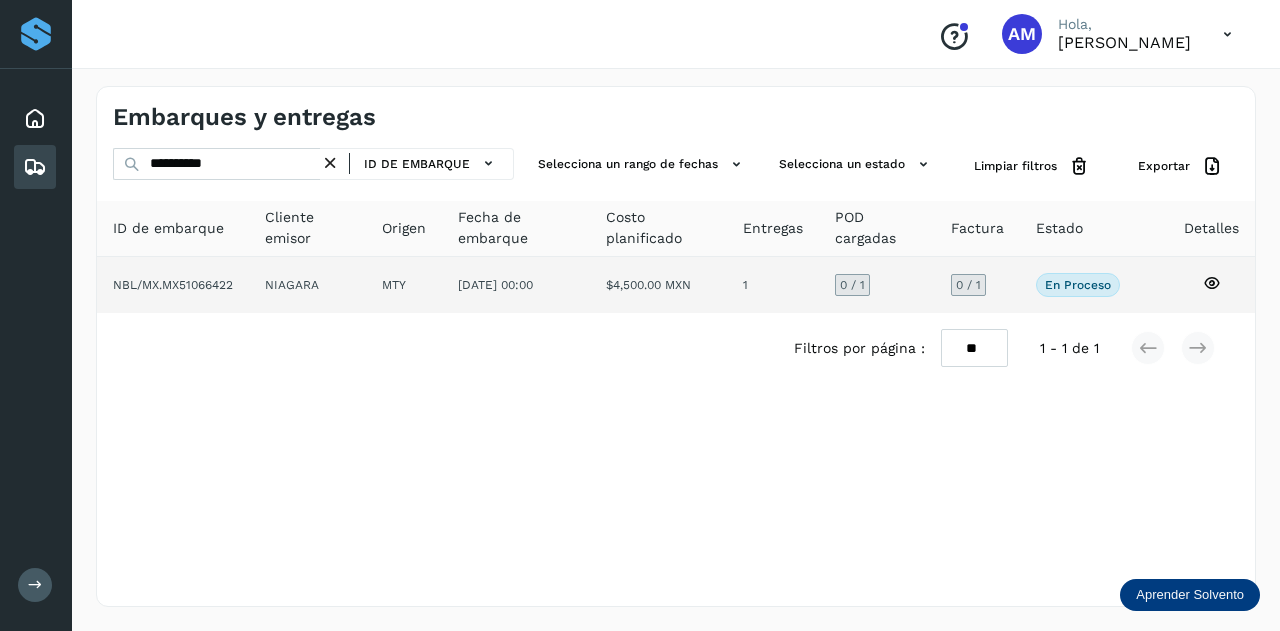 click on "NIAGARA" 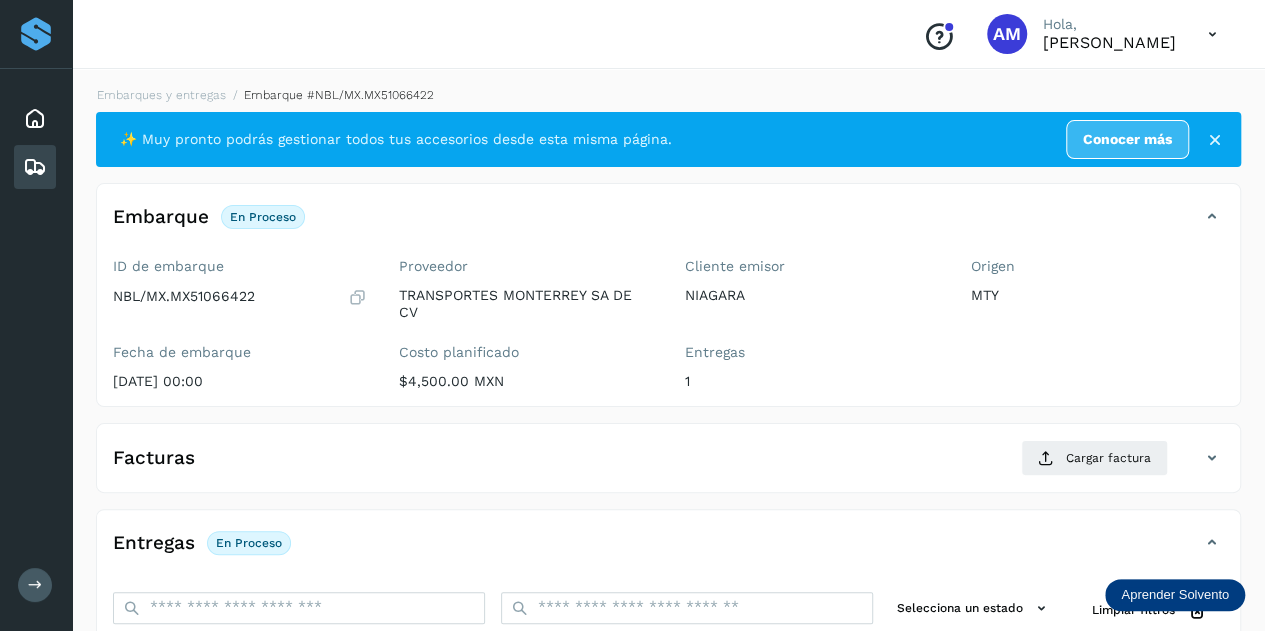 scroll, scrollTop: 300, scrollLeft: 0, axis: vertical 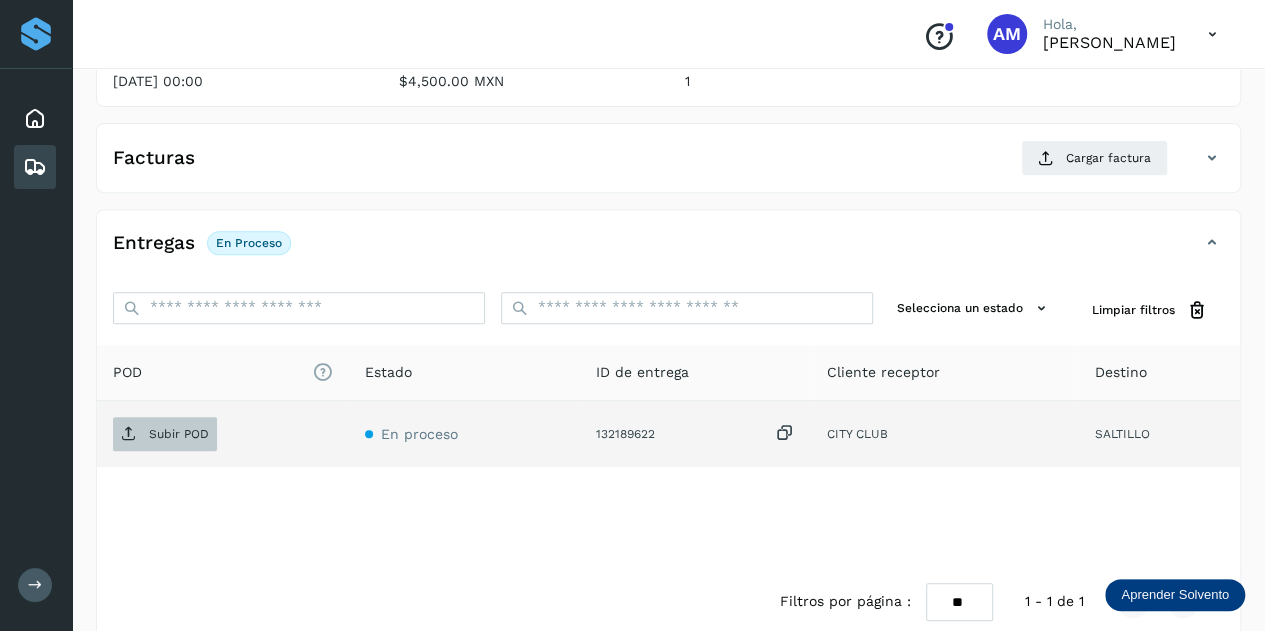click on "Subir POD" at bounding box center (165, 434) 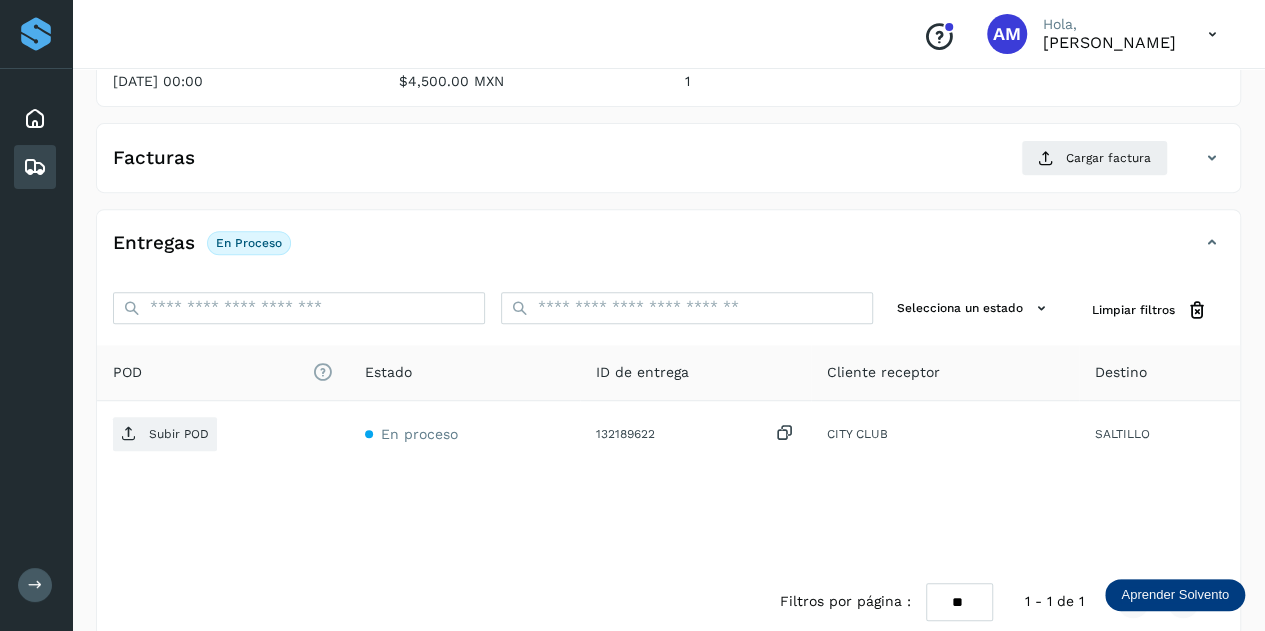 type 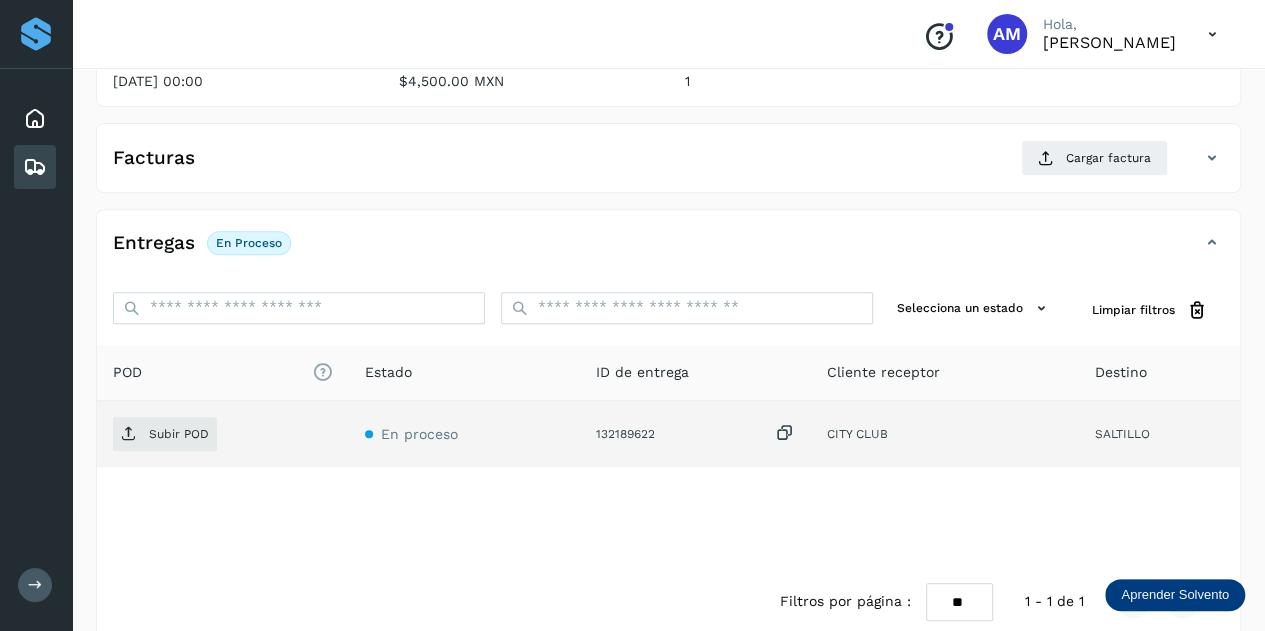 click on "Subir POD" 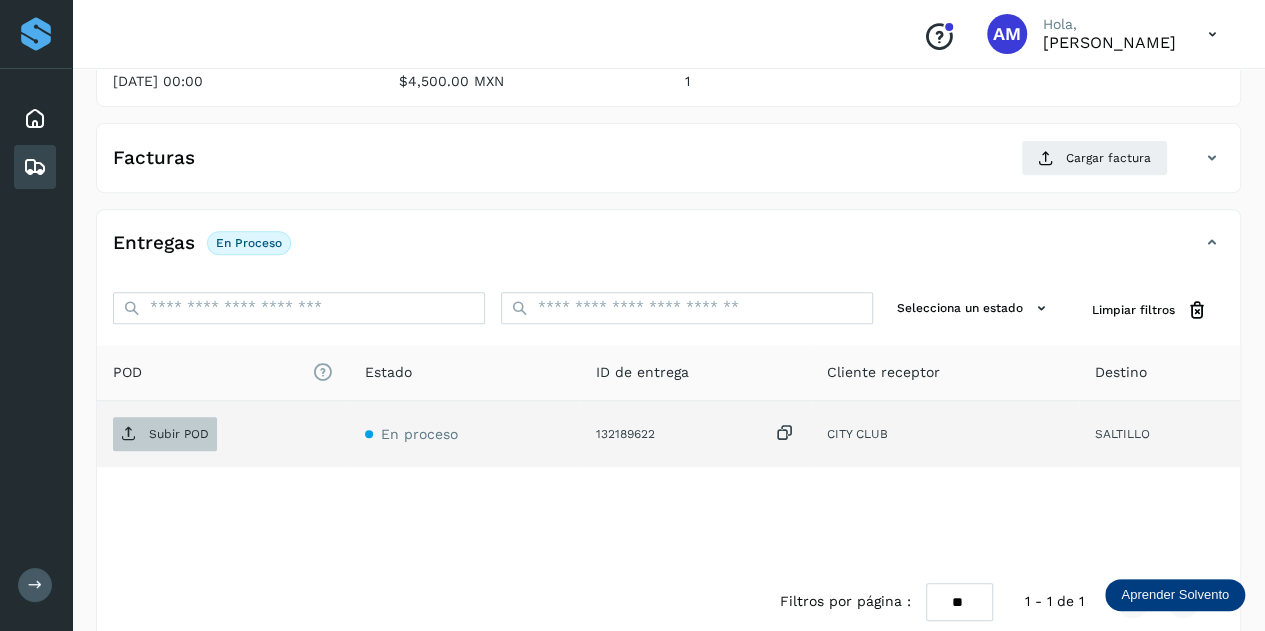 click on "Subir POD" at bounding box center (165, 434) 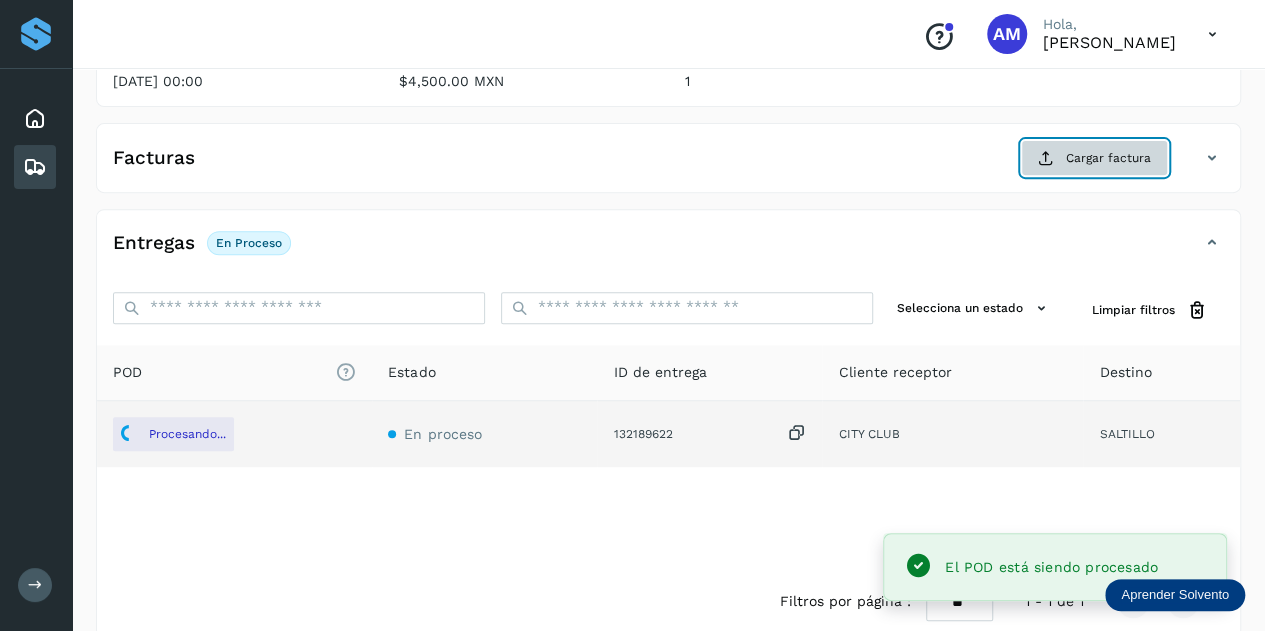 click on "Cargar factura" at bounding box center (1094, 158) 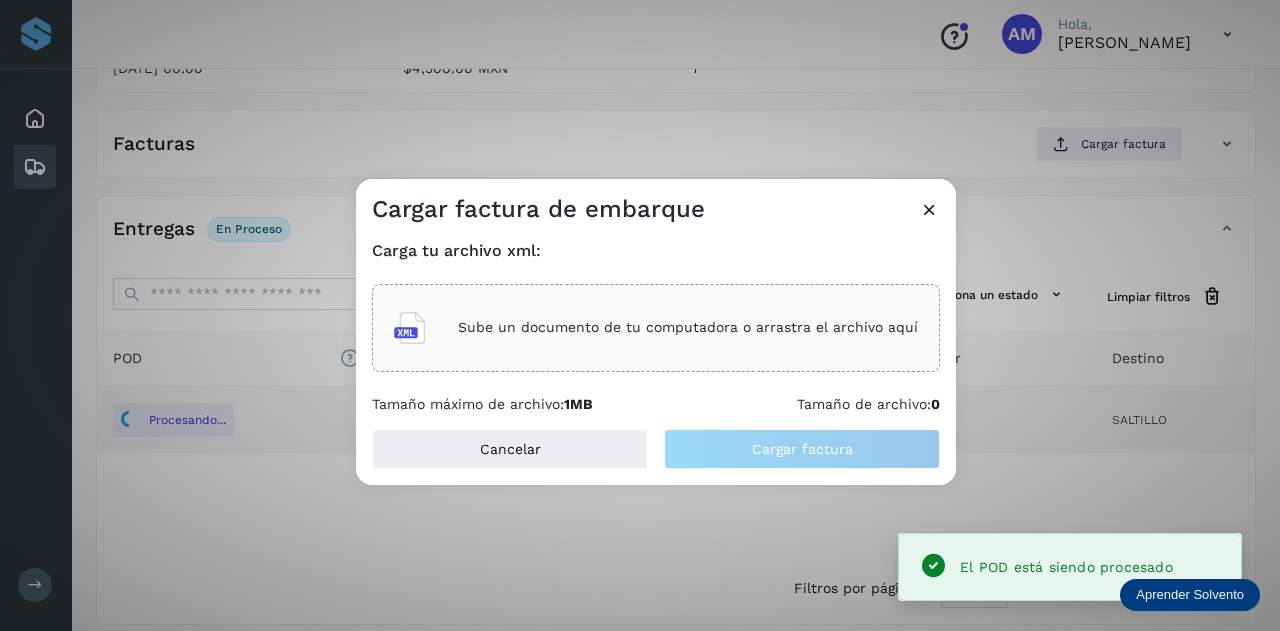 click on "Sube un documento de tu computadora o arrastra el archivo aquí" at bounding box center (688, 327) 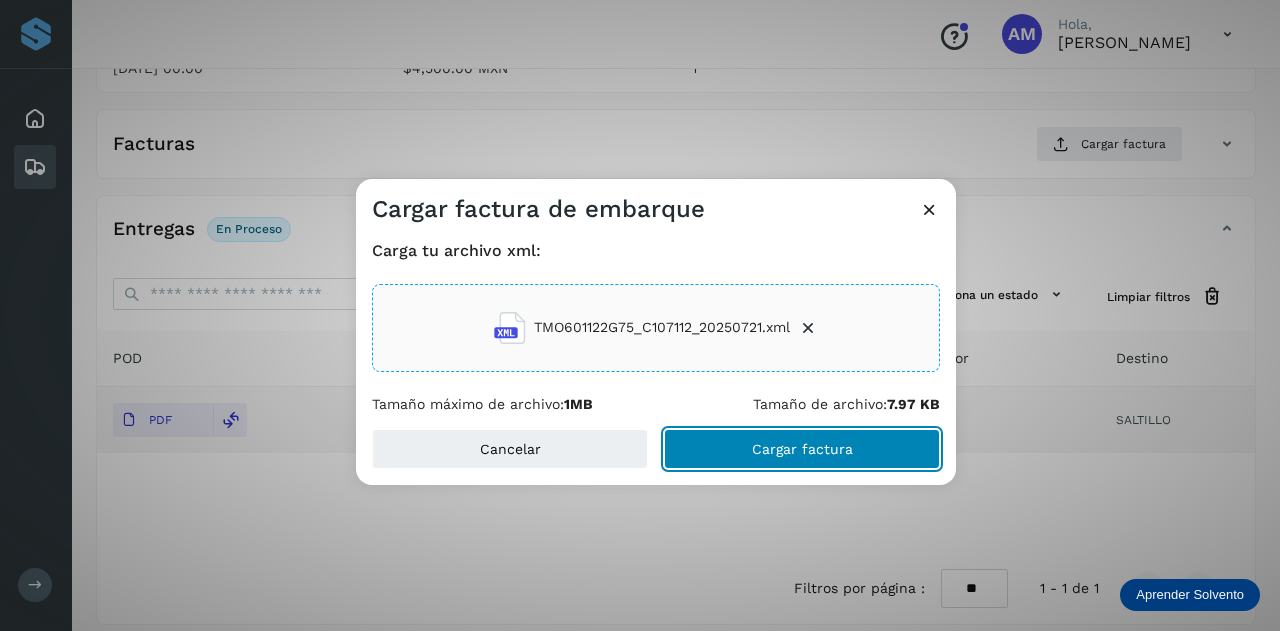 click on "Cargar factura" 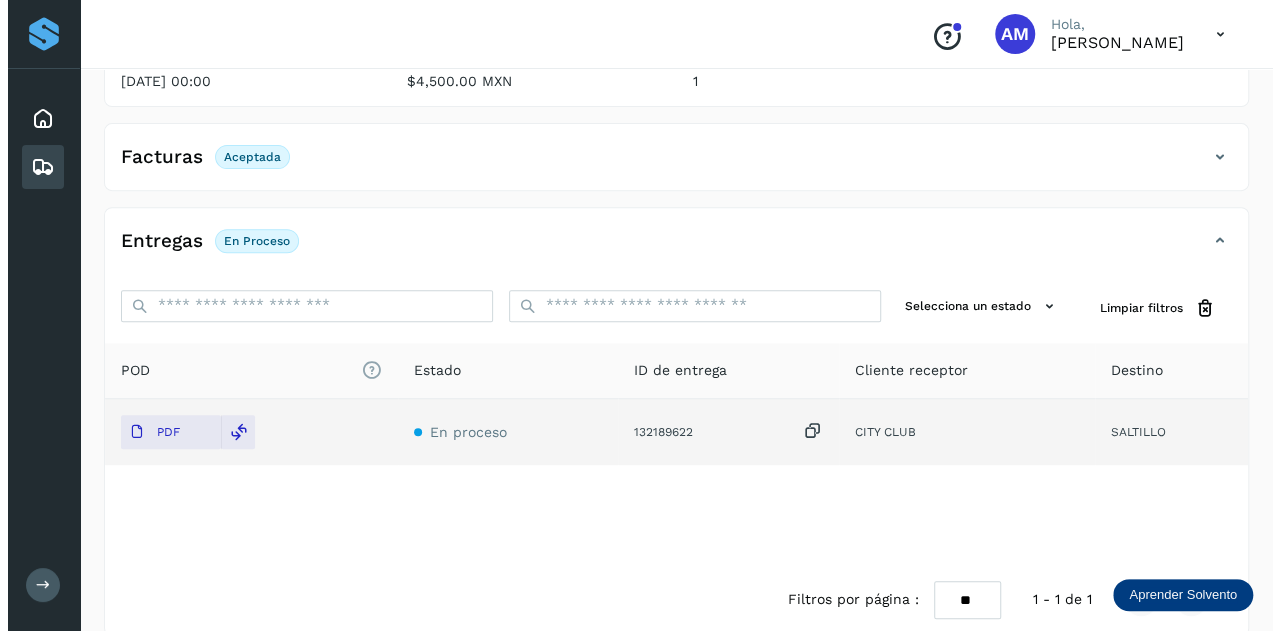 scroll, scrollTop: 0, scrollLeft: 0, axis: both 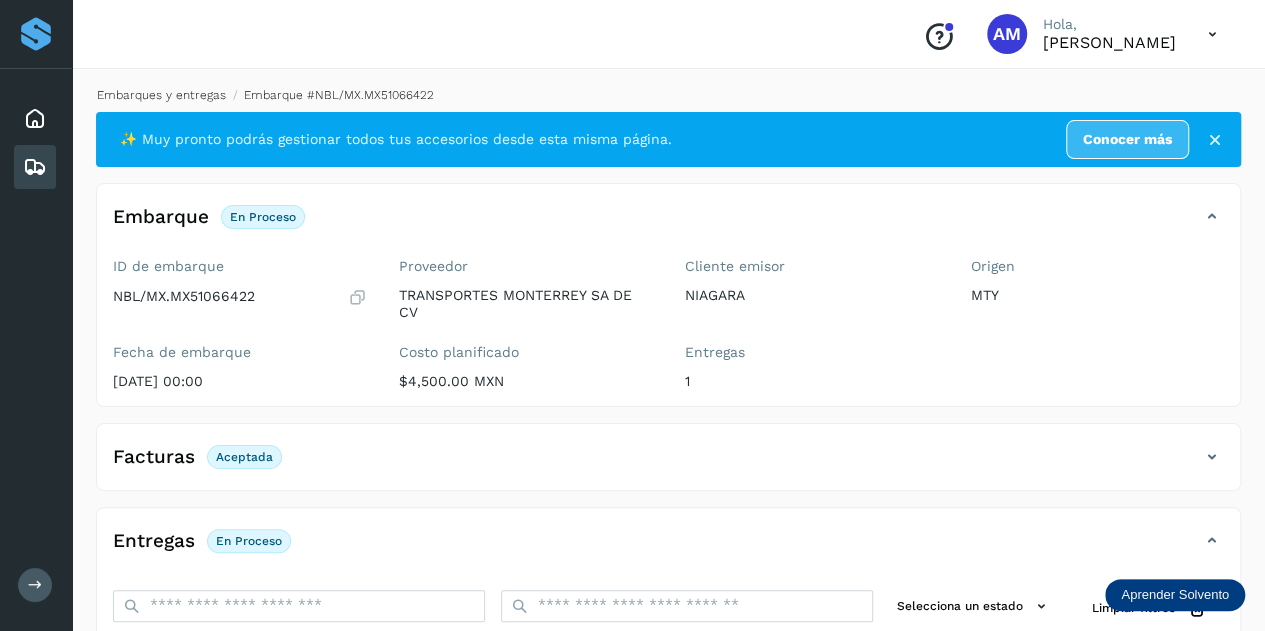 click on "Embarques y entregas" at bounding box center (161, 95) 